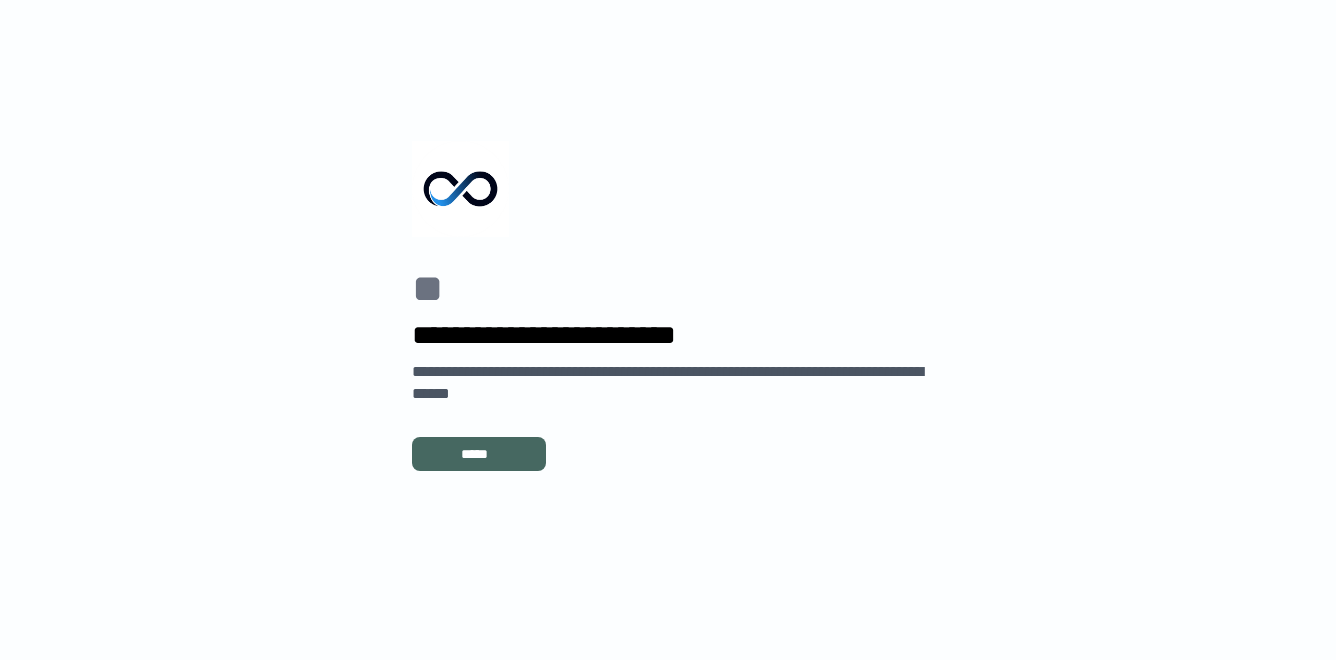 scroll, scrollTop: 0, scrollLeft: 0, axis: both 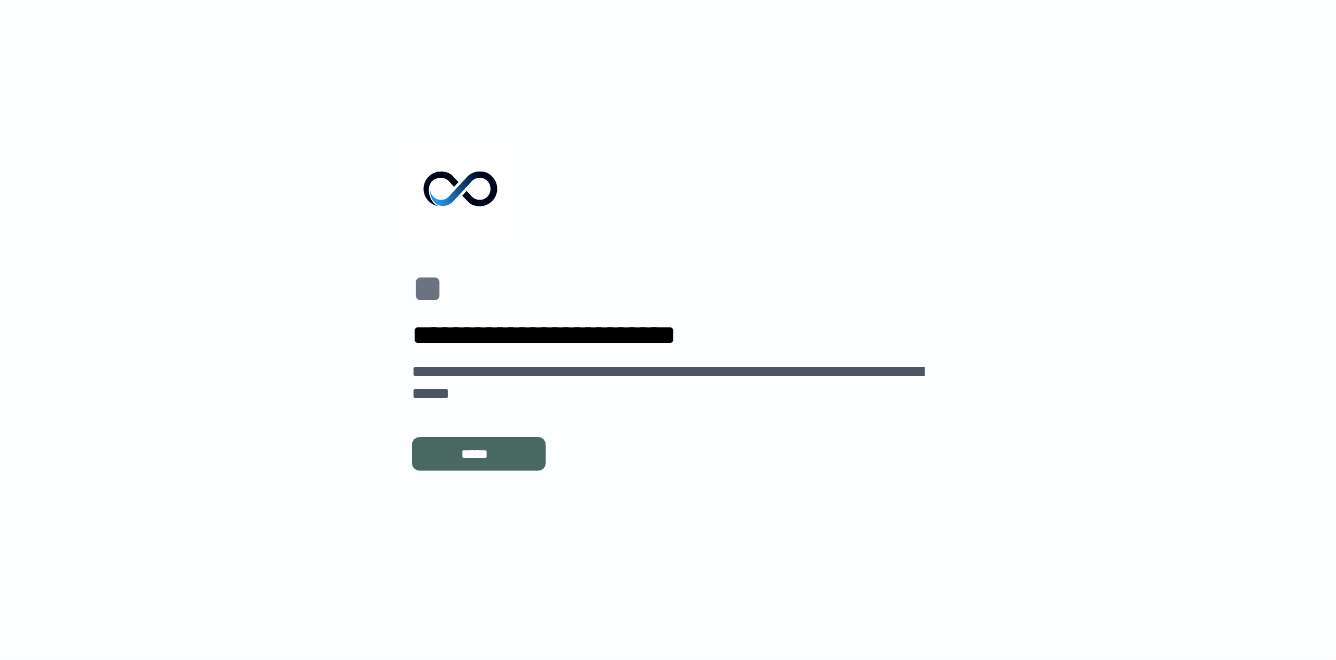 click on "*****" at bounding box center (479, 454) 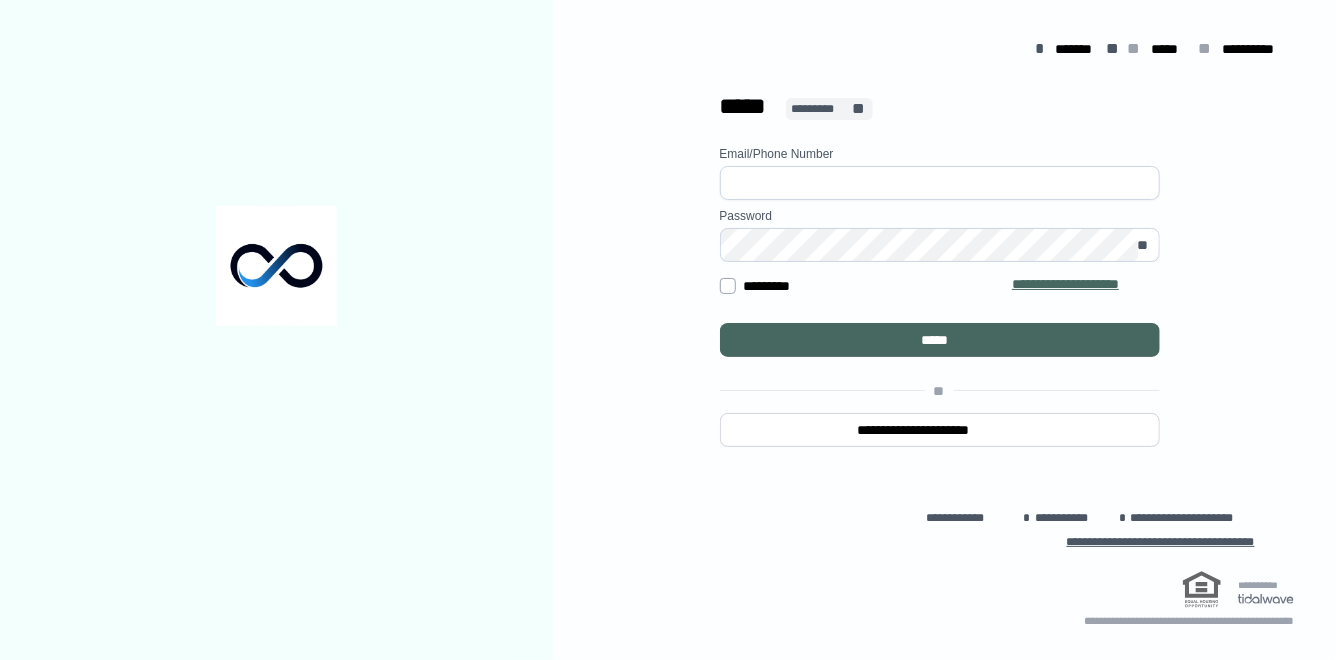 click on "*********" at bounding box center (820, 109) 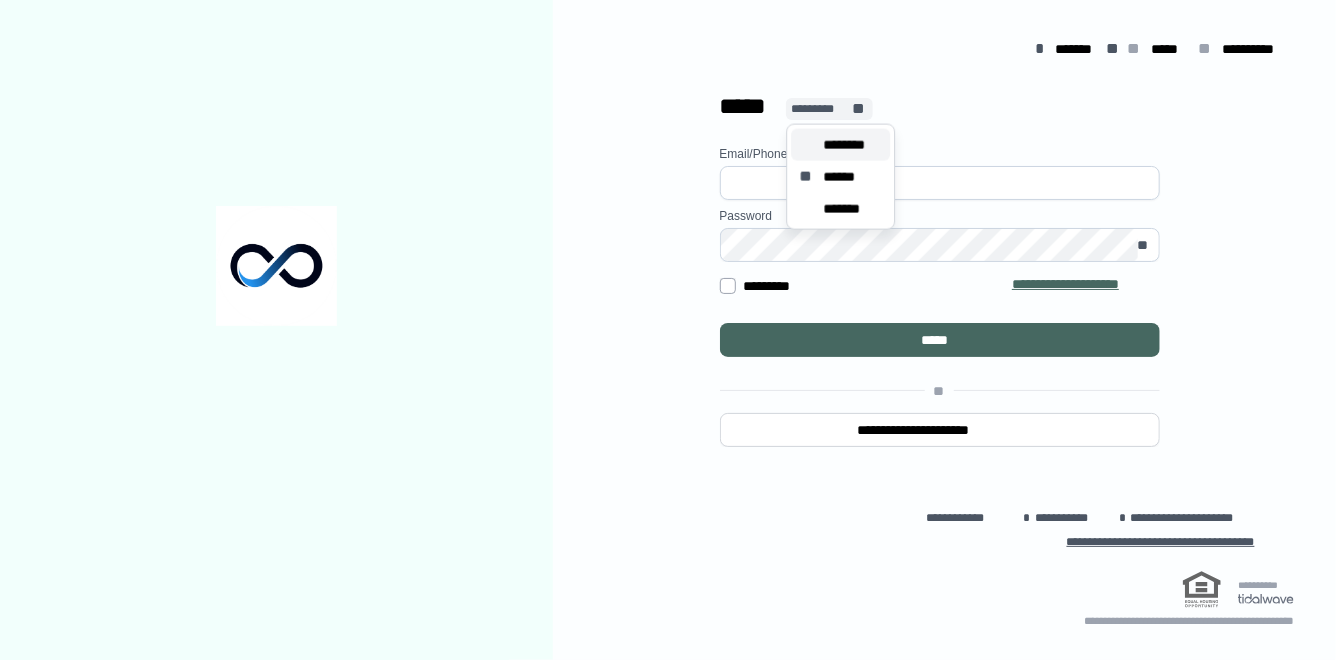 click on "********" at bounding box center (852, 145) 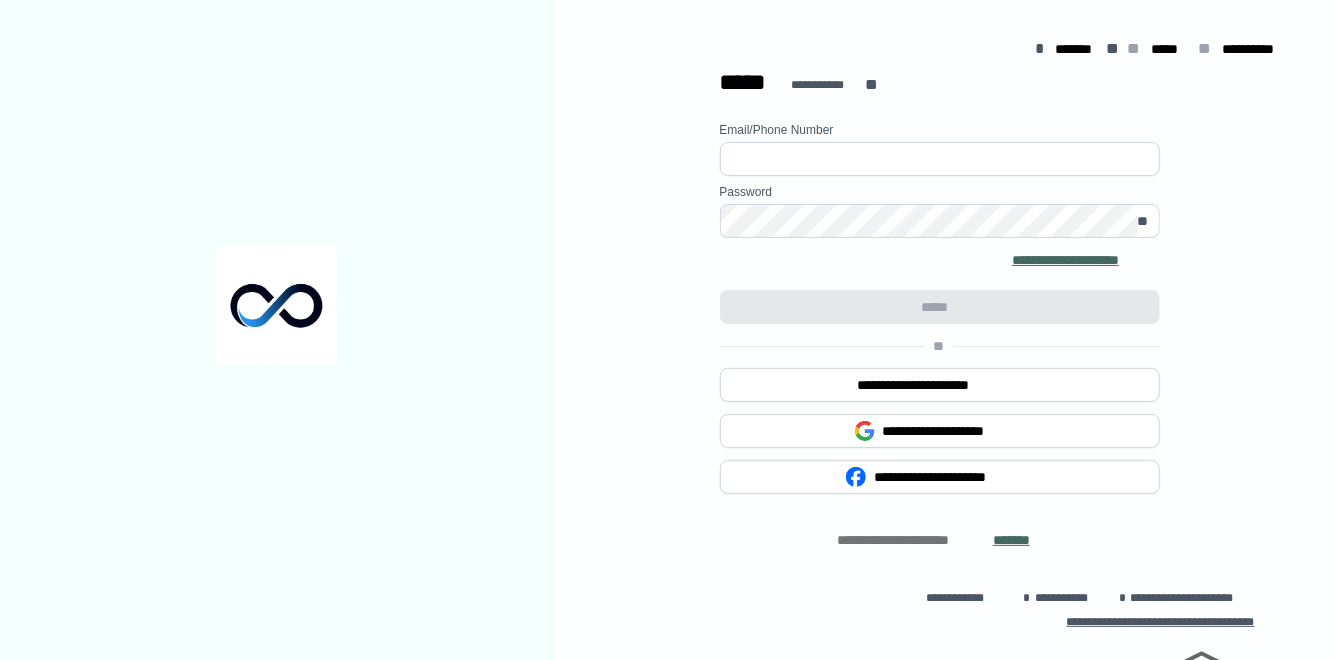 click at bounding box center [940, 159] 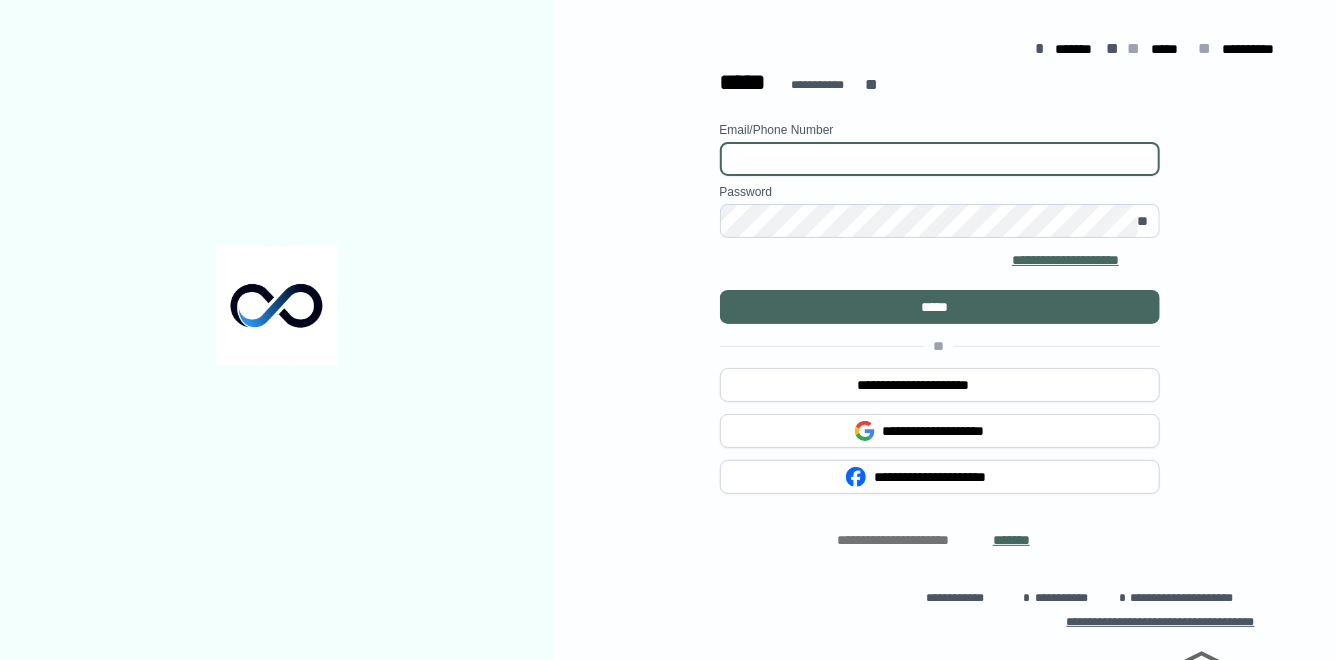 paste on "**********" 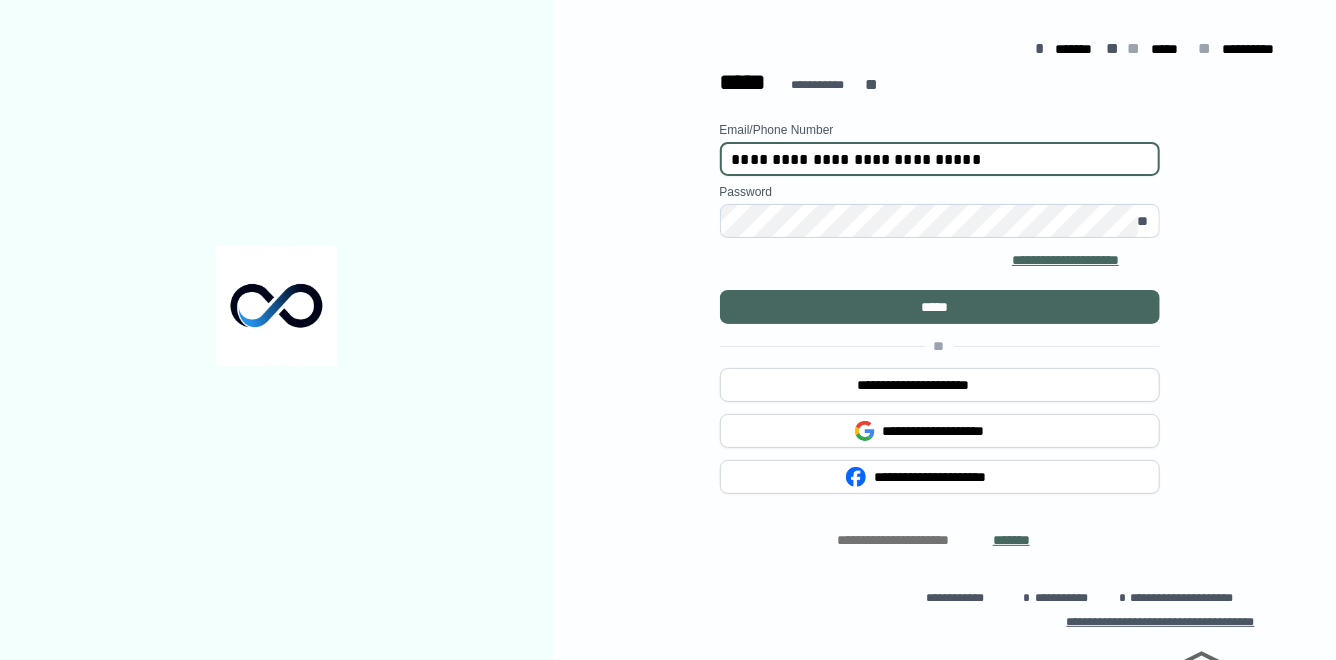 type on "**********" 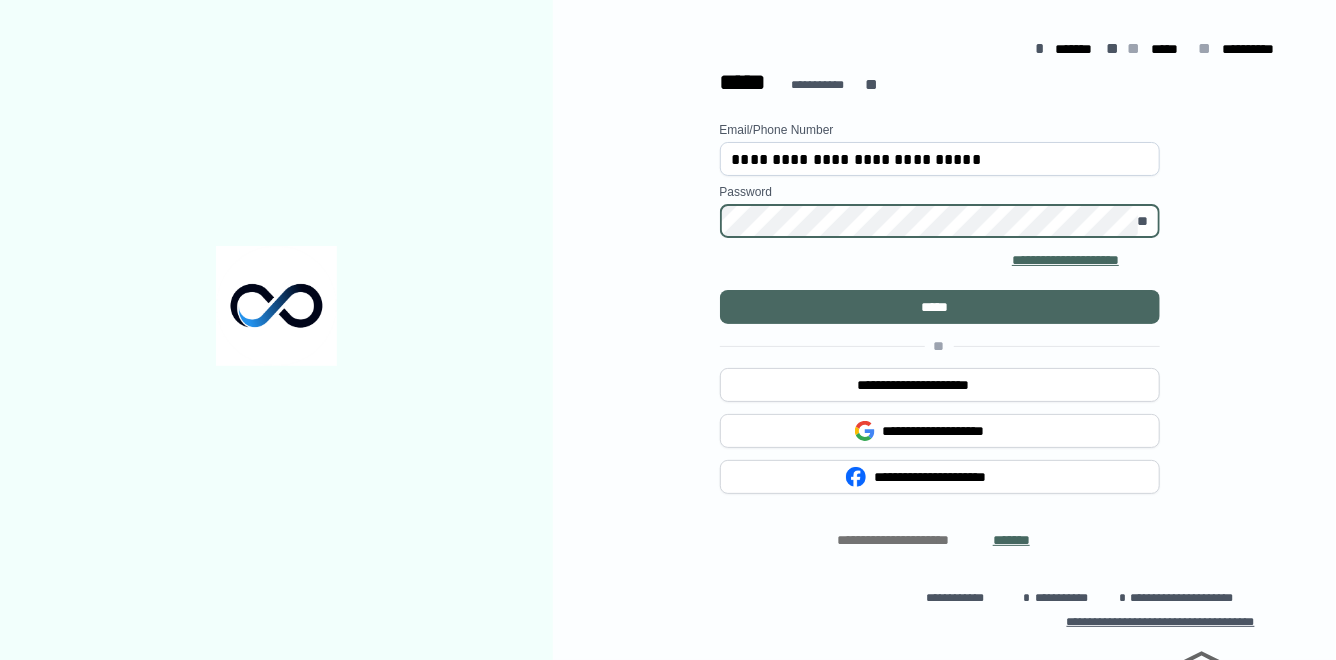 click on "*****" at bounding box center (939, 307) 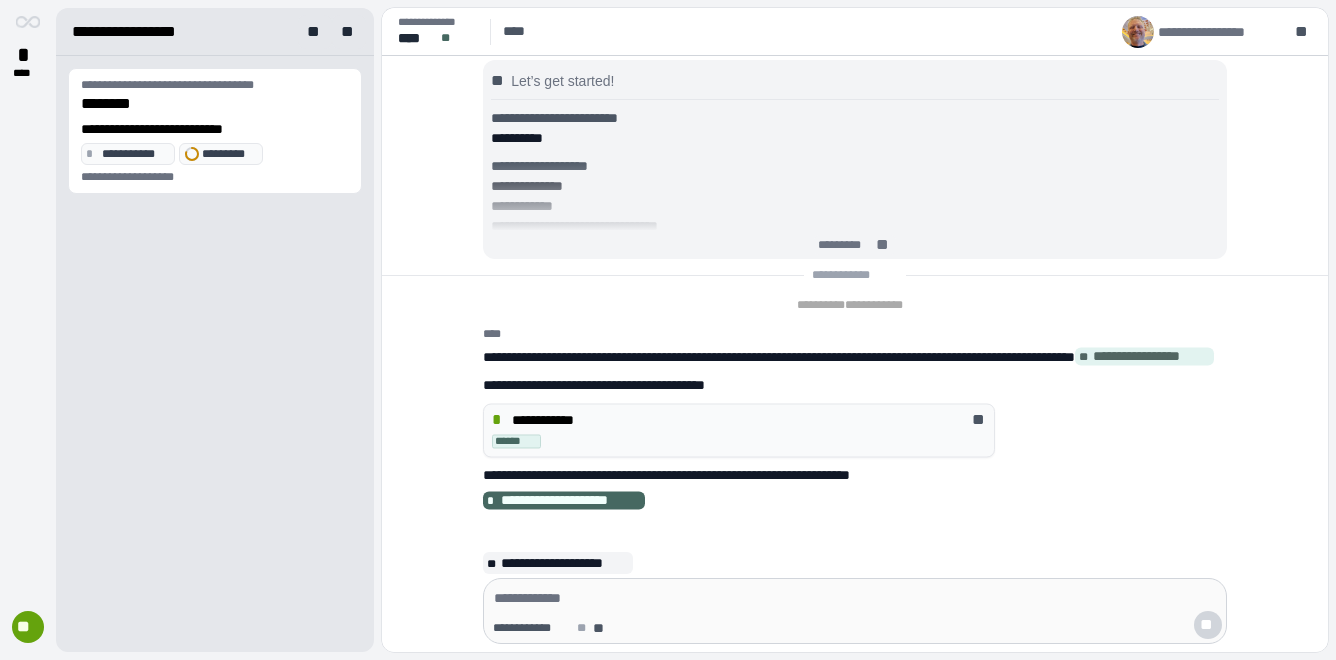 scroll, scrollTop: 0, scrollLeft: 0, axis: both 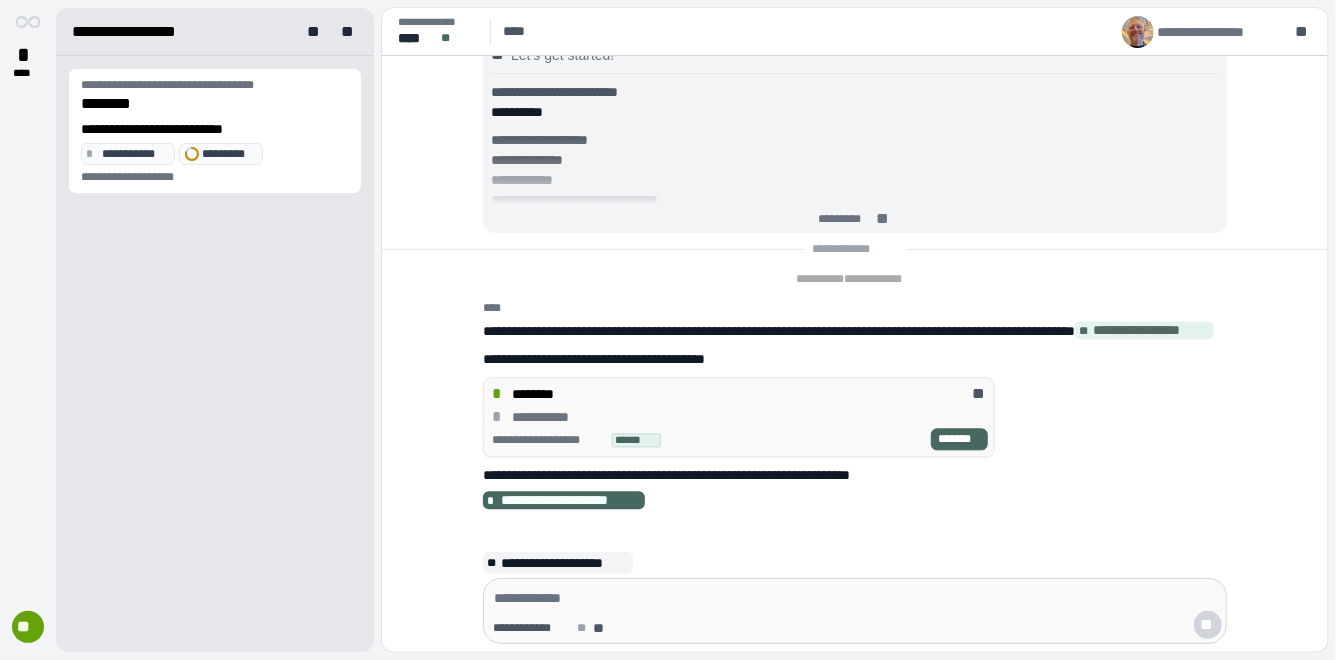 click on "**********" at bounding box center [739, 417] 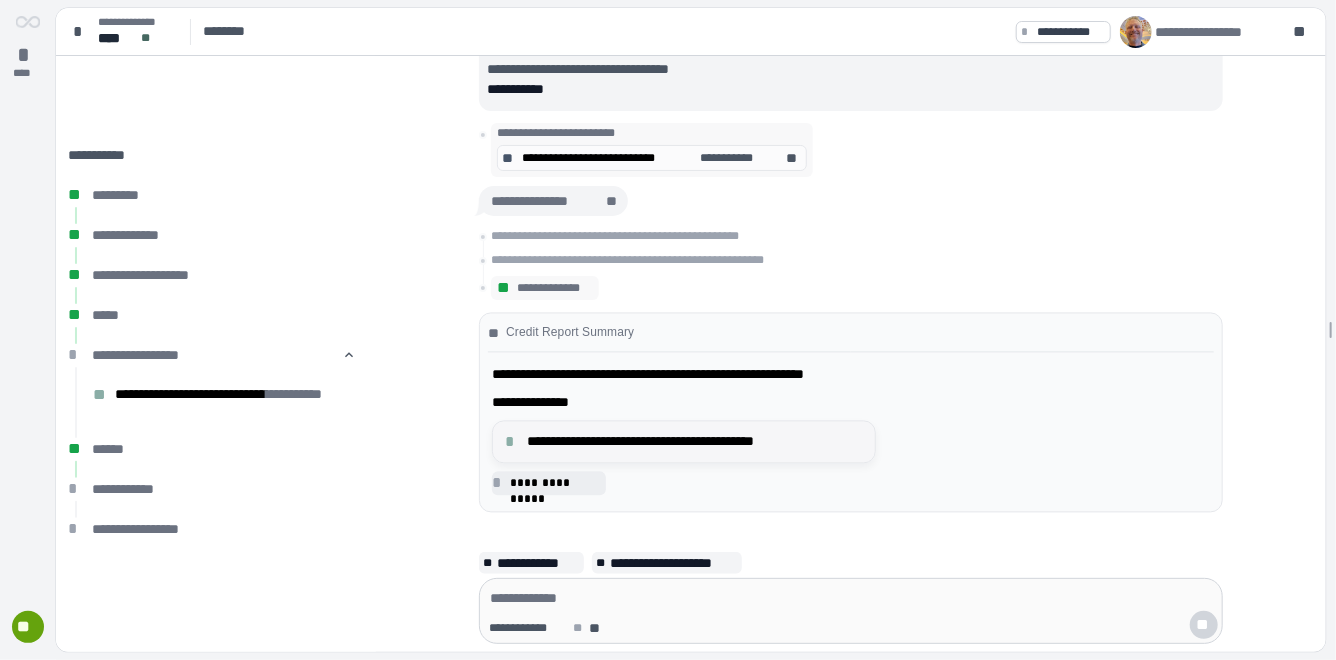 click on "**********" at bounding box center (695, 442) 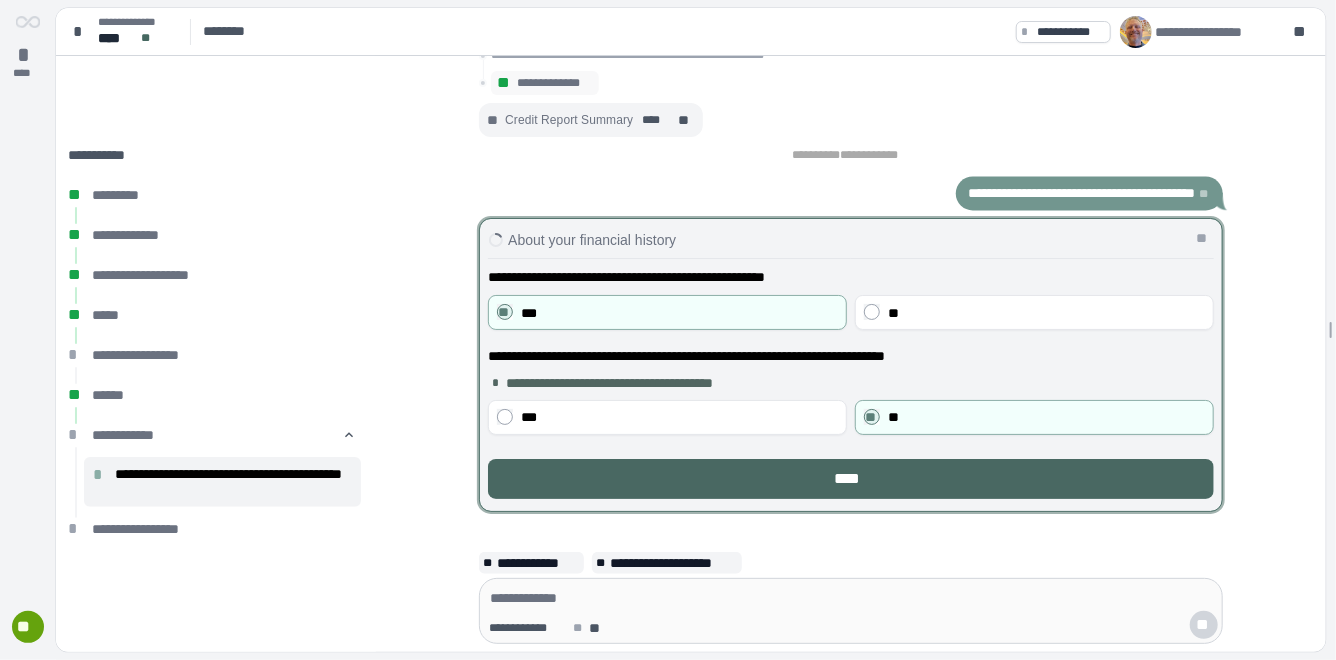 click on "****" at bounding box center [851, 479] 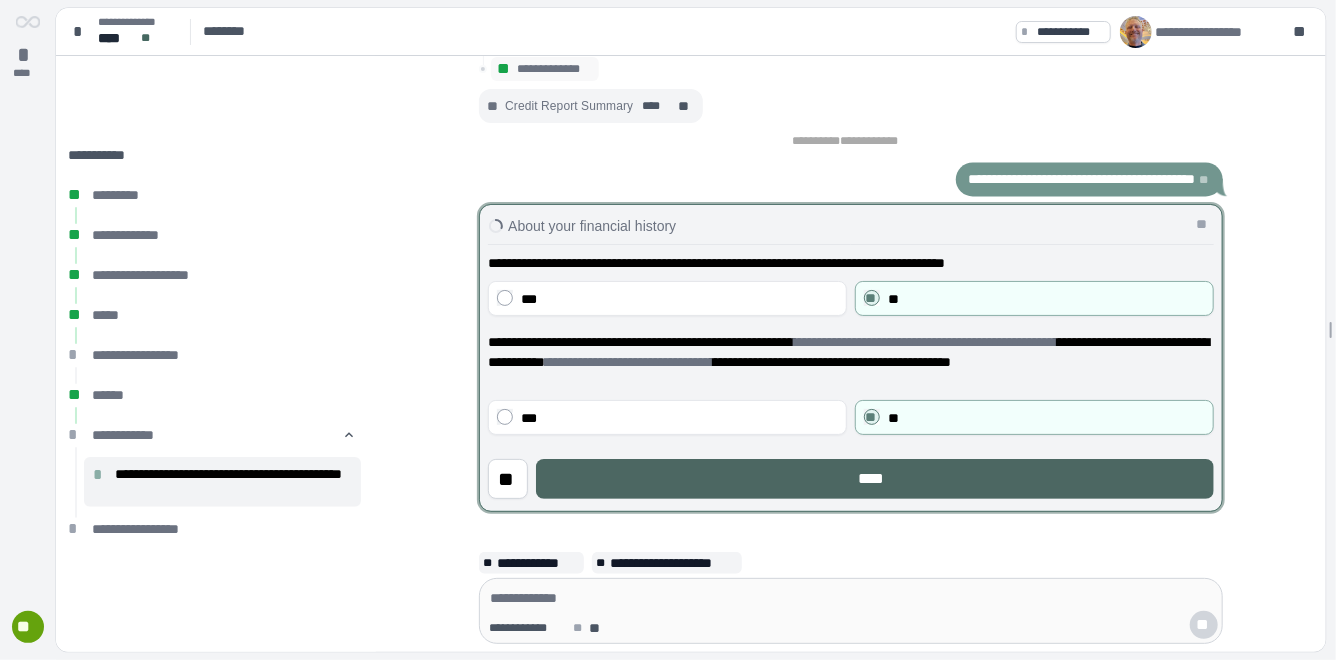 click on "****" at bounding box center (875, 479) 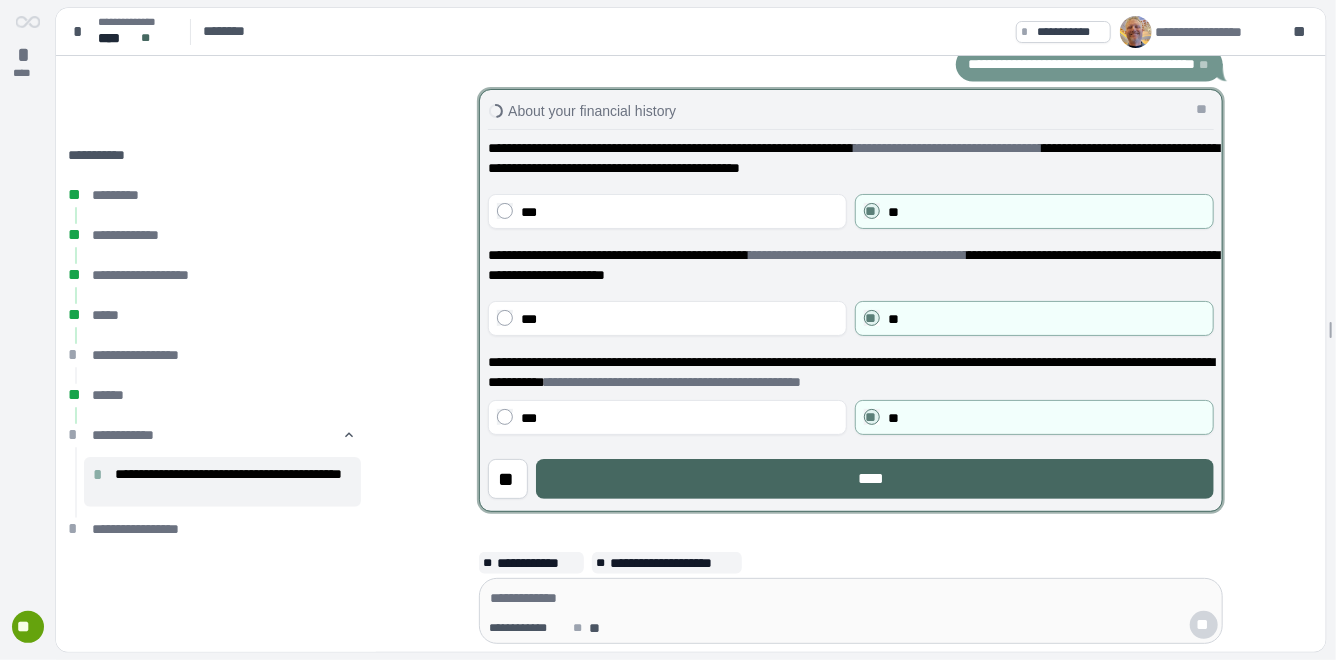 click on "****" at bounding box center (875, 479) 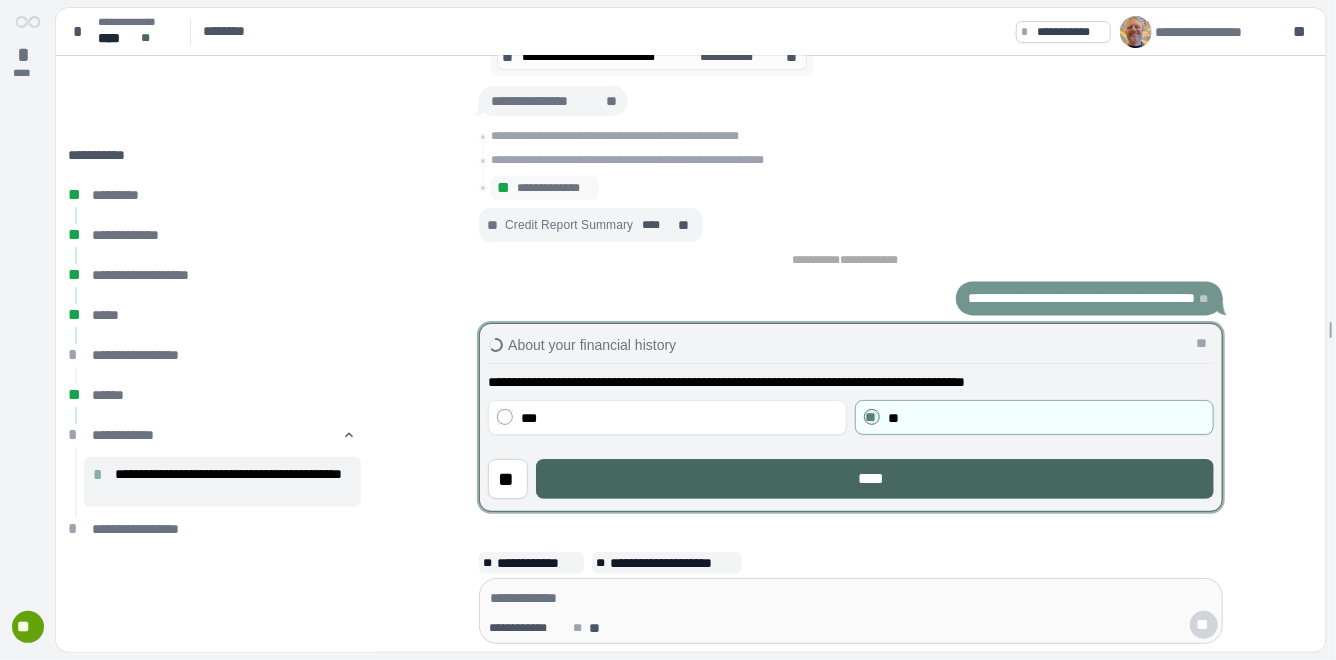click on "****" at bounding box center [875, 479] 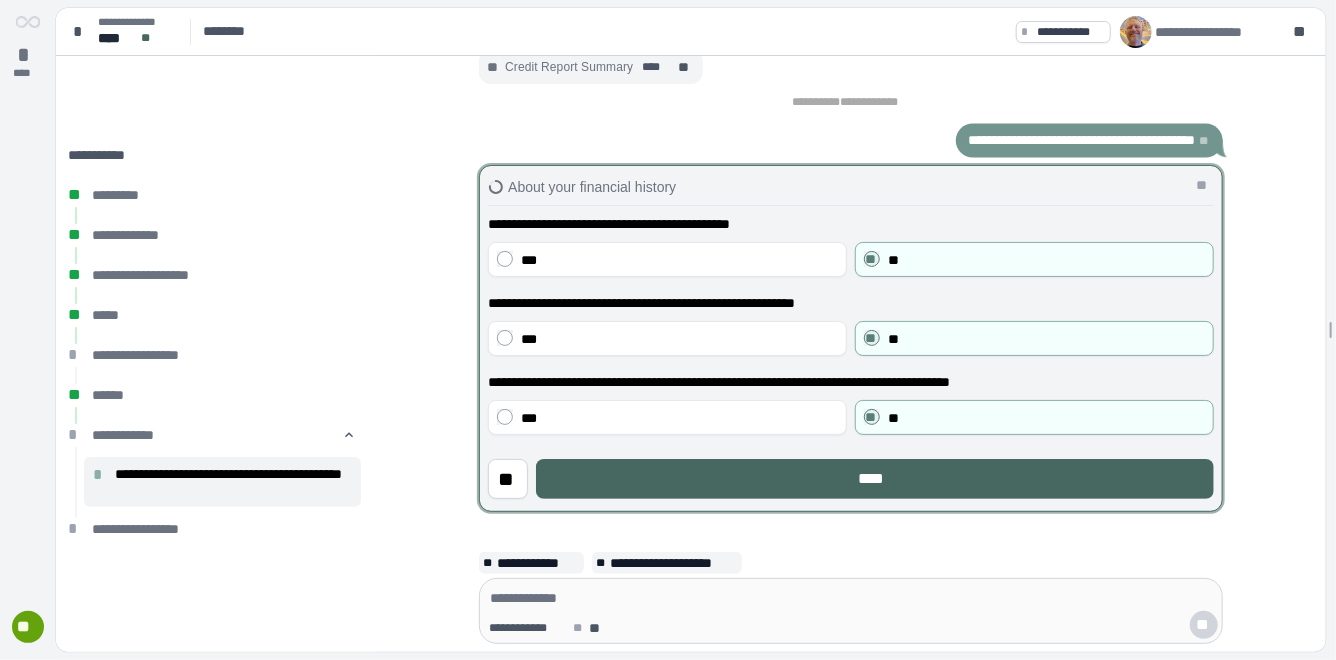 click on "****" at bounding box center (875, 479) 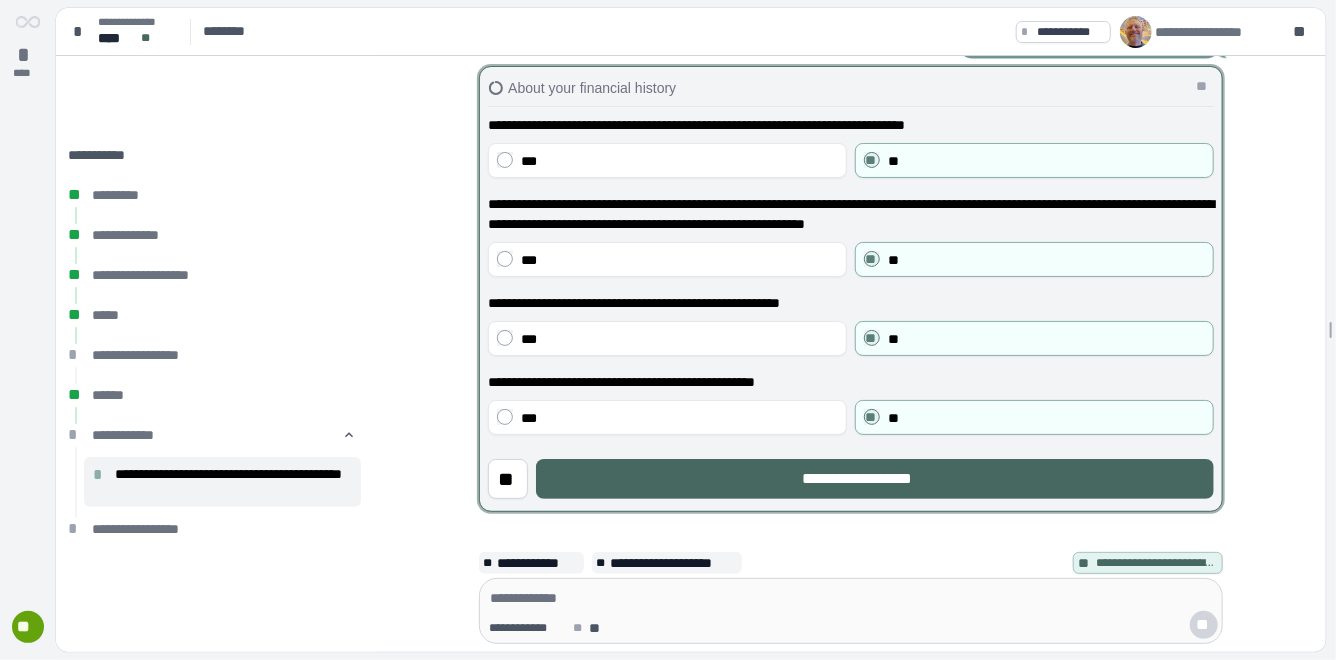 click on "**********" at bounding box center (875, 479) 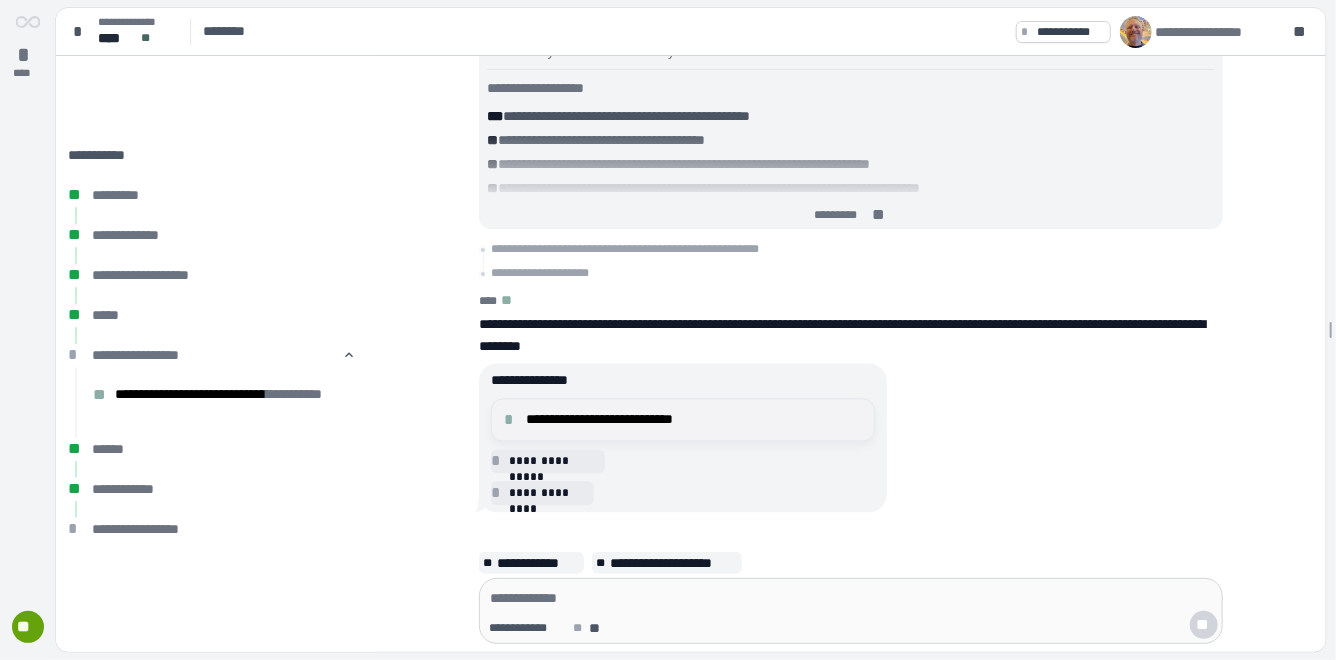 click on "**********" at bounding box center (694, 420) 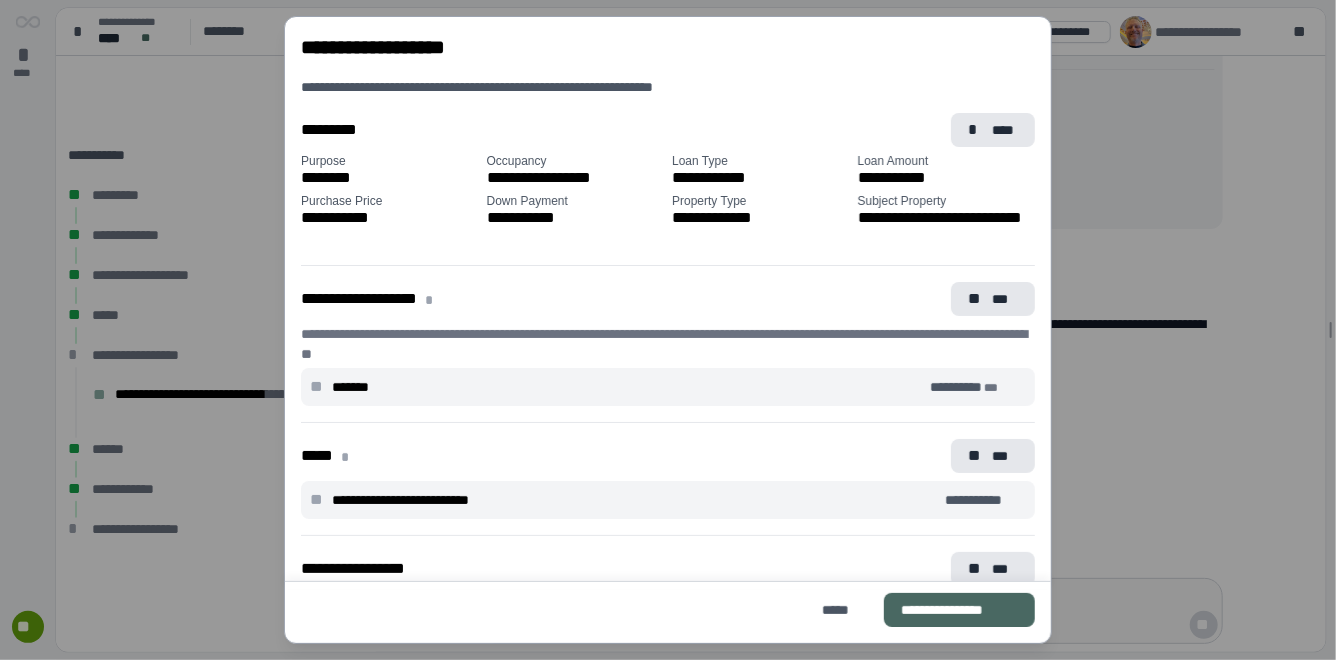 click on "**********" at bounding box center (959, 610) 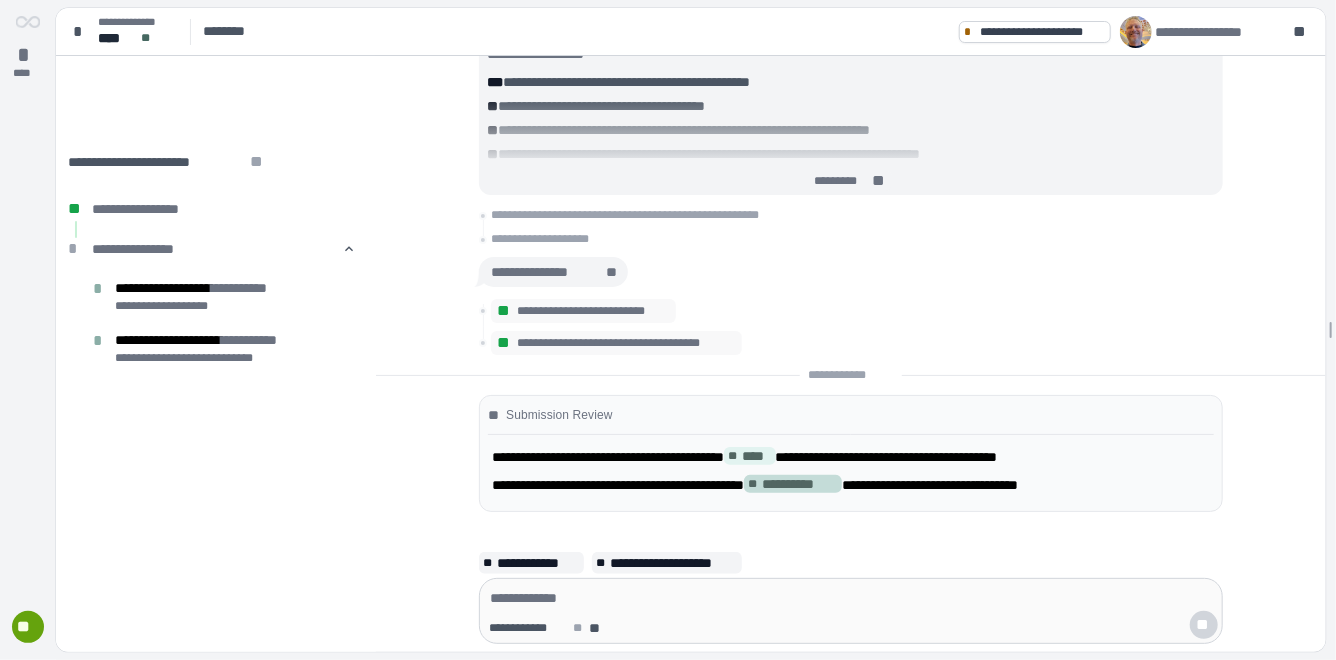 click on "**********" at bounding box center [800, 484] 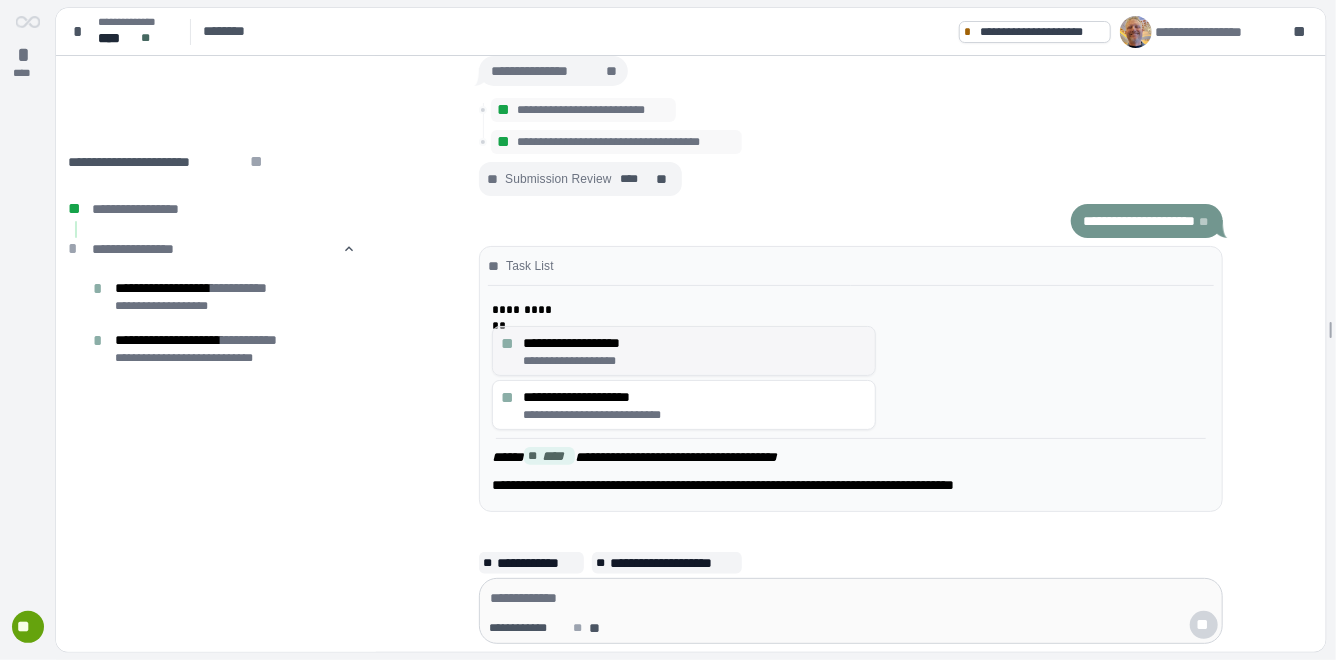 click on "**********" at bounding box center (695, 343) 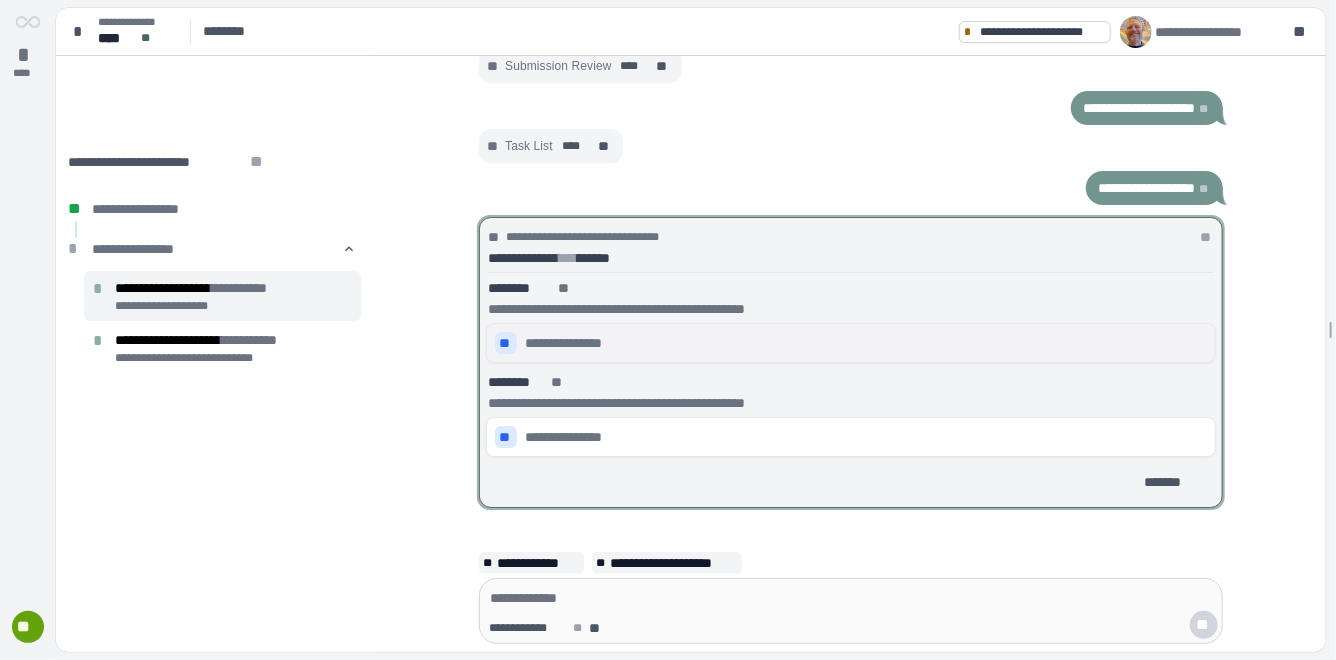 click on "**" at bounding box center (506, 343) 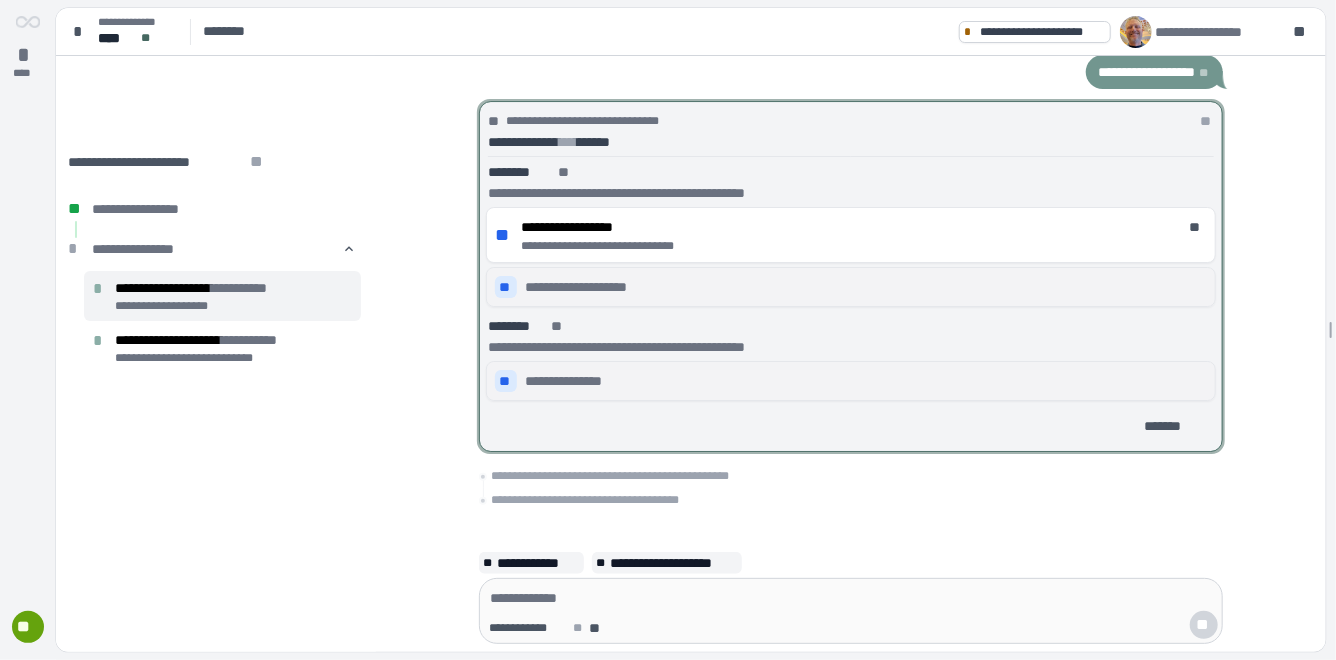click on "**" at bounding box center (506, 381) 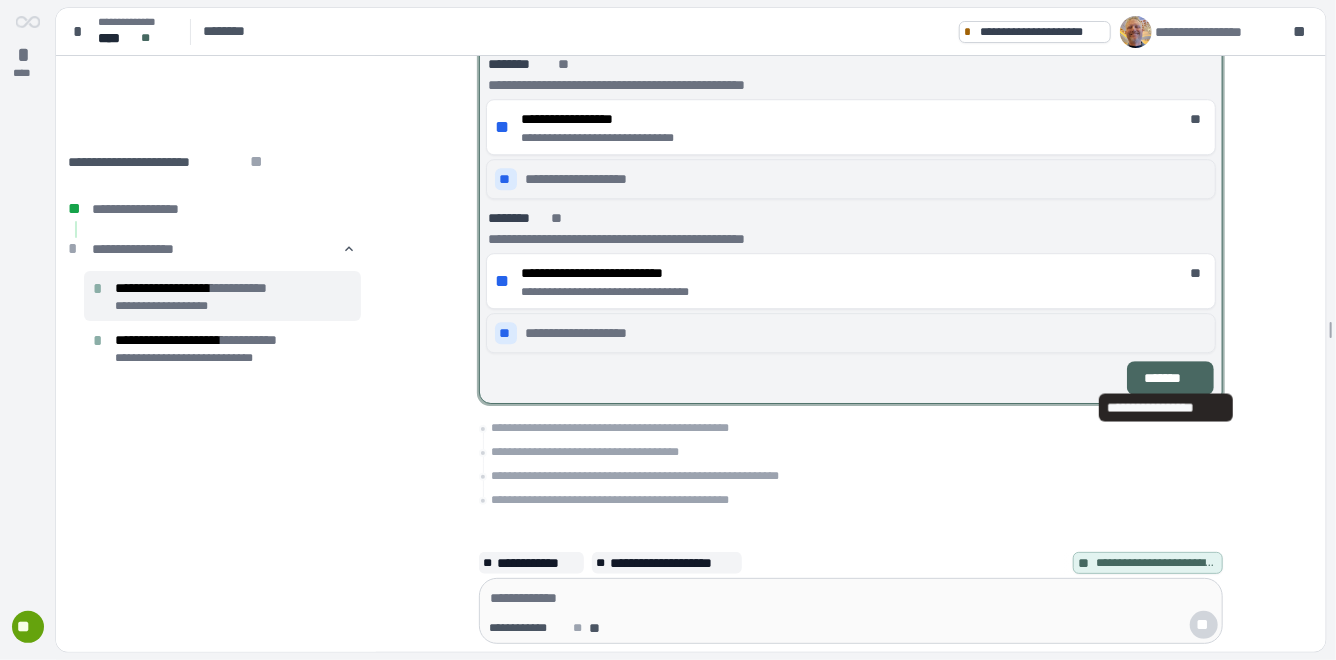 click on "*******" at bounding box center (1170, 378) 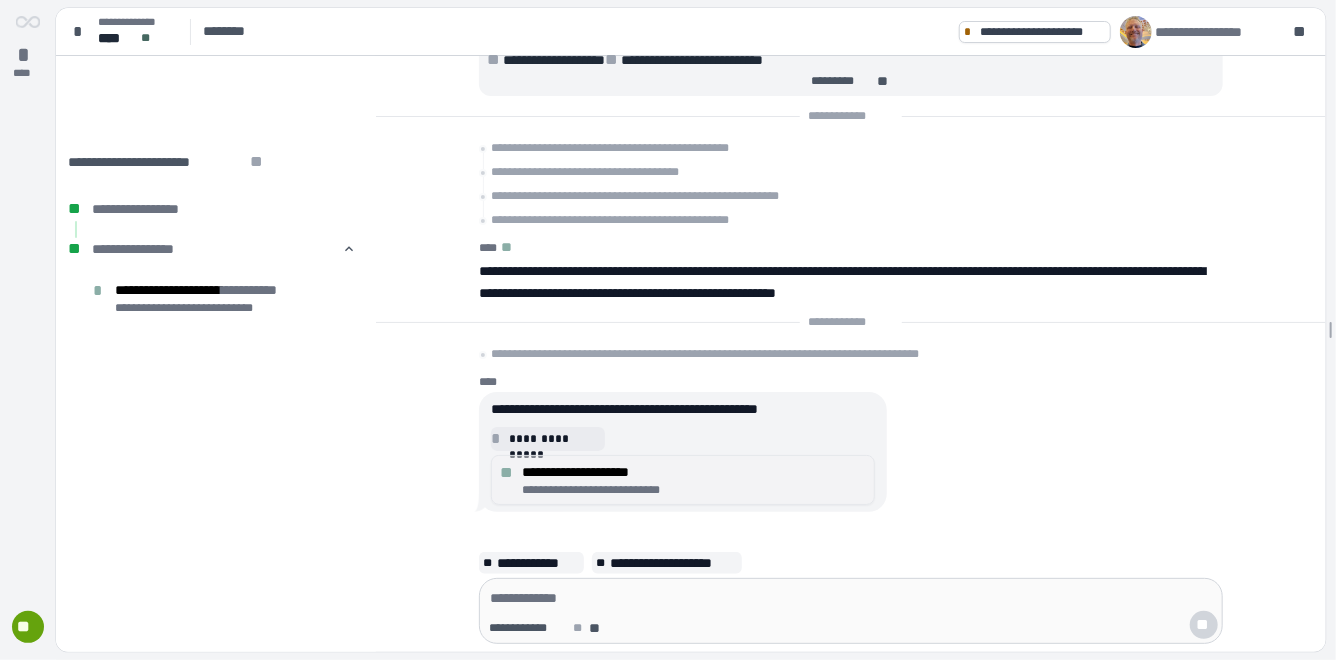 click on "**********" at bounding box center [694, 480] 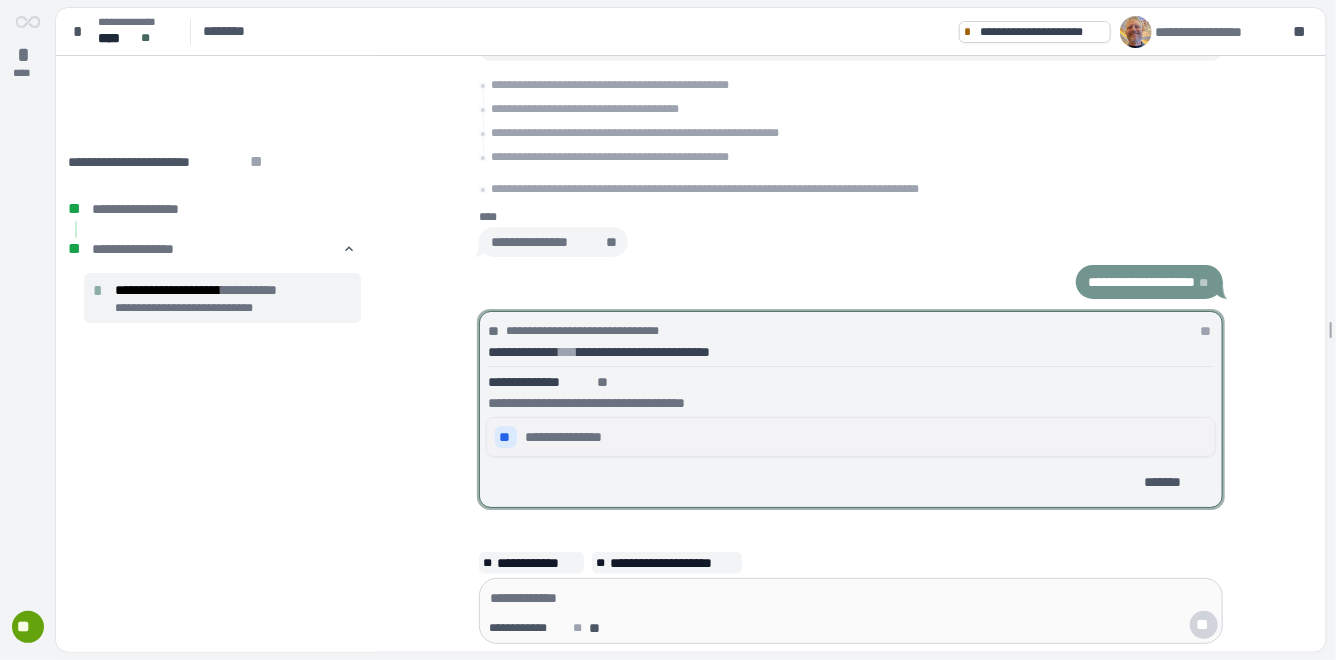 click on "**" at bounding box center (506, 437) 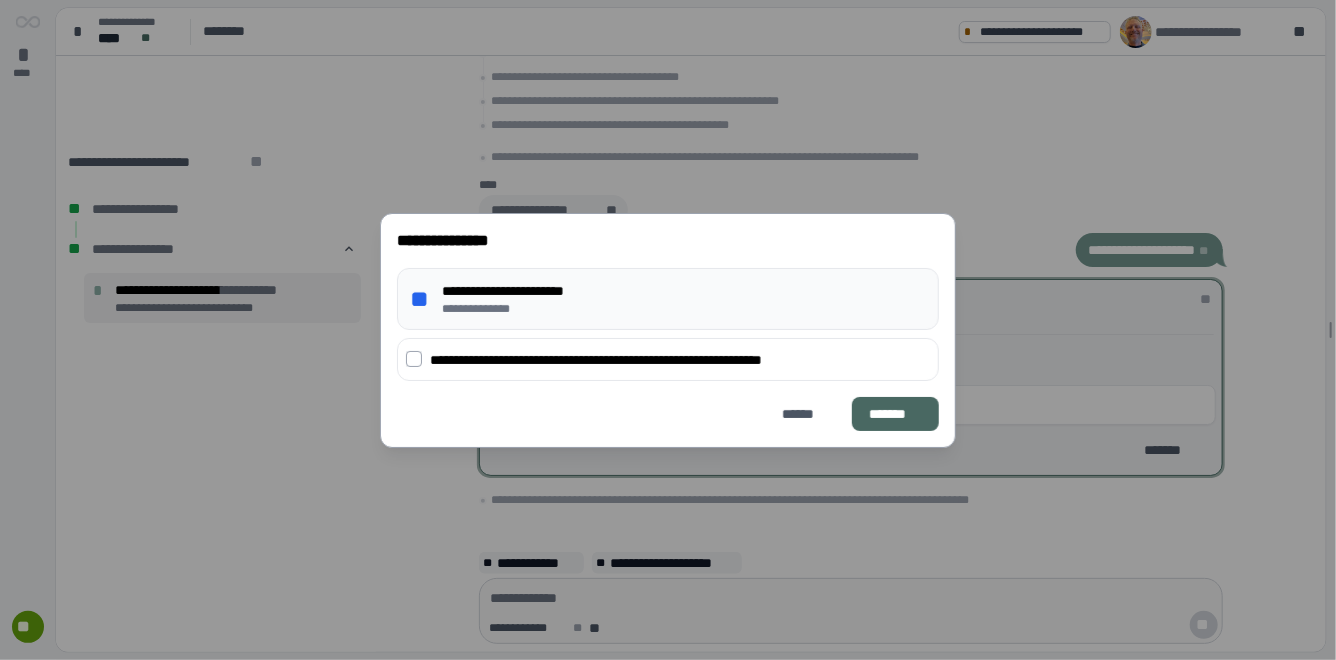 click on "*******" at bounding box center [895, 414] 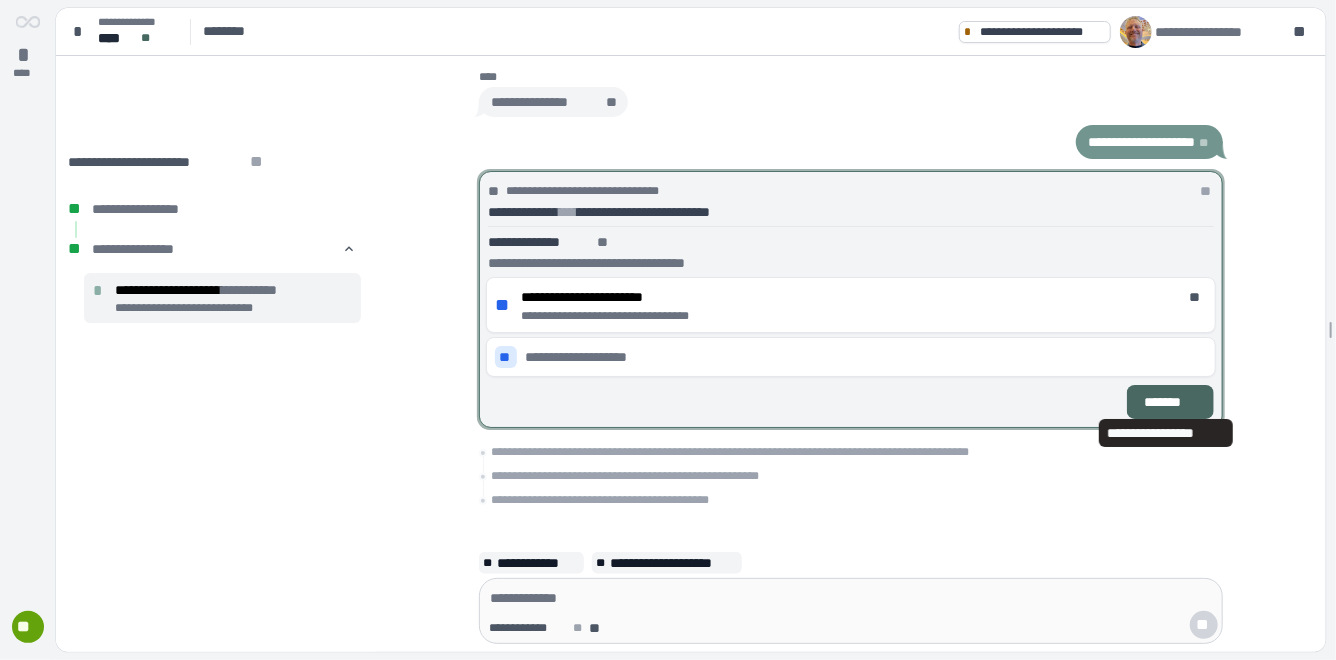 click on "*******" at bounding box center (1170, 402) 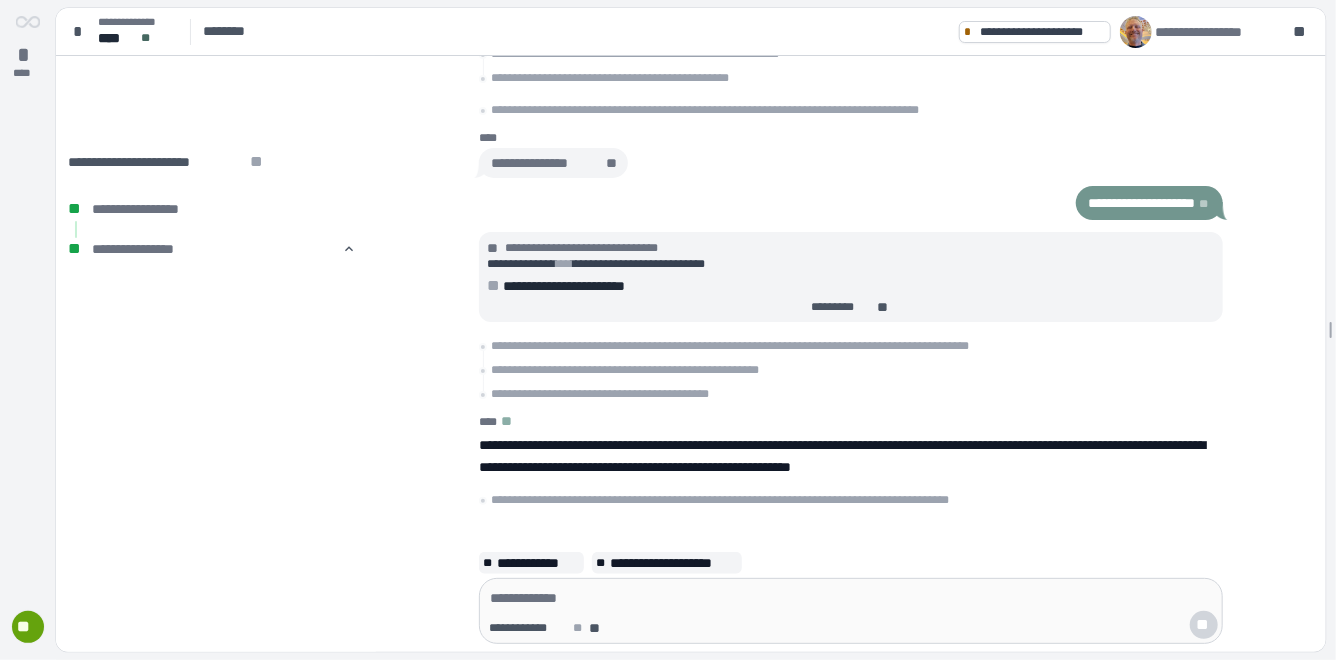 click on "**" at bounding box center (28, 627) 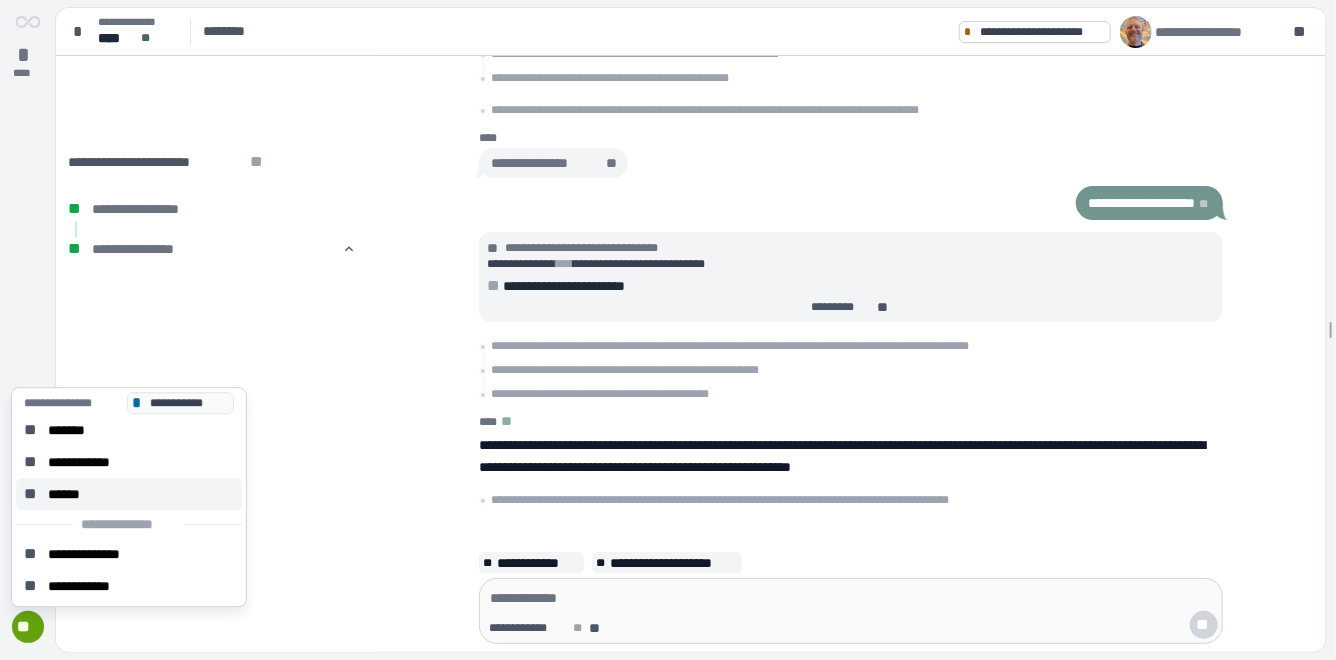 click on "** ******" at bounding box center [129, 494] 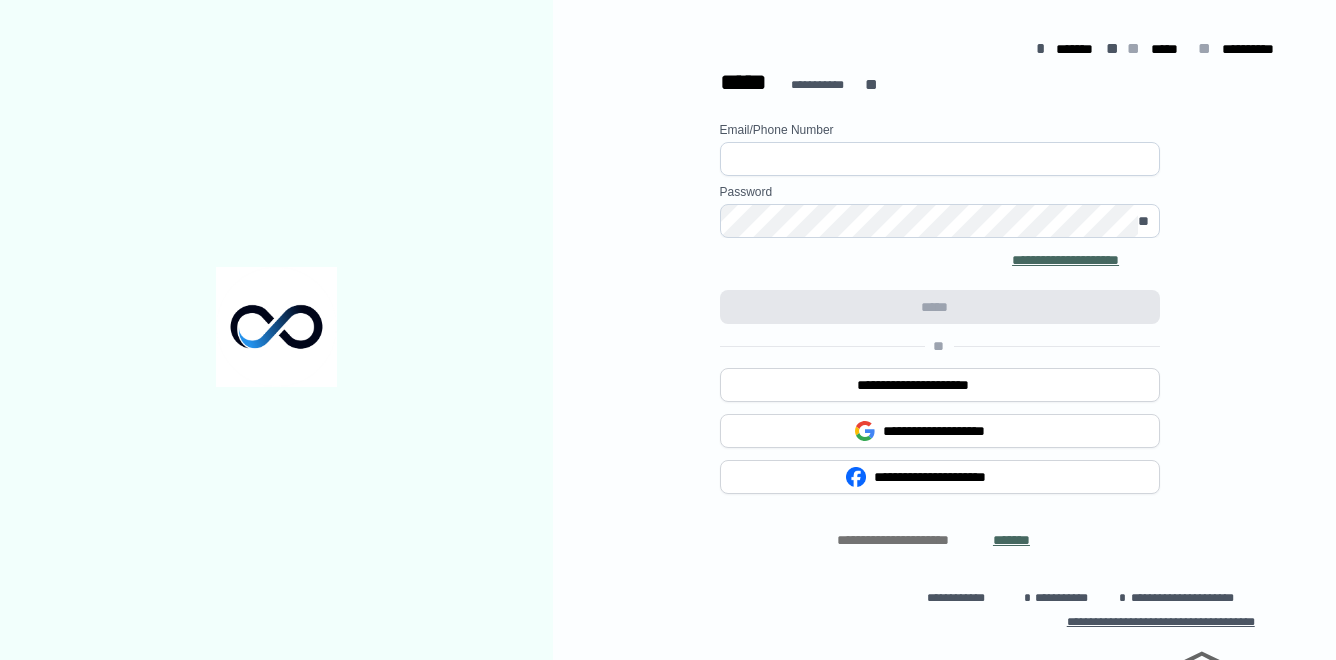 scroll, scrollTop: 0, scrollLeft: 0, axis: both 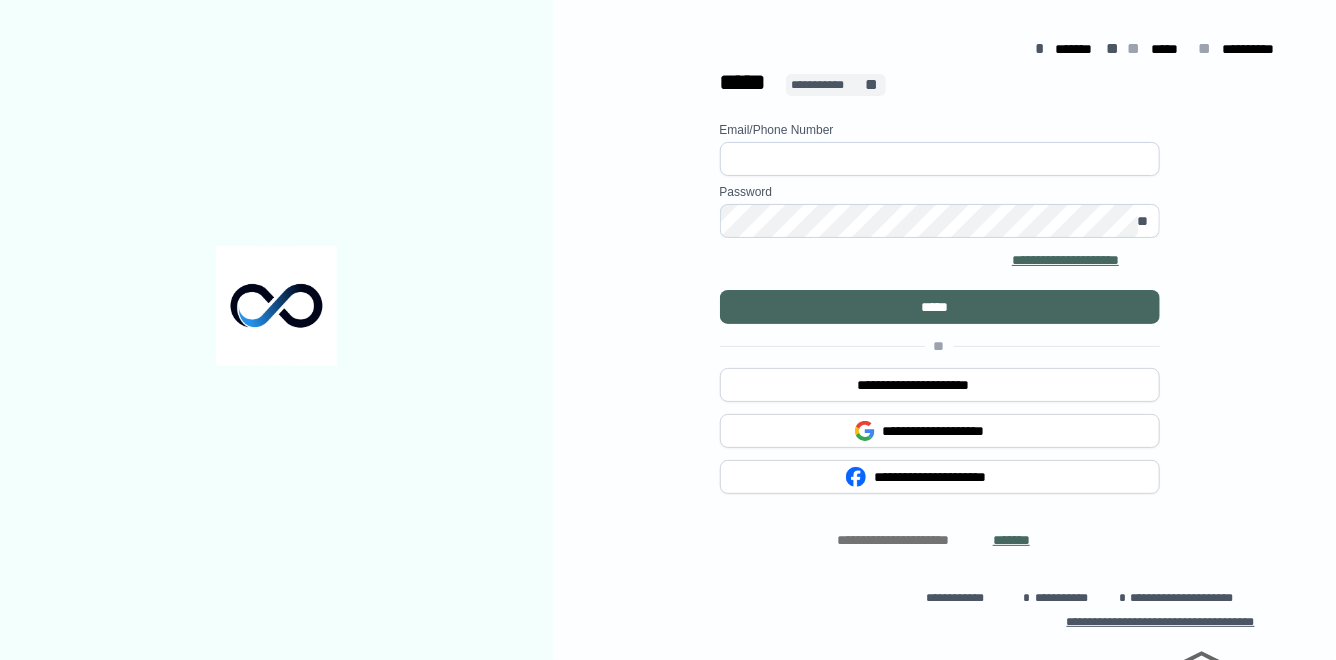 click on "**********" at bounding box center (827, 85) 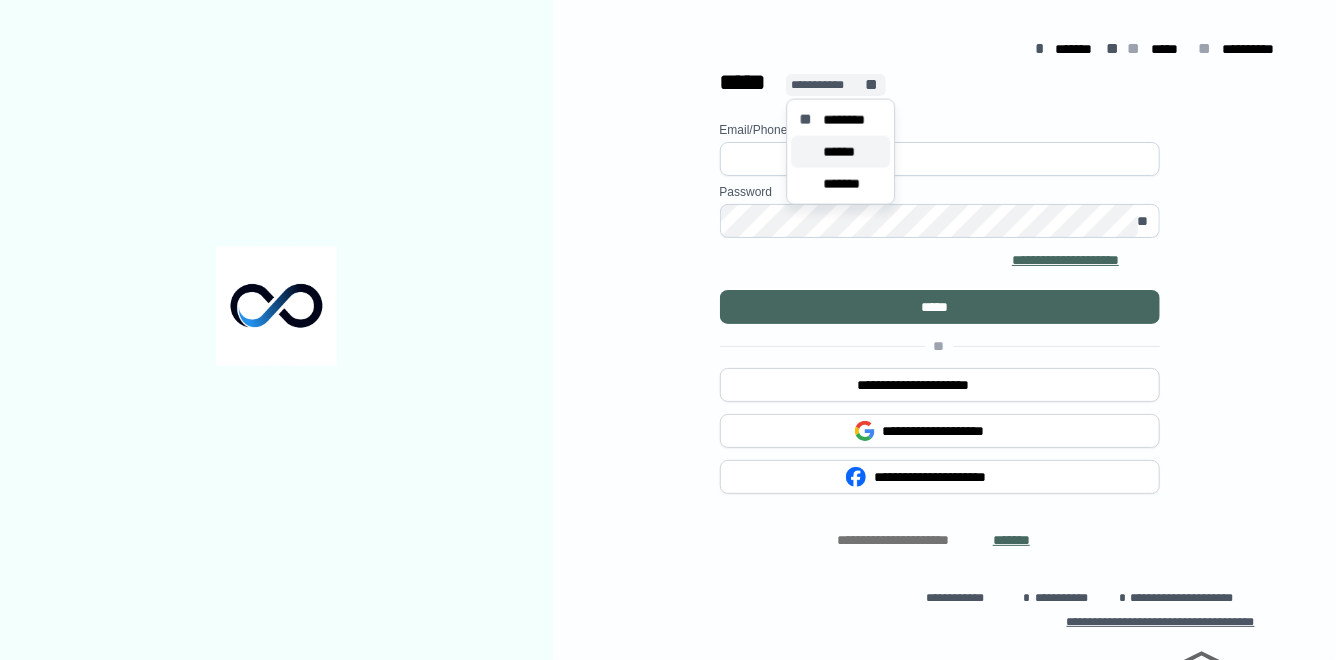 click on "******" at bounding box center (845, 152) 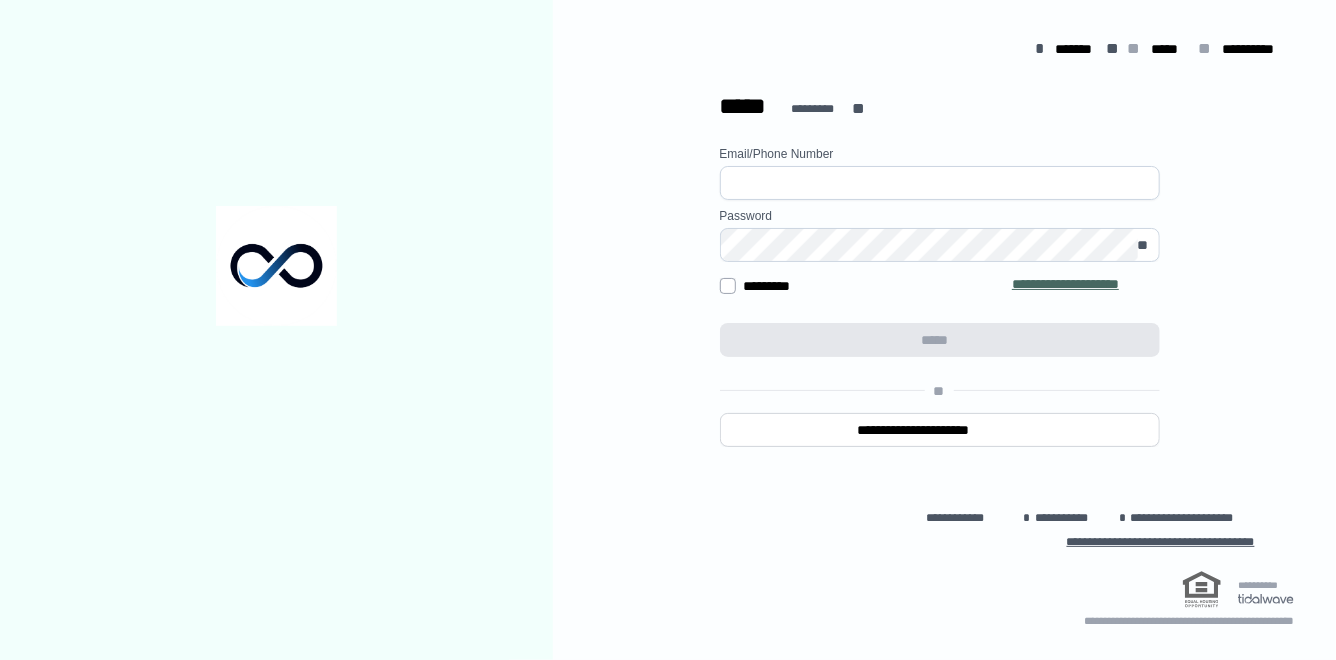 click at bounding box center [940, 183] 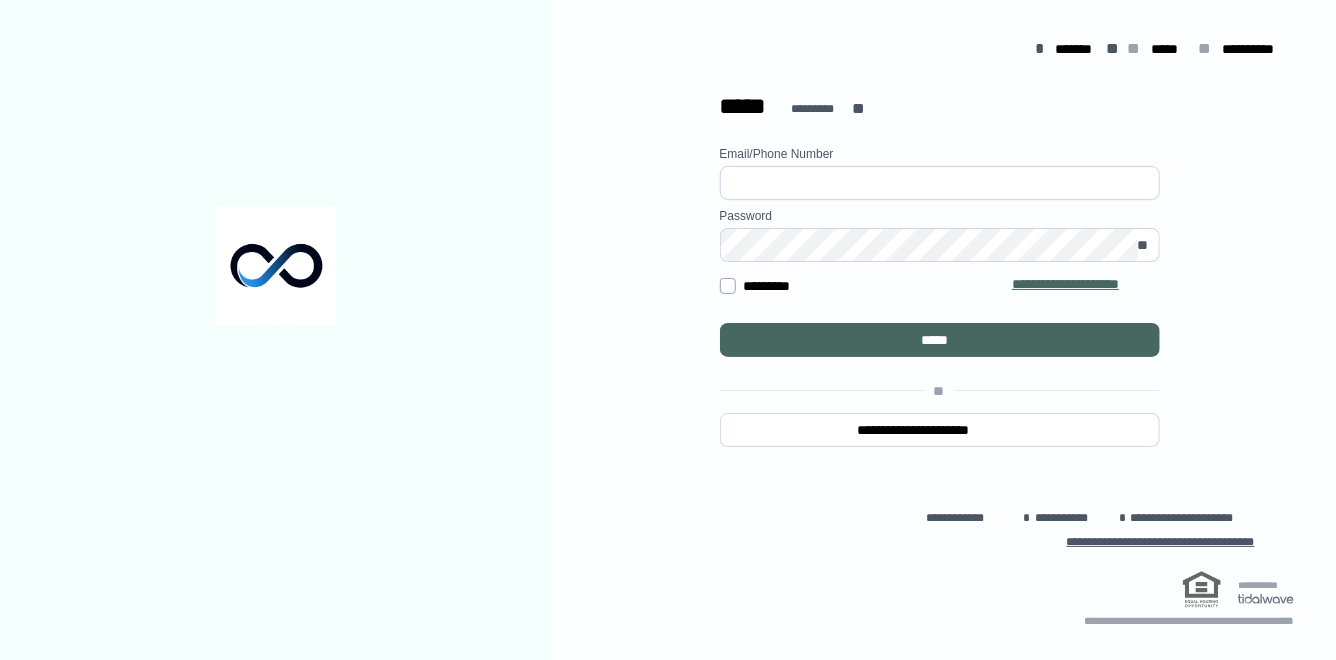 type on "**********" 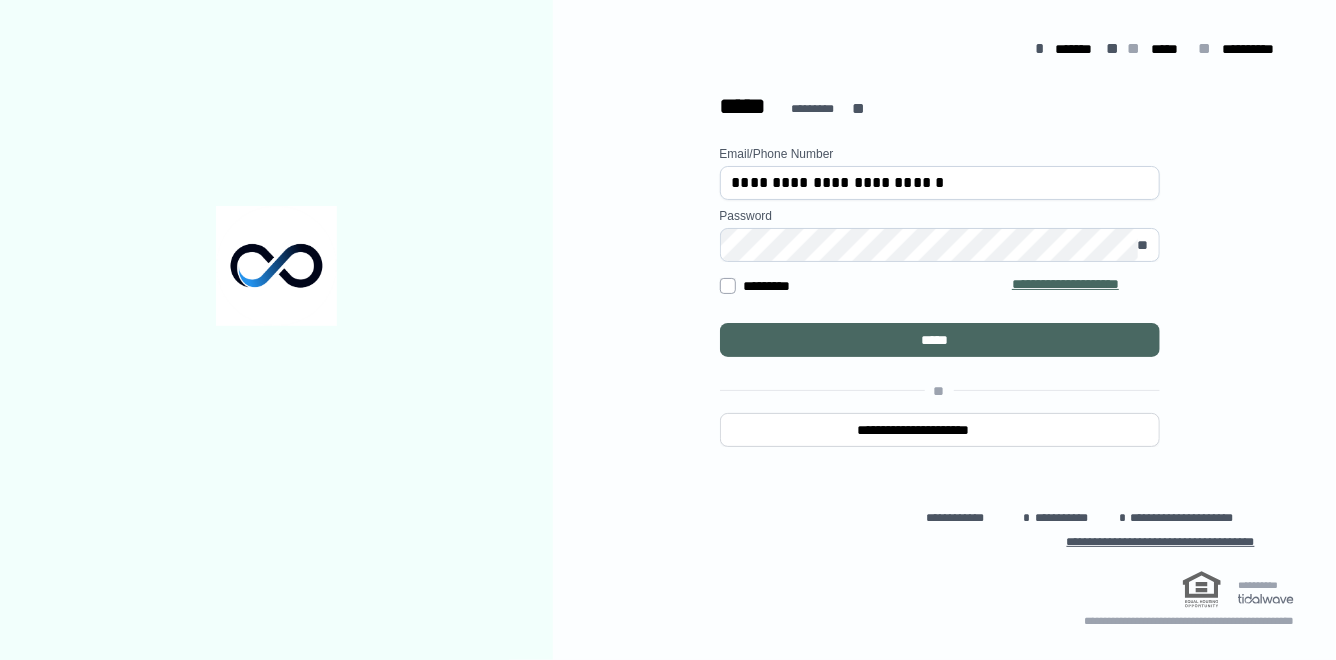 click on "*****" at bounding box center [940, 340] 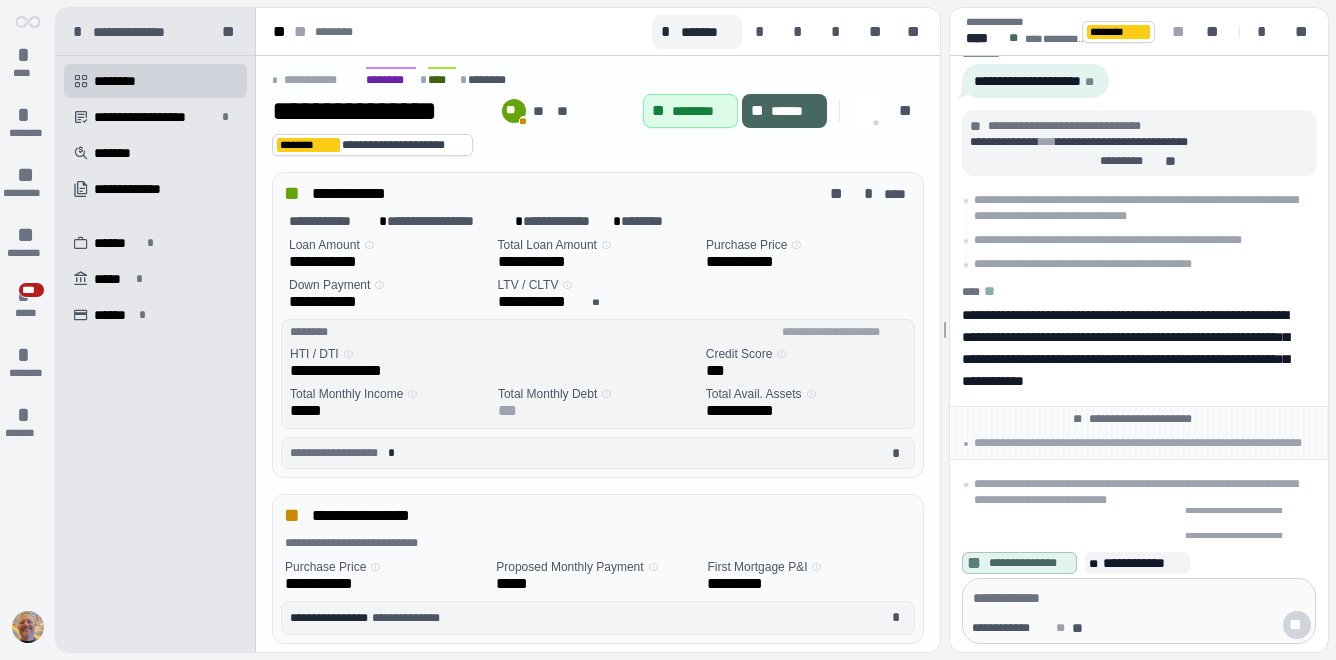 scroll, scrollTop: 0, scrollLeft: 0, axis: both 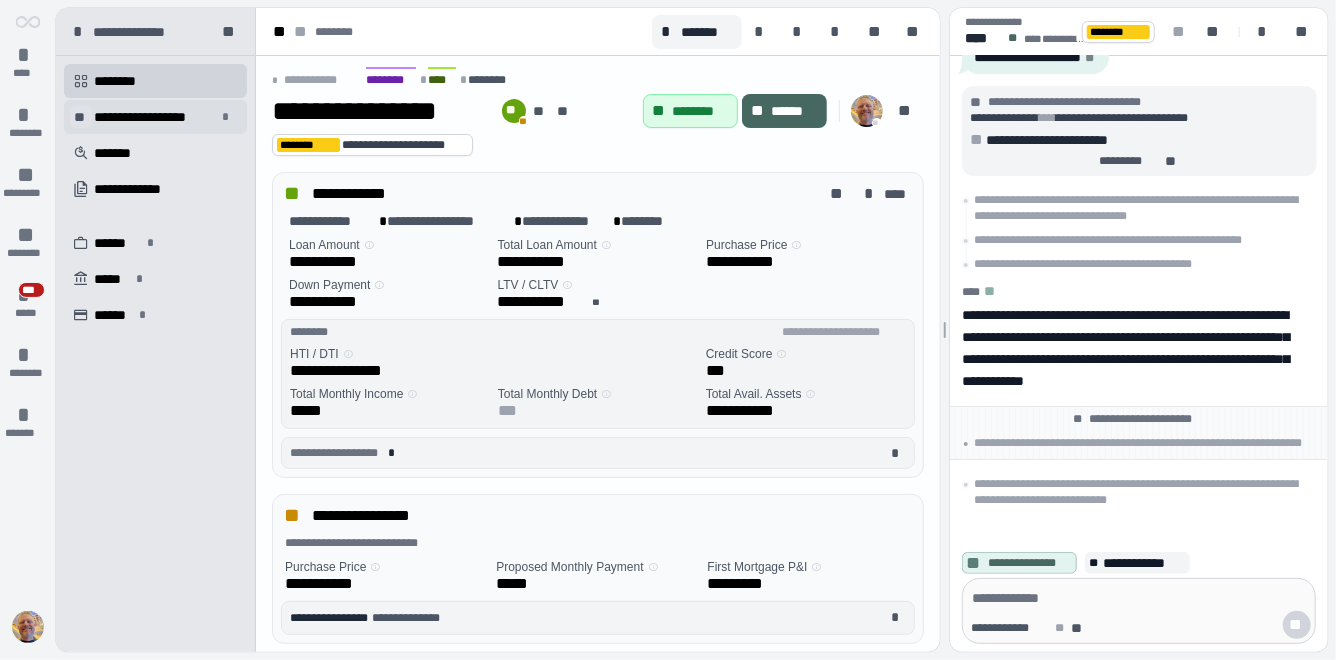 click on "**" at bounding box center (81, 117) 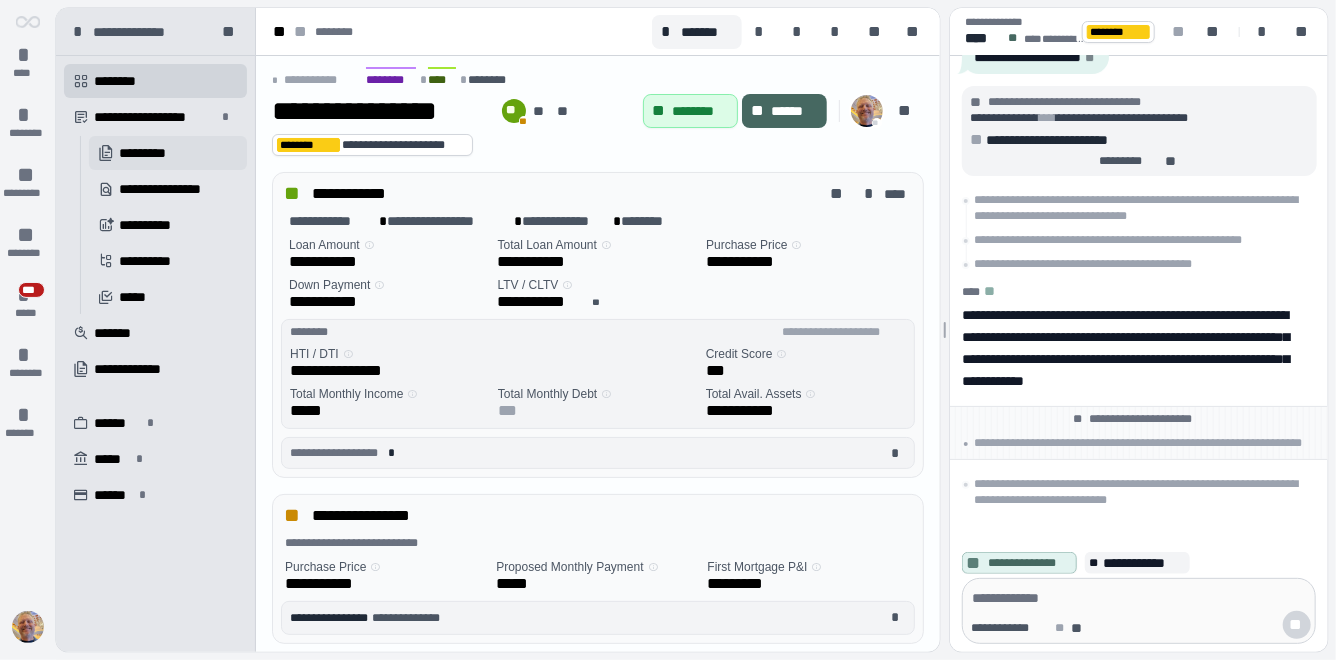 click on "*********" at bounding box center (156, 153) 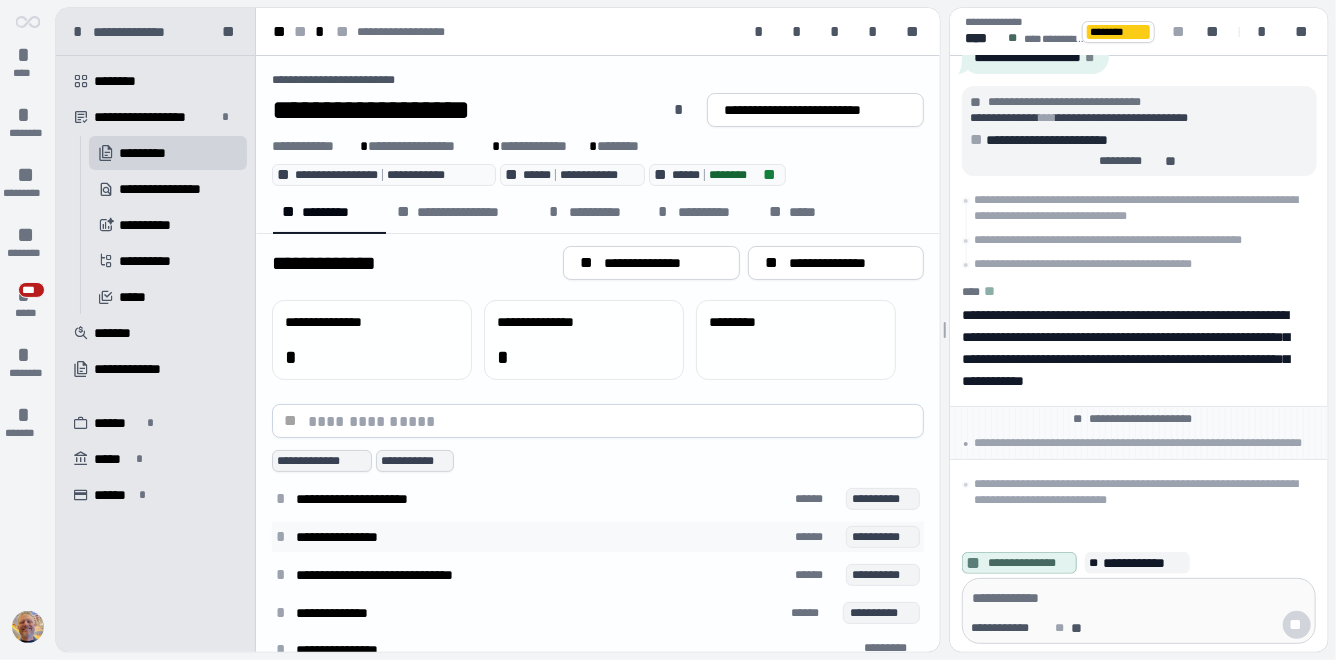 scroll, scrollTop: 27, scrollLeft: 0, axis: vertical 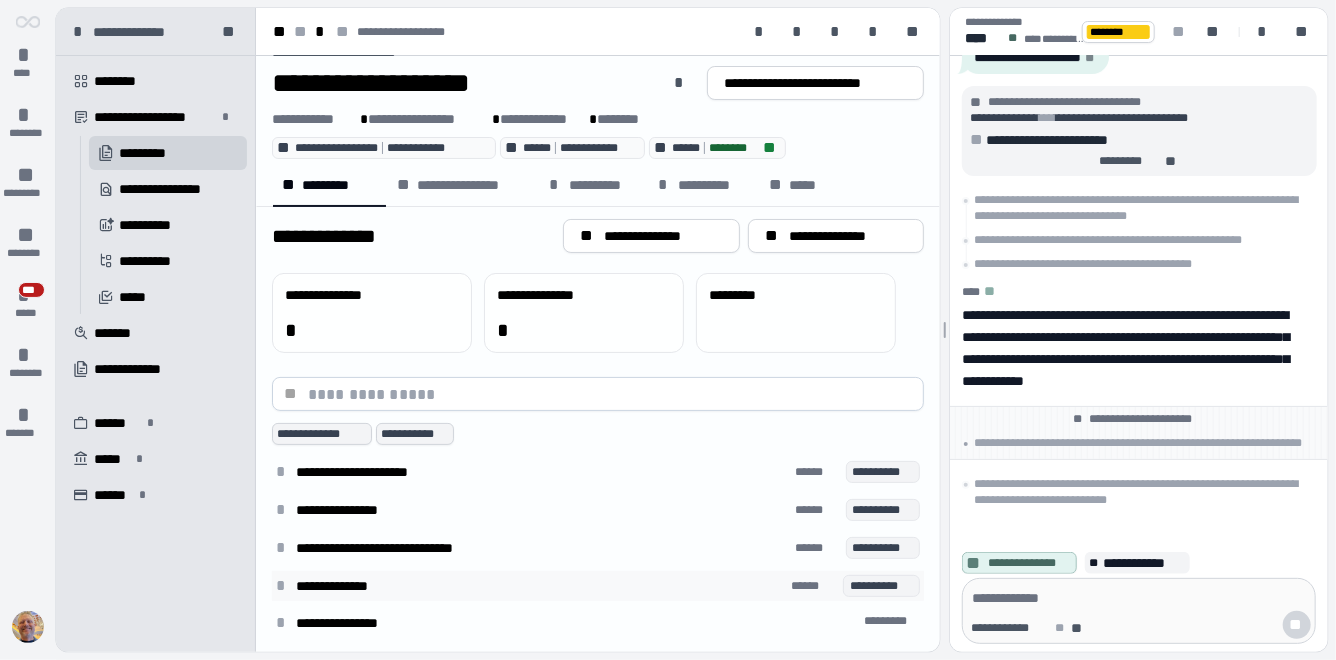 click on "*" at bounding box center (284, 586) 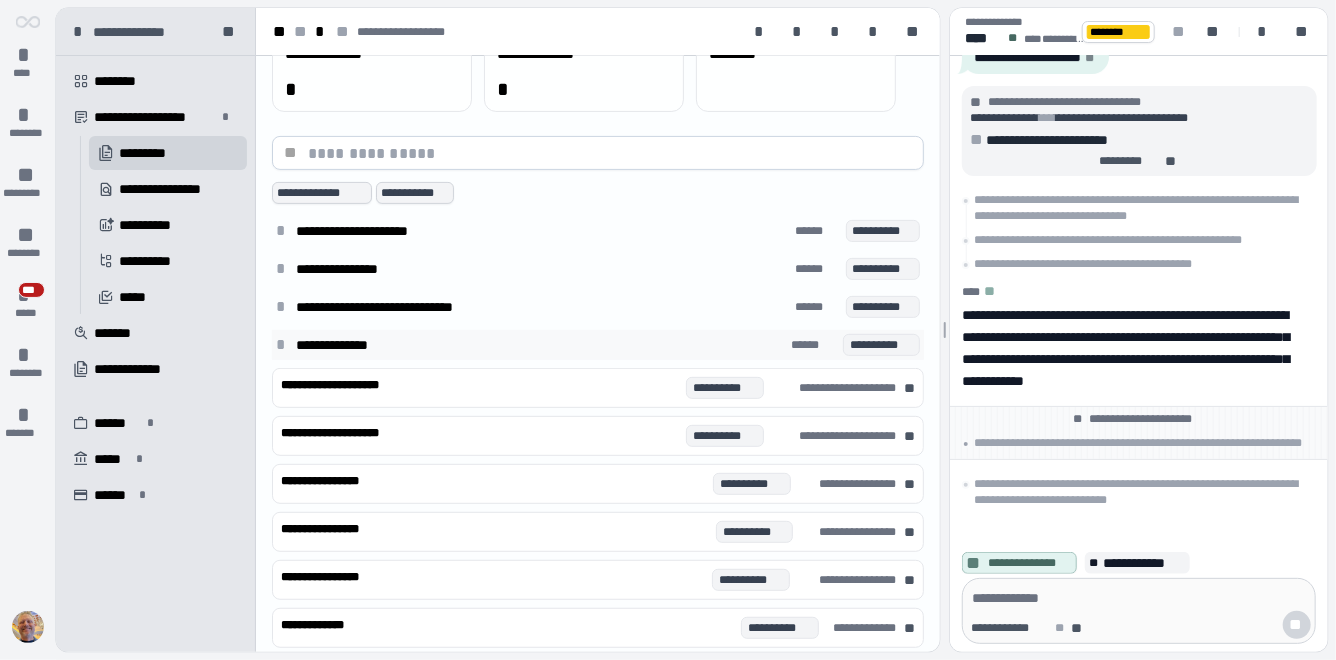 scroll, scrollTop: 321, scrollLeft: 0, axis: vertical 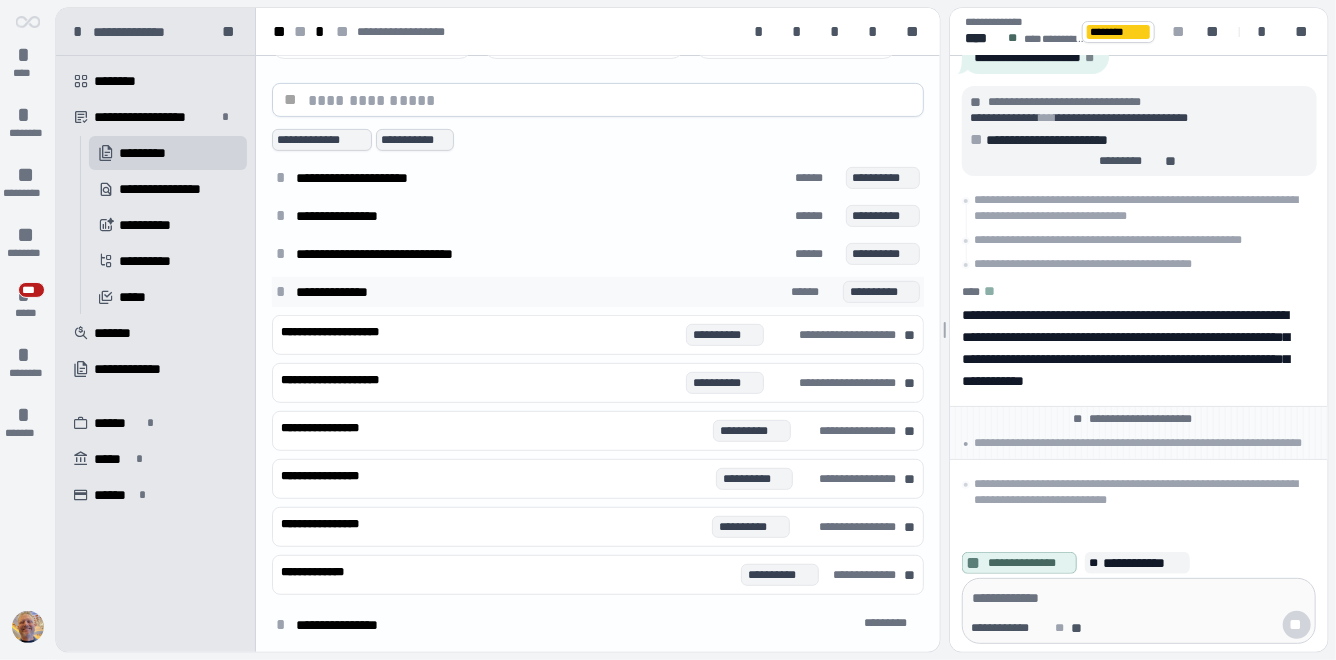 click on "*" at bounding box center (284, 292) 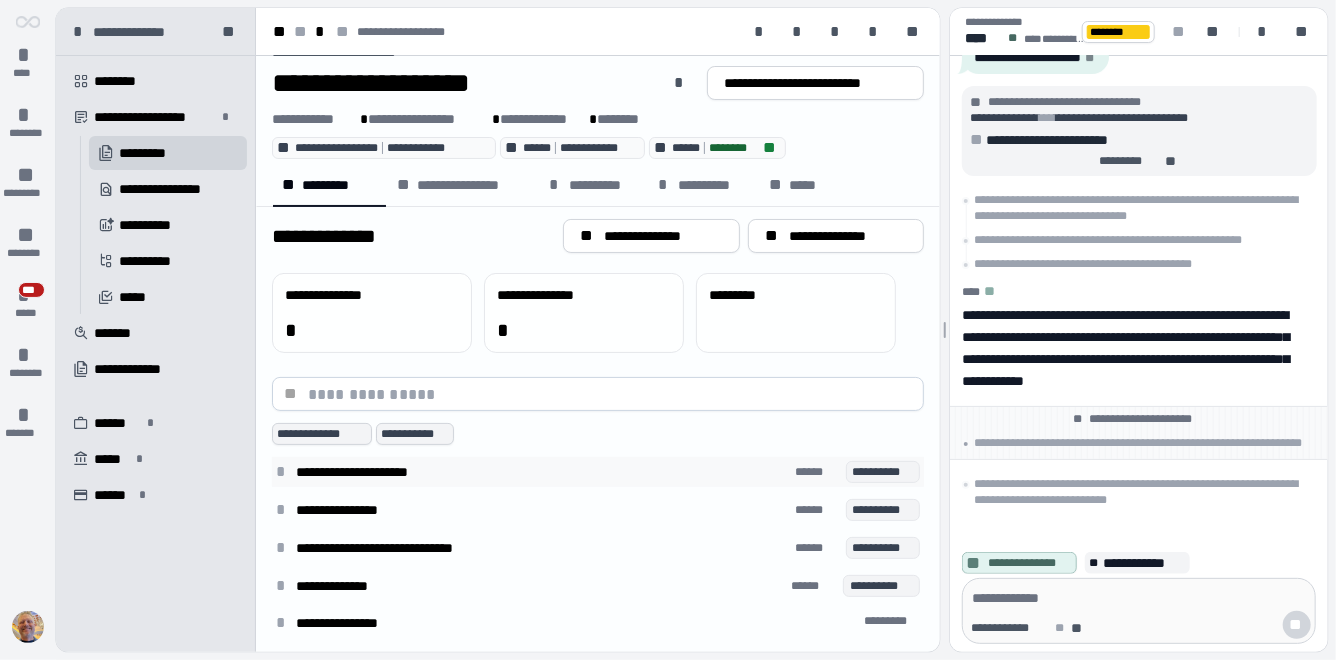 click on "*" at bounding box center [284, 472] 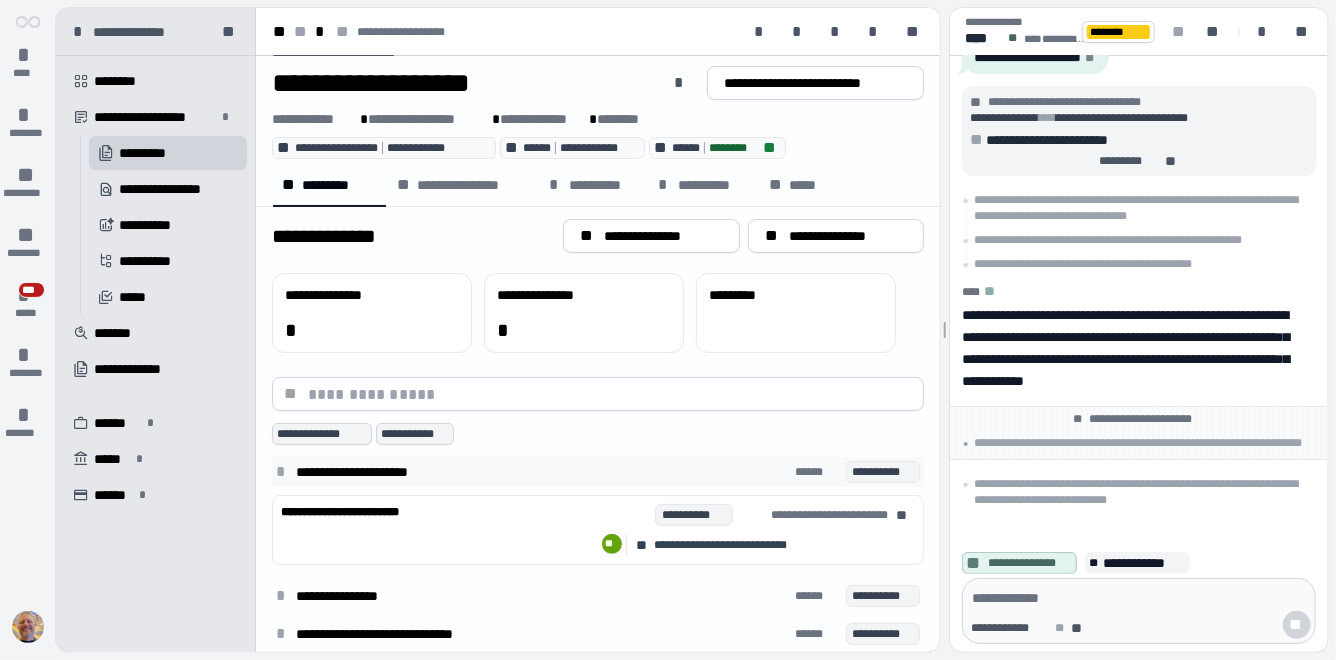 click on "*" at bounding box center [284, 472] 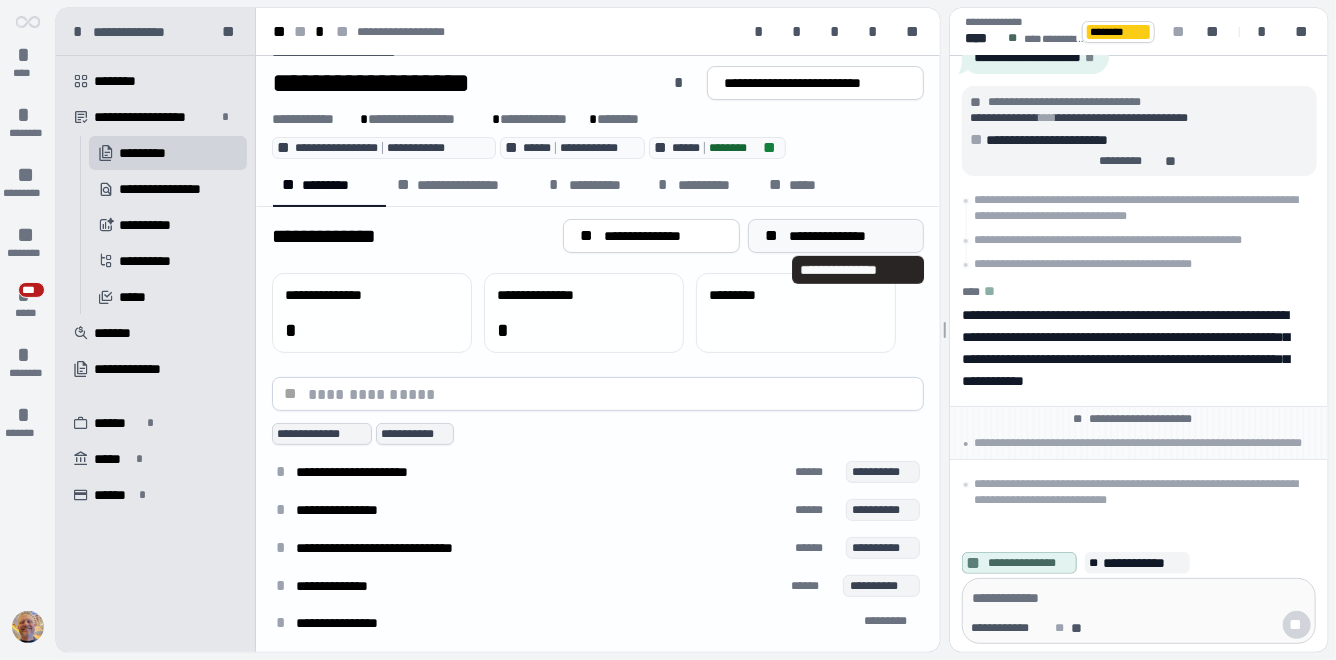click on "**********" at bounding box center [848, 236] 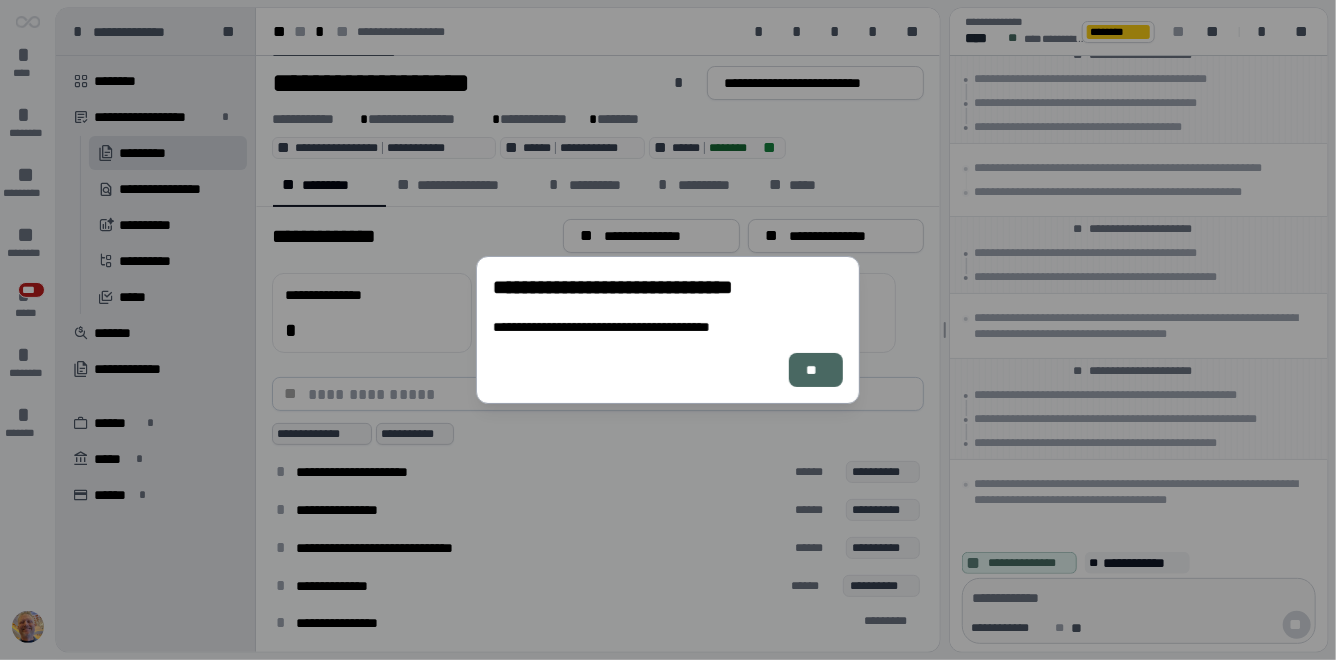 click on "**" at bounding box center (816, 370) 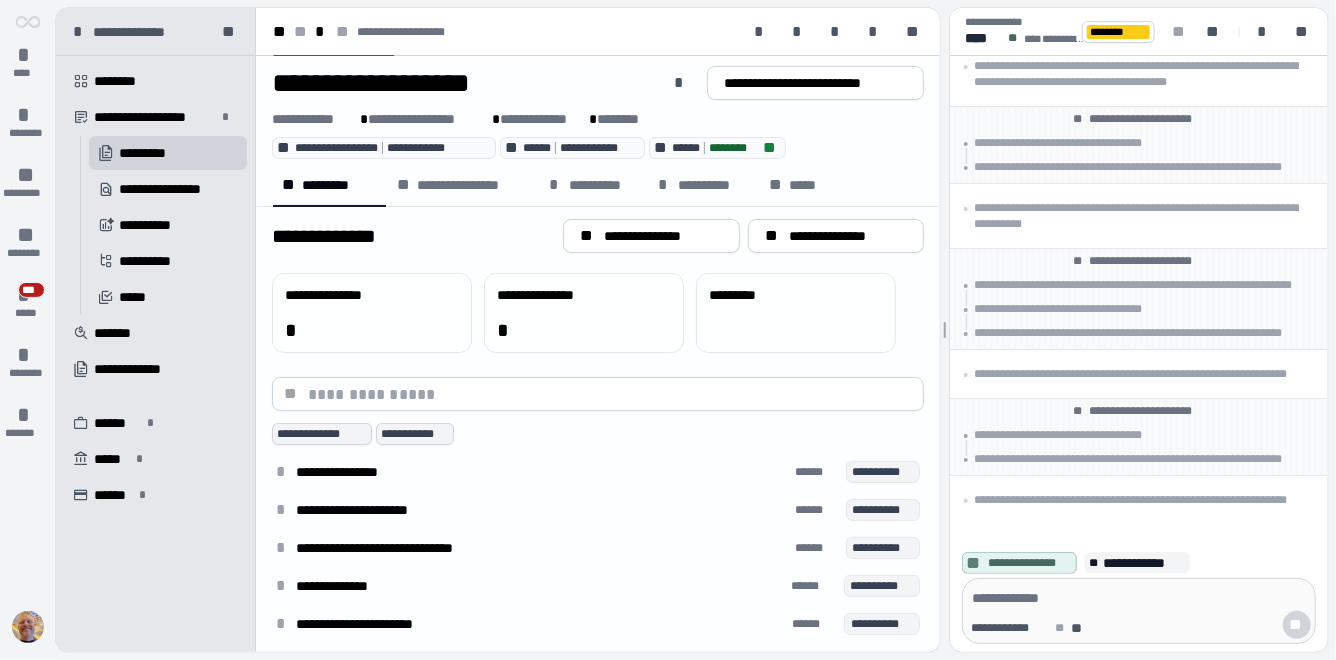 scroll, scrollTop: 65, scrollLeft: 0, axis: vertical 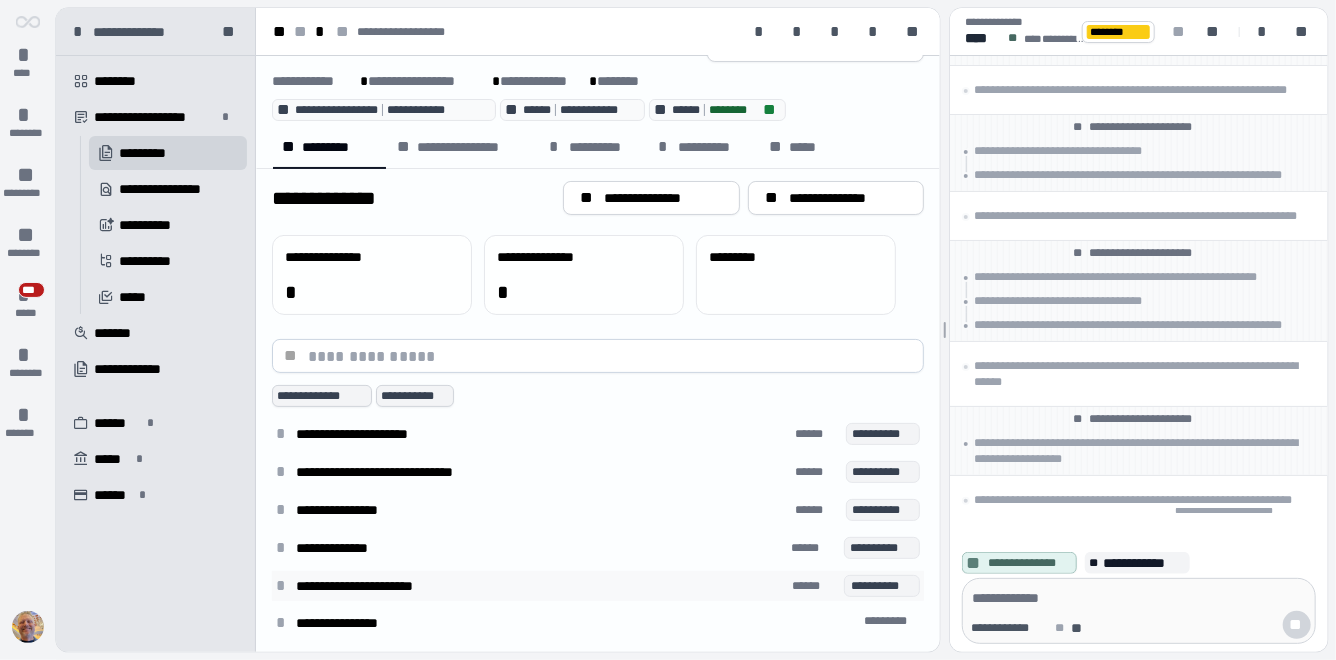 click on "*" at bounding box center [284, 586] 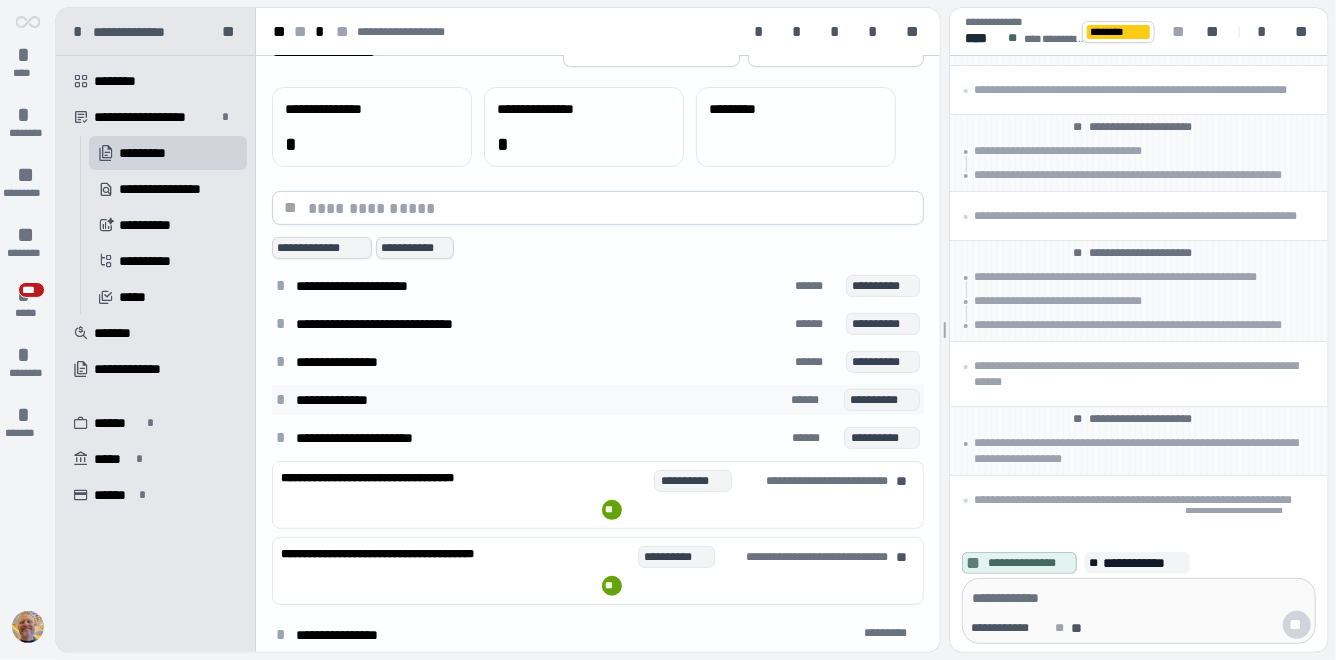 scroll, scrollTop: 224, scrollLeft: 0, axis: vertical 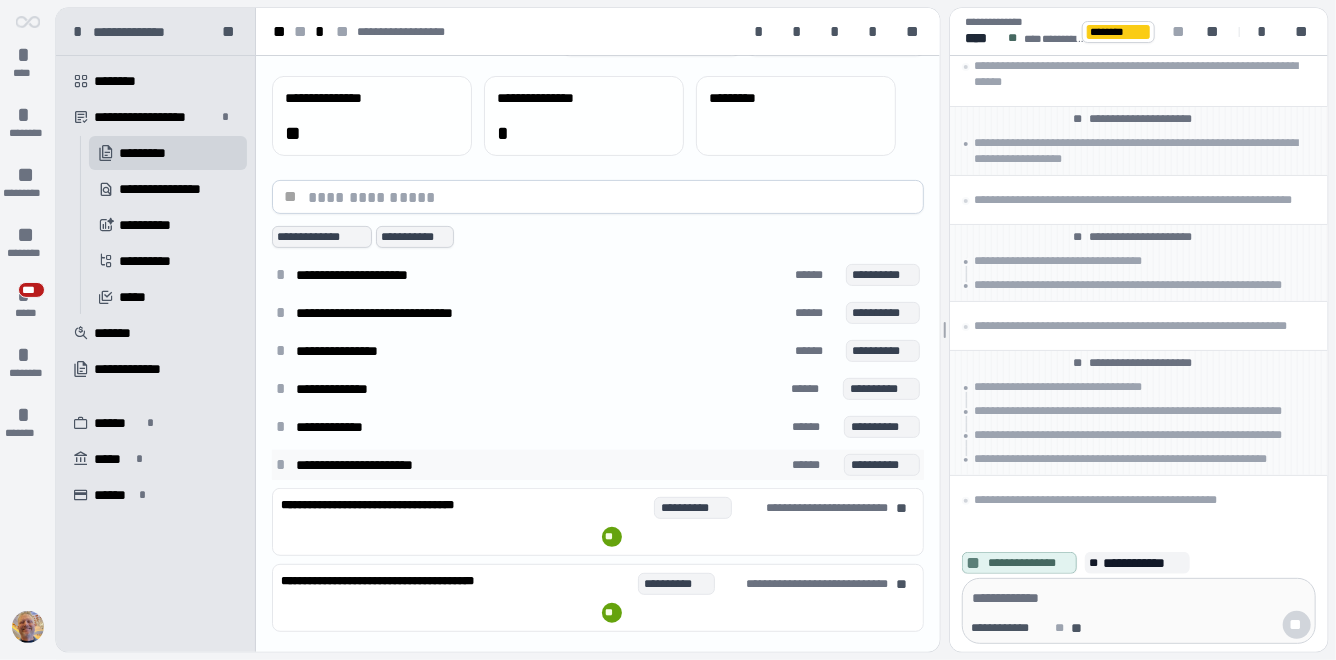 click on "*" at bounding box center [284, 465] 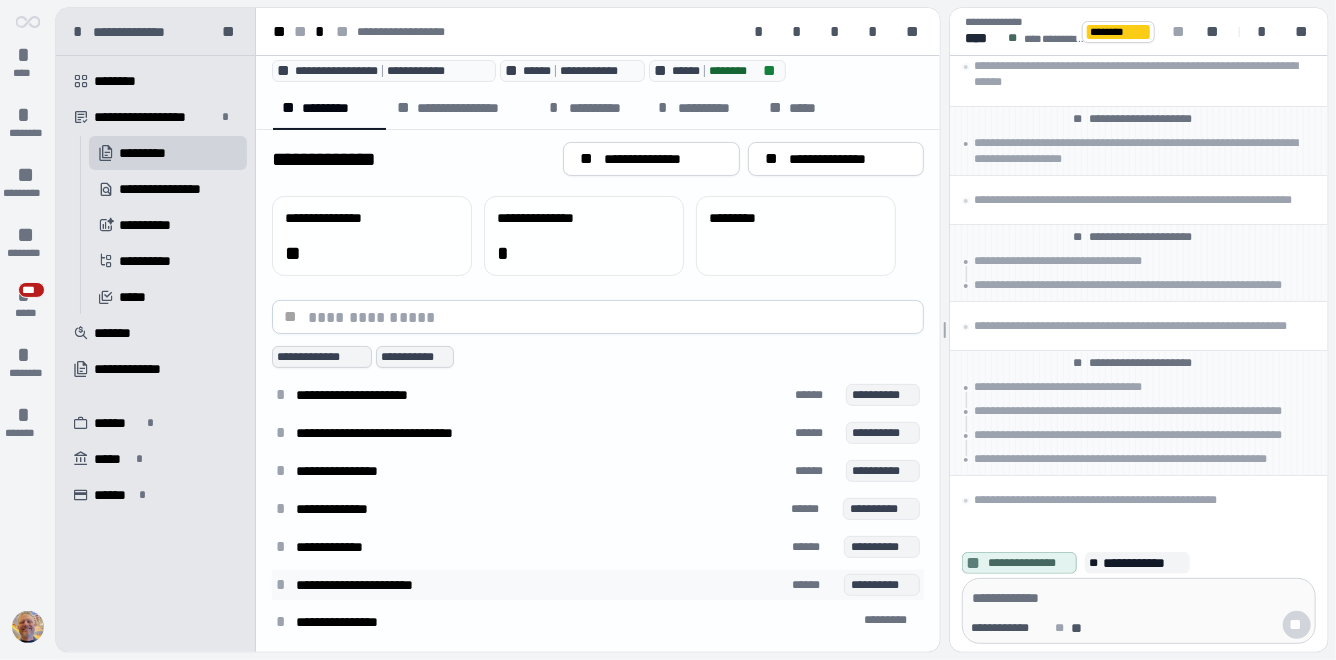 scroll, scrollTop: 103, scrollLeft: 0, axis: vertical 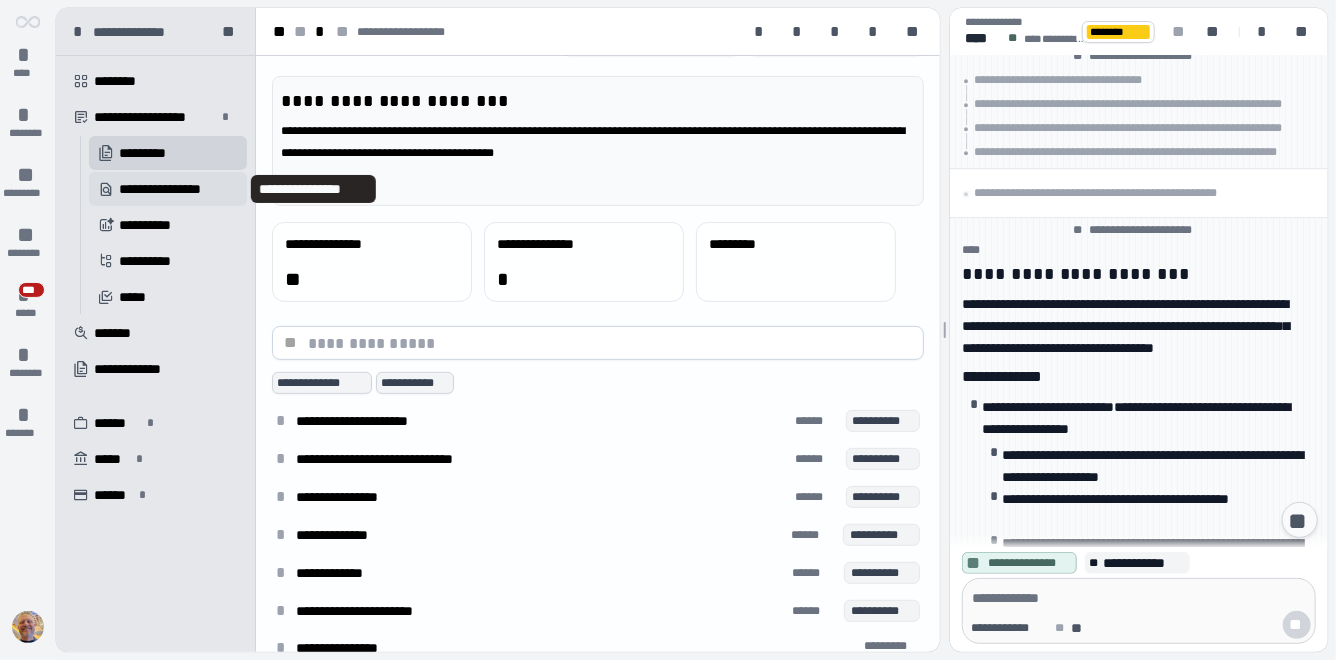 click on "**********" at bounding box center [173, 189] 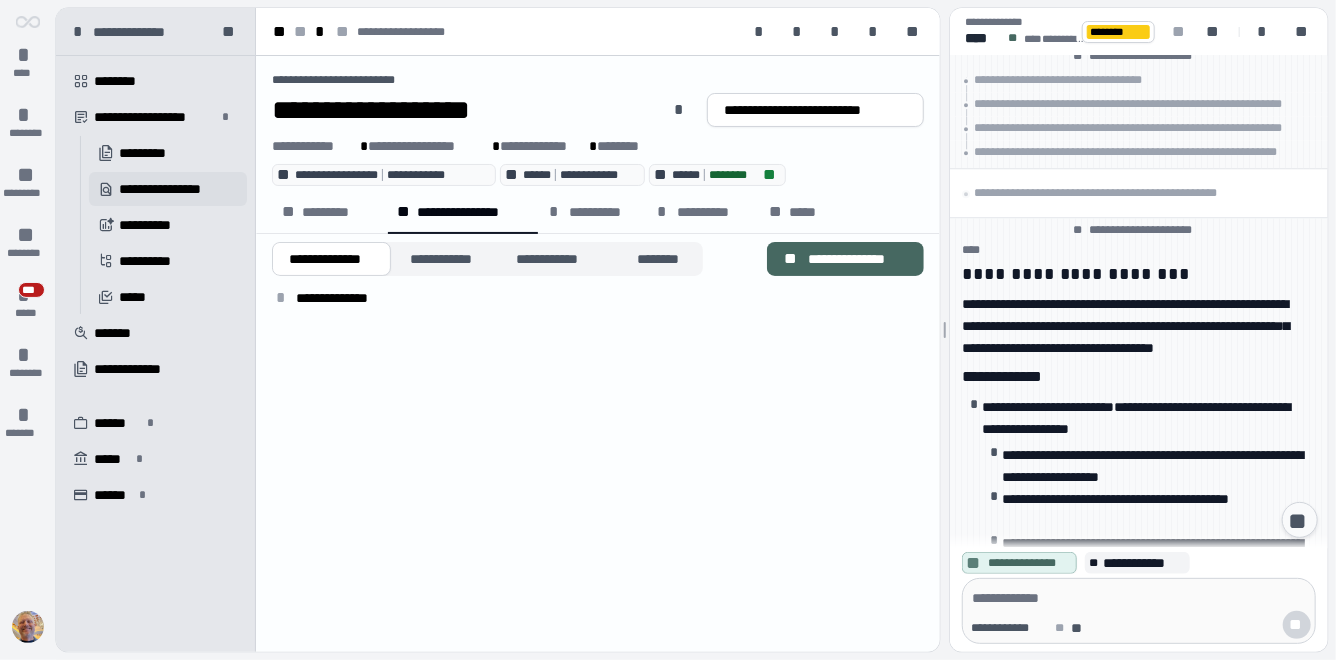 scroll, scrollTop: 0, scrollLeft: 0, axis: both 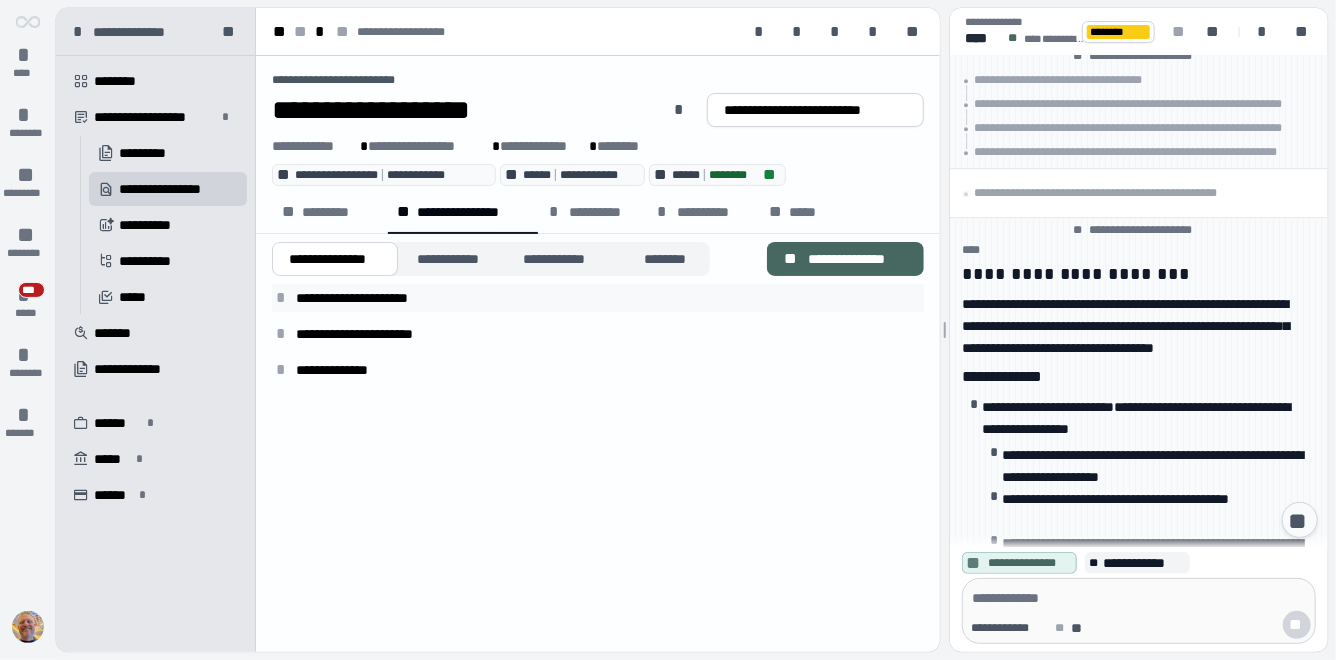 click on "*" at bounding box center (284, 298) 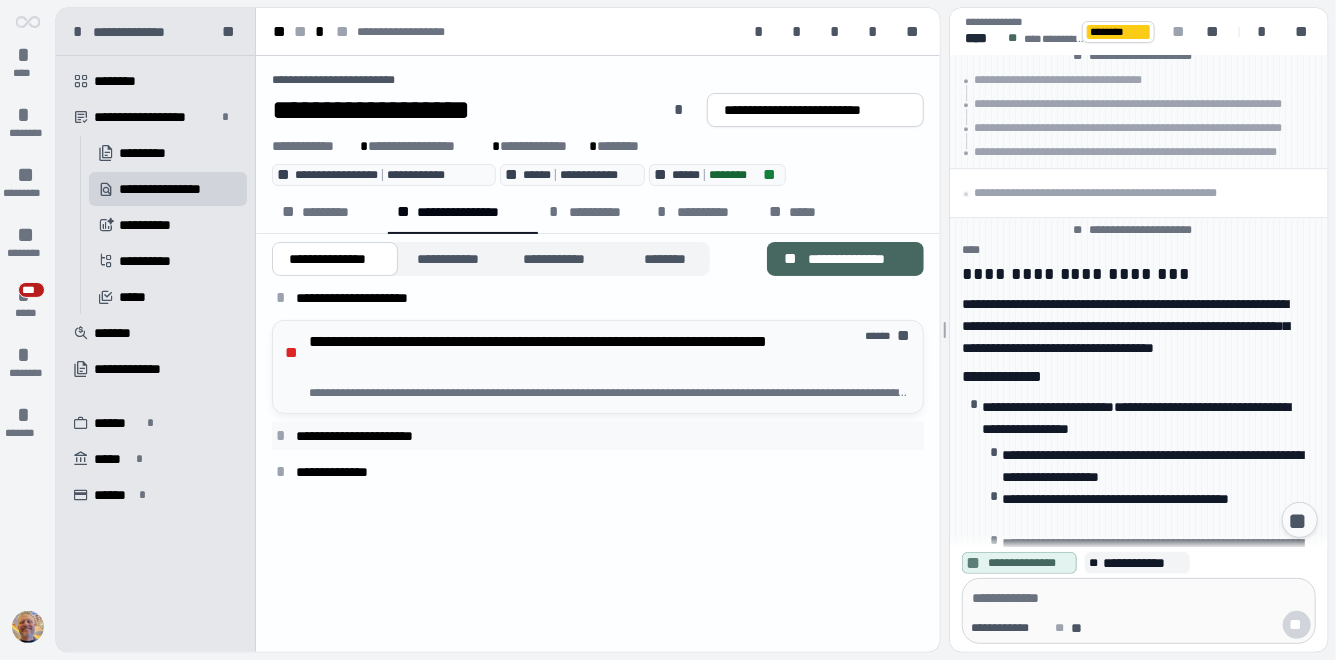 click on "*" at bounding box center (284, 436) 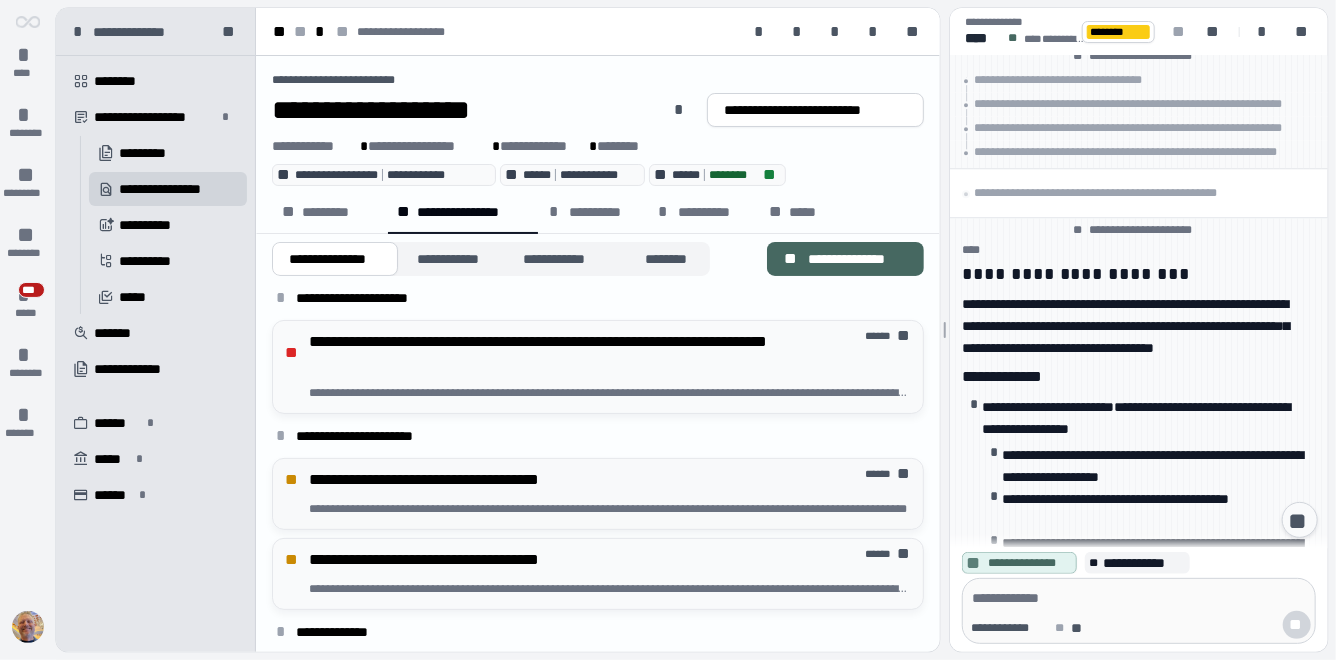 scroll, scrollTop: 8, scrollLeft: 0, axis: vertical 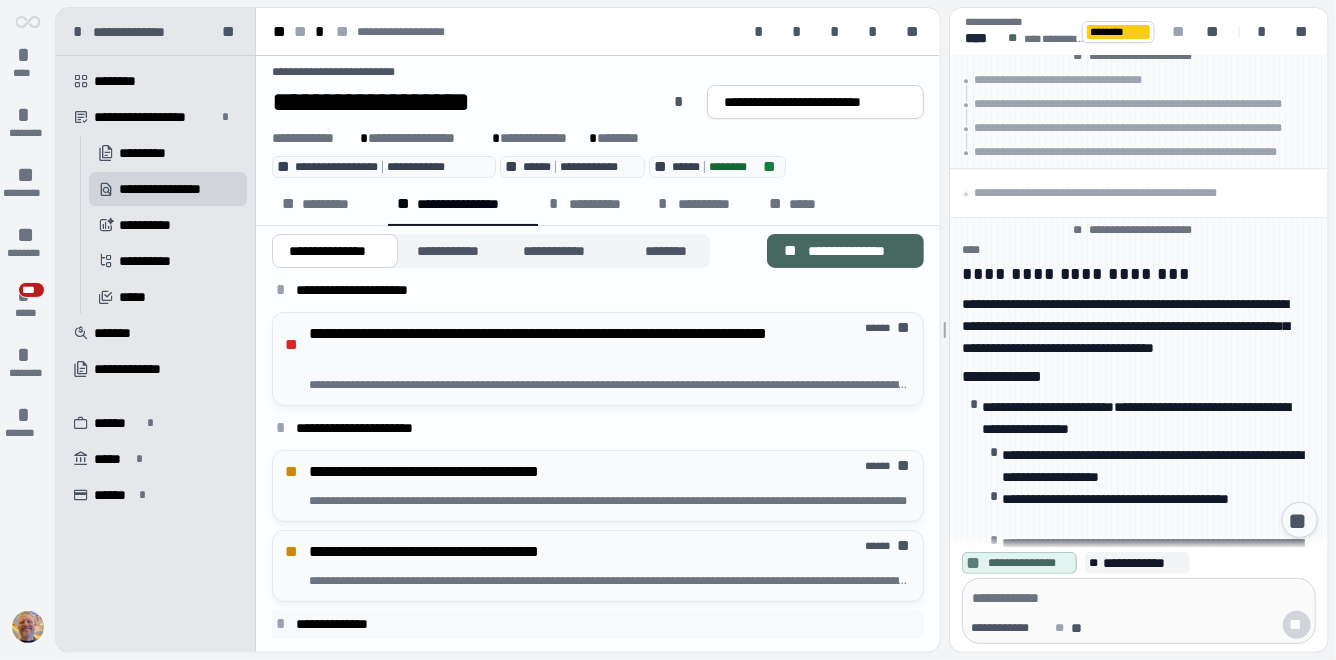 click on "*" at bounding box center (284, 624) 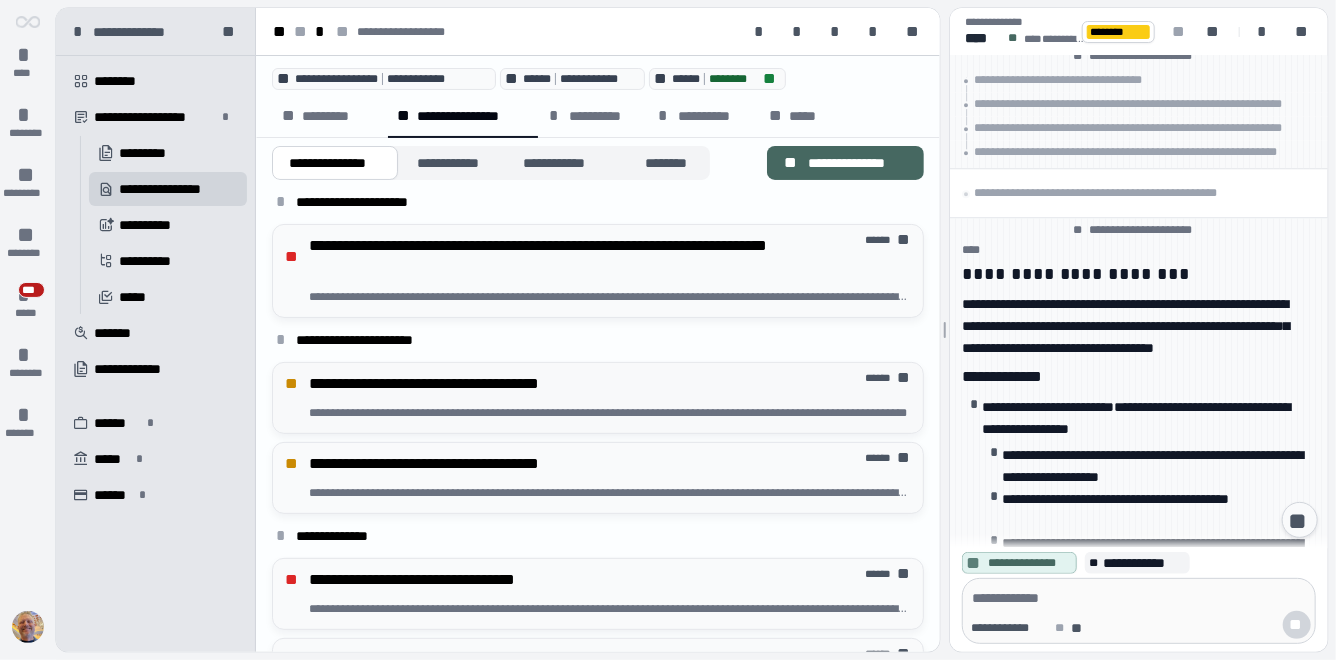 scroll, scrollTop: 0, scrollLeft: 0, axis: both 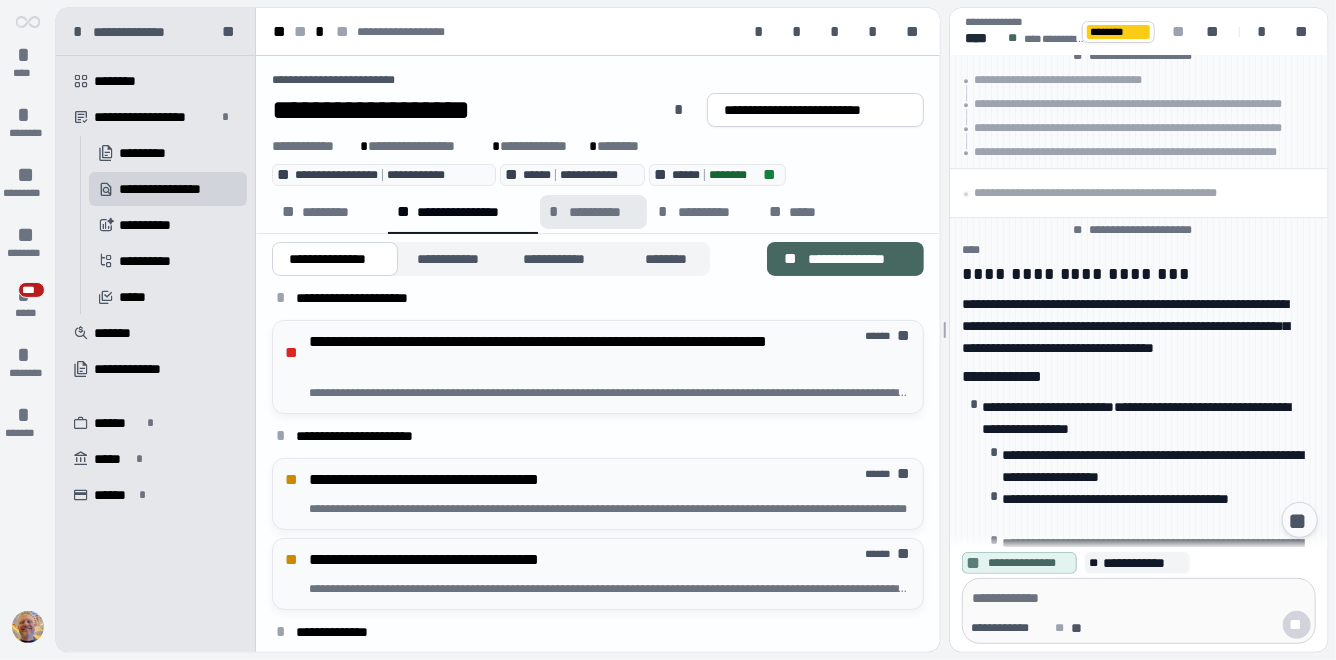 click on "**********" at bounding box center [603, 212] 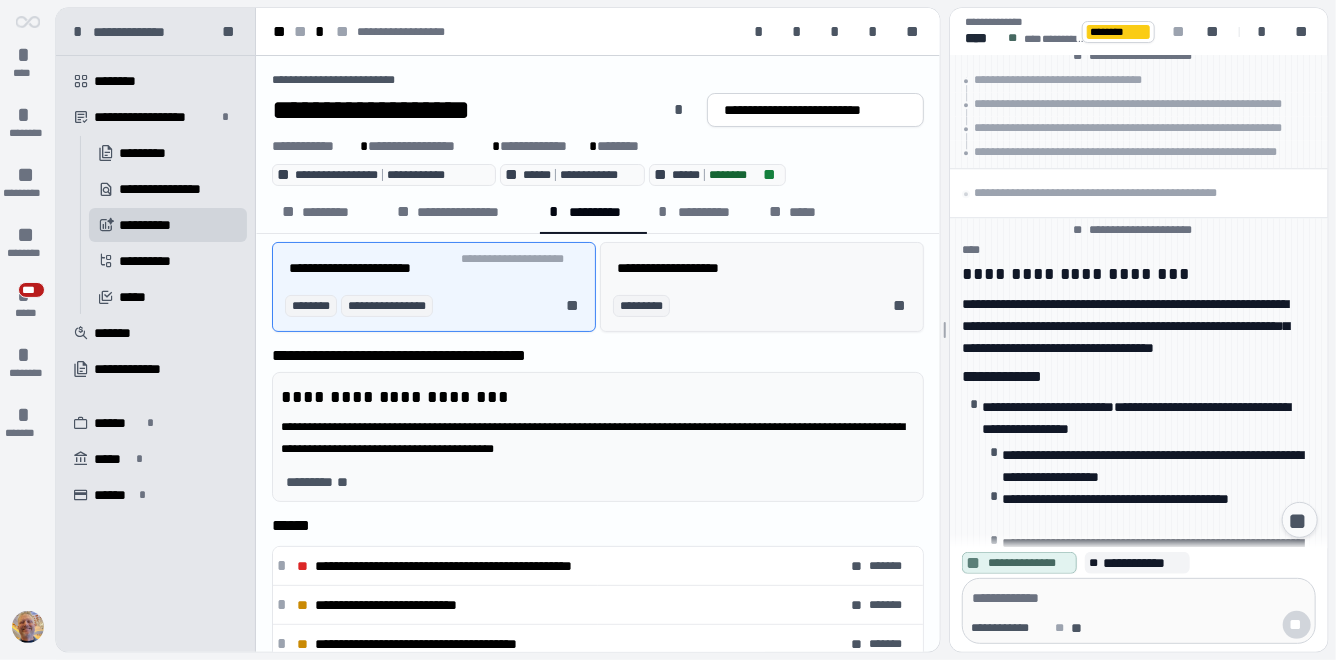 click on "********* **" at bounding box center (766, 306) 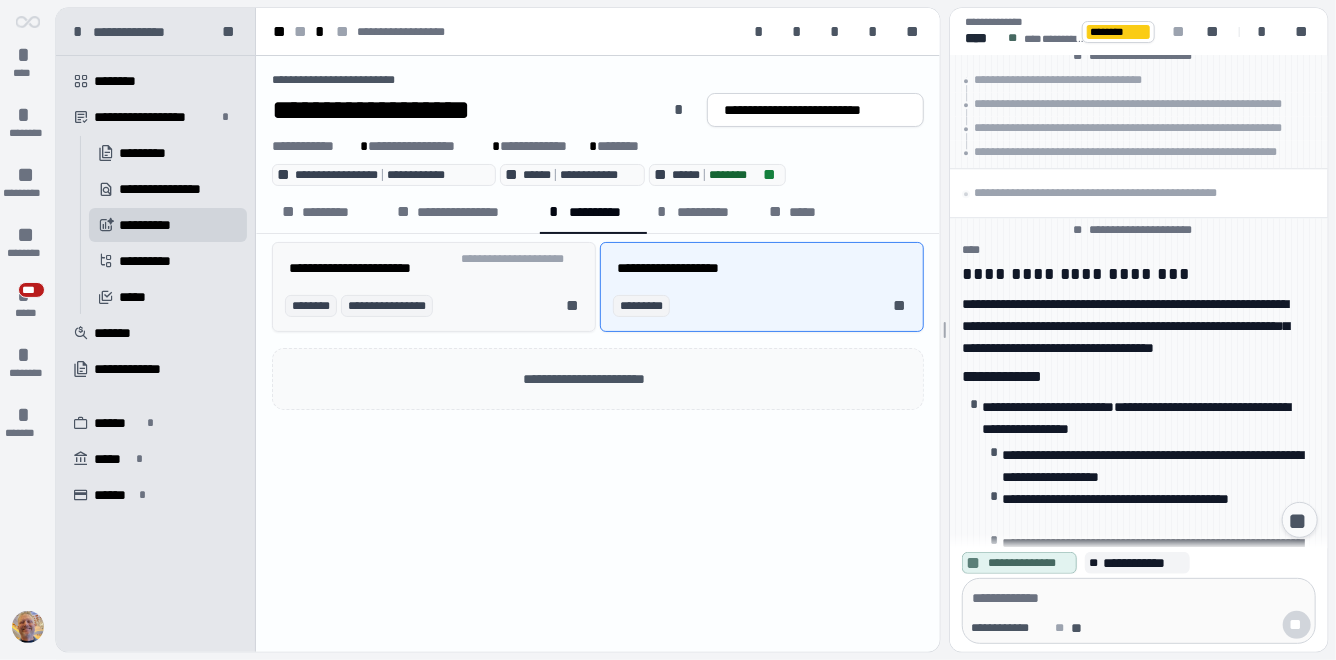 click on "**********" at bounding box center [438, 268] 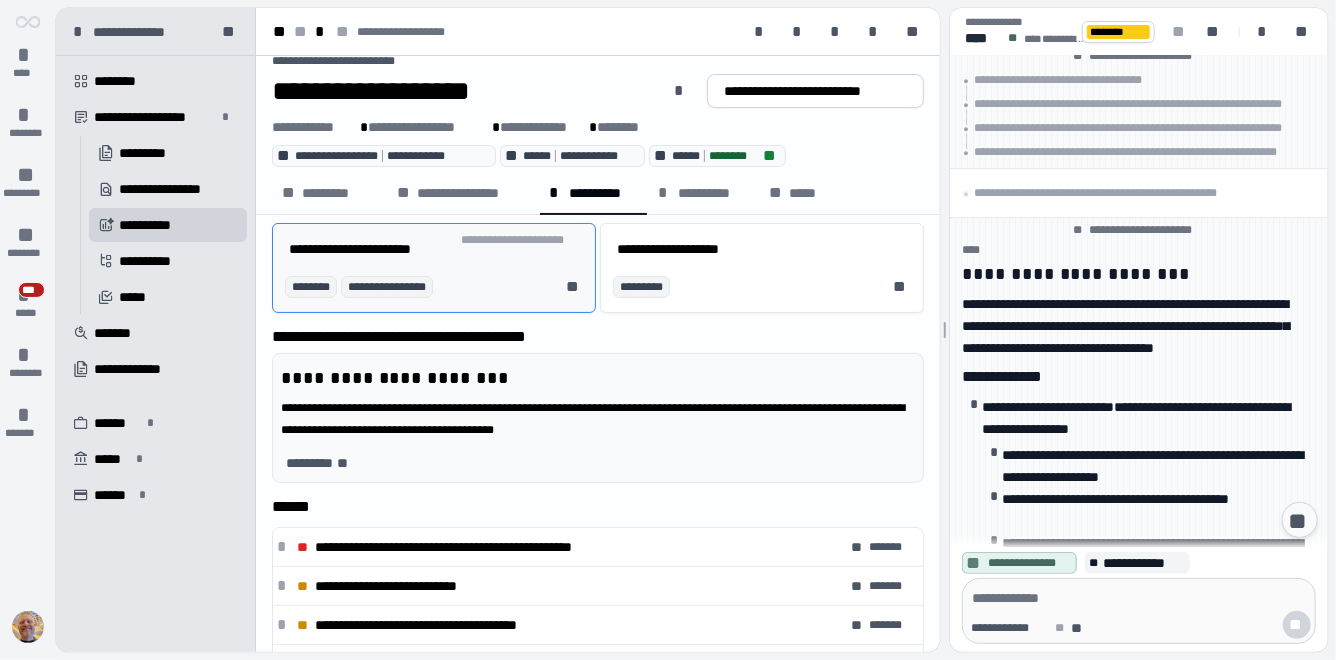 scroll, scrollTop: 0, scrollLeft: 0, axis: both 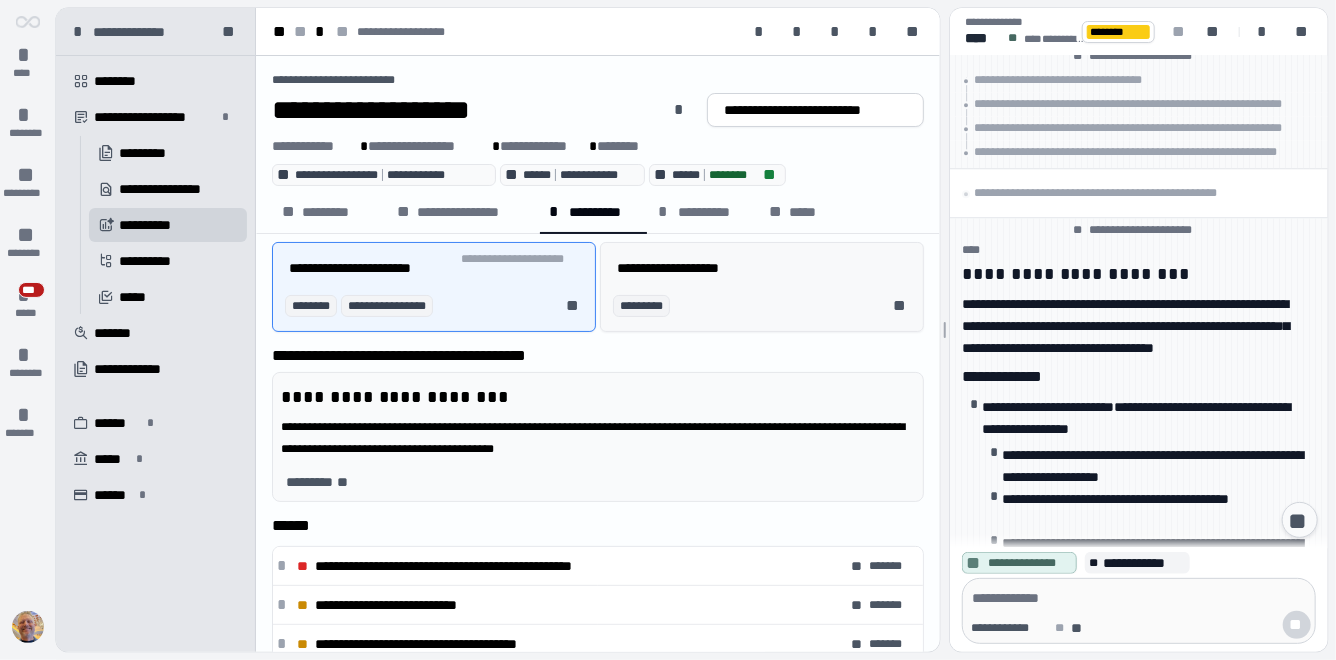 click on "**********" at bounding box center [668, 268] 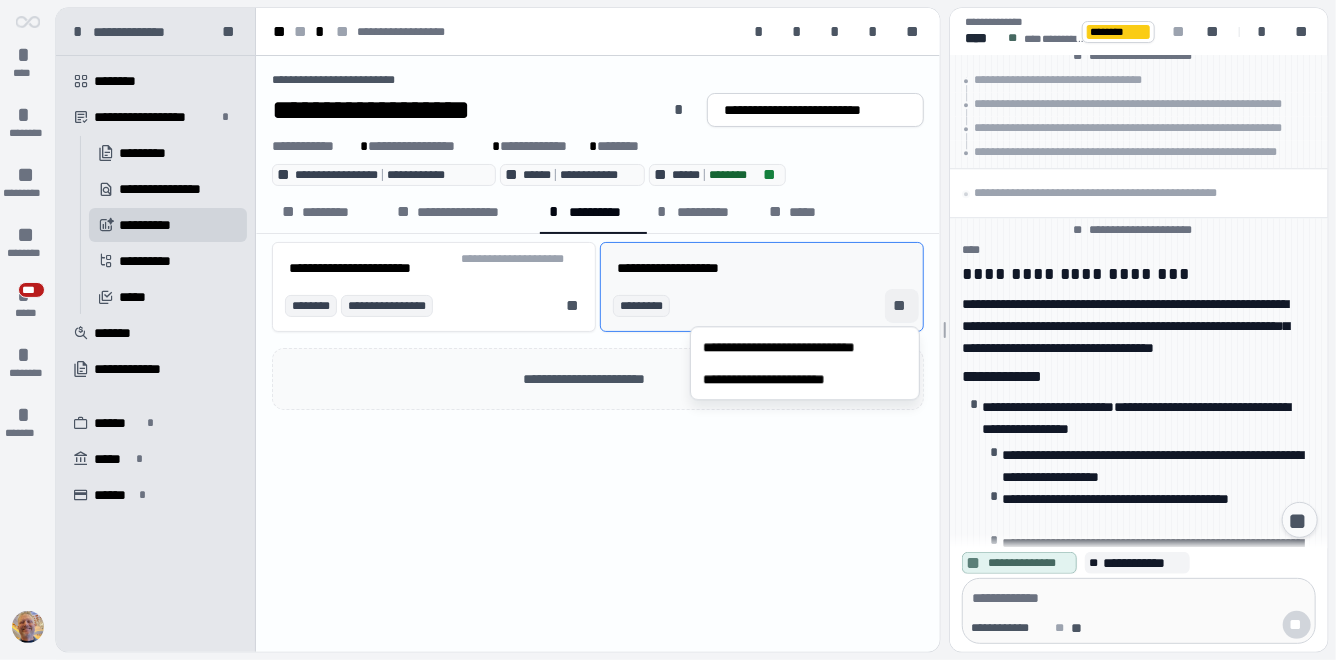 click on "**" at bounding box center [902, 306] 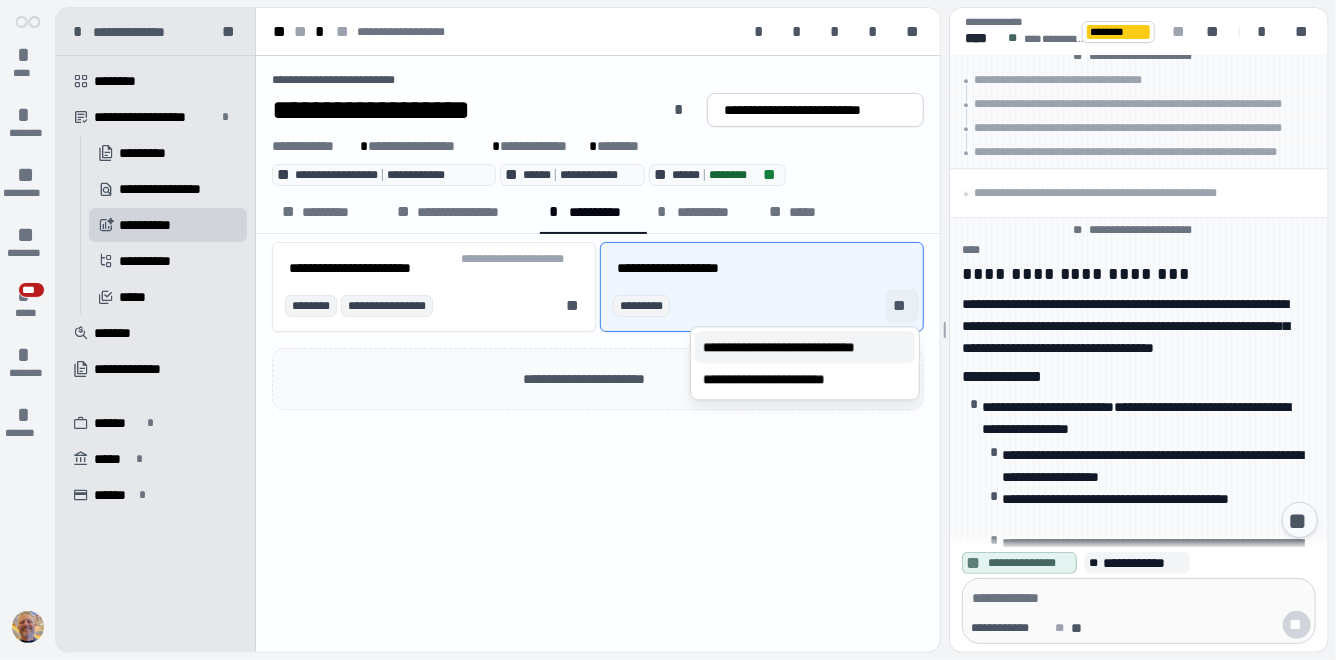 click on "**********" at bounding box center (805, 347) 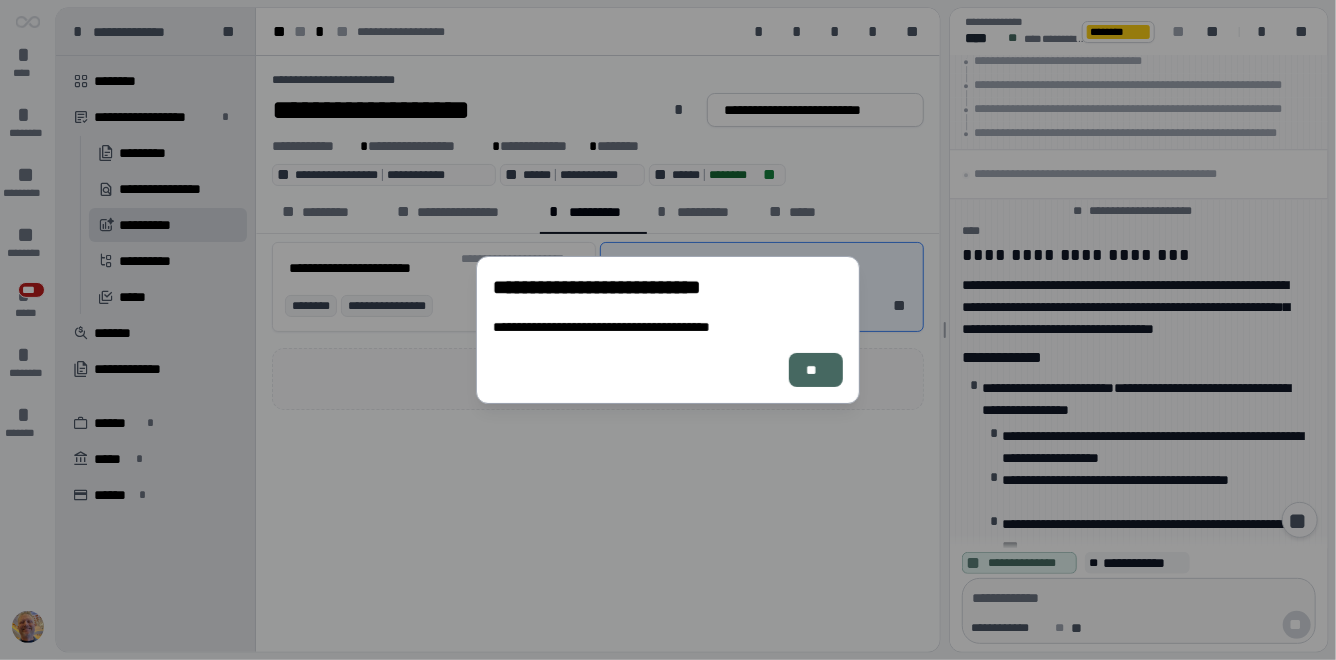 scroll, scrollTop: 657, scrollLeft: 0, axis: vertical 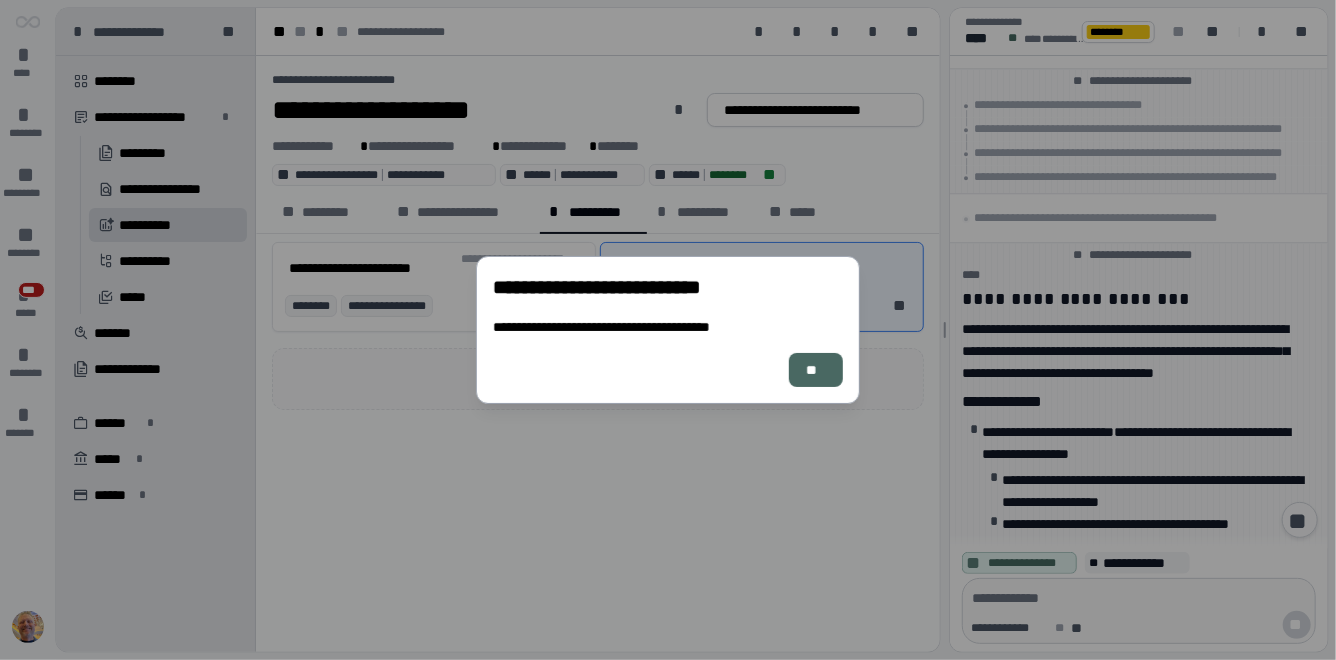 click on "**" at bounding box center [816, 370] 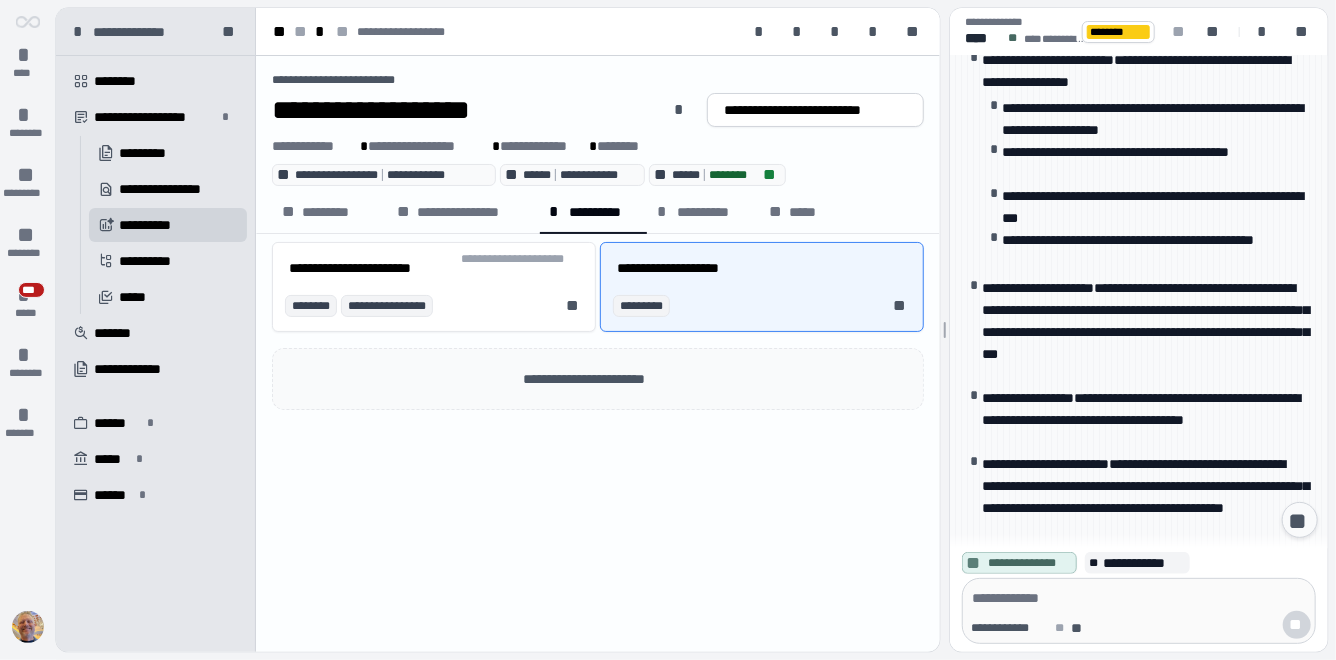 scroll, scrollTop: 0, scrollLeft: 0, axis: both 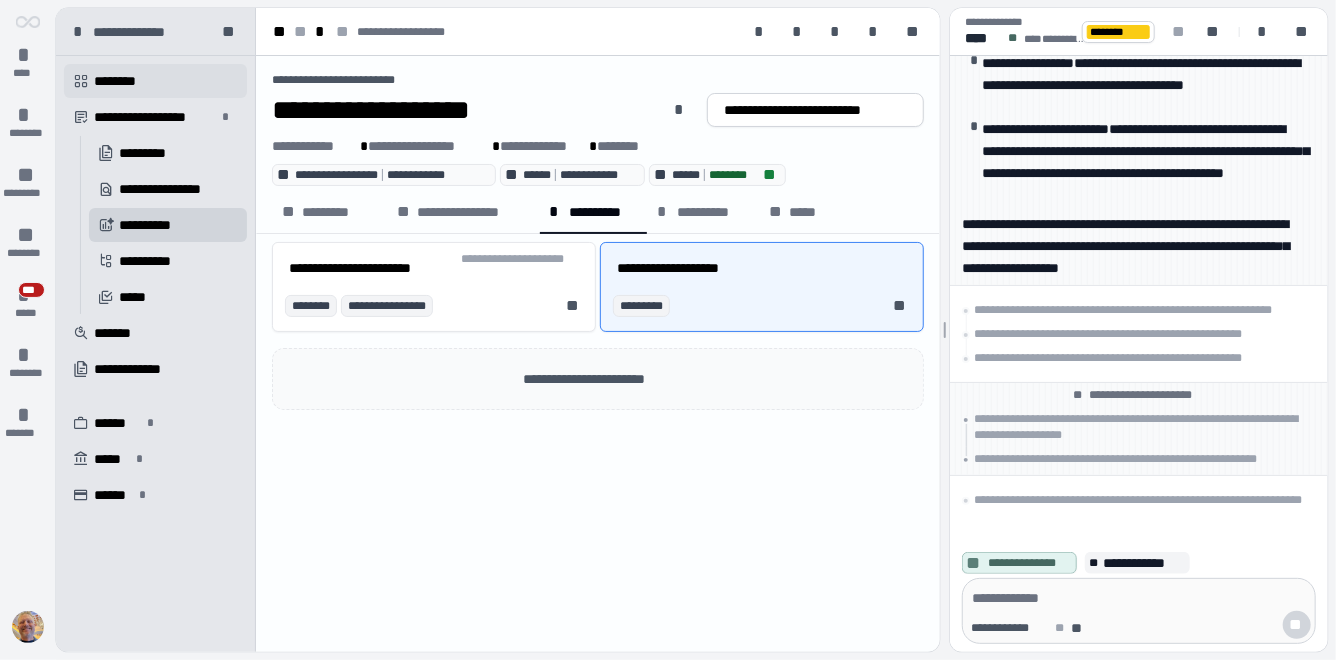 click on "********" at bounding box center [124, 81] 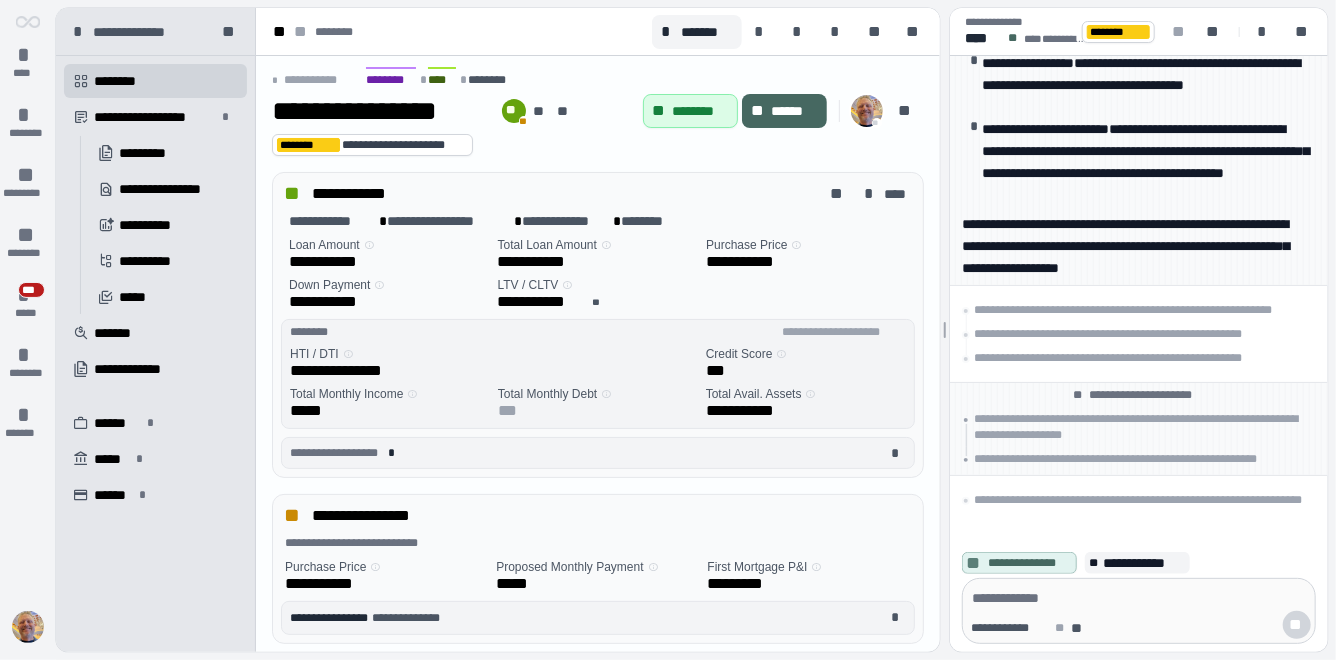 click on "**********" at bounding box center (380, 111) 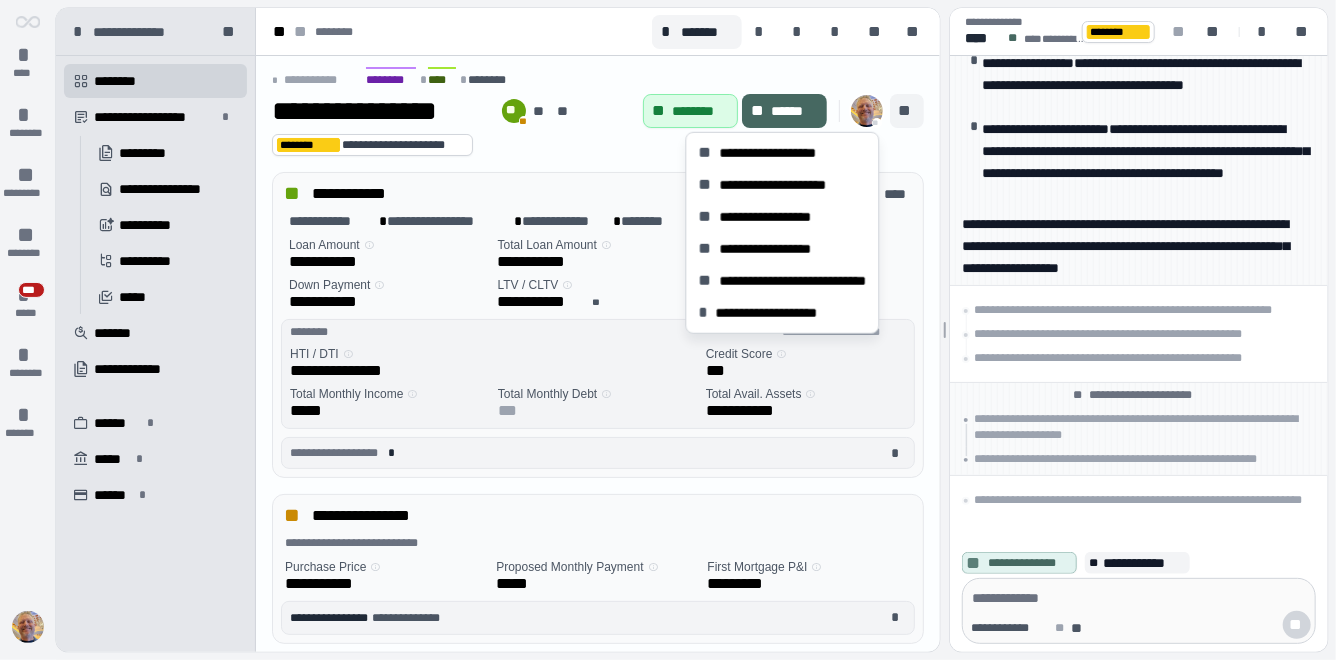 click on "**" at bounding box center [907, 111] 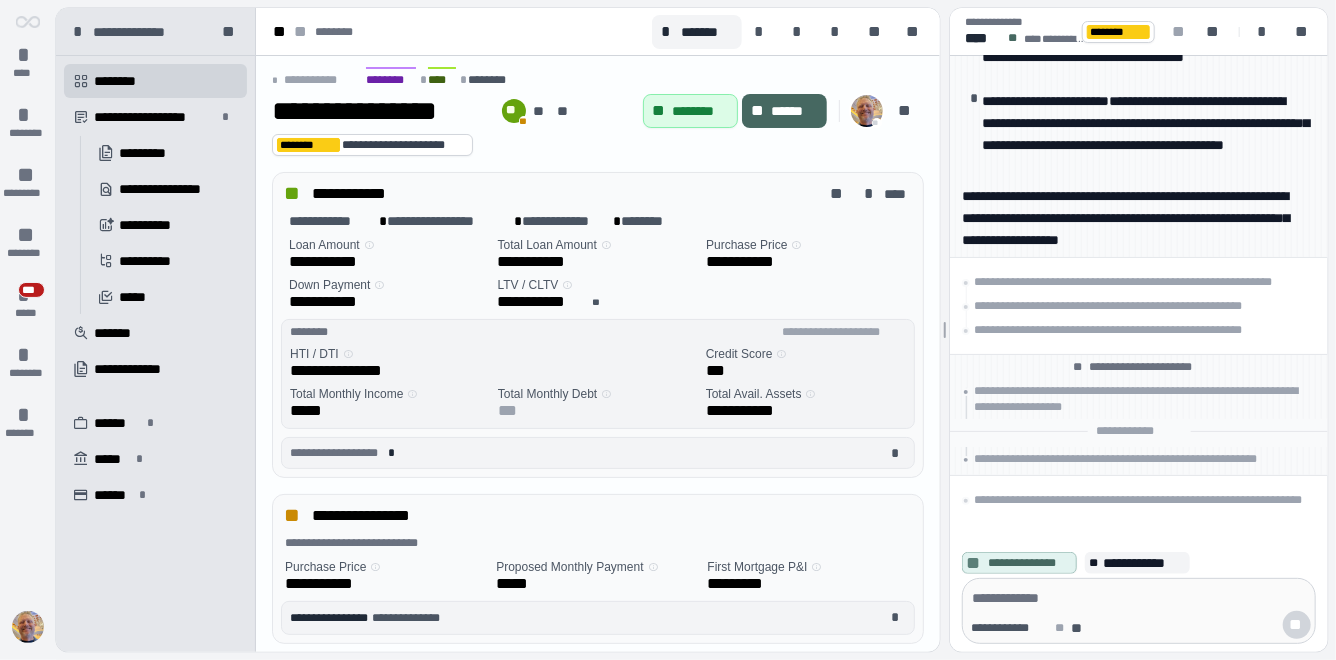 click on "**********" at bounding box center (598, 754) 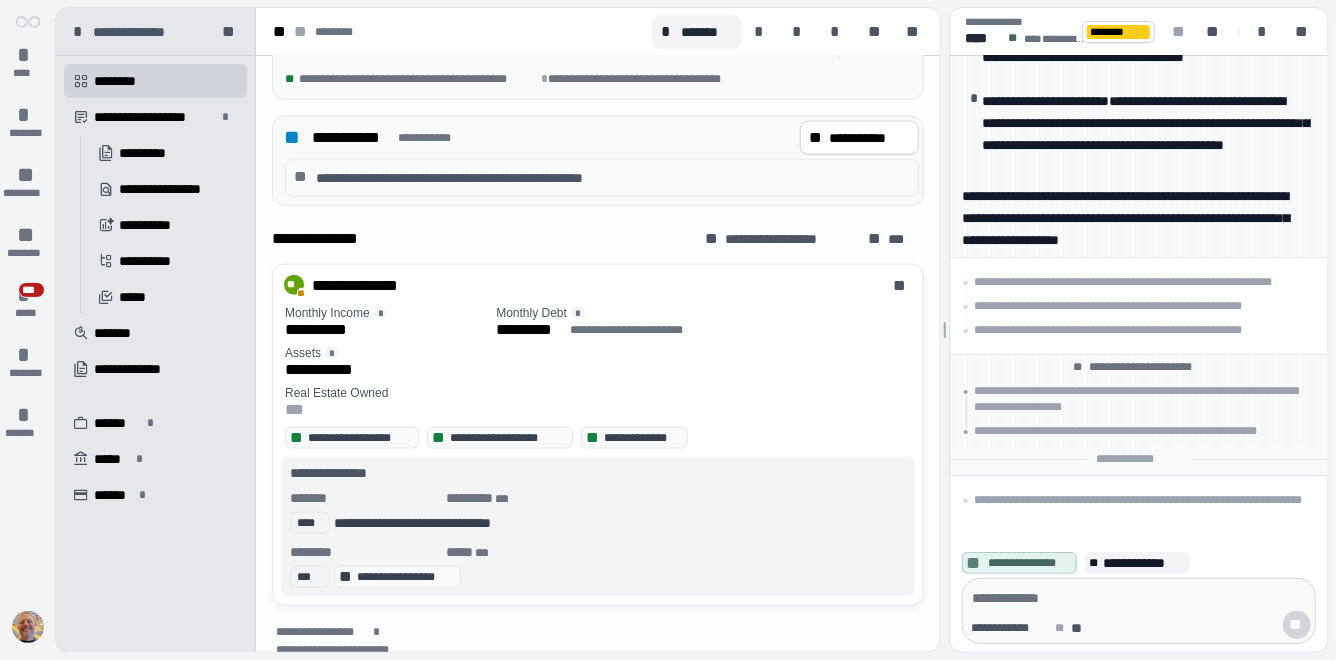 scroll, scrollTop: 1130, scrollLeft: 0, axis: vertical 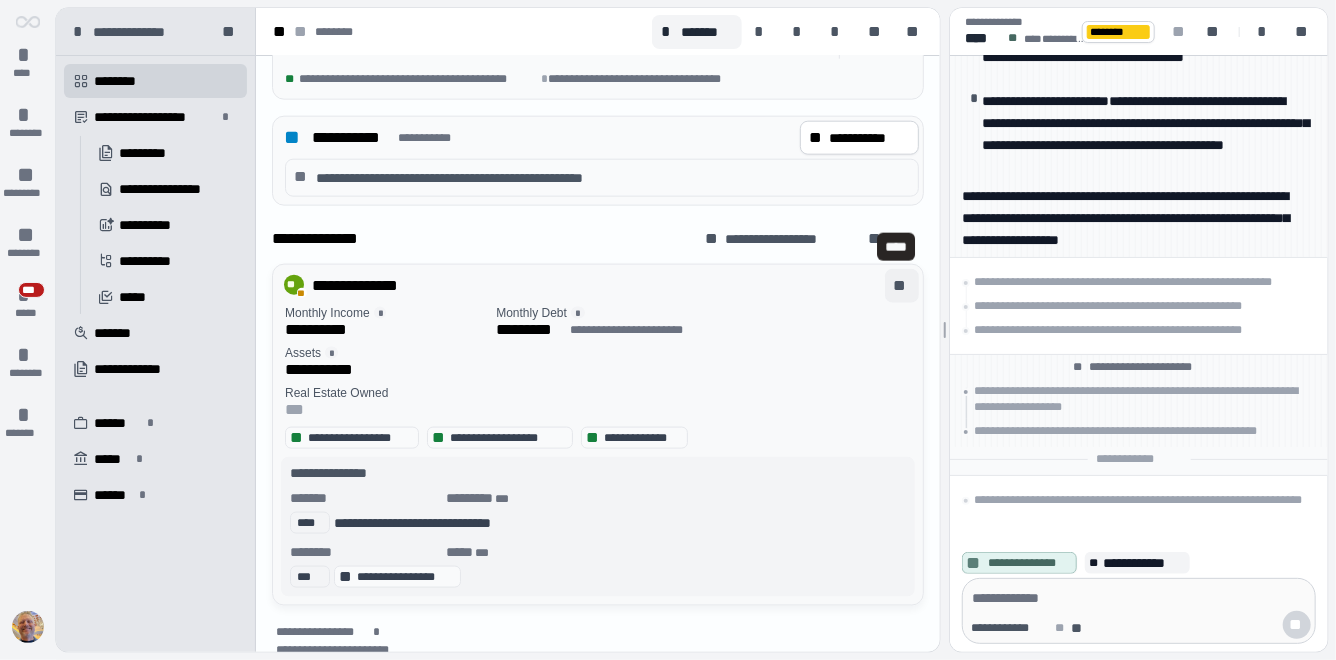 click on "**" at bounding box center (902, 286) 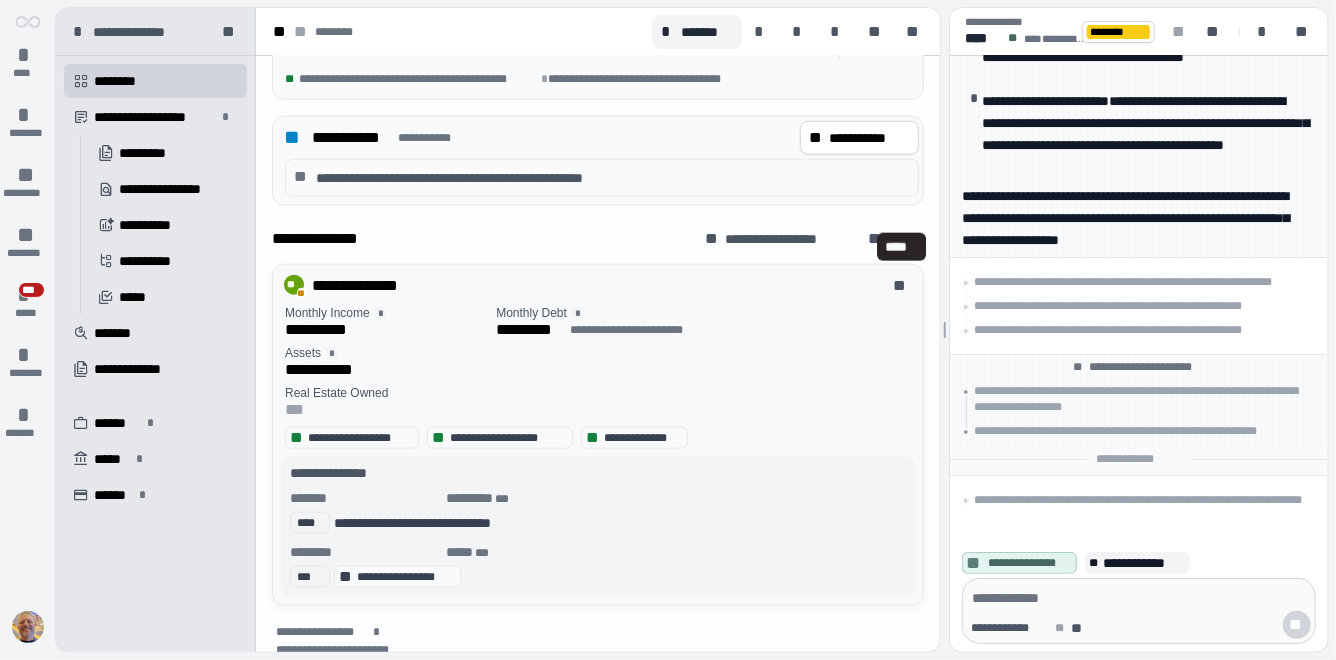 click on "**********" at bounding box center (583, 286) 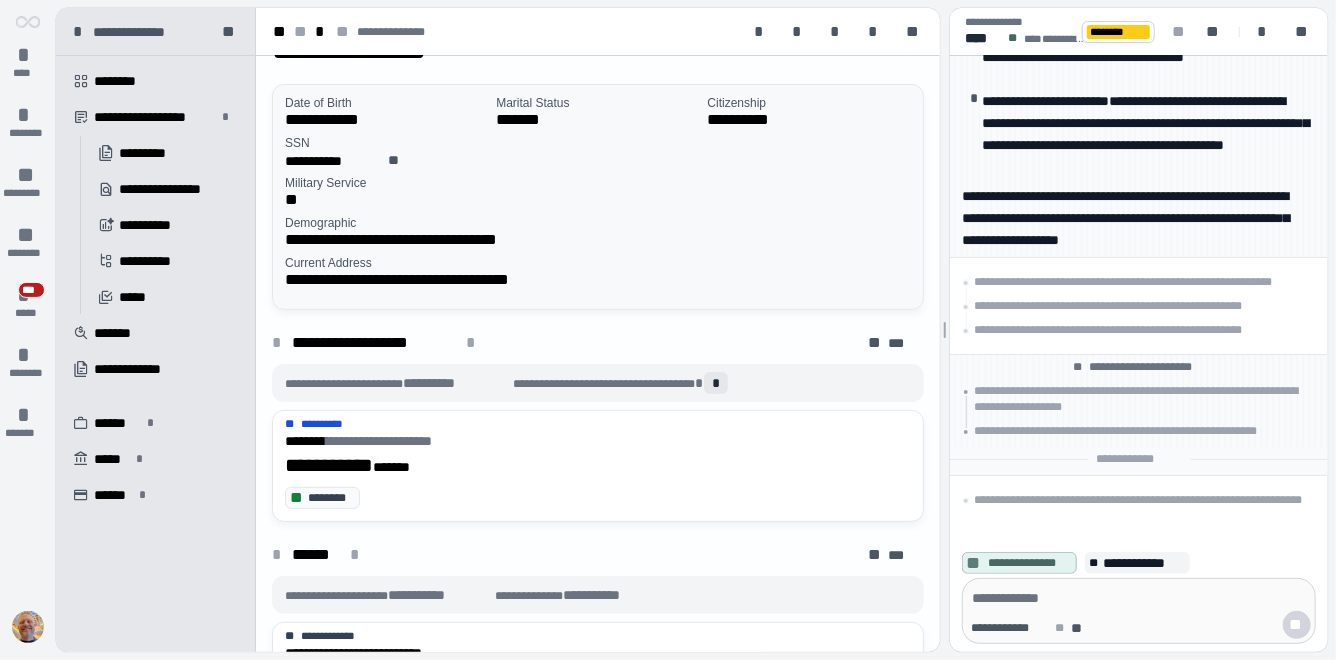 scroll, scrollTop: 0, scrollLeft: 0, axis: both 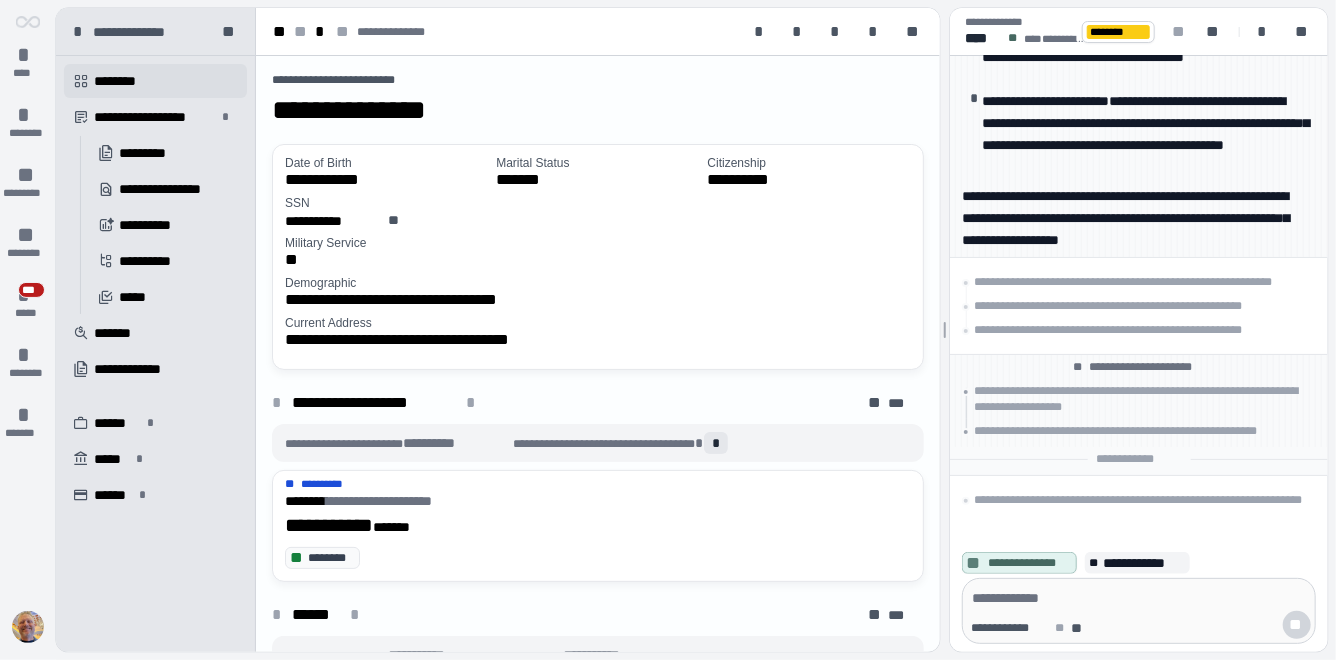 click on "********" at bounding box center [124, 81] 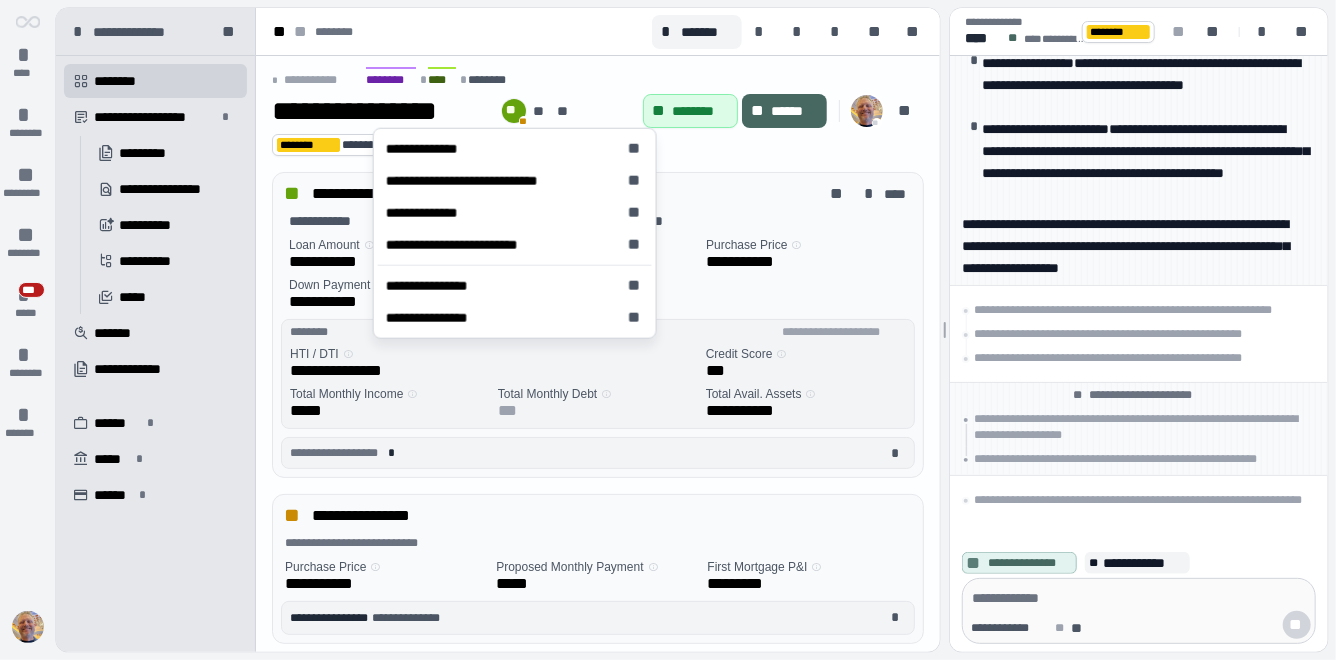 click on "**" at bounding box center (514, 111) 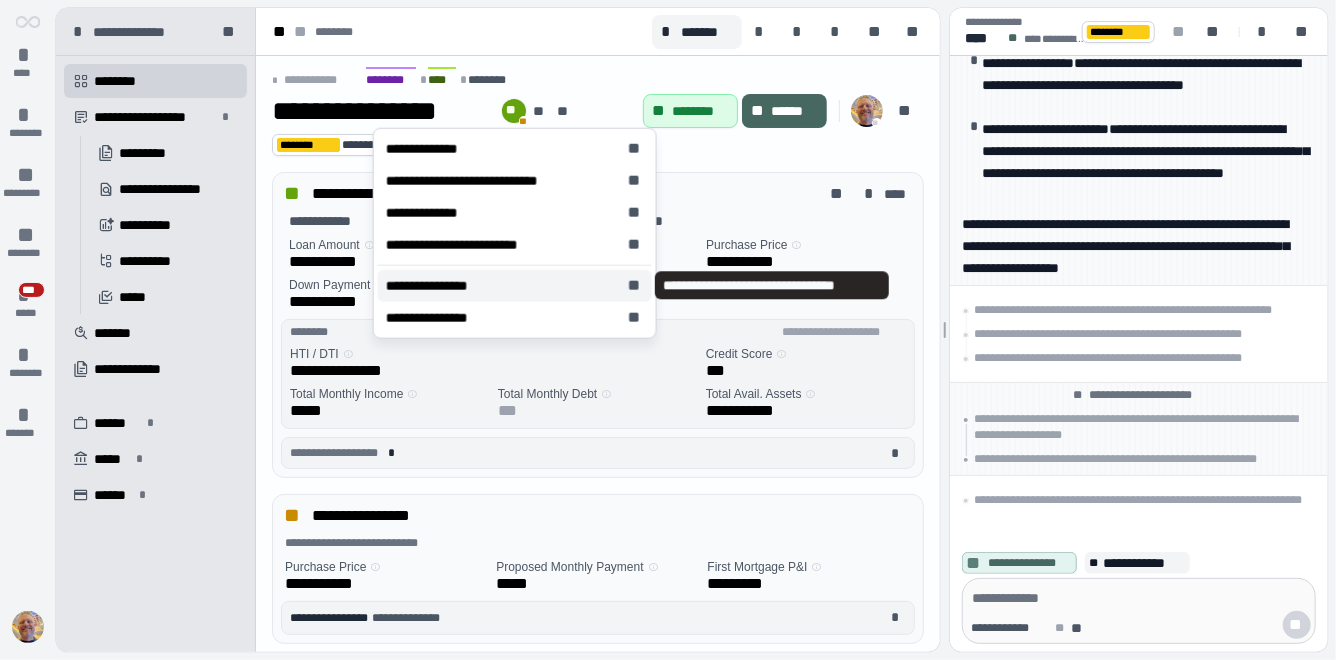 click on "**********" at bounding box center [439, 286] 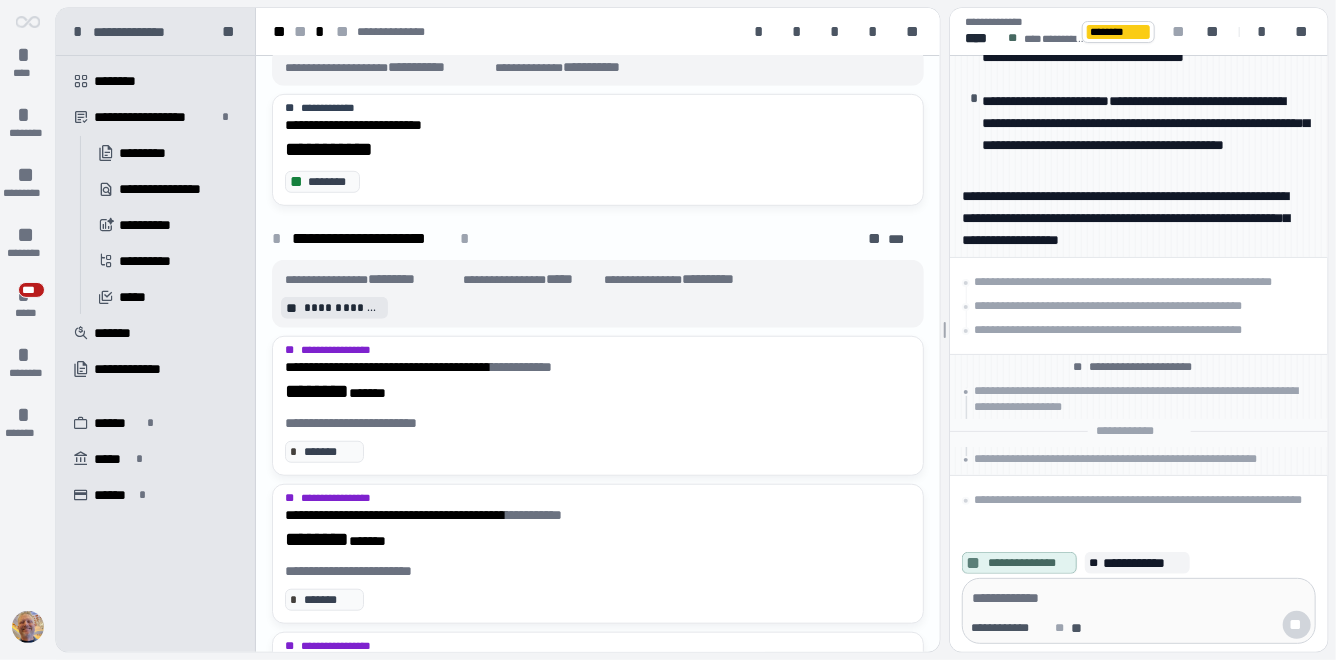 scroll, scrollTop: 0, scrollLeft: 0, axis: both 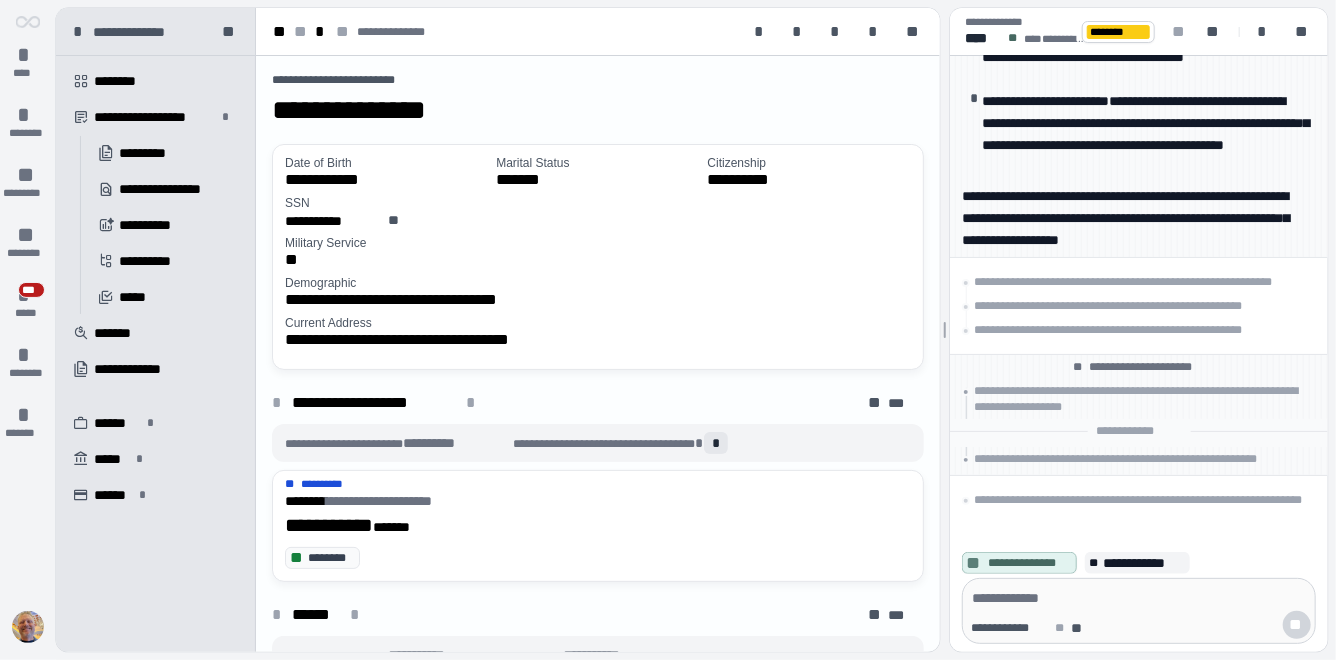 click on "**********" at bounding box center [594, 110] 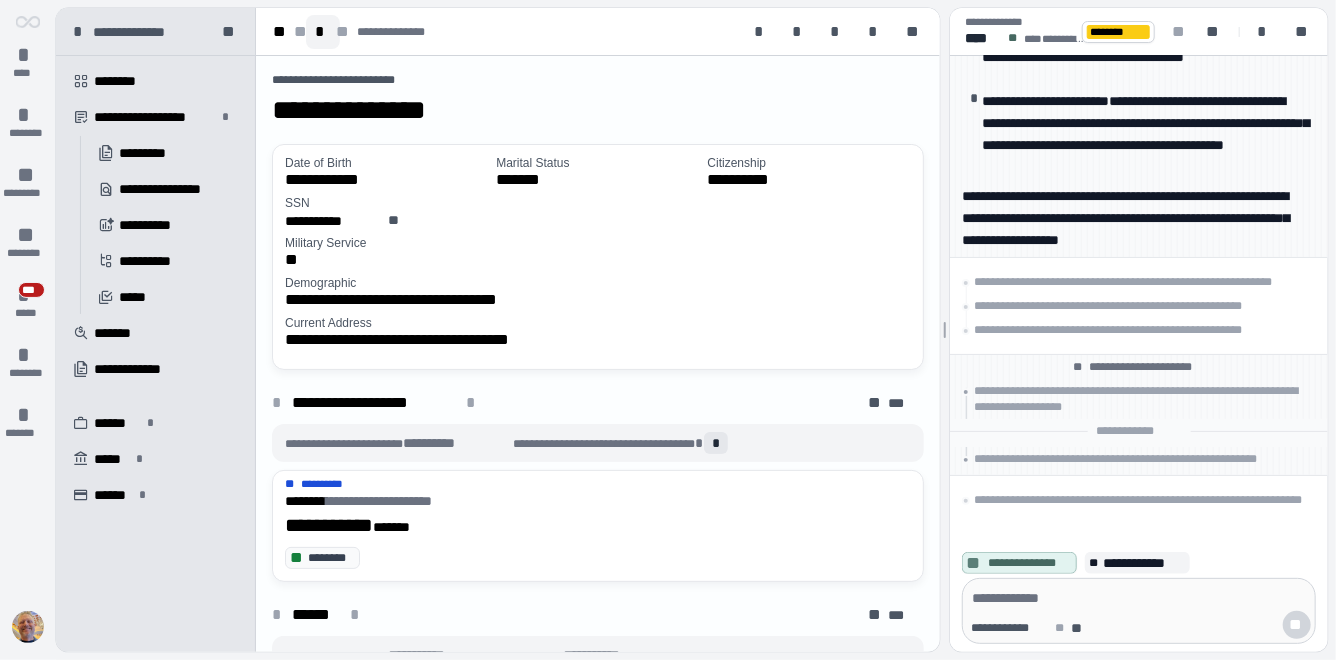 click on "*" at bounding box center [323, 32] 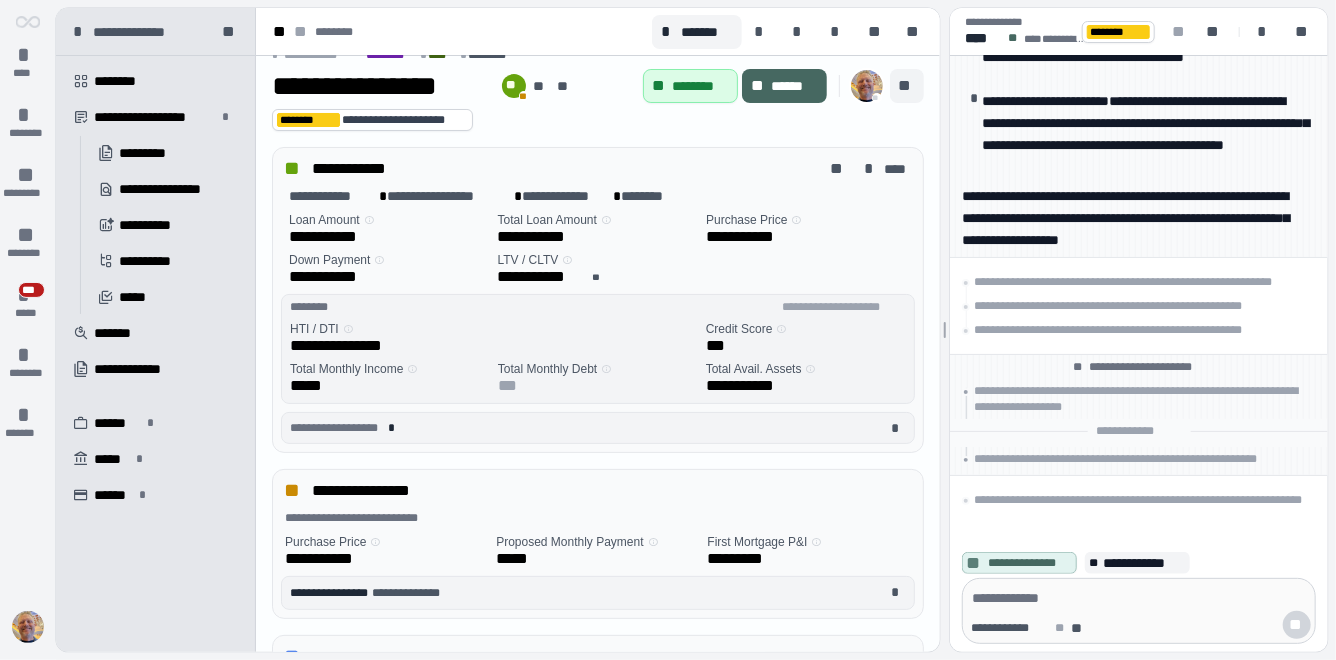 scroll, scrollTop: 20, scrollLeft: 0, axis: vertical 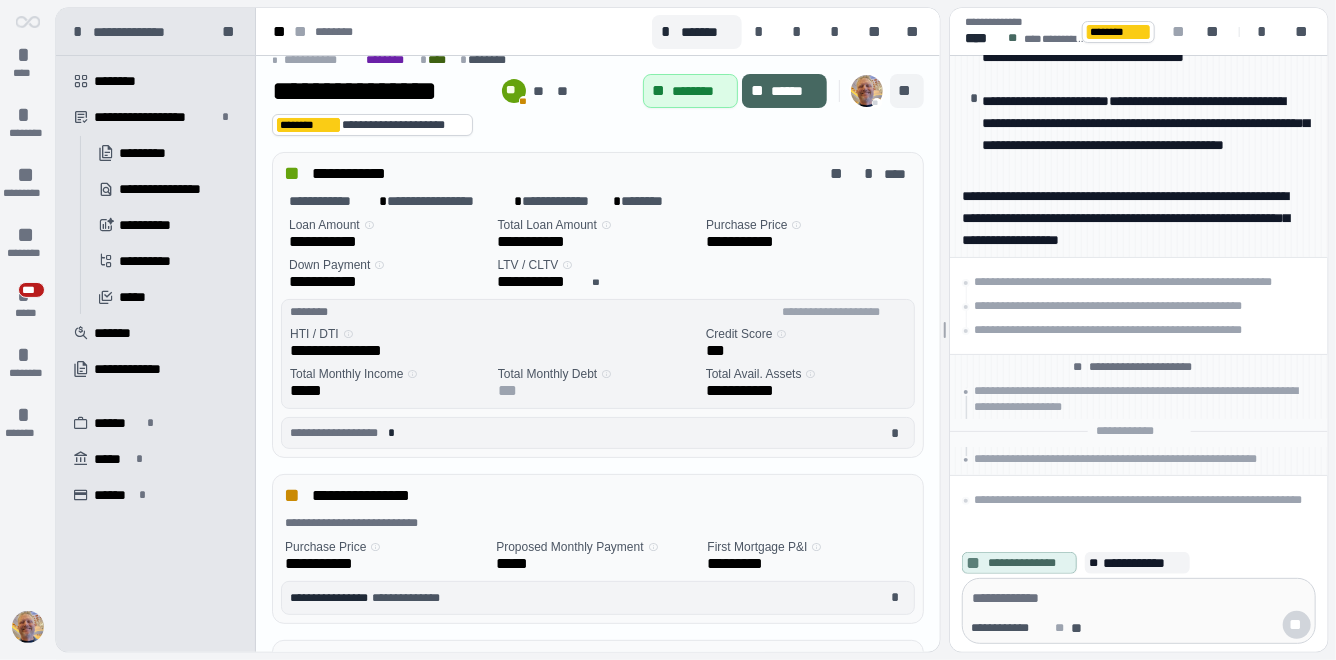 click on "**" at bounding box center [907, 91] 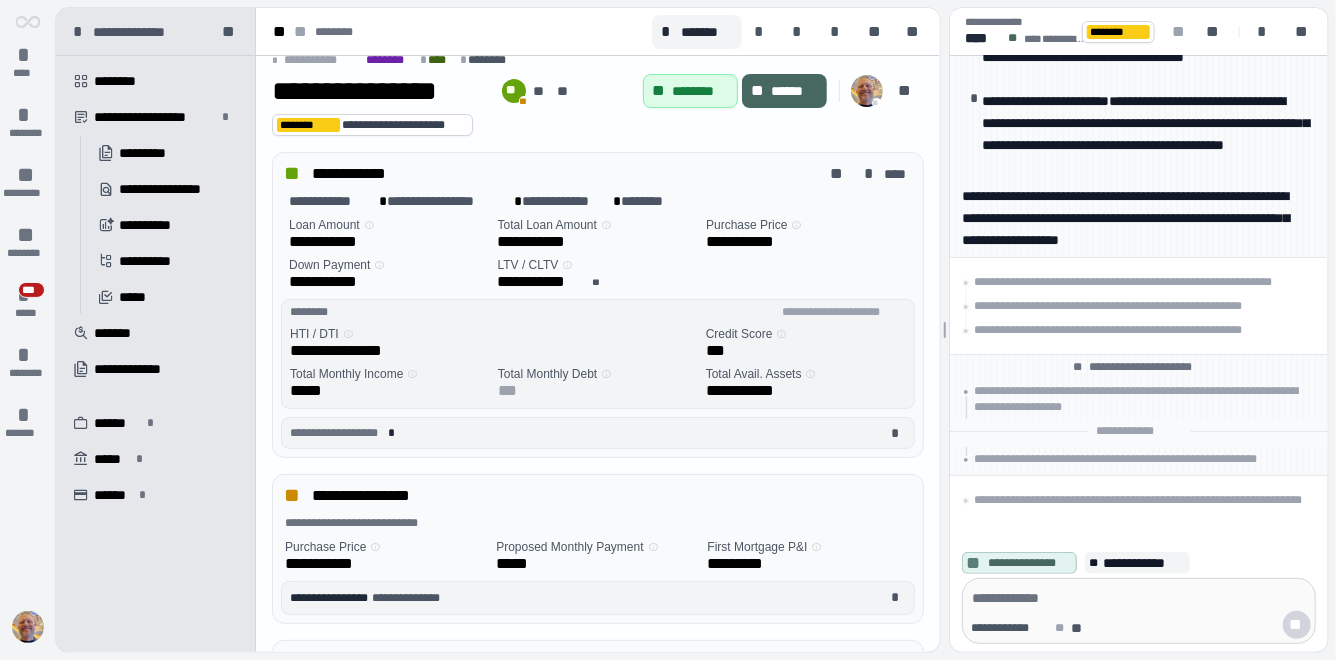 click on "**********" at bounding box center (598, 125) 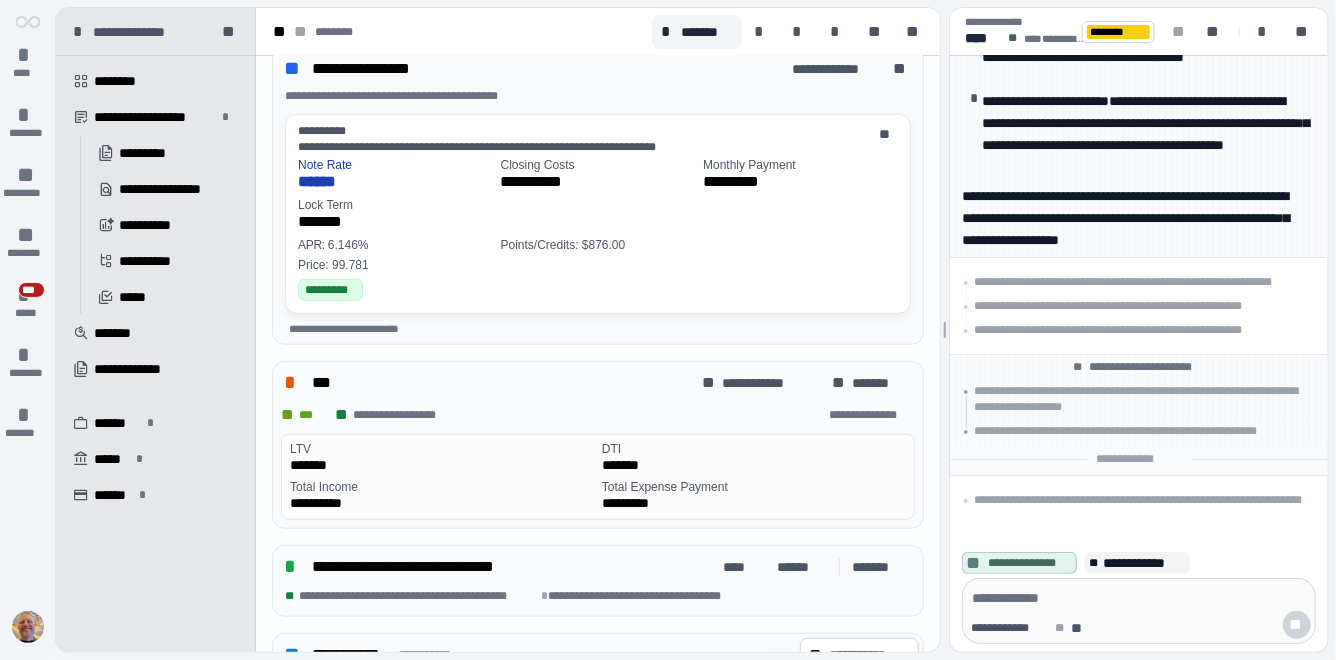 scroll, scrollTop: 0, scrollLeft: 0, axis: both 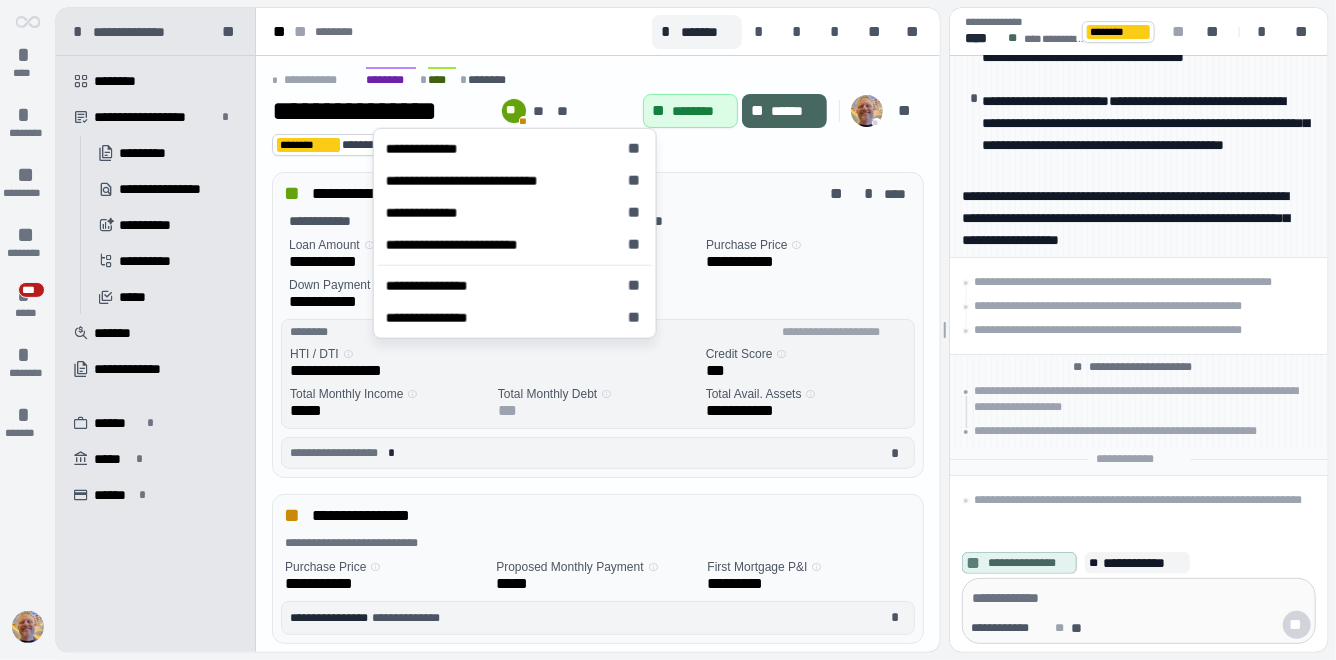 click on "**" at bounding box center (514, 111) 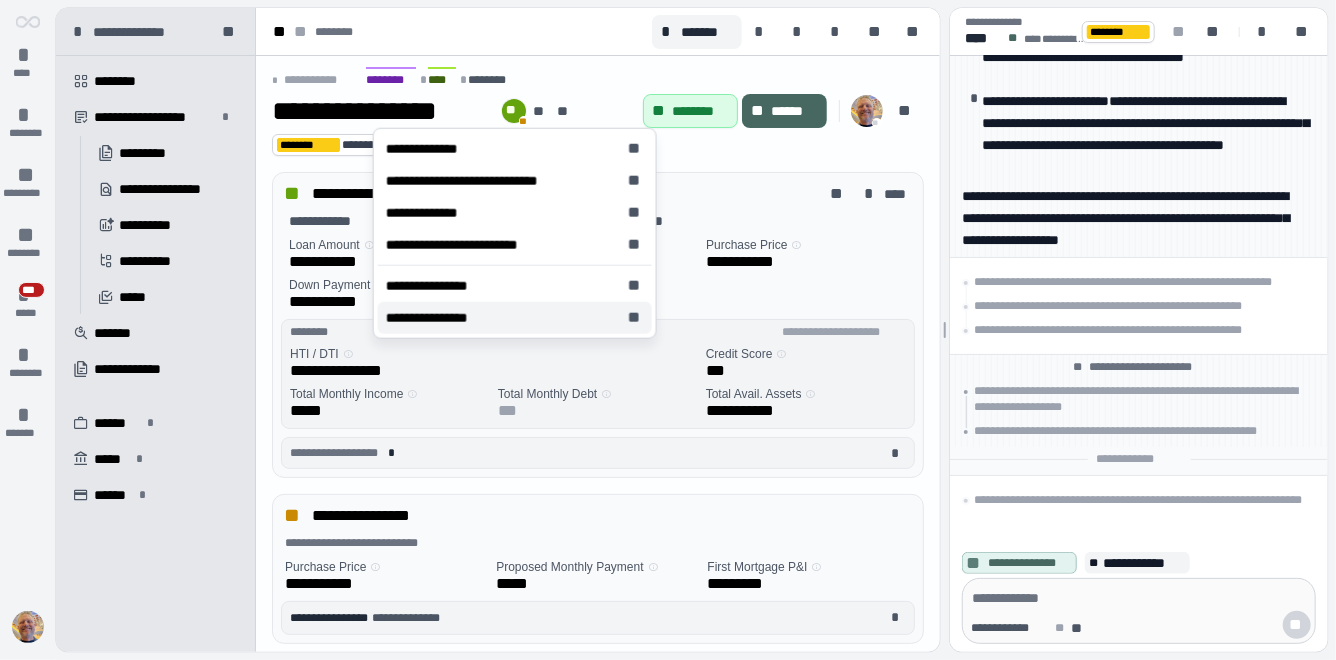 click on "**********" at bounding box center [515, 318] 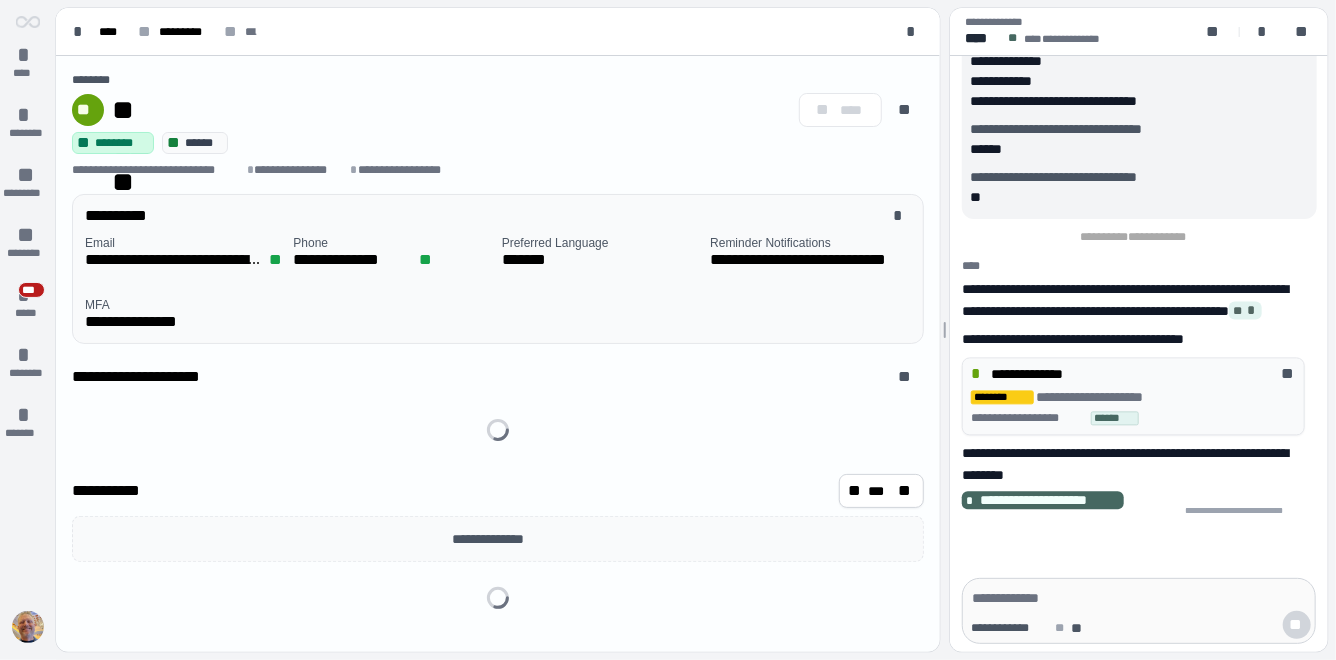 type on "*********" 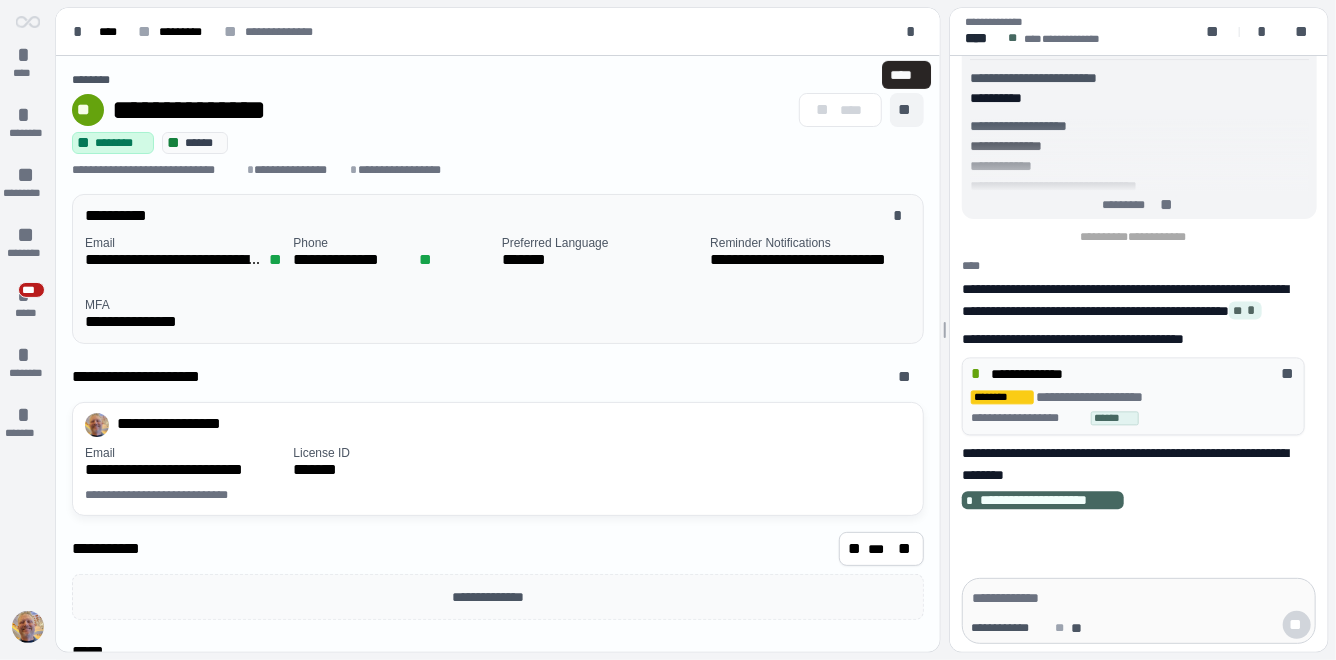 click on "**" at bounding box center [907, 110] 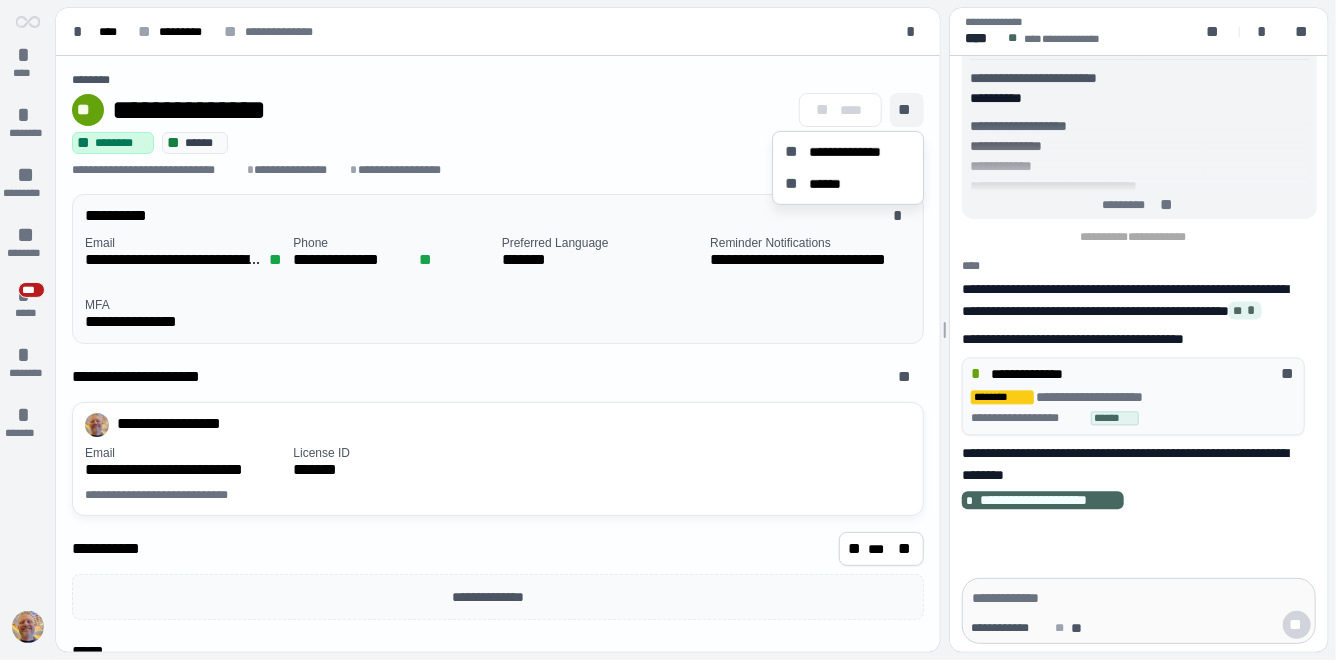 click on "**********" at bounding box center [431, 110] 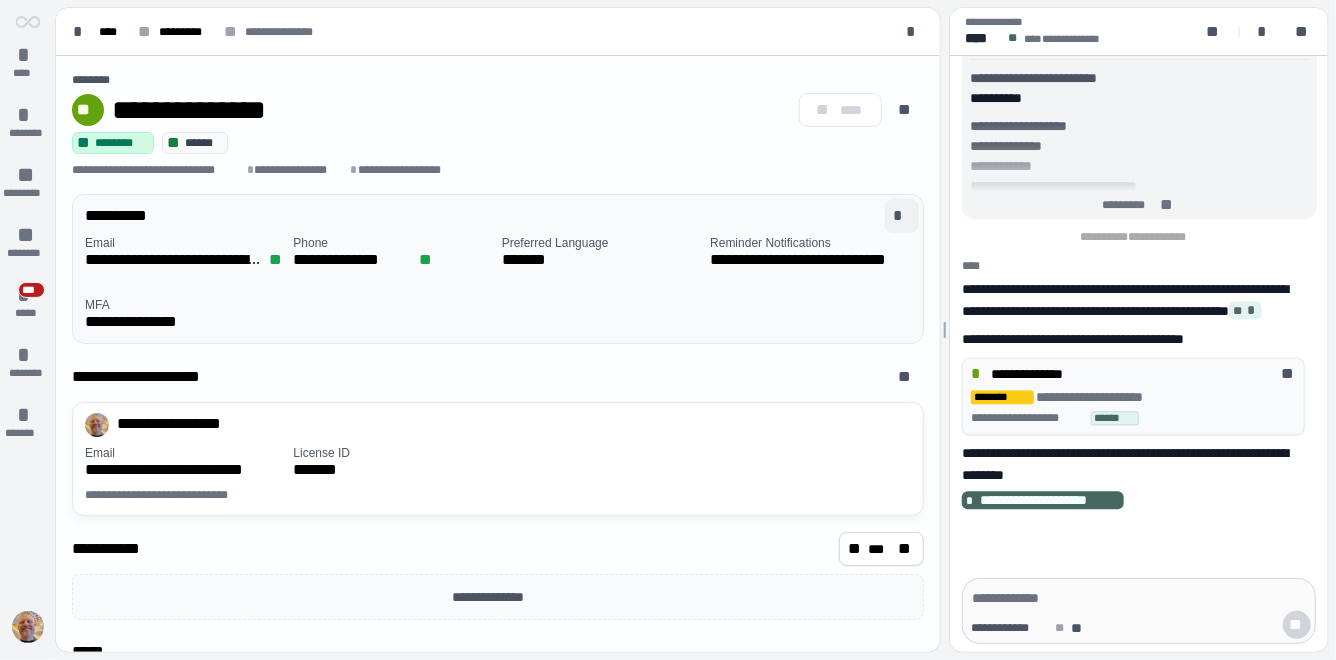 click on "*" at bounding box center [902, 216] 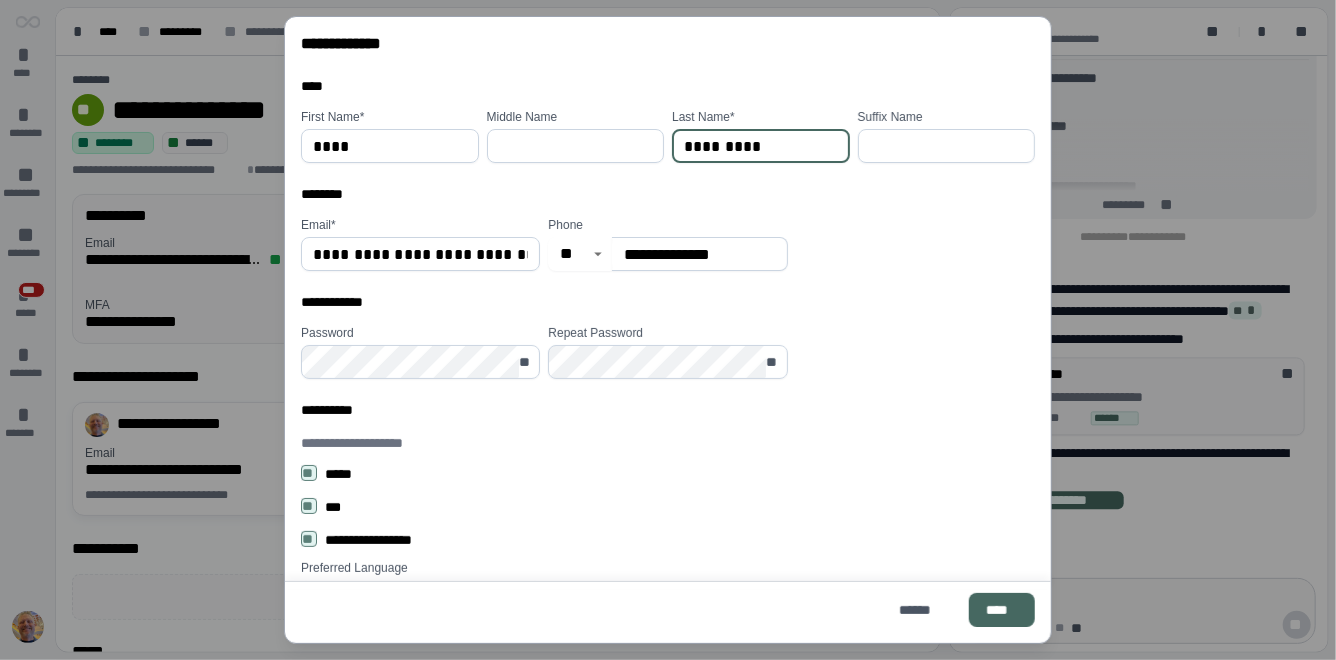 click on "*********" at bounding box center [761, 146] 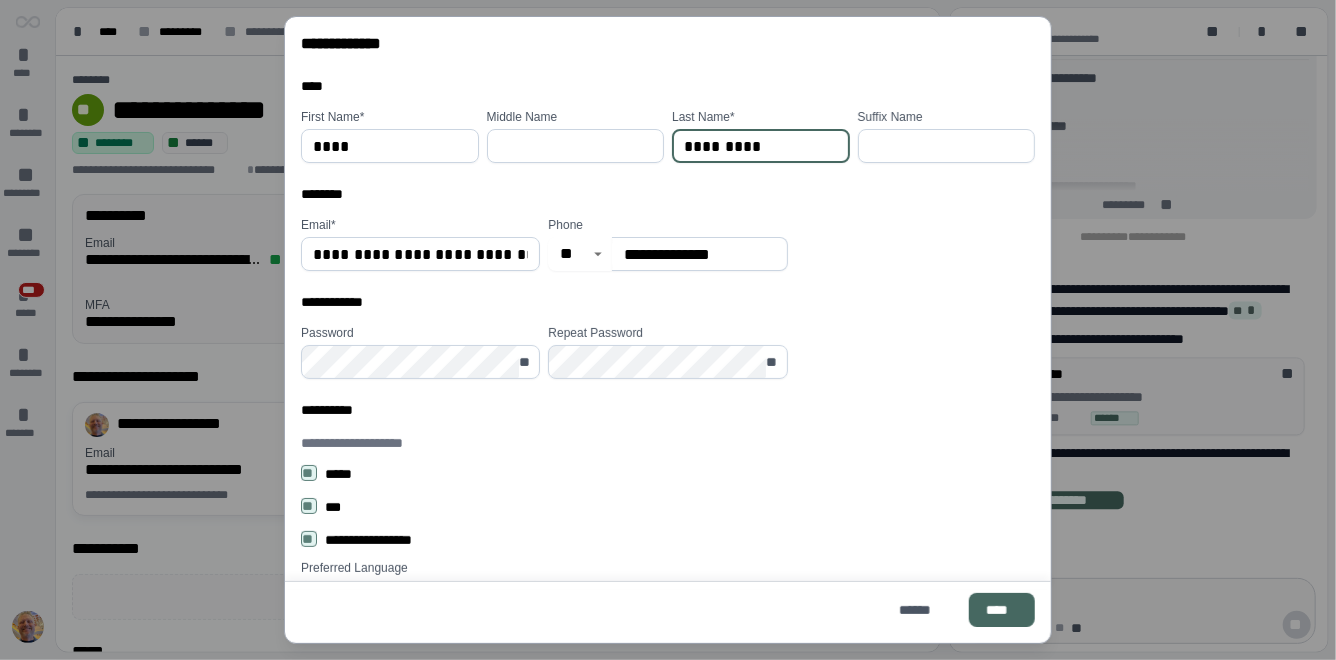 type on "*" 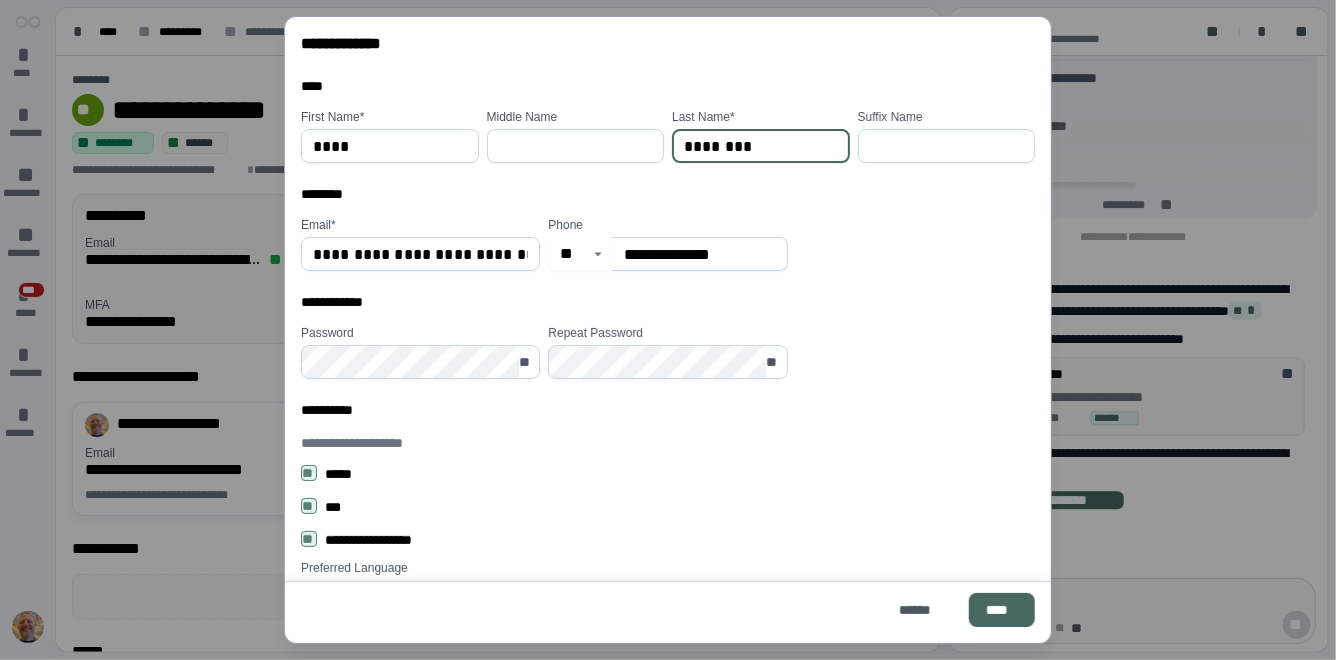 type on "********" 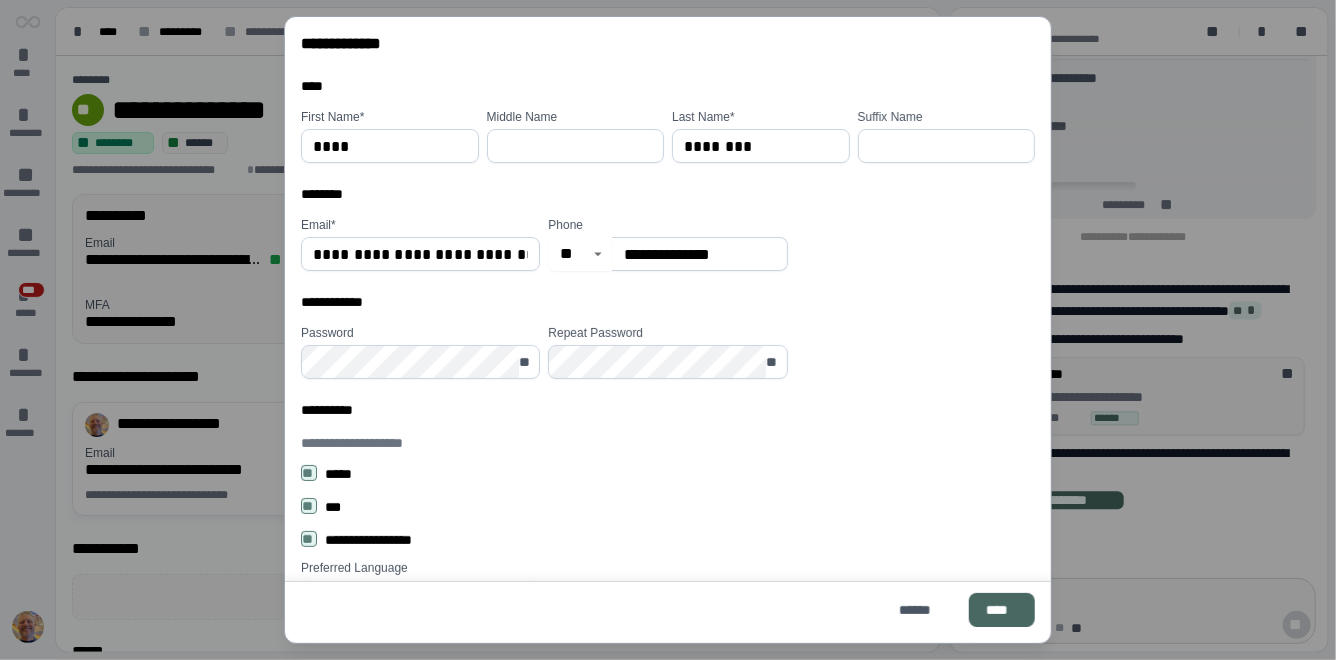 click on "****" at bounding box center [1002, 610] 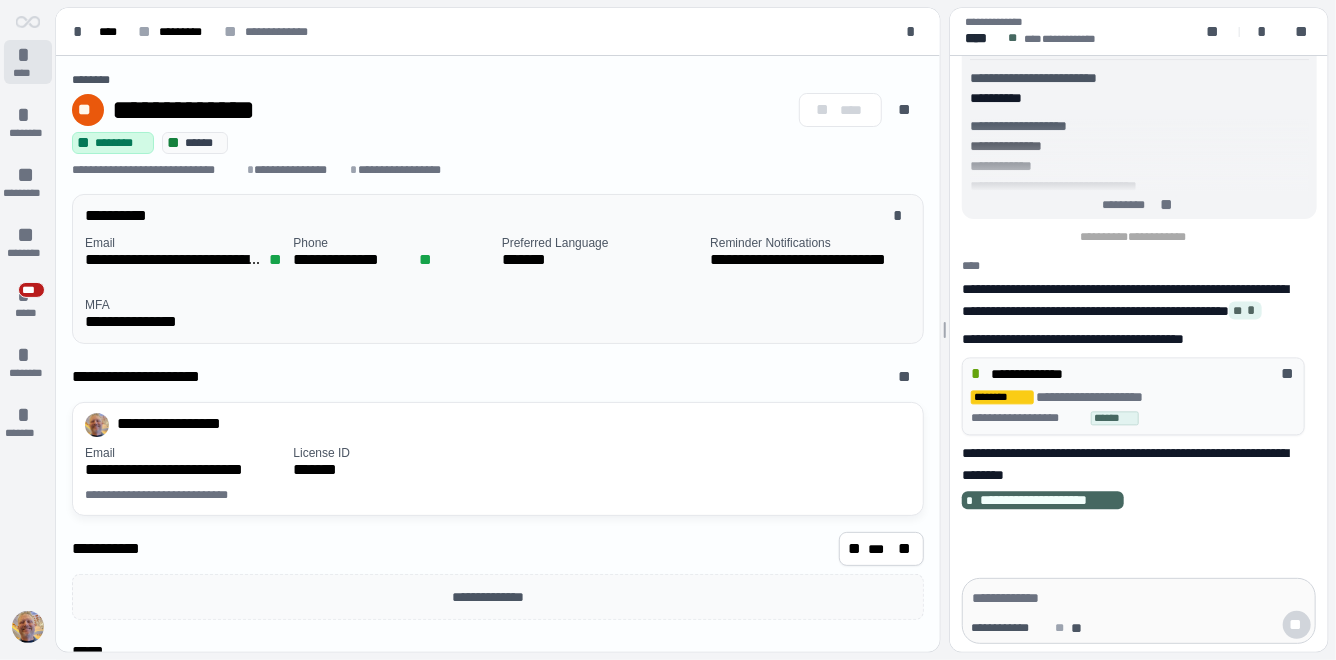click on "*" at bounding box center (28, 55) 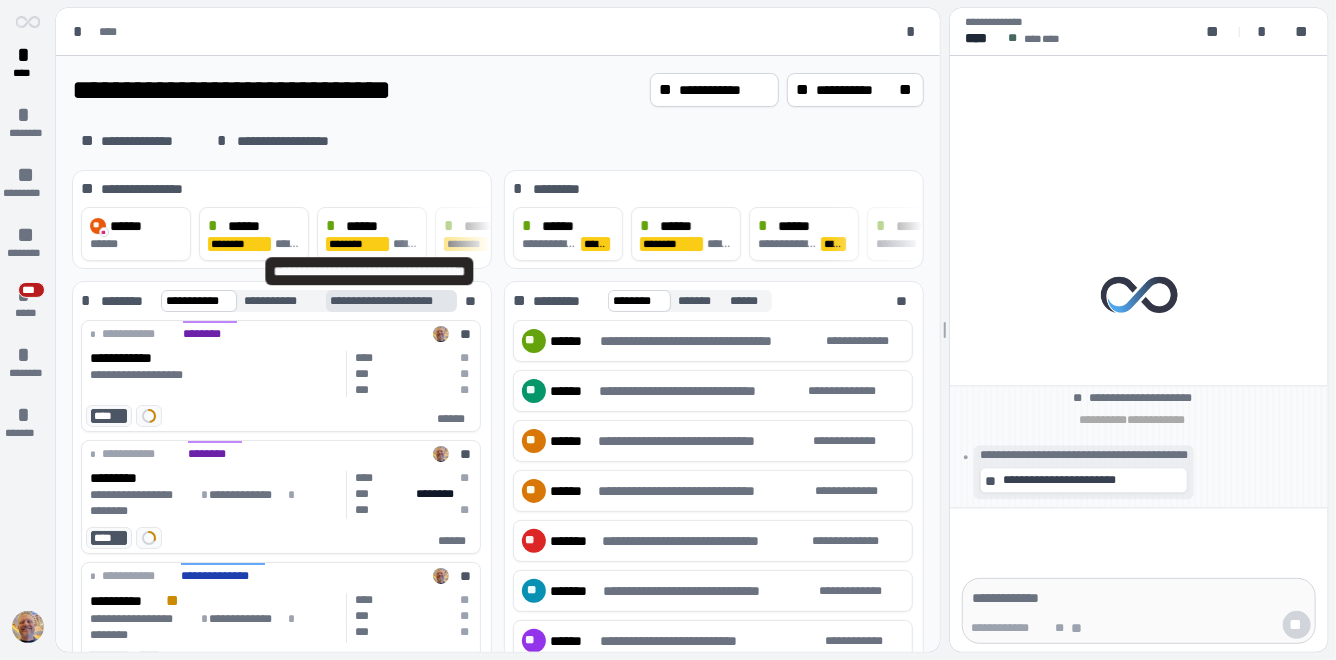 click on "**********" at bounding box center (396, 301) 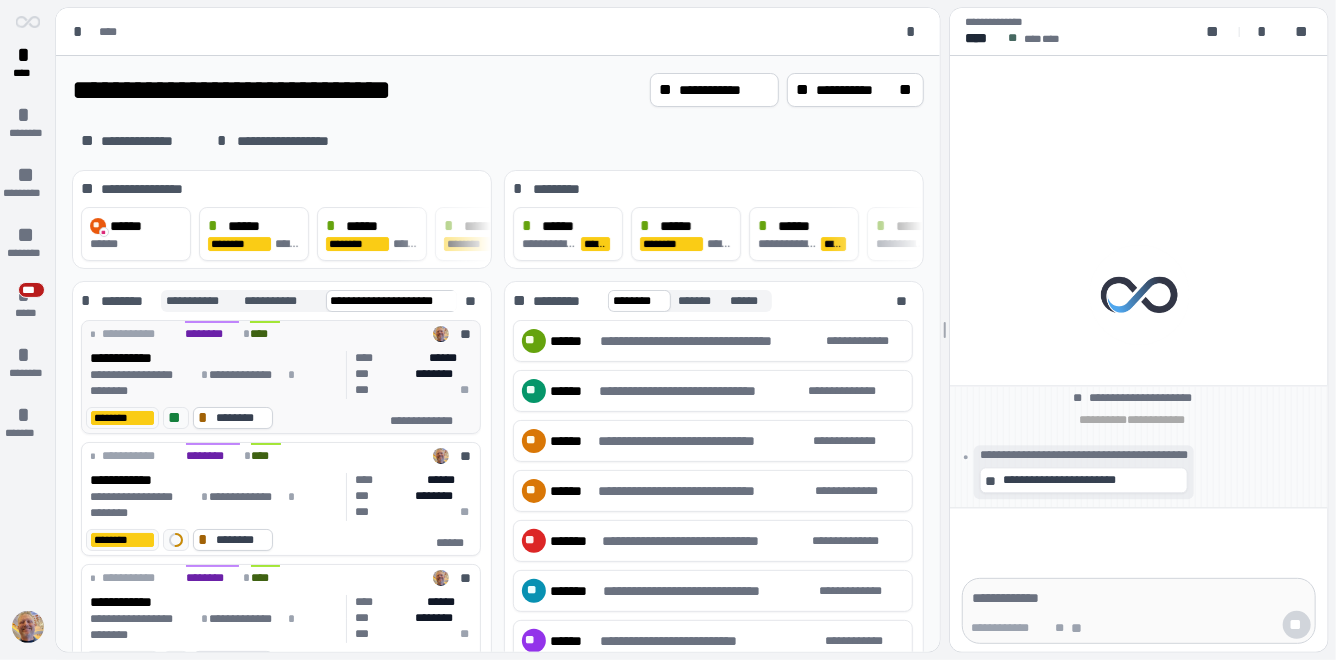 click on "**********" at bounding box center (214, 358) 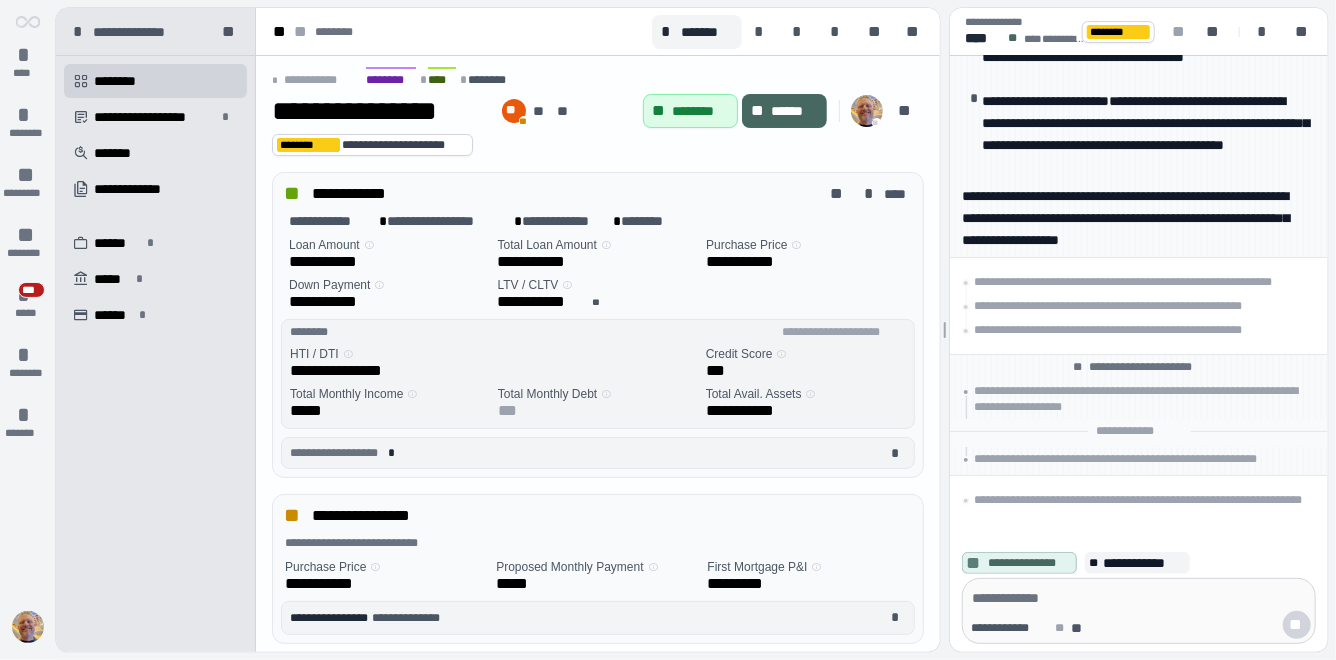 click on "**********" at bounding box center (380, 111) 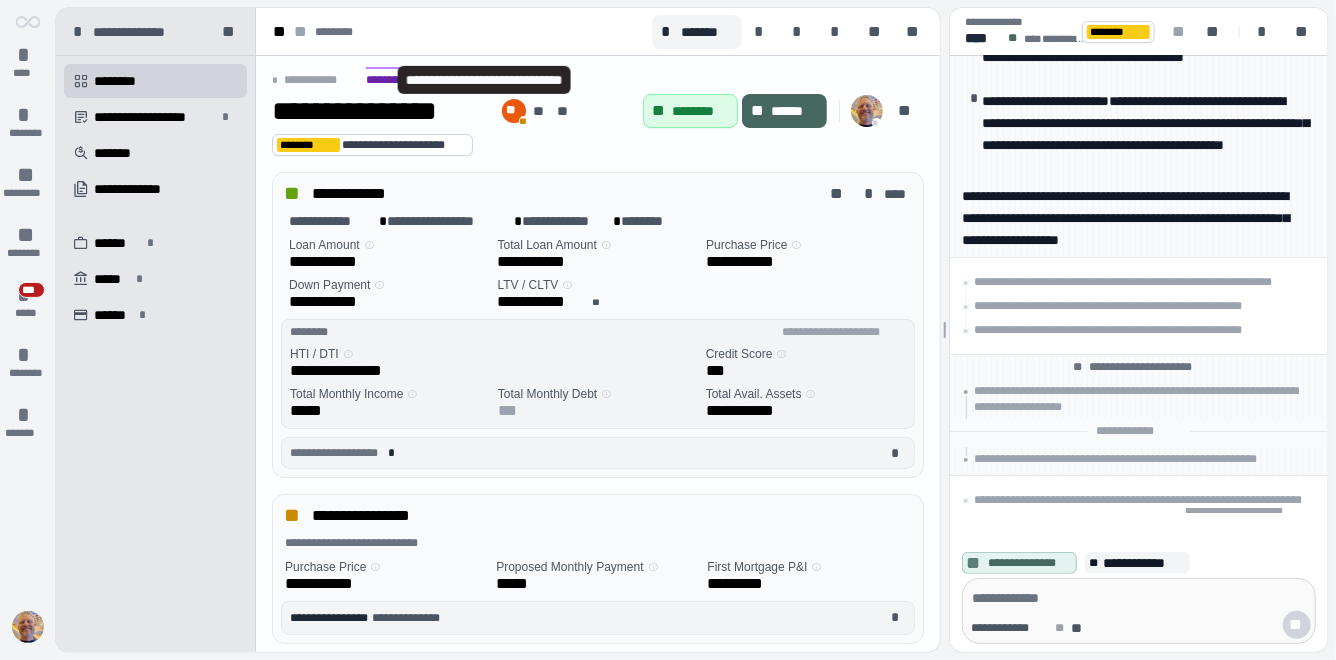 click on "**" at bounding box center [514, 111] 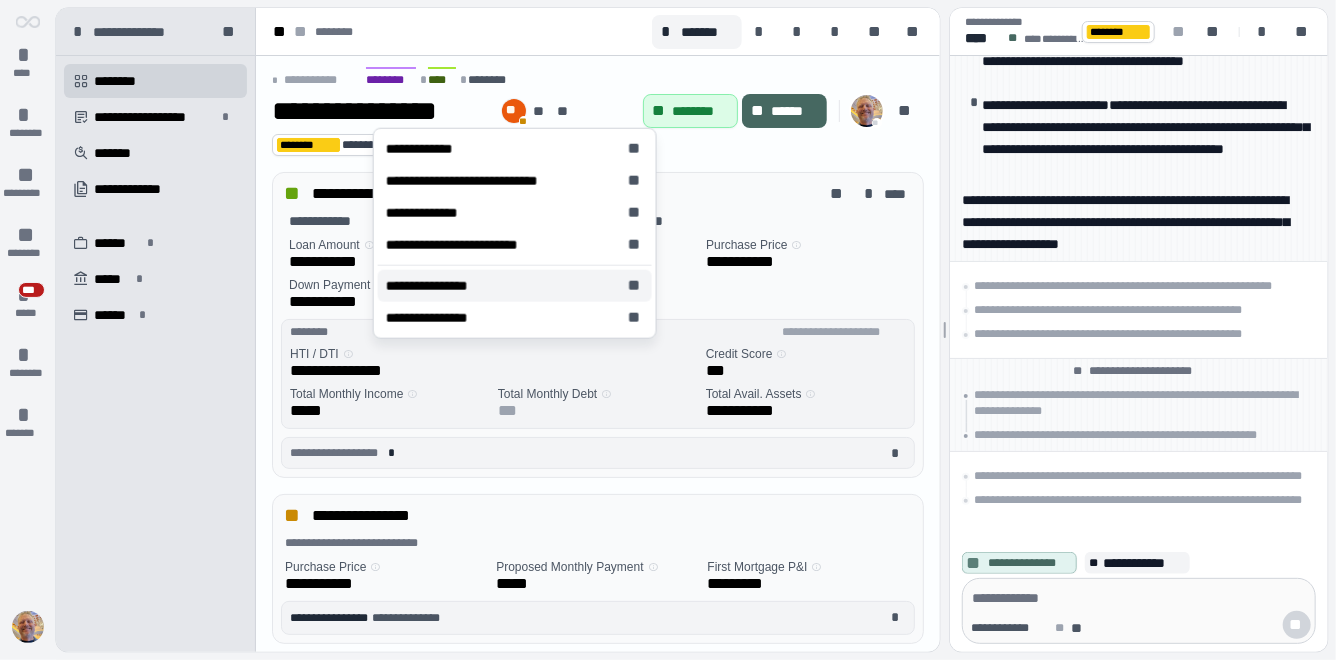 click on "**********" at bounding box center [515, 286] 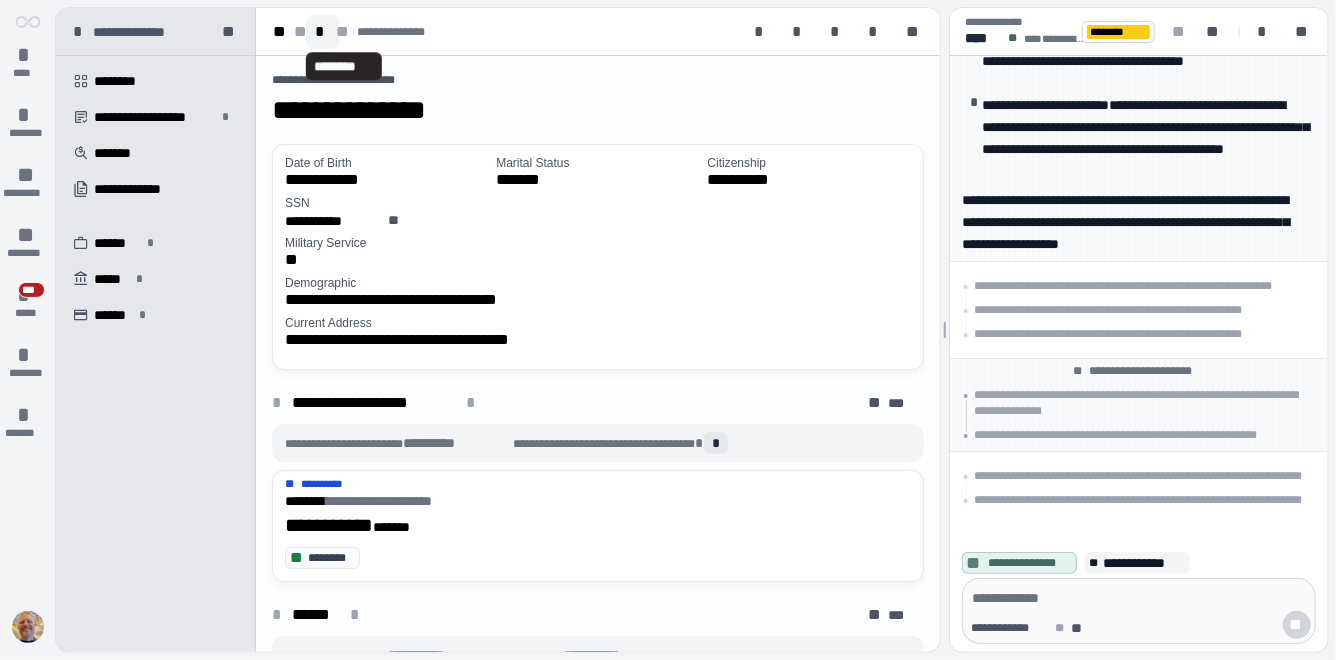 click on "*" at bounding box center (323, 32) 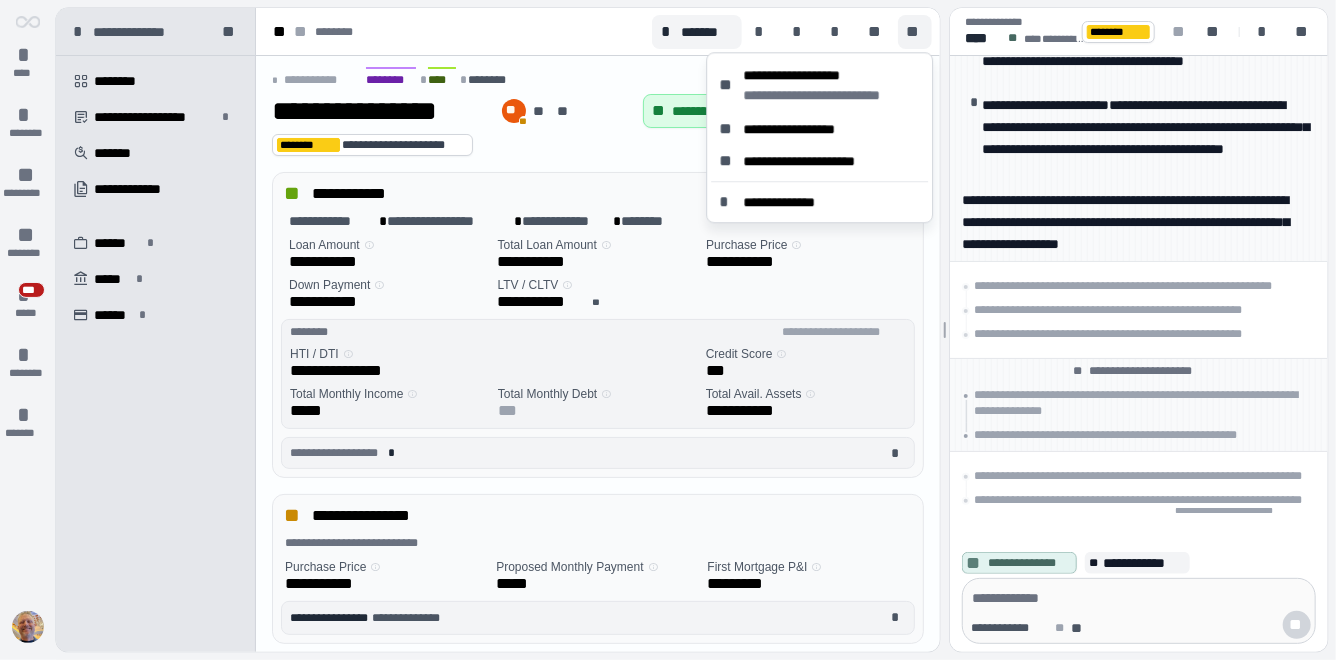 click on "**" at bounding box center [915, 32] 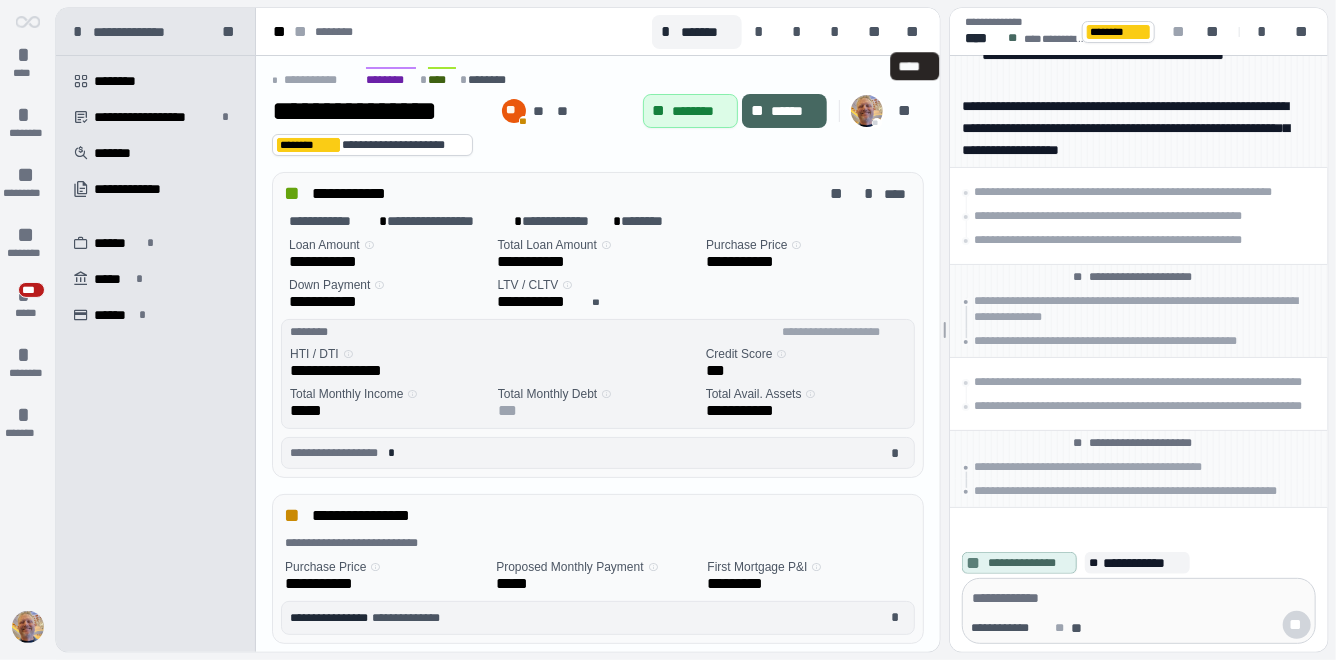 click on "**********" at bounding box center (593, 946) 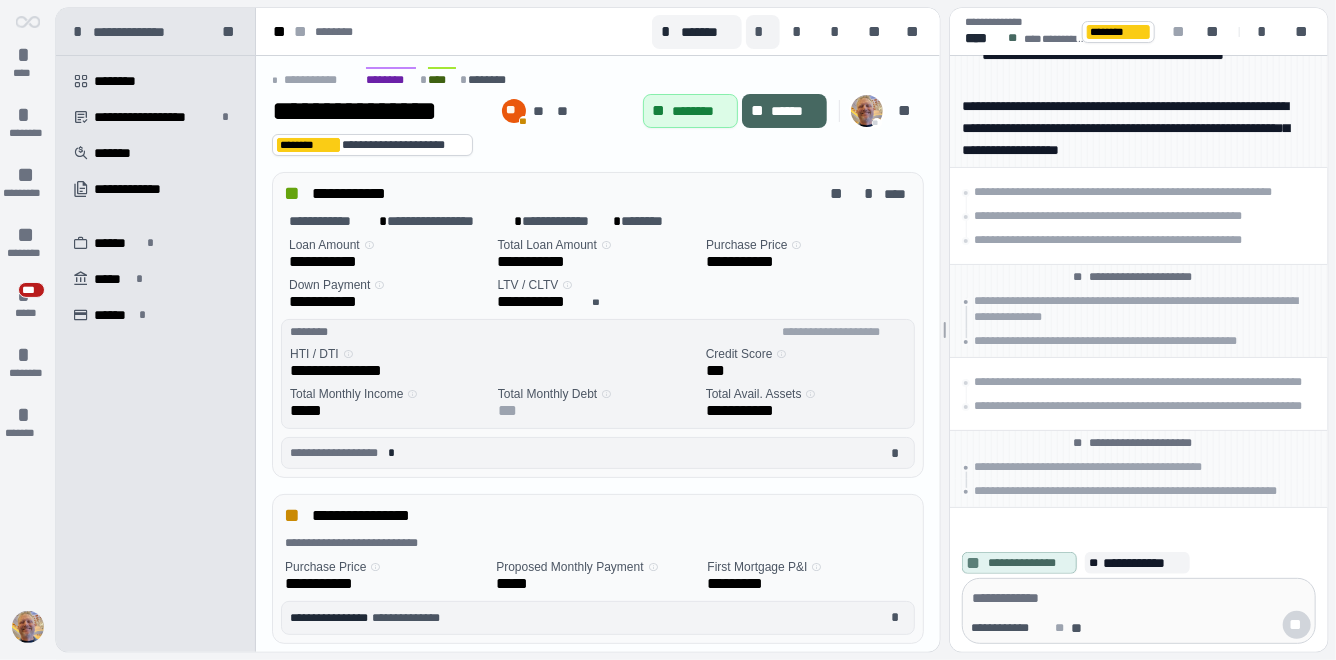 click on "*" at bounding box center (763, 32) 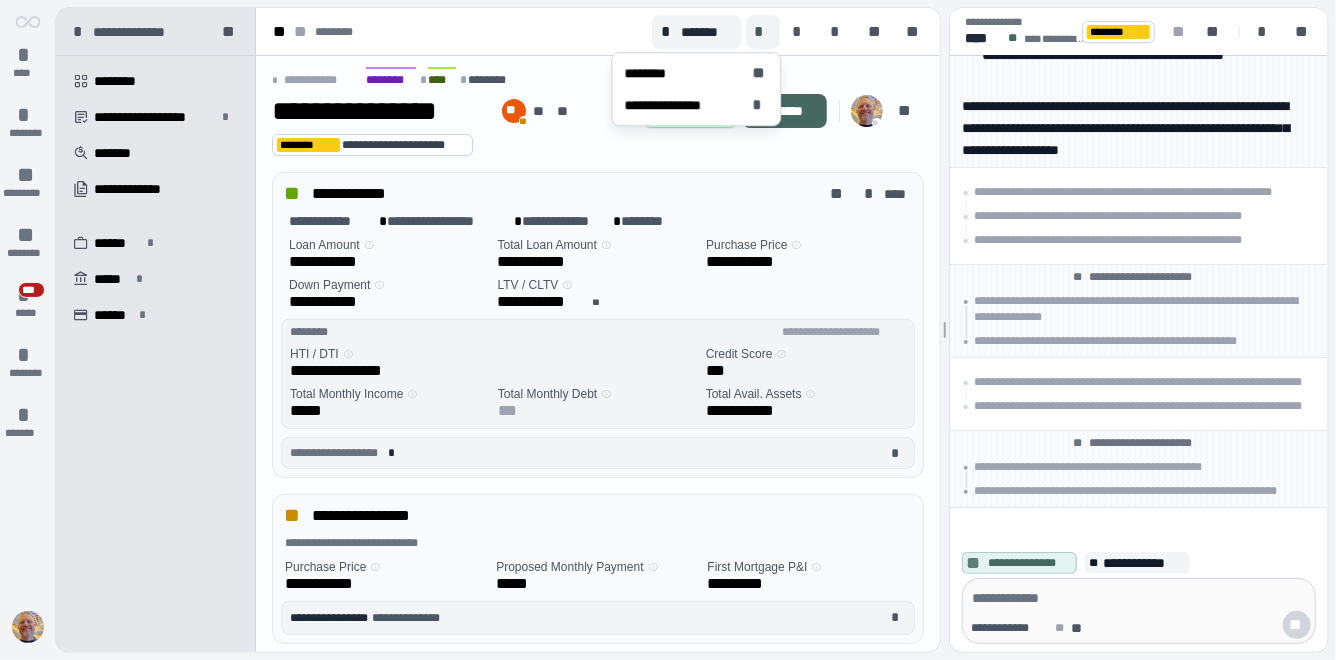 click on "*" at bounding box center [763, 32] 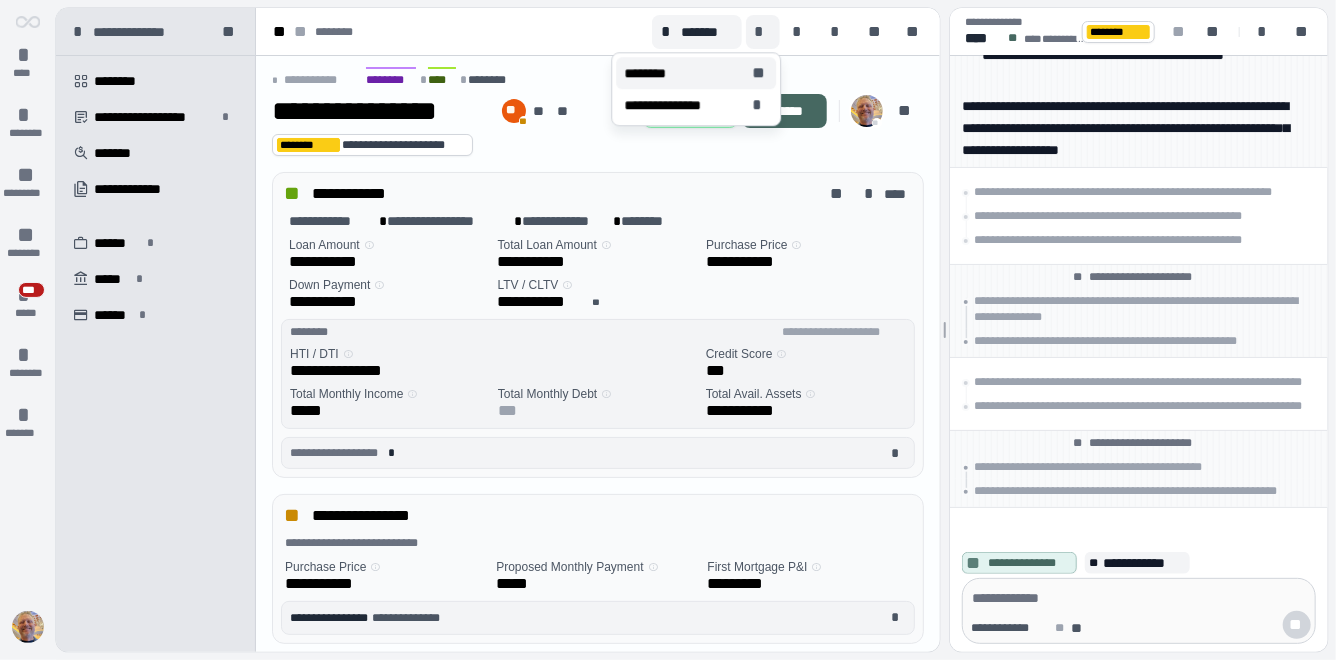 click on "******** **" at bounding box center [696, 73] 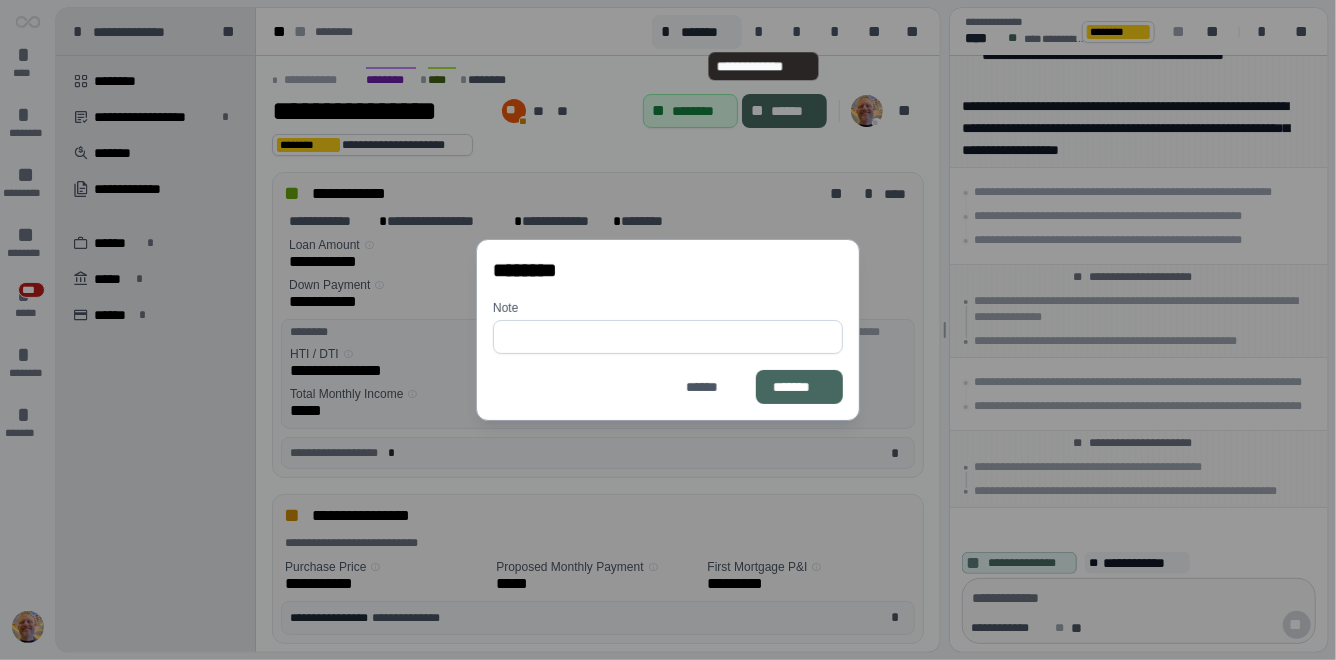 type 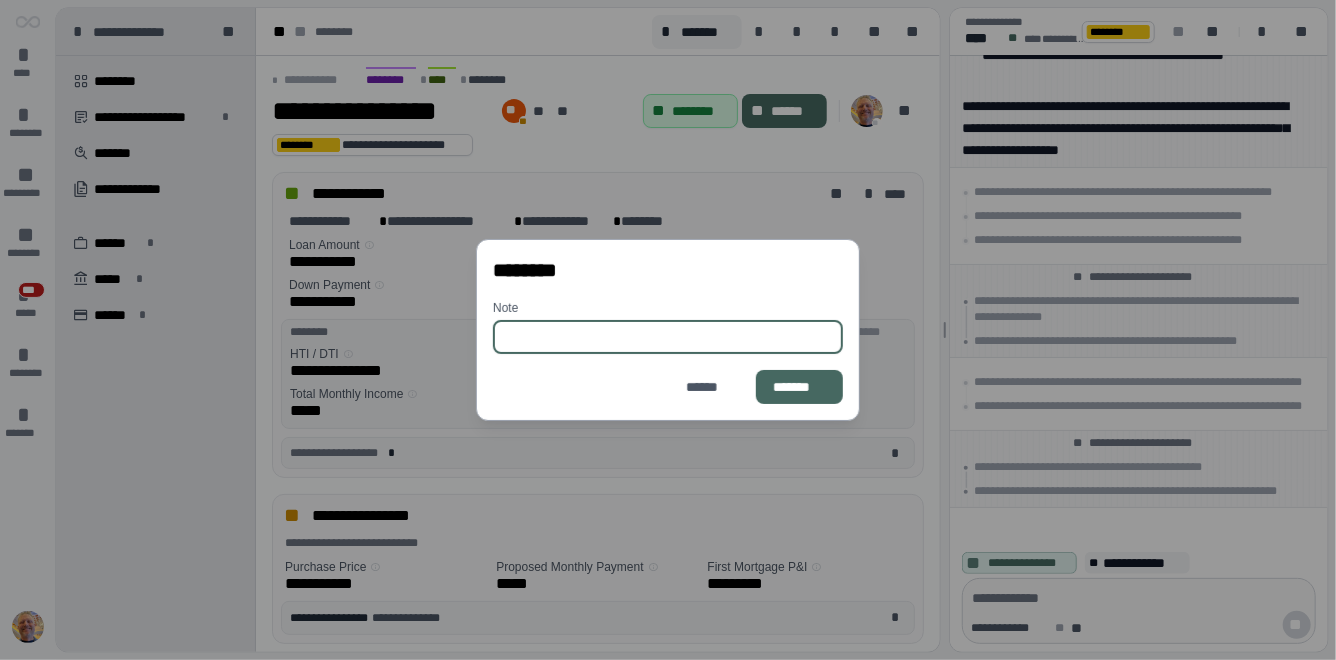 click at bounding box center (668, 337) 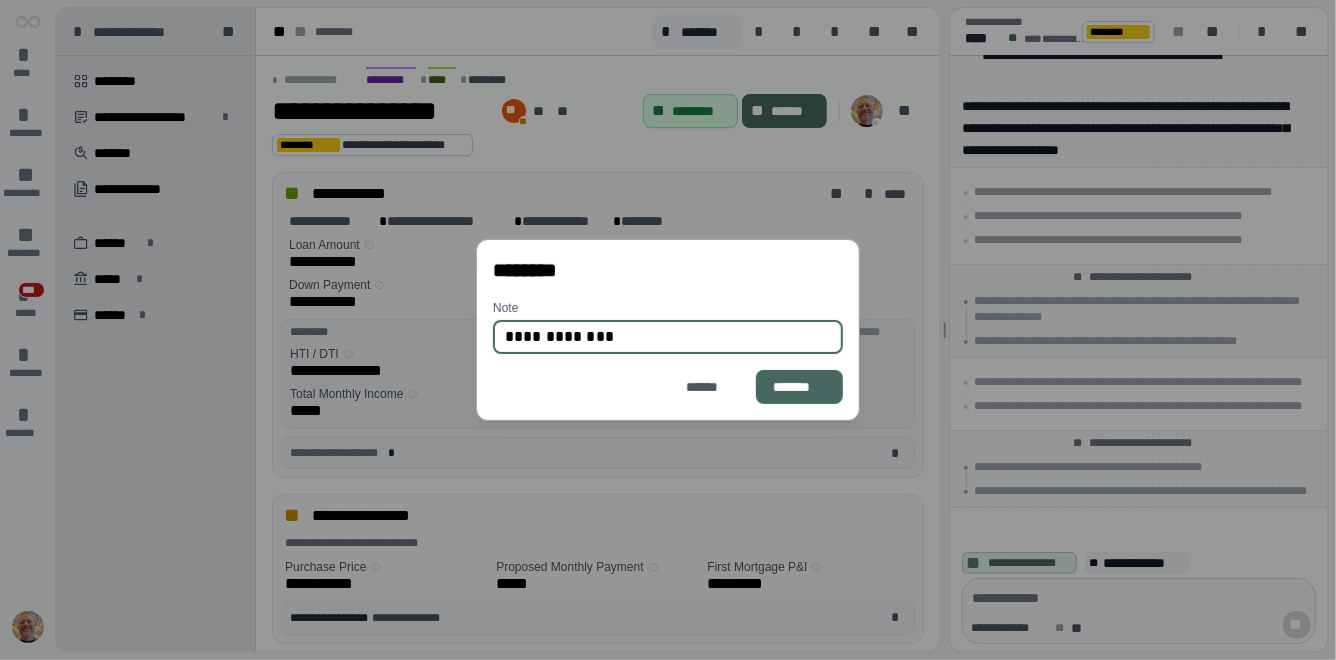 type on "**********" 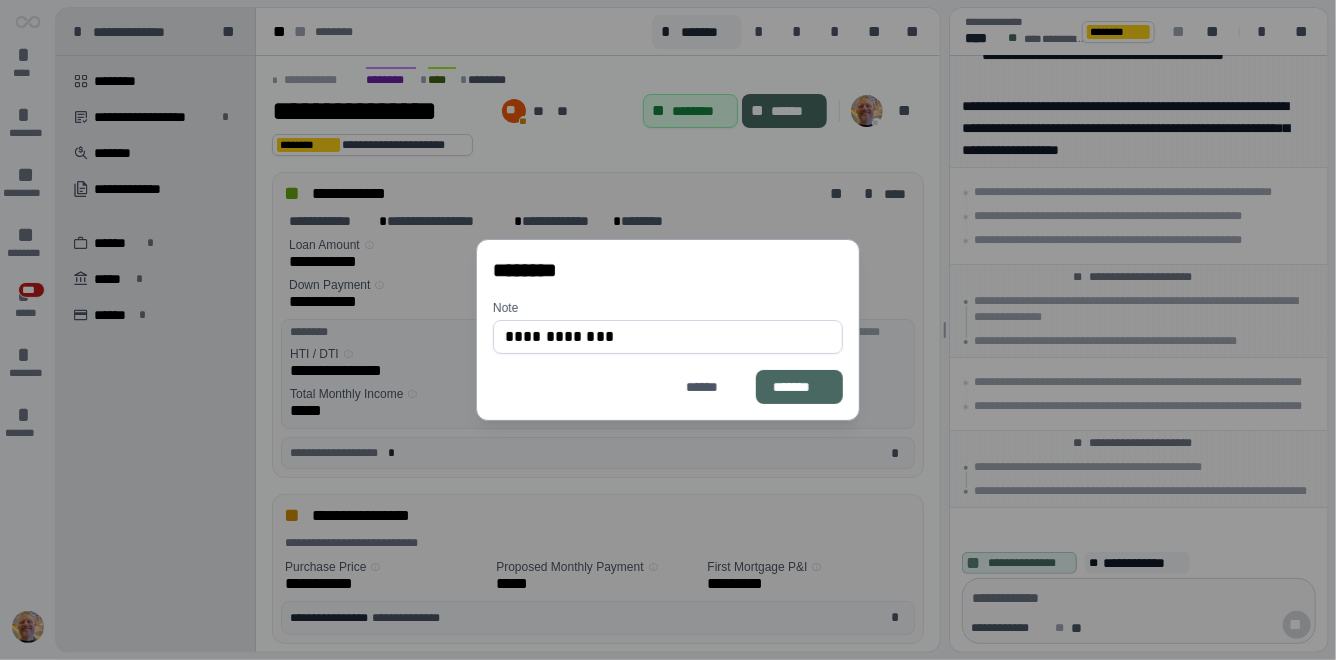 click on "*******" at bounding box center [799, 387] 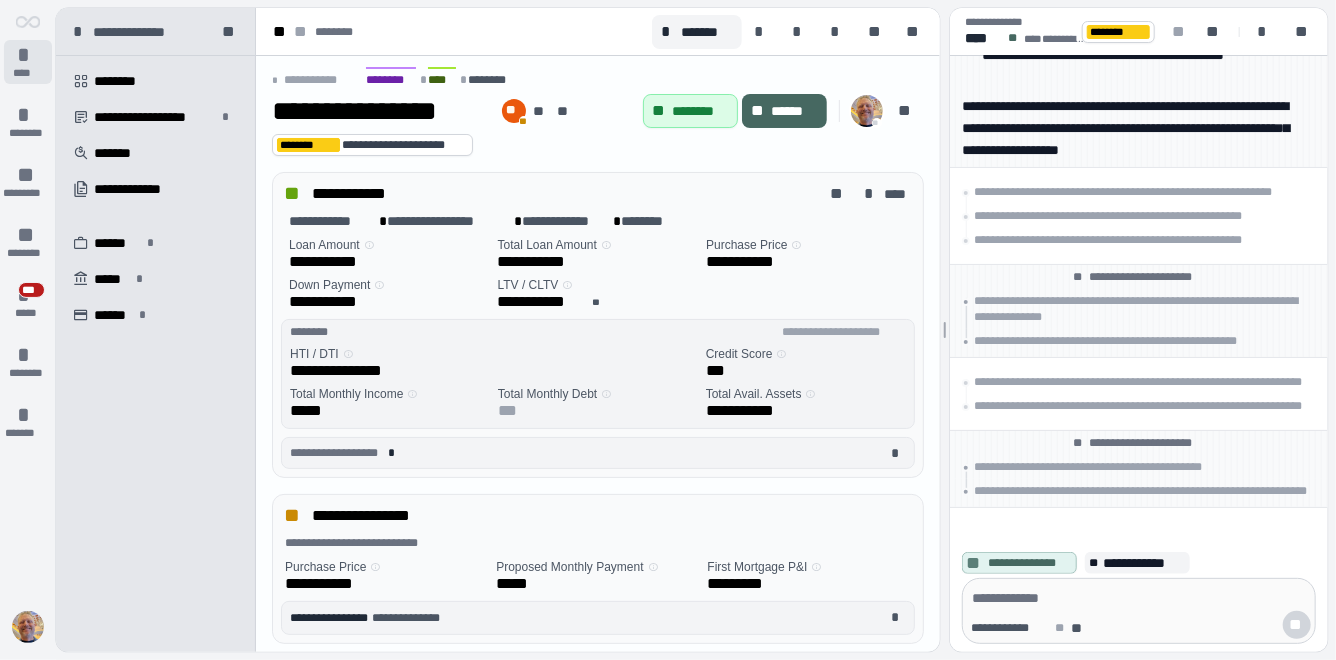 click on "*" at bounding box center (28, 55) 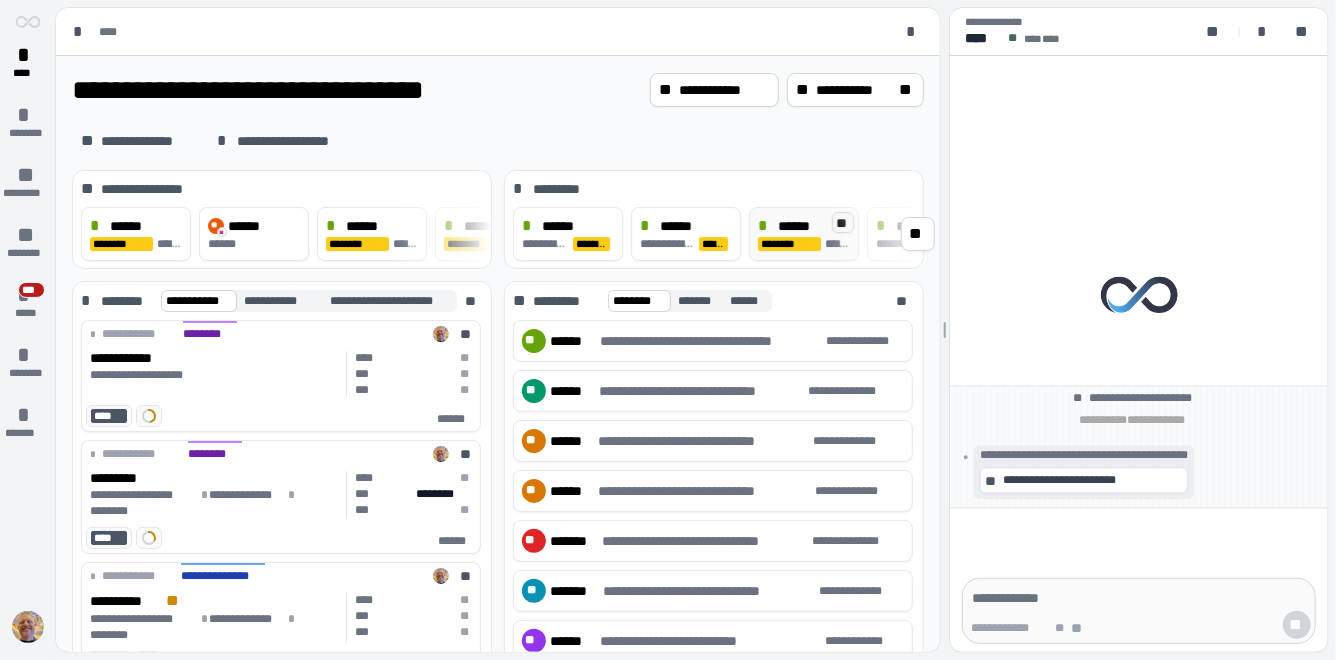click on "**" at bounding box center (843, 223) 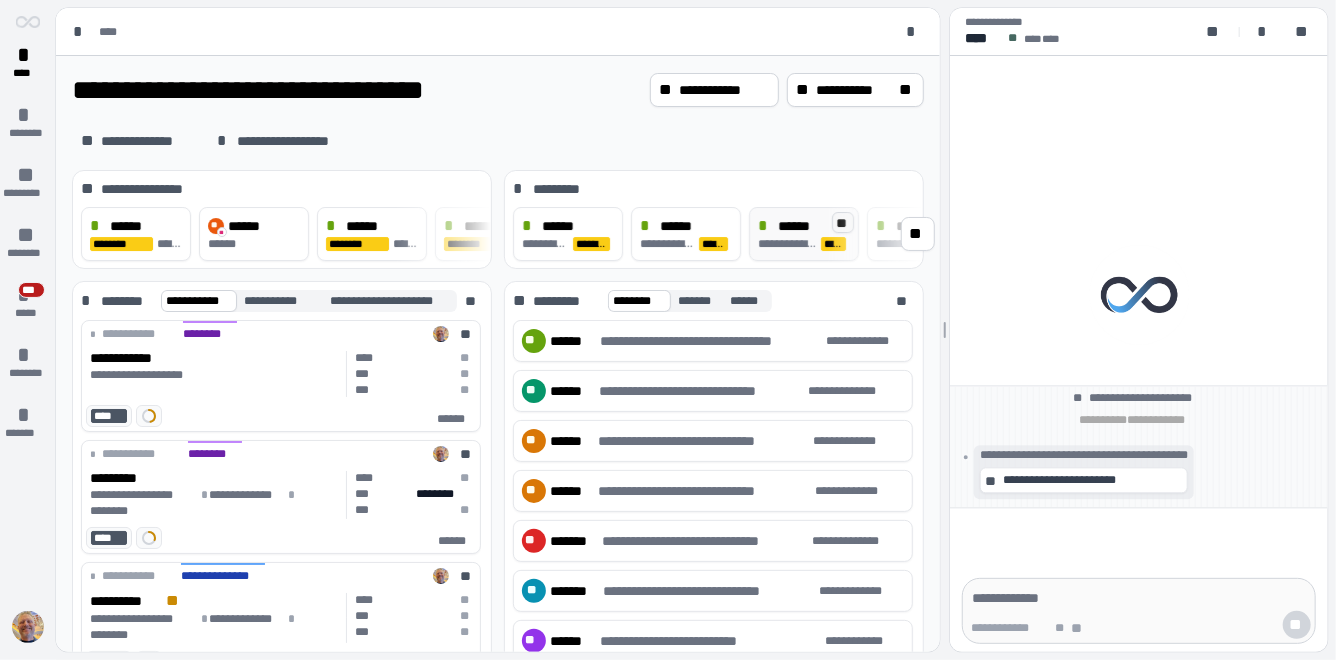 click on "**" at bounding box center [843, 223] 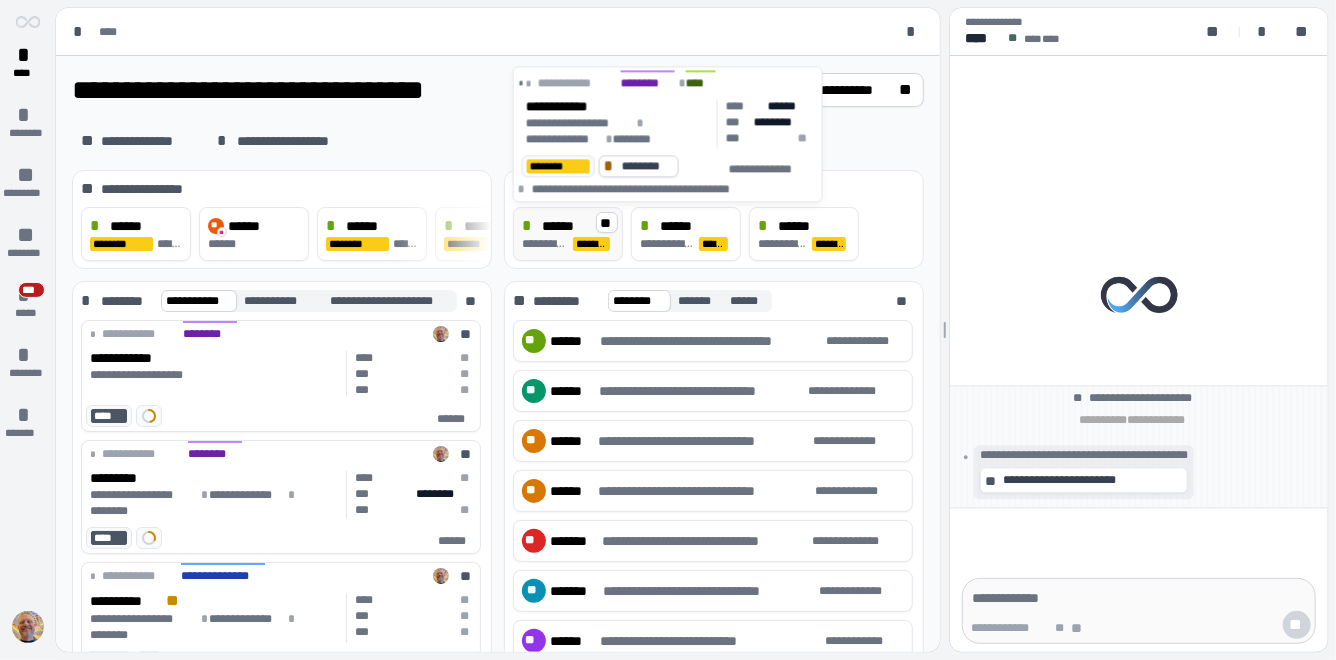 click on "*" at bounding box center (530, 226) 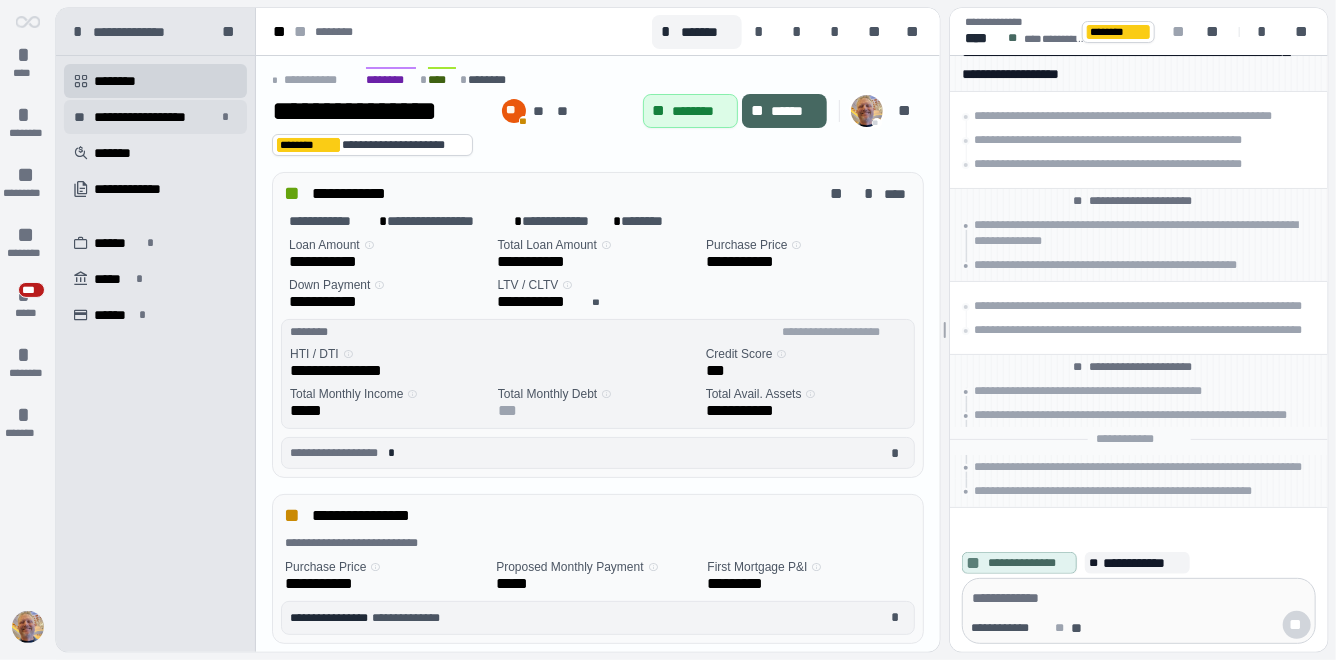 click on "**********" at bounding box center (155, 117) 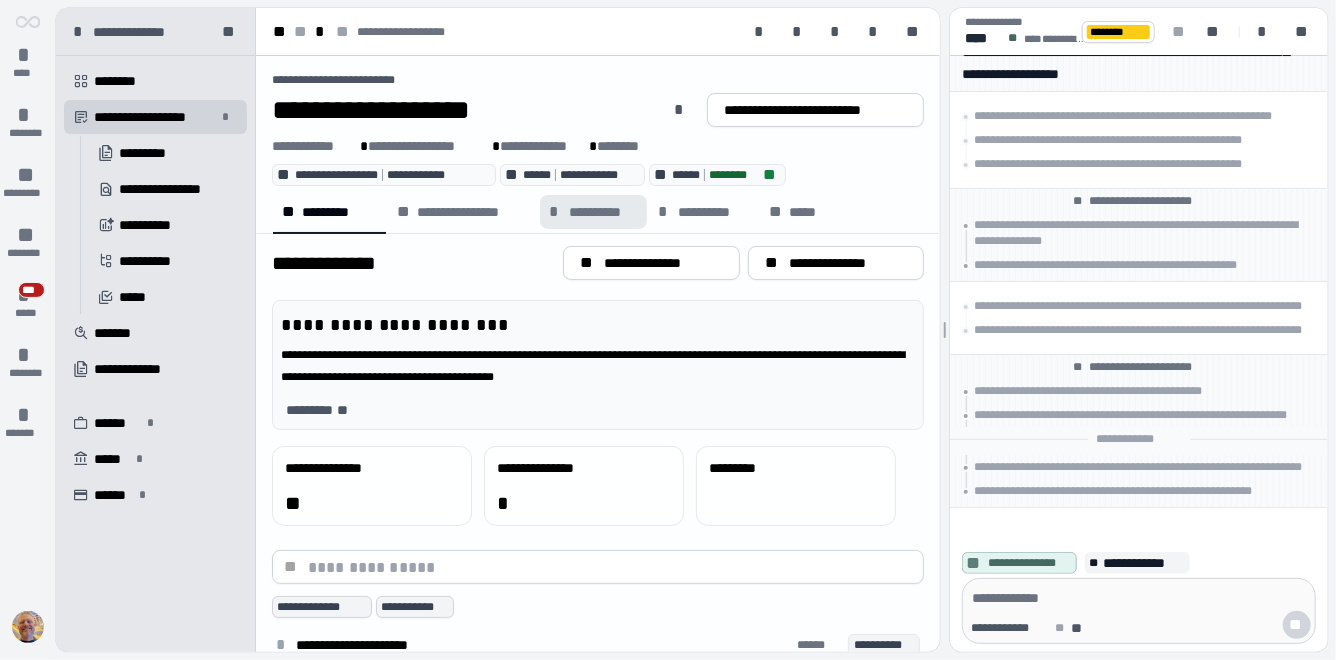 click on "**********" at bounding box center (603, 212) 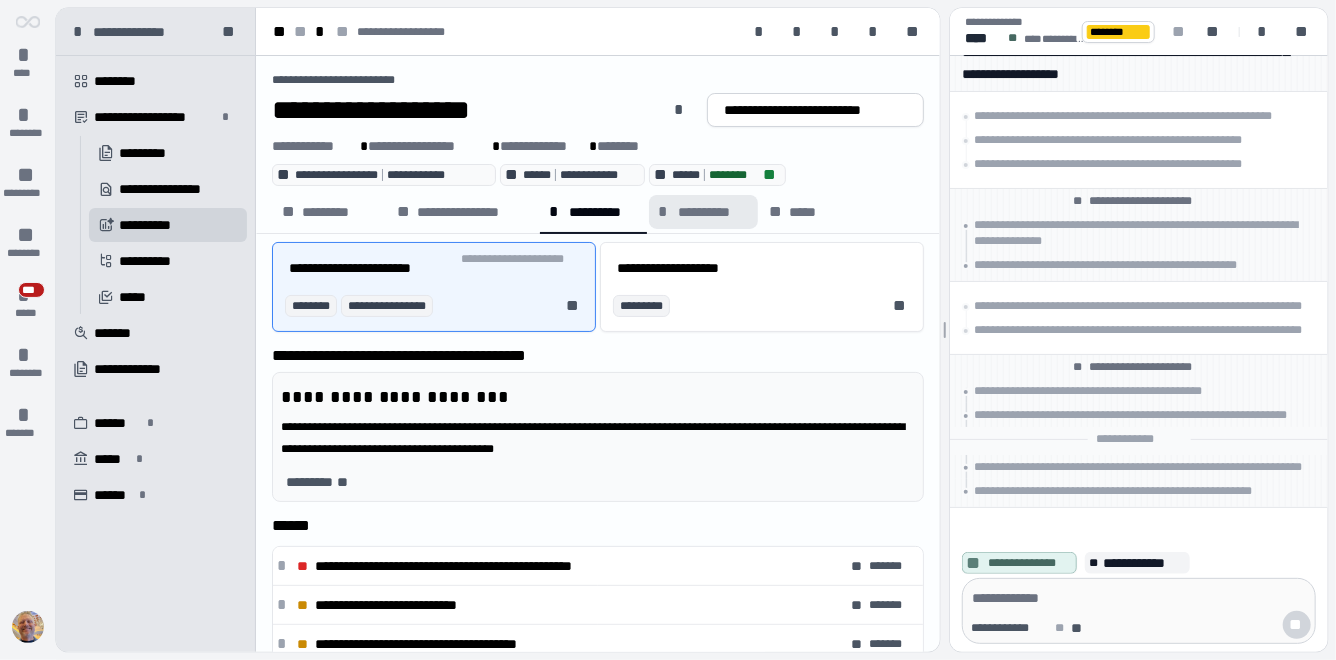 click on "**********" at bounding box center (713, 212) 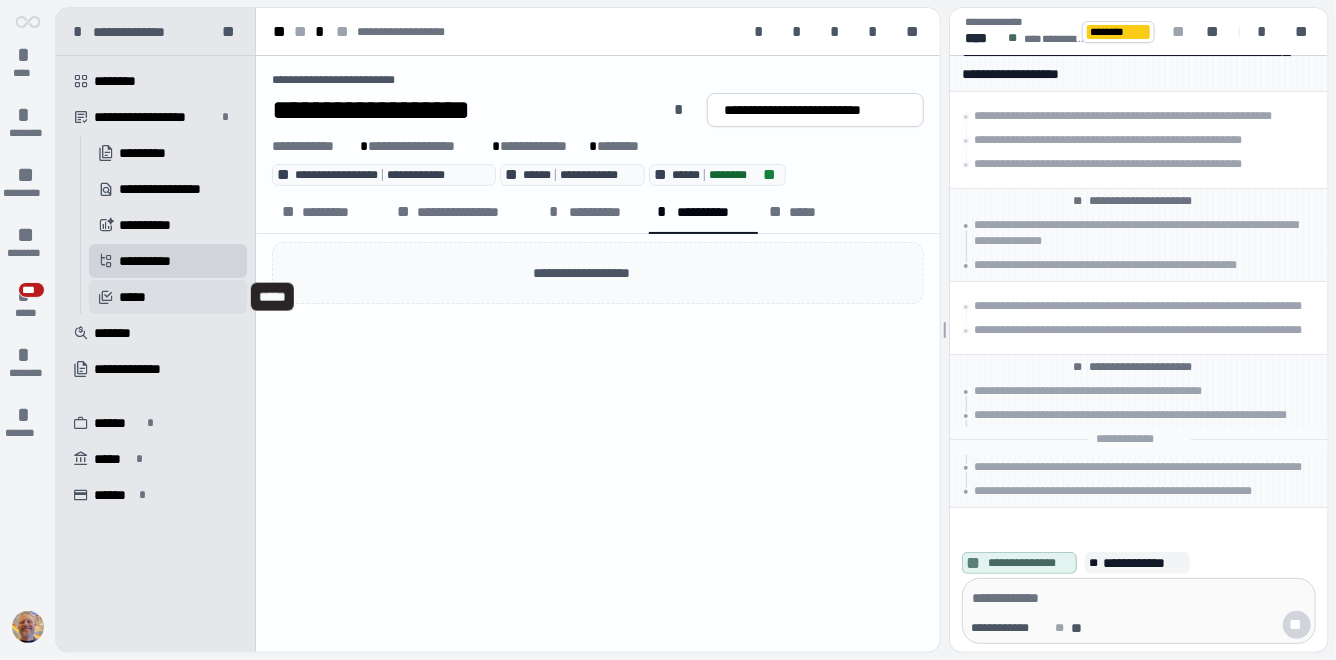 click on "*****" at bounding box center (137, 297) 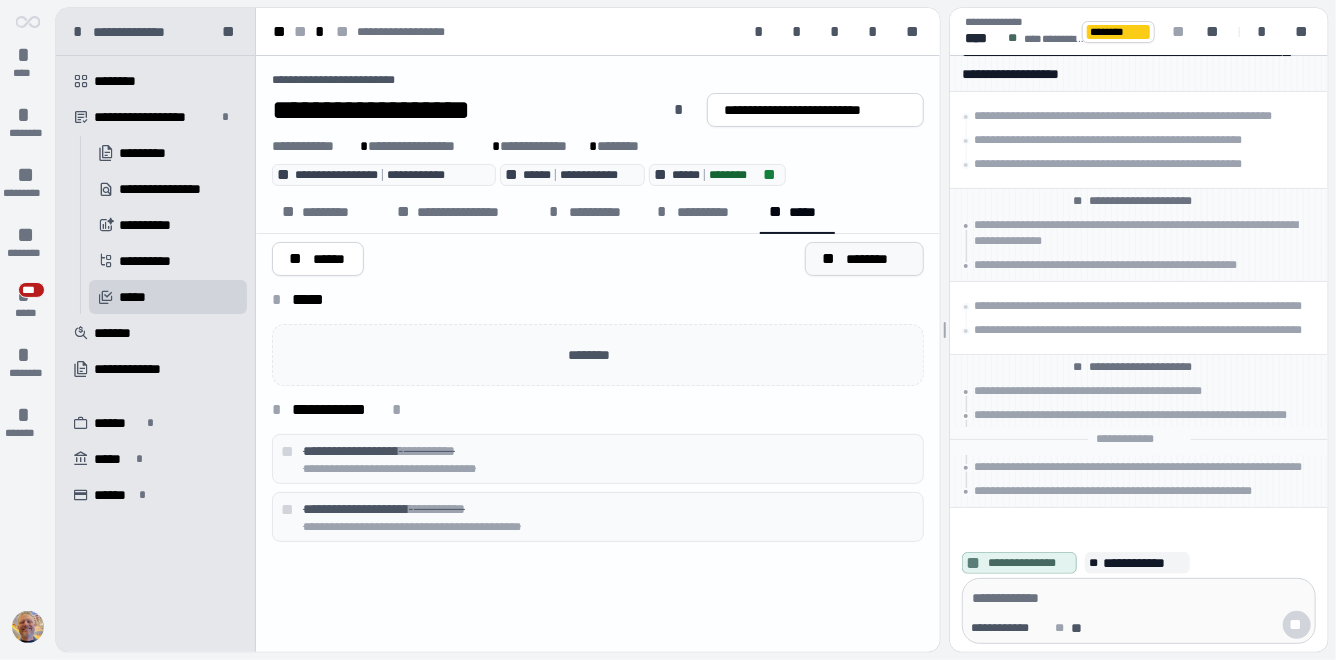 click on "********" at bounding box center [876, 259] 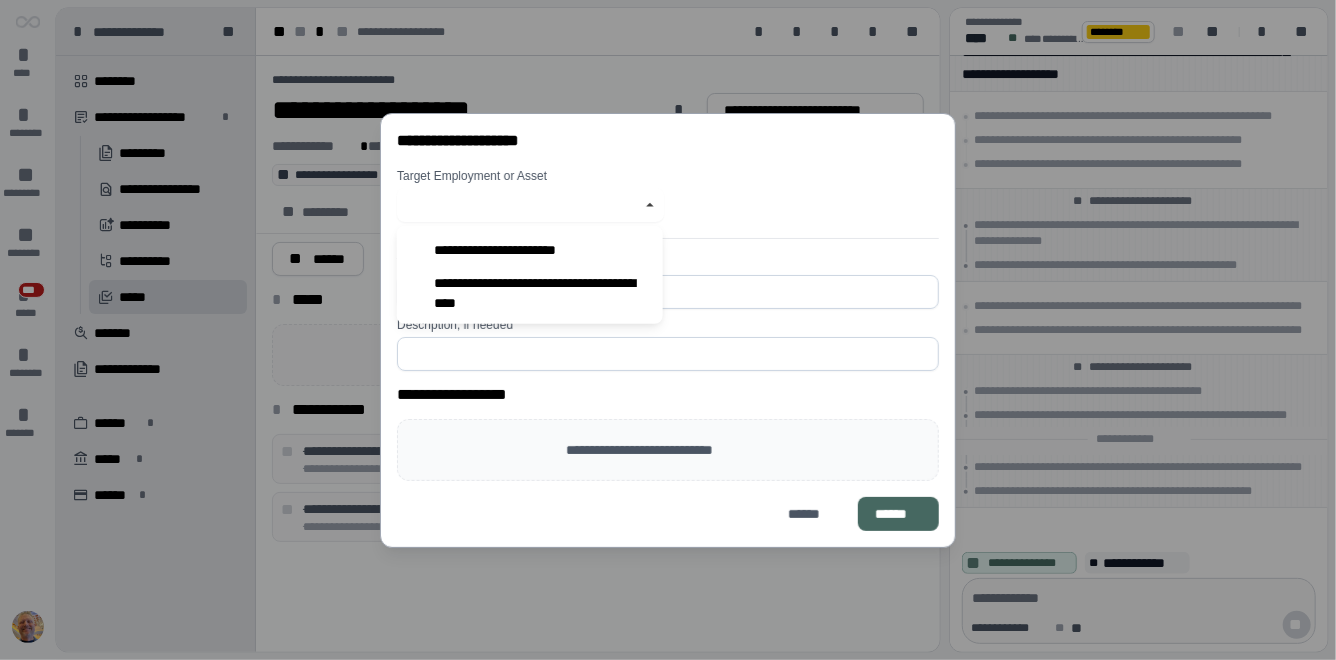 click at bounding box center [519, 205] 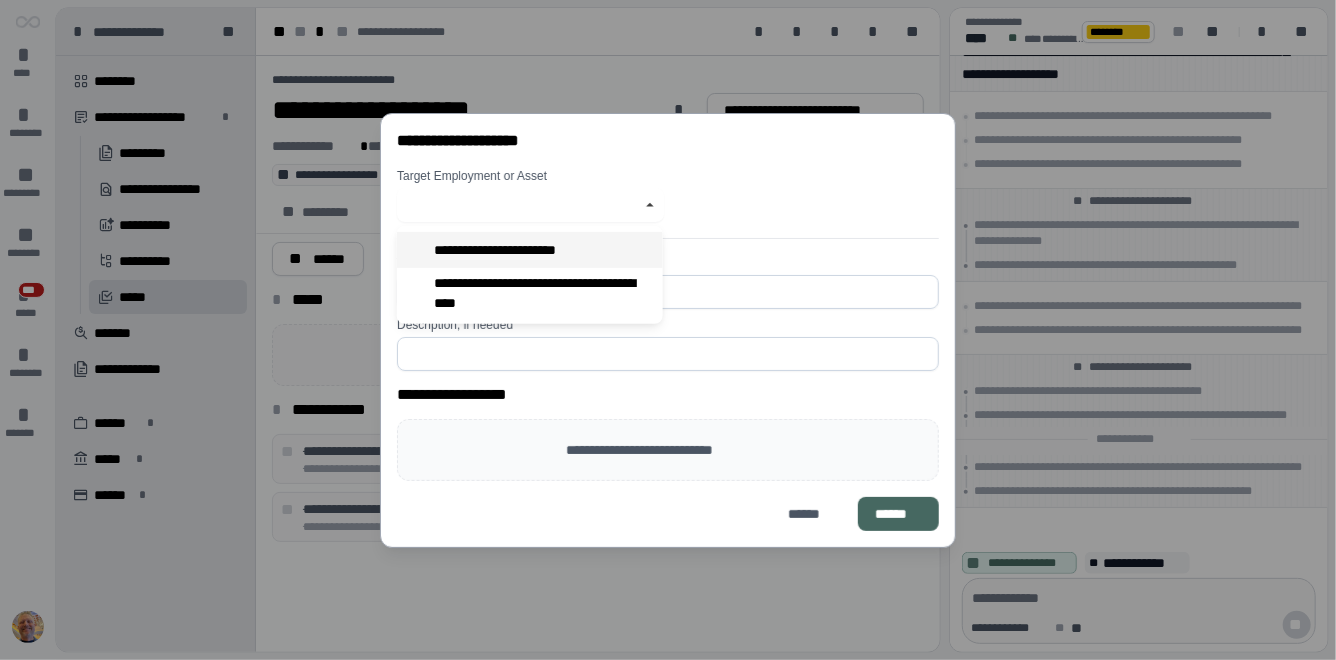 click on "**********" at bounding box center (526, 250) 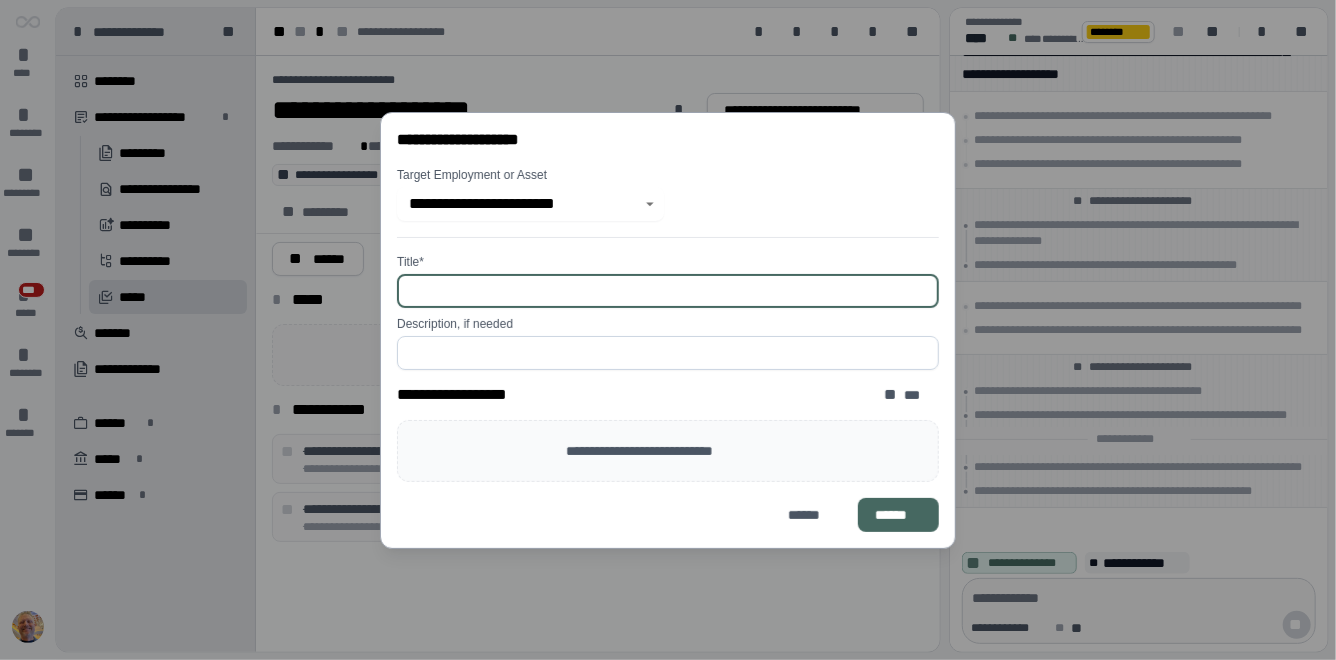 click at bounding box center (668, 291) 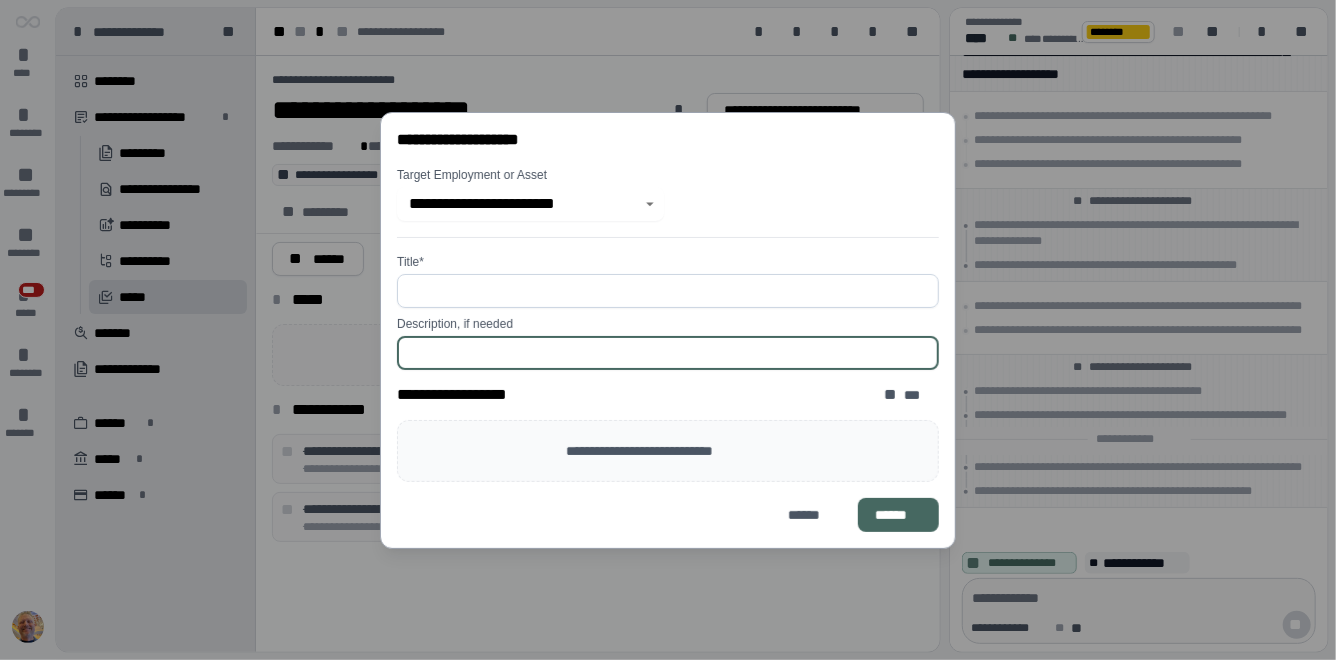 click on "Description, if needed" at bounding box center (668, 324) 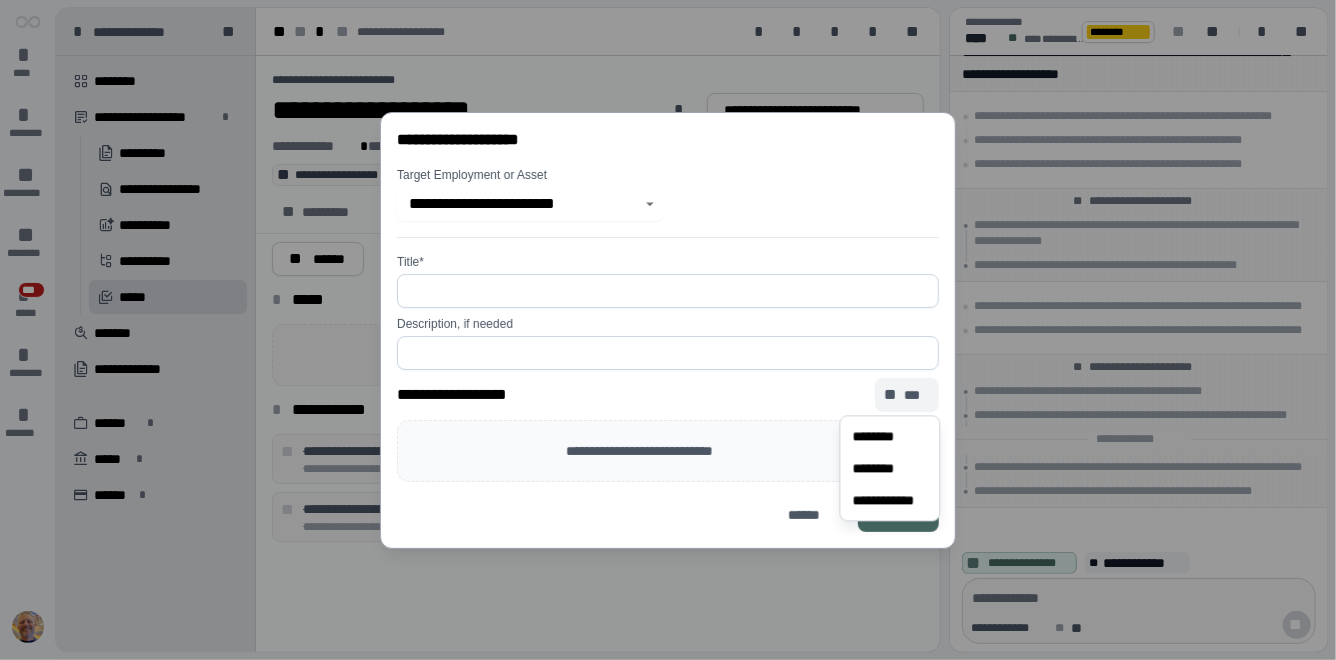 click on "**" at bounding box center [892, 395] 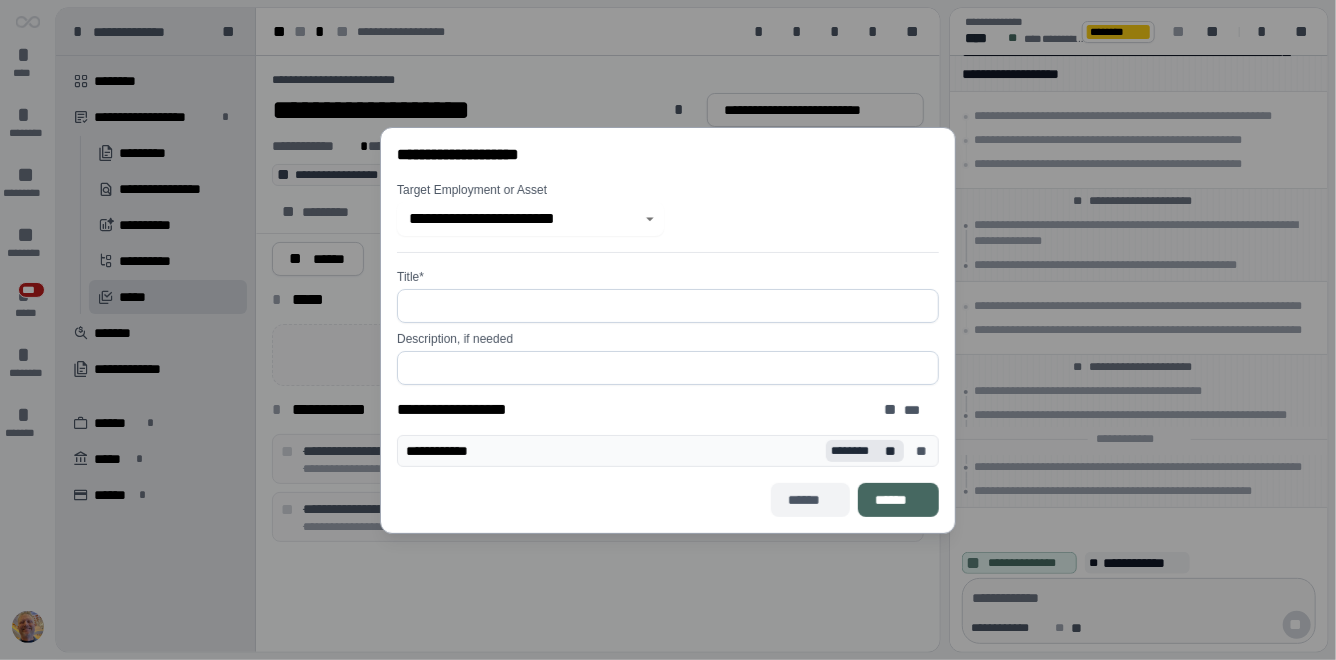 click on "******" at bounding box center [810, 500] 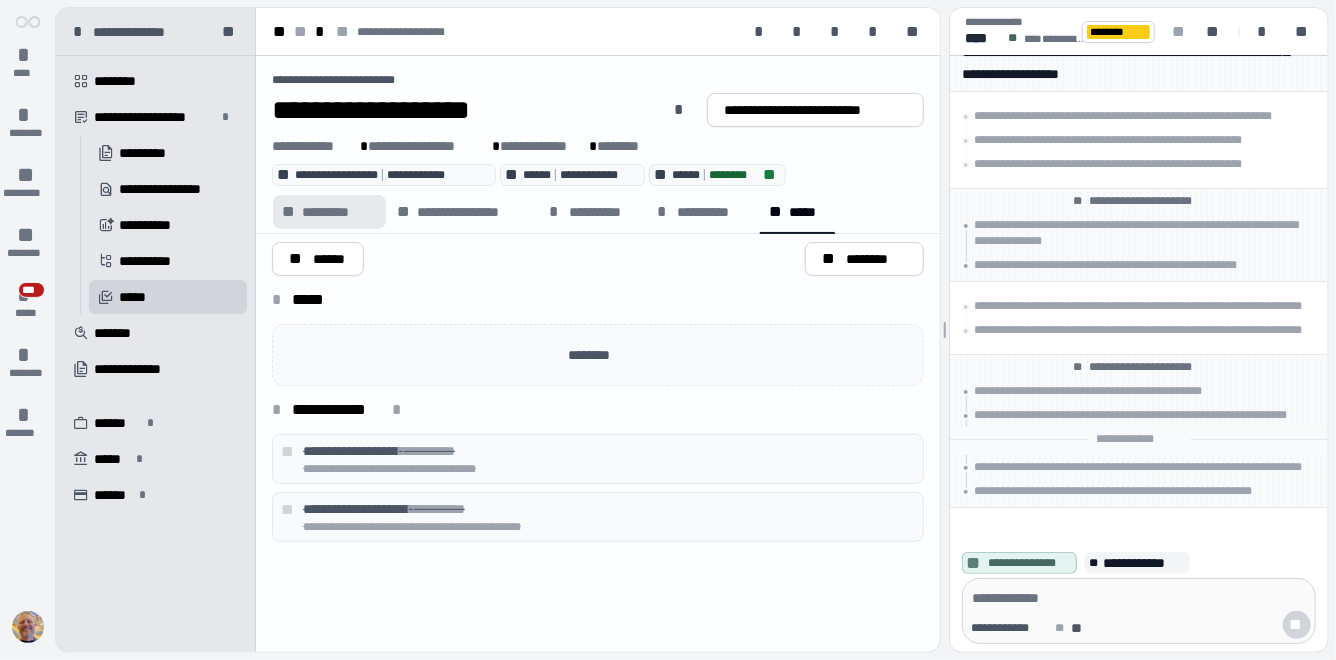 click on "*********" at bounding box center (339, 212) 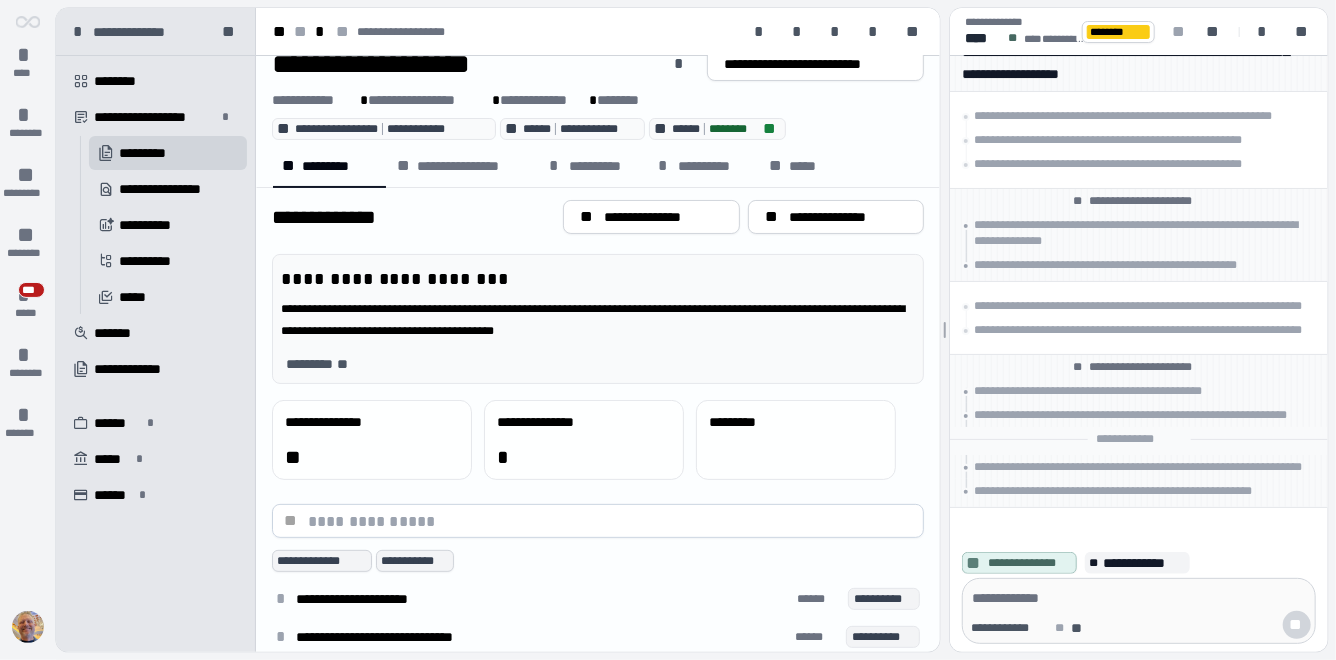 scroll, scrollTop: 0, scrollLeft: 0, axis: both 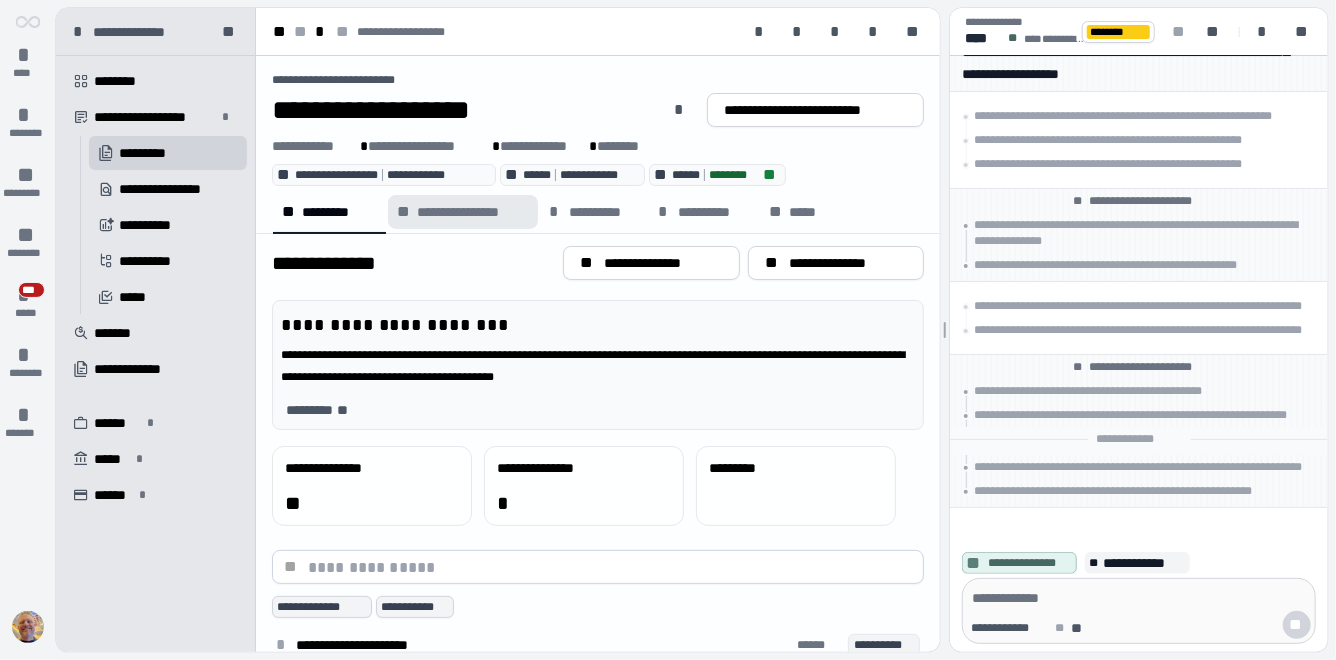 click on "**********" at bounding box center (472, 212) 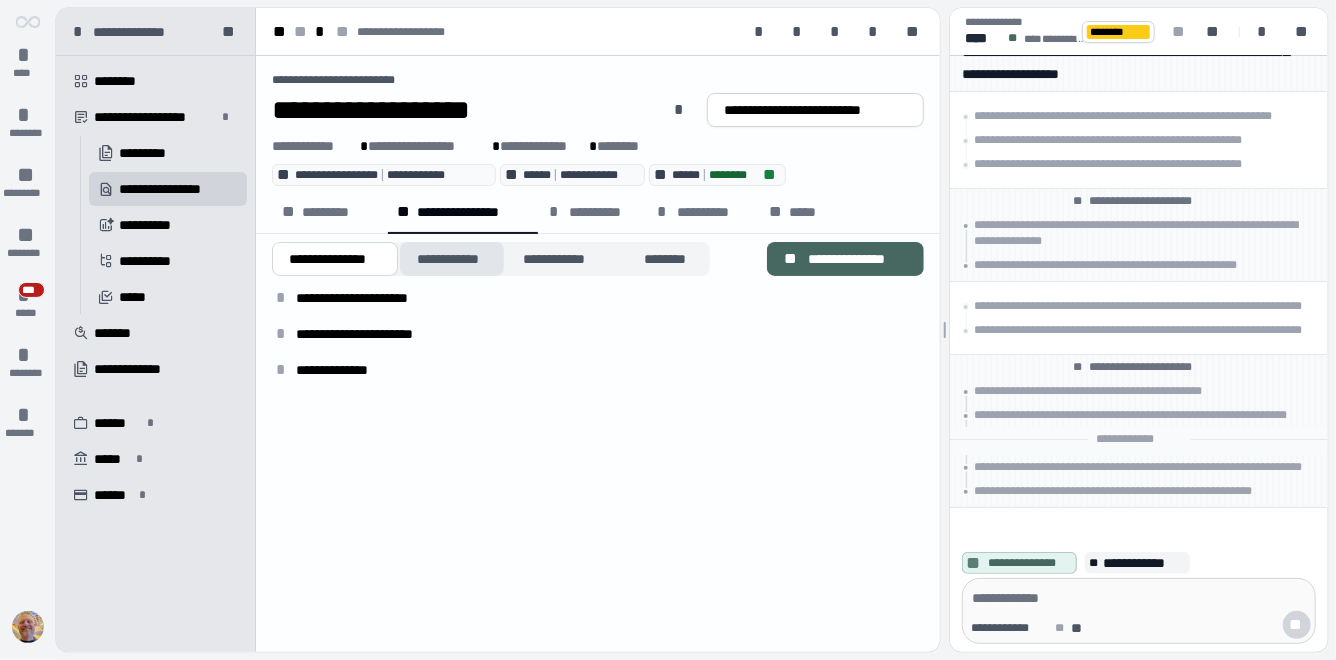 click on "**********" at bounding box center [452, 259] 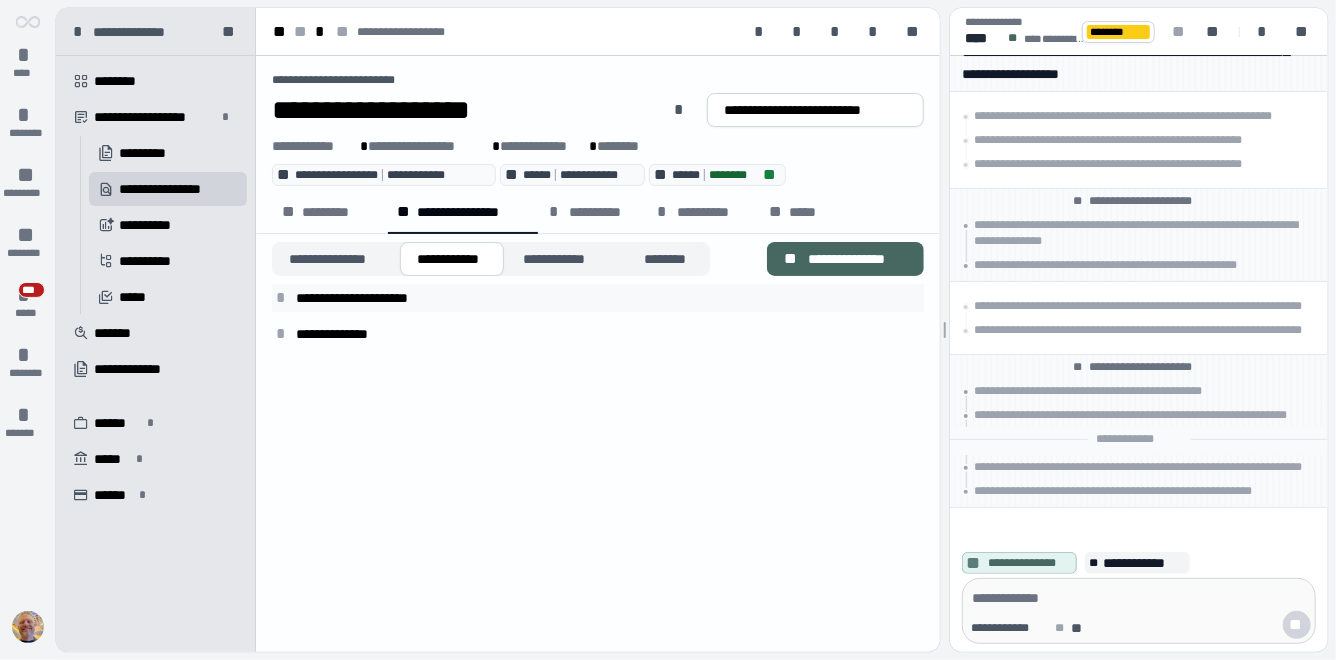 click on "*" at bounding box center [284, 298] 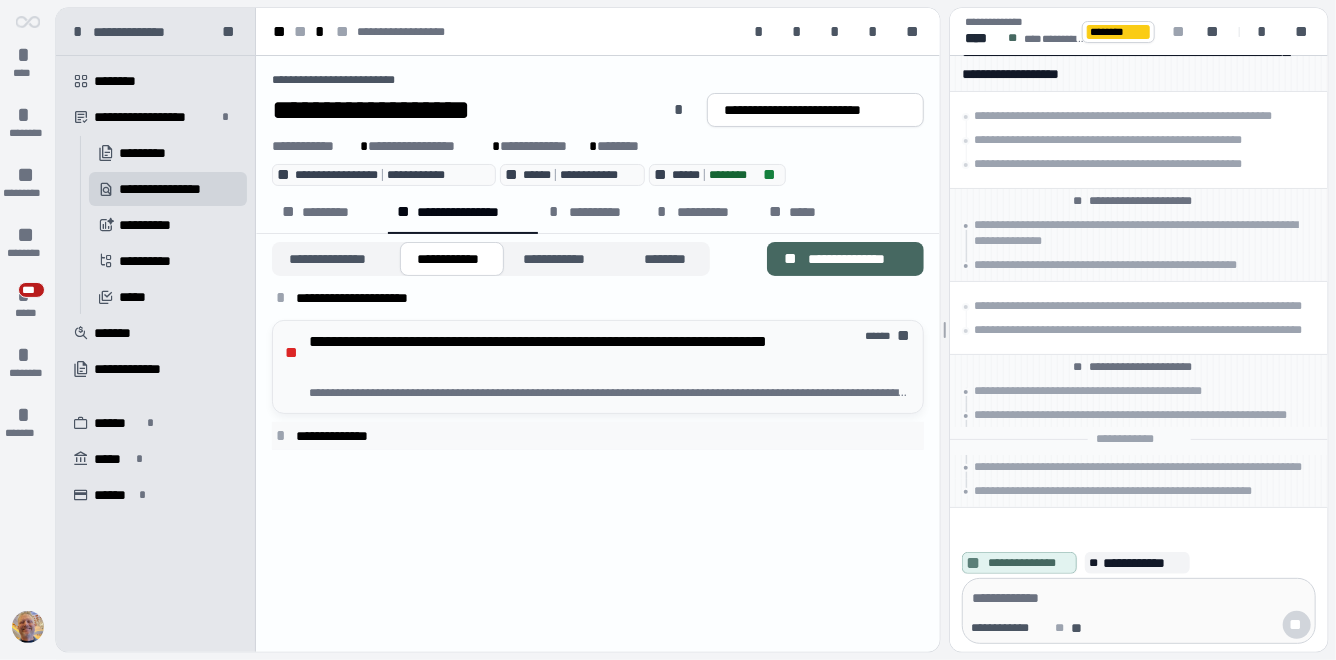 click on "*" at bounding box center [284, 436] 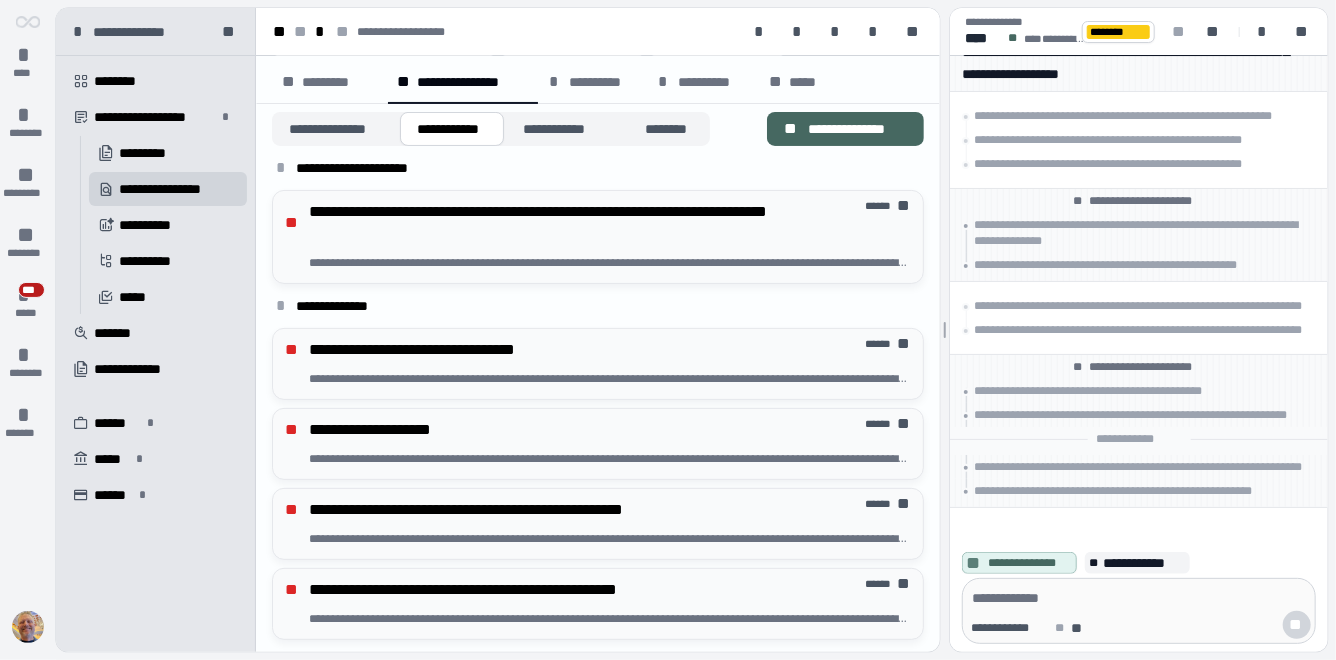 scroll, scrollTop: 132, scrollLeft: 0, axis: vertical 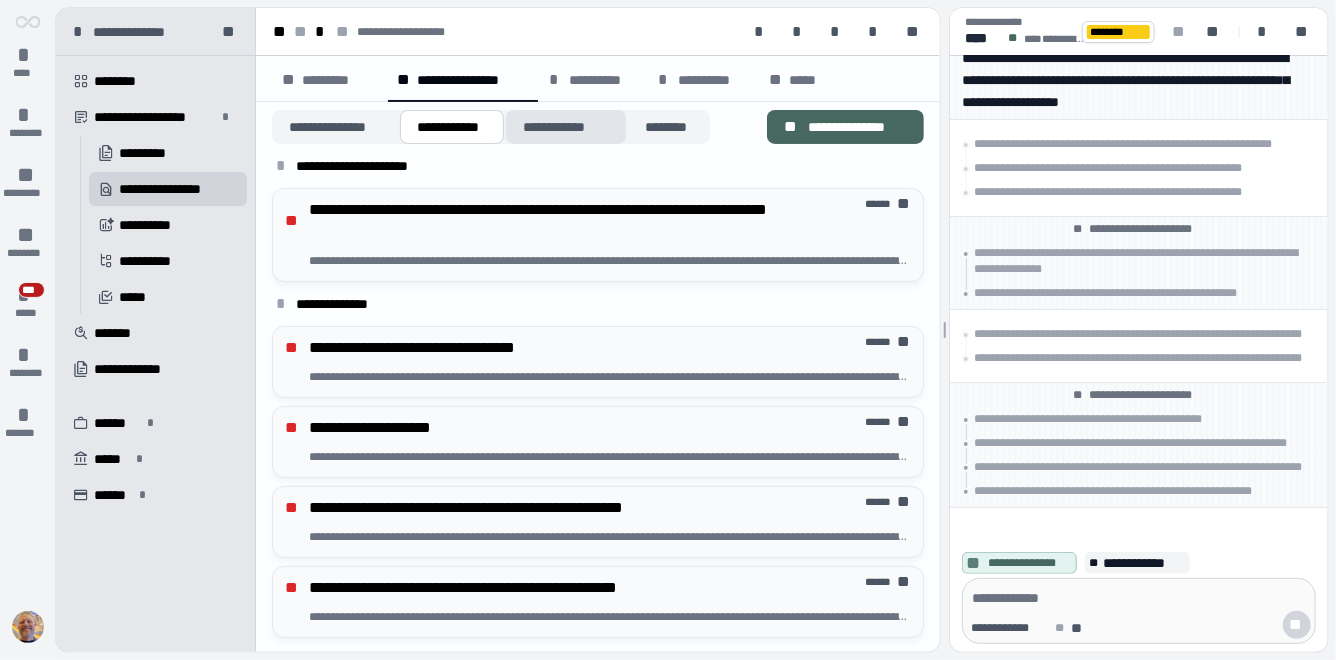 click on "**********" at bounding box center (565, 127) 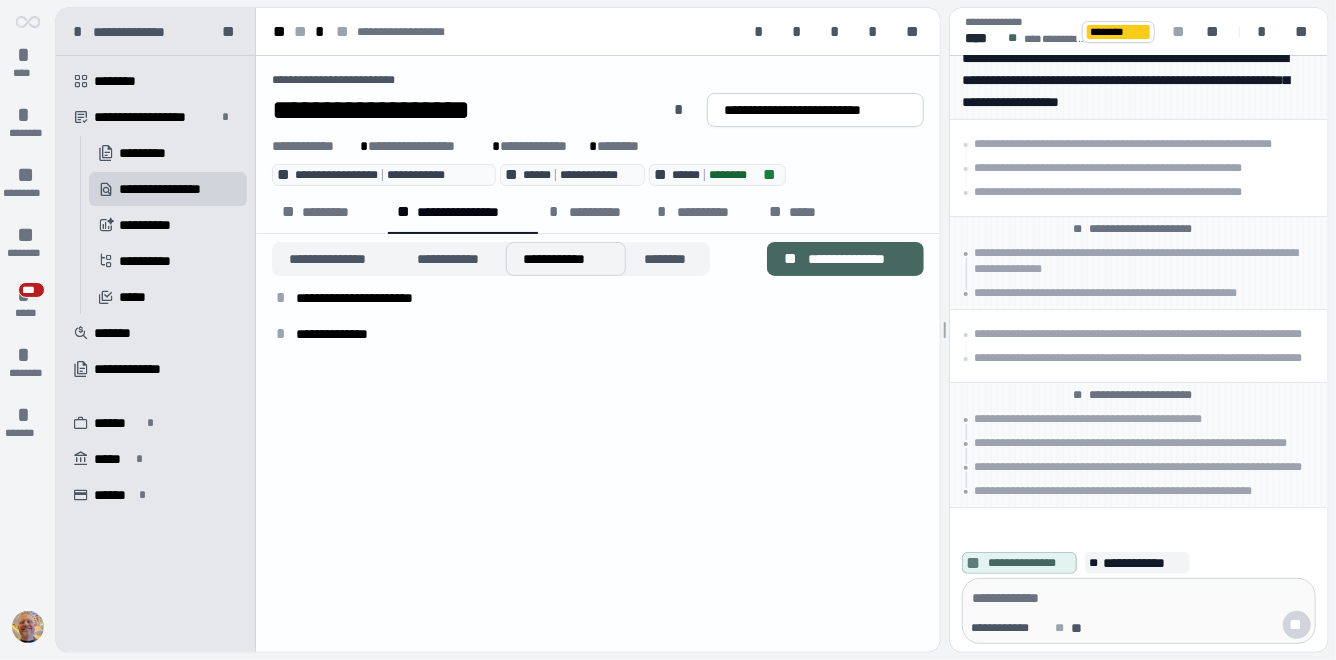 scroll, scrollTop: 0, scrollLeft: 0, axis: both 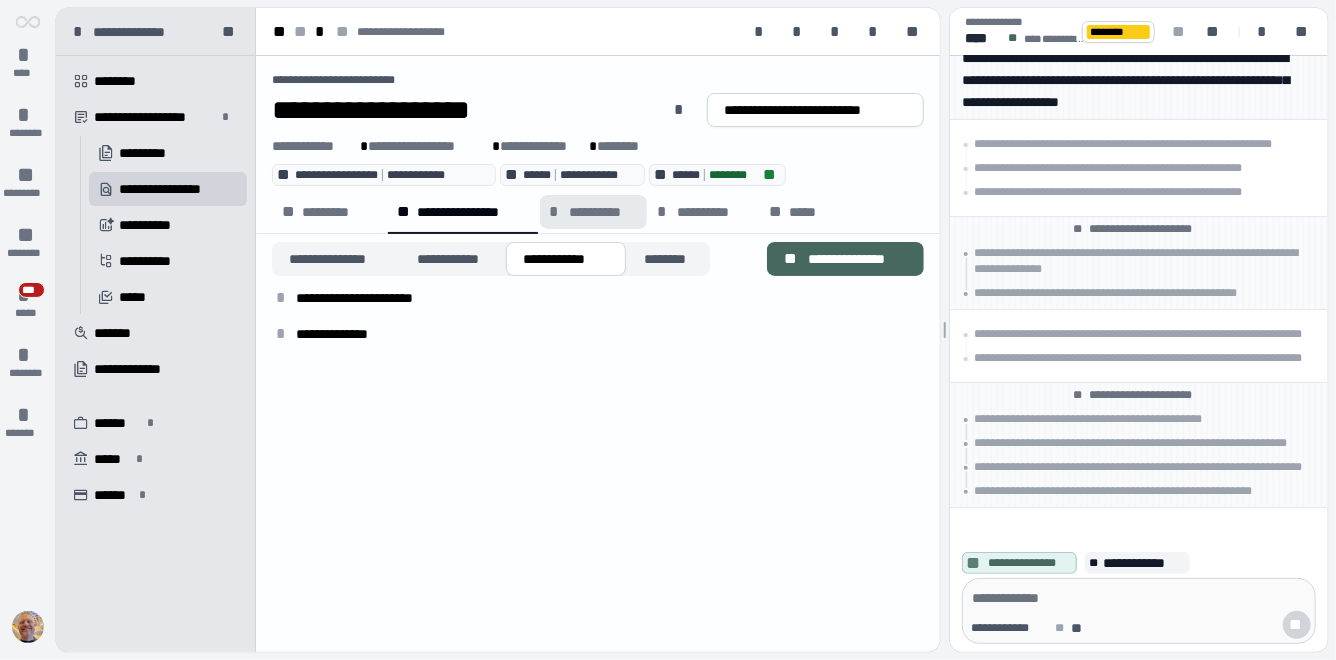 click on "**********" at bounding box center (603, 212) 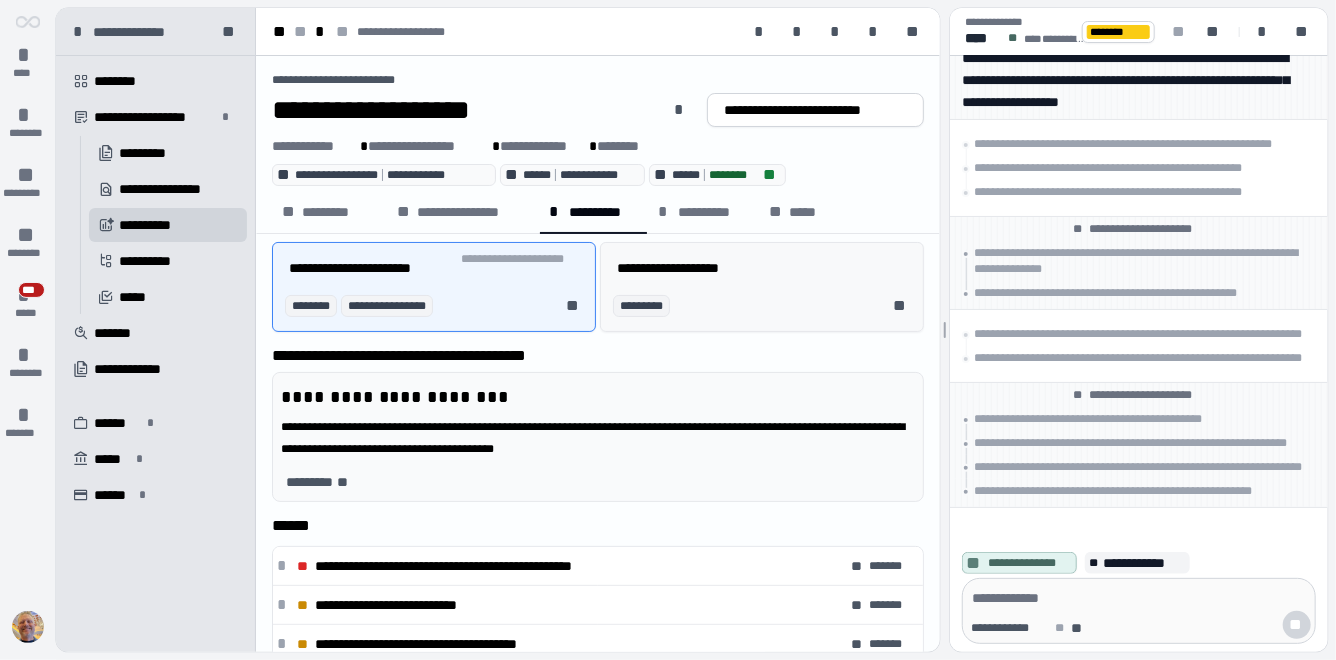 click on "**********" at bounding box center (668, 268) 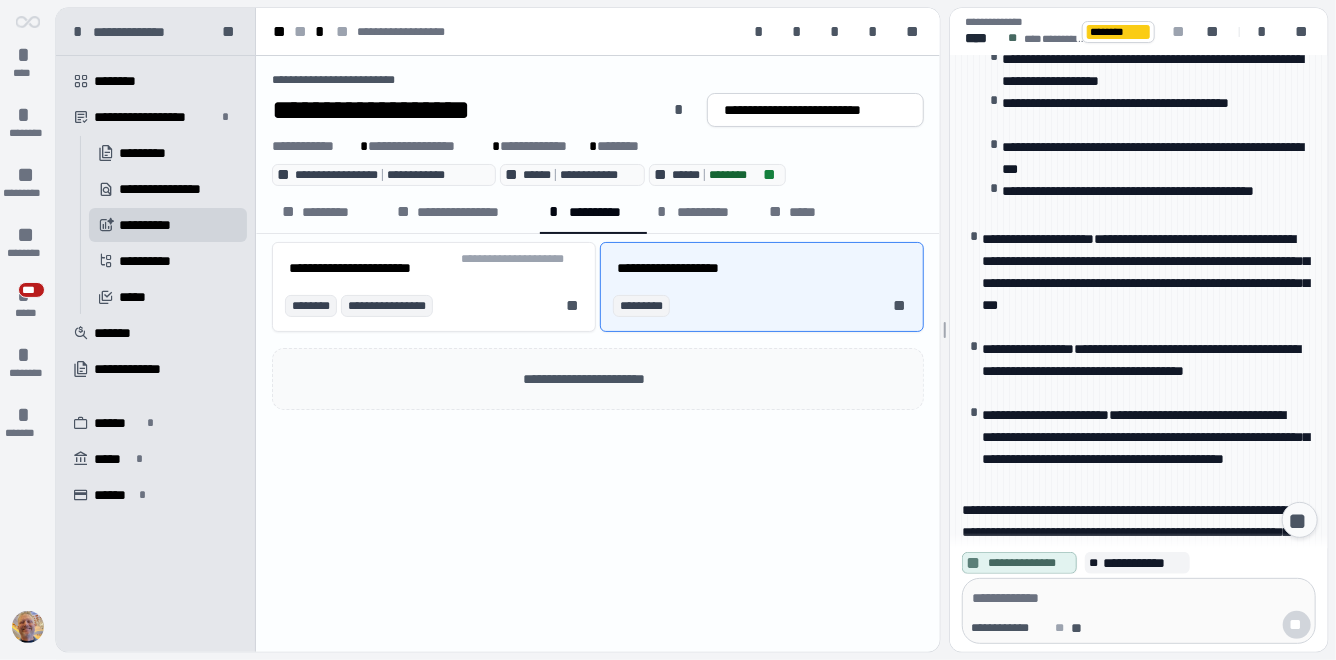 scroll, scrollTop: 0, scrollLeft: 0, axis: both 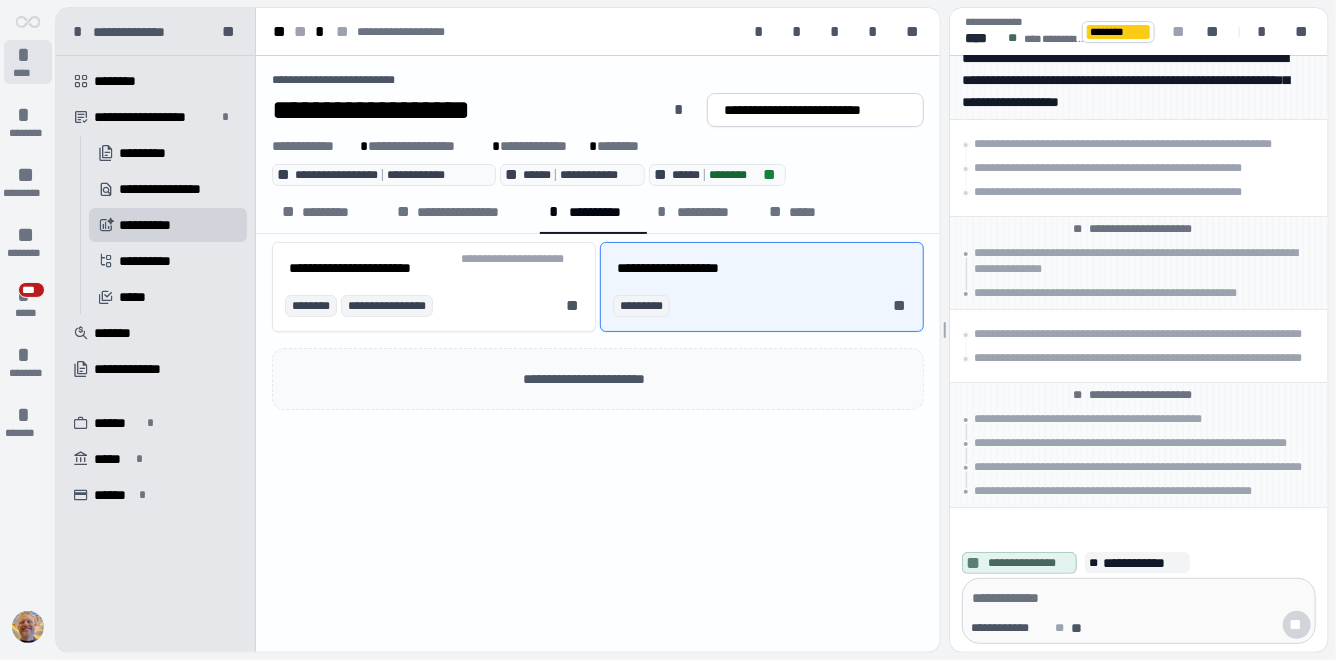 click on "*" at bounding box center (28, 55) 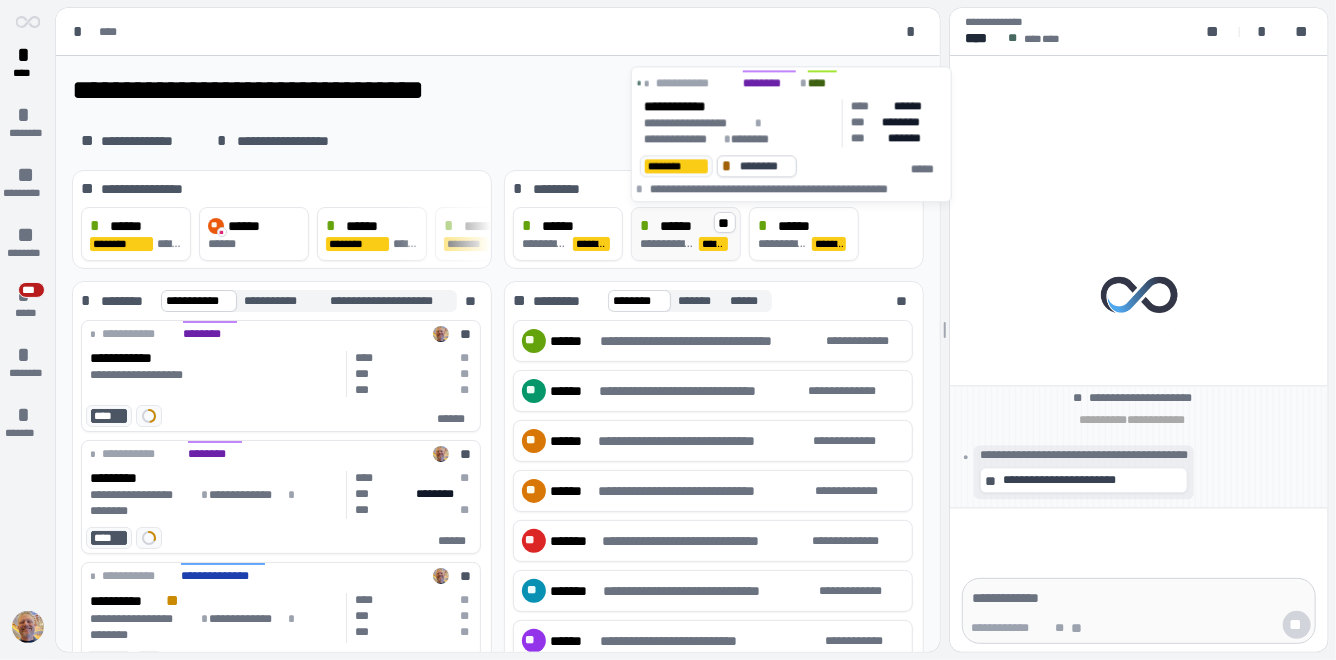 click on "******" at bounding box center (683, 226) 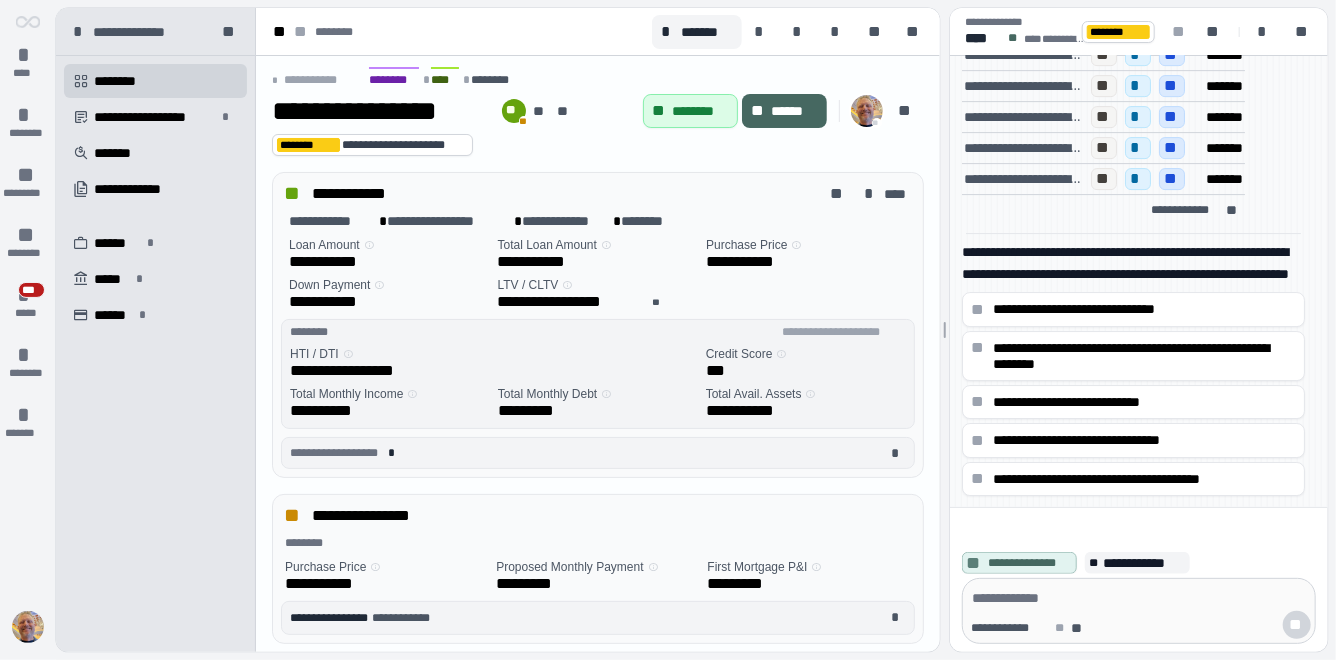 scroll, scrollTop: 20, scrollLeft: 0, axis: vertical 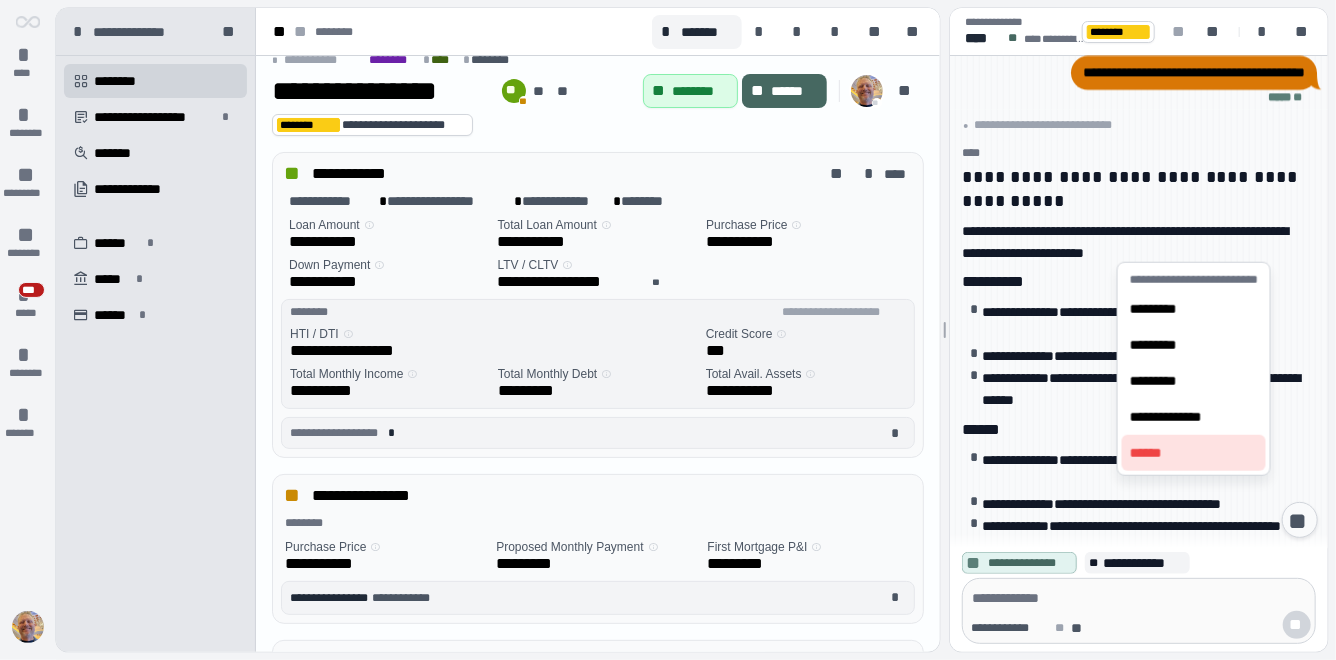 click on "******" at bounding box center [1151, 453] 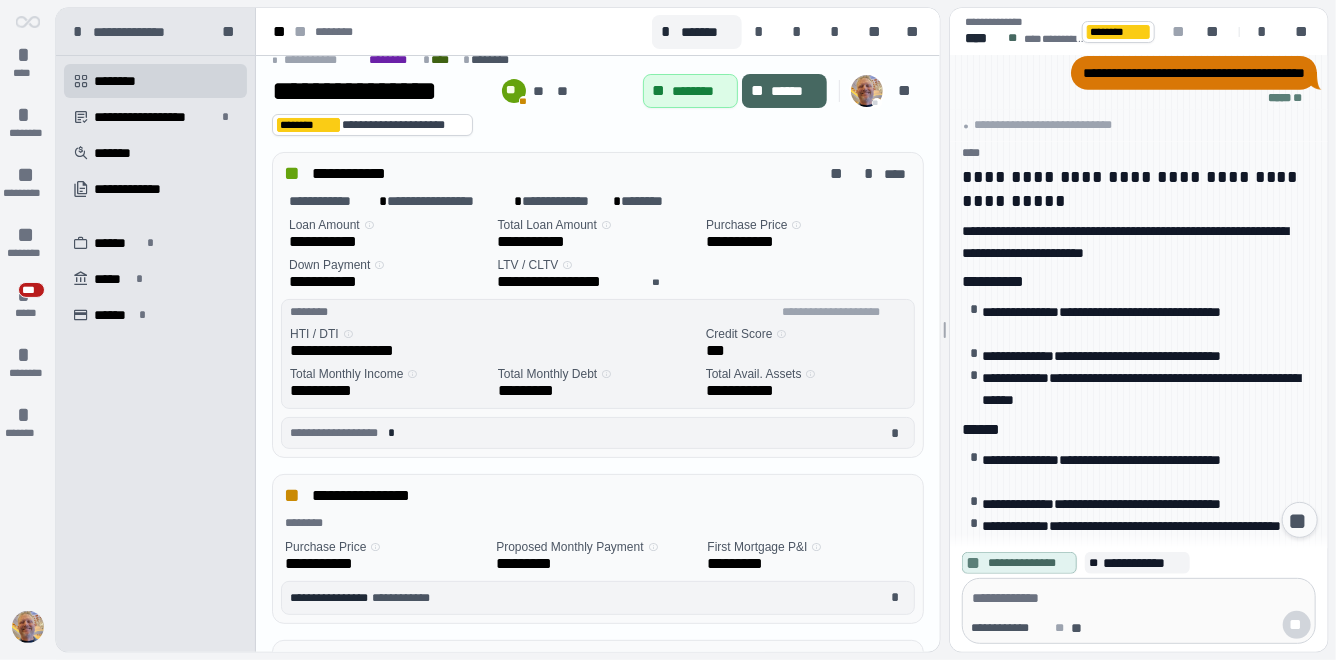 scroll, scrollTop: 0, scrollLeft: 0, axis: both 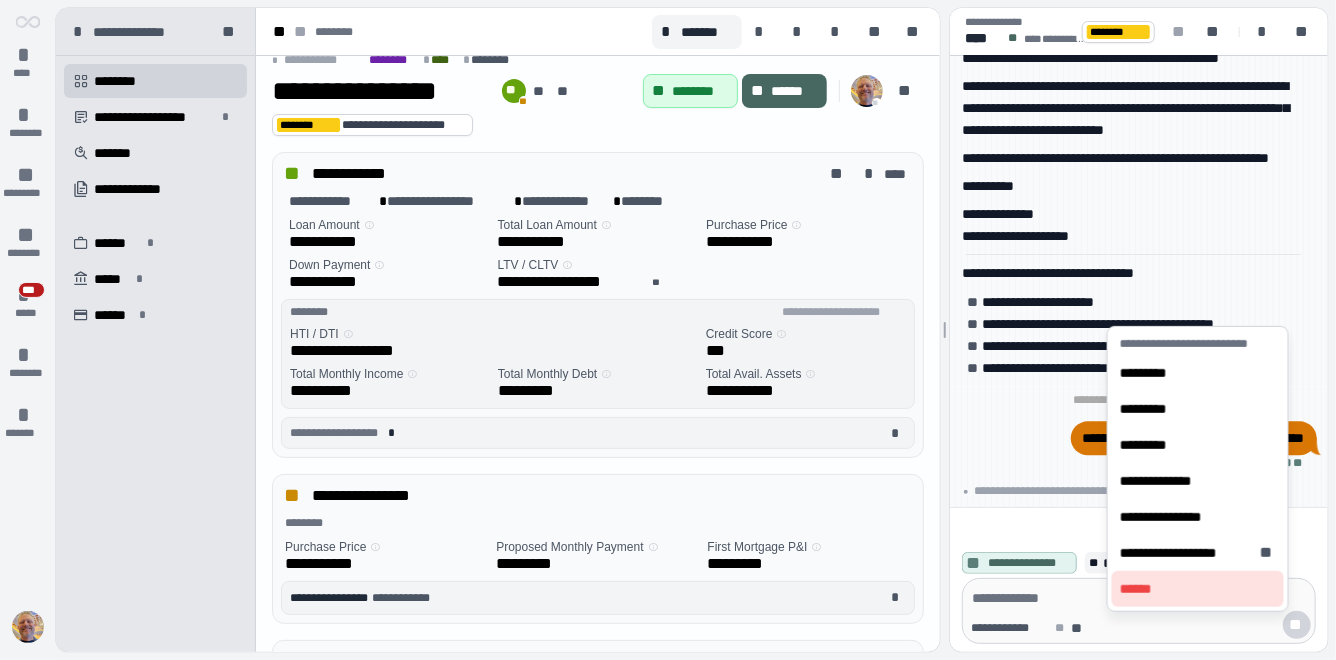click on "******" at bounding box center (1141, 589) 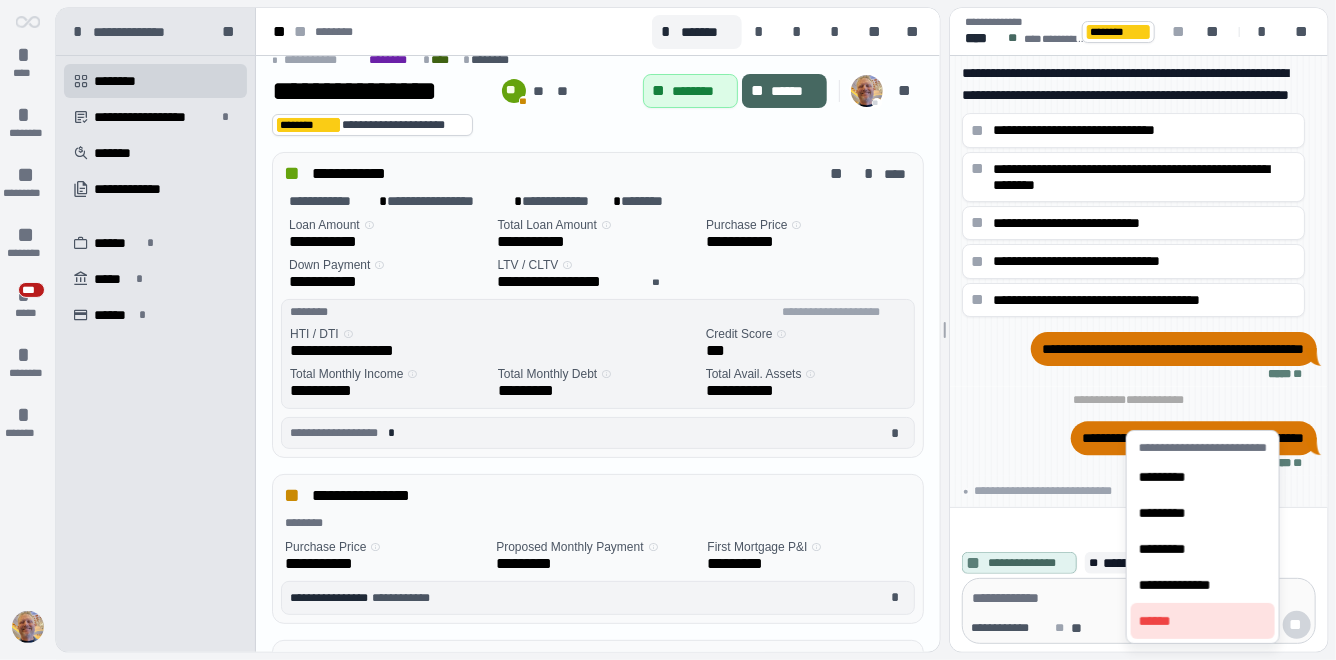 click on "******" at bounding box center (1160, 621) 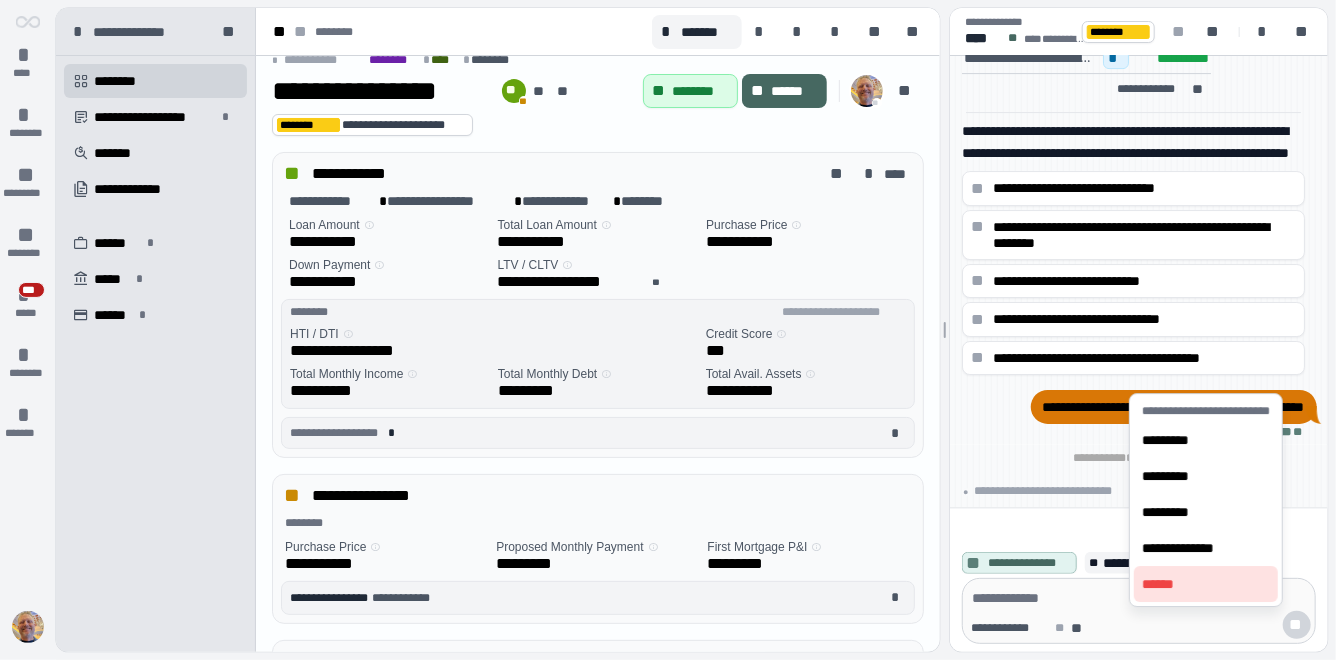 click on "******" at bounding box center [1163, 584] 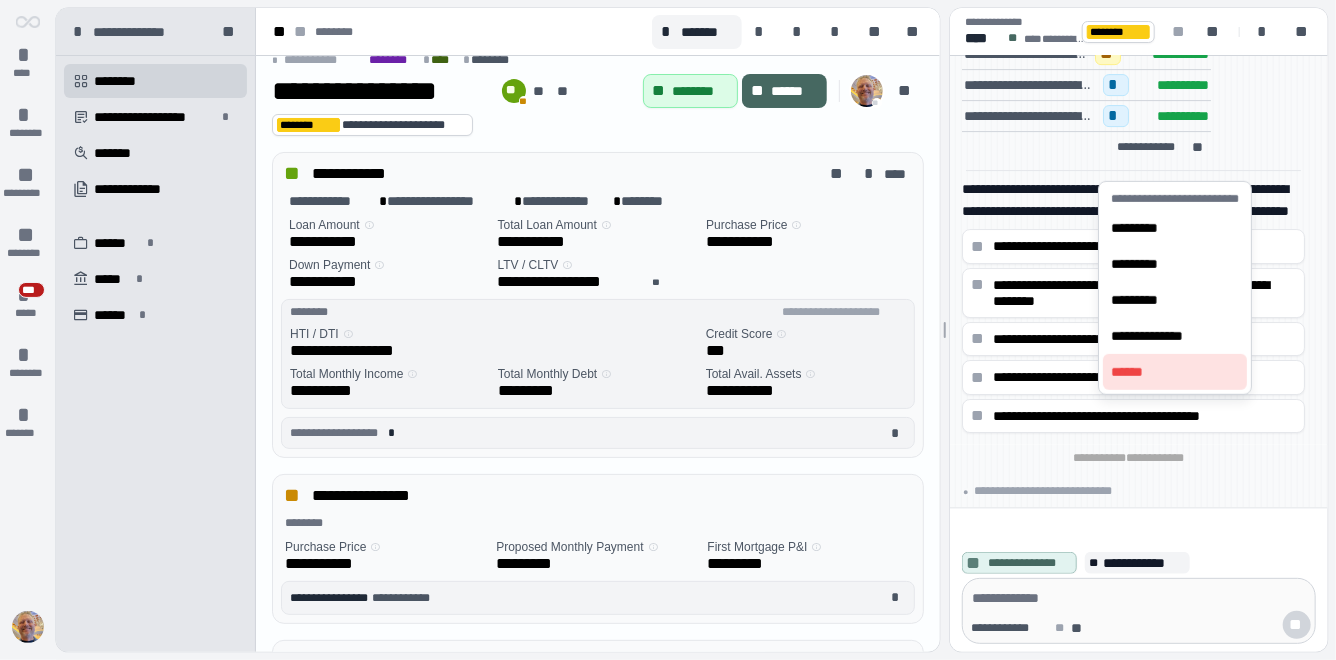 click on "******" at bounding box center [1132, 372] 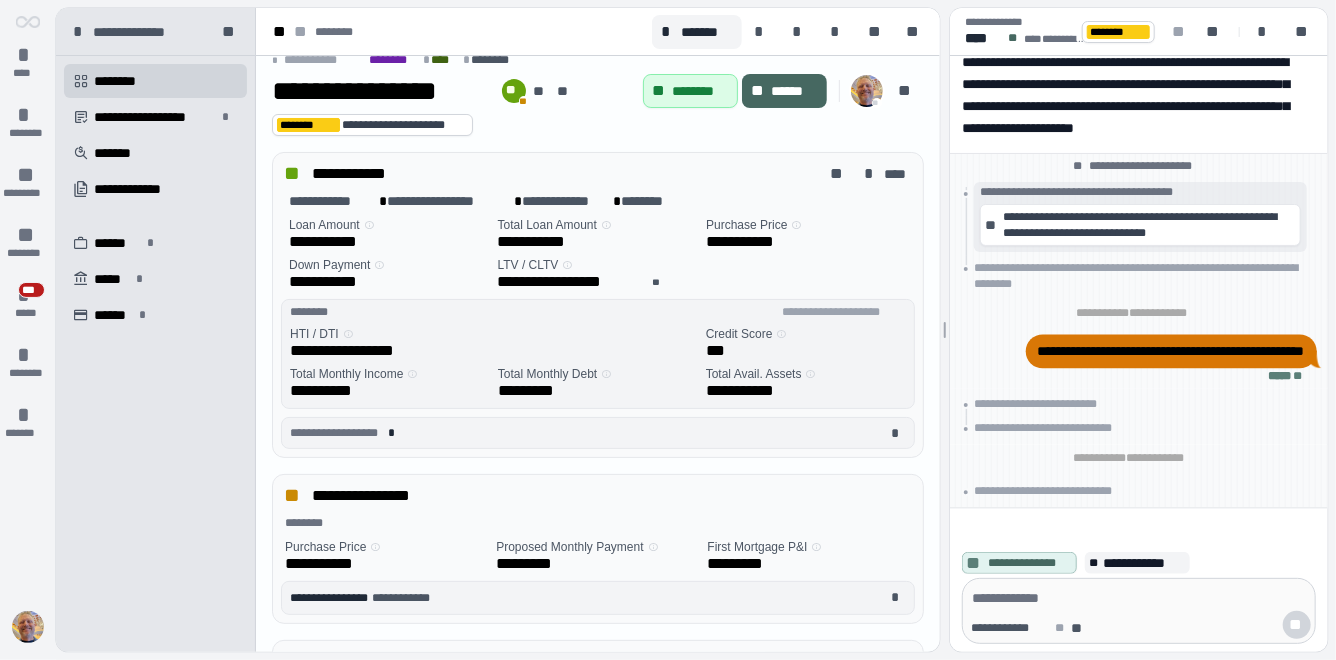 scroll, scrollTop: 11, scrollLeft: 0, axis: vertical 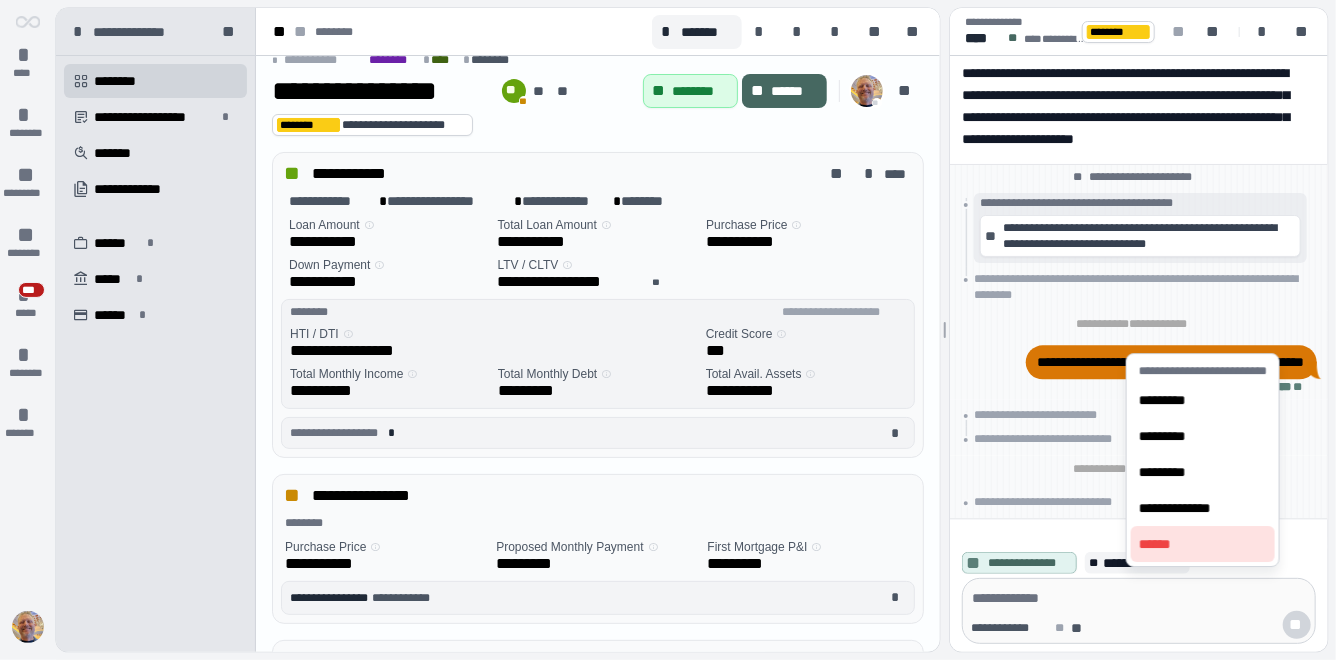 click on "******" at bounding box center [1160, 544] 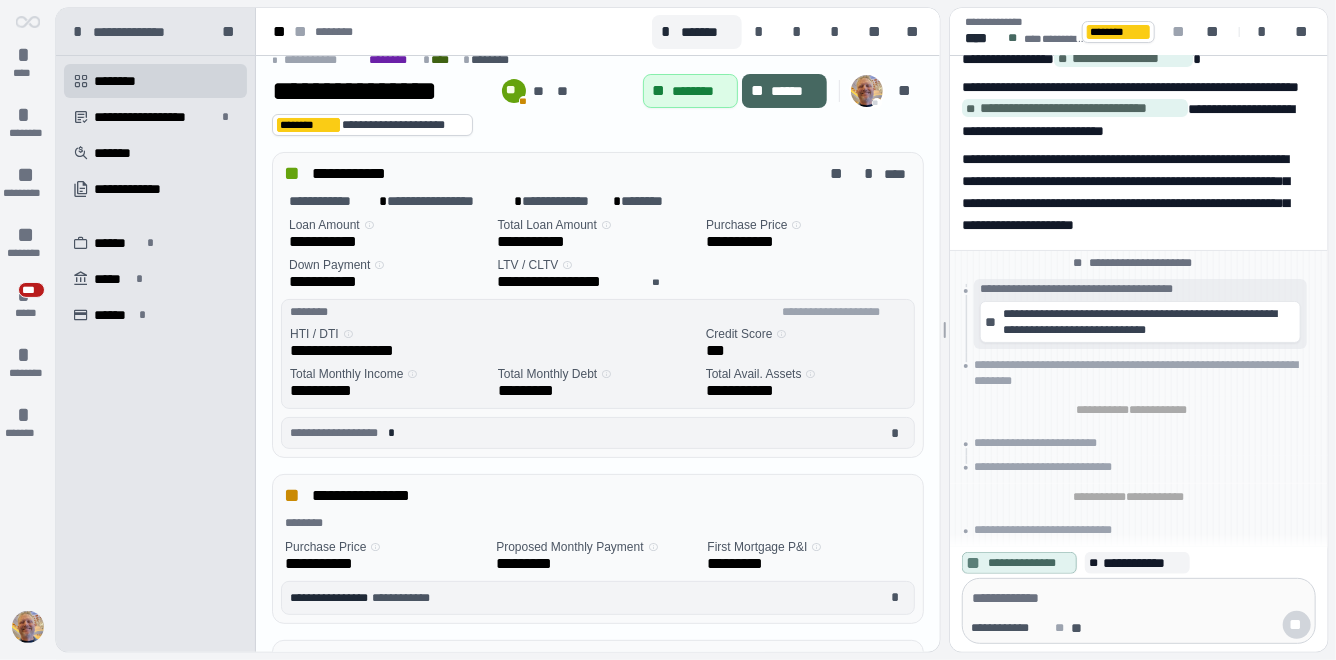 scroll, scrollTop: 0, scrollLeft: 0, axis: both 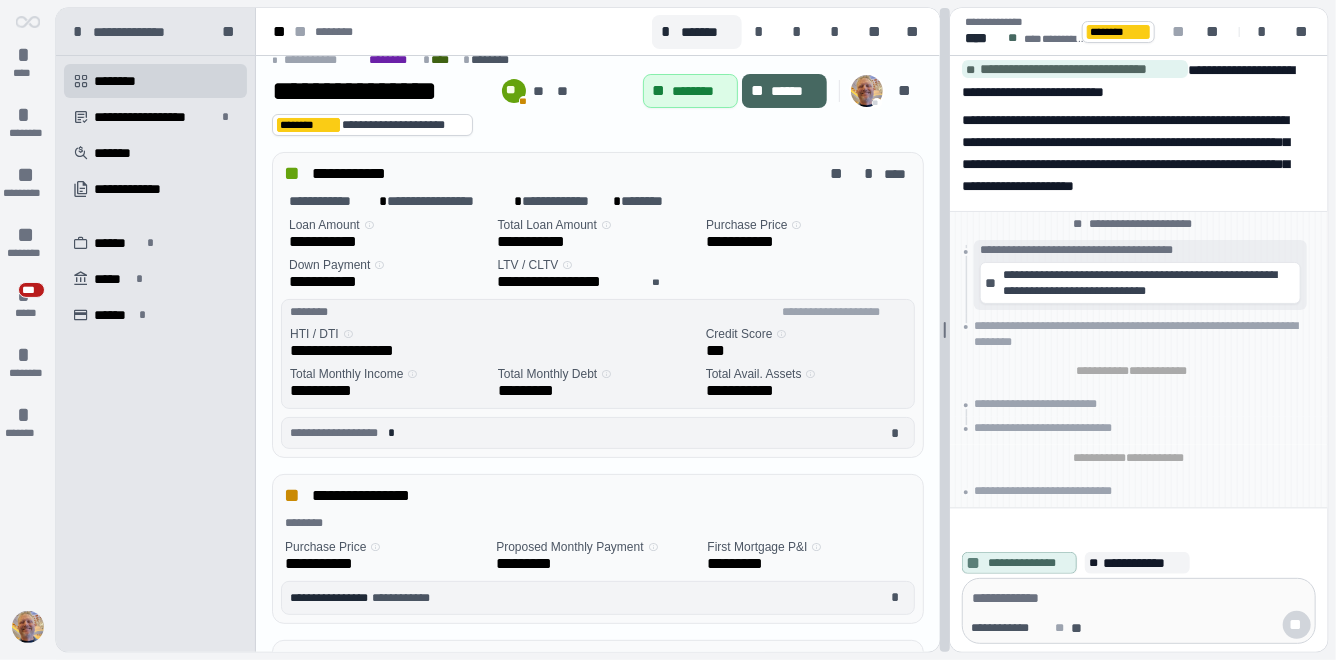 click on "**********" at bounding box center (692, 330) 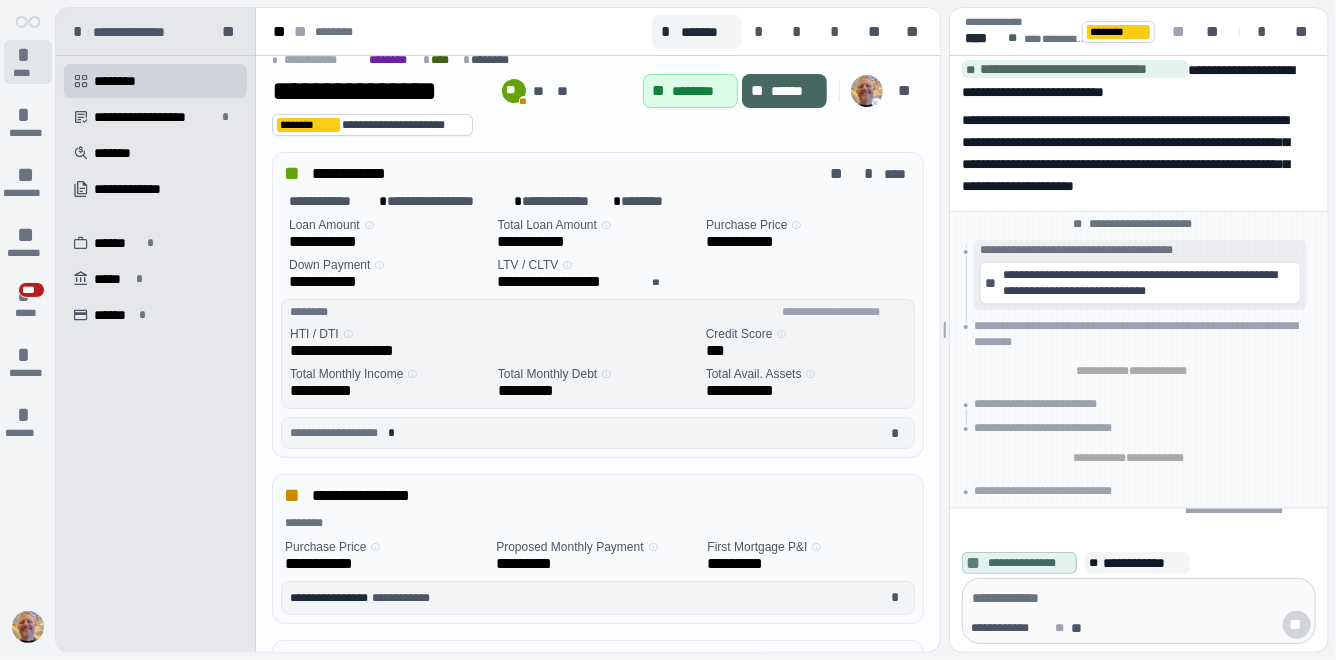 click on "*" at bounding box center [28, 55] 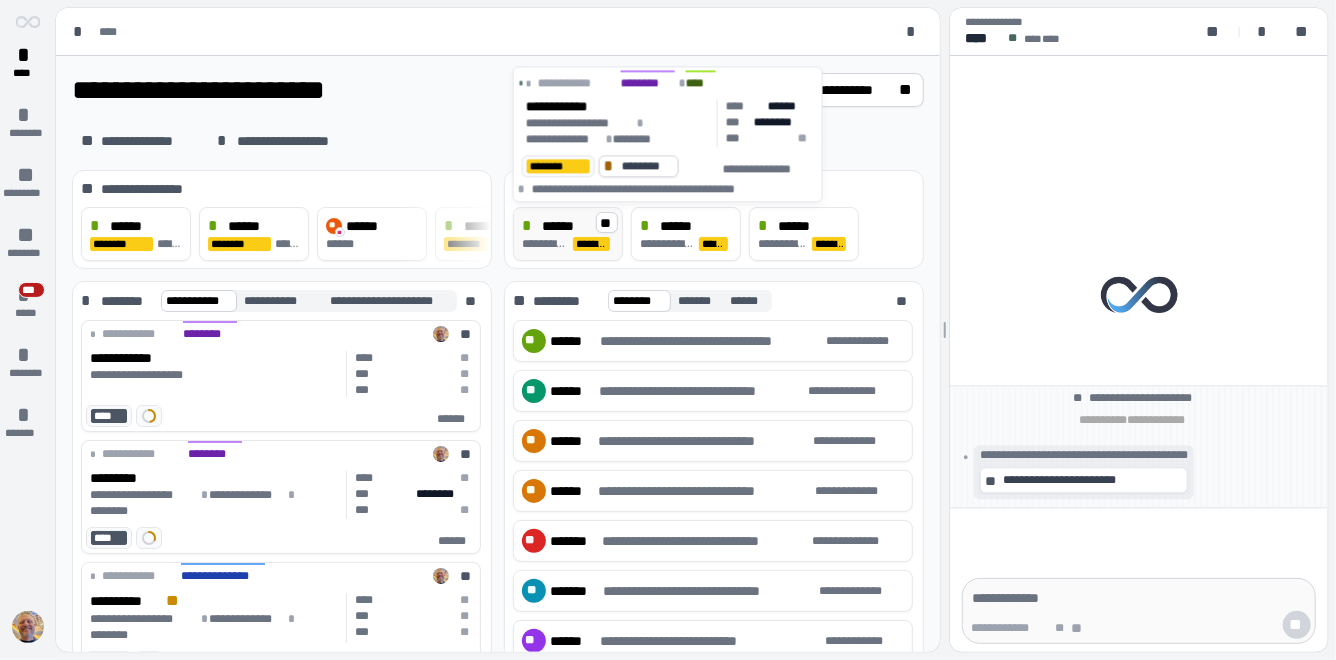 click on "**********" at bounding box center (545, 244) 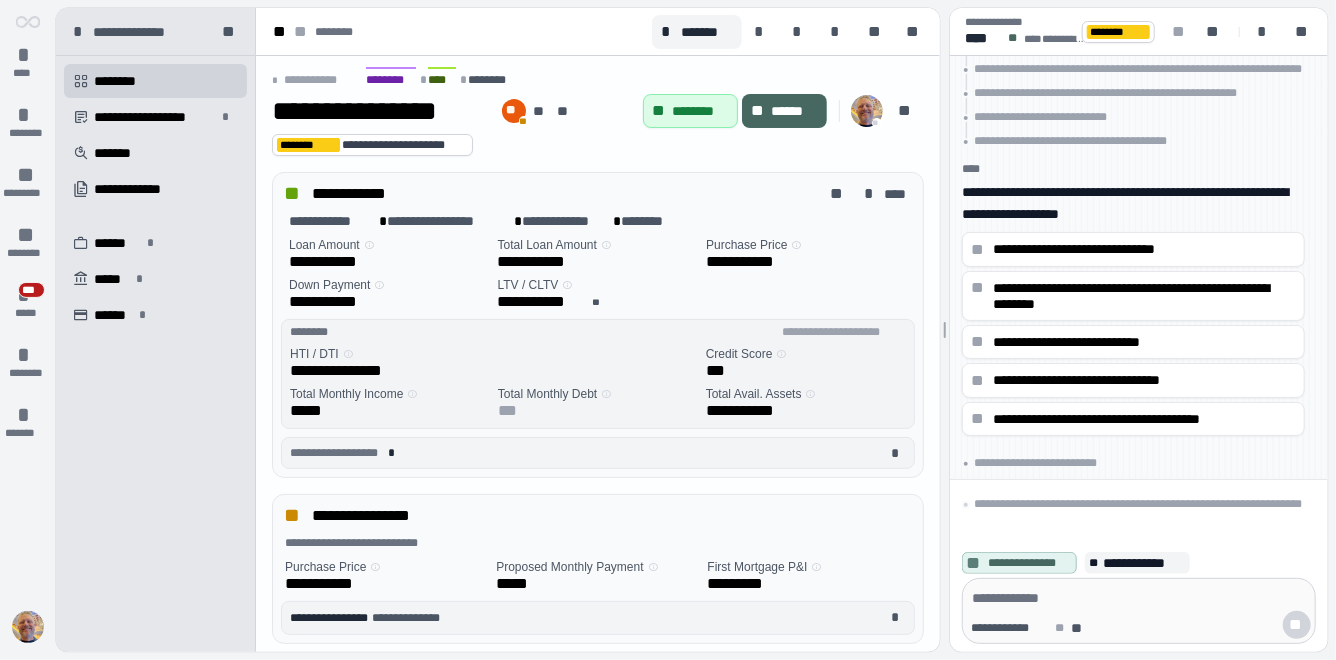 scroll, scrollTop: 0, scrollLeft: 0, axis: both 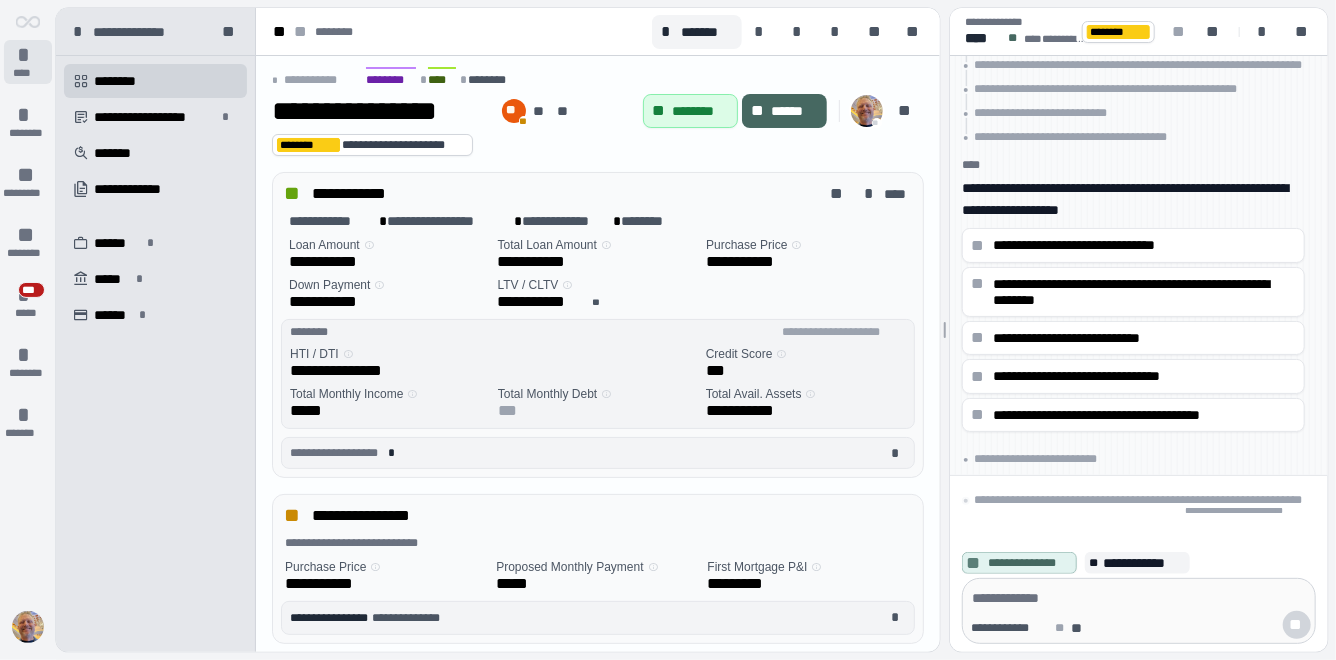 click on "*" at bounding box center [28, 55] 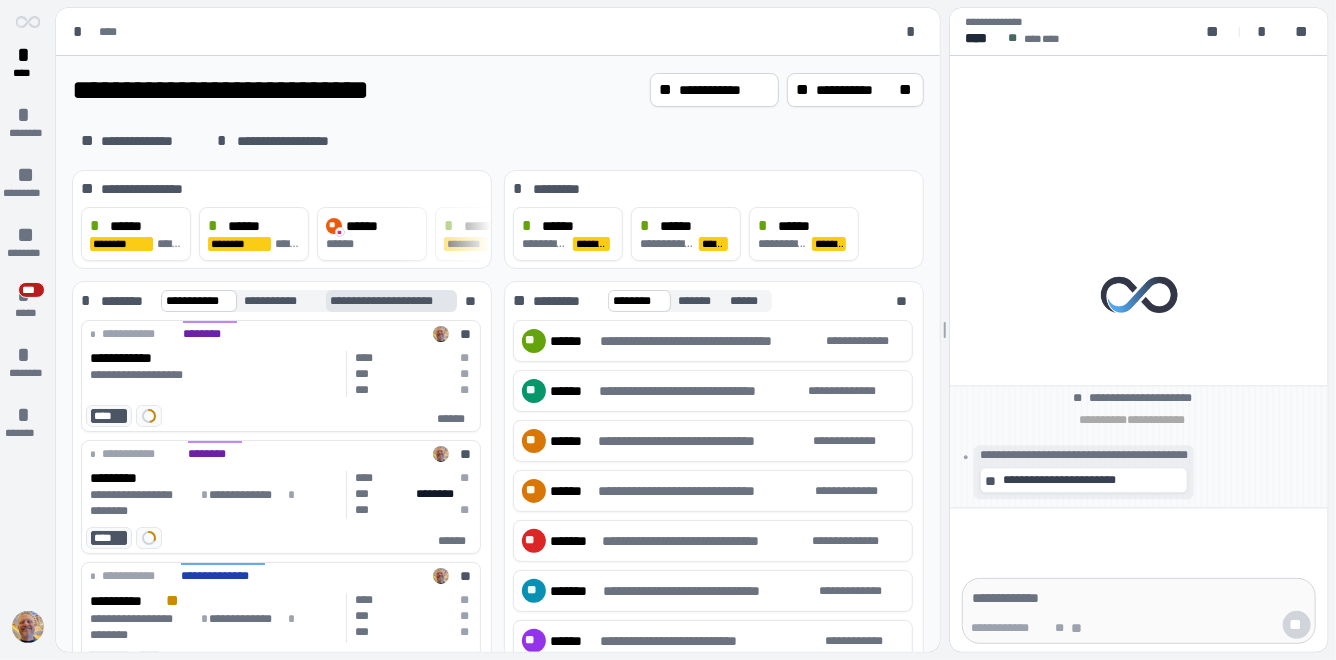click on "**********" at bounding box center [396, 301] 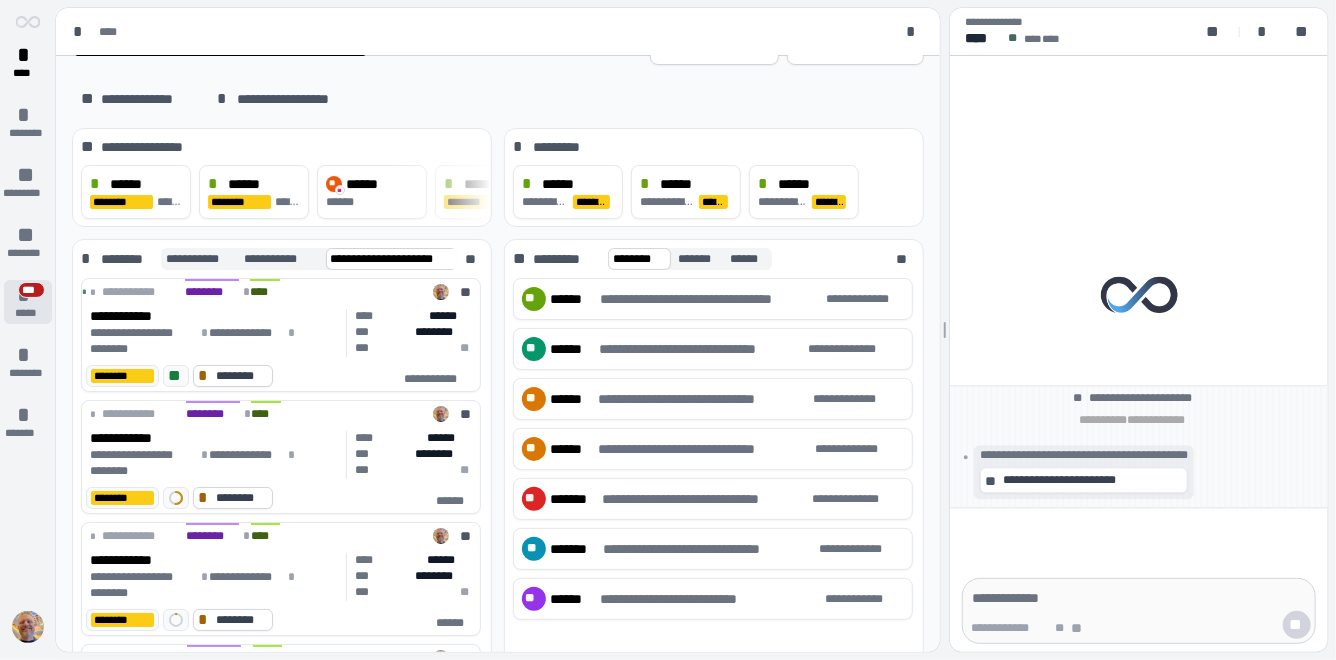 scroll, scrollTop: 83, scrollLeft: 0, axis: vertical 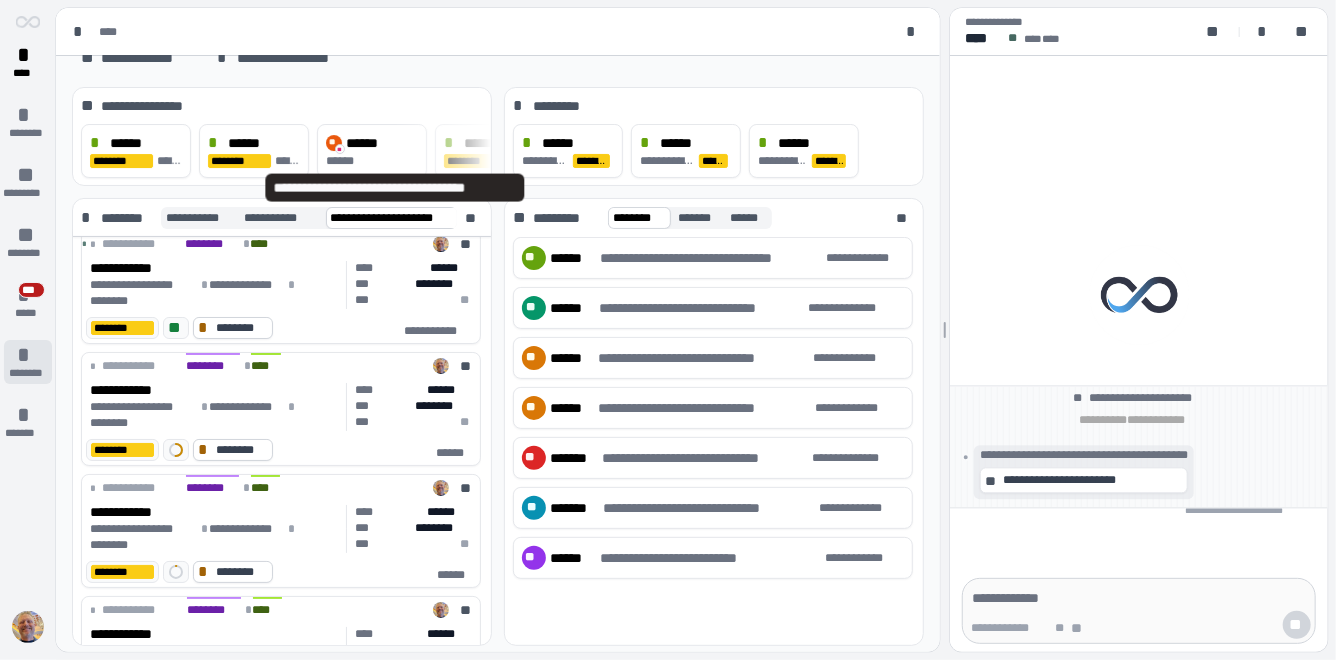 click on "*" at bounding box center (28, 355) 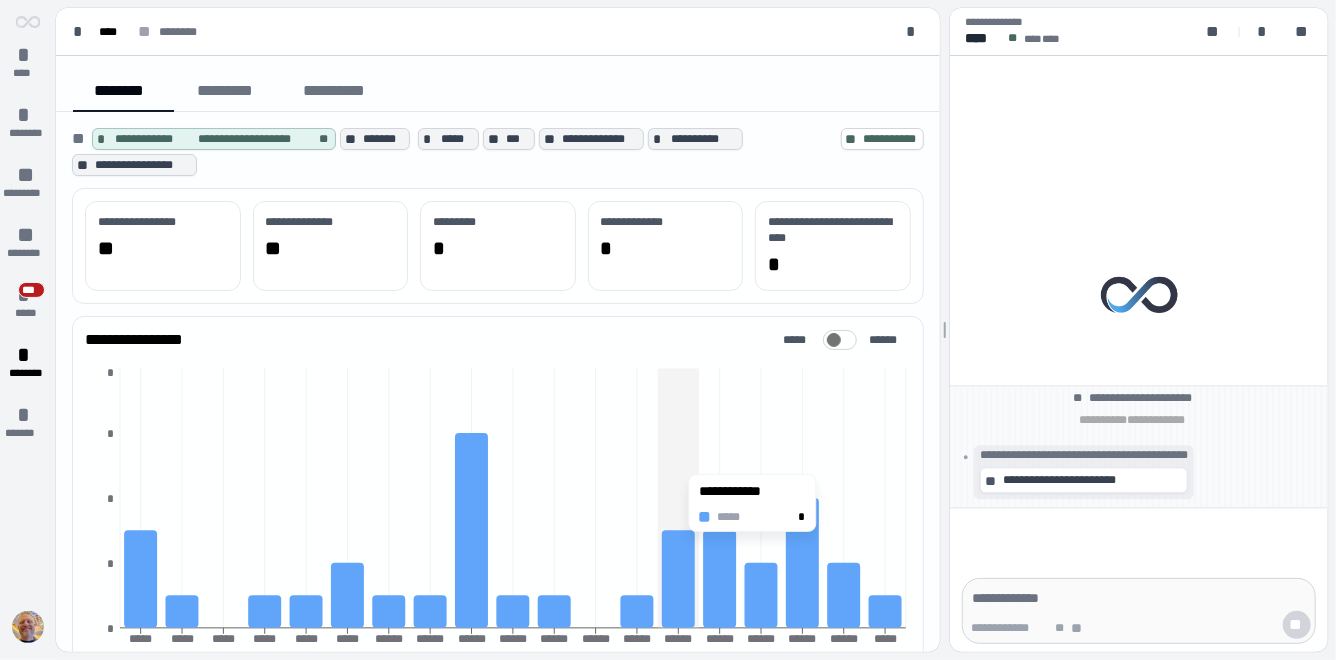 scroll, scrollTop: 0, scrollLeft: 0, axis: both 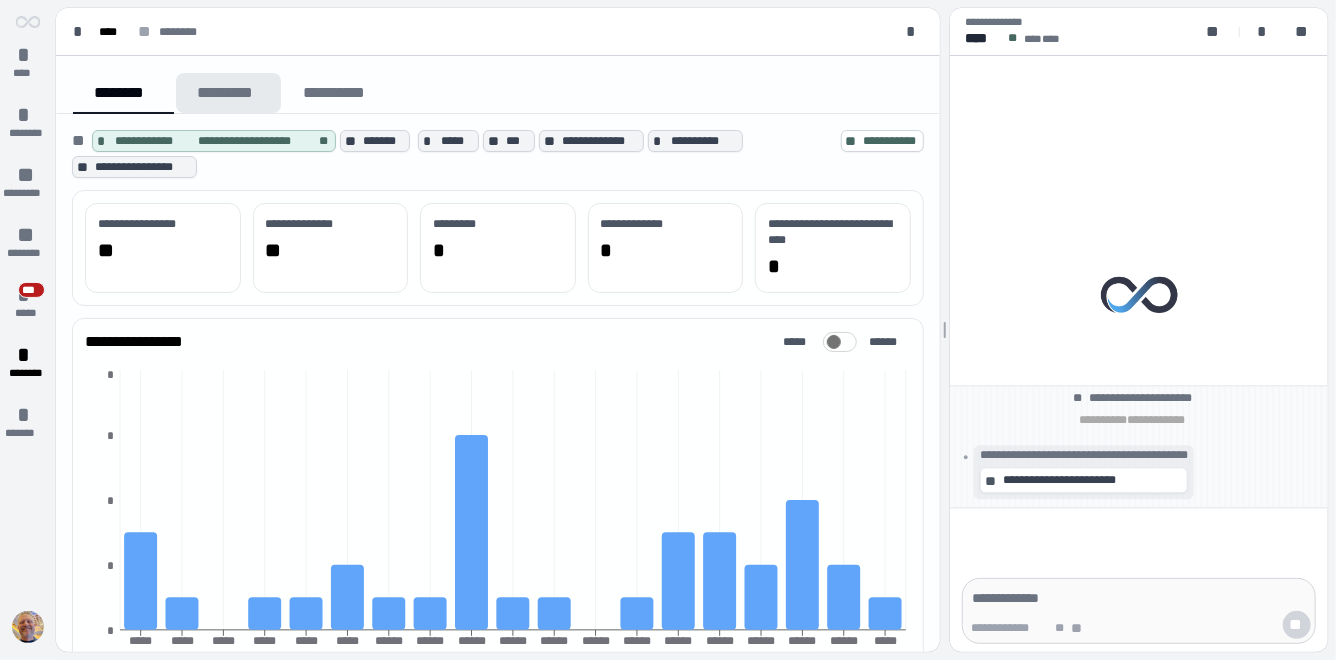 click on "*********" at bounding box center [228, 93] 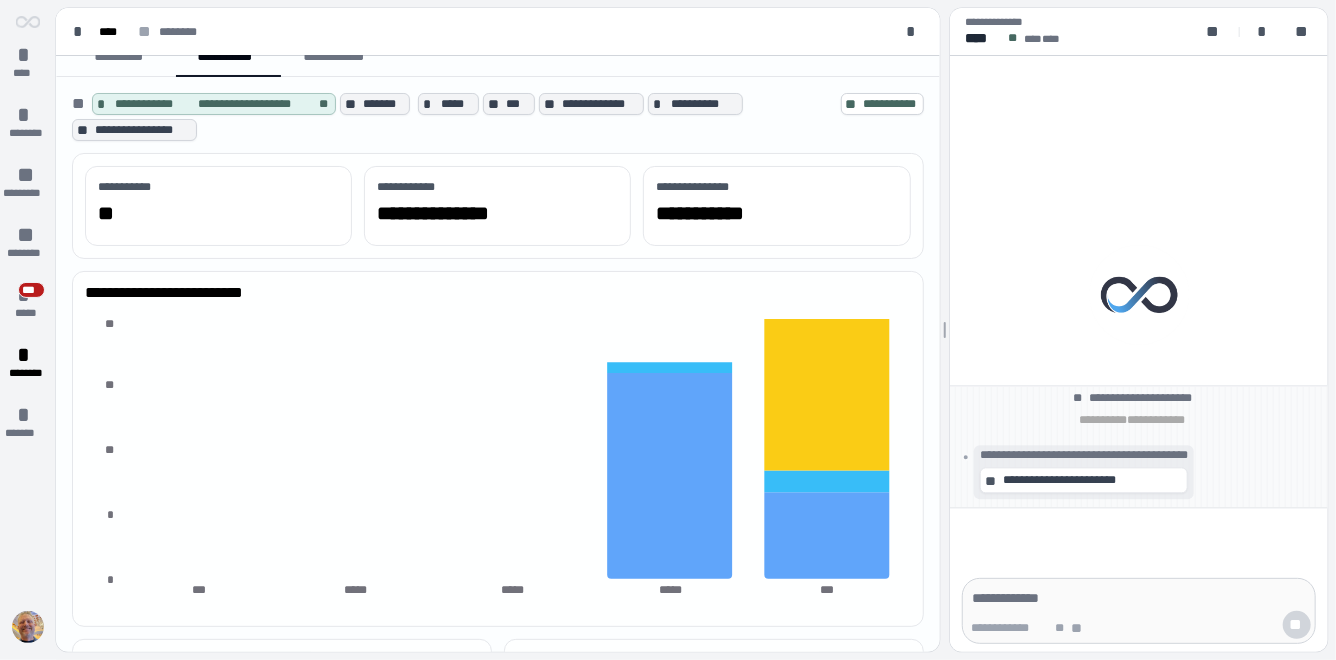 scroll, scrollTop: 0, scrollLeft: 0, axis: both 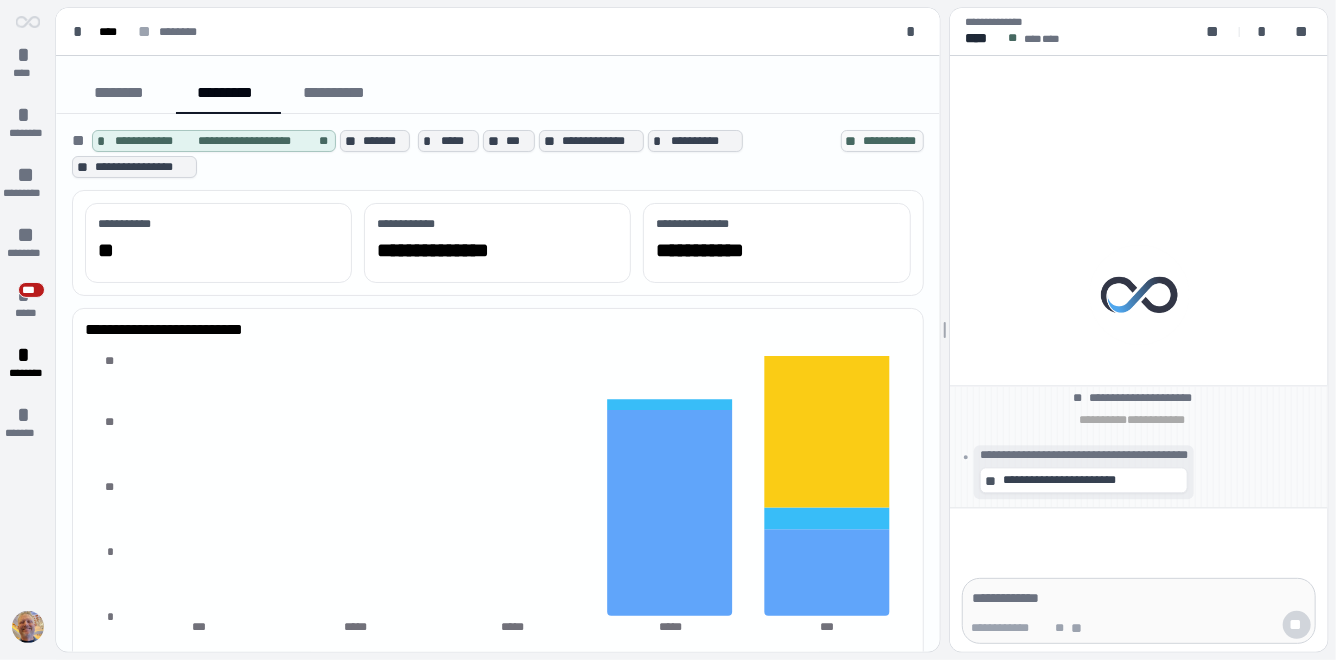 click on "**********" at bounding box center [891, 141] 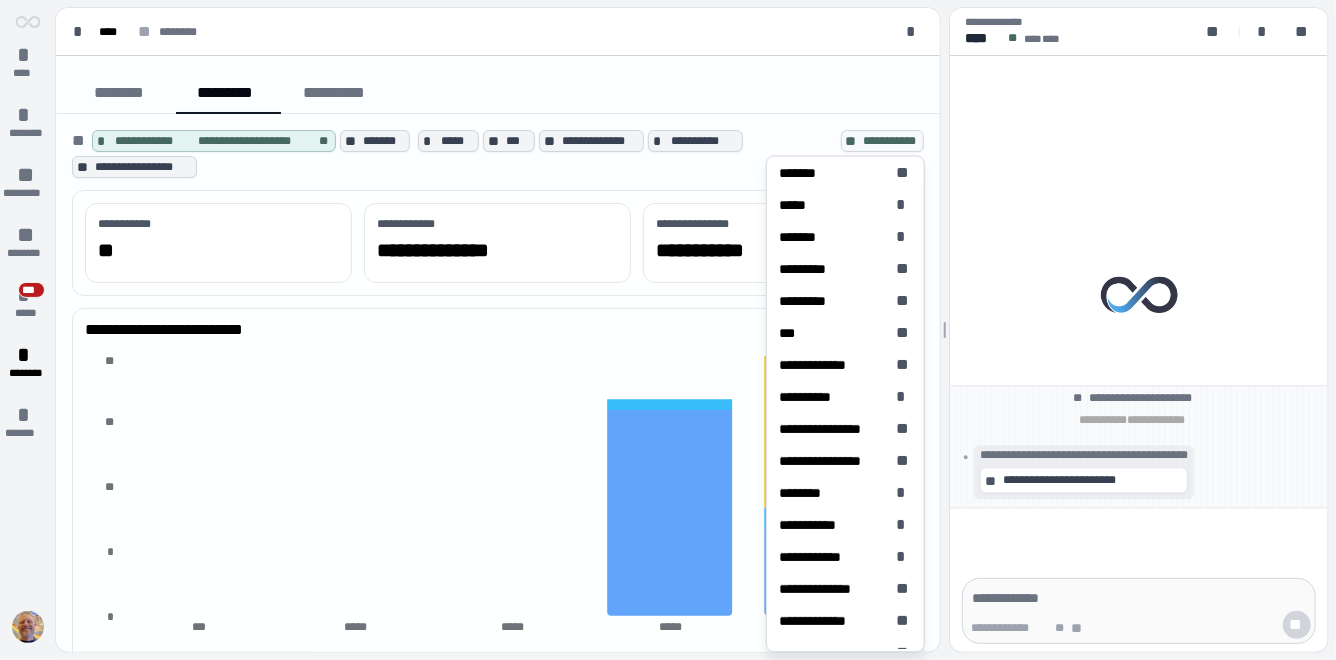 scroll, scrollTop: 129, scrollLeft: 0, axis: vertical 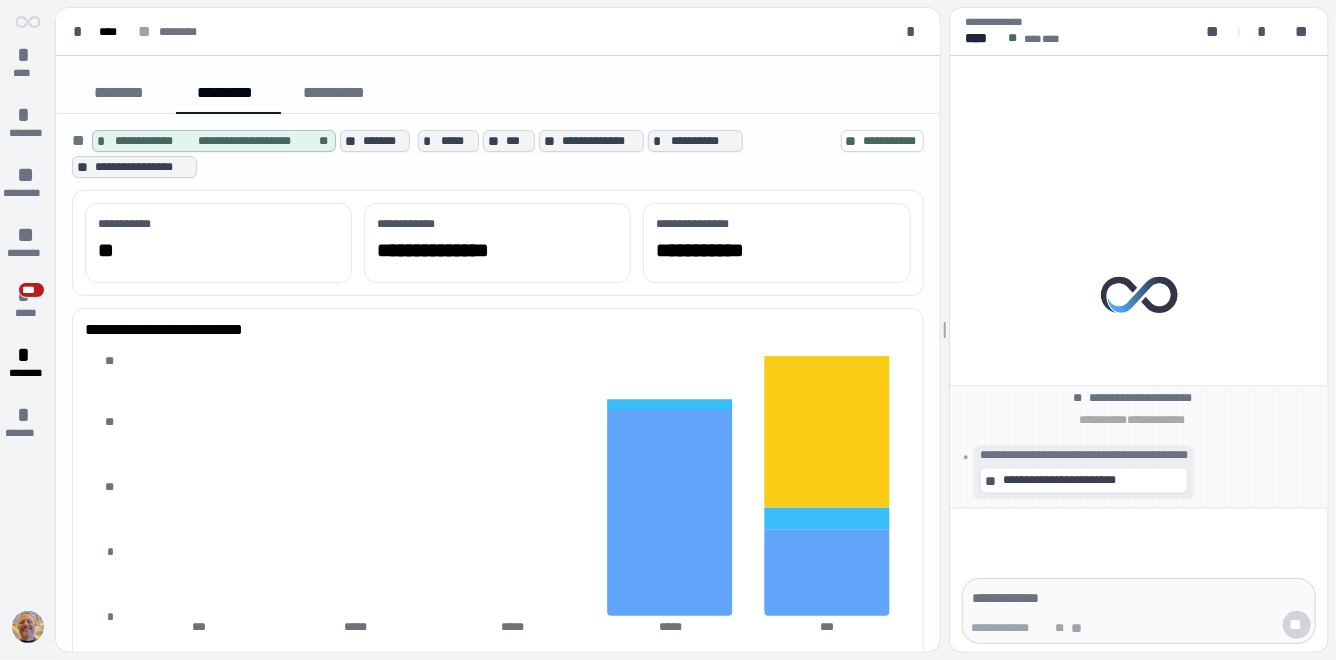 click on "**********" at bounding box center [498, 93] 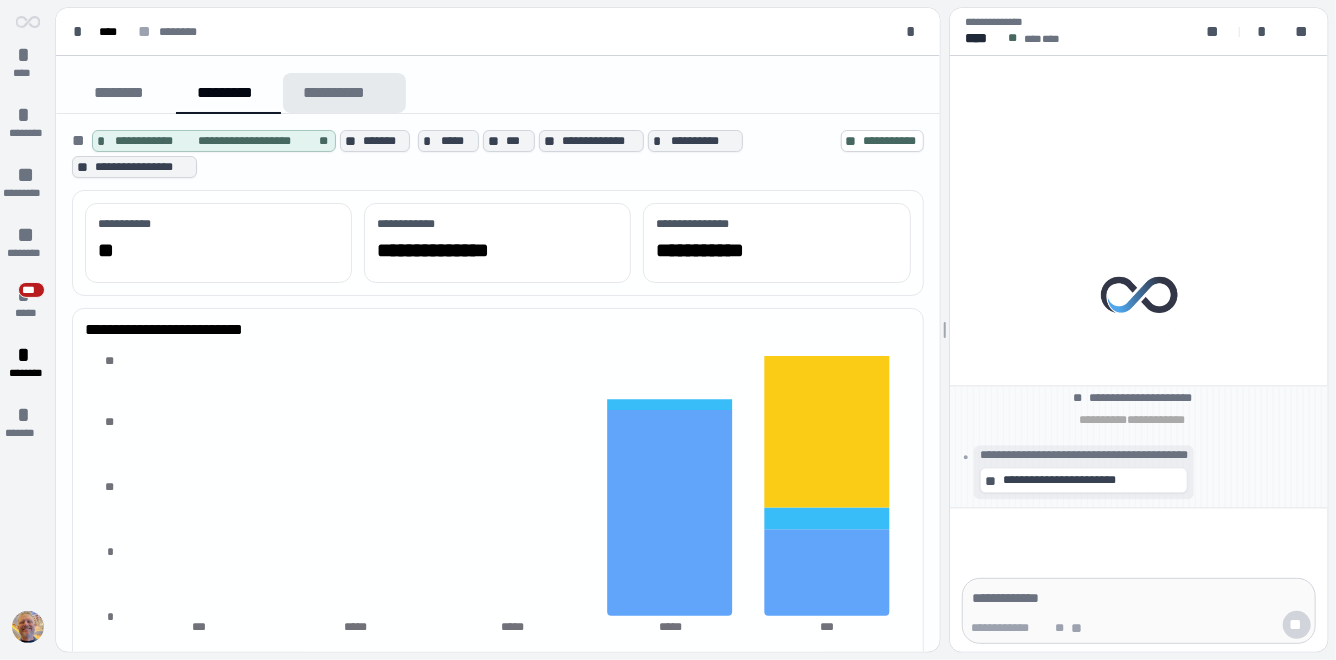 click on "**********" at bounding box center (344, 93) 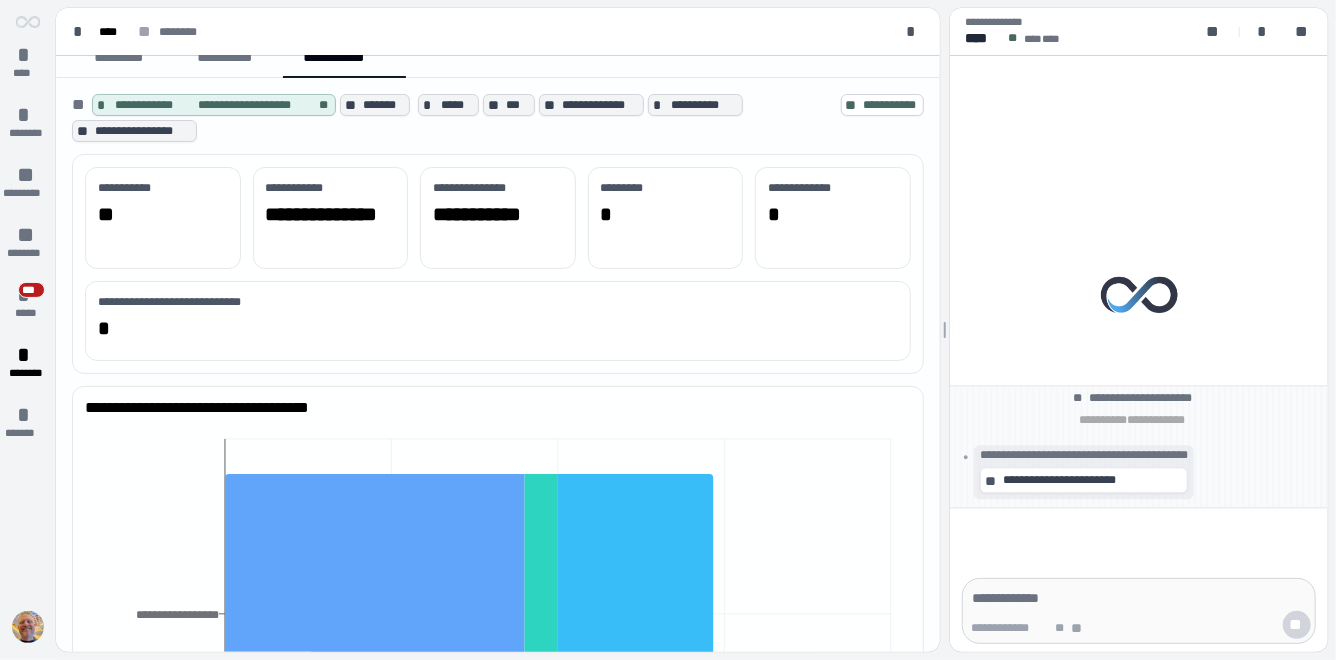 scroll, scrollTop: 0, scrollLeft: 0, axis: both 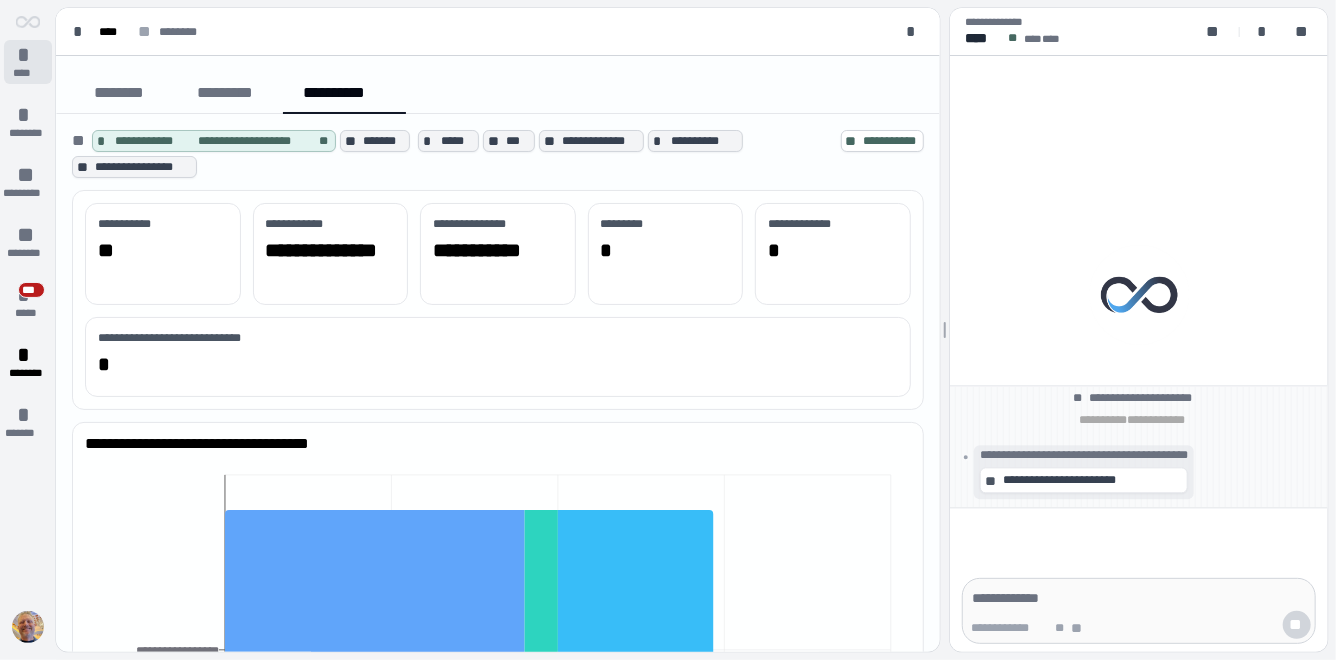 click on "****" at bounding box center (27, 73) 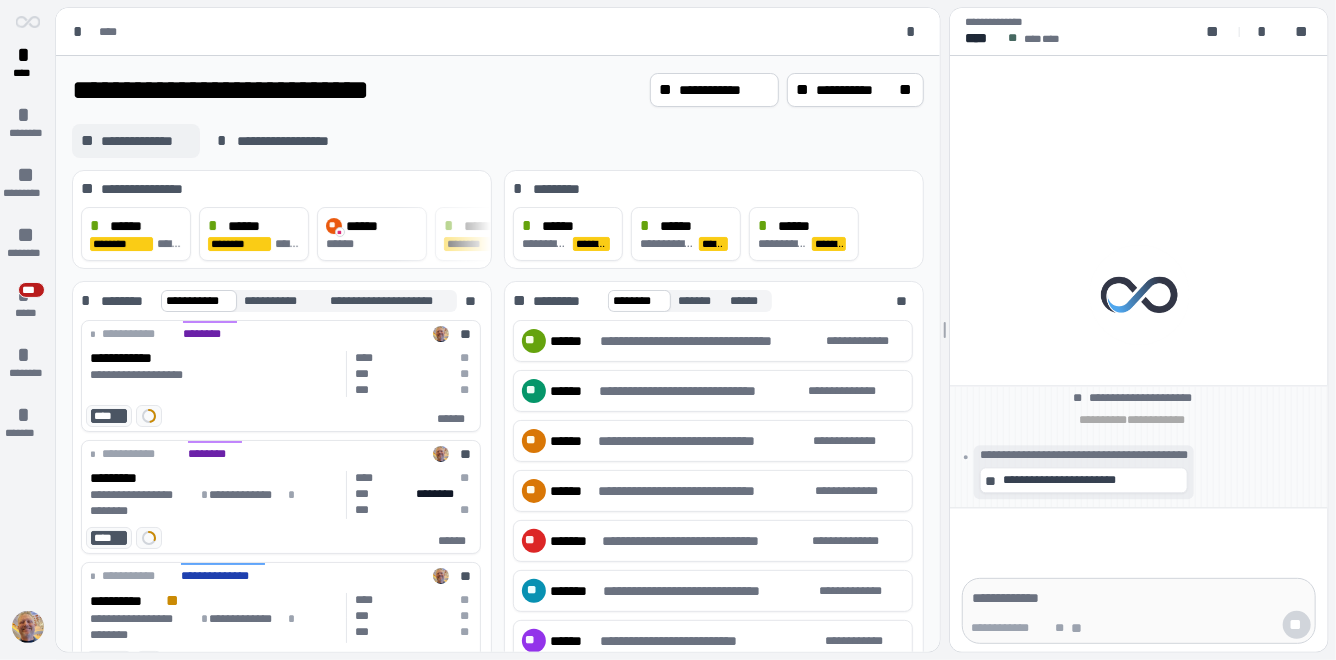 click on "**********" at bounding box center (146, 141) 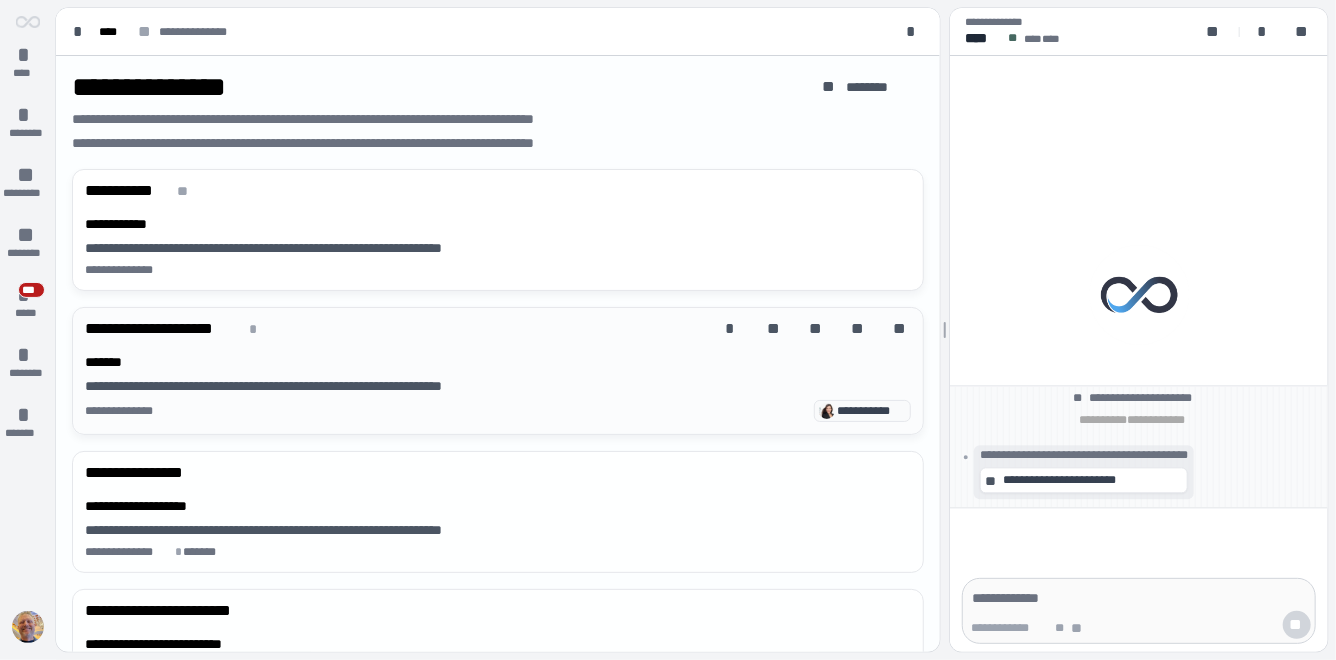 scroll, scrollTop: 0, scrollLeft: 0, axis: both 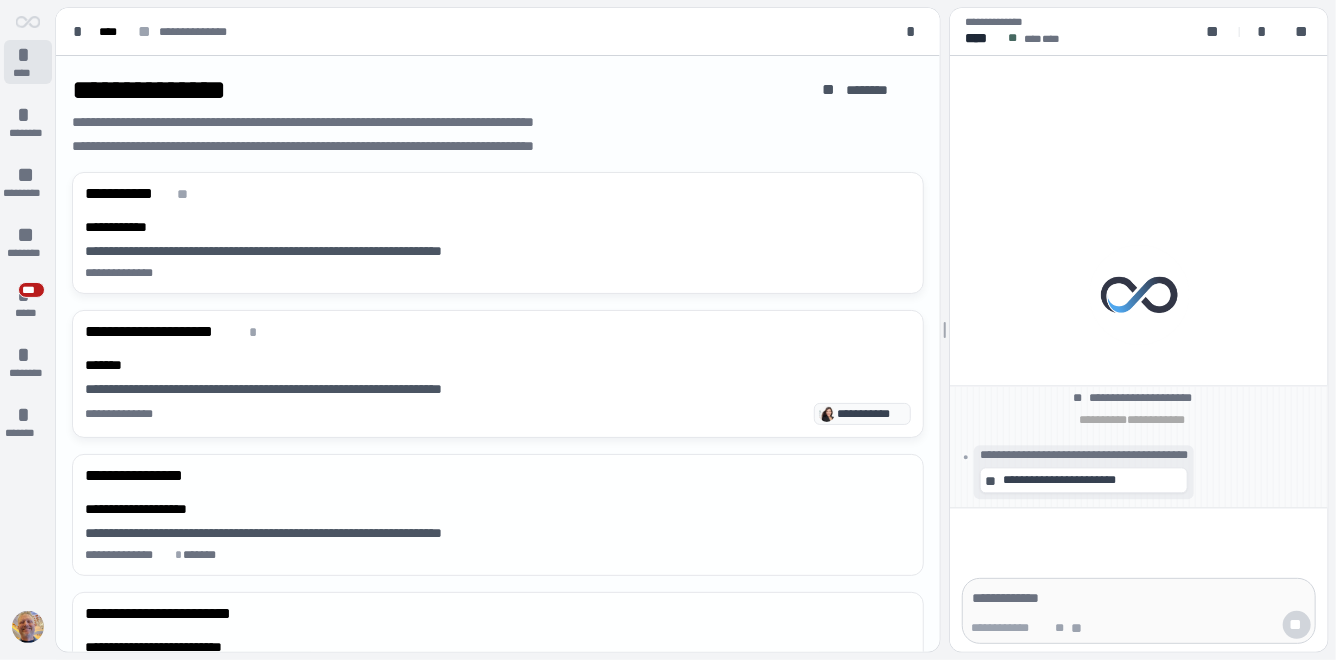 click on "****" at bounding box center (27, 73) 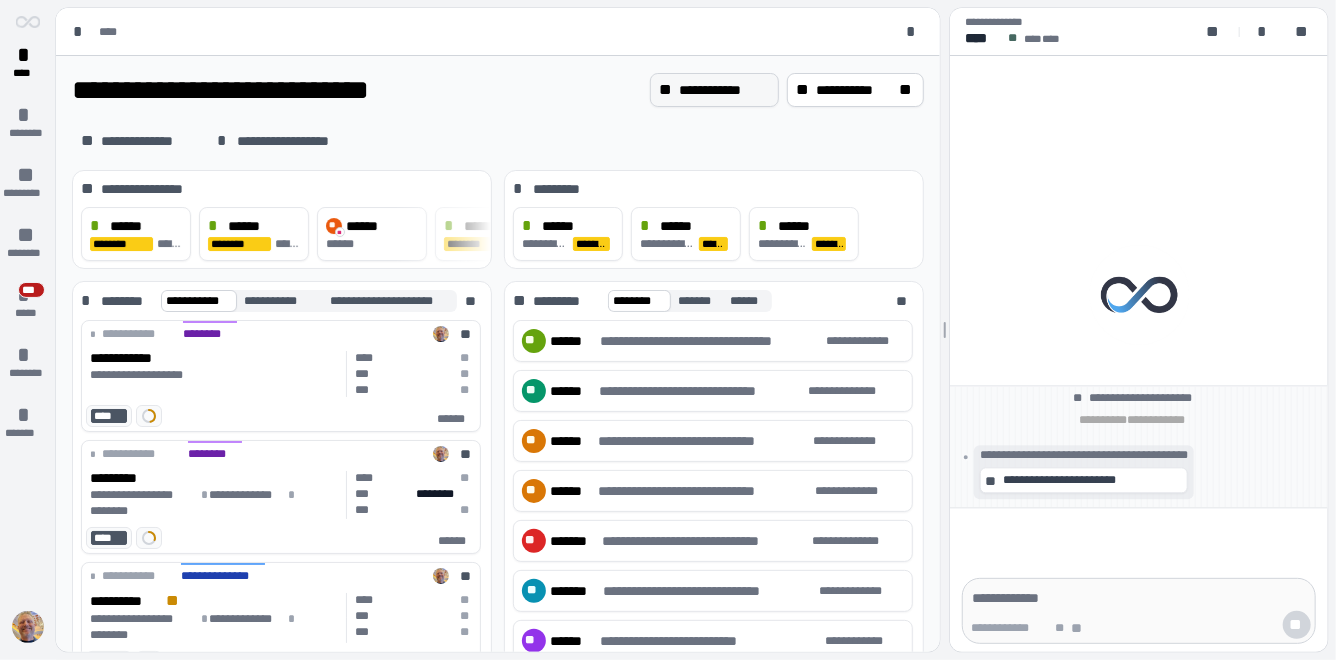 click on "**********" at bounding box center (724, 90) 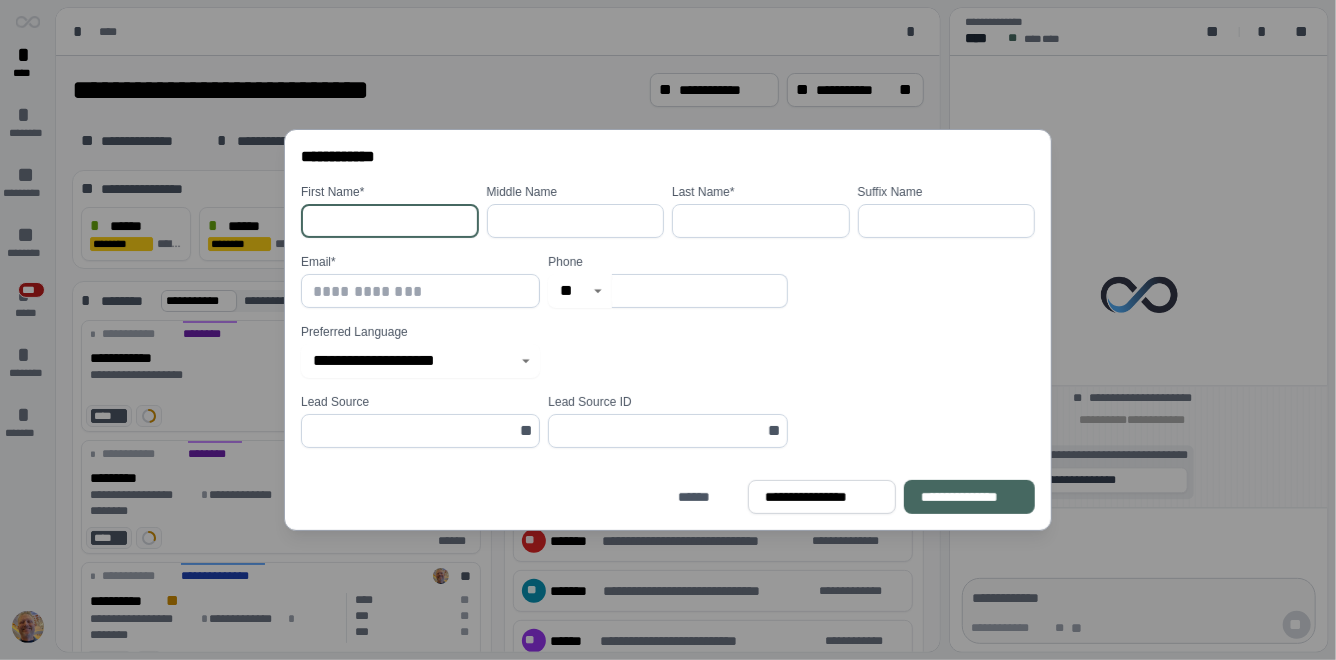 click at bounding box center [390, 221] 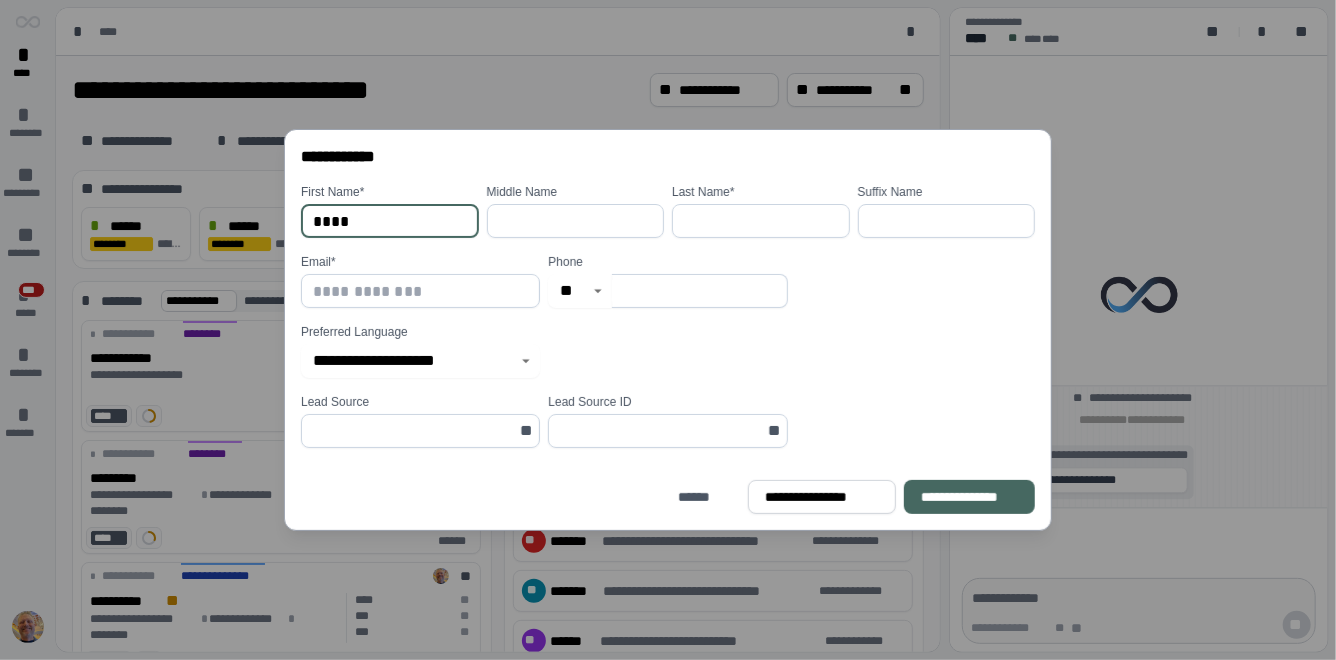 type on "****" 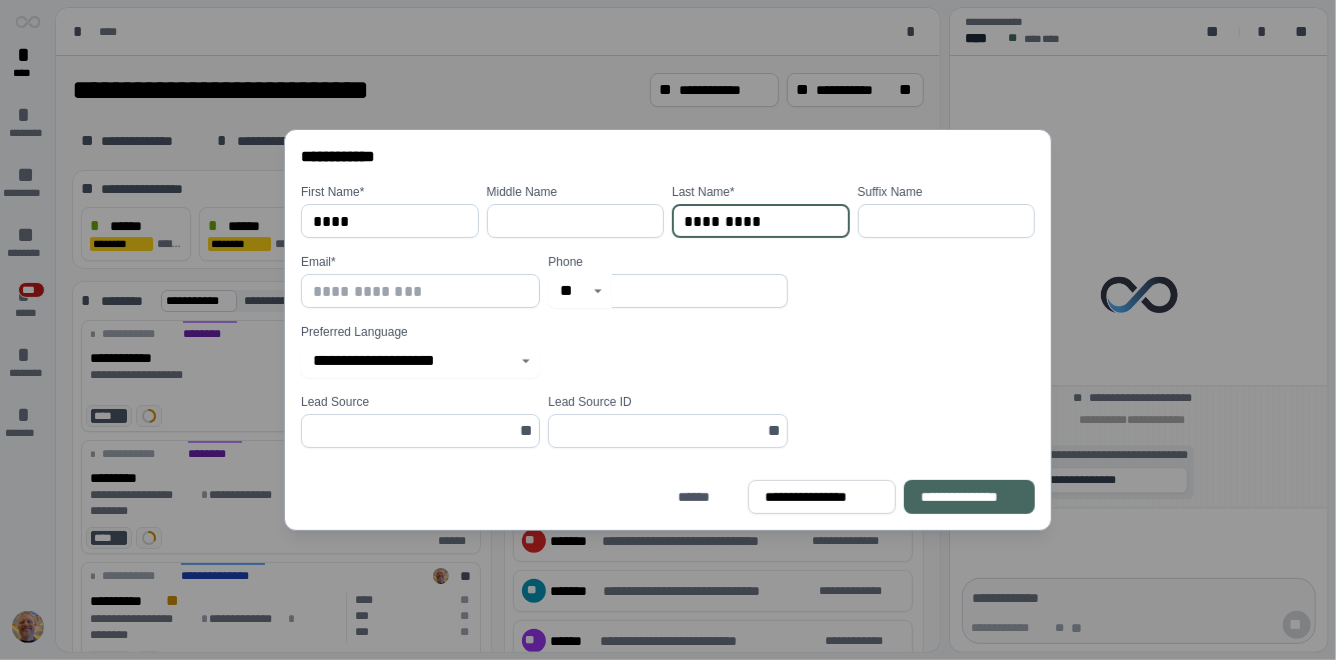 type on "*********" 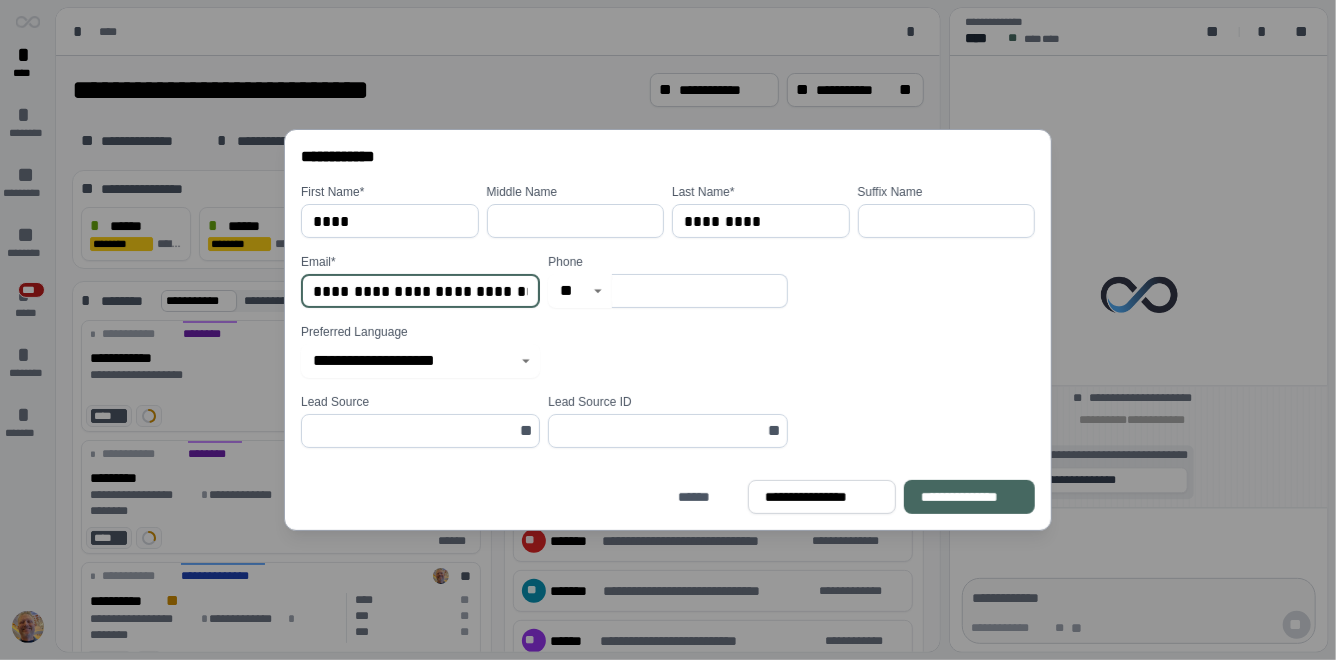 drag, startPoint x: 420, startPoint y: 291, endPoint x: 476, endPoint y: 292, distance: 56.008926 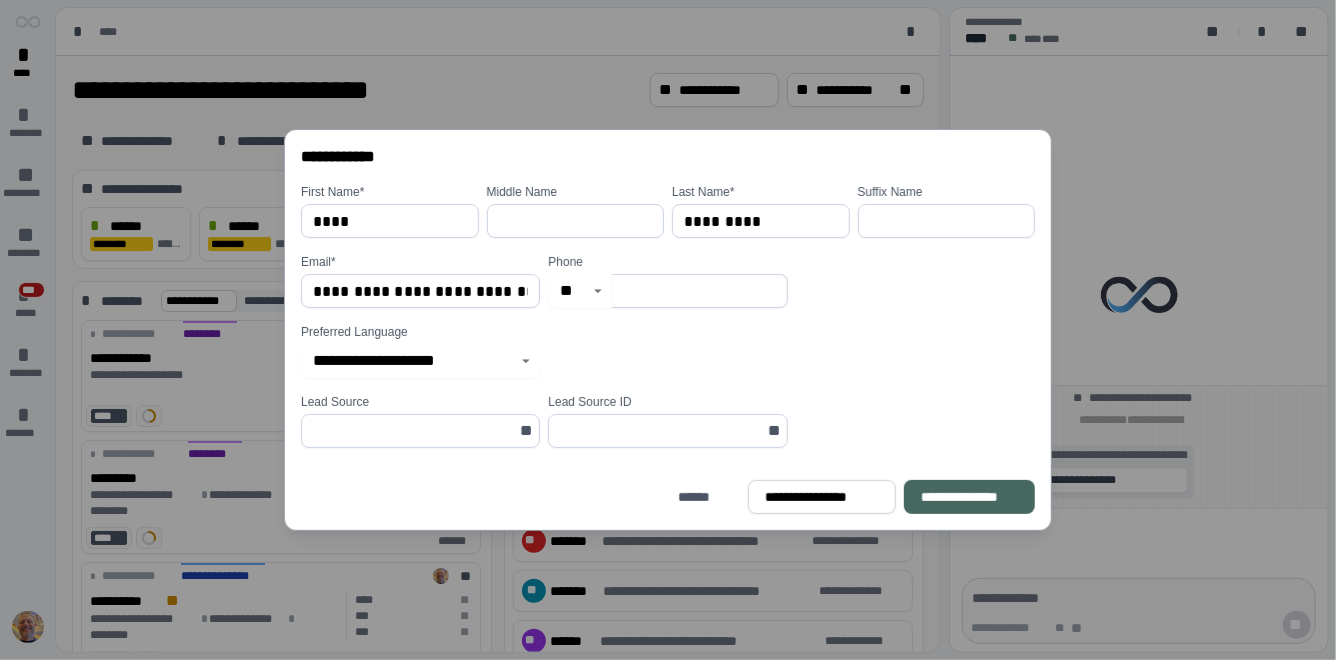 click at bounding box center (700, 291) 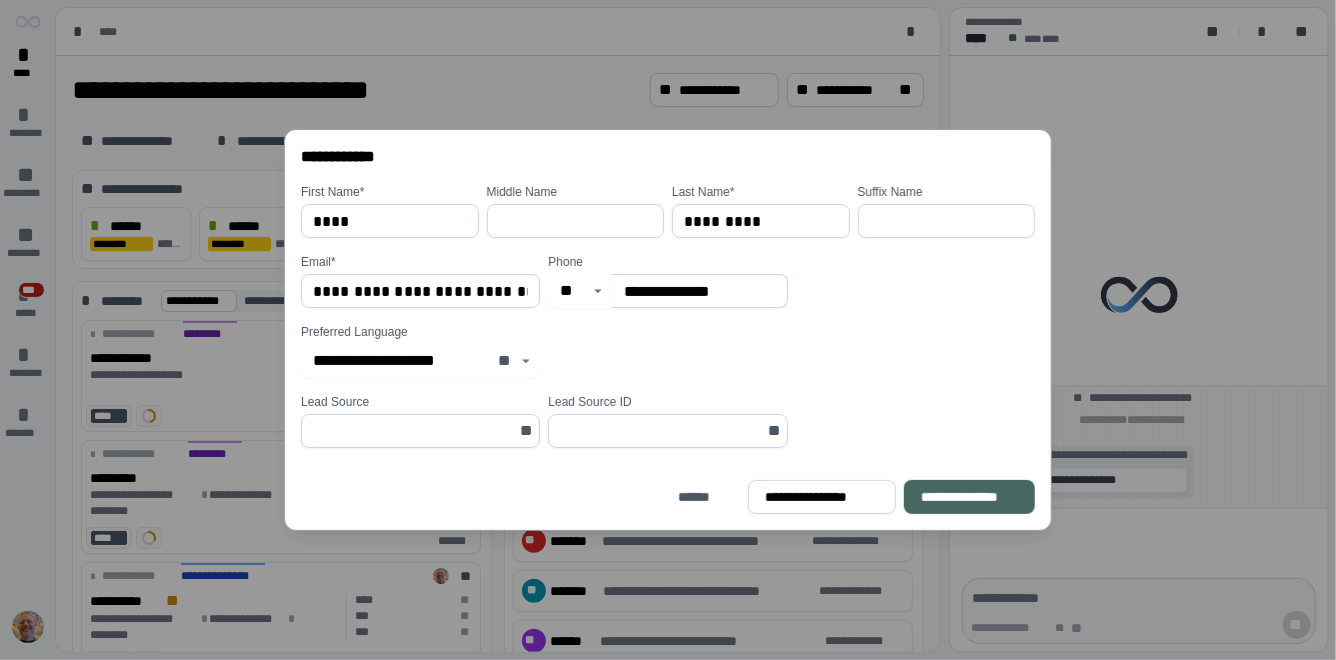 click 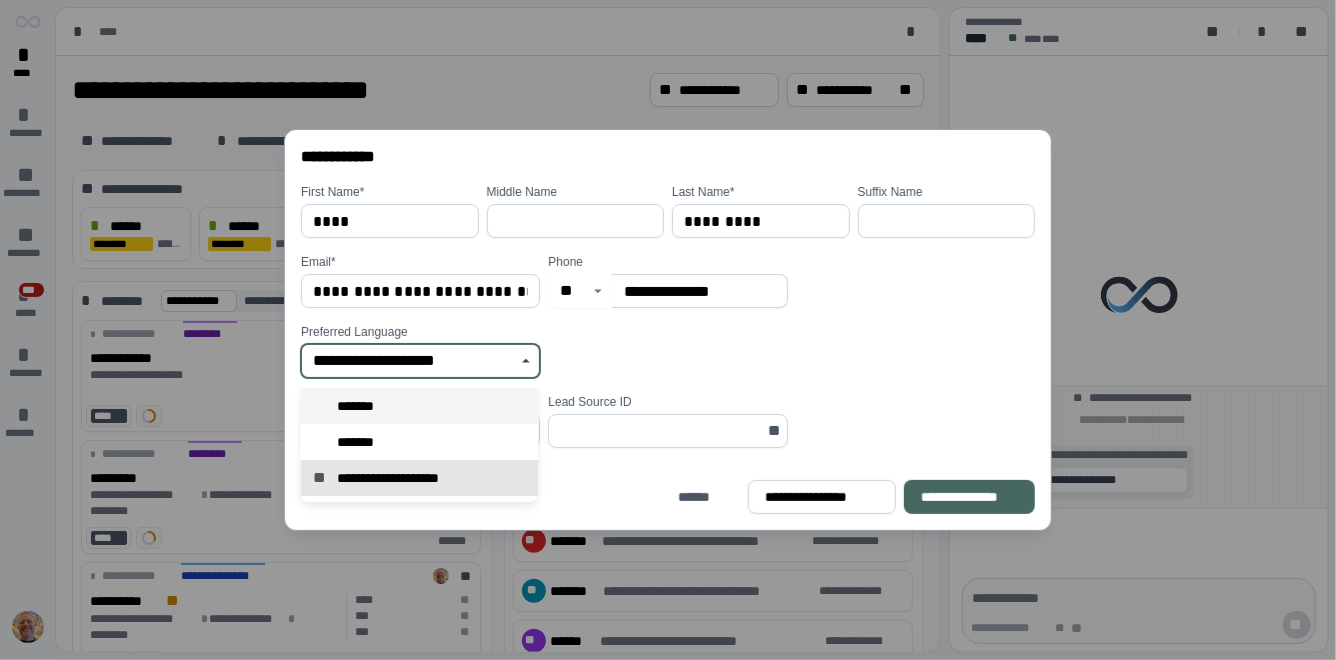 click on "*******" at bounding box center [419, 406] 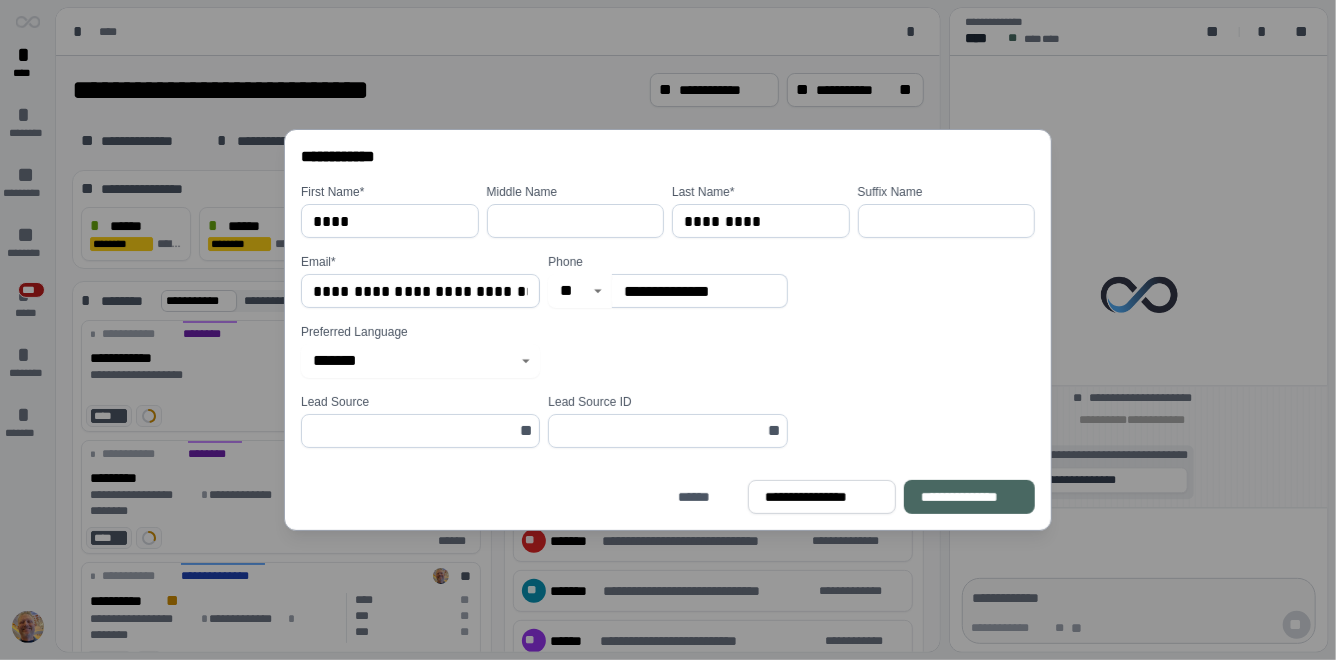 click on "**********" at bounding box center (969, 497) 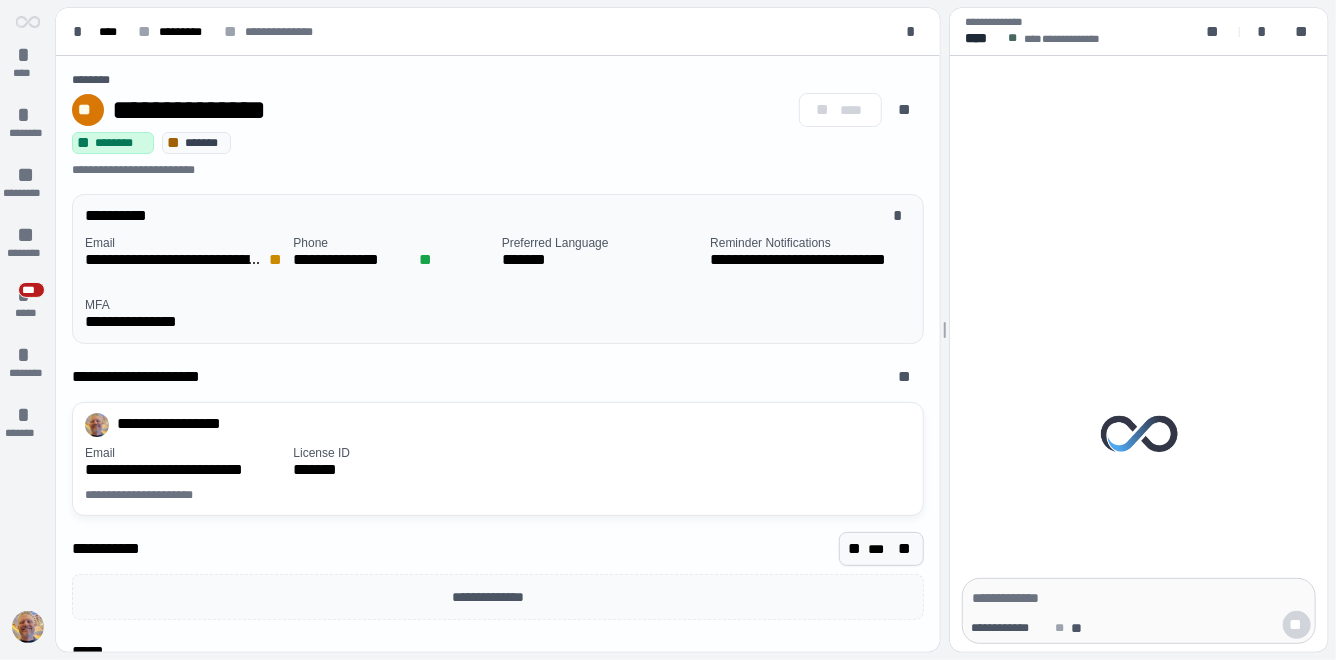 click on "***" at bounding box center (881, 549) 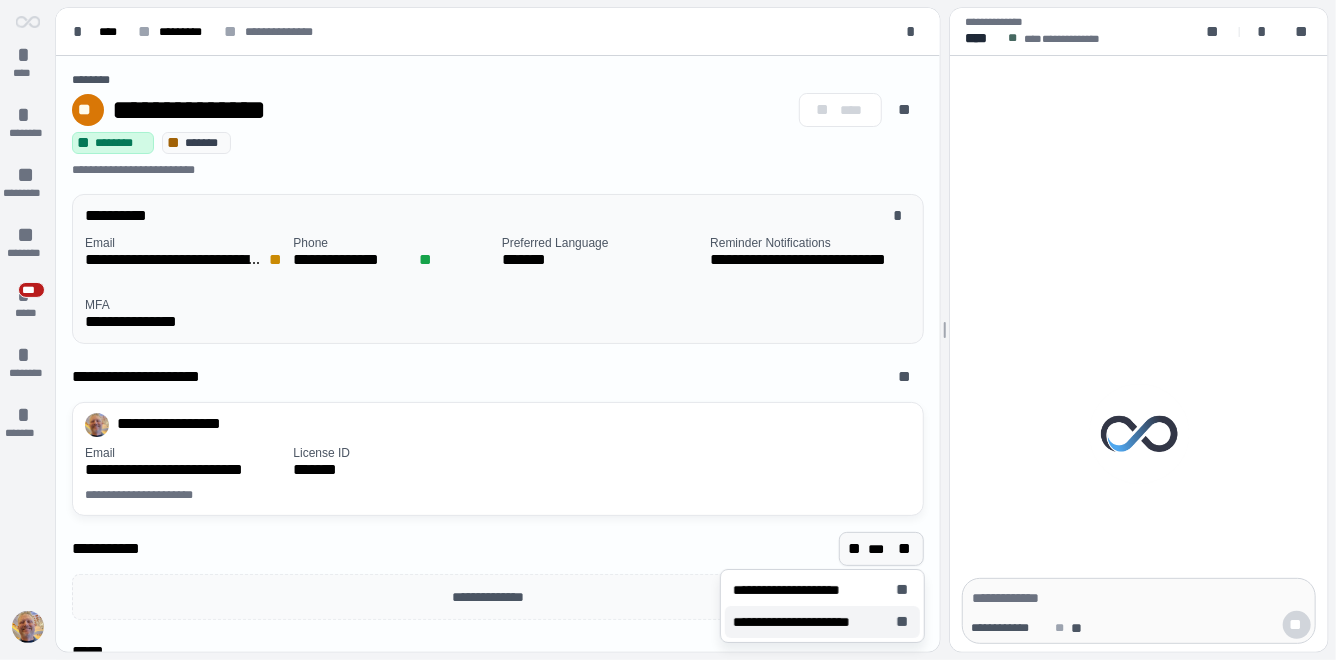 click on "**********" at bounding box center [810, 622] 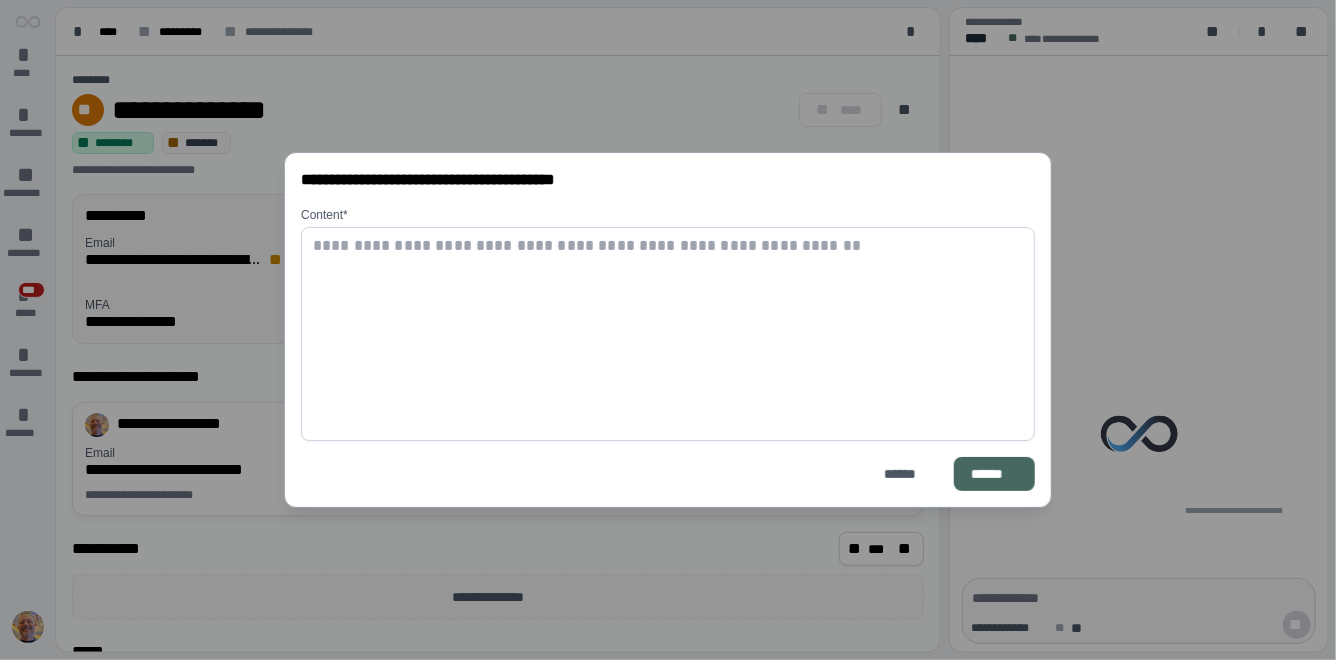click at bounding box center [668, 334] 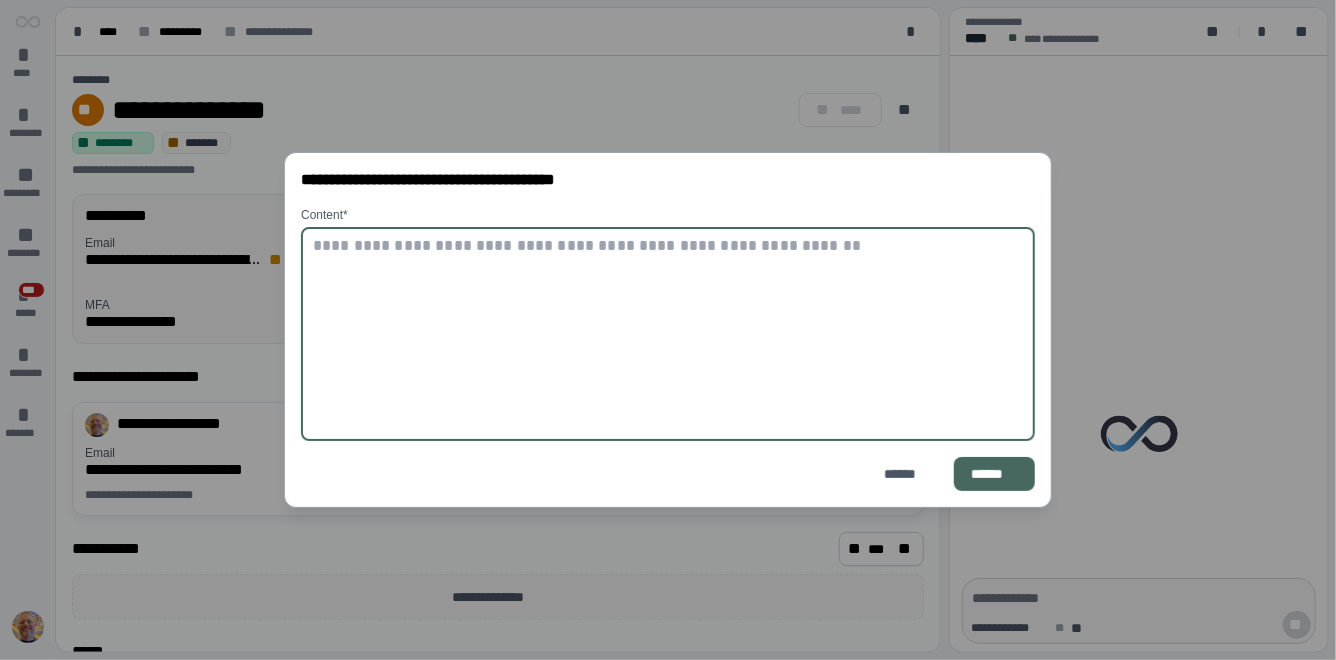 paste on "**********" 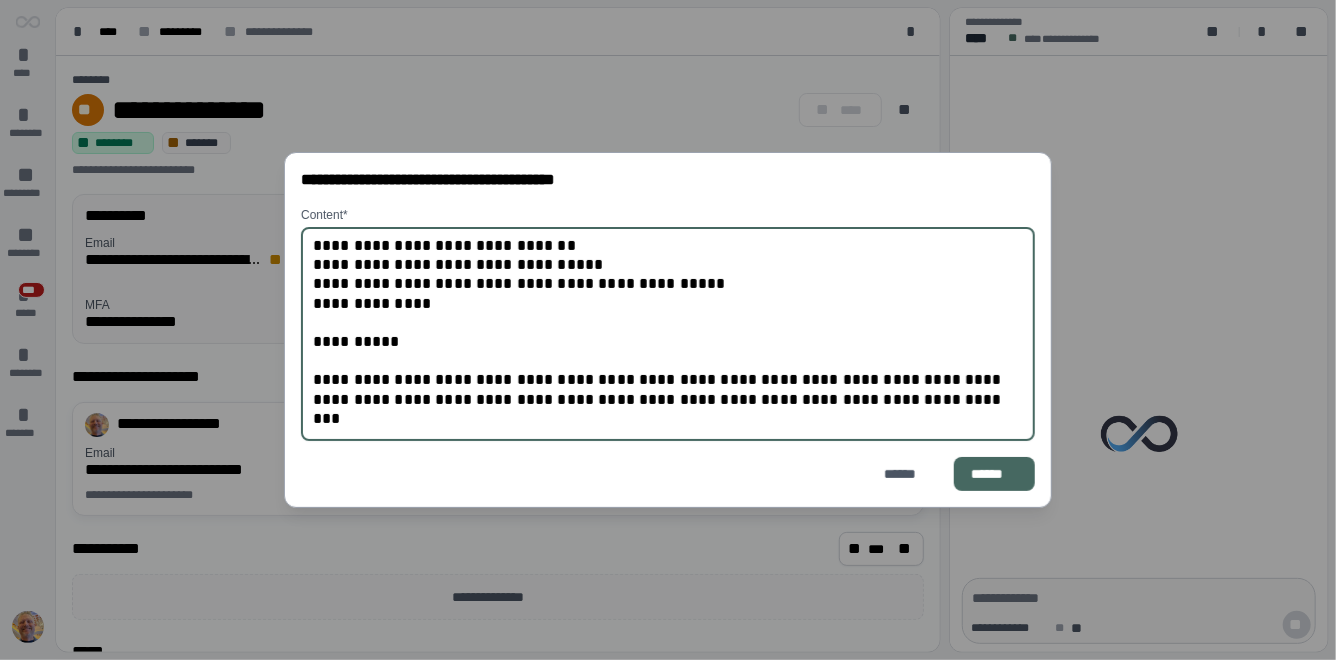 scroll, scrollTop: 3922, scrollLeft: 0, axis: vertical 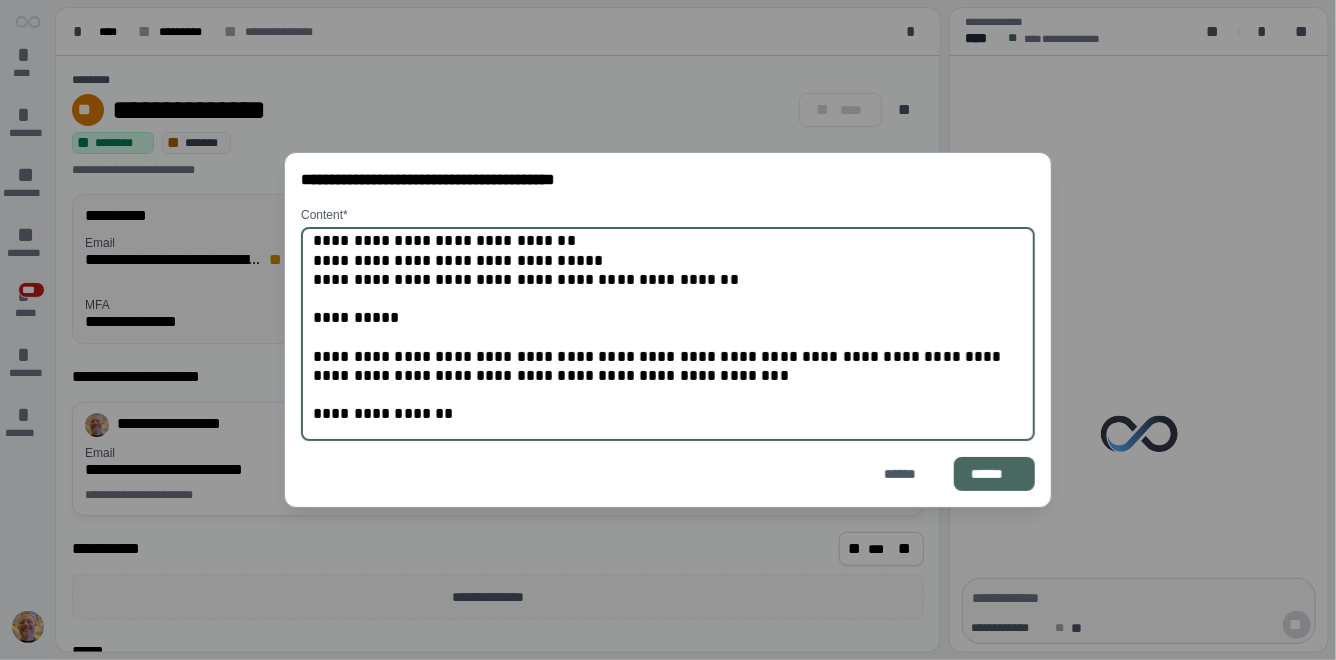type on "**********" 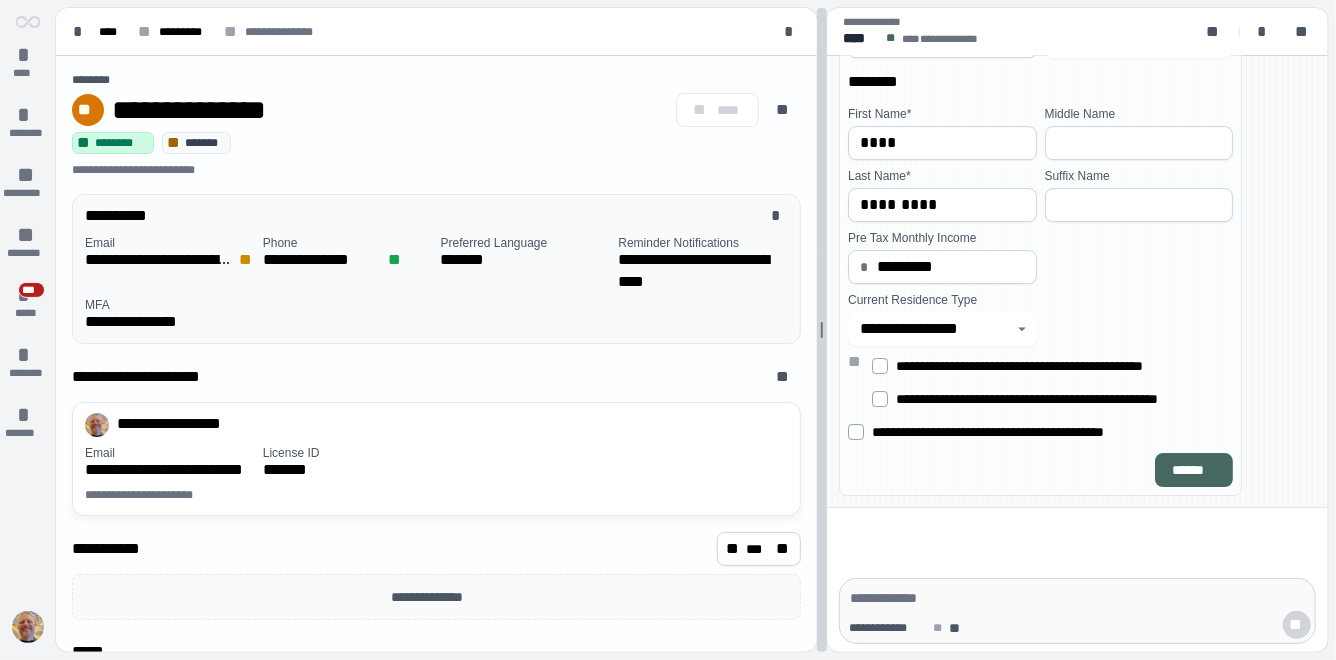 click on "**********" at bounding box center [692, 330] 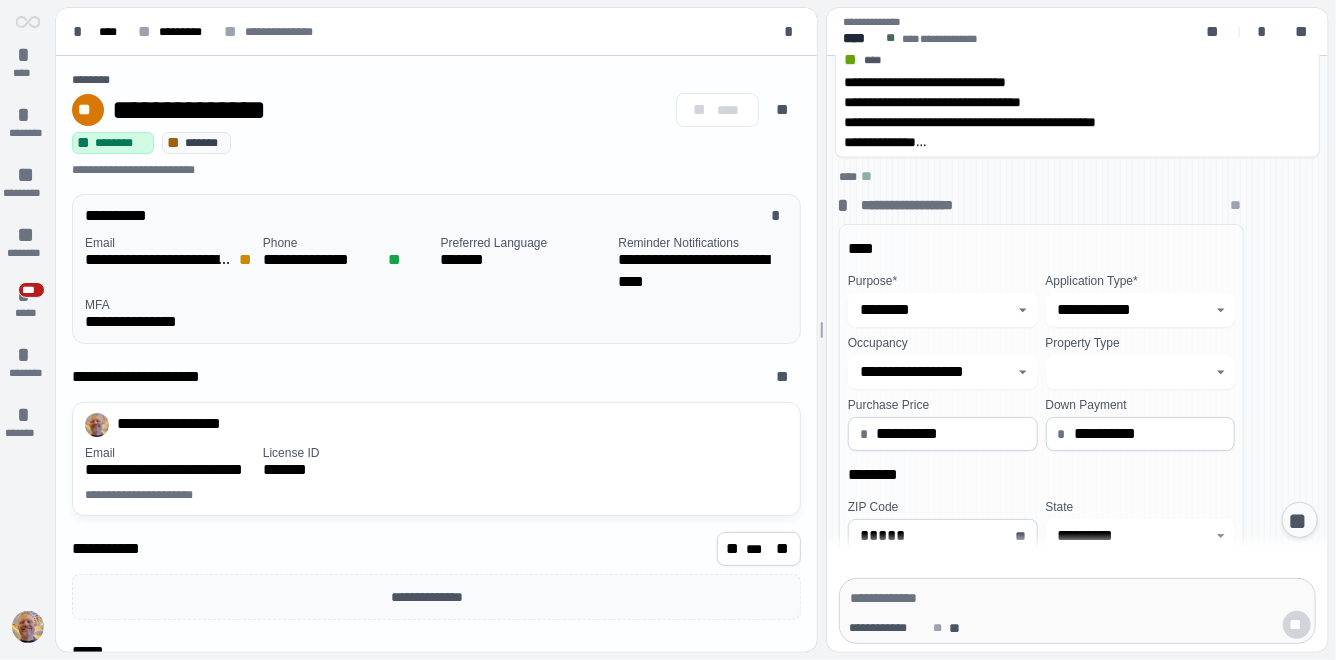 scroll, scrollTop: 565, scrollLeft: 0, axis: vertical 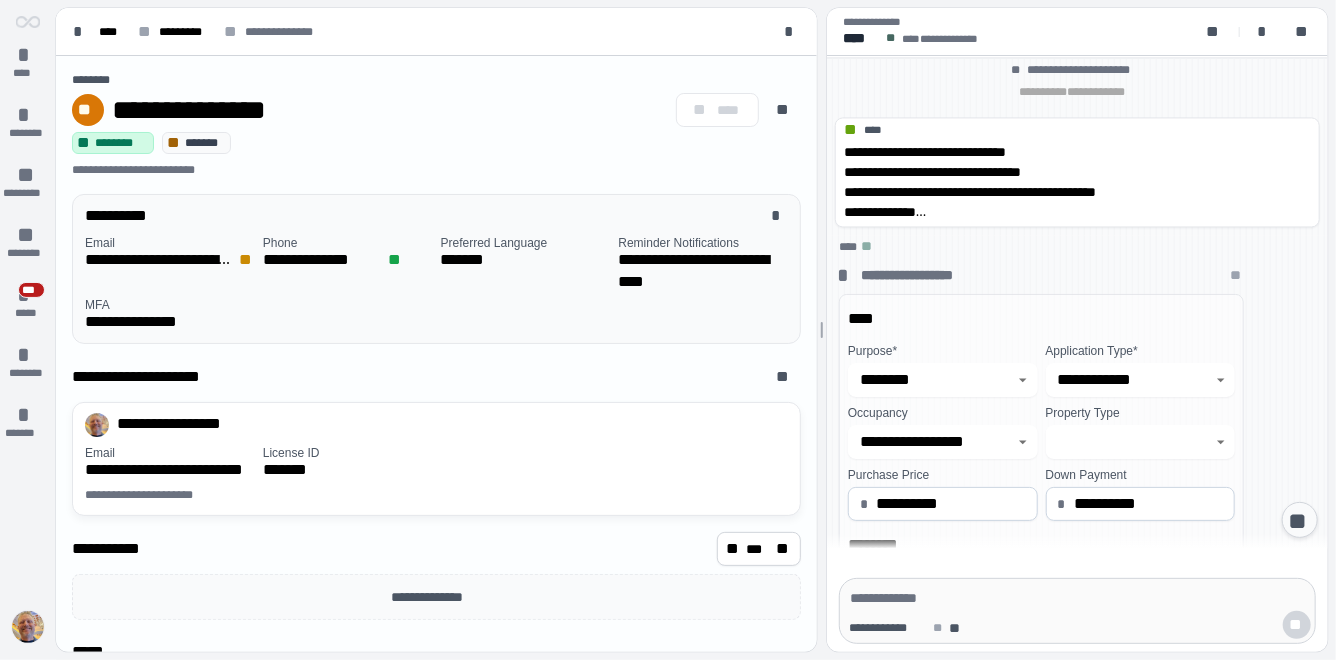 click at bounding box center [28, 627] 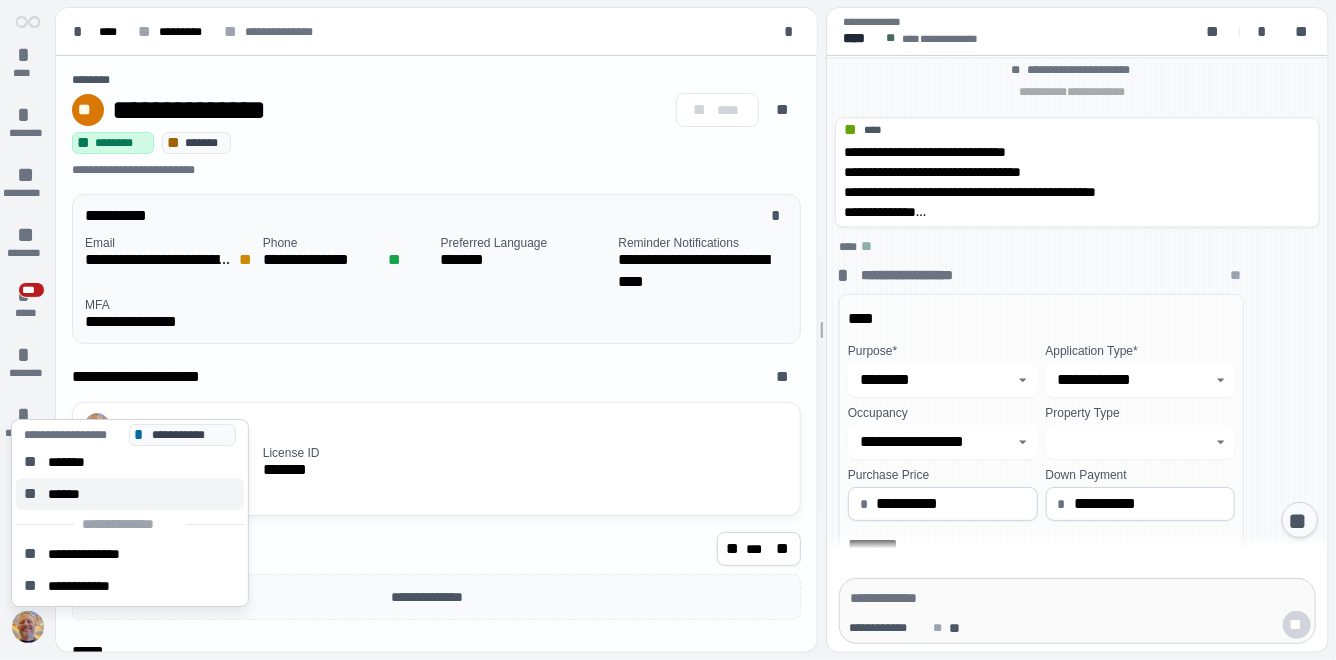 click on "** ******" at bounding box center [130, 494] 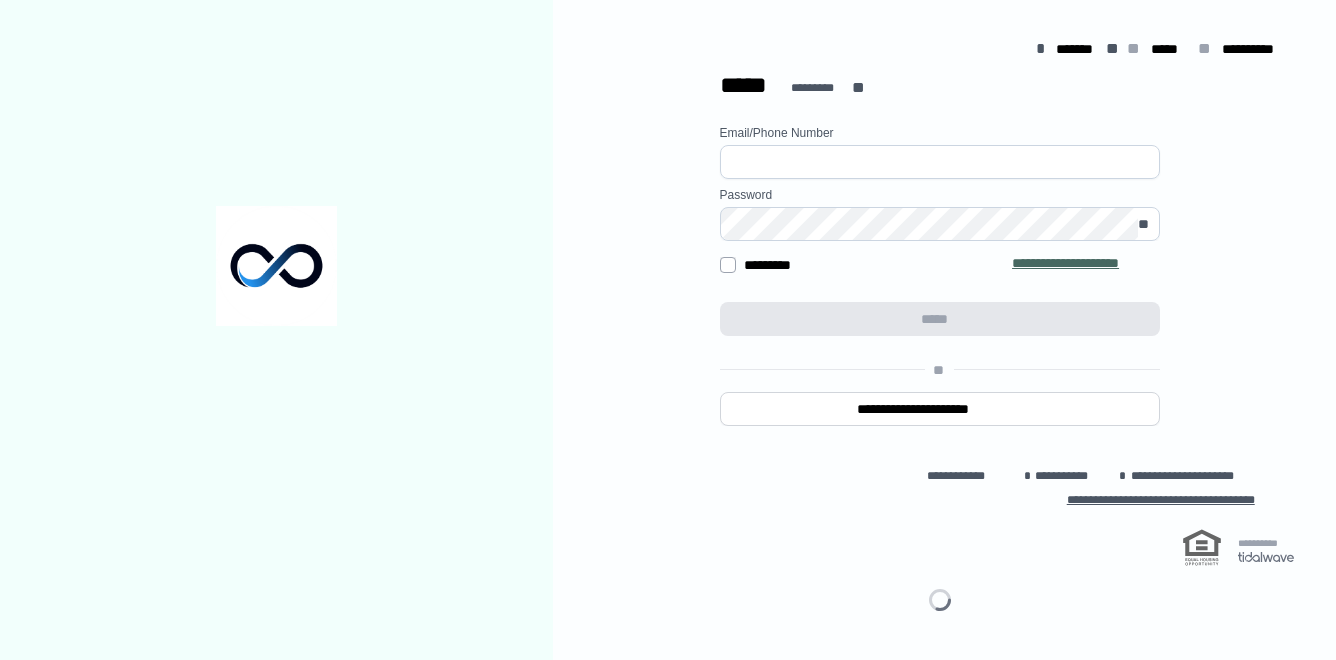 scroll, scrollTop: 0, scrollLeft: 0, axis: both 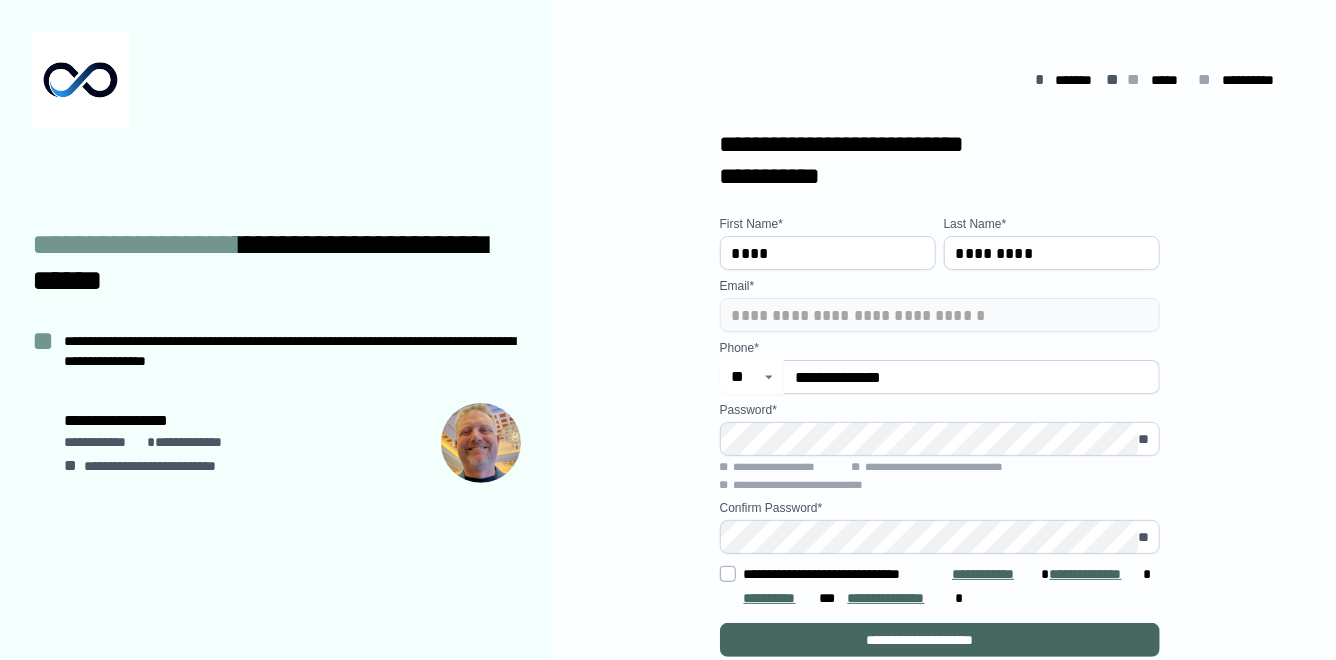 click on "**********" at bounding box center (939, 549) 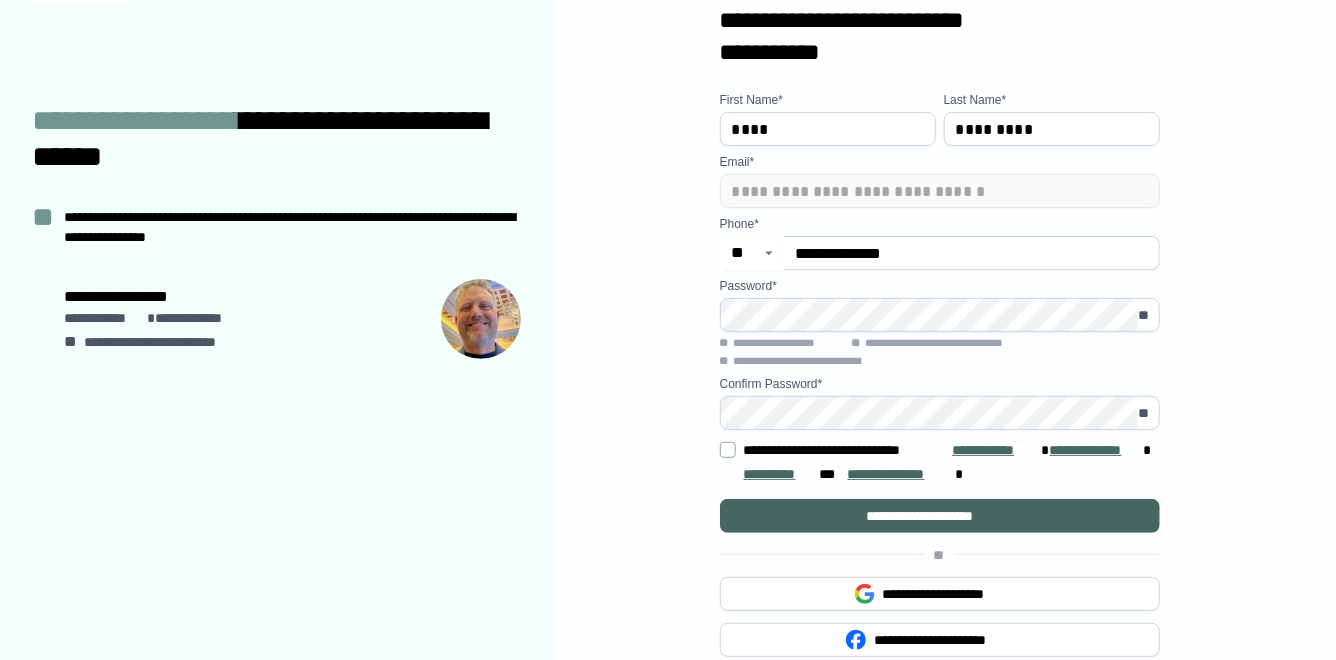 scroll, scrollTop: 125, scrollLeft: 0, axis: vertical 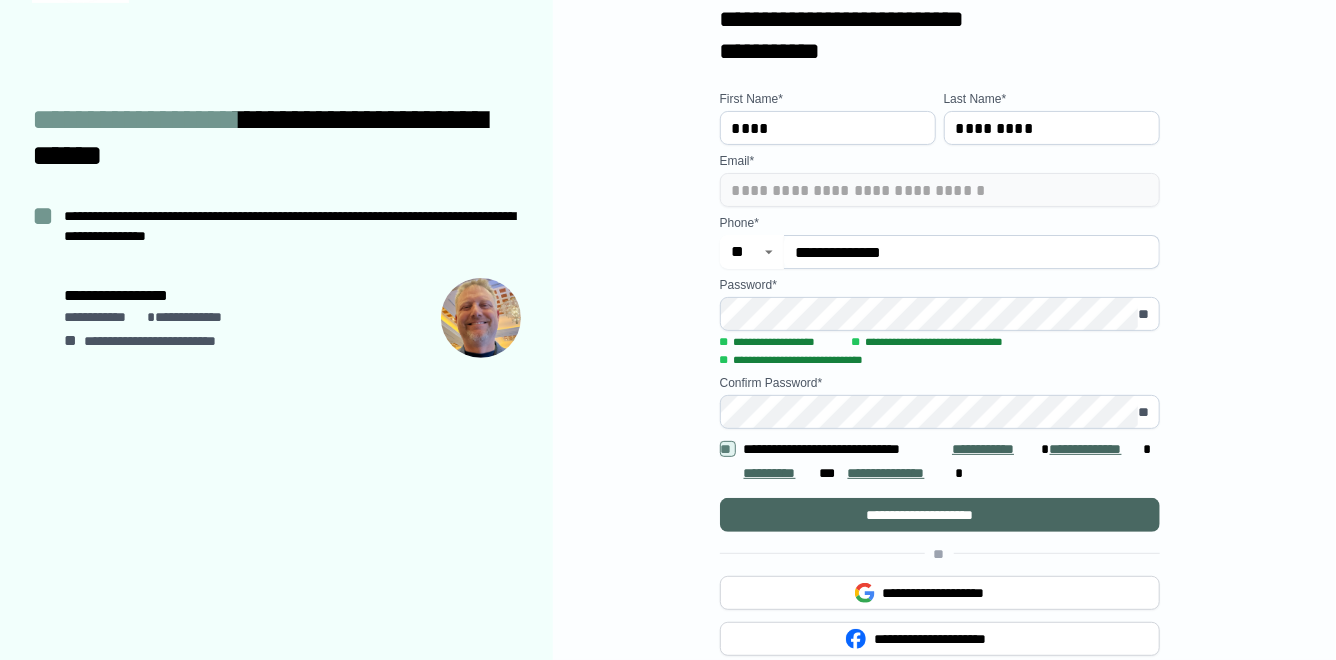 click on "**********" at bounding box center [940, 515] 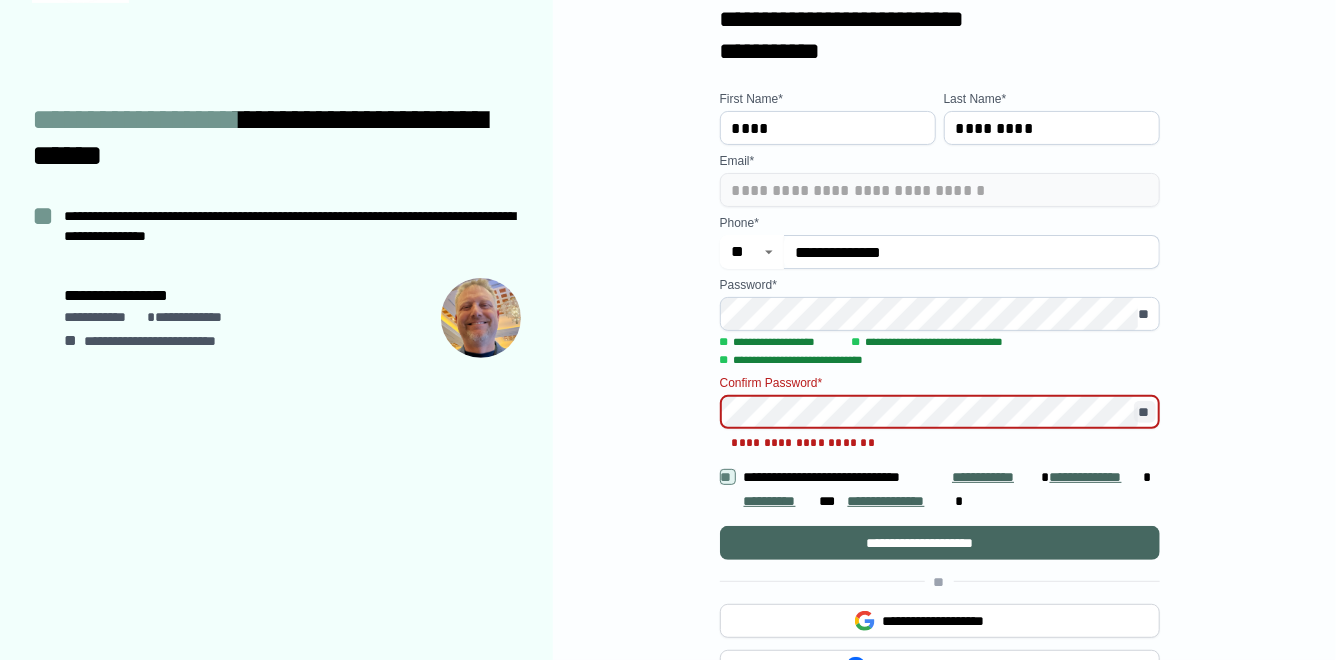 click on "**" at bounding box center (1145, 412) 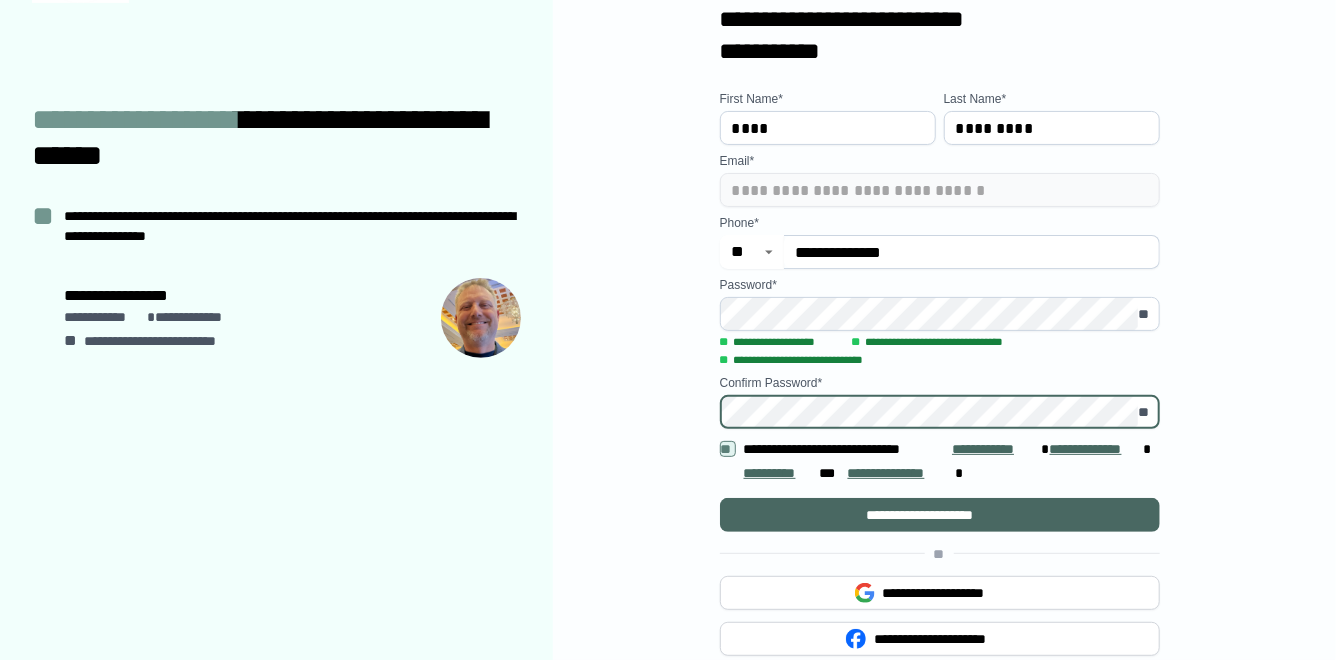 click on "**********" at bounding box center (940, 515) 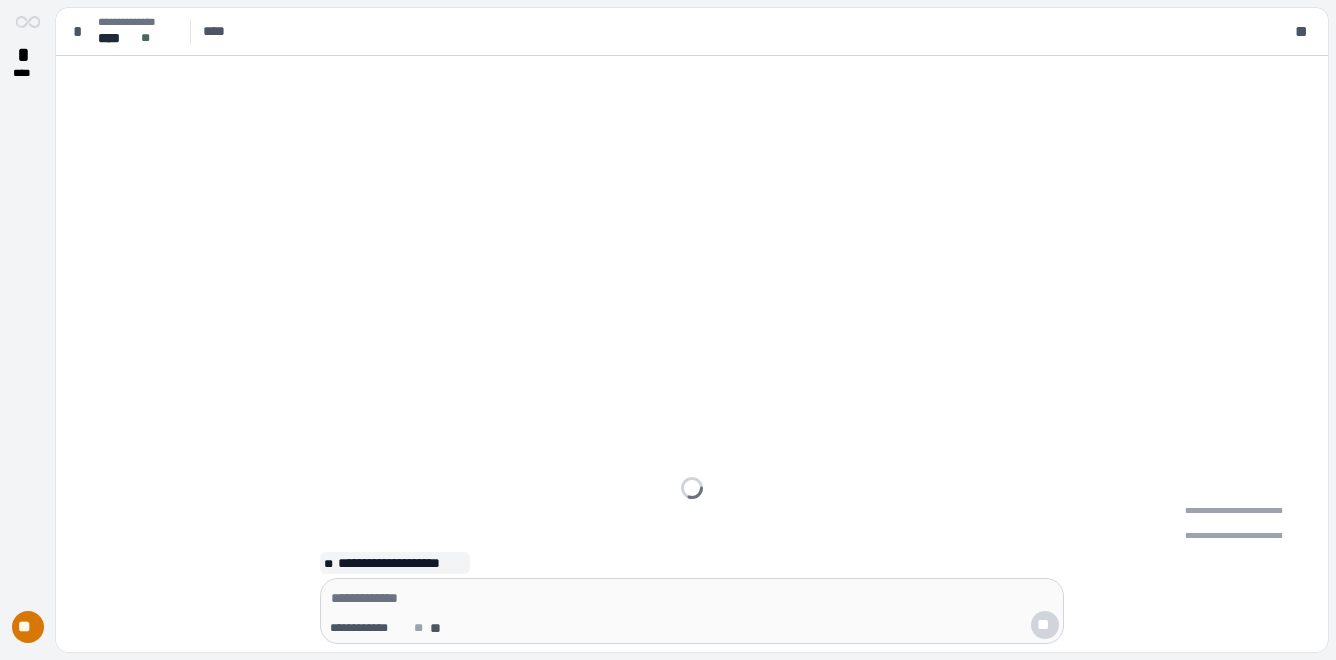 scroll, scrollTop: 0, scrollLeft: 0, axis: both 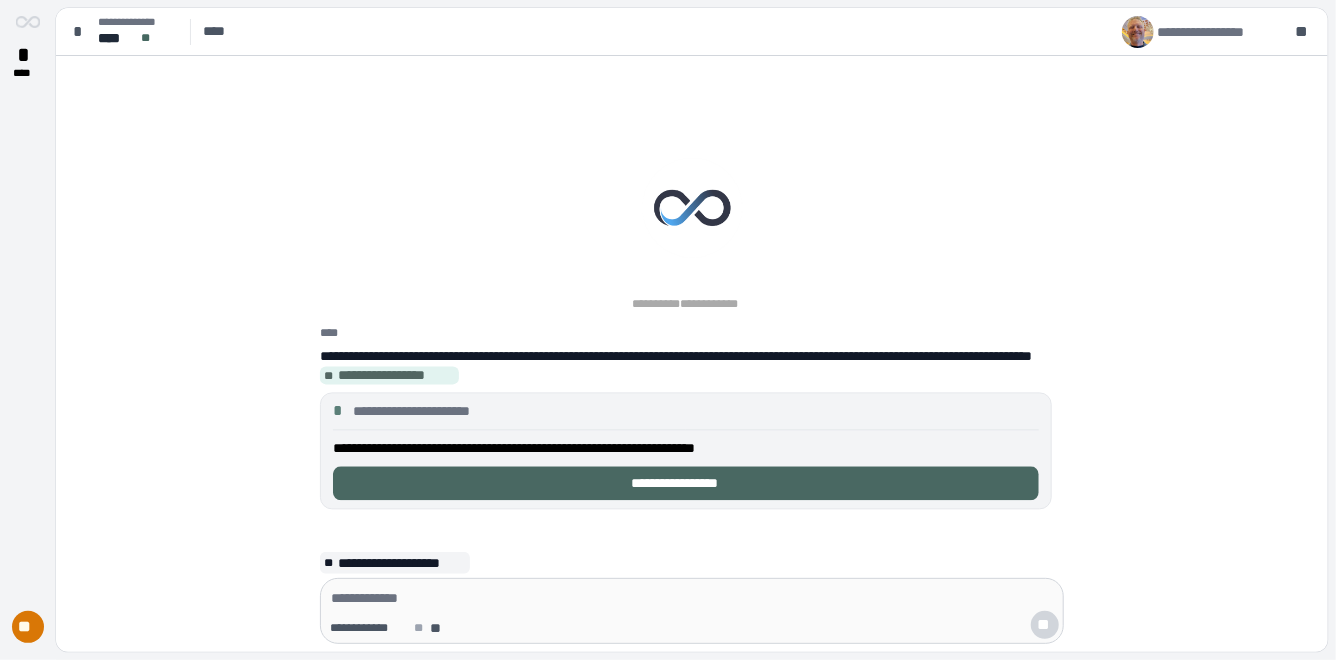 click on "**********" at bounding box center (686, 483) 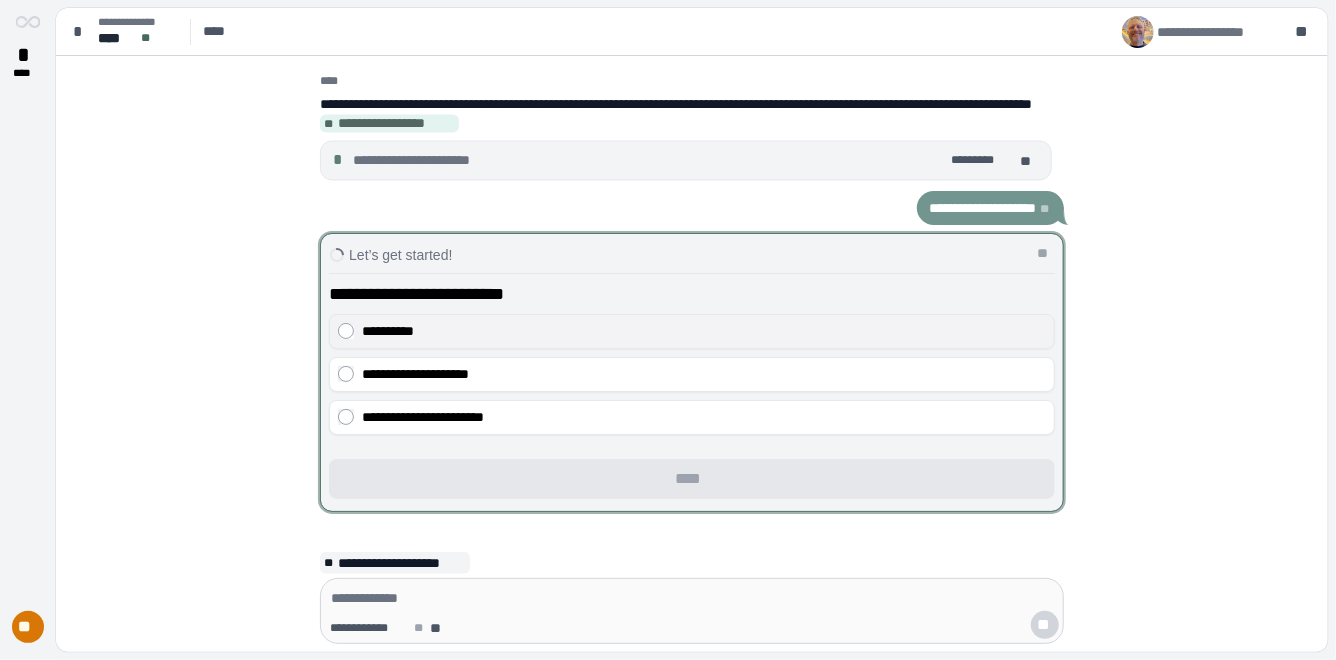 click on "**********" at bounding box center [704, 332] 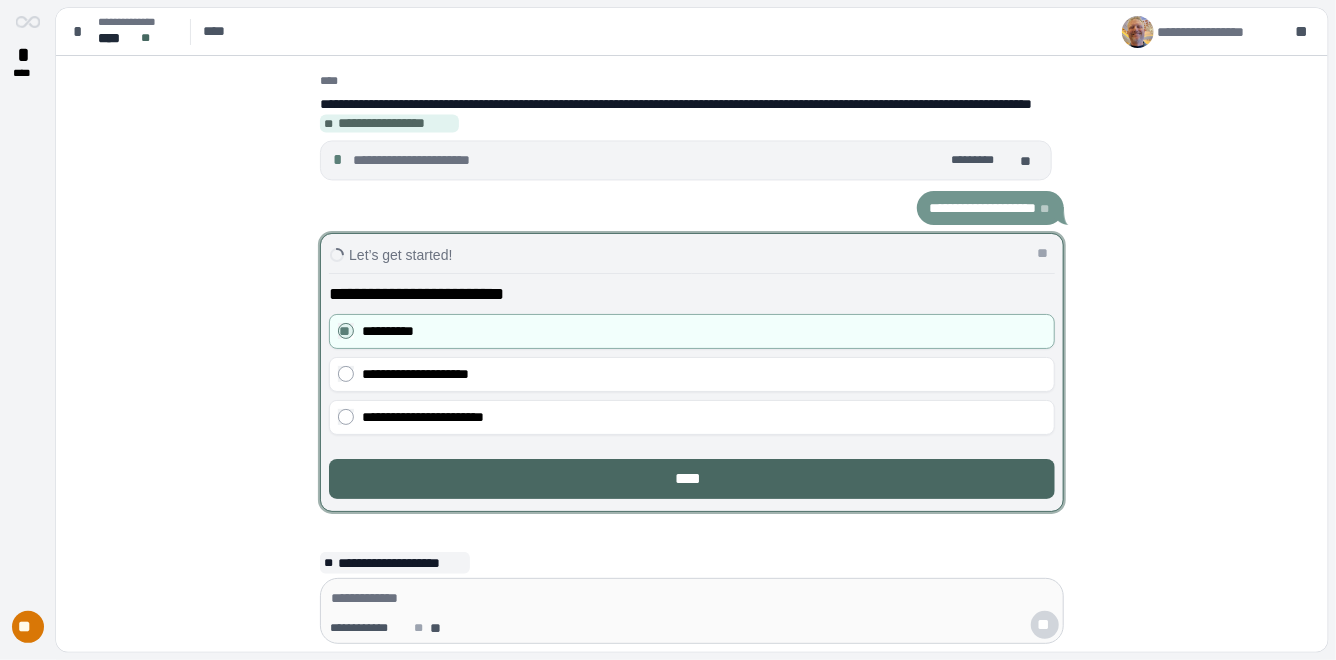 click on "****" at bounding box center [692, 479] 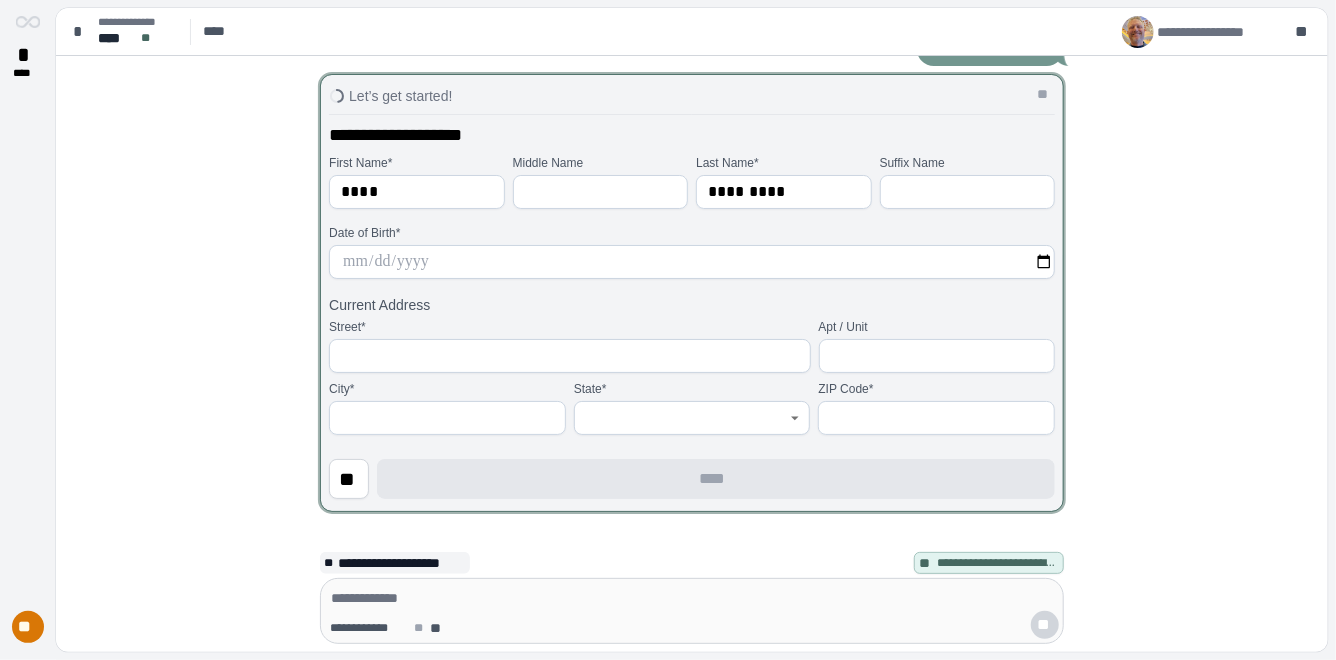 click at bounding box center [692, 262] 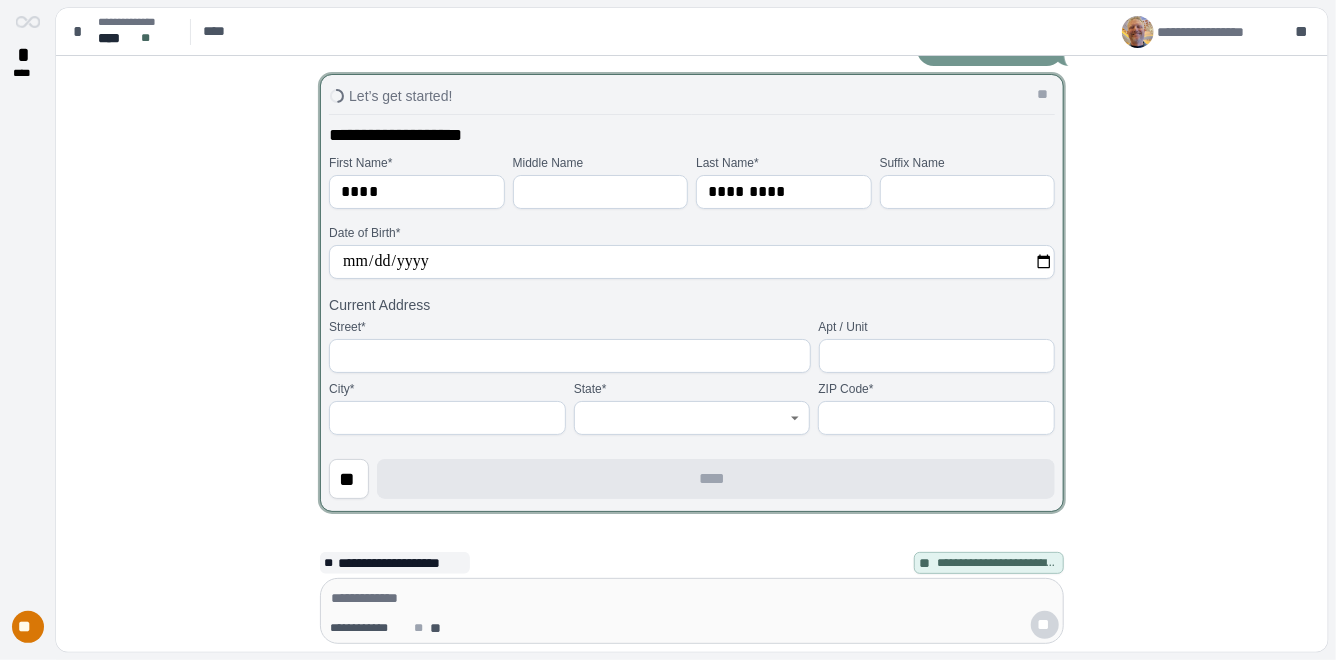 type on "**********" 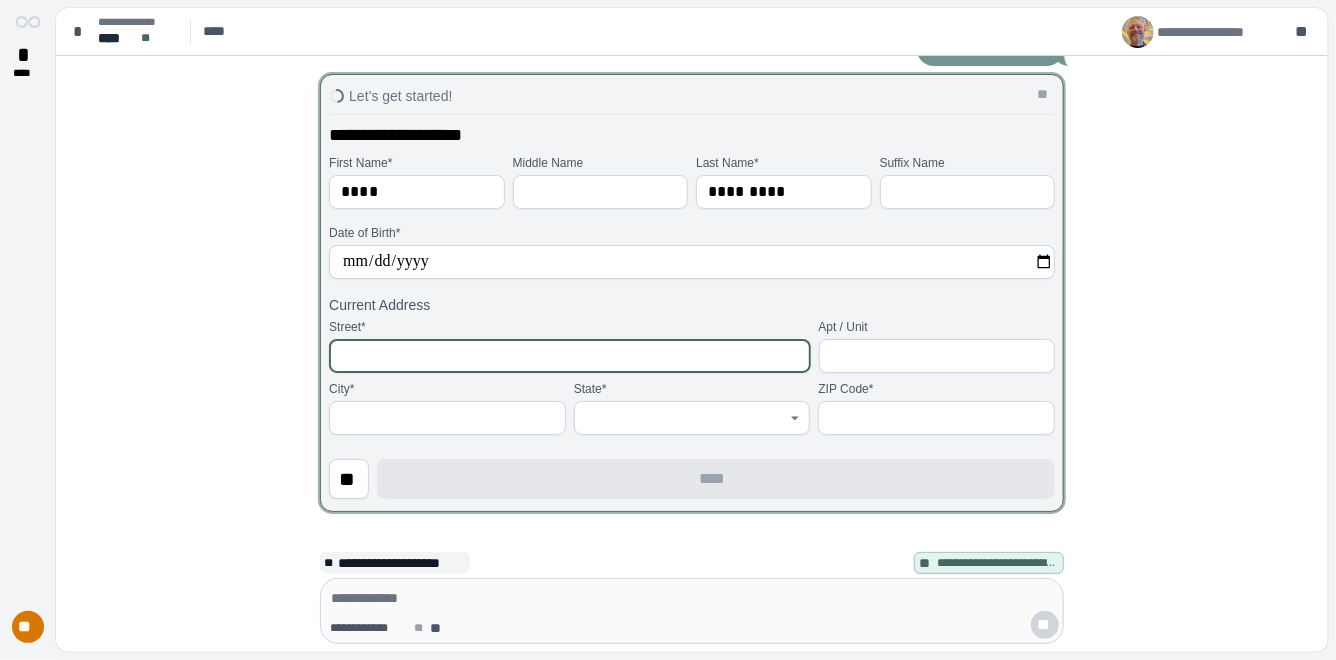 click at bounding box center (569, 356) 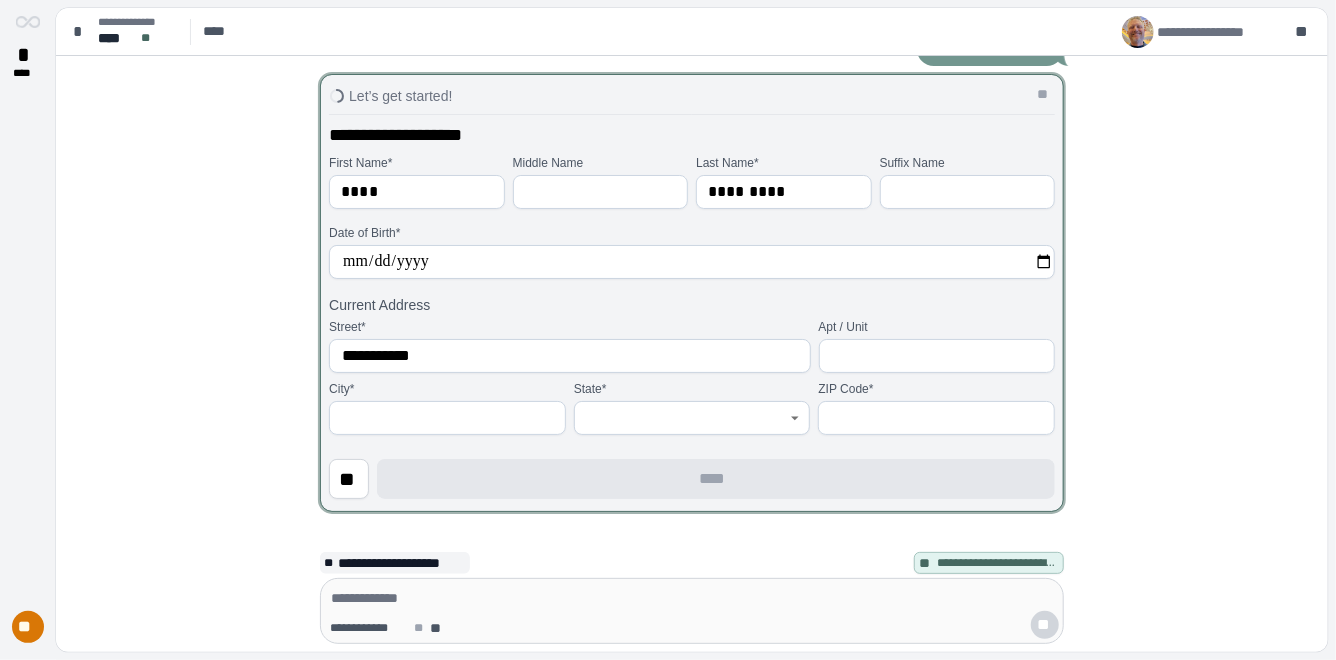 type on "**********" 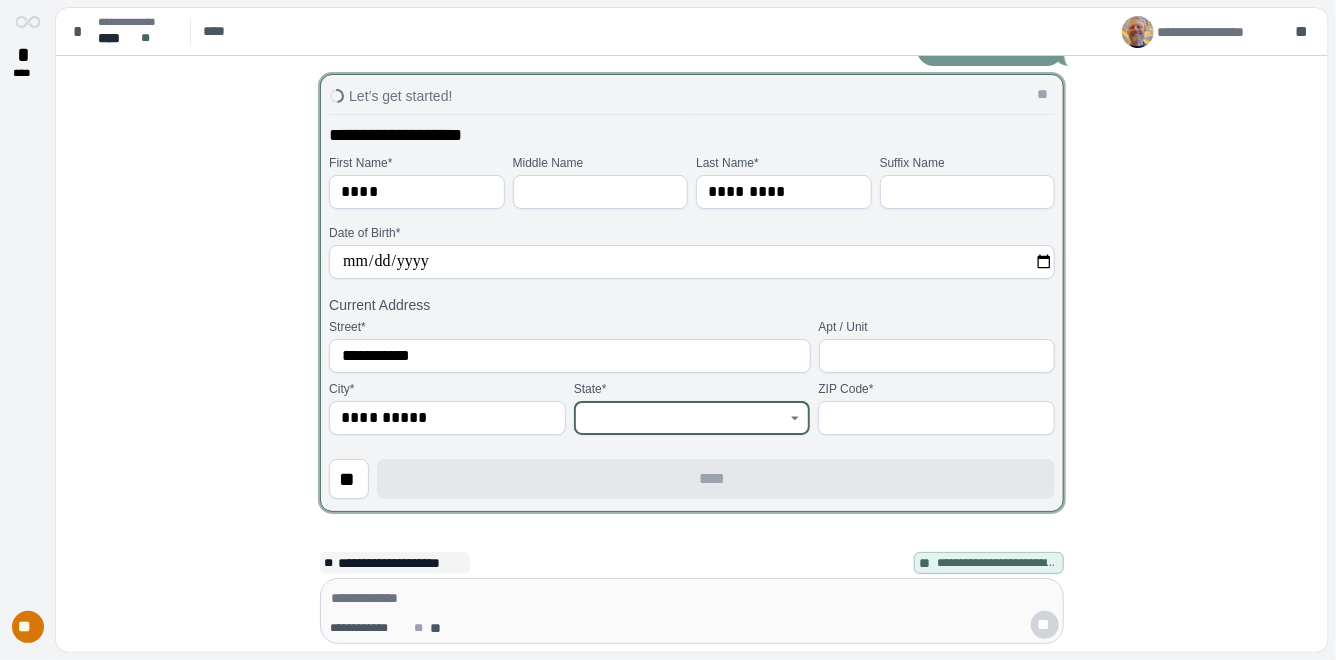type on "**********" 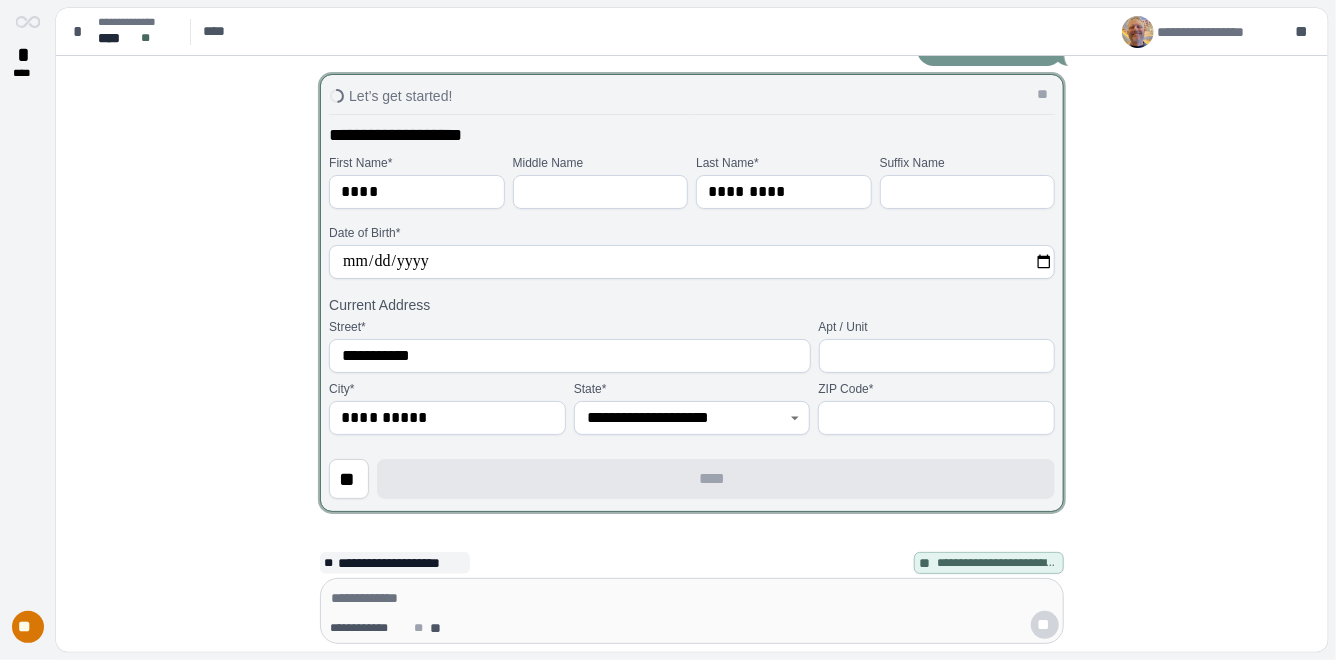 type on "*****" 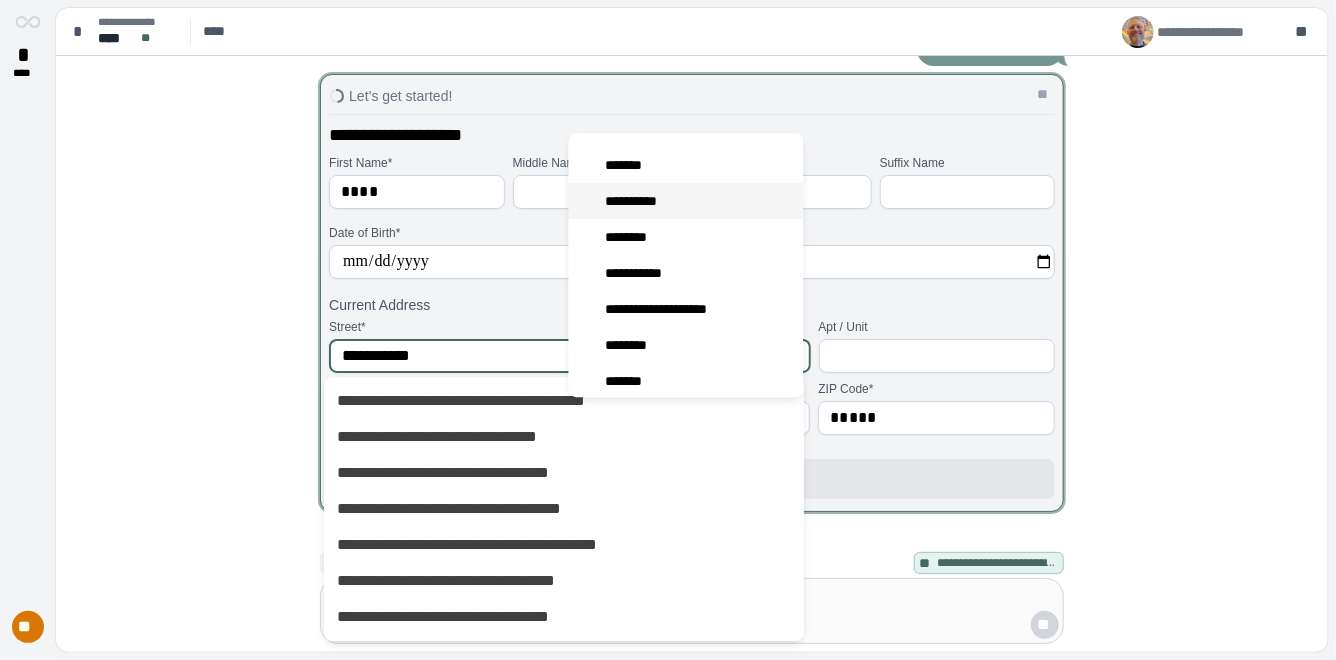 scroll, scrollTop: 156, scrollLeft: 0, axis: vertical 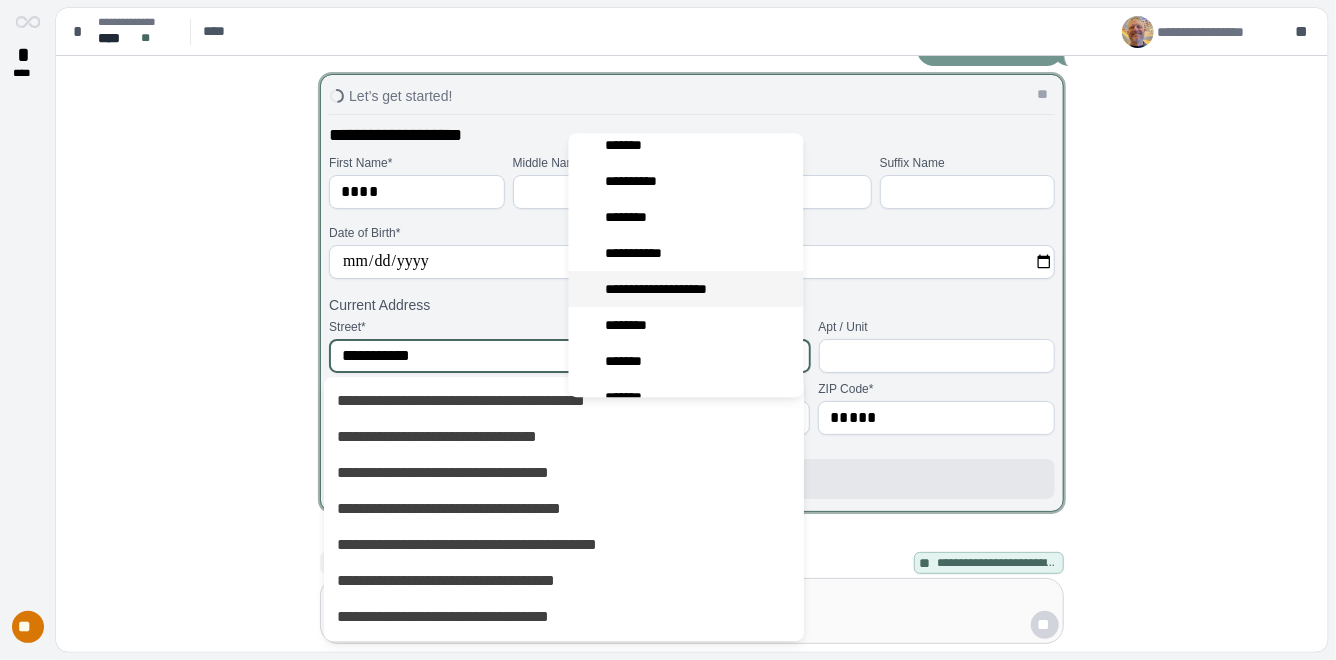 click on "**********" at bounding box center (670, 289) 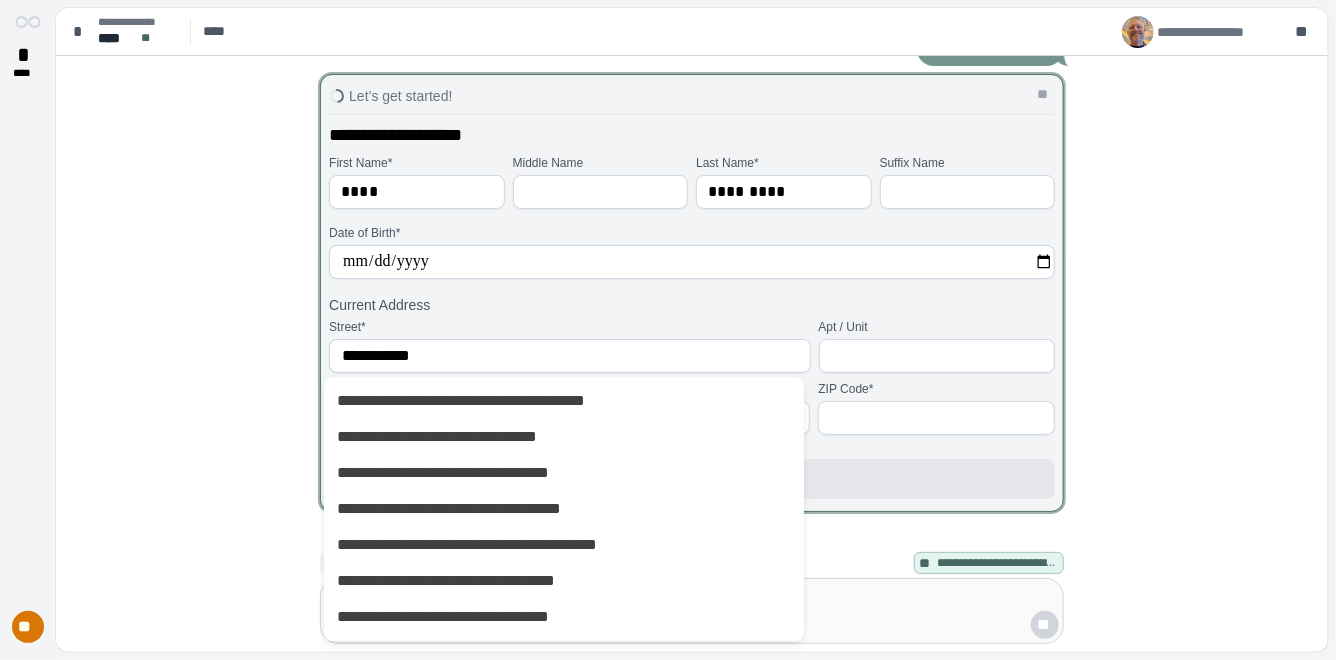 click at bounding box center [936, 418] 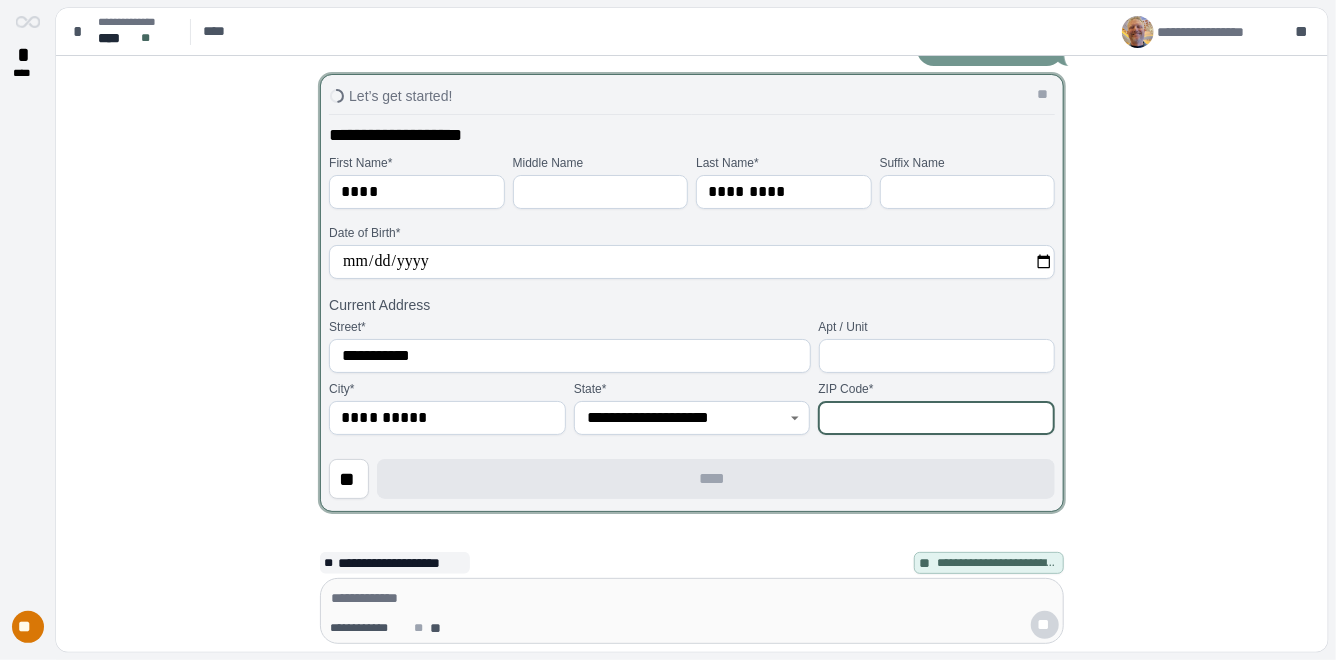 type on "*****" 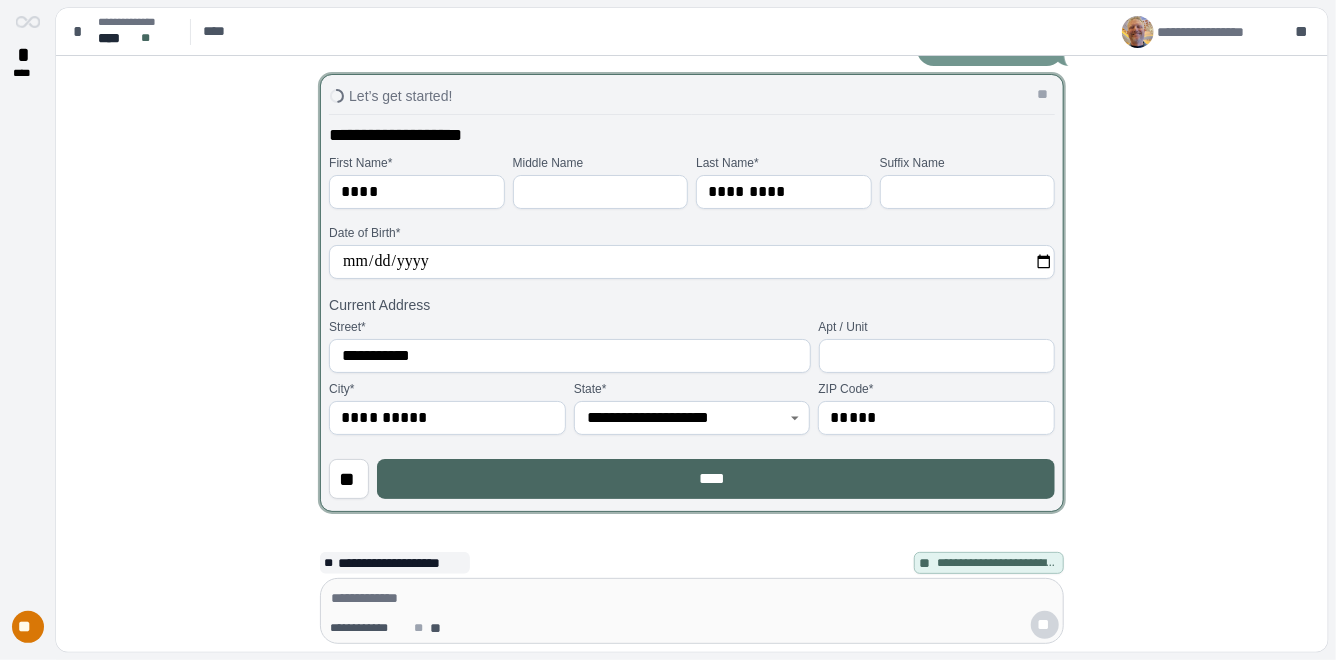 click on "****" at bounding box center (716, 479) 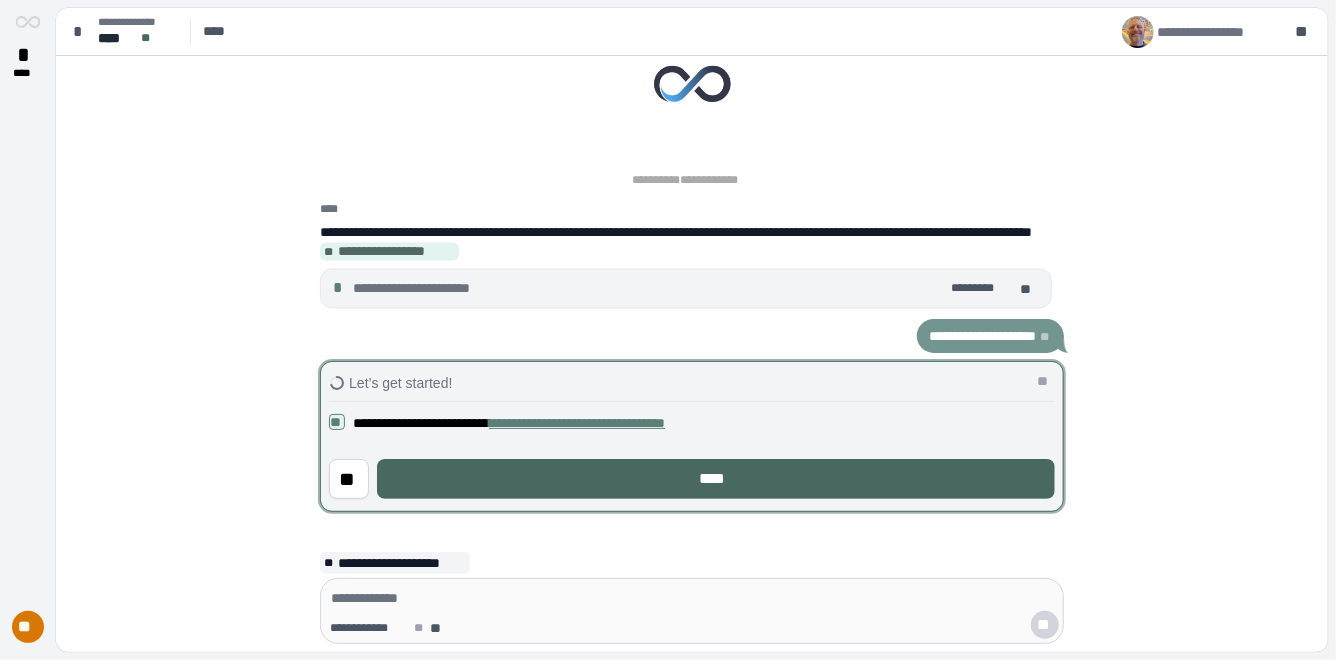 click on "****" at bounding box center [716, 479] 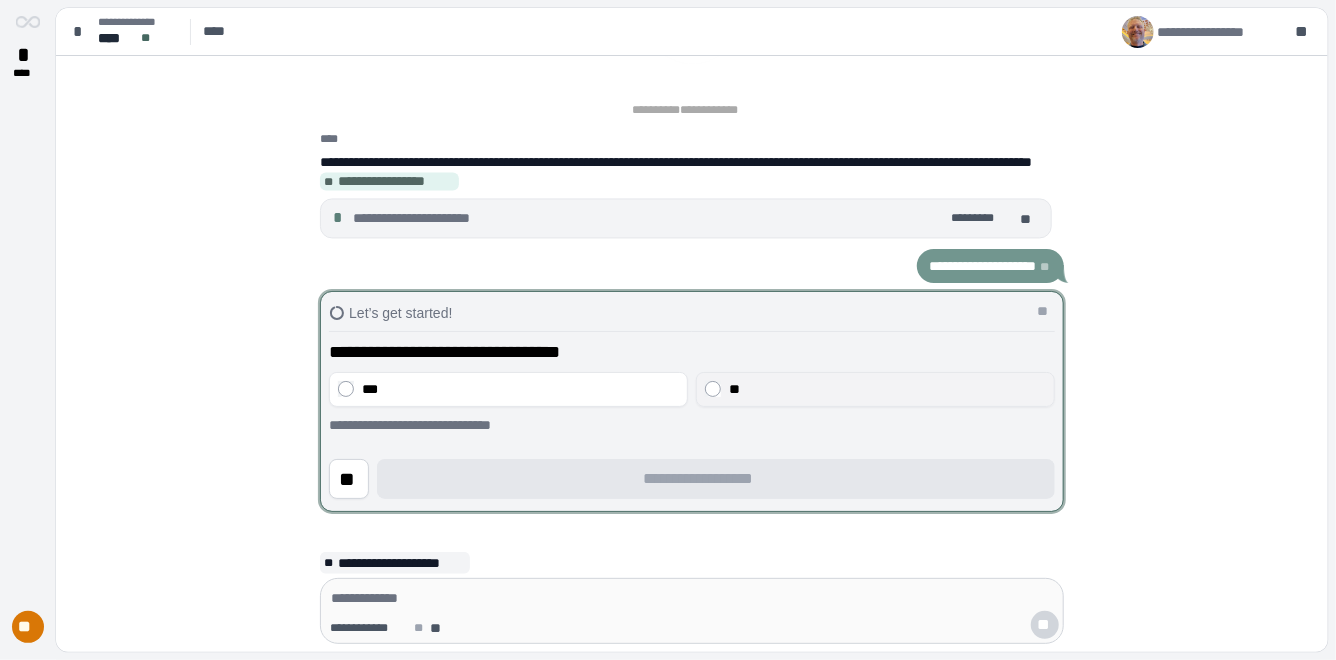 click on "**" at bounding box center [875, 389] 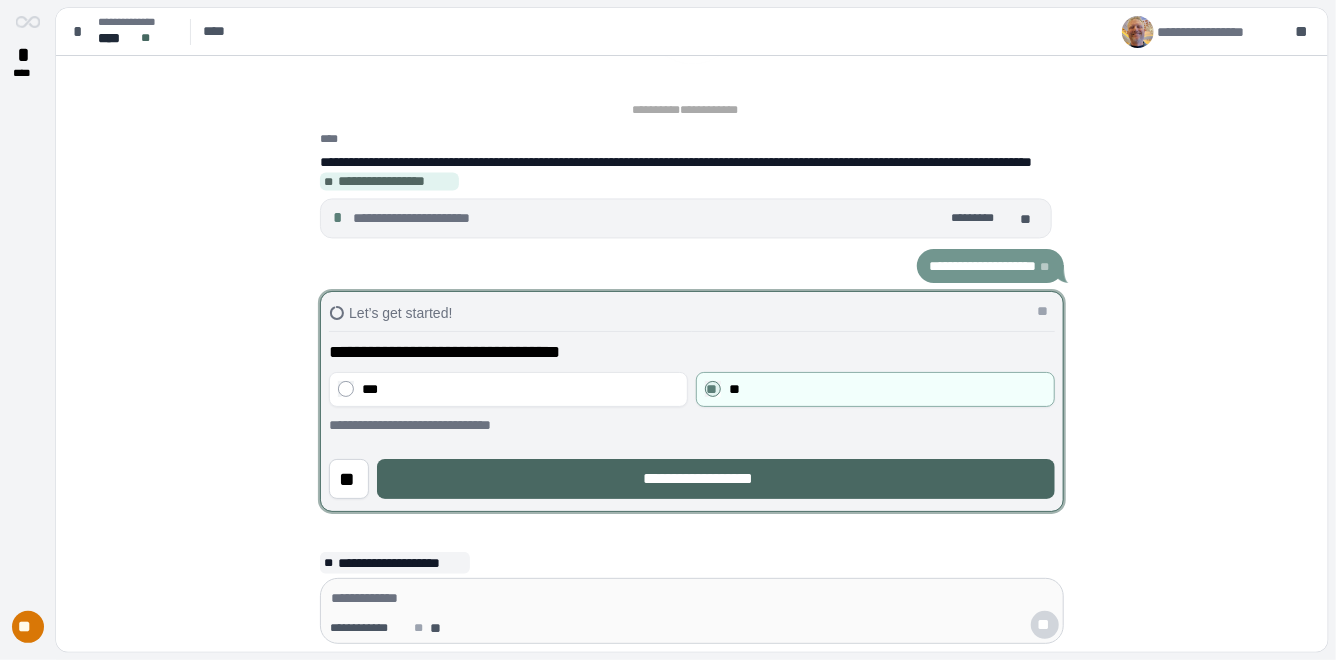 click on "**********" at bounding box center (716, 479) 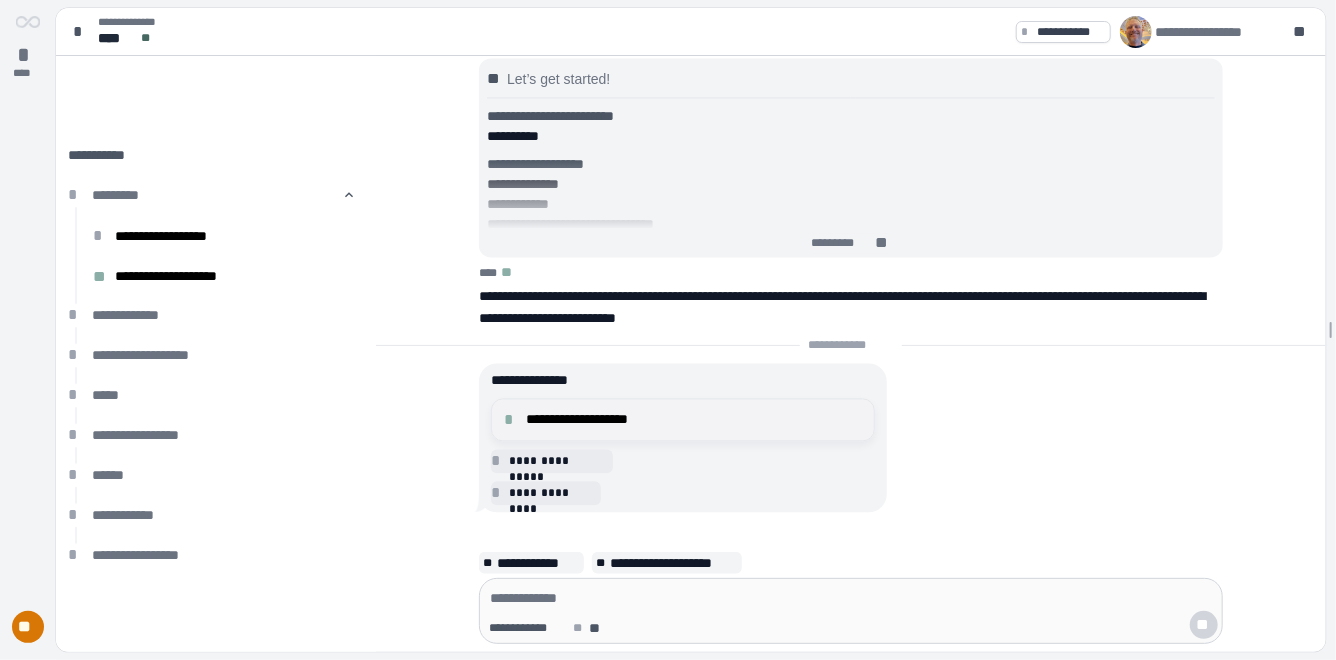 click on "**********" at bounding box center (694, 420) 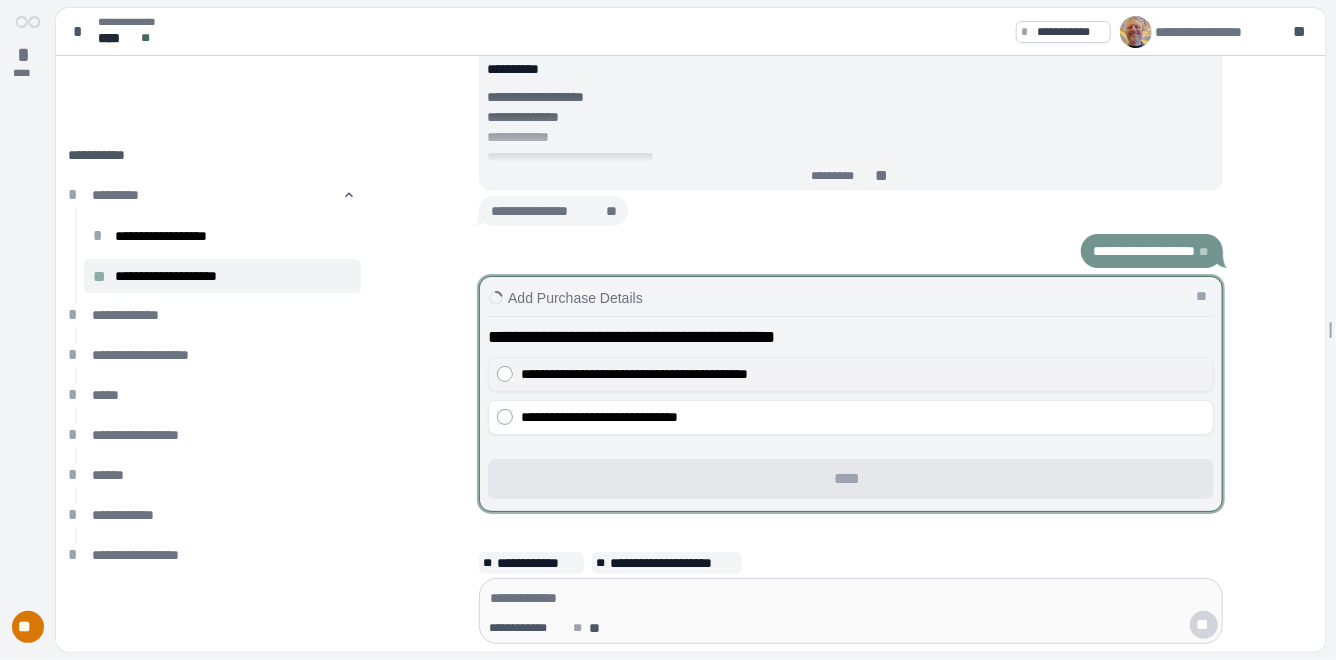 click on "**********" at bounding box center [634, 375] 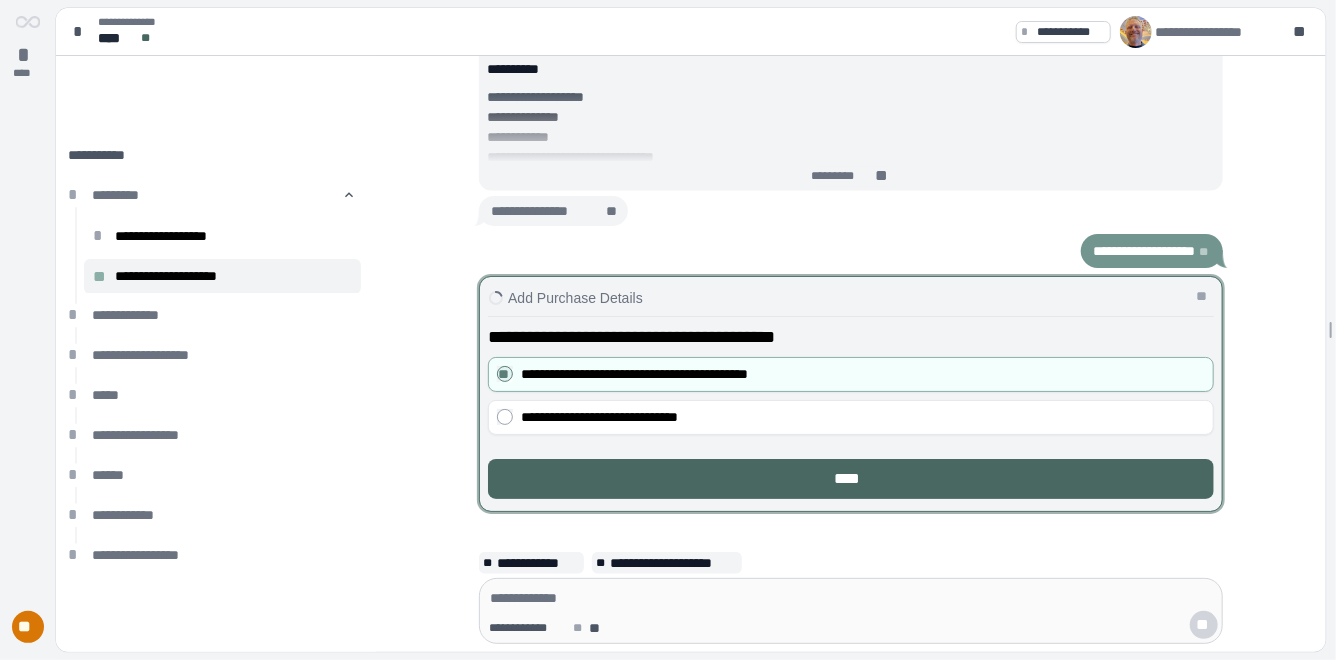 click on "****" at bounding box center [851, 479] 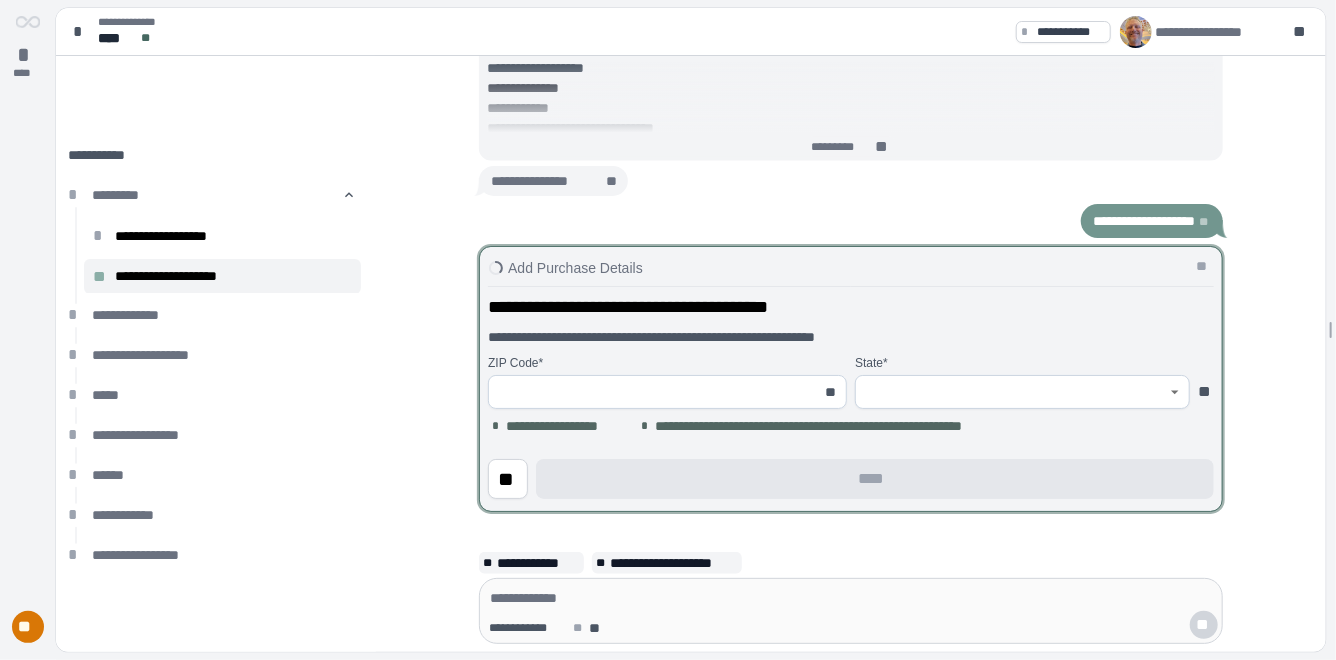 click at bounding box center [656, 392] 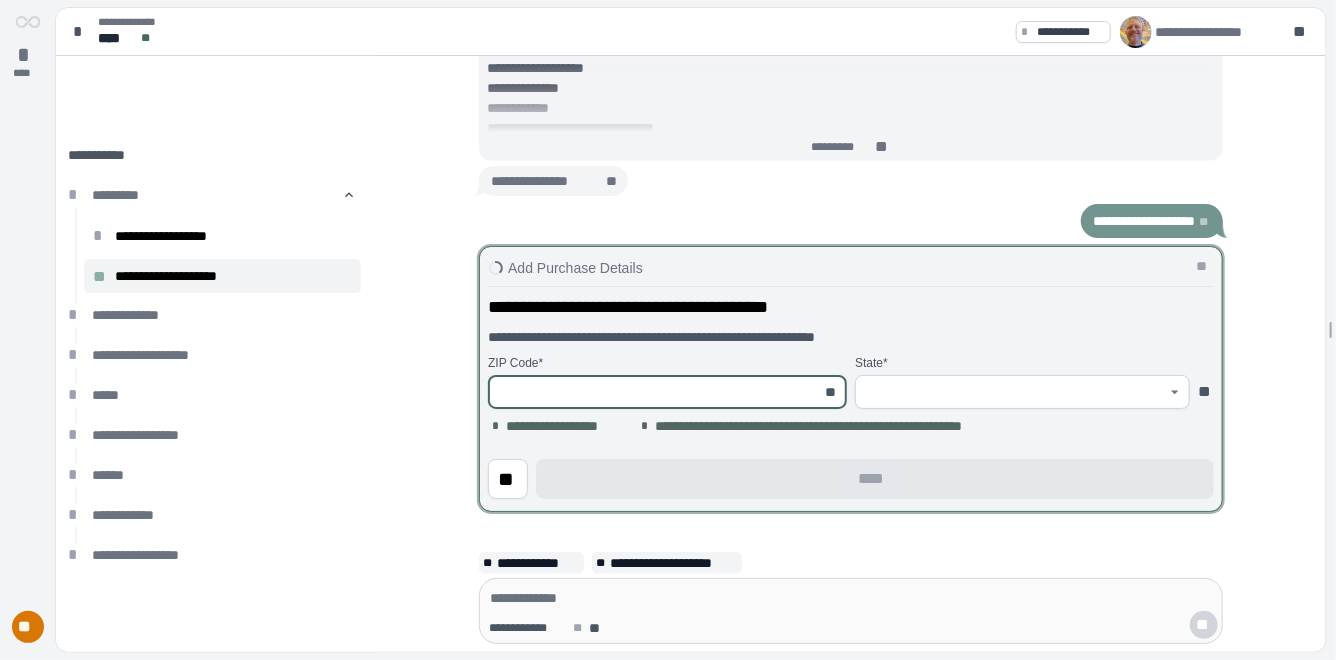 type on "*****" 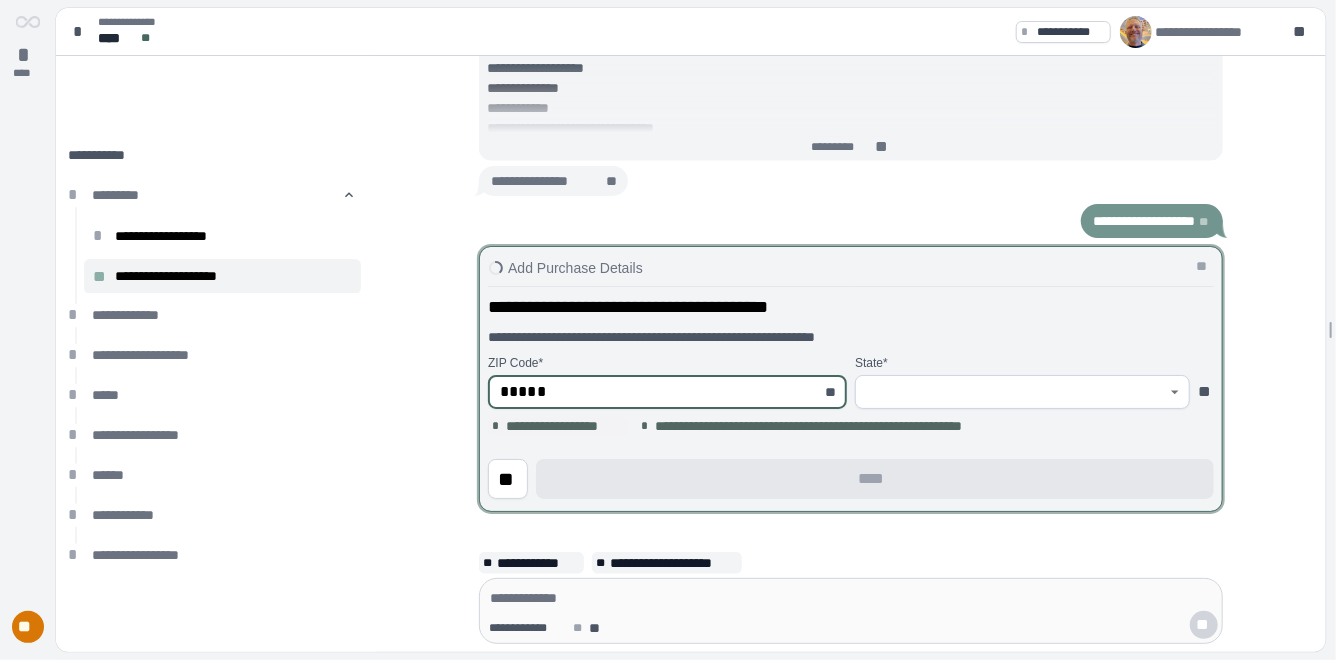 type on "*********" 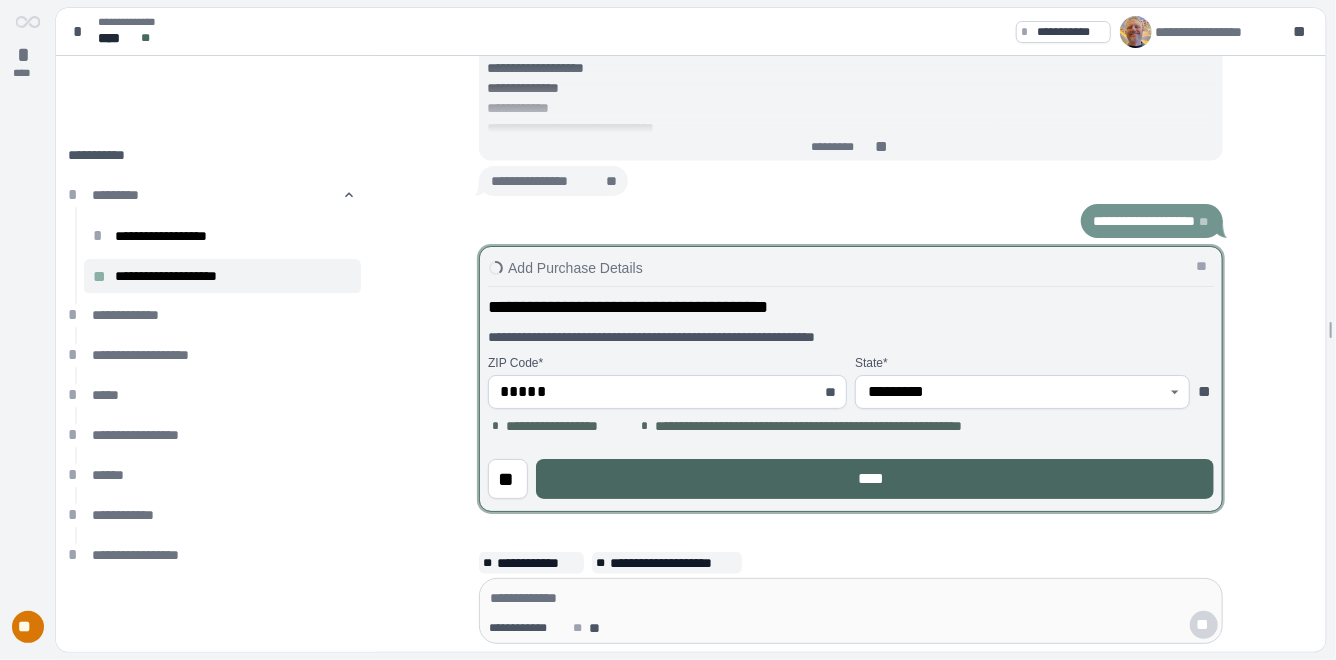 click on "****" at bounding box center (875, 479) 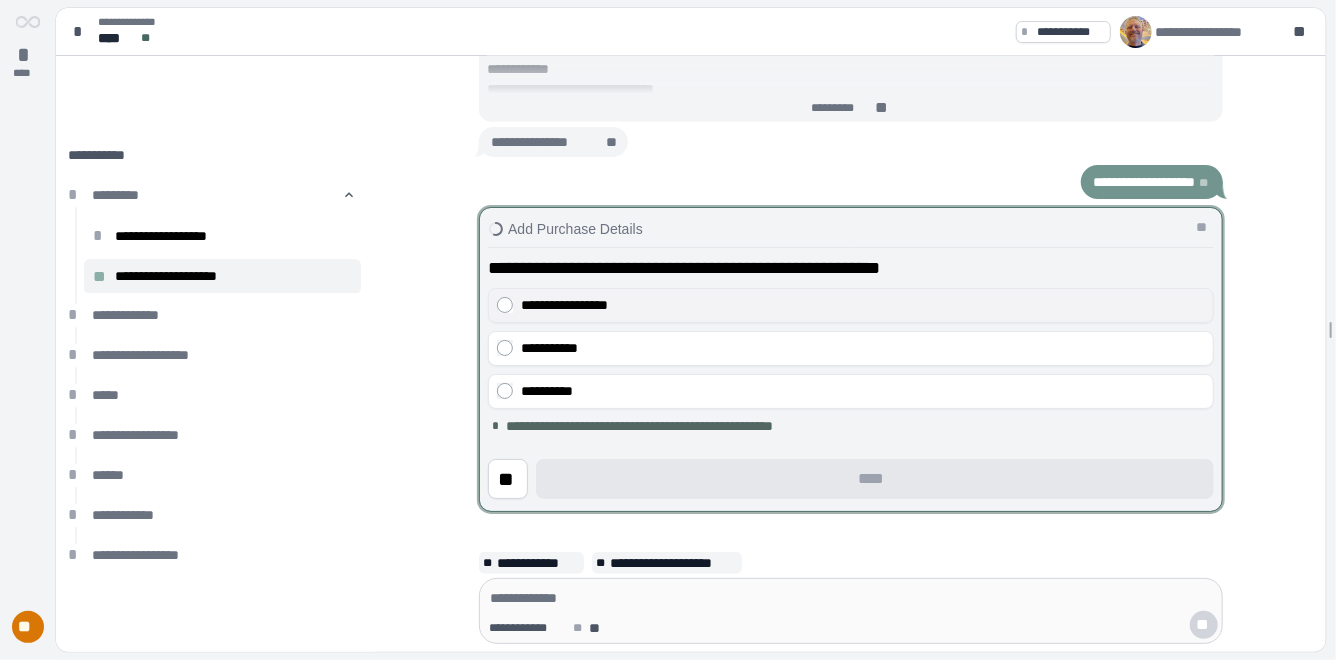 click on "**********" at bounding box center (564, 306) 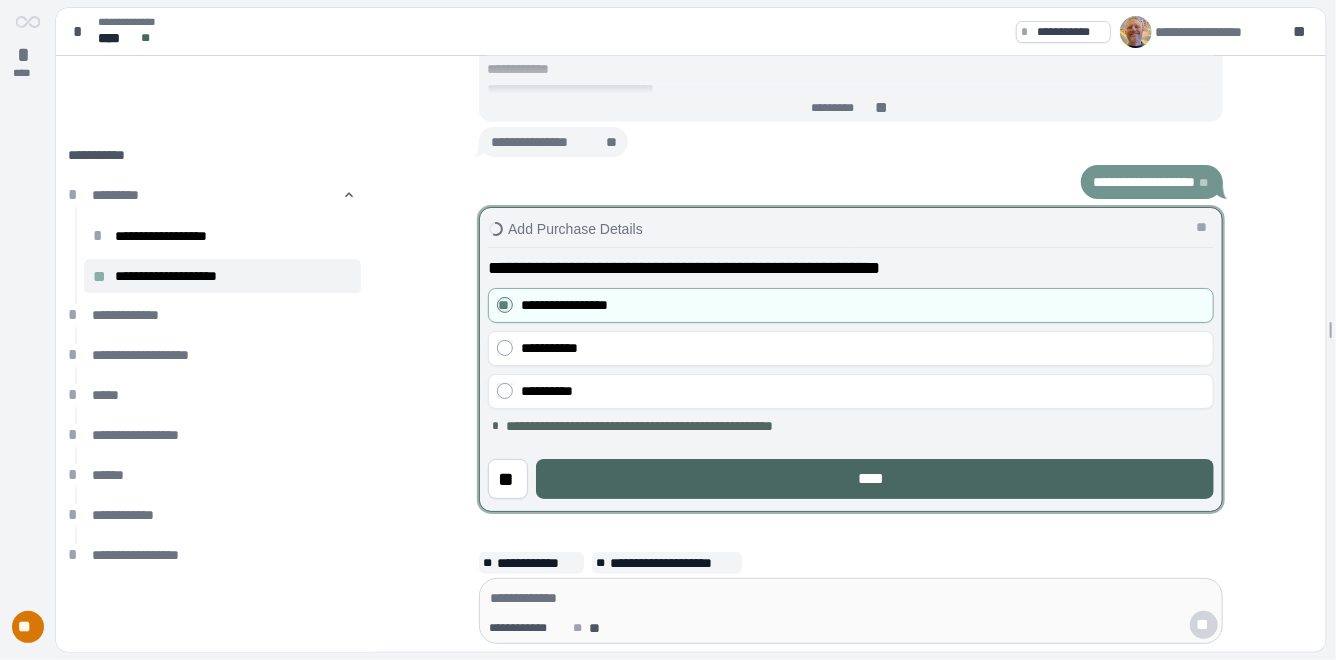 click on "****" at bounding box center [875, 479] 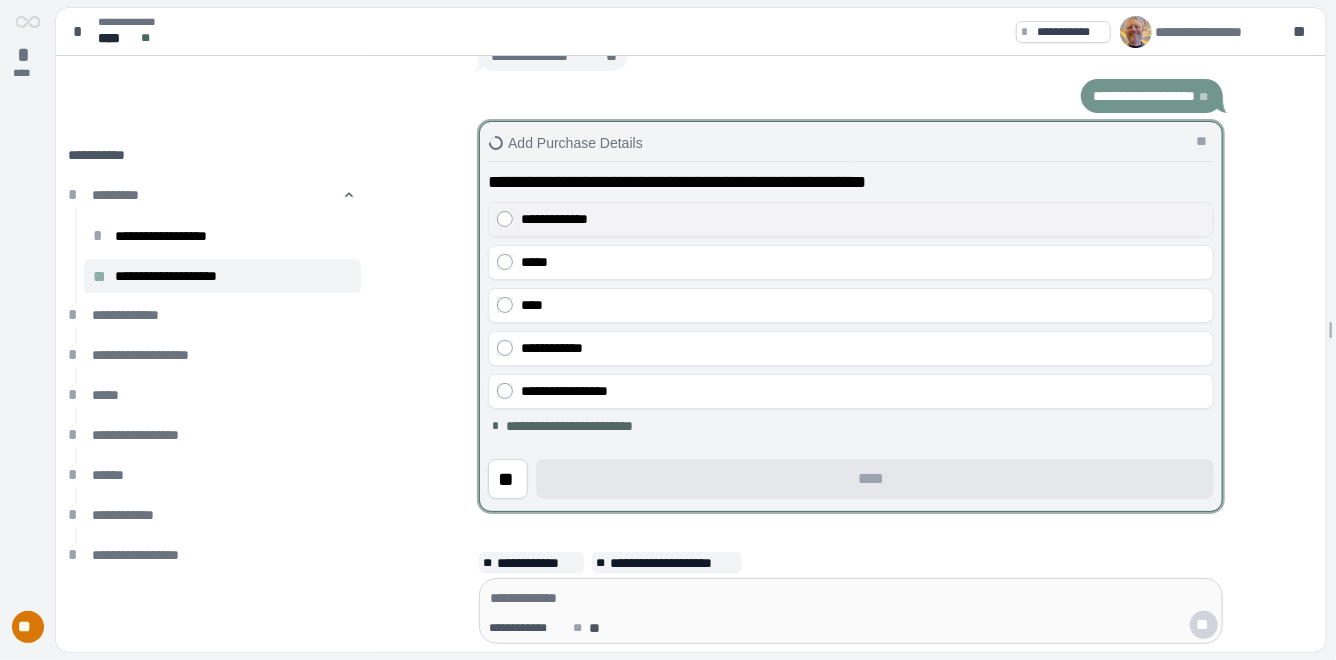 click on "**********" at bounding box center (554, 220) 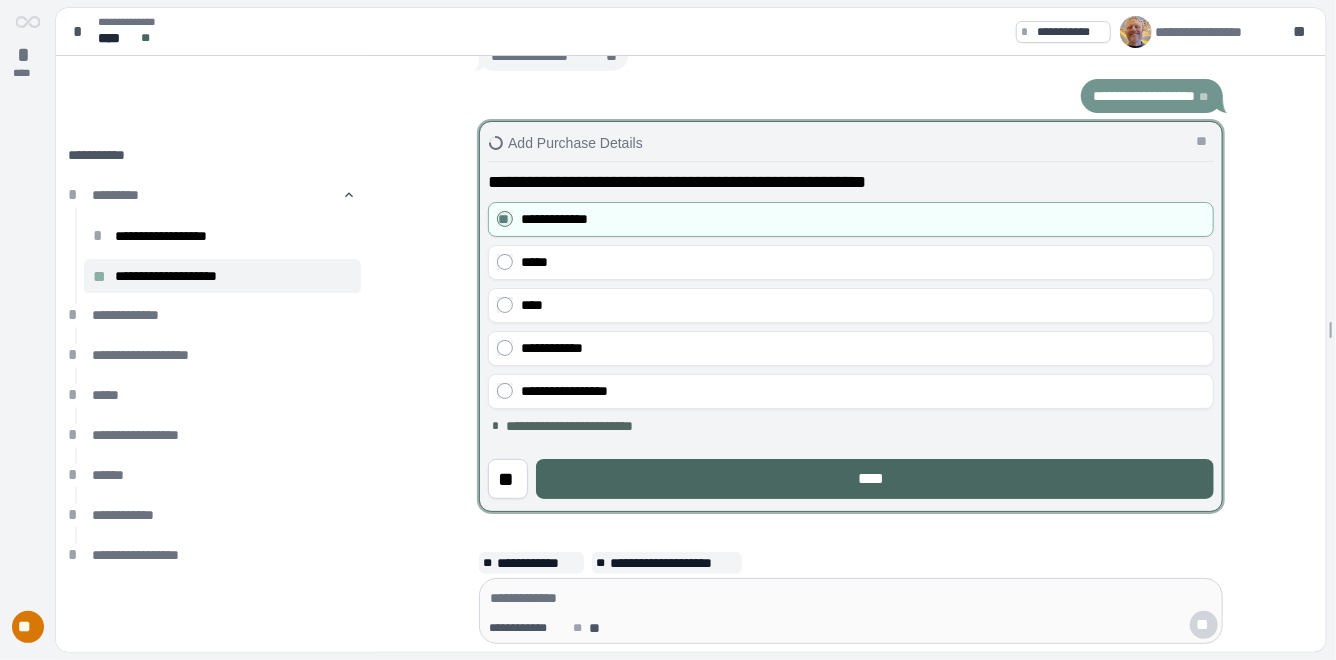 click on "****" at bounding box center (875, 479) 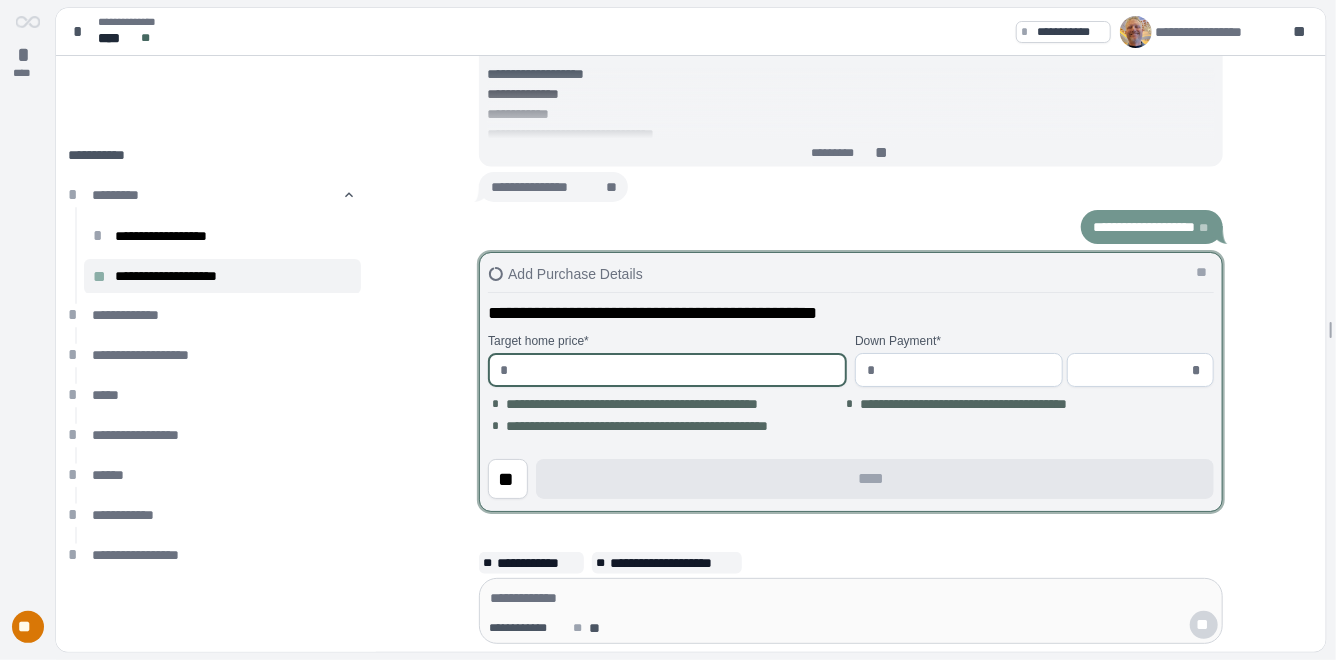 click at bounding box center (676, 370) 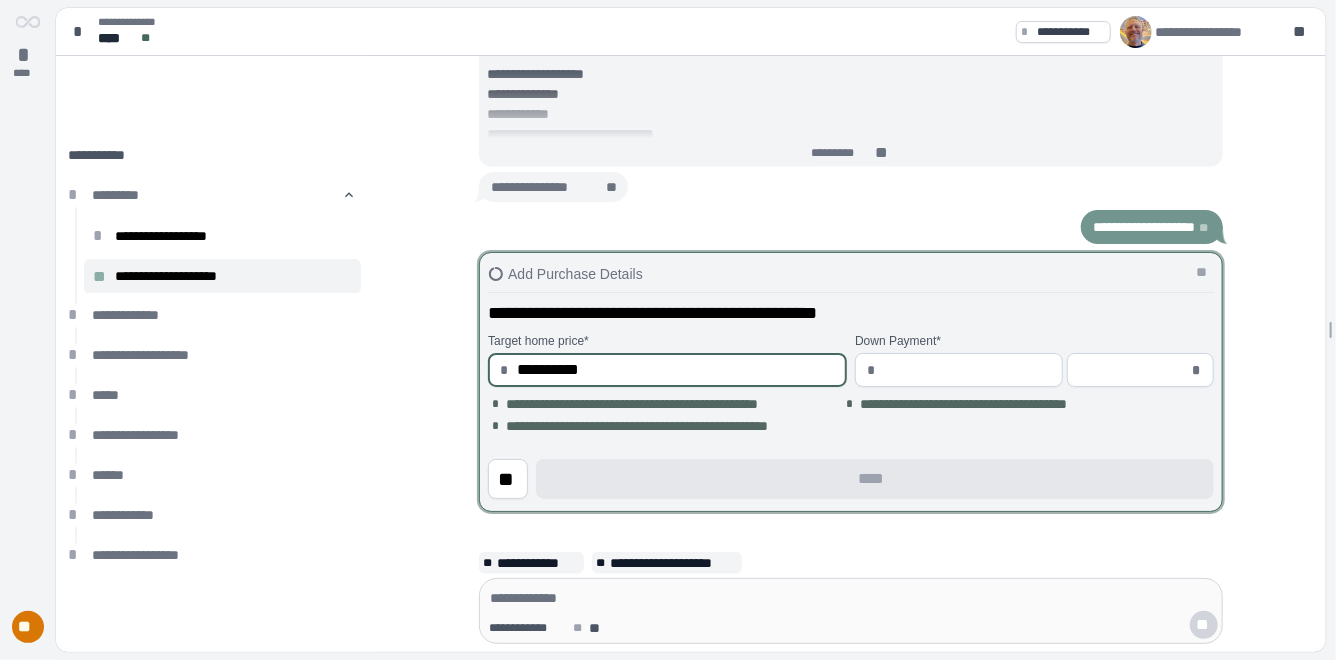 click at bounding box center [1133, 370] 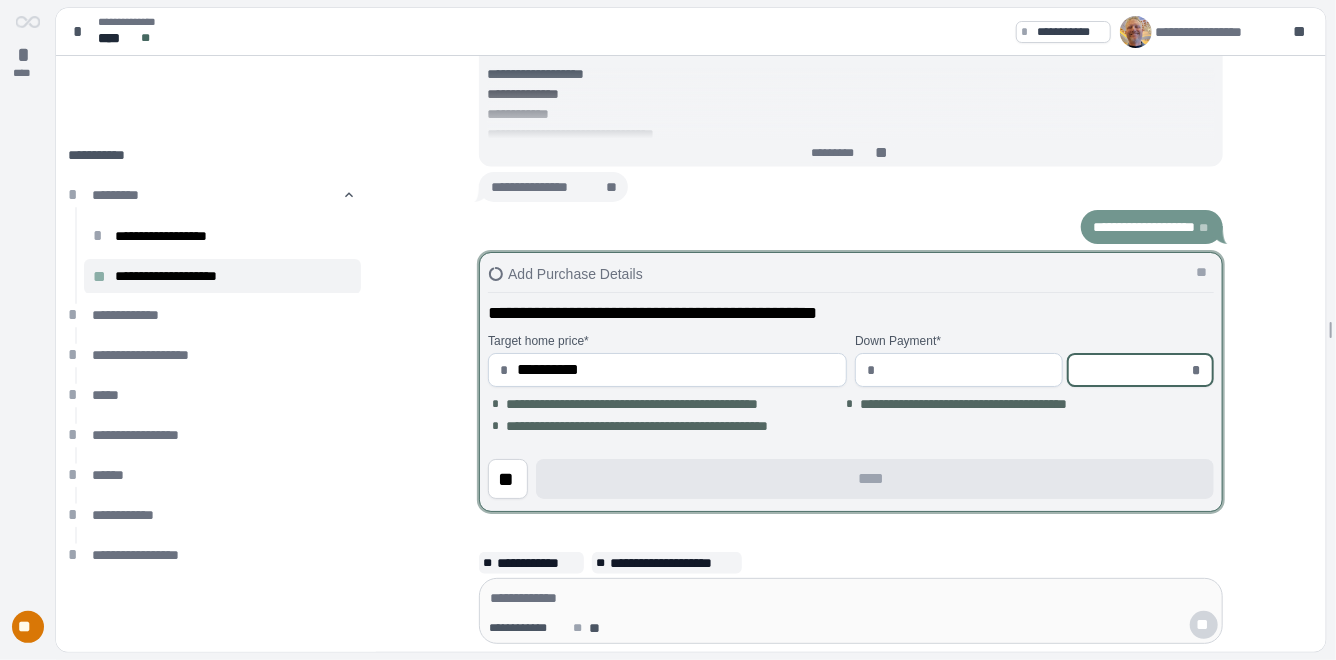 type on "*********" 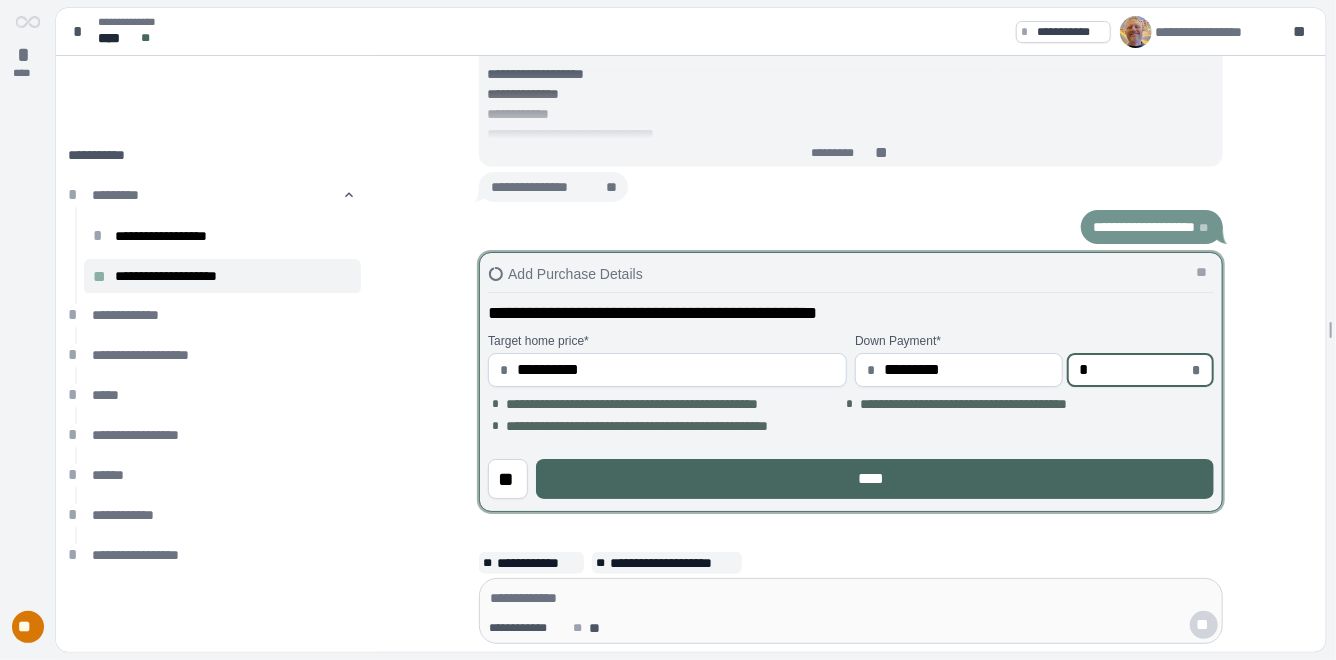type on "**********" 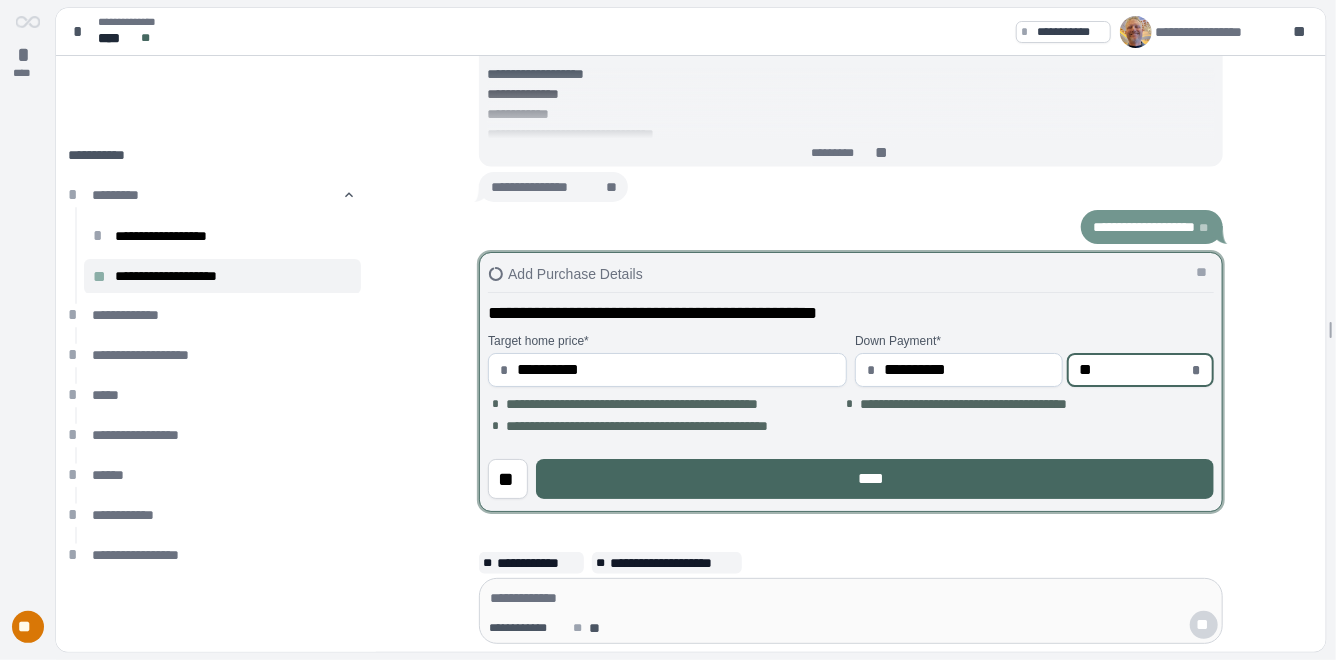 type on "******" 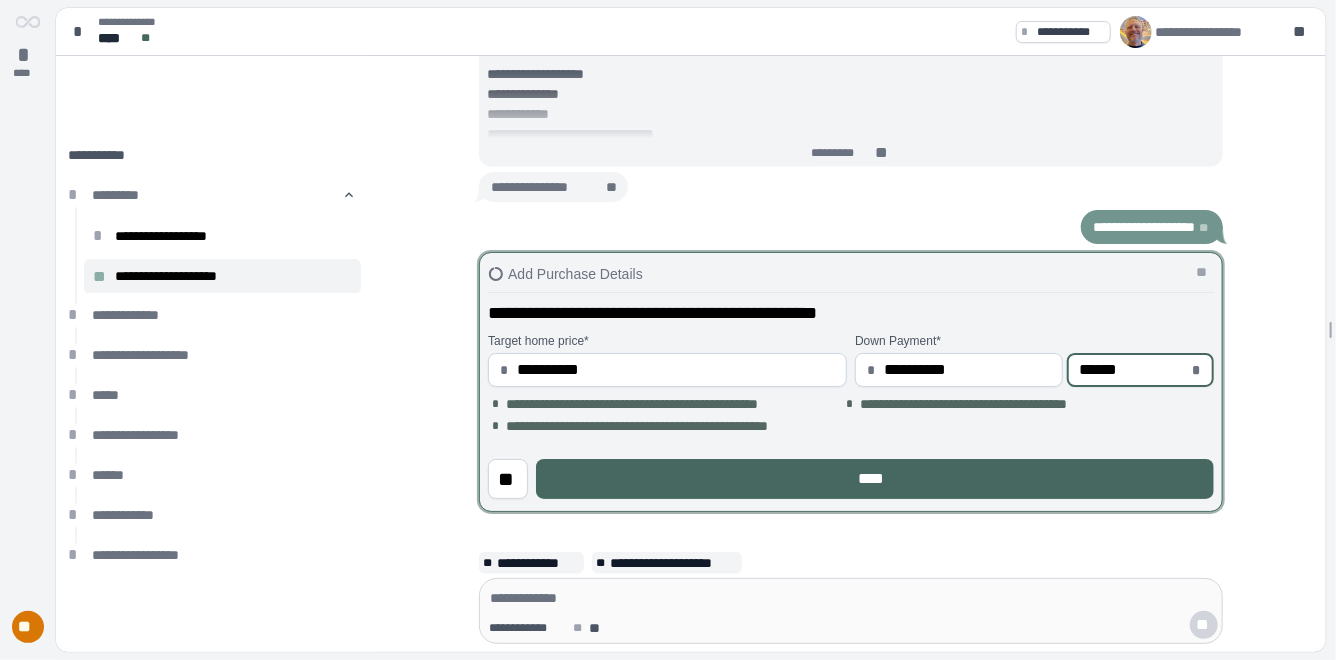 click at bounding box center [851, 598] 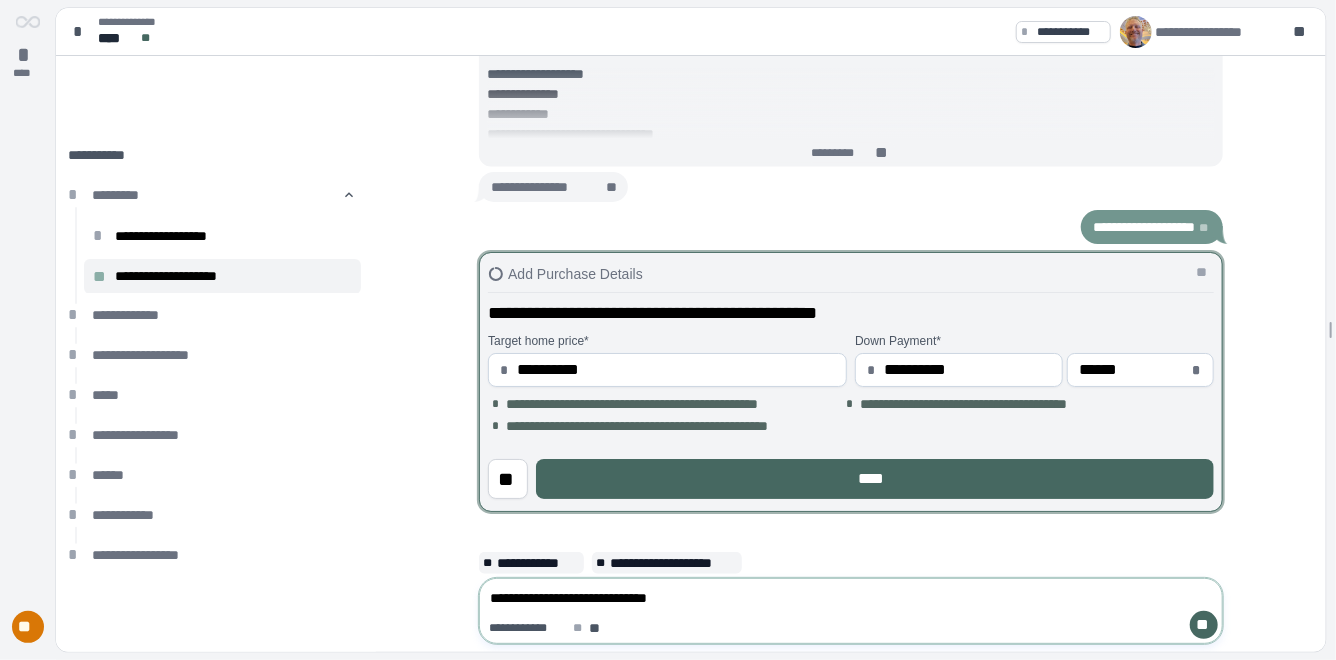 type on "**********" 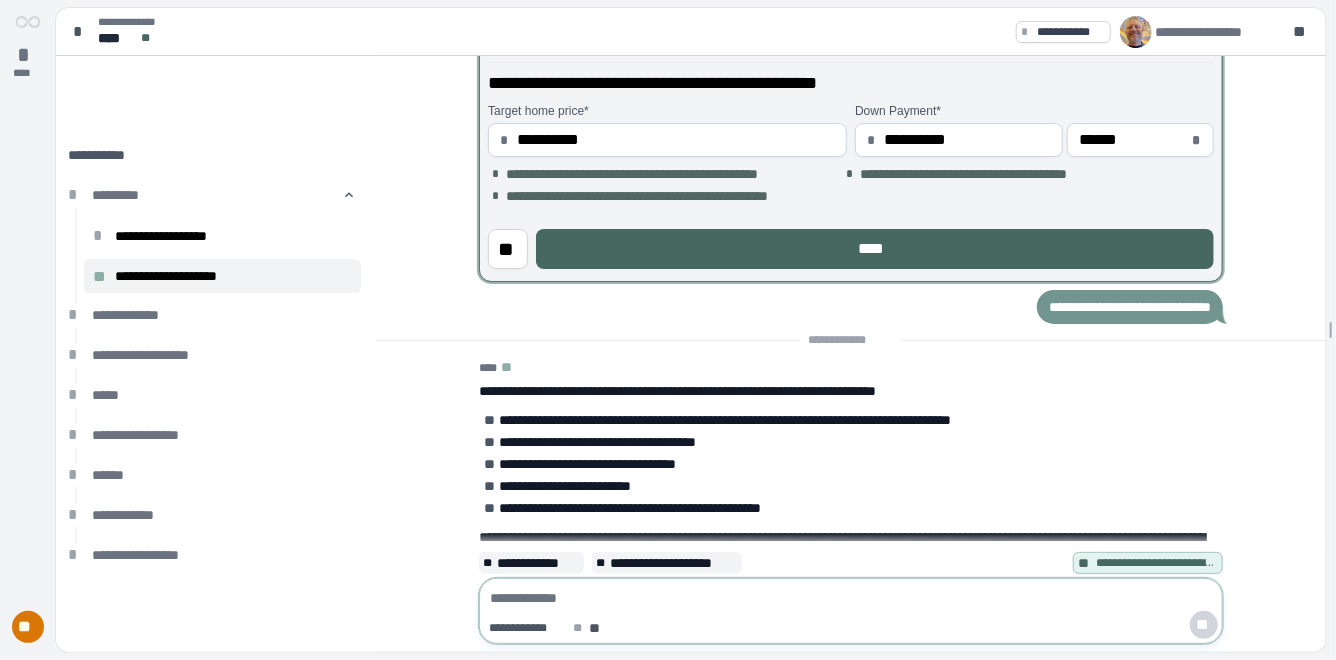 scroll, scrollTop: 64, scrollLeft: 0, axis: vertical 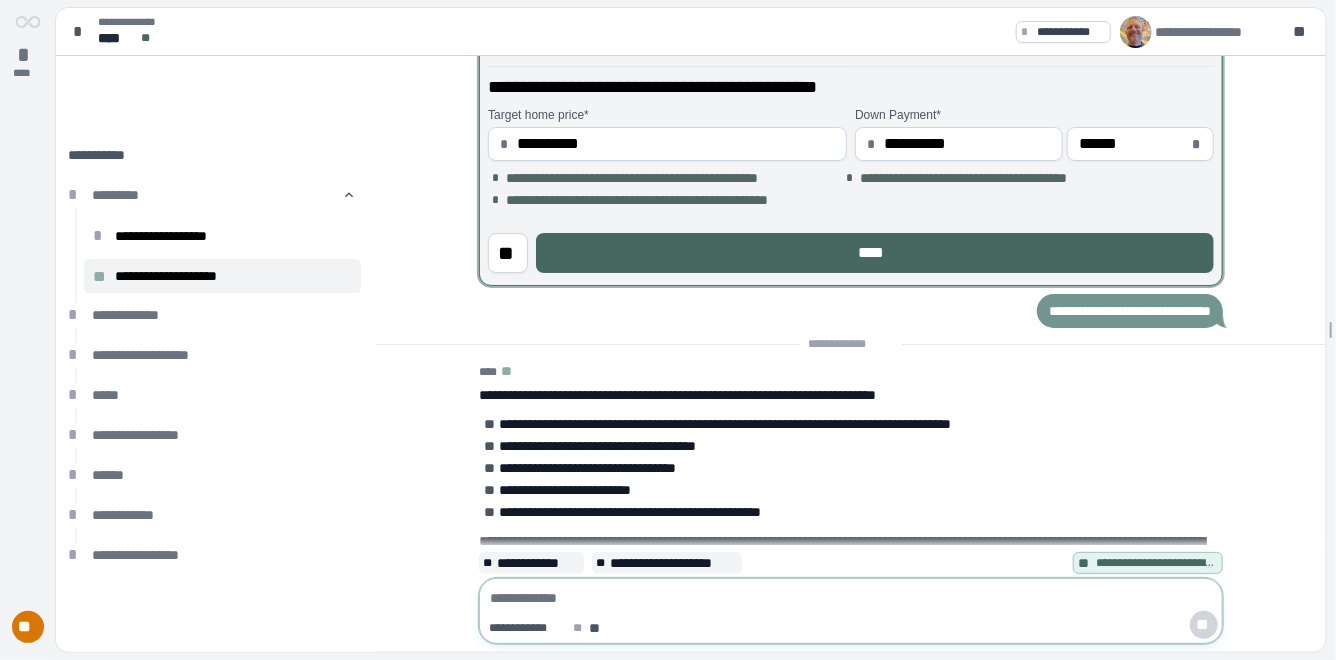 click at bounding box center [851, 598] 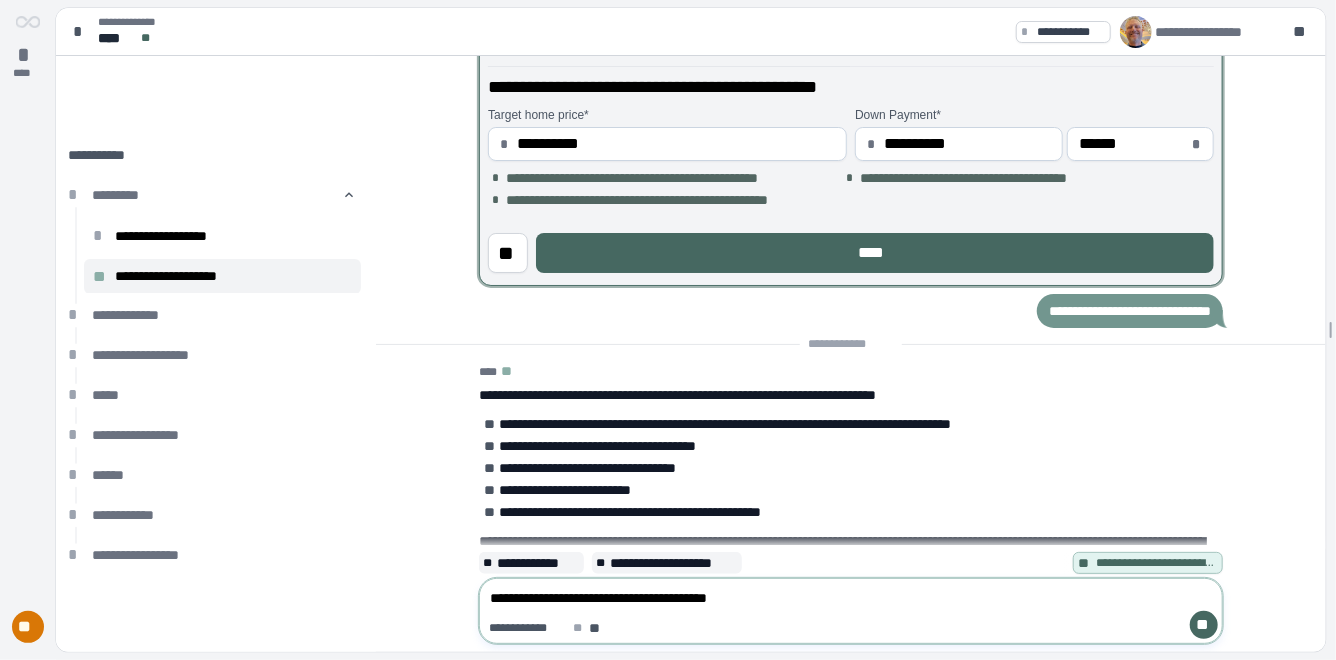 type on "**********" 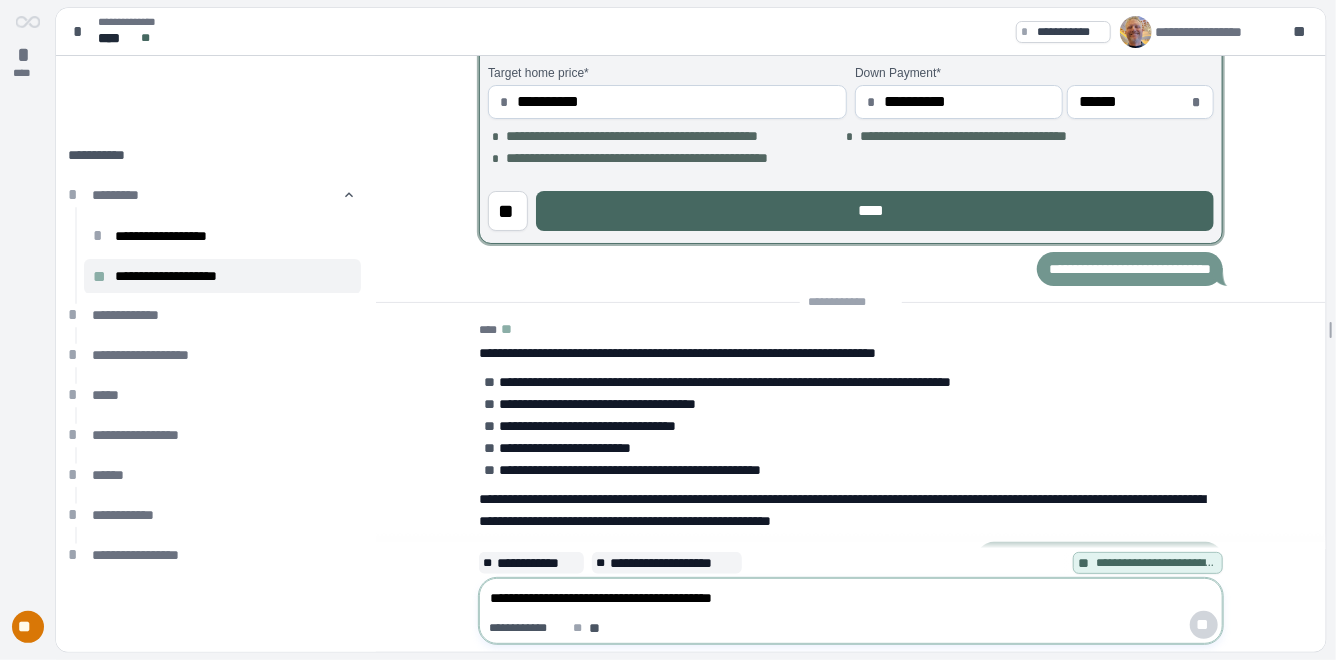 type 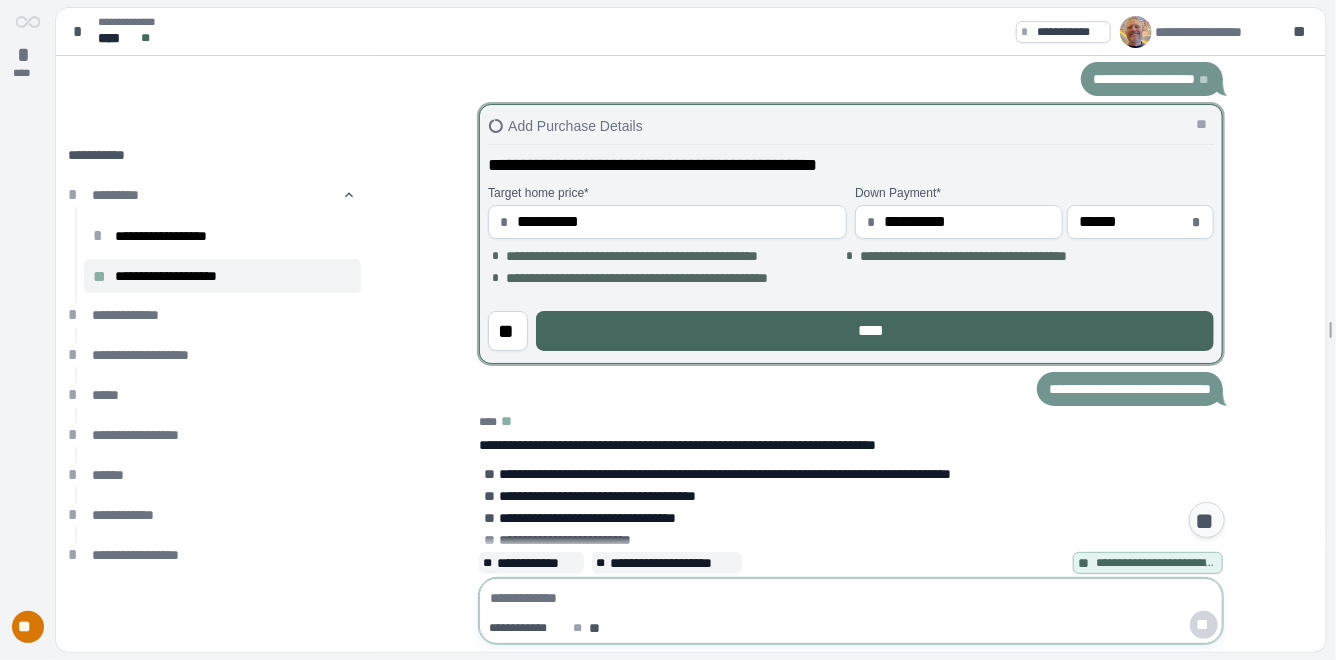 scroll, scrollTop: 285, scrollLeft: 0, axis: vertical 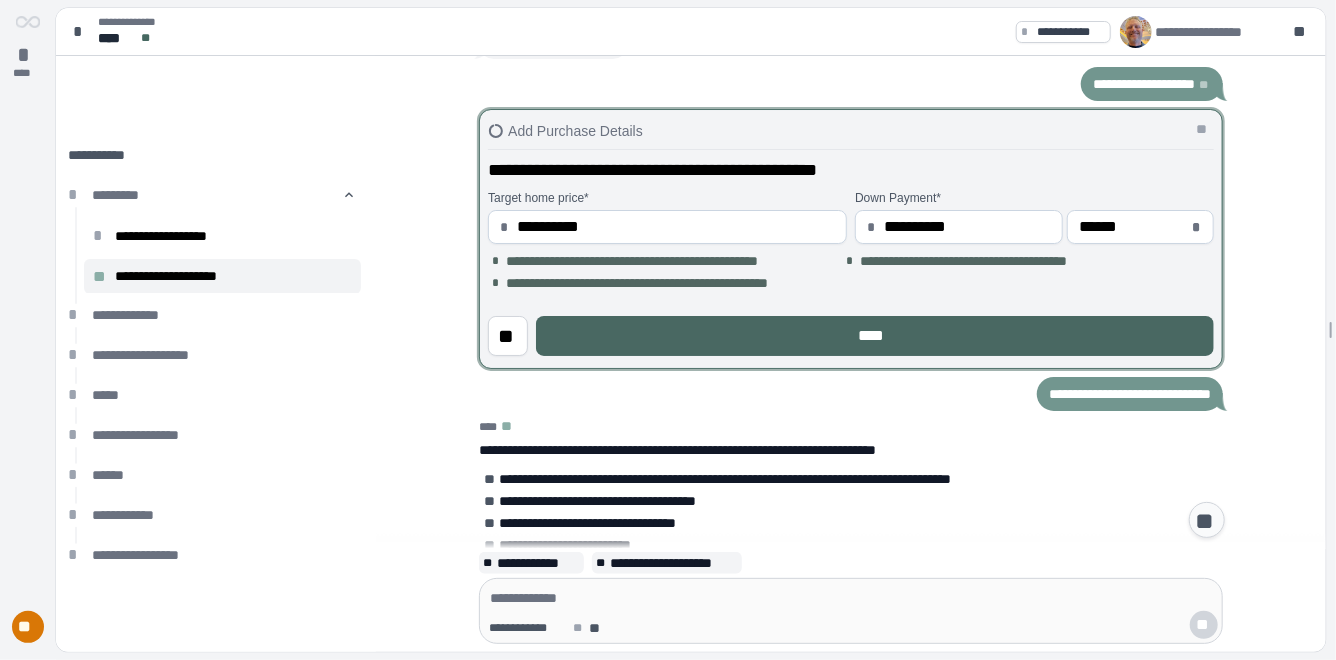 click on "****" at bounding box center [875, 336] 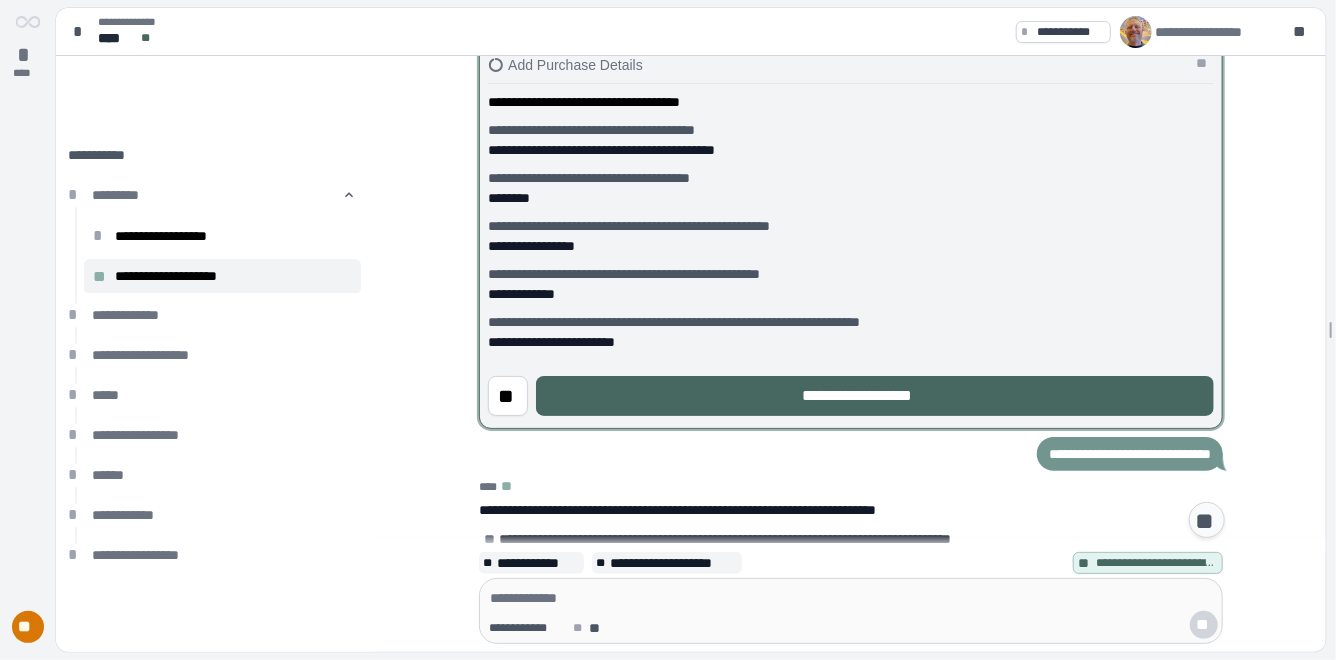 scroll, scrollTop: 376, scrollLeft: 0, axis: vertical 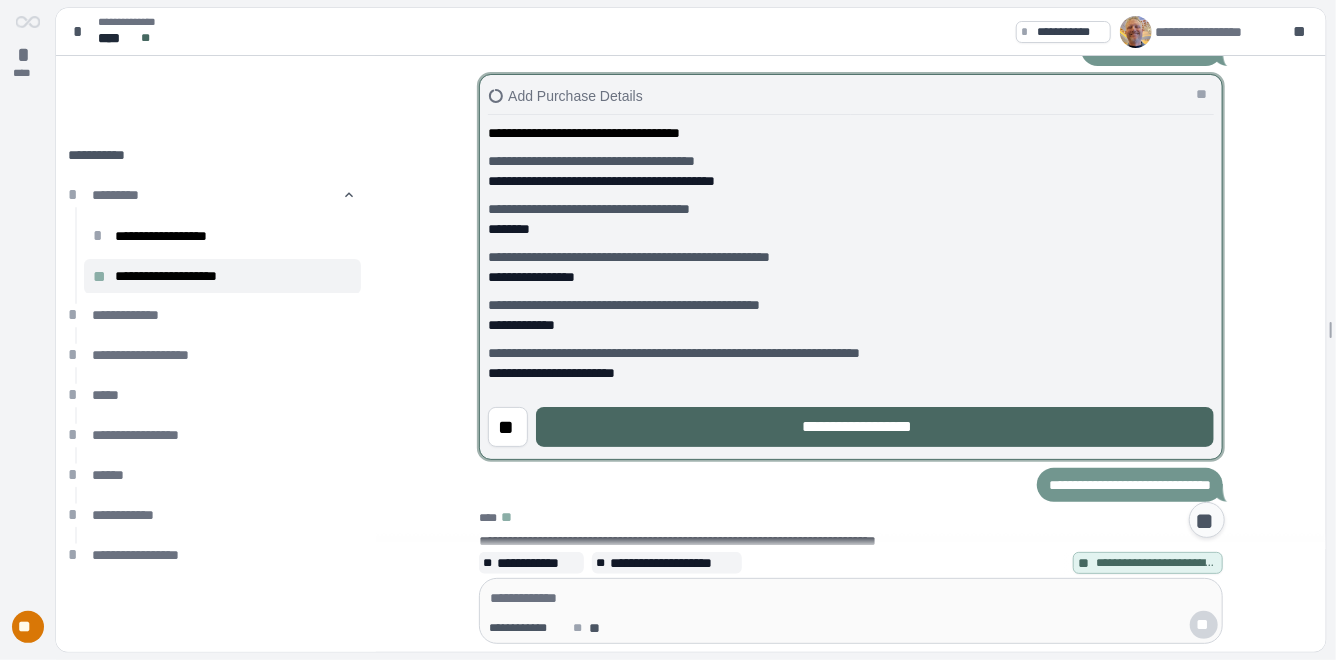 click on "**********" at bounding box center (875, 427) 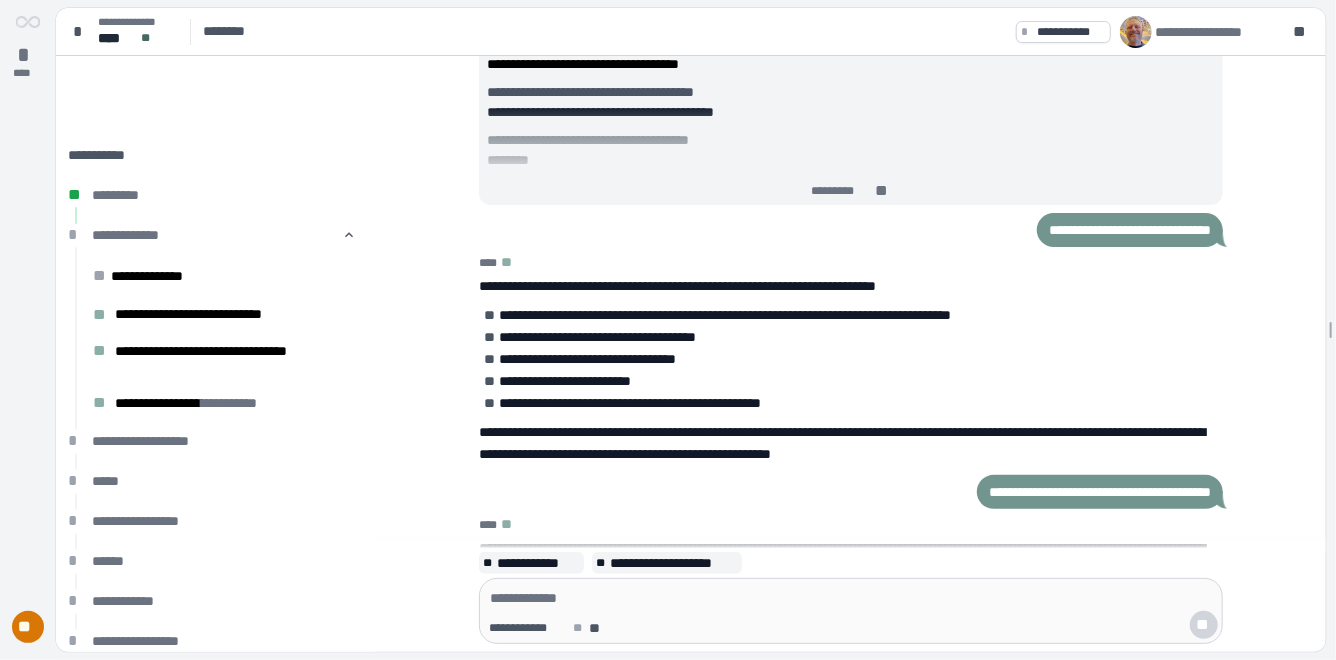 scroll, scrollTop: 0, scrollLeft: 0, axis: both 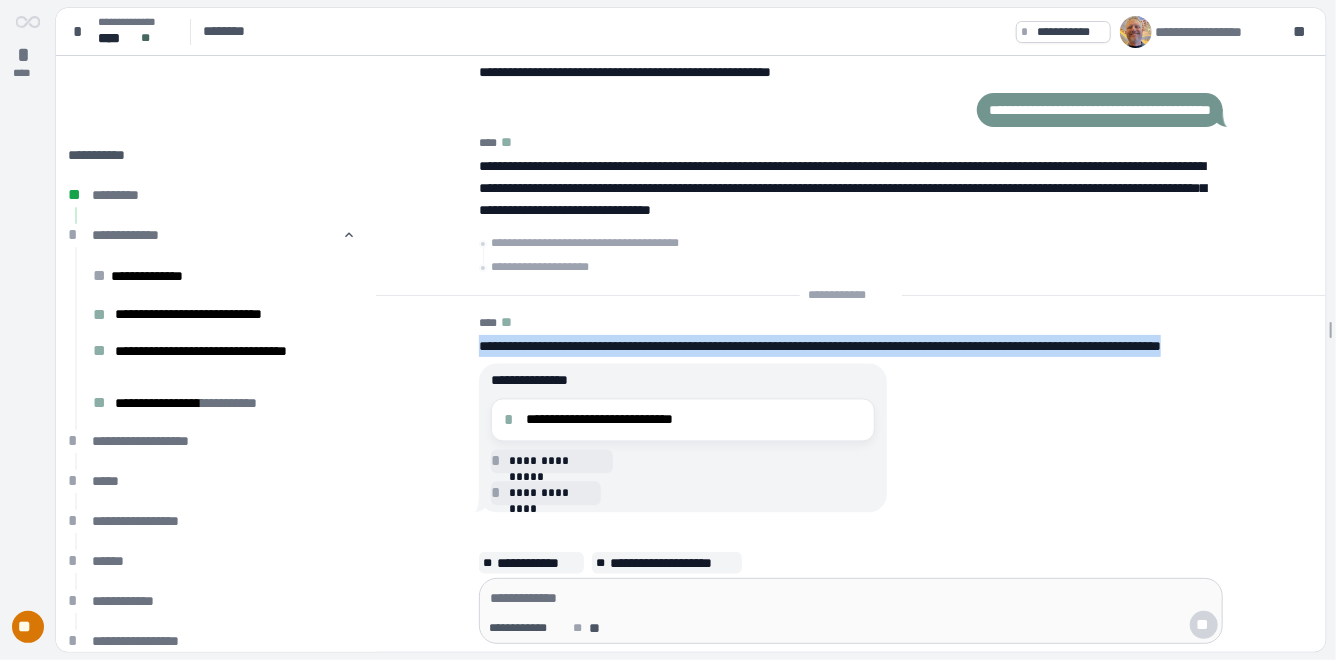 drag, startPoint x: 478, startPoint y: 328, endPoint x: 842, endPoint y: 337, distance: 364.11124 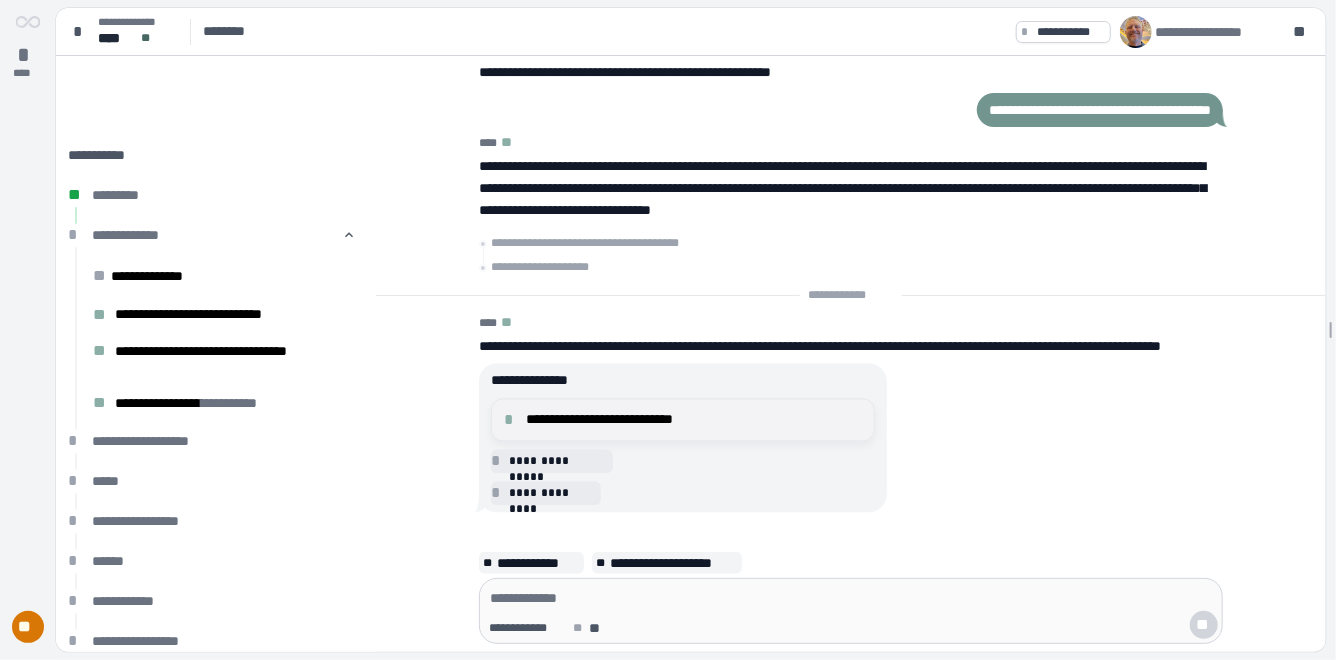 click on "**********" at bounding box center (694, 420) 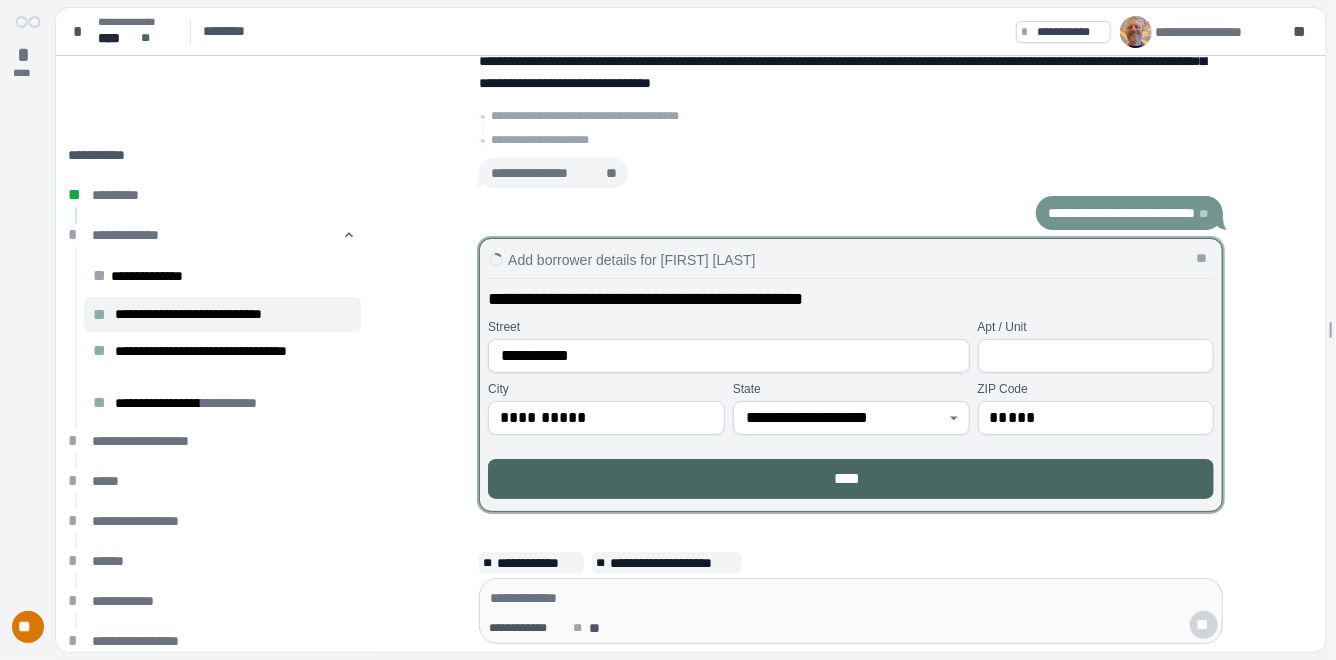 click on "****" at bounding box center [851, 479] 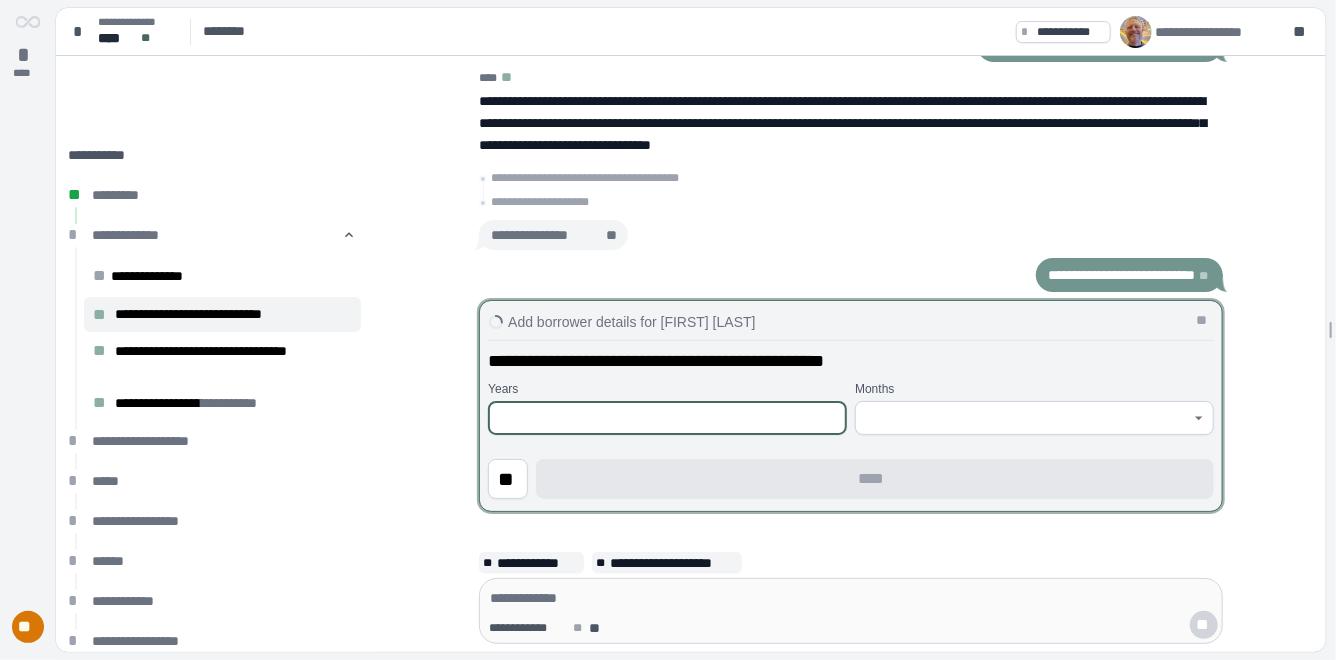 click at bounding box center (667, 418) 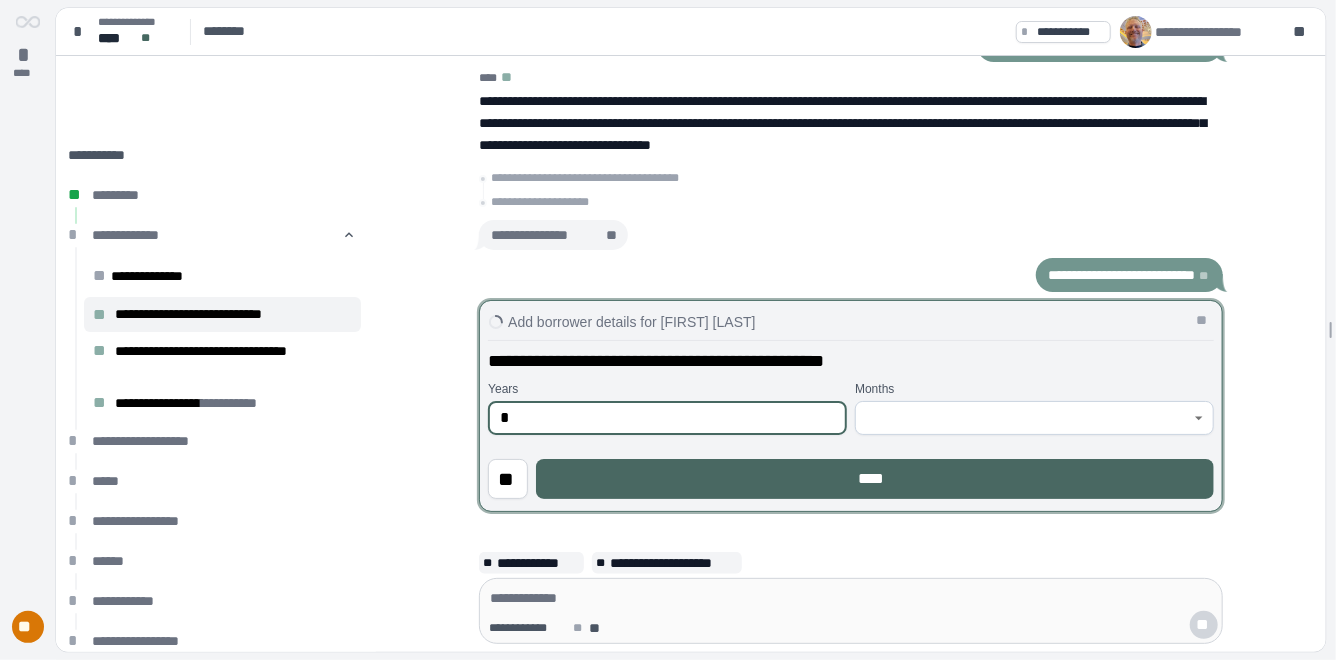 click on "****" at bounding box center (875, 479) 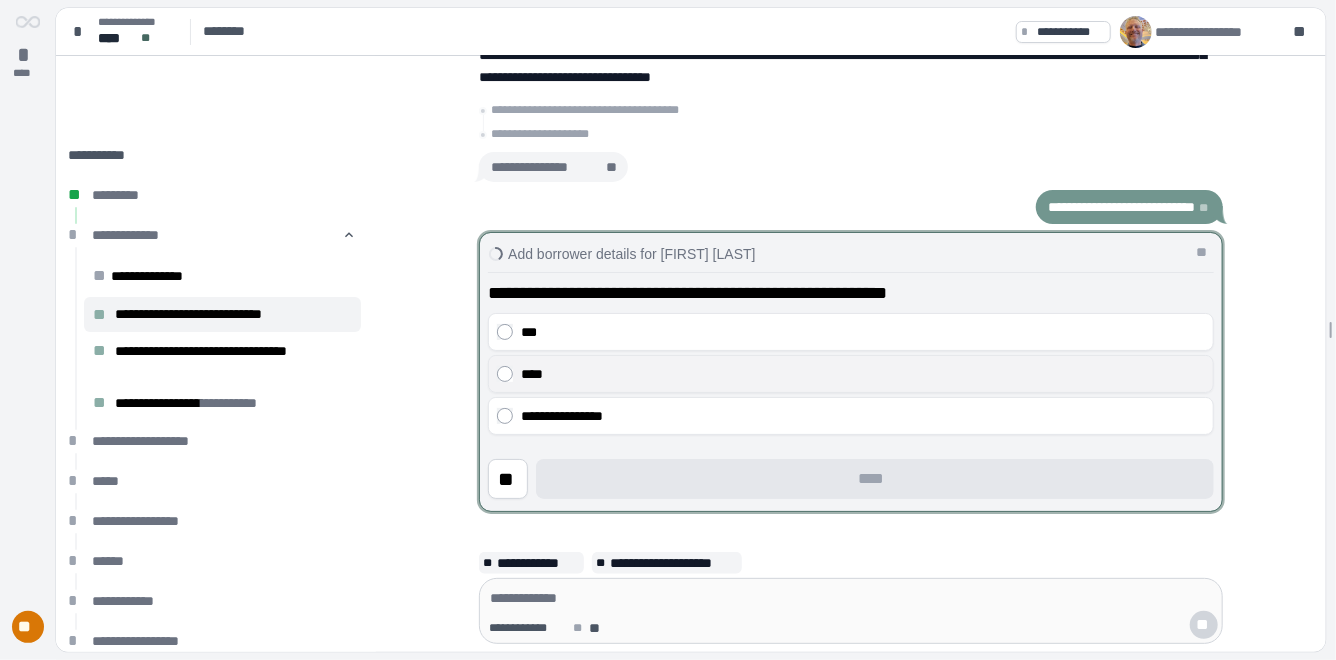click on "****" at bounding box center [863, 374] 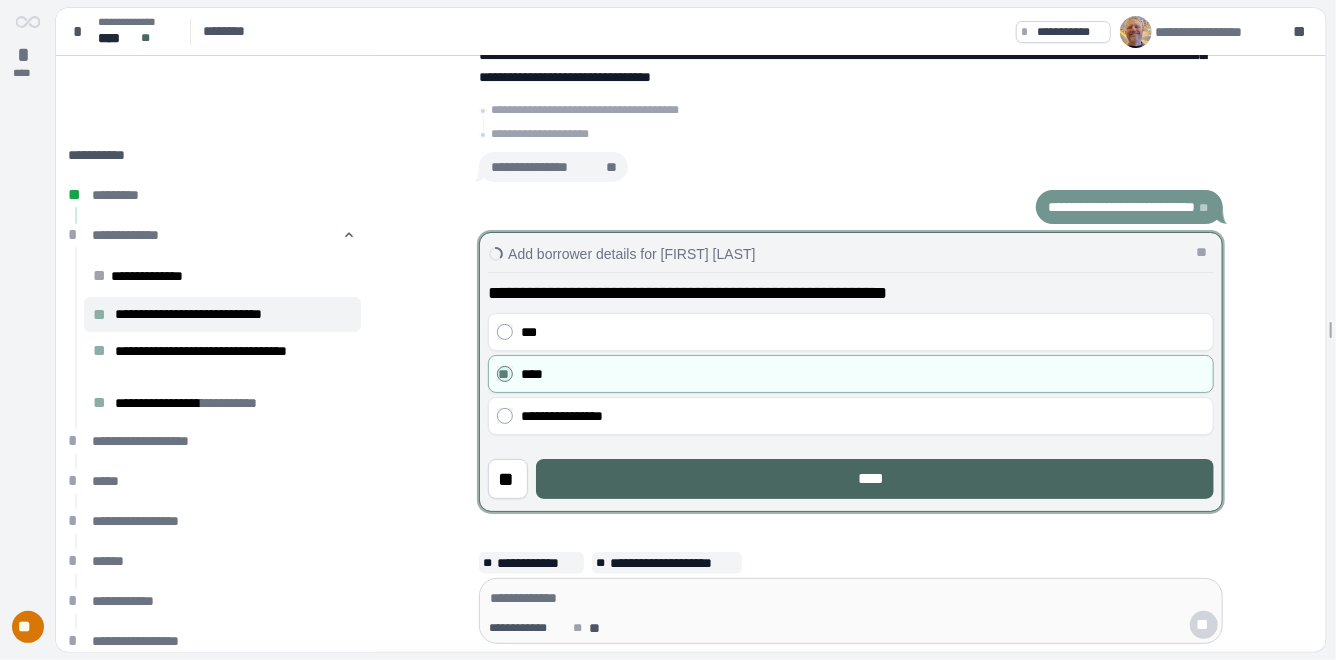 click on "****" at bounding box center (875, 479) 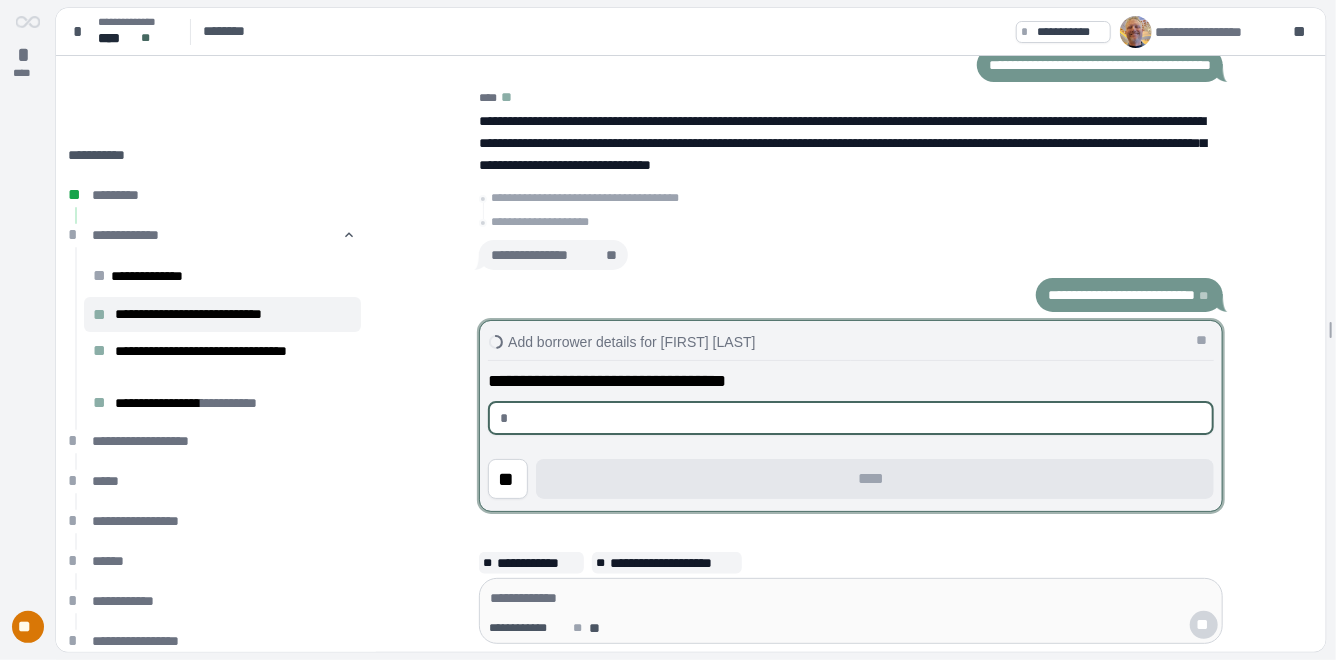 click at bounding box center [859, 418] 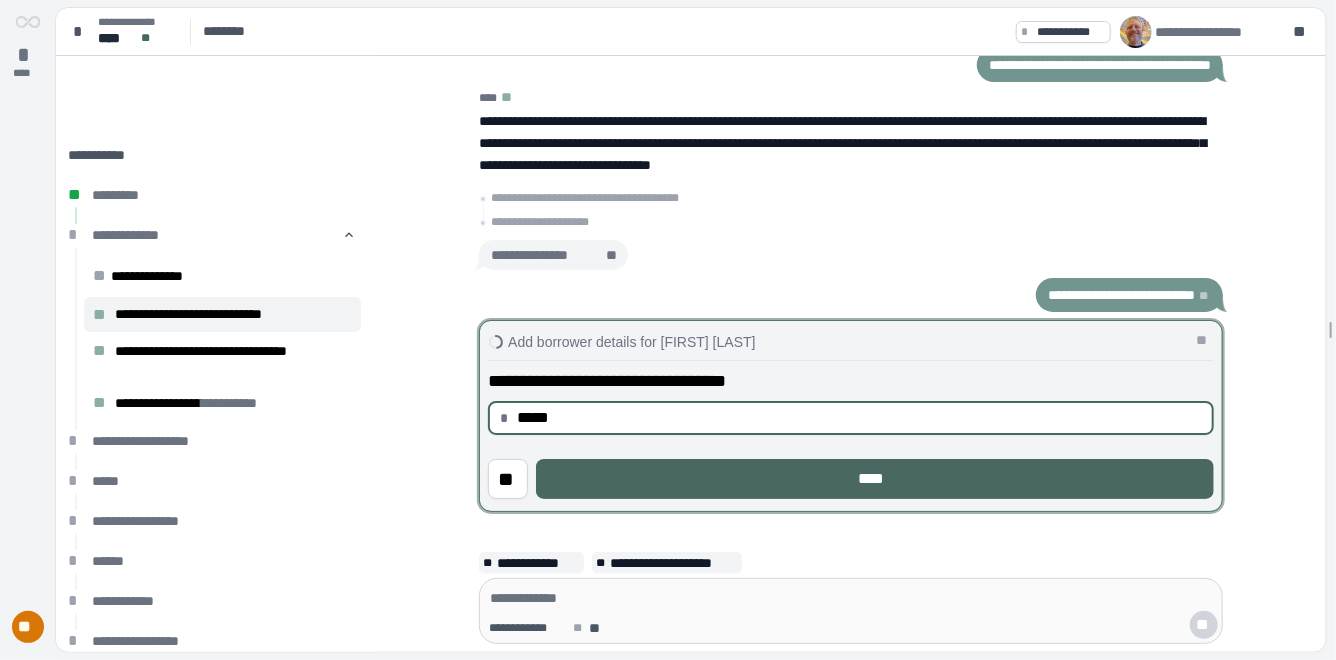 type on "********" 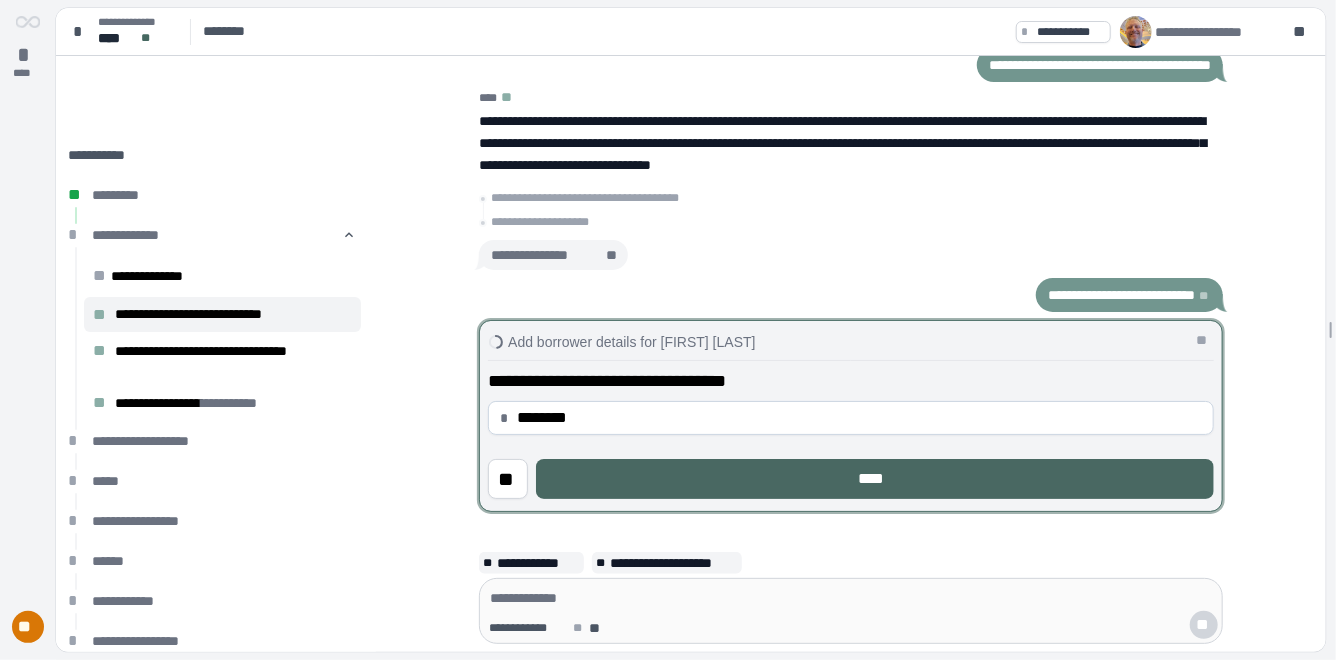 click on "****" at bounding box center (875, 479) 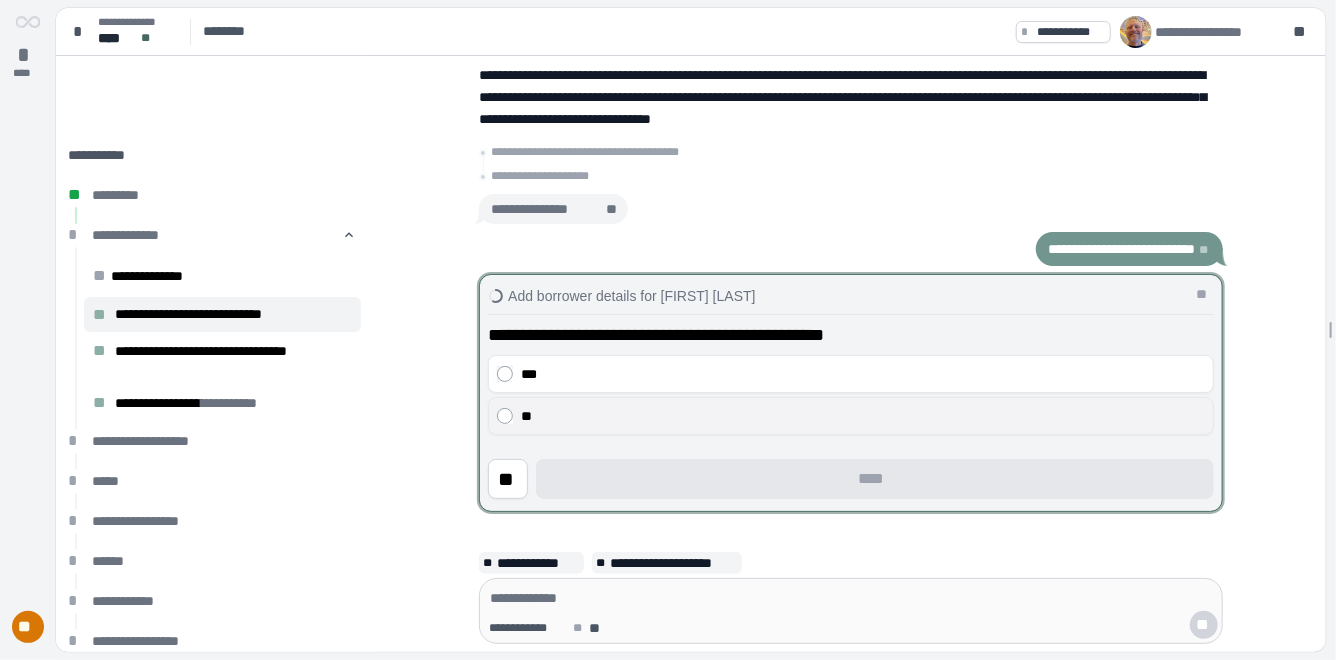 click on "**" at bounding box center (863, 416) 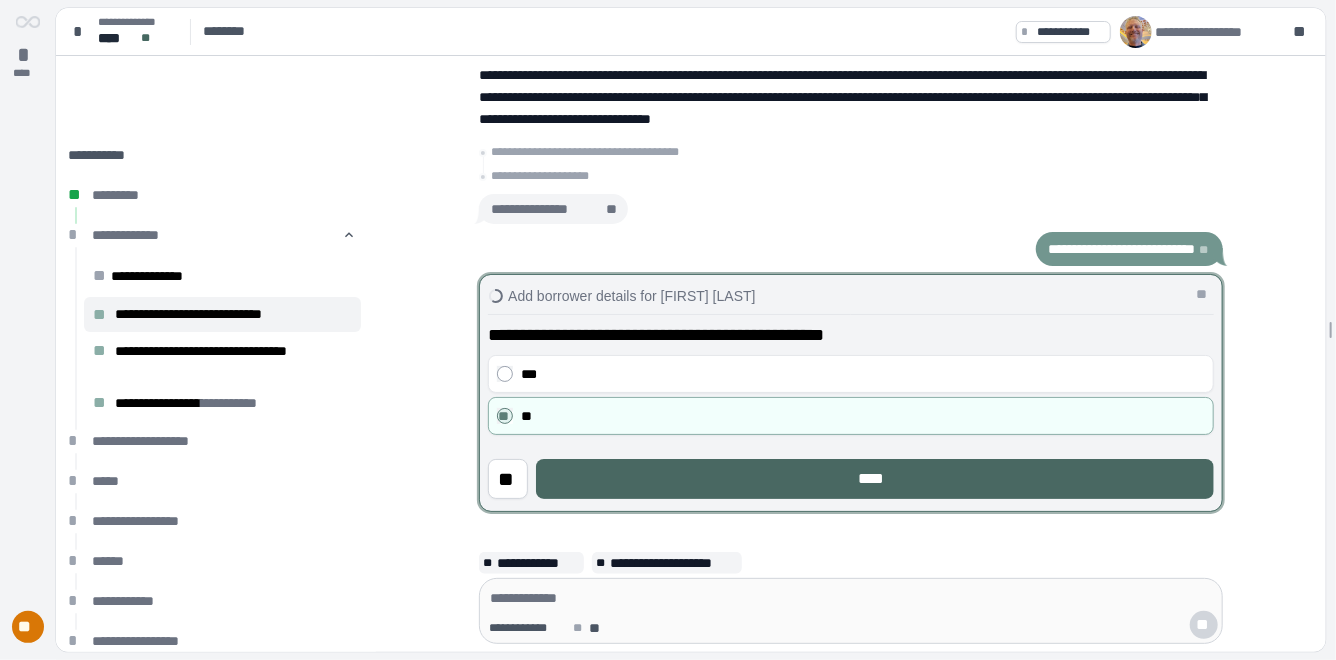 click on "****" at bounding box center (875, 479) 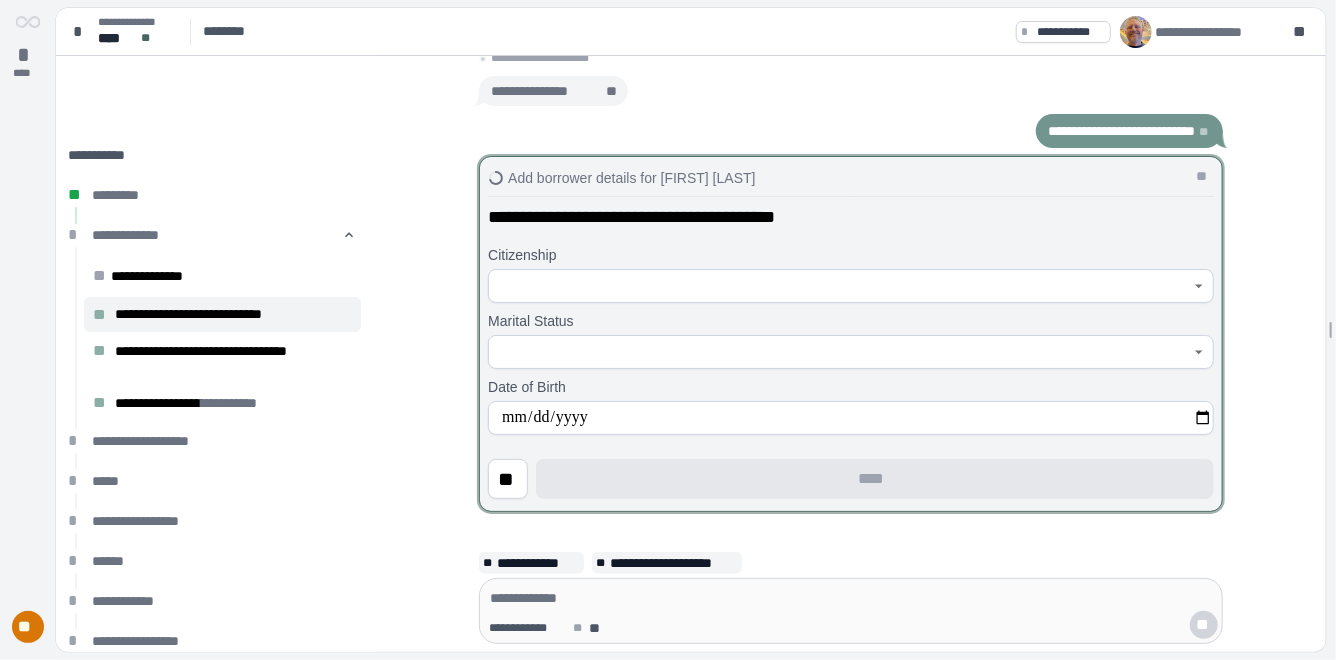 click at bounding box center (840, 286) 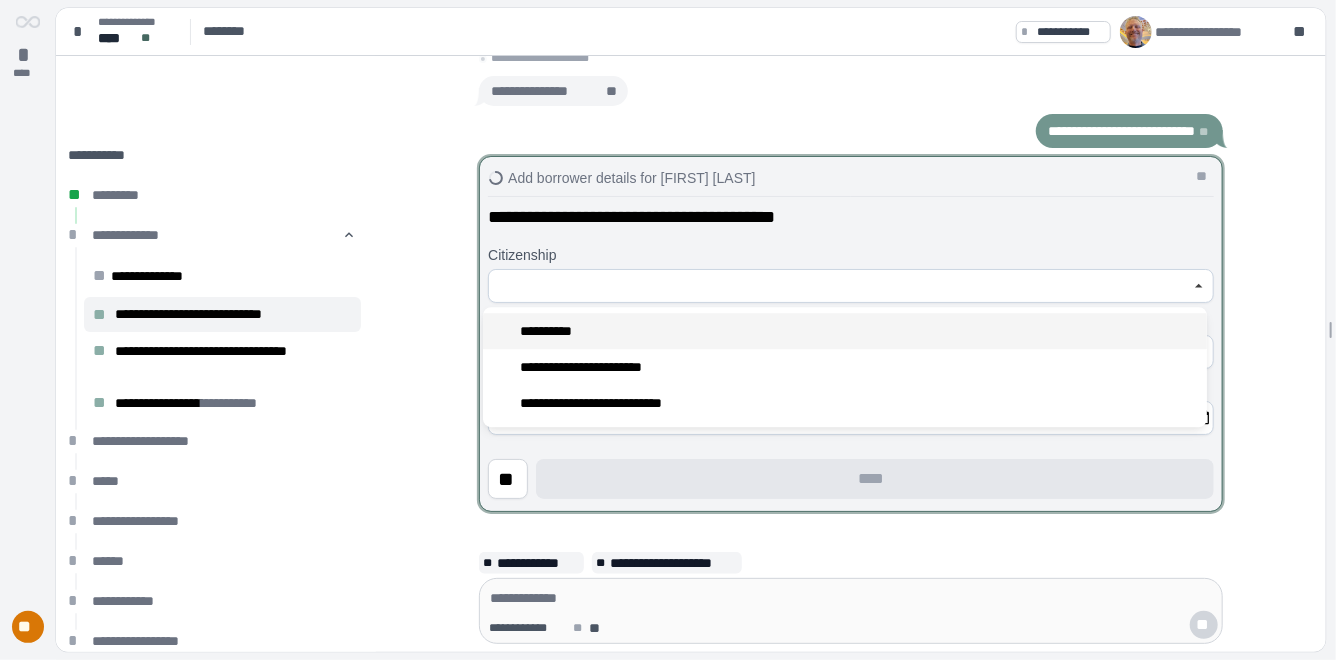 click on "**********" at bounding box center [553, 331] 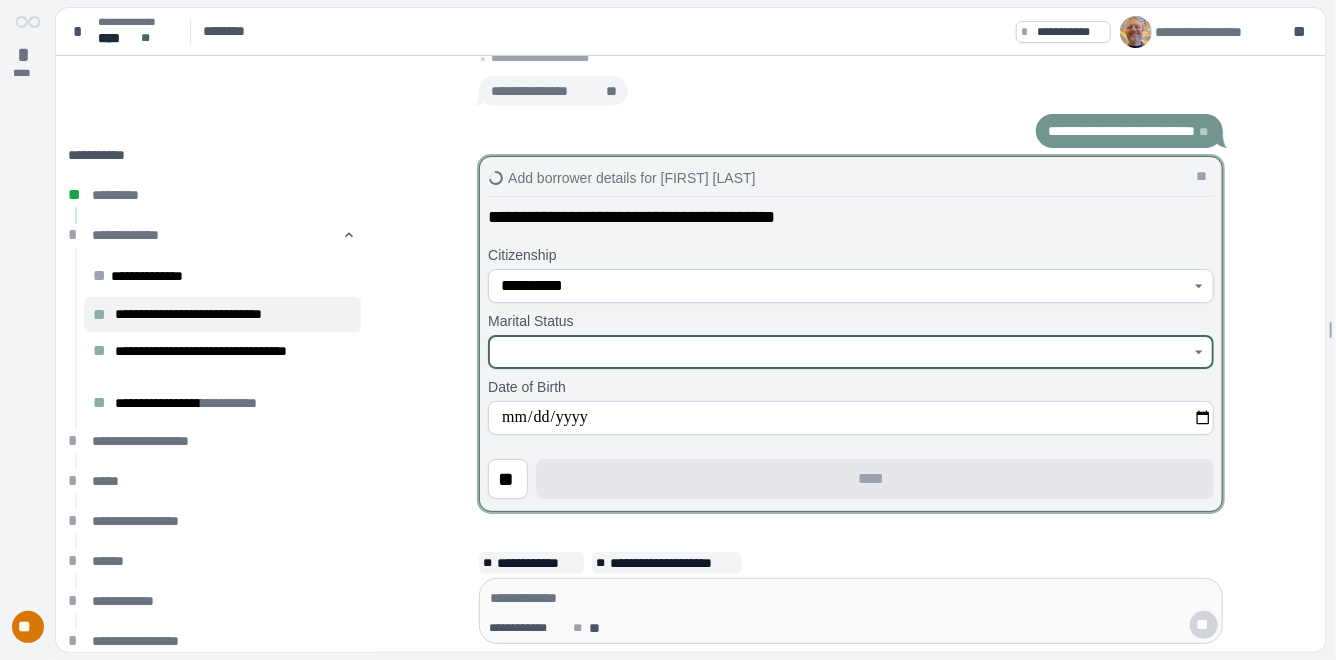 click at bounding box center [840, 352] 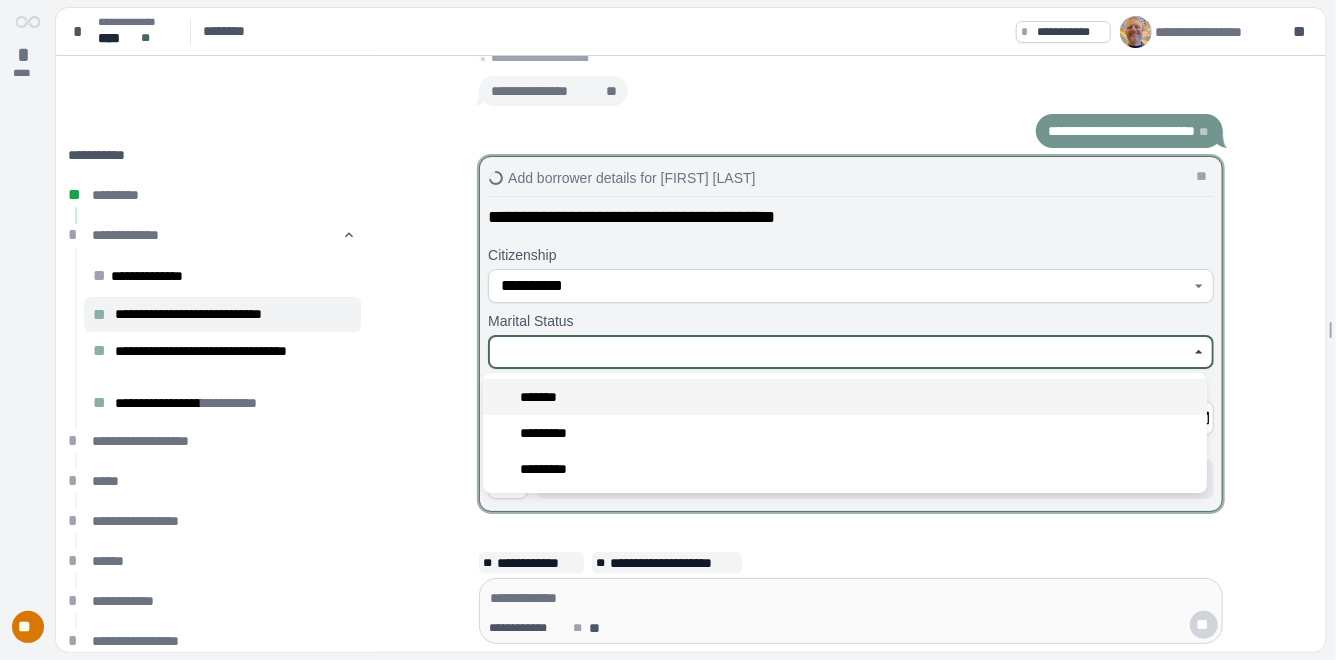 click on "*******" at bounding box center [545, 397] 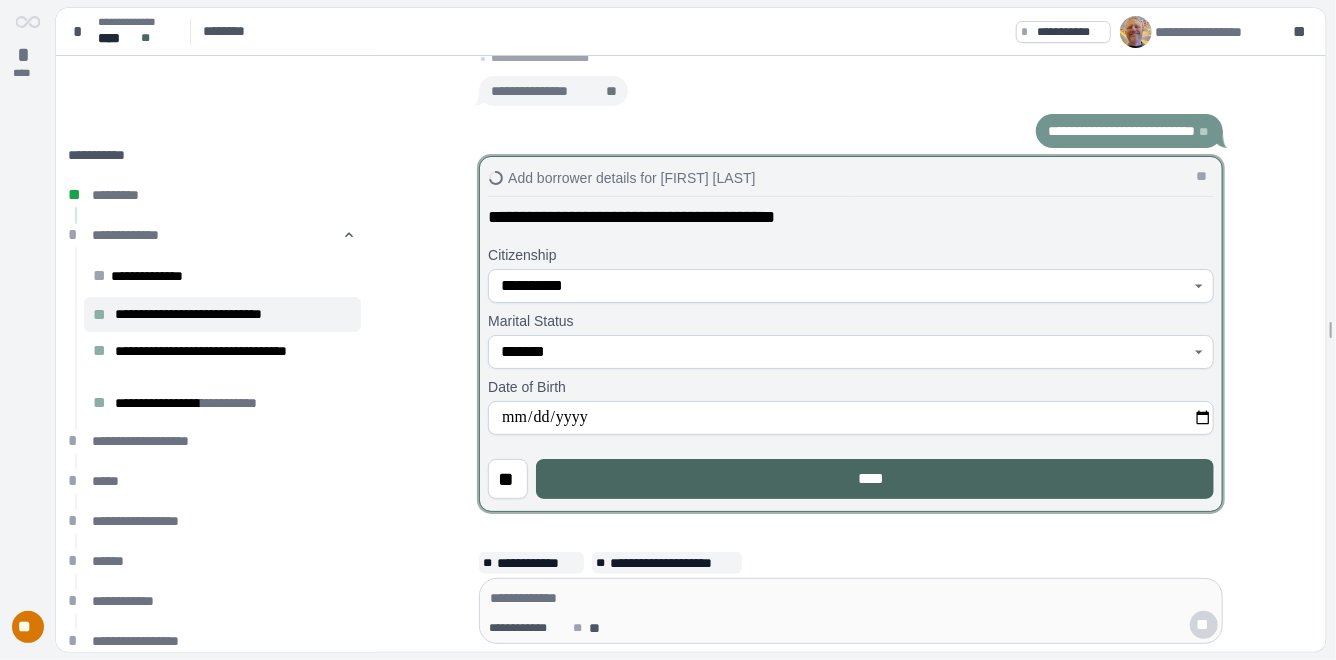 click on "****" at bounding box center [875, 479] 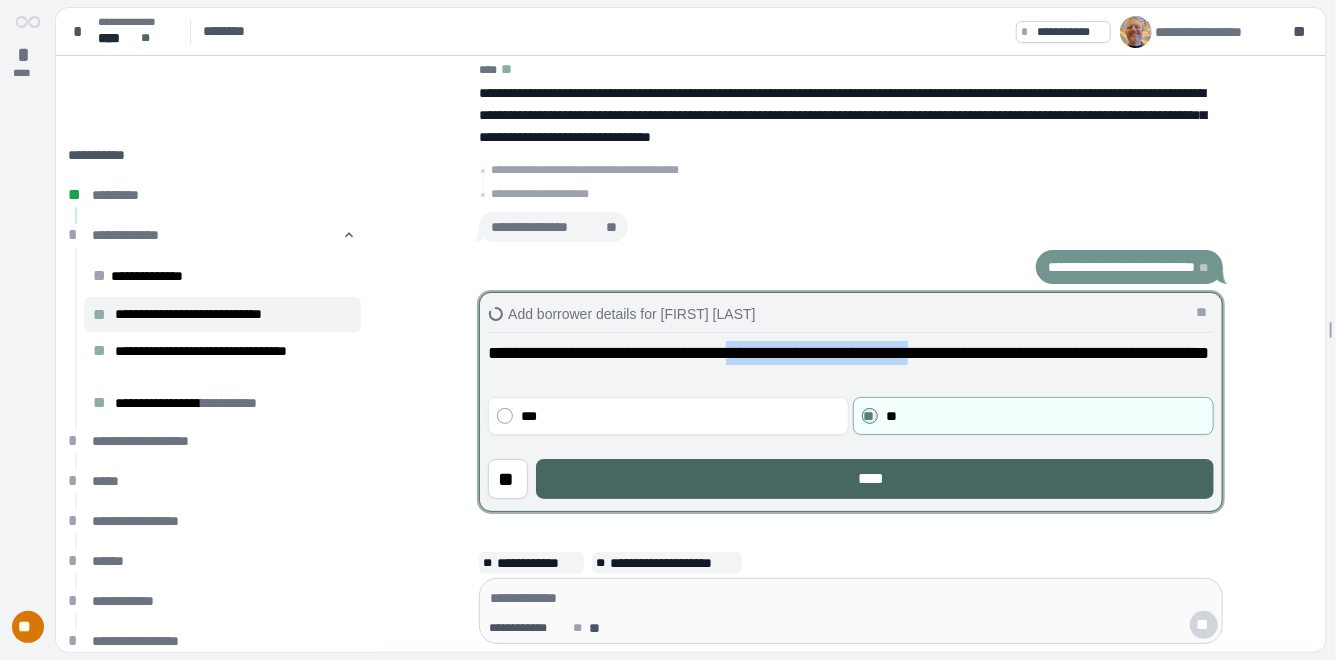 drag, startPoint x: 768, startPoint y: 357, endPoint x: 964, endPoint y: 360, distance: 196.02296 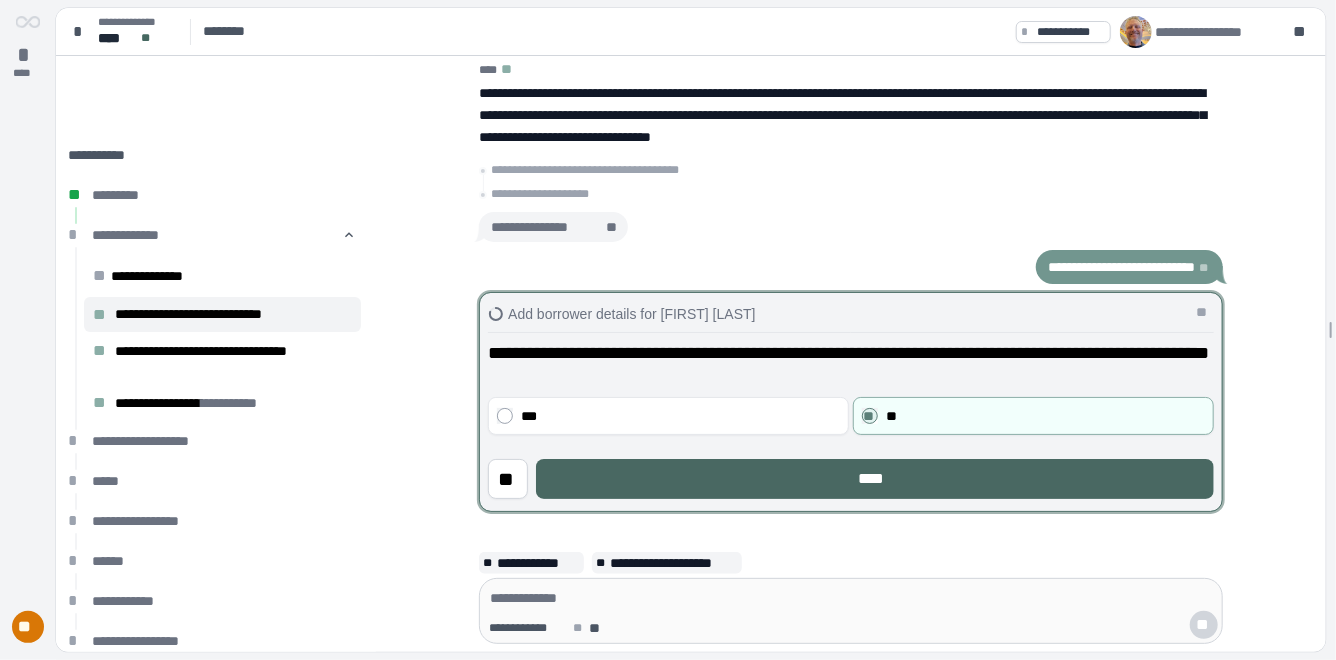 click on "****" at bounding box center [875, 479] 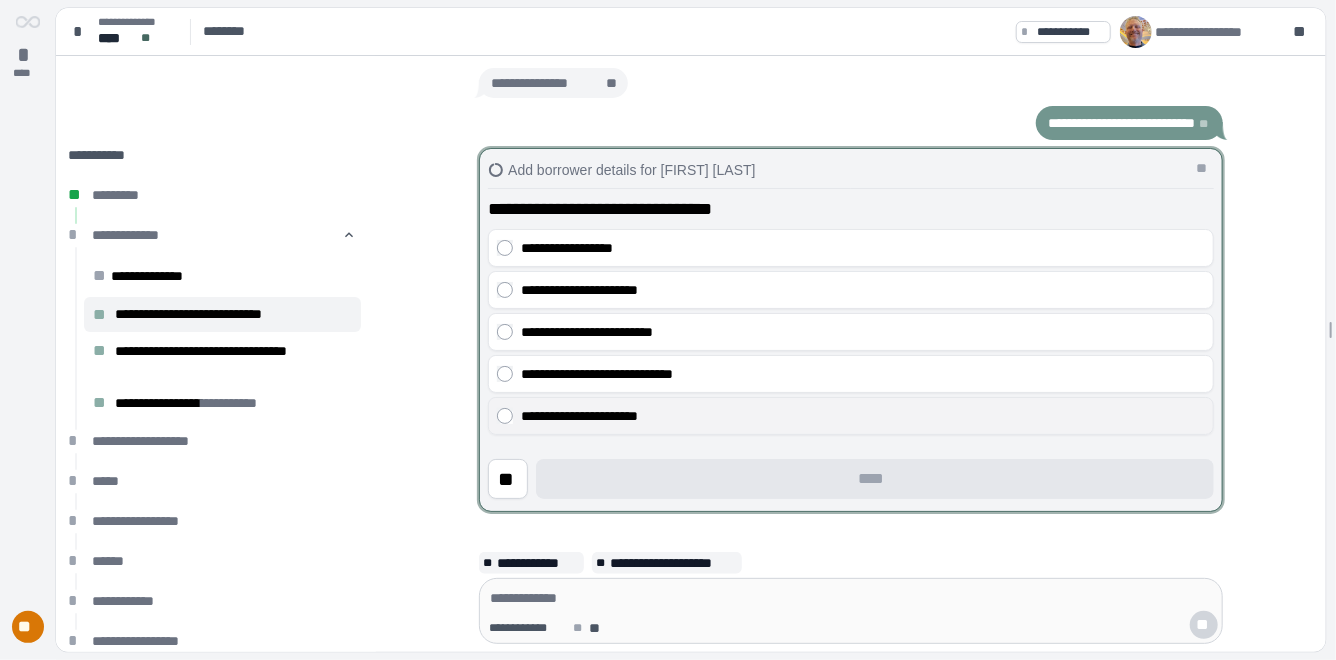 click on "**********" at bounding box center (863, 416) 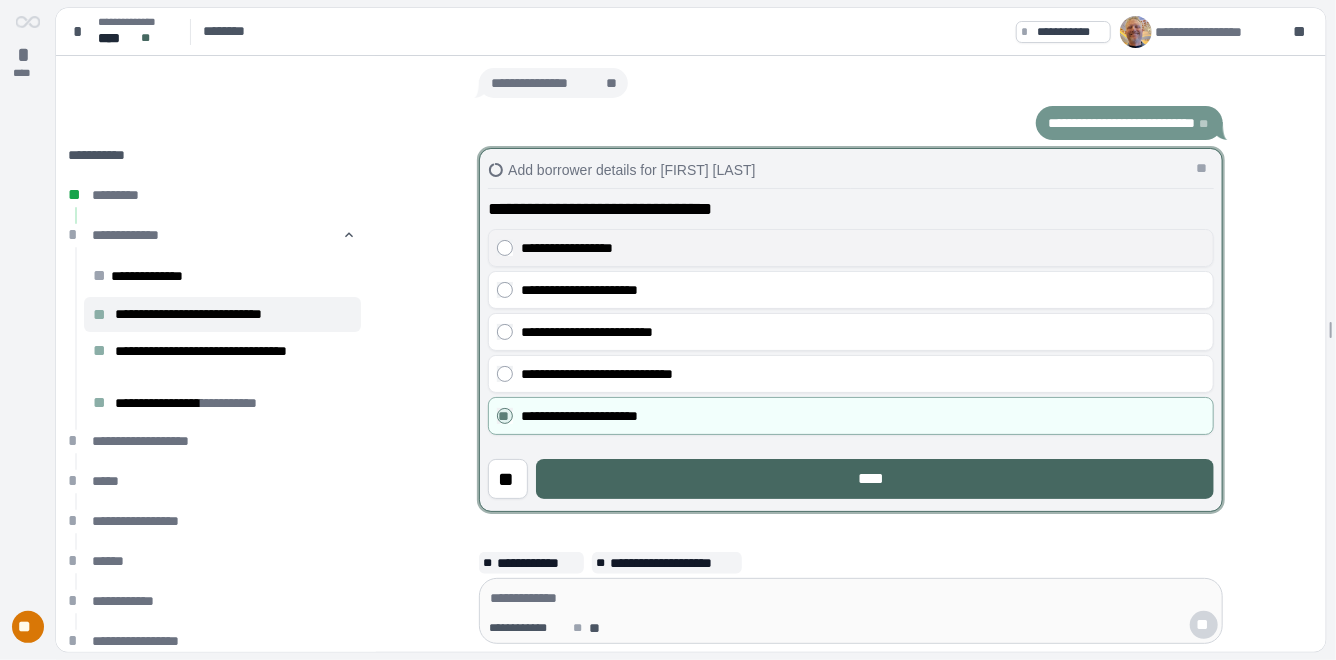 click on "**********" at bounding box center (863, 248) 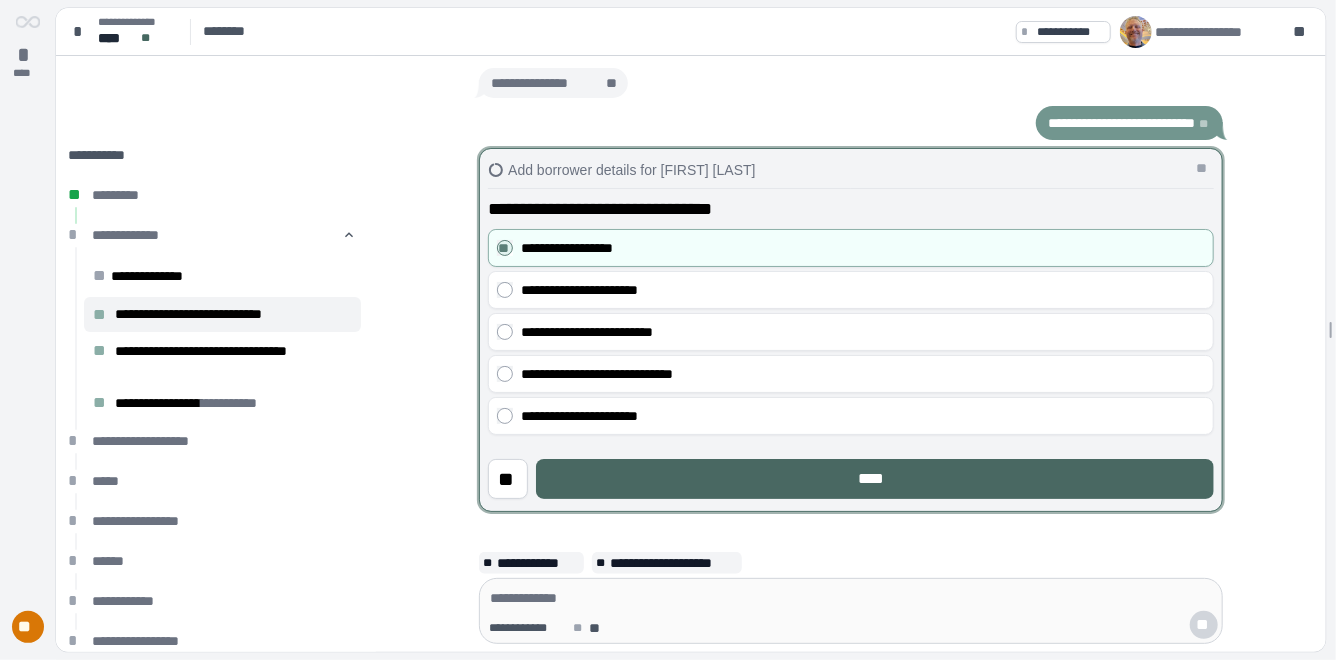 click on "****" at bounding box center (875, 479) 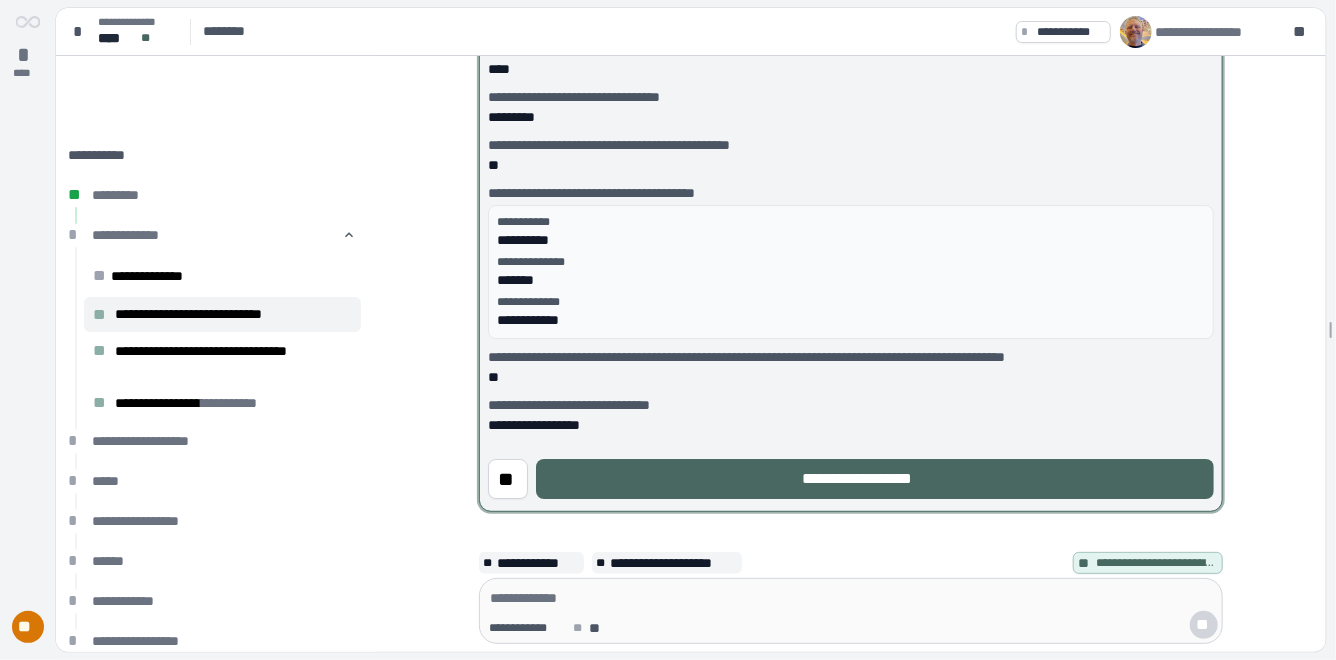 click on "**********" at bounding box center (875, 479) 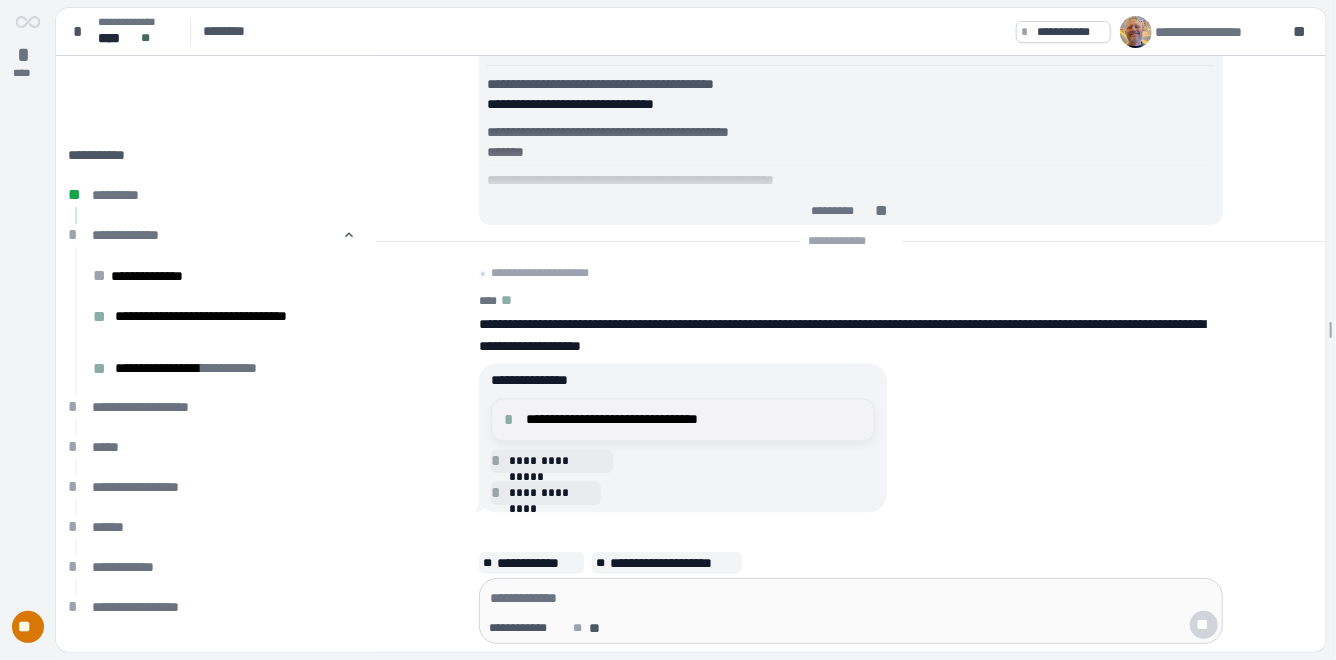click on "**********" at bounding box center (683, 420) 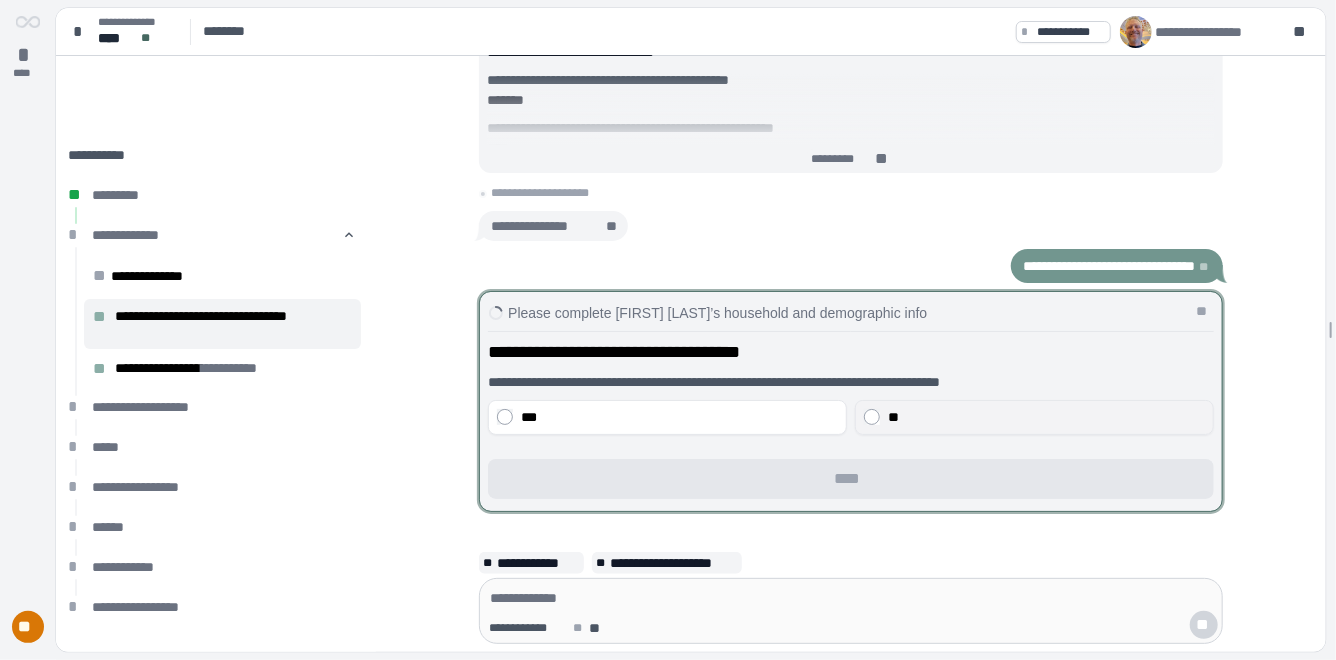click on "**" at bounding box center [893, 418] 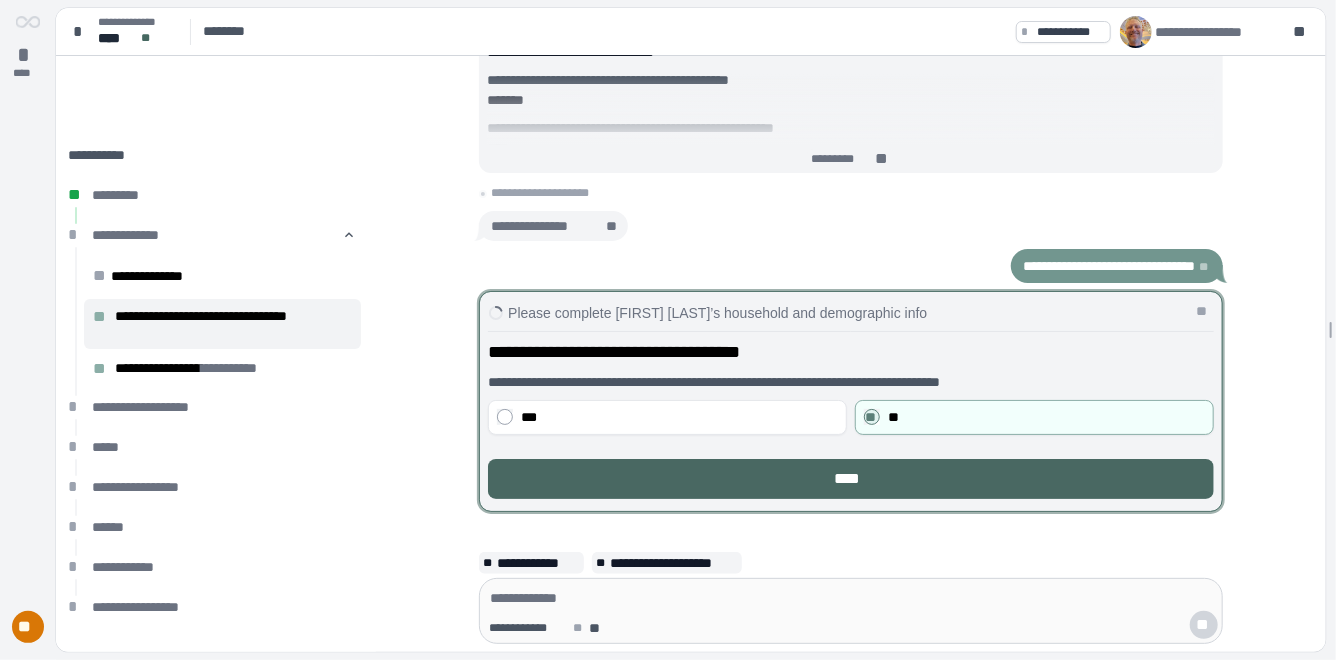 click on "****" at bounding box center (851, 479) 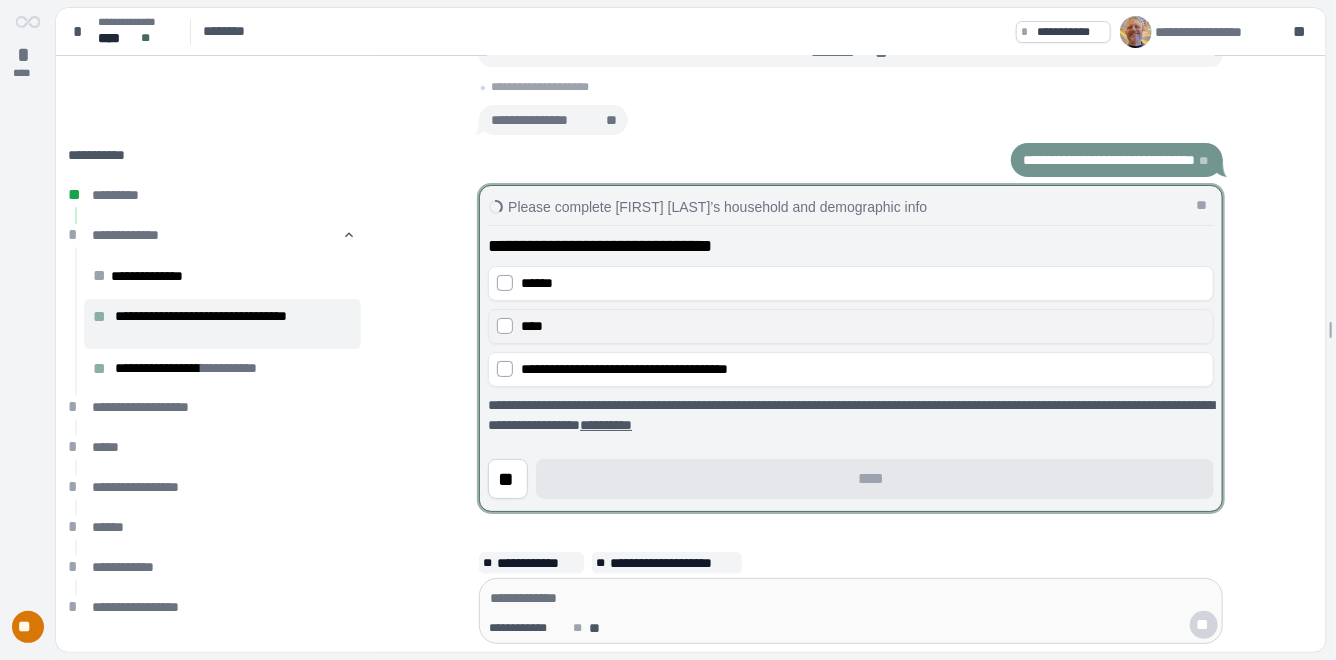click on "****" at bounding box center [863, 327] 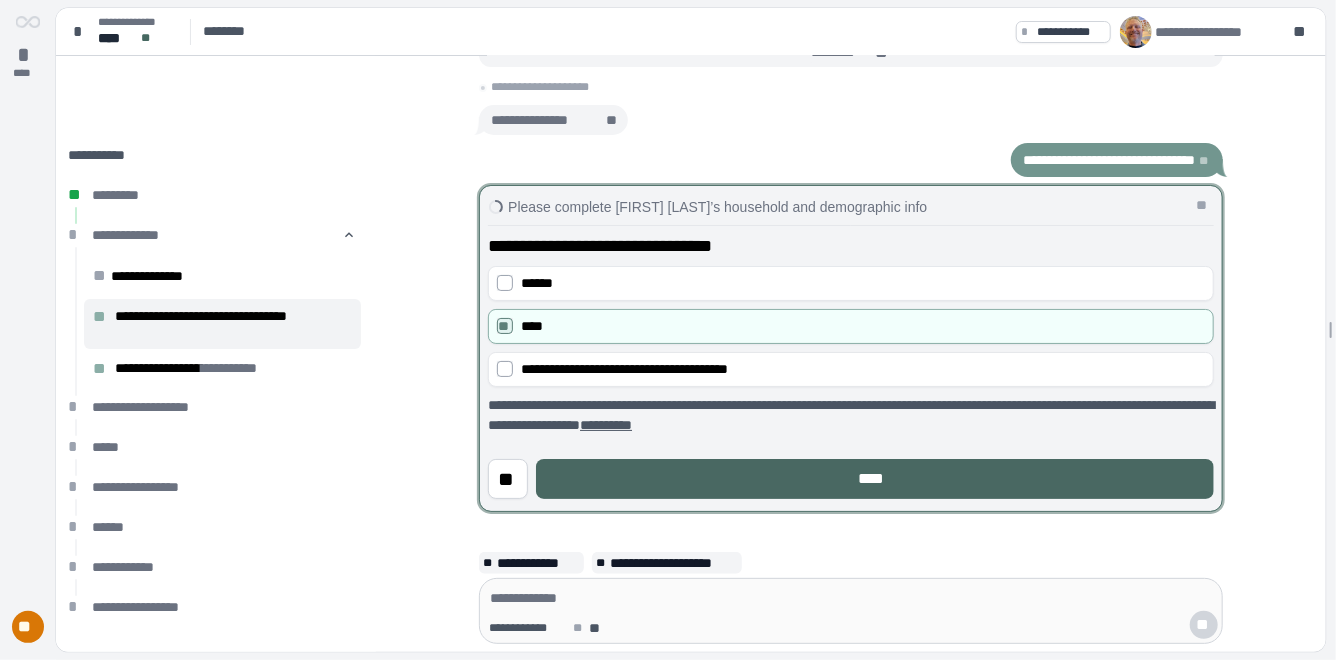 click on "****" at bounding box center (875, 479) 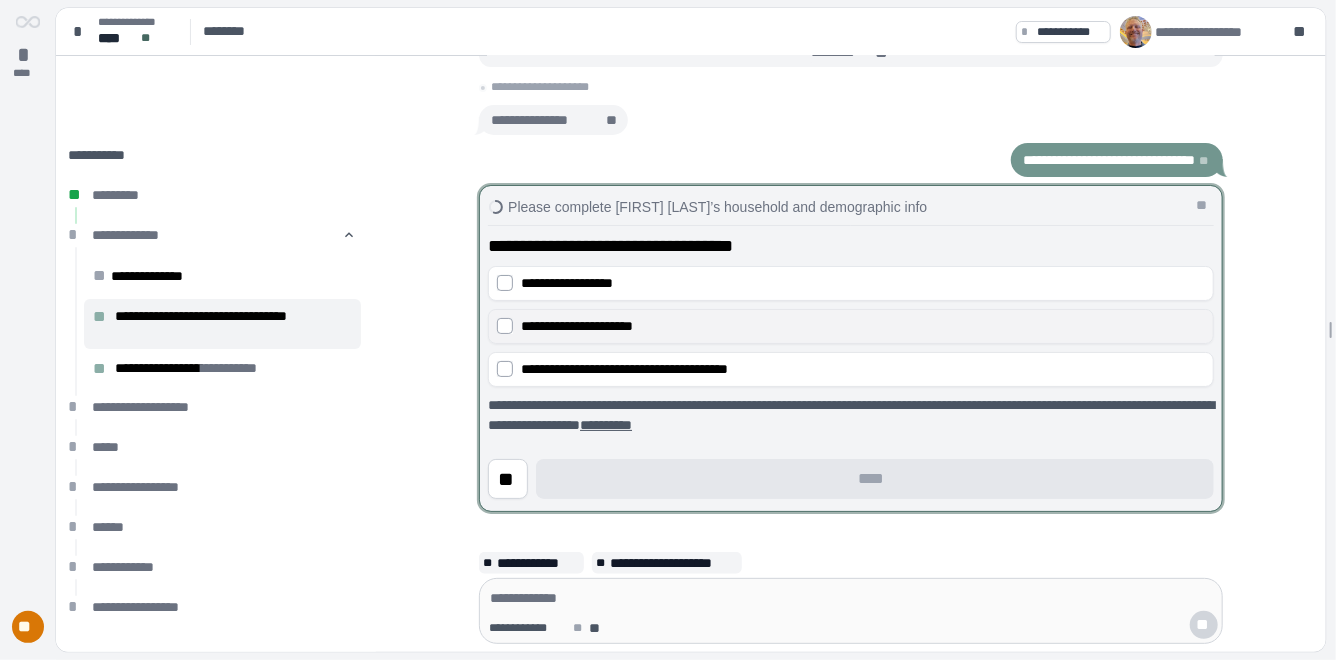 click on "**********" at bounding box center (577, 327) 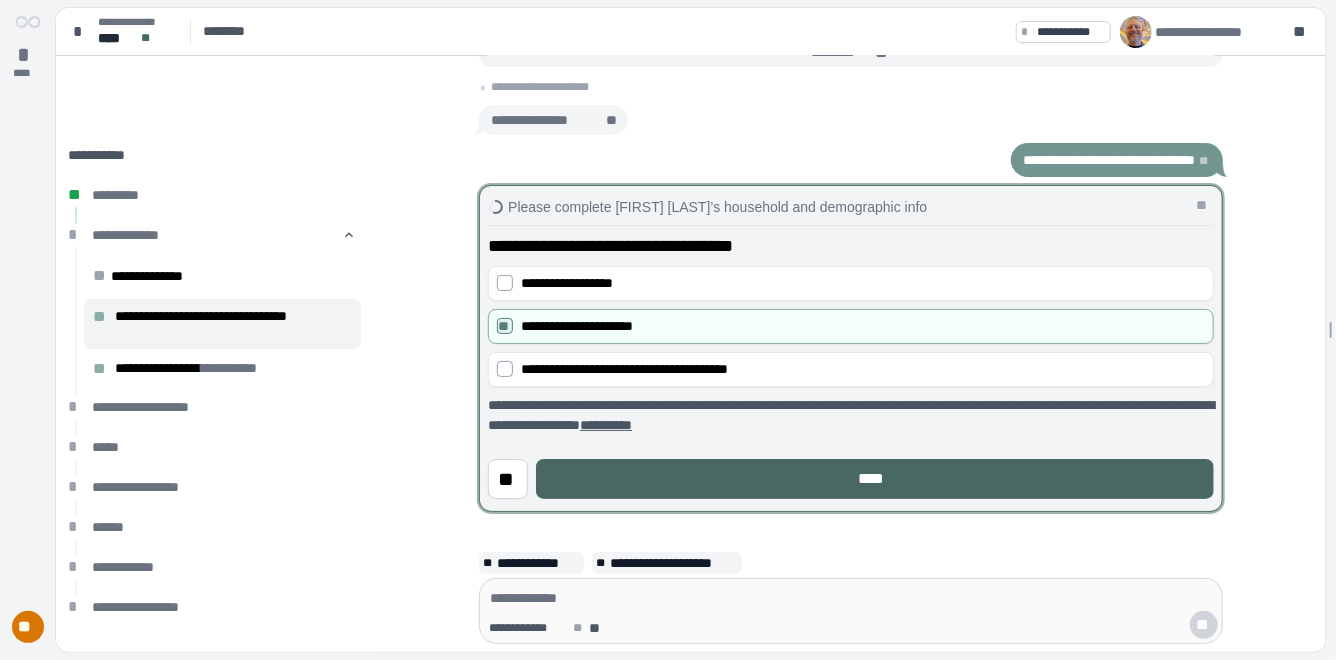 click on "****" at bounding box center [875, 479] 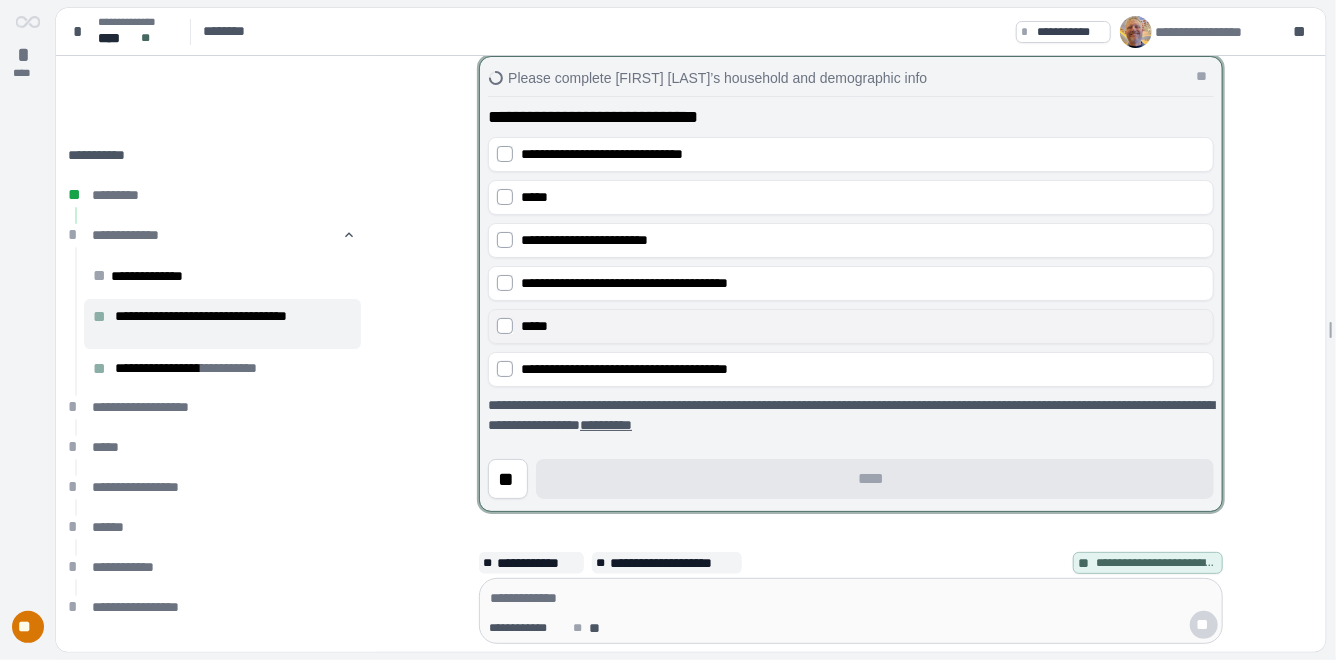 click on "*****" at bounding box center [863, 327] 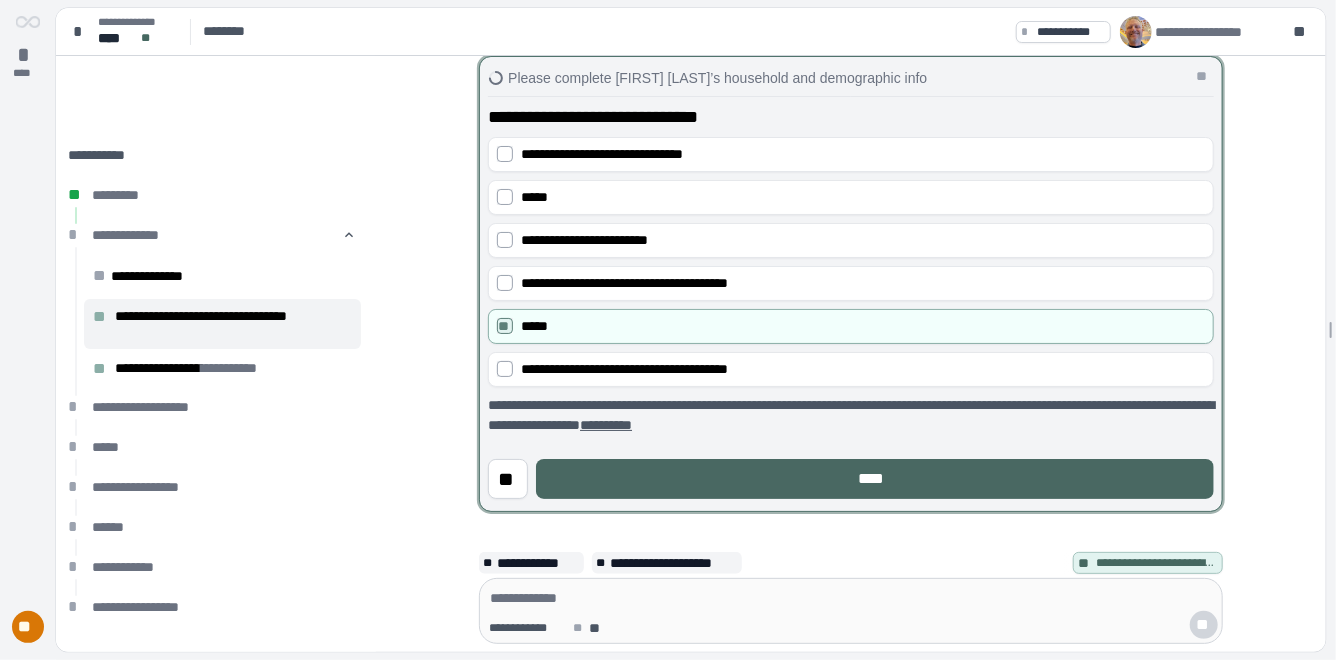click on "****" at bounding box center [875, 479] 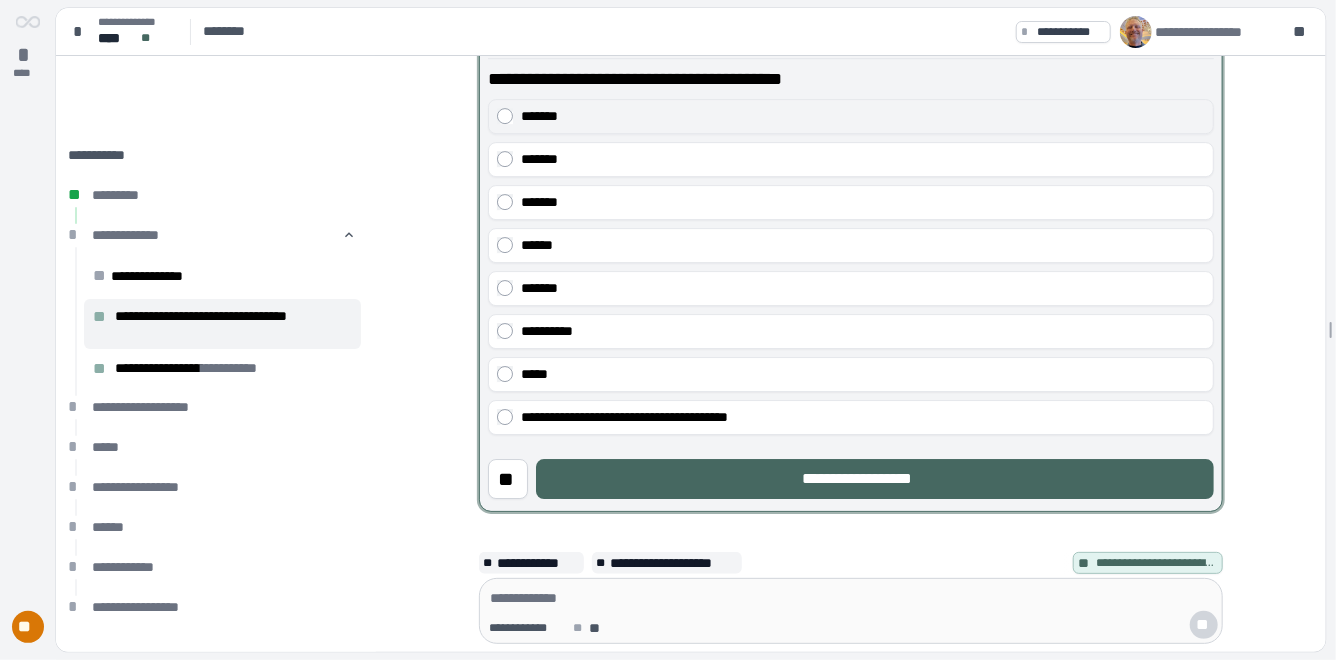 click on "*******" at bounding box center [863, 117] 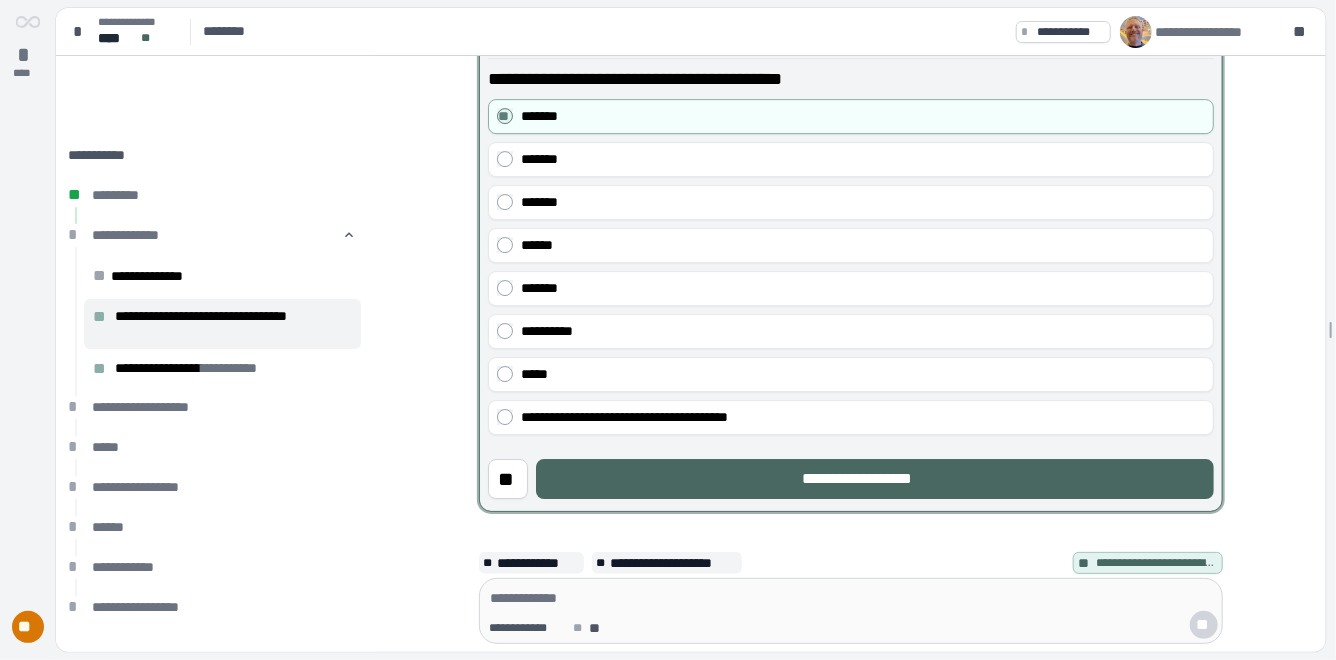 click on "**********" at bounding box center (875, 479) 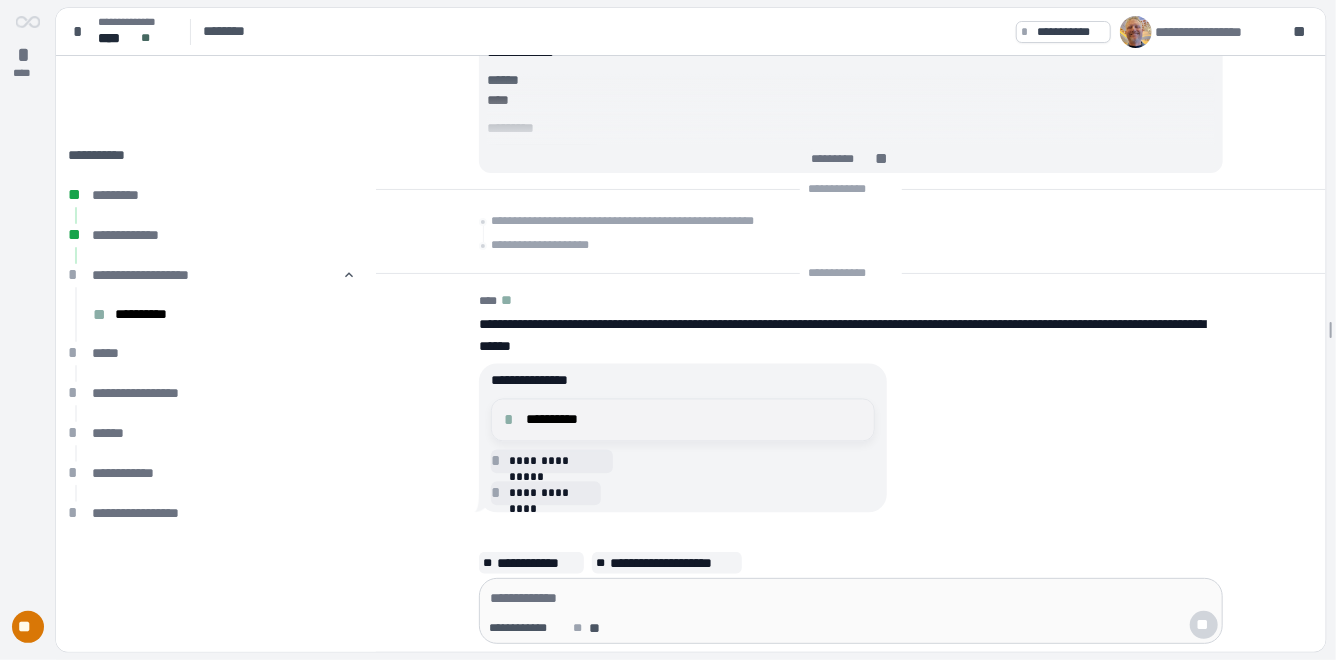 click on "**********" at bounding box center (694, 420) 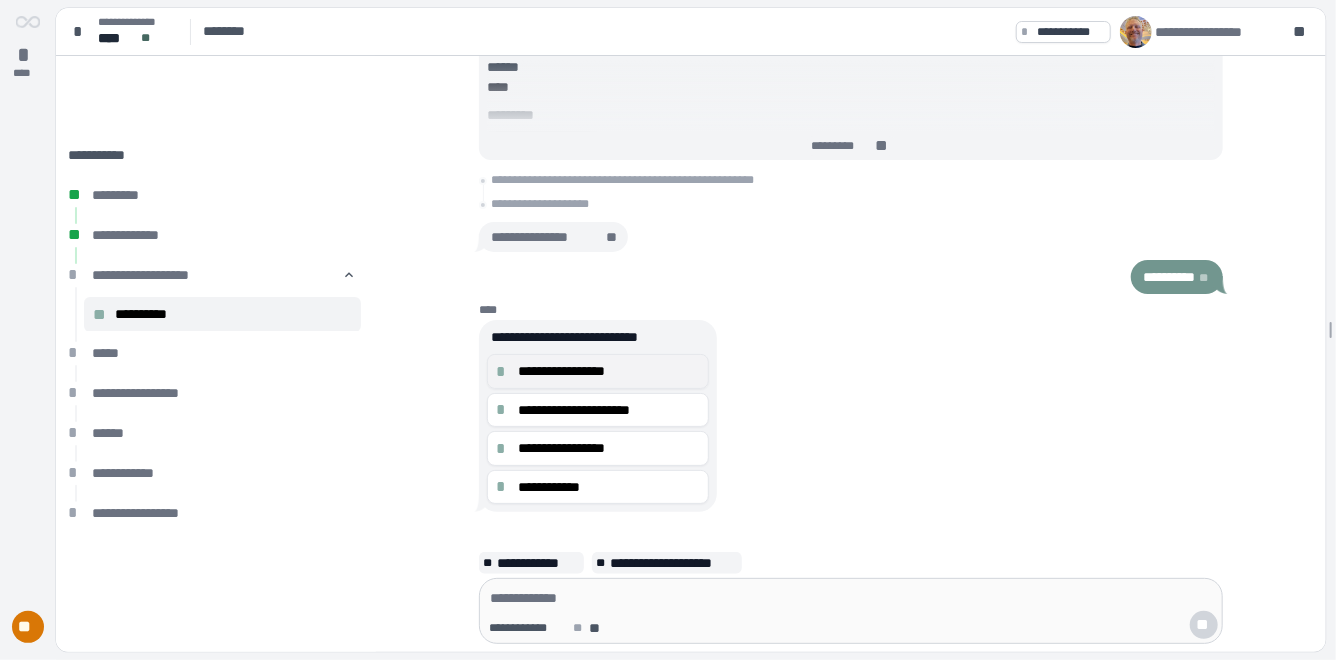 click on "**********" at bounding box center (609, 371) 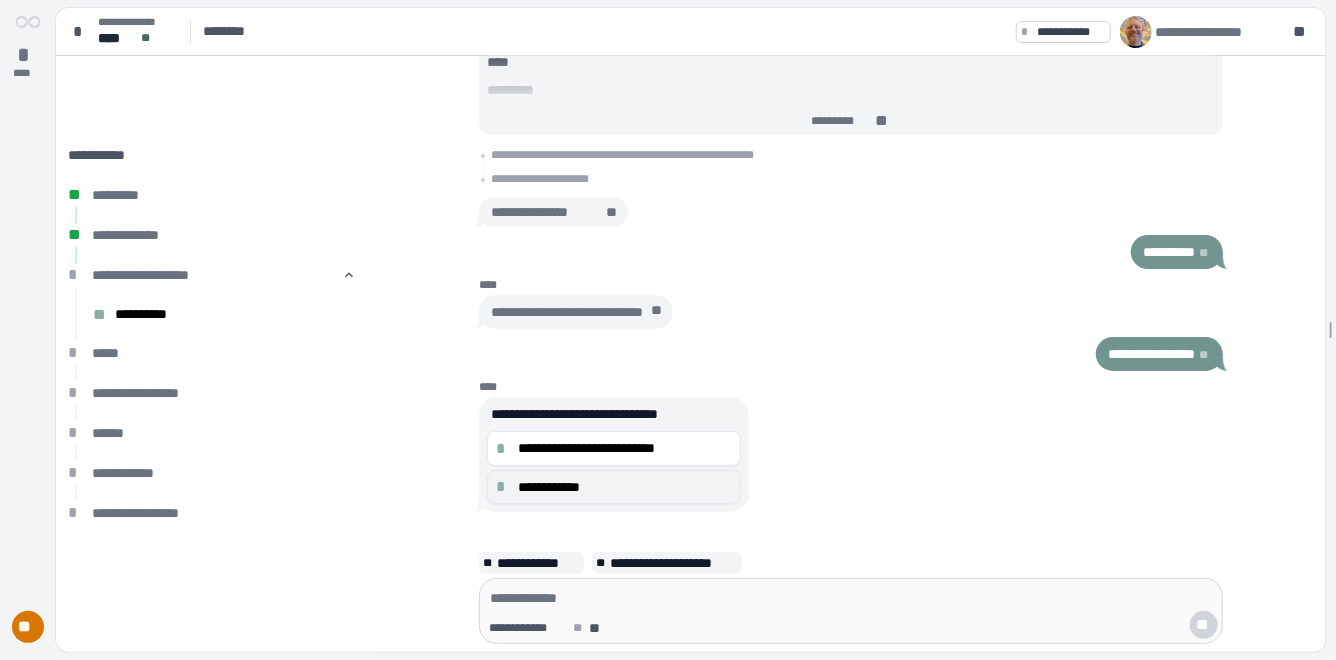 click on "**********" at bounding box center [625, 487] 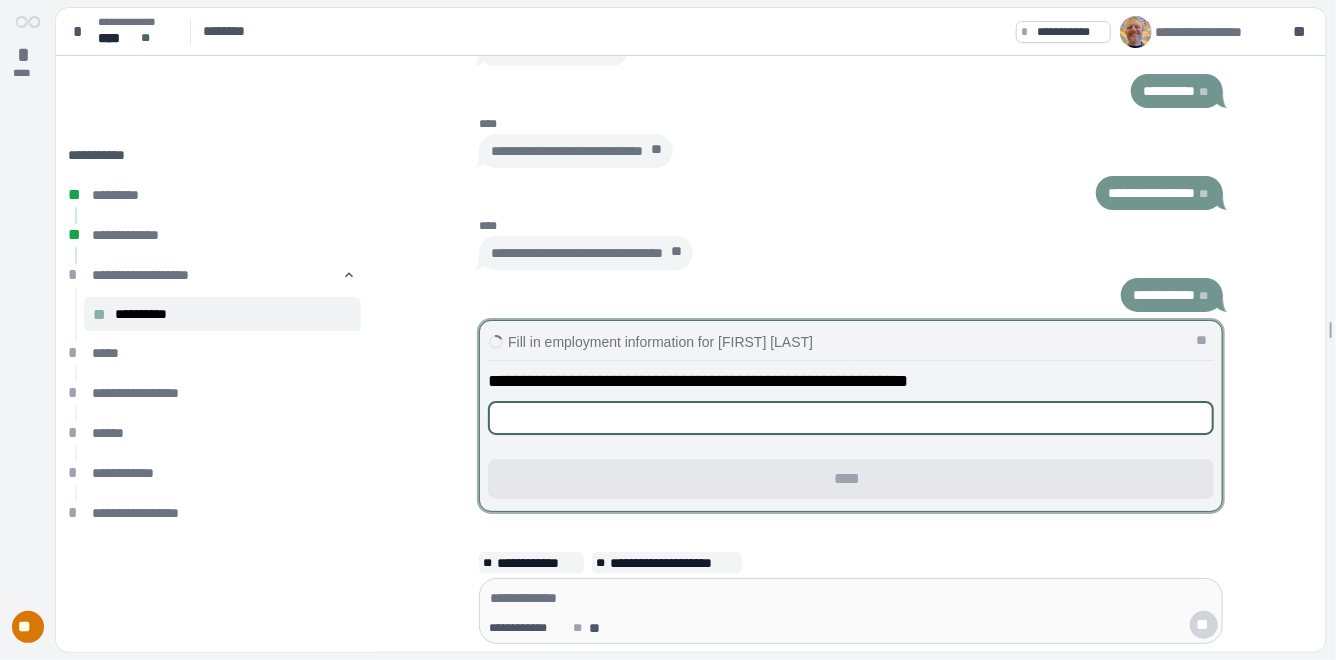 click at bounding box center [851, 418] 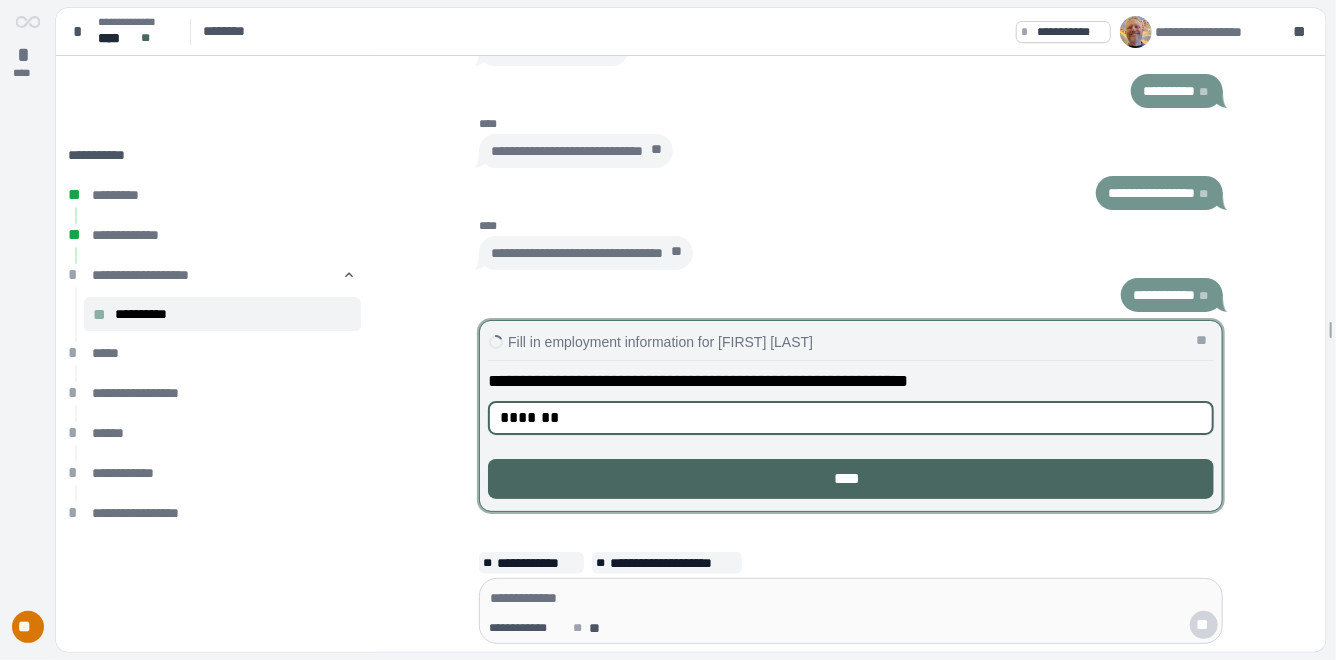 click on "****" at bounding box center (851, 479) 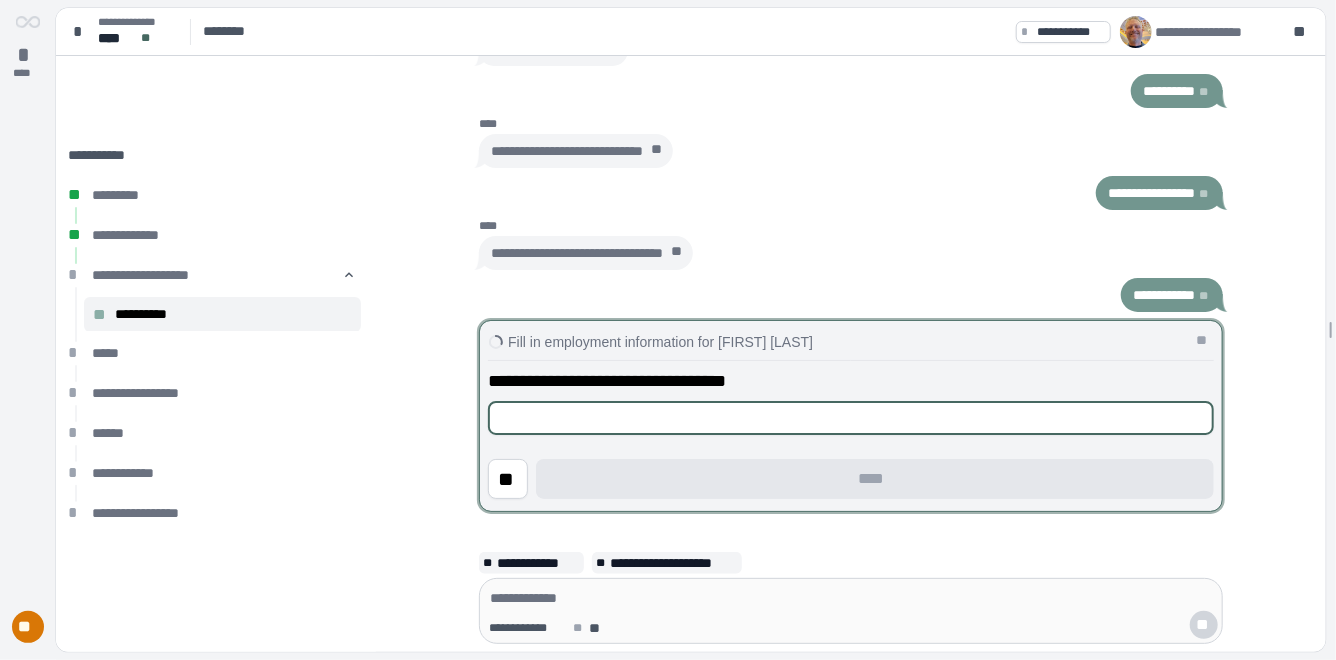 click at bounding box center (851, 418) 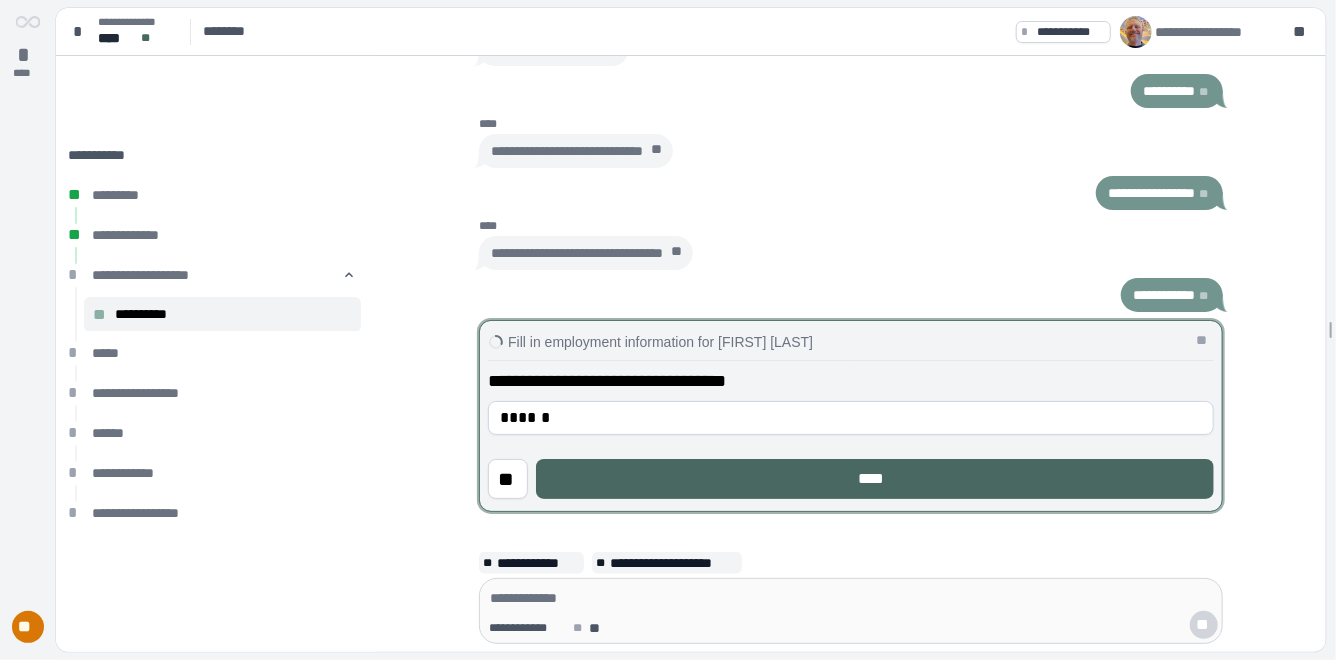click on "****" at bounding box center [875, 479] 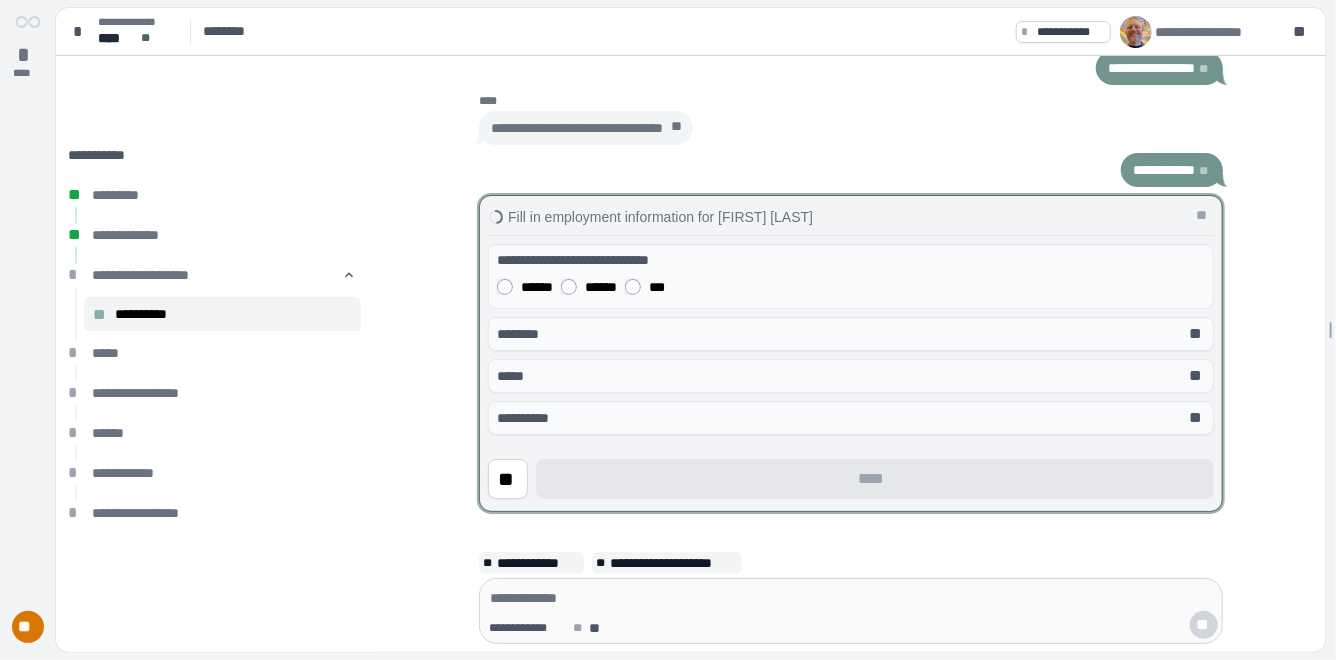 click on "******" at bounding box center (537, 288) 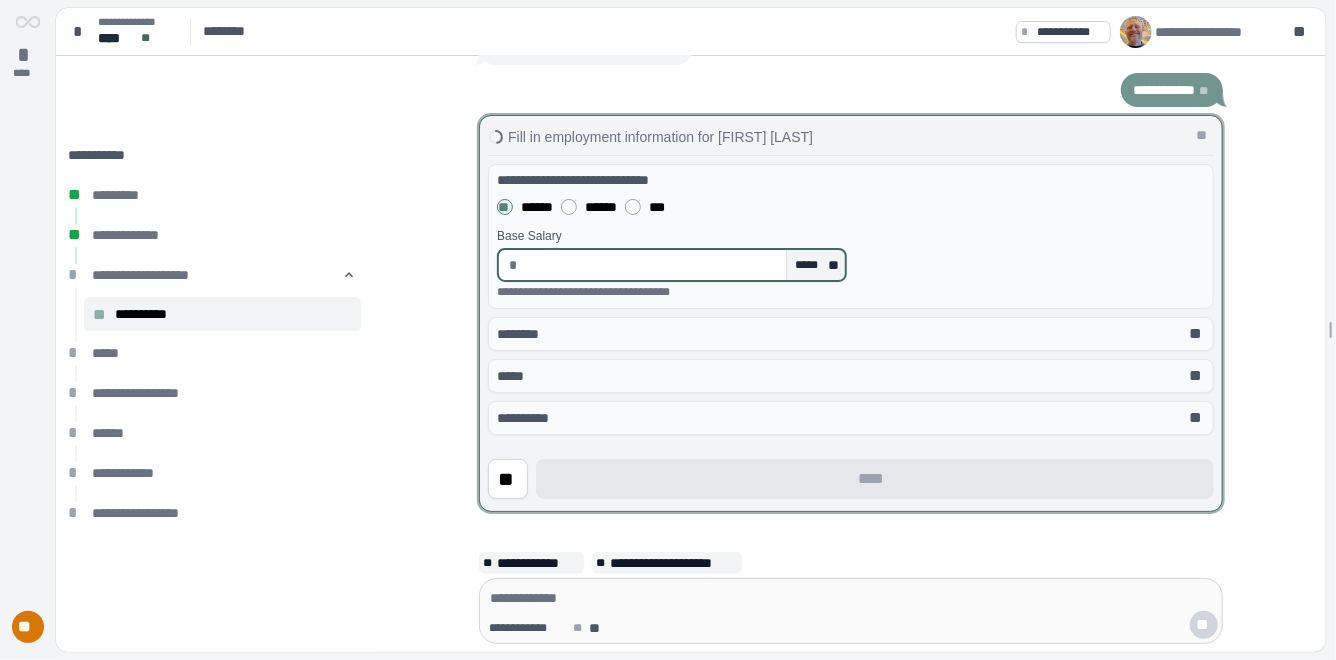 click at bounding box center [652, 265] 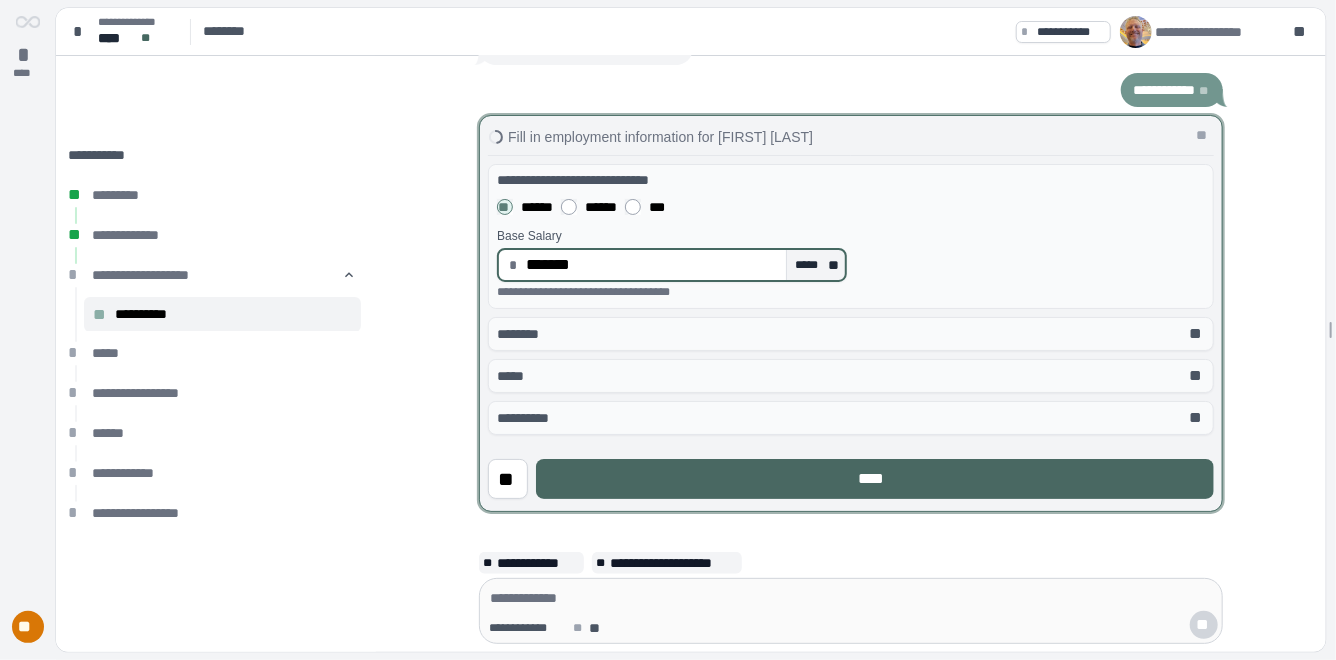 type on "**********" 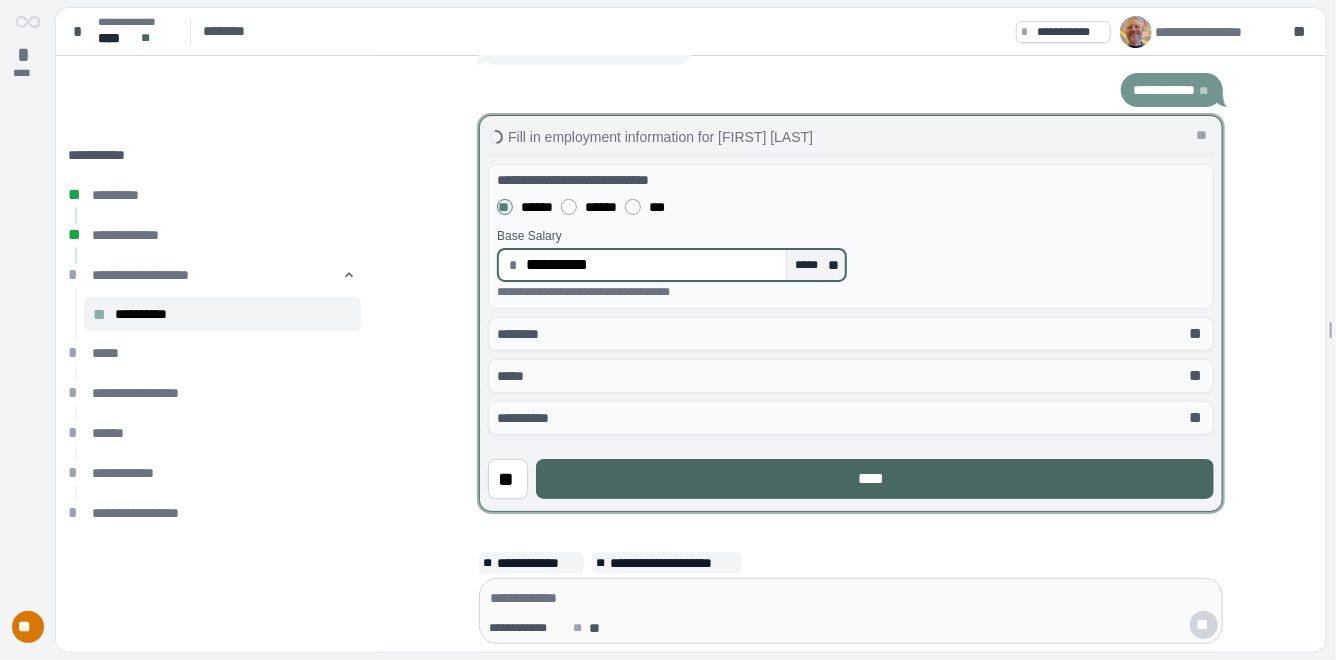 click on "****" at bounding box center (875, 479) 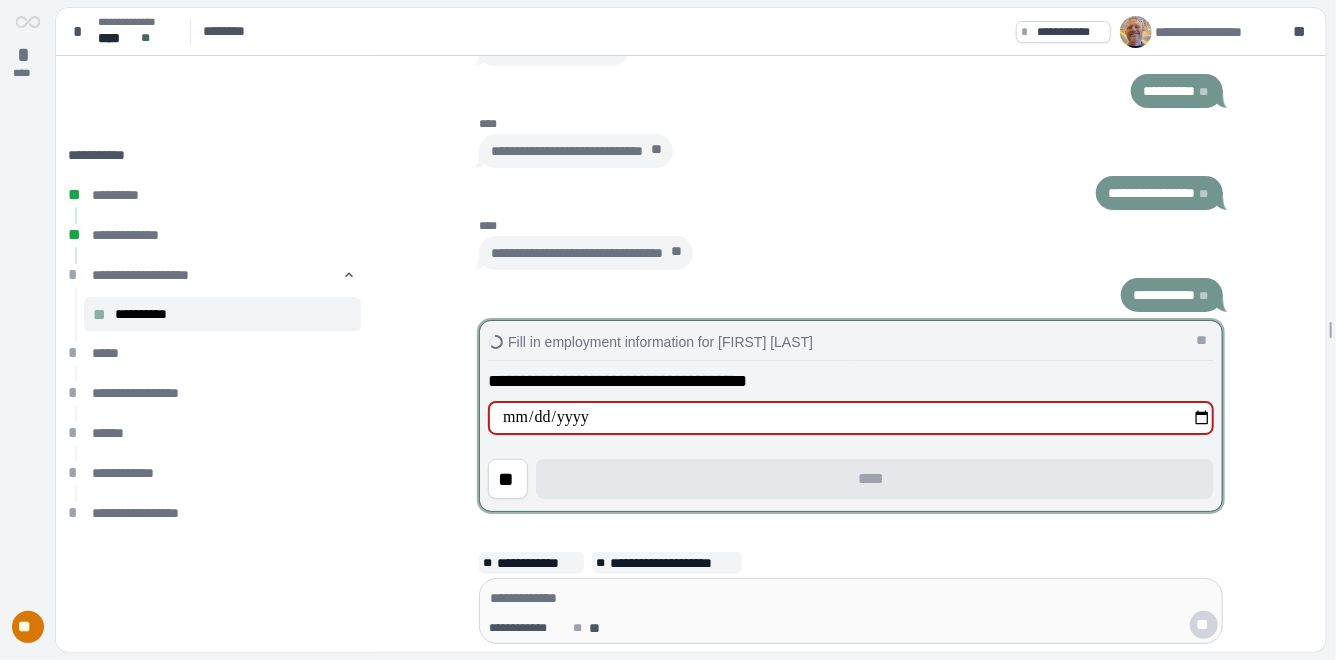 type on "**********" 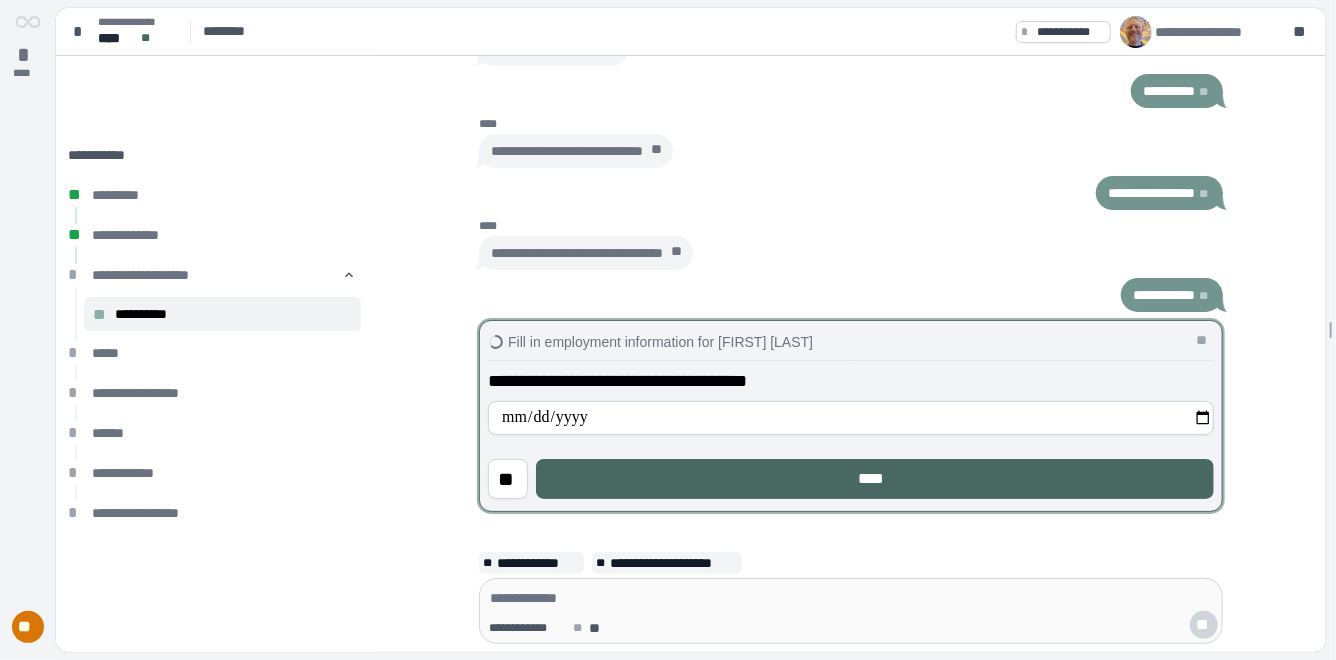 click on "****" at bounding box center (875, 479) 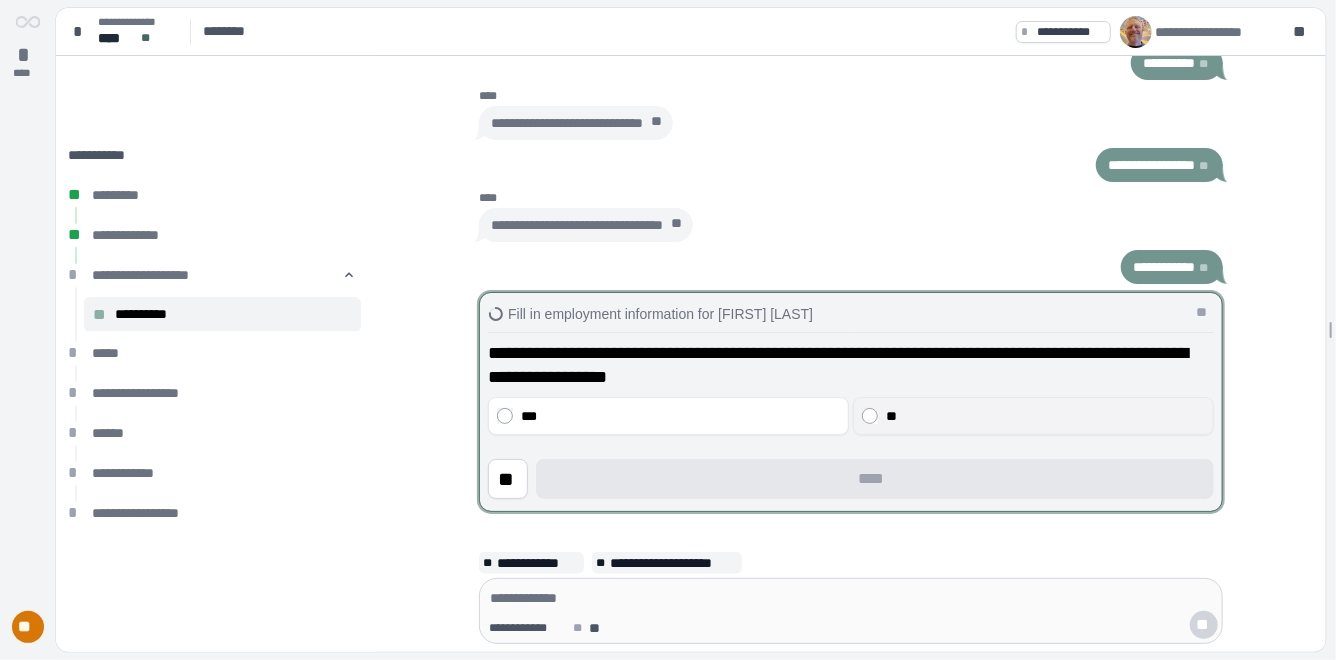 click on "**" at bounding box center (1045, 416) 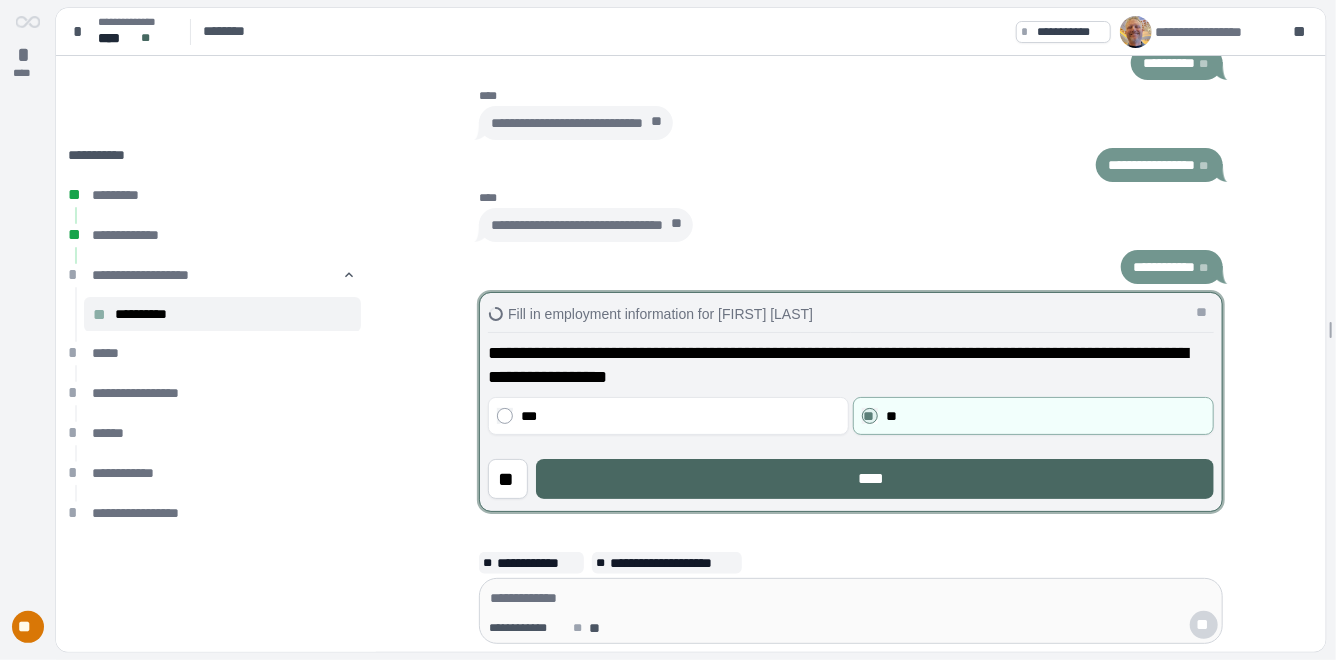 click on "****" at bounding box center (875, 479) 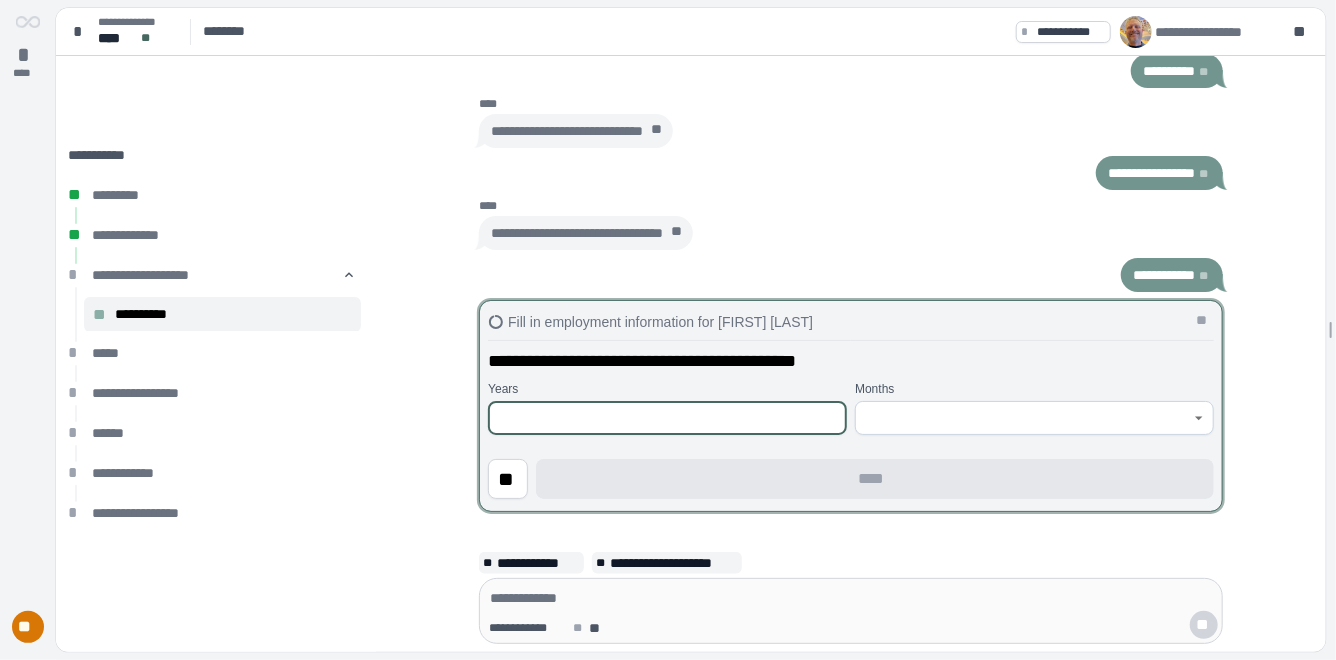 click at bounding box center [667, 418] 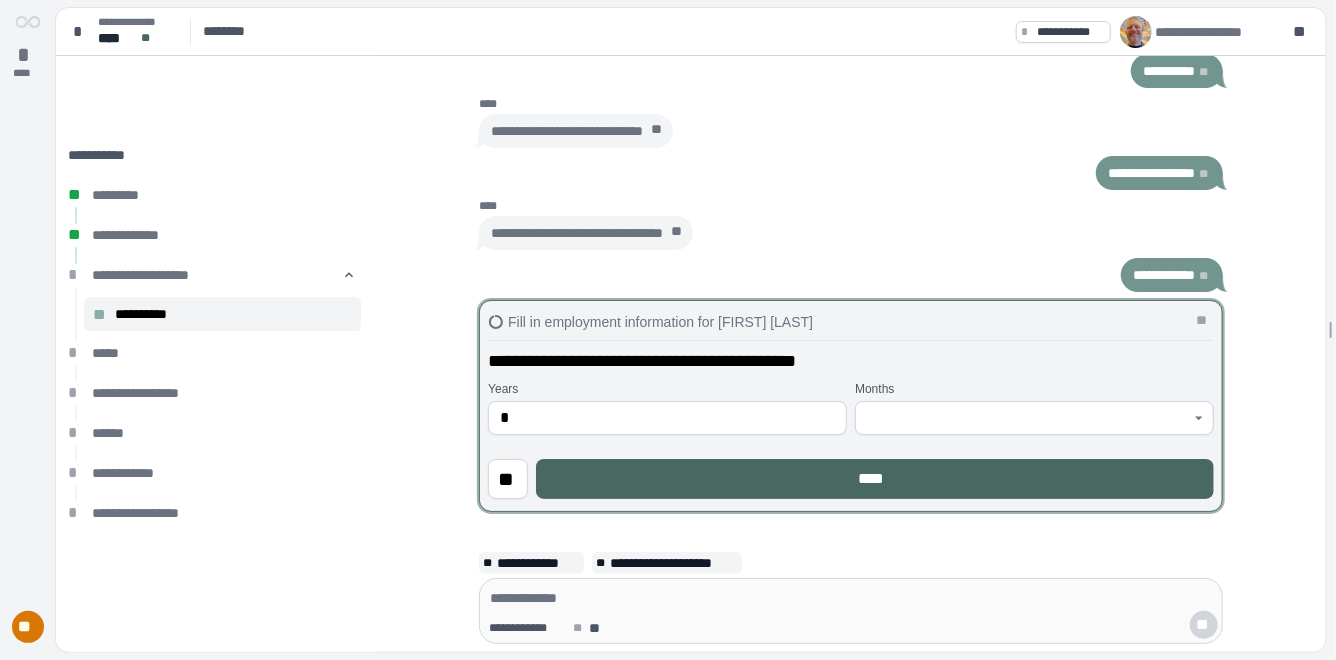 click on "****" at bounding box center [875, 479] 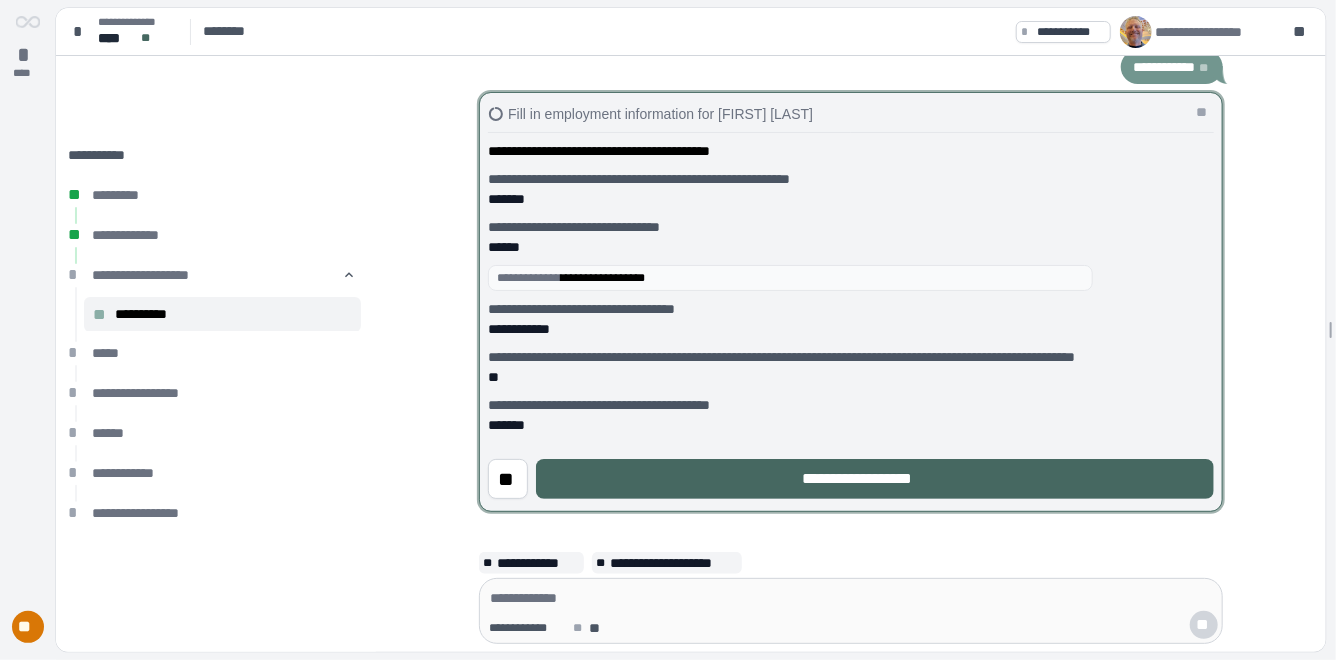 click on "**********" at bounding box center (875, 479) 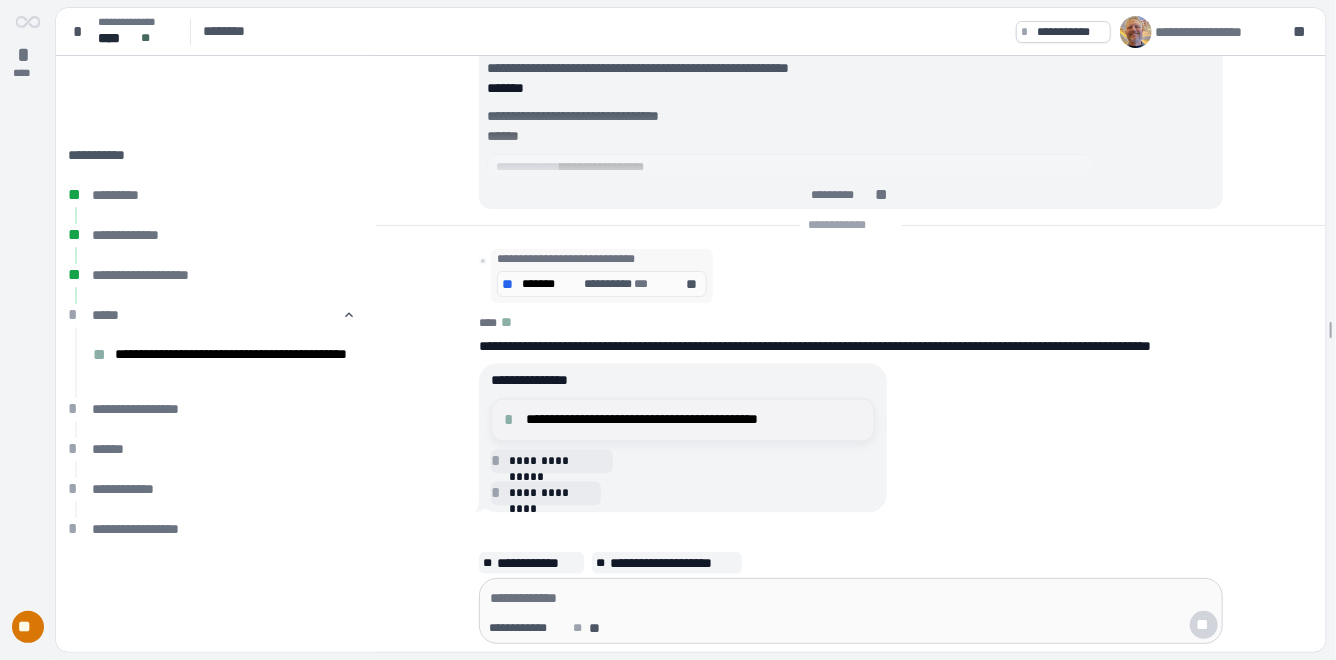 click on "**********" at bounding box center (694, 420) 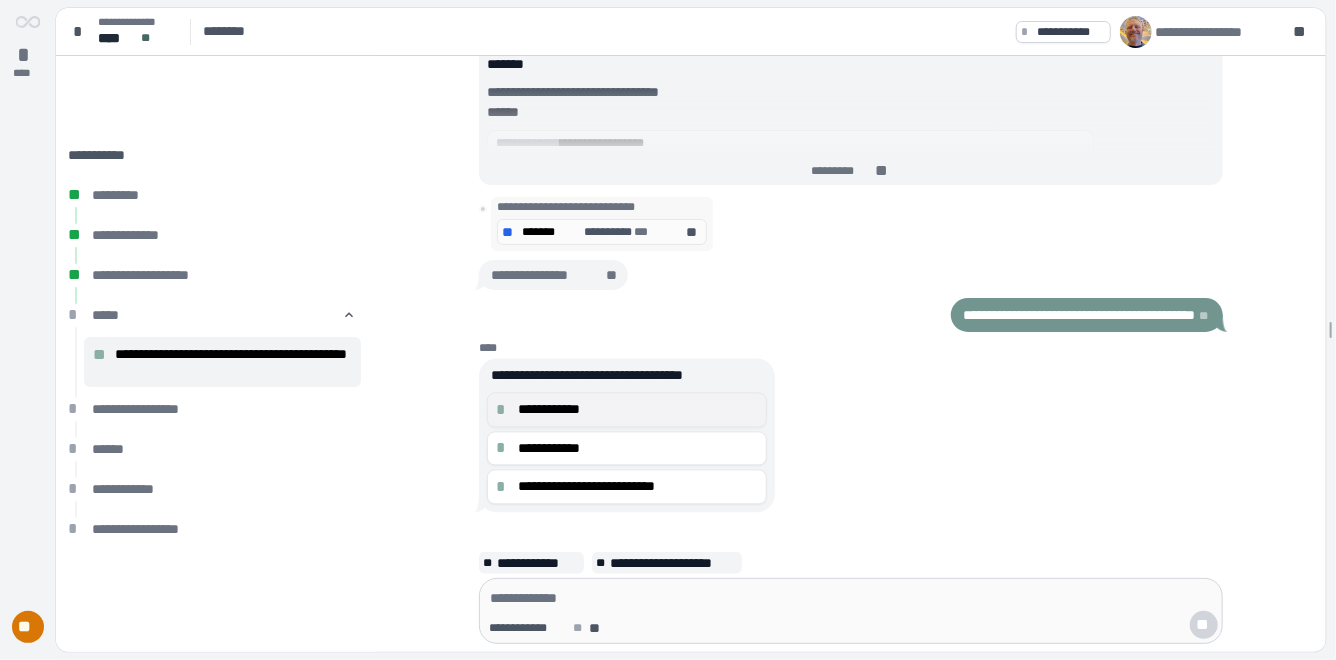 click on "**********" at bounding box center [638, 410] 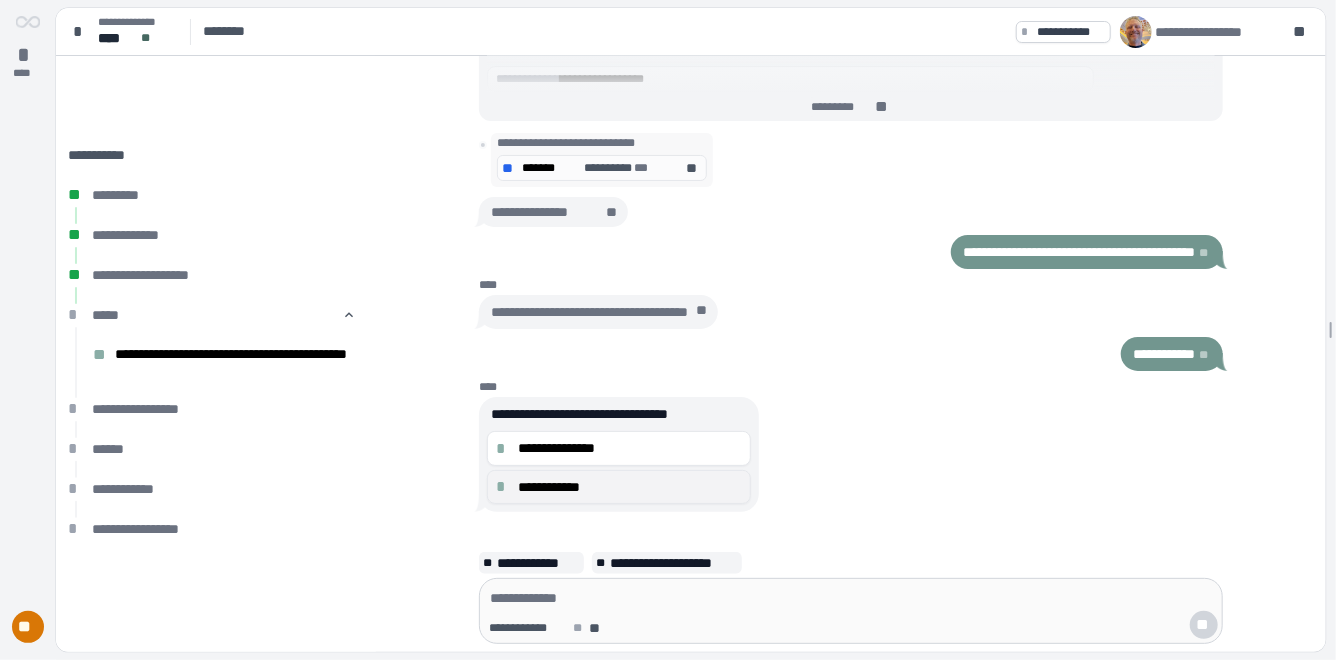 click on "**********" at bounding box center [630, 487] 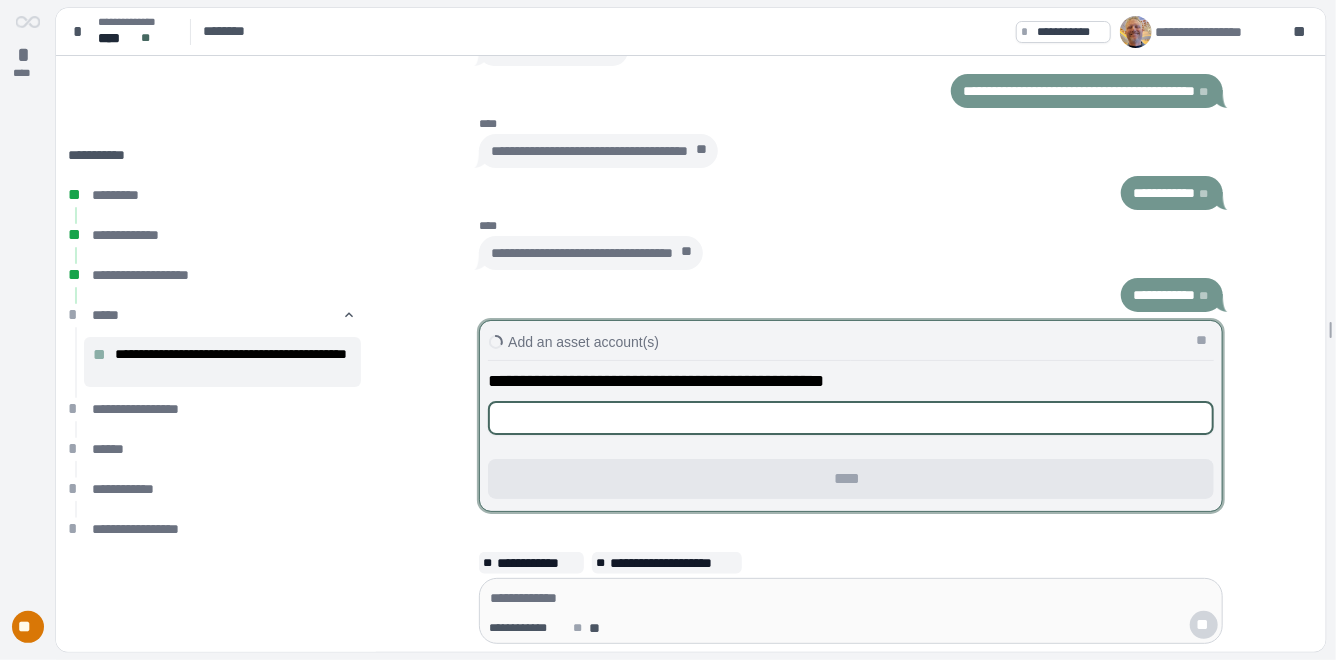 click at bounding box center [851, 418] 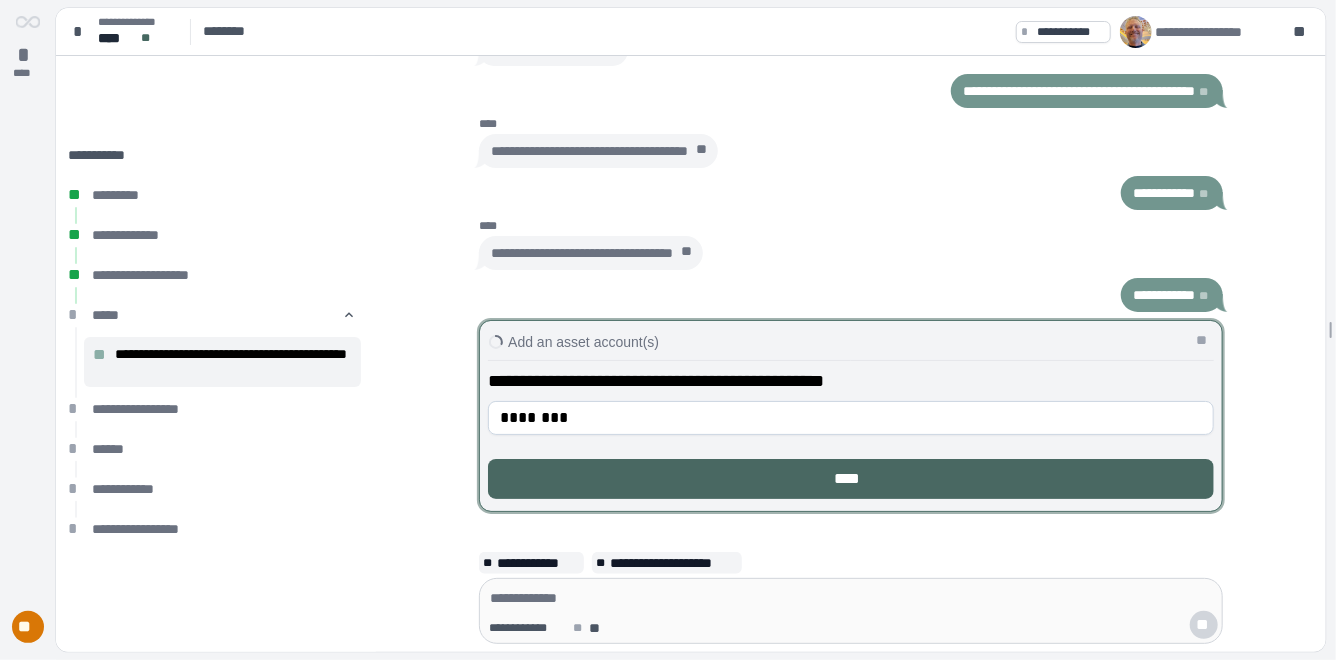 click on "****" at bounding box center [851, 479] 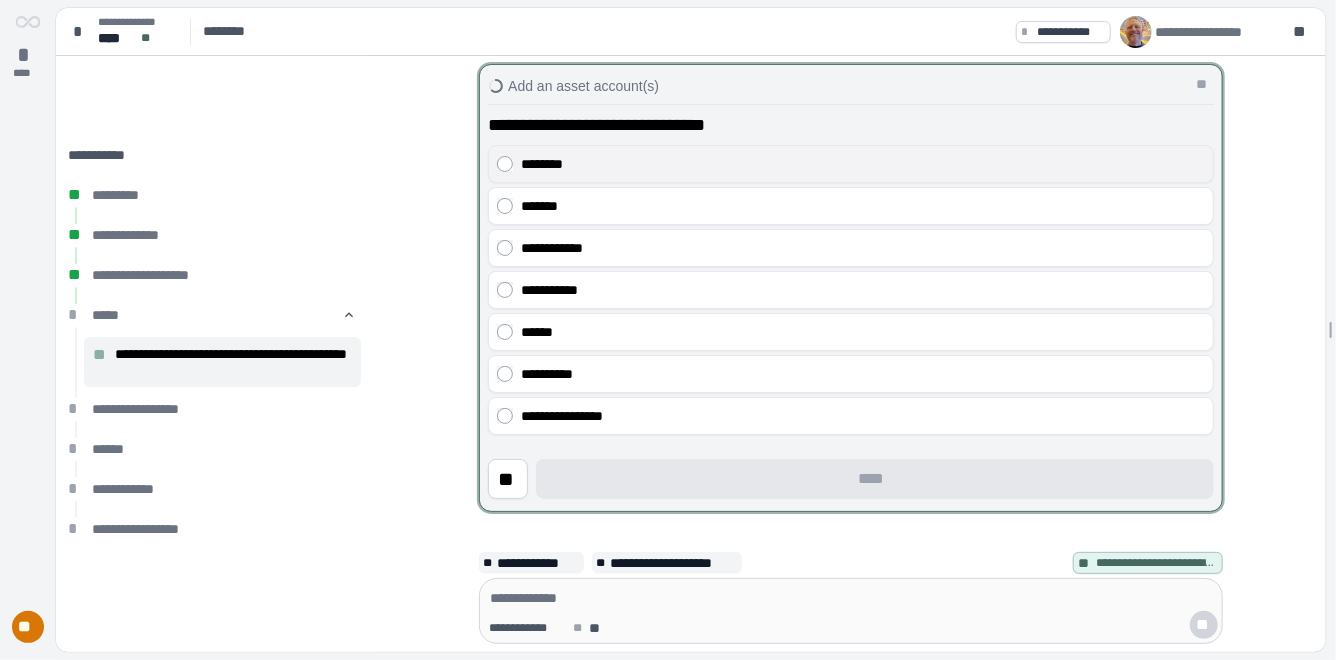 click on "********" at bounding box center (863, 164) 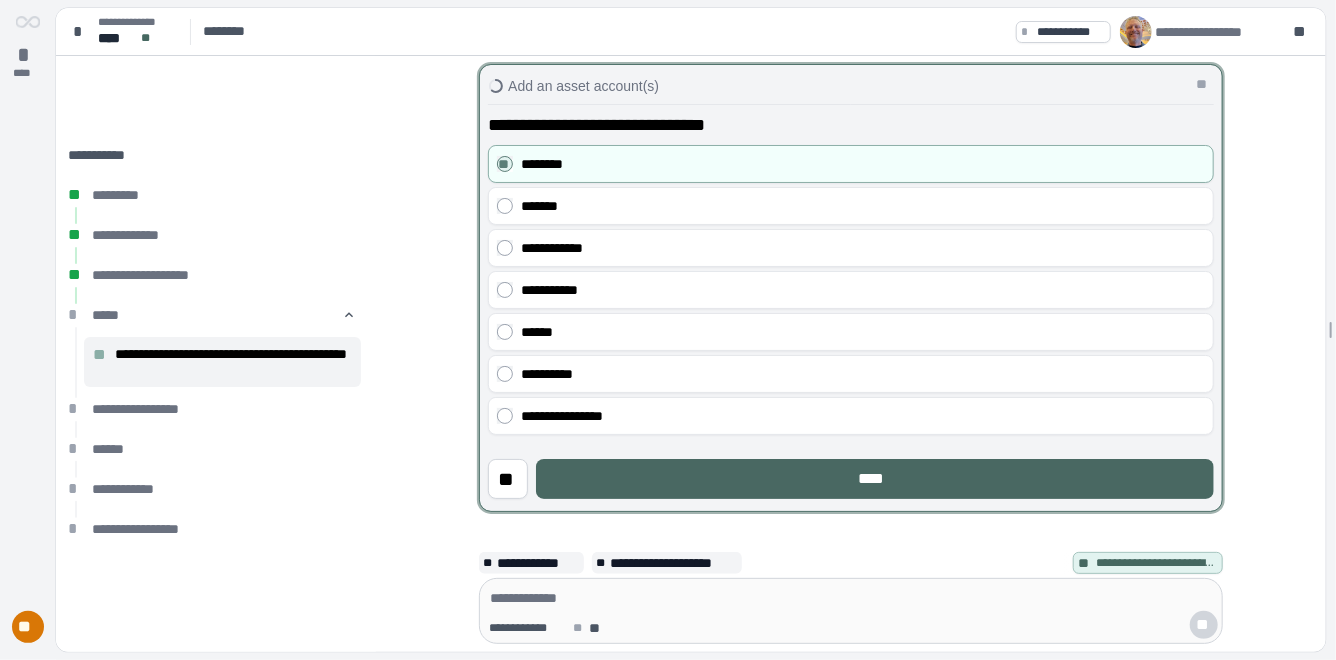 click on "****" at bounding box center [875, 479] 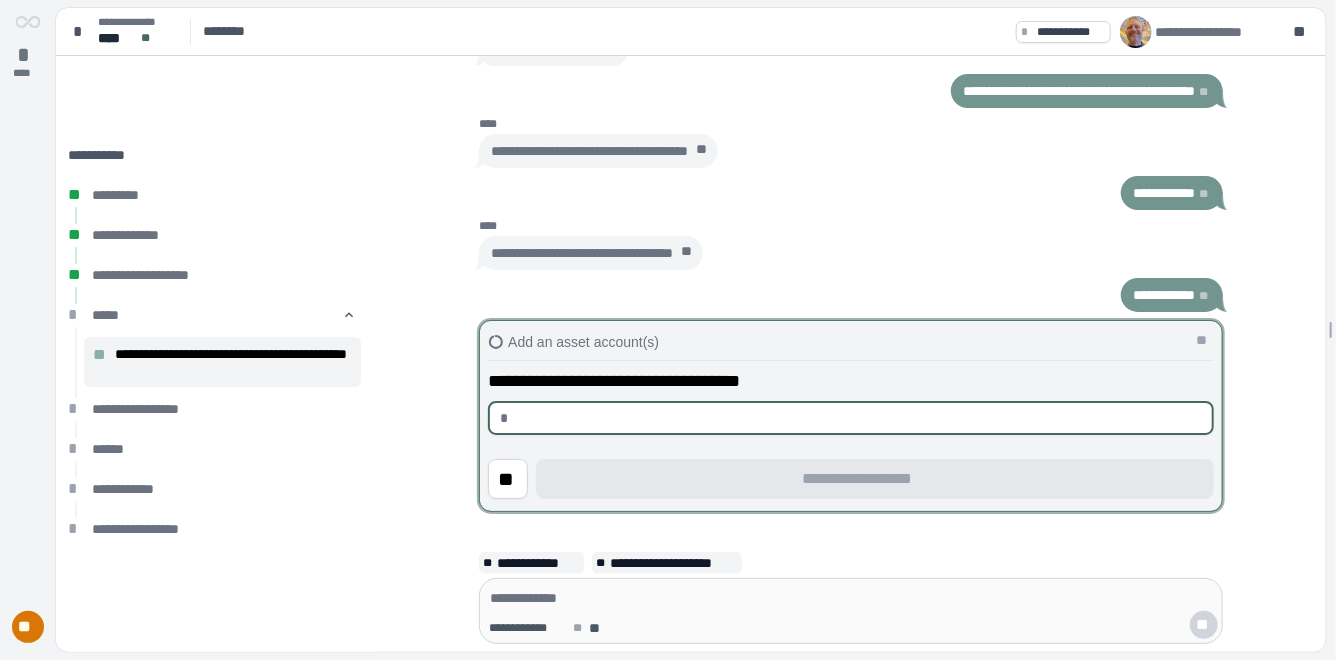 click at bounding box center (859, 418) 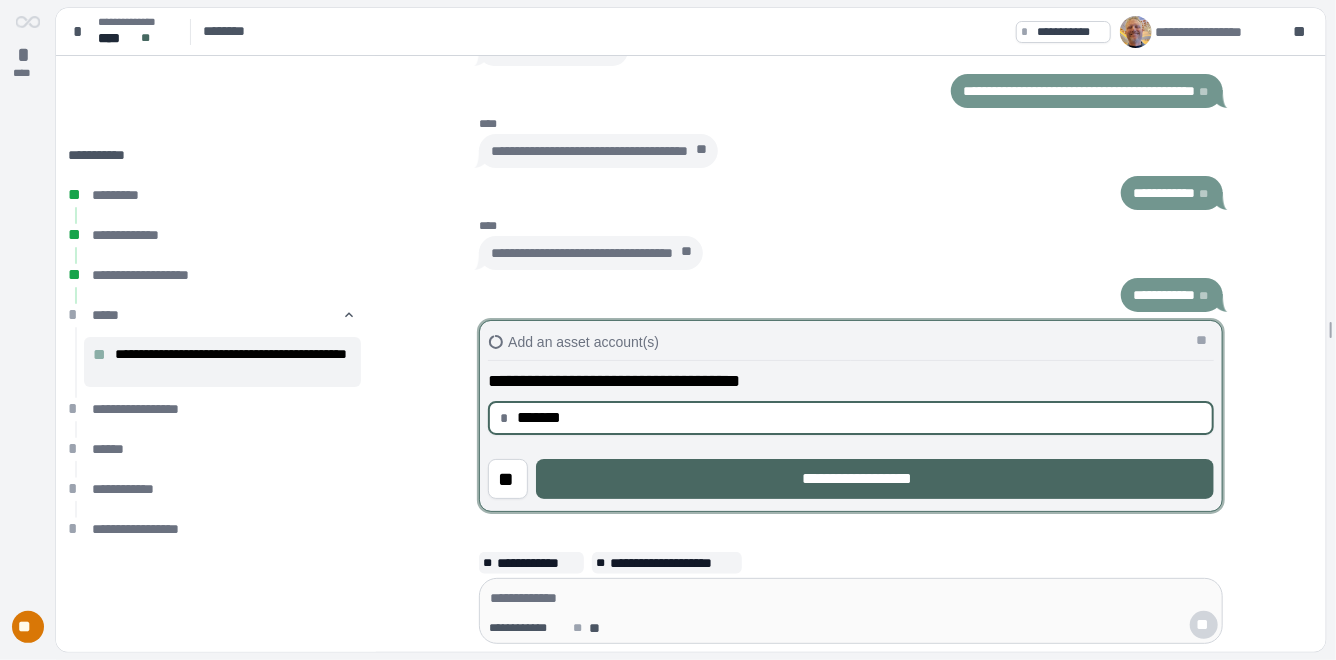 type on "**********" 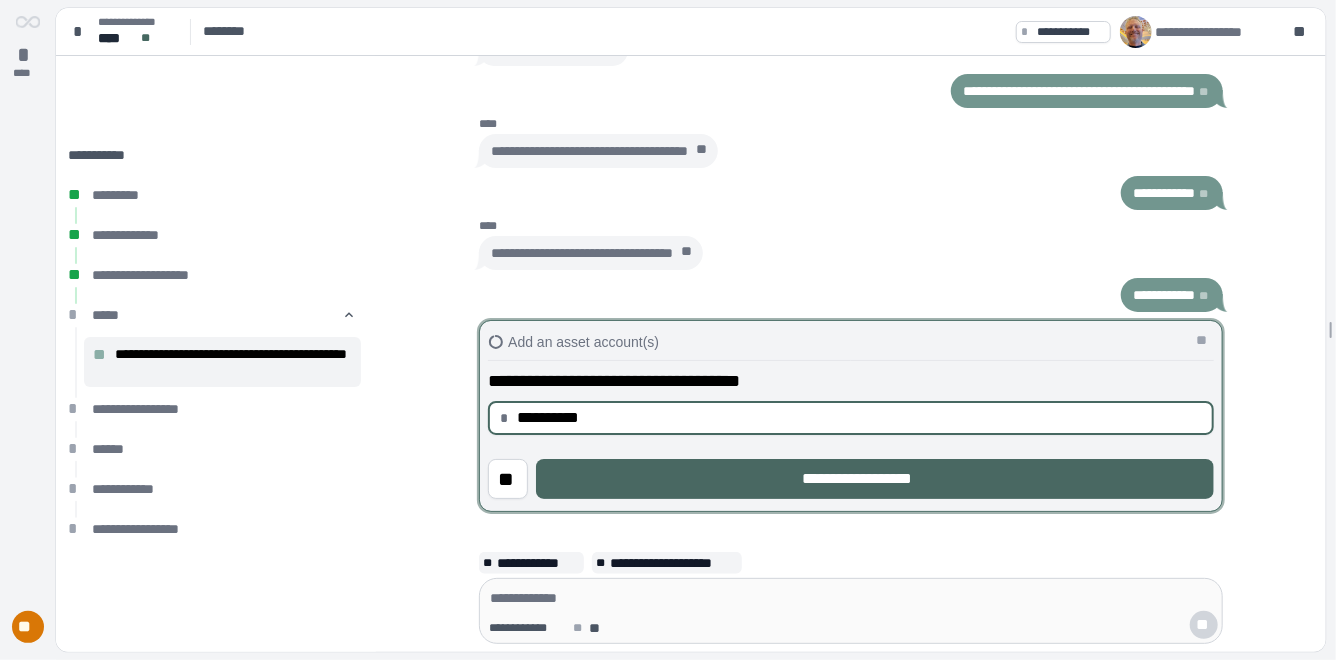 click on "**********" at bounding box center [875, 479] 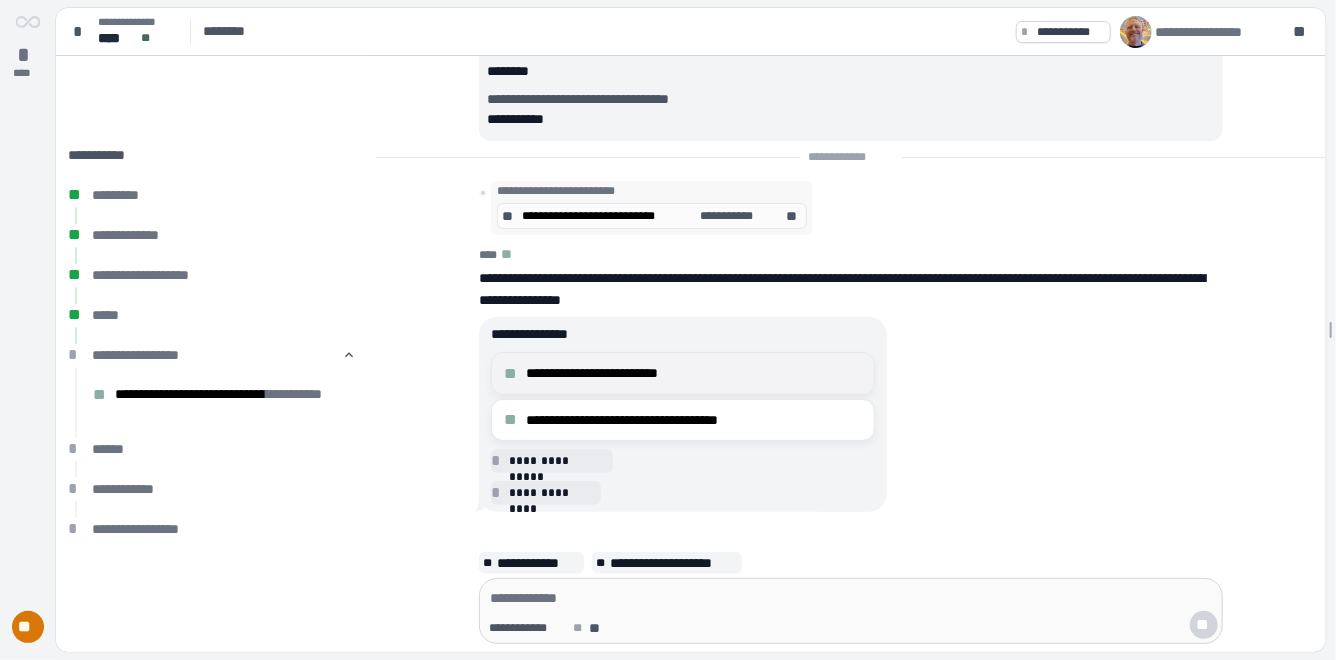 click on "**********" at bounding box center (694, 373) 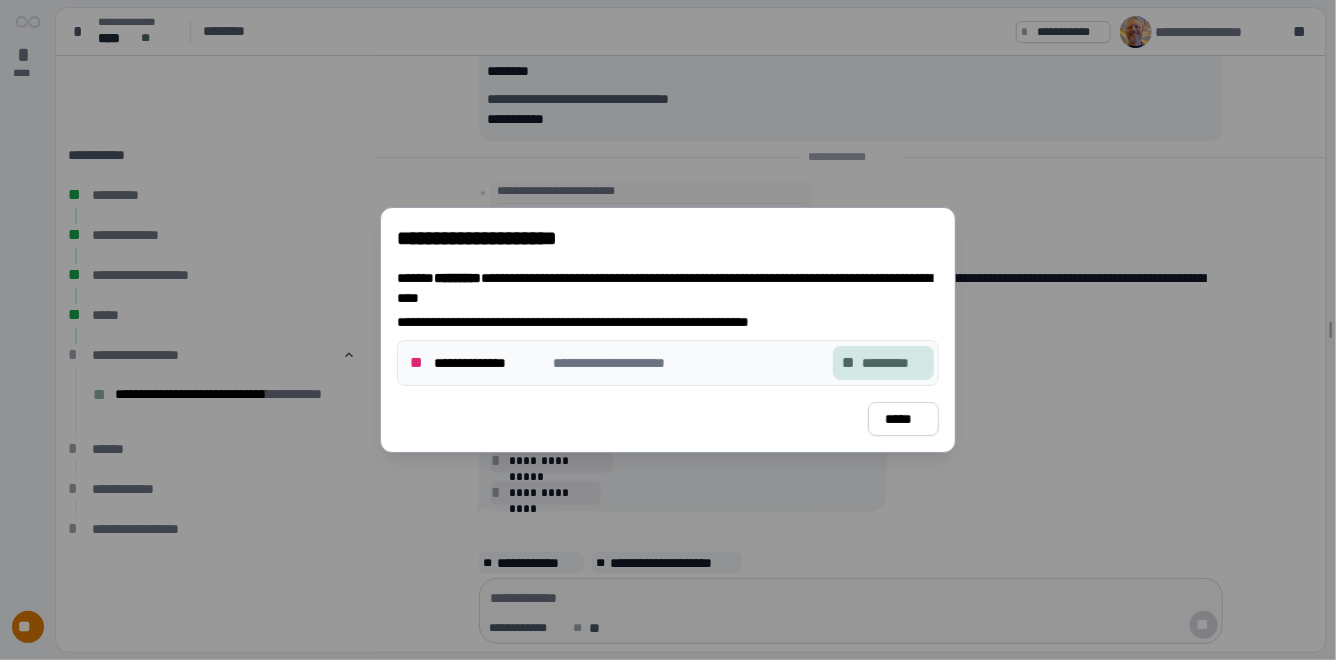 click on "*********" at bounding box center [893, 363] 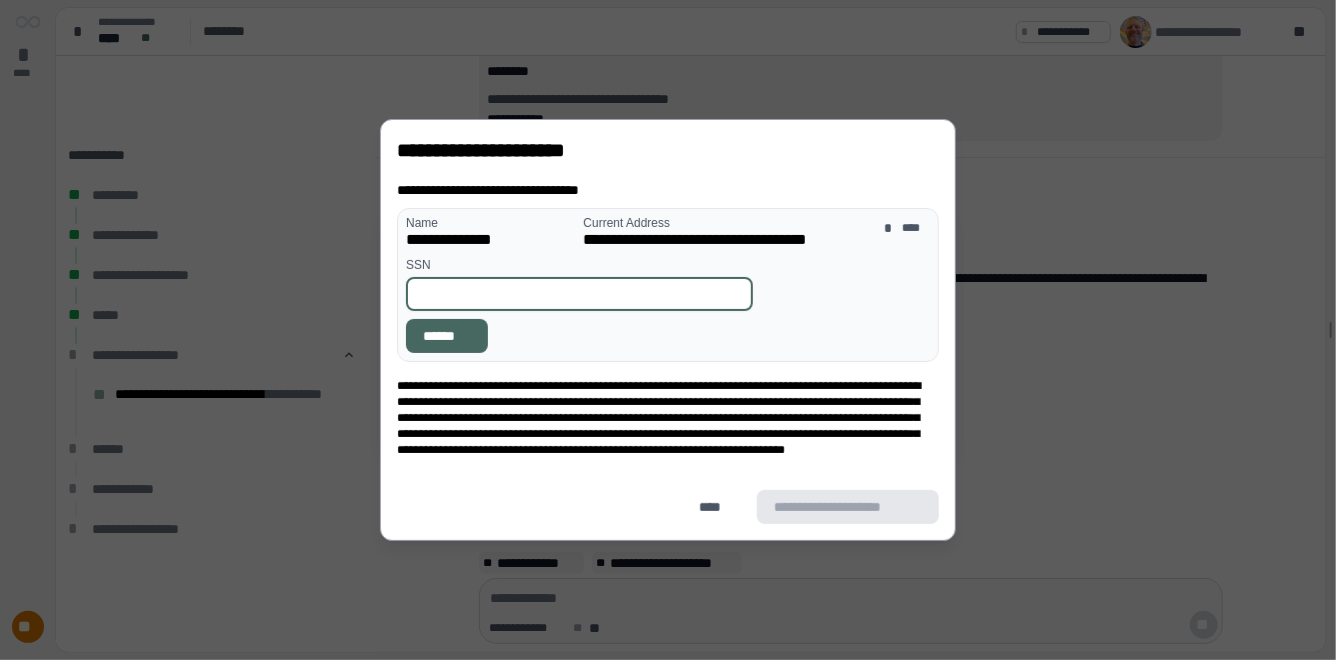 click at bounding box center [579, 294] 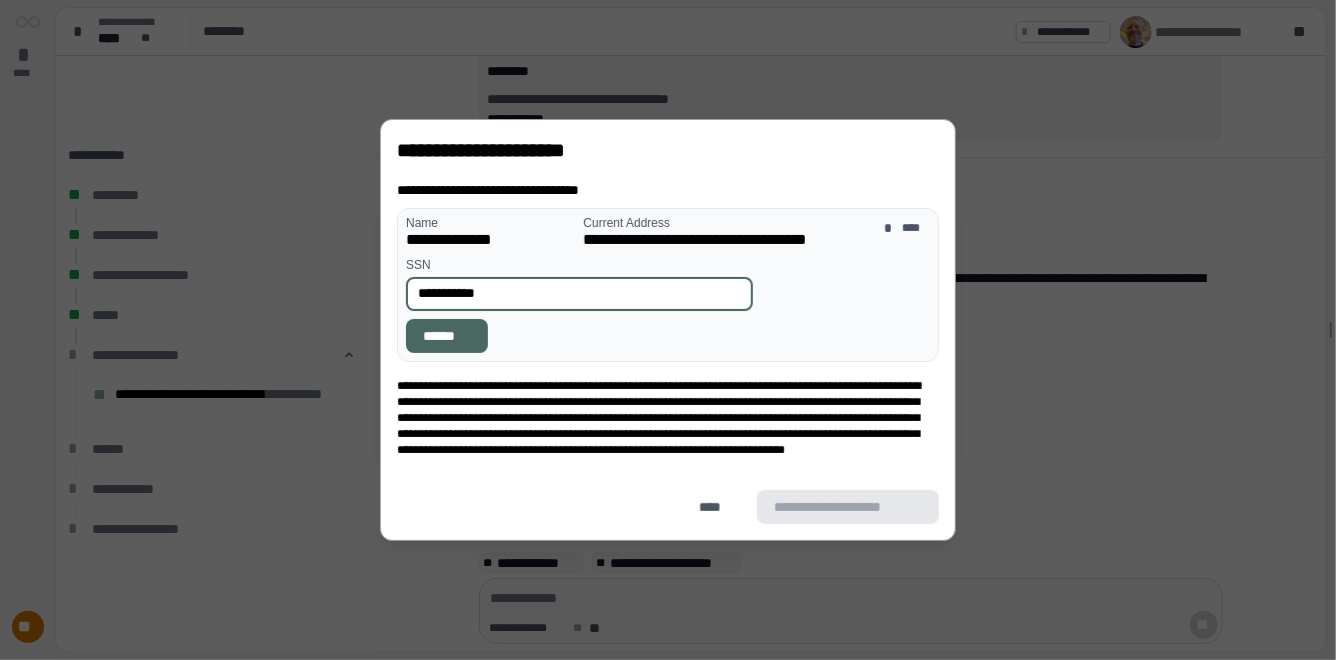 type on "**********" 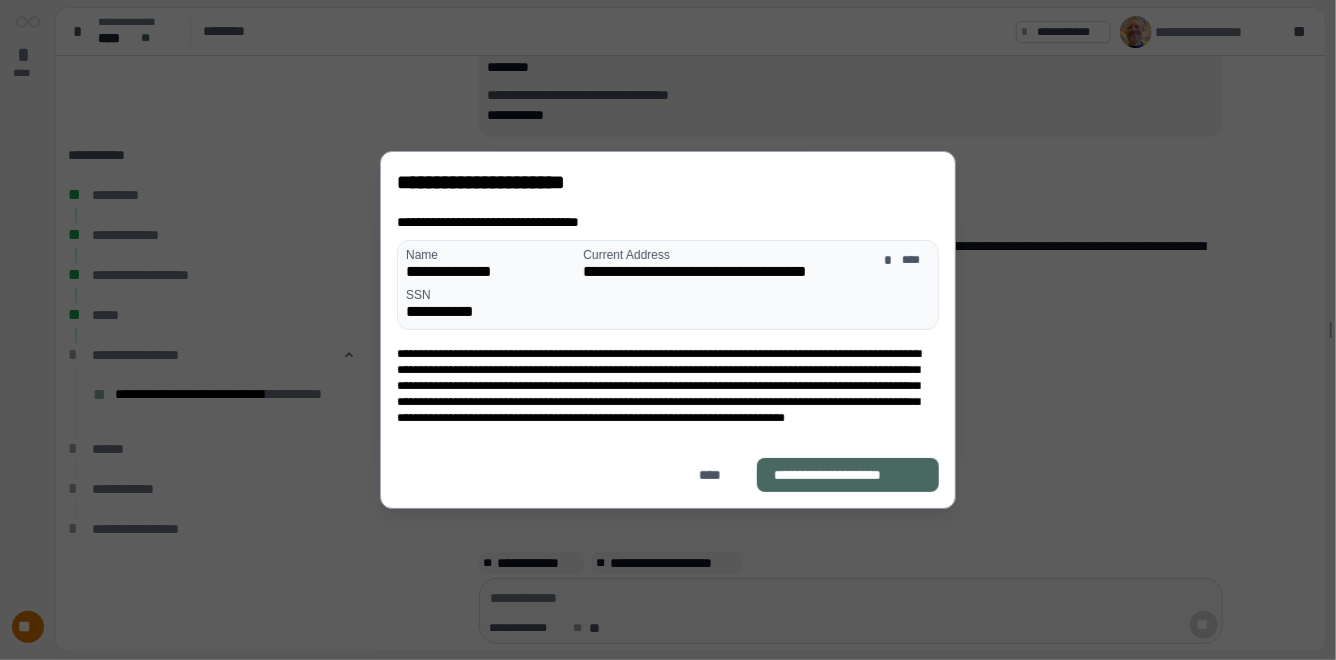 click on "**********" at bounding box center (848, 475) 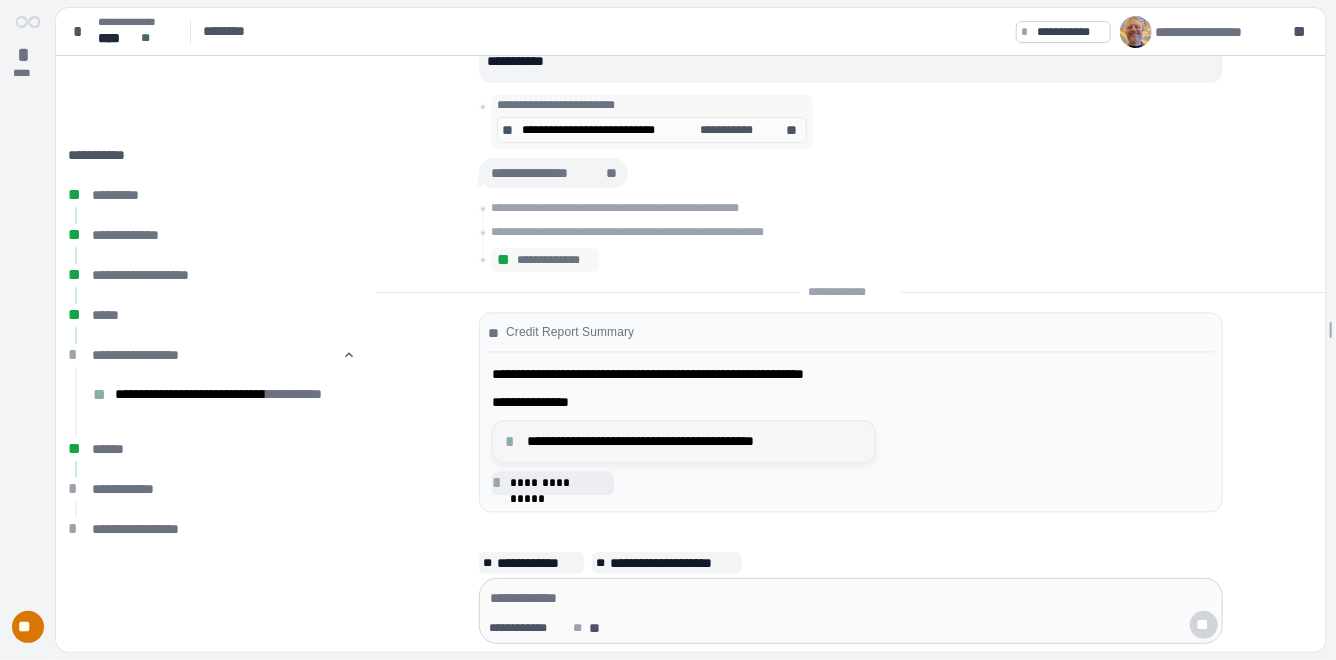 click on "**********" at bounding box center (695, 442) 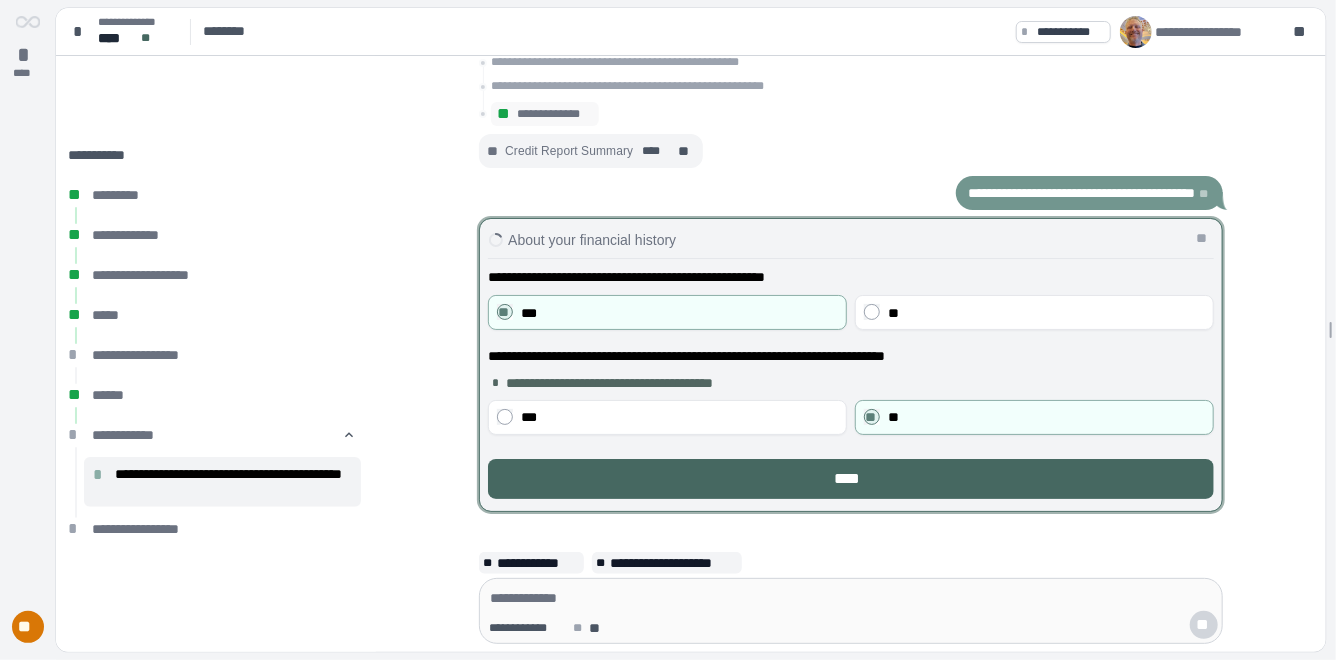 click on "****" at bounding box center [851, 471] 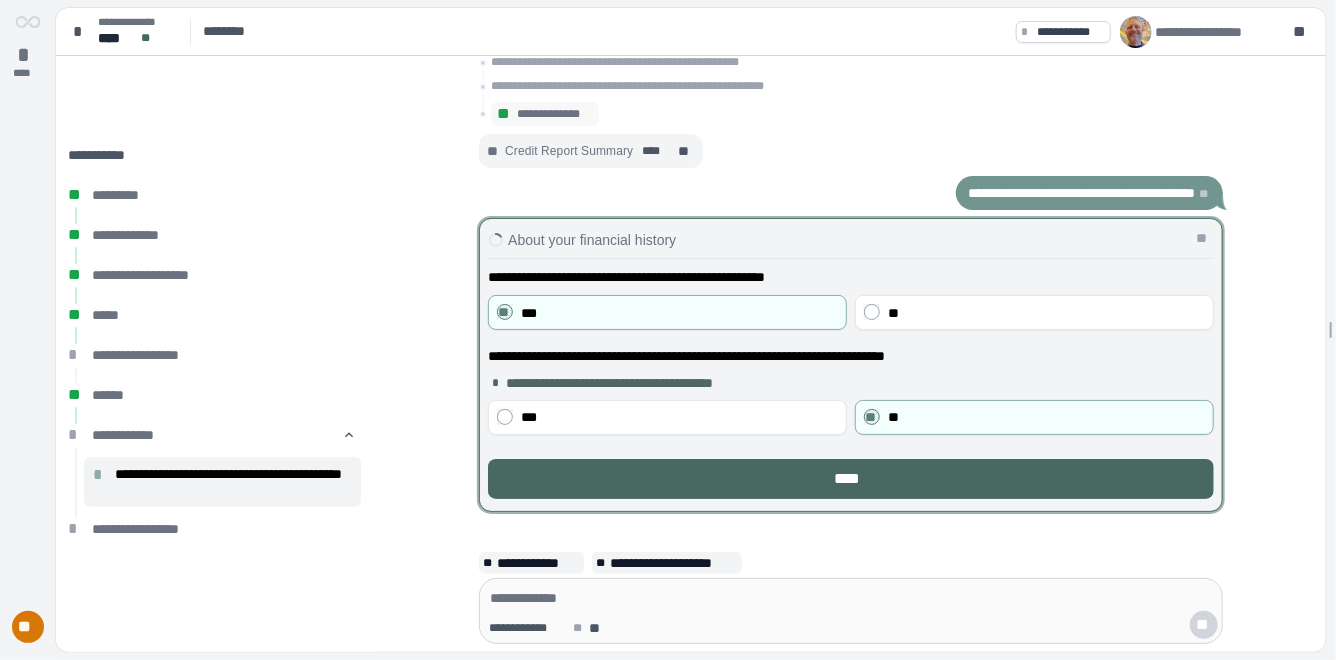 click on "****" at bounding box center [851, 479] 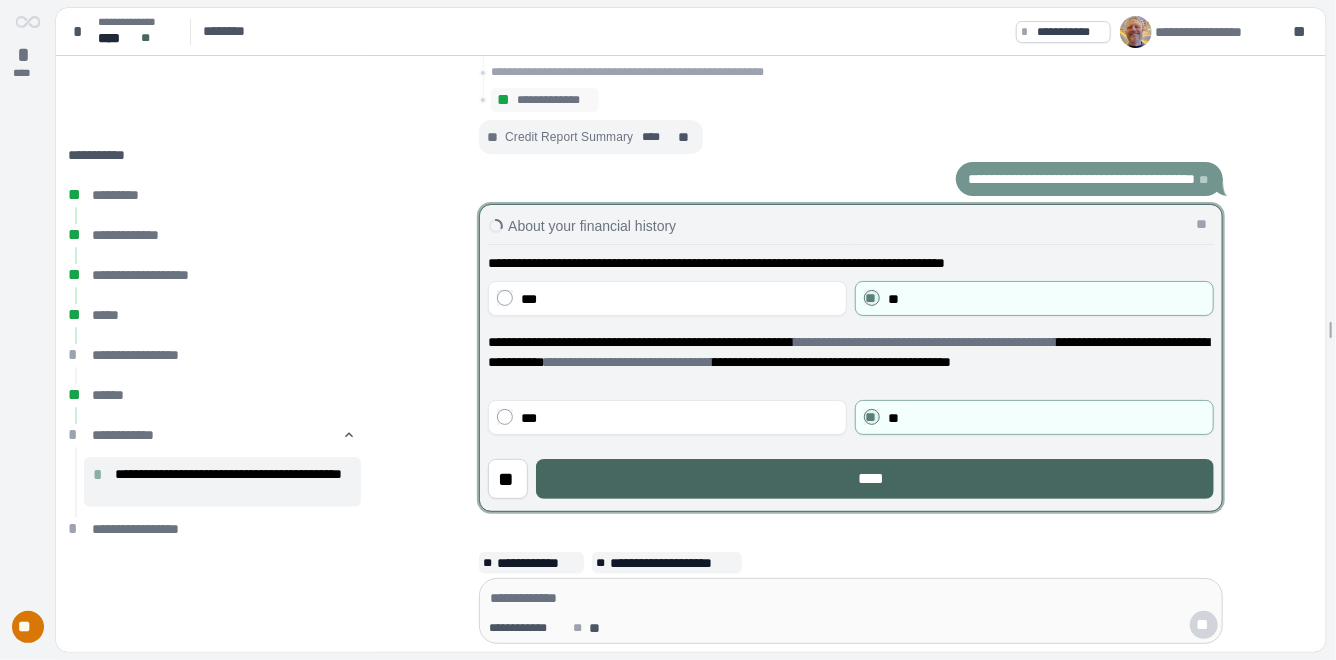click on "****" at bounding box center [875, 479] 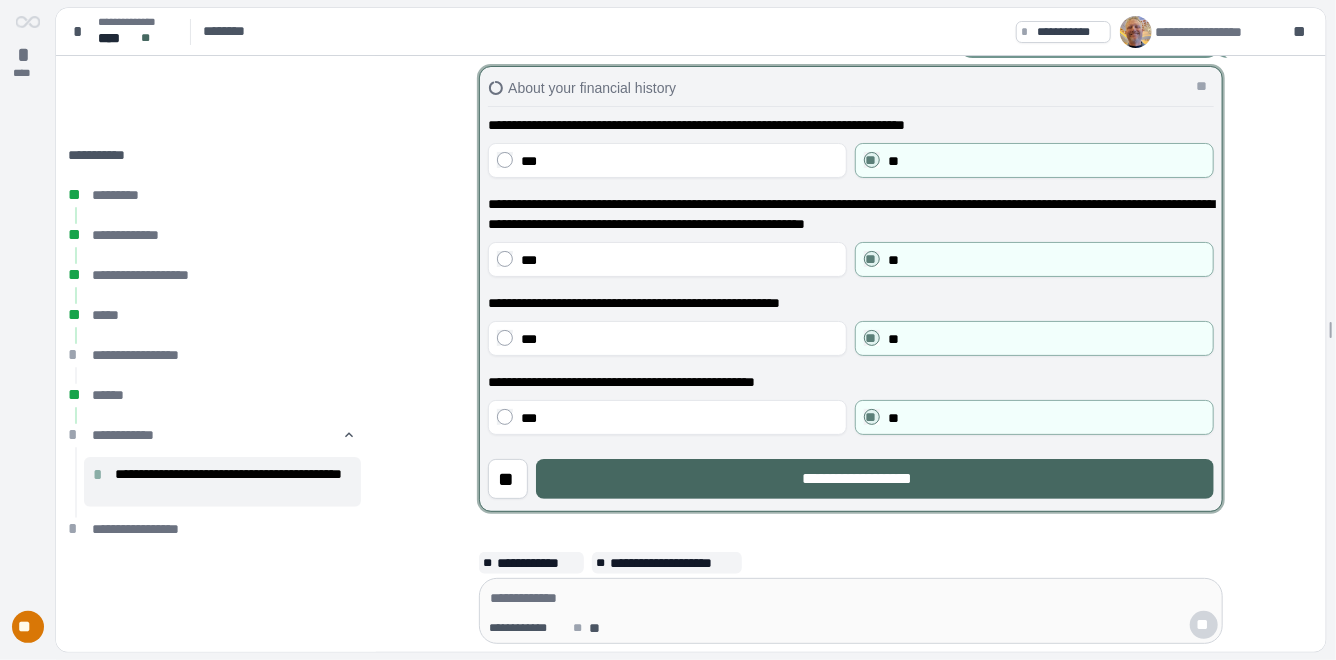 click on "**********" at bounding box center [875, 479] 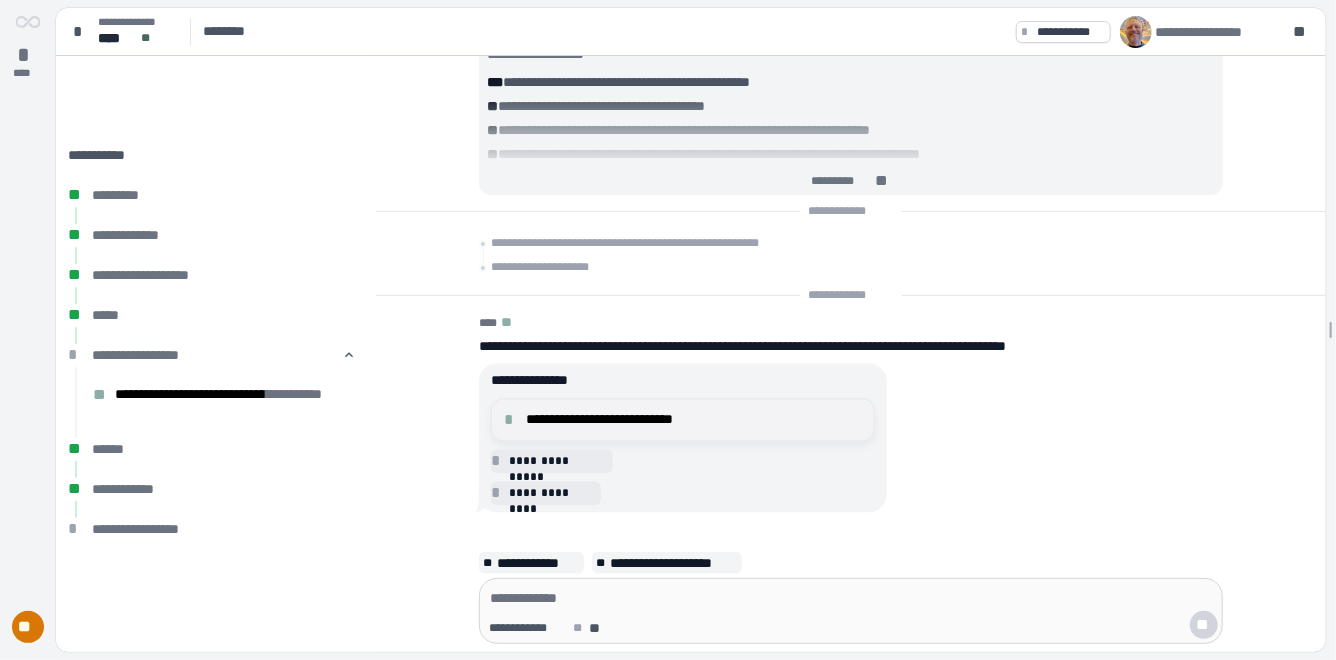 click on "**********" at bounding box center (694, 420) 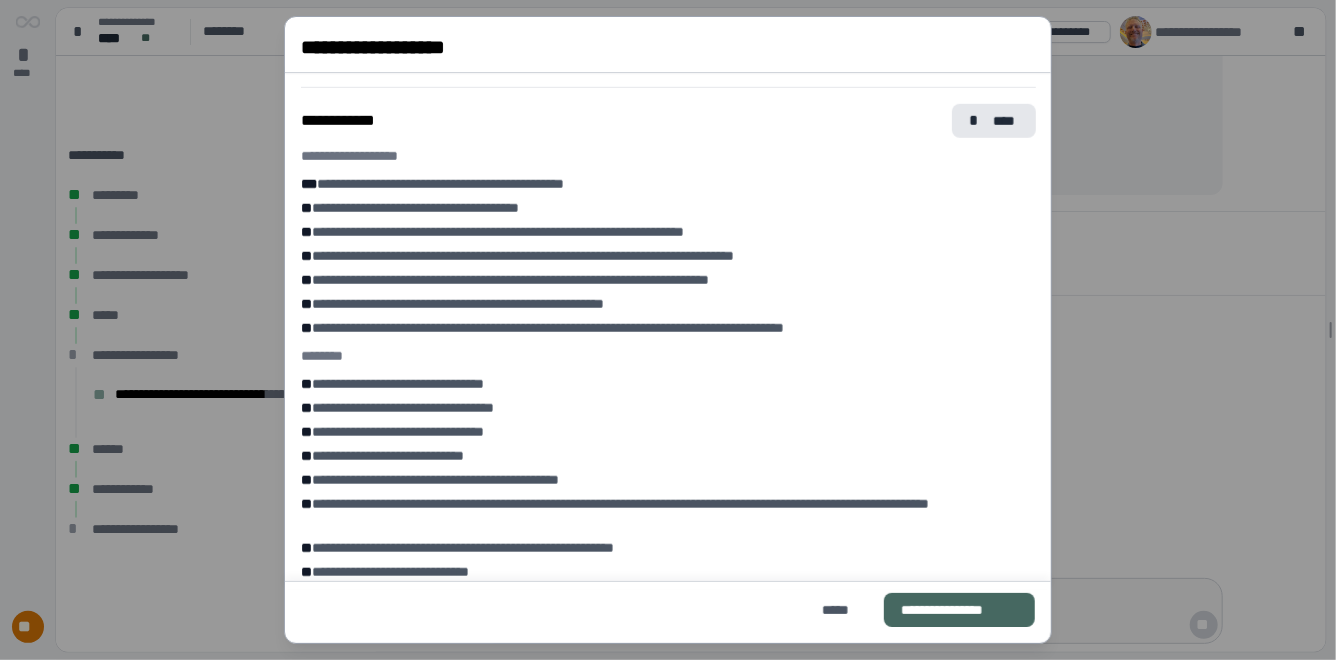 scroll, scrollTop: 825, scrollLeft: 0, axis: vertical 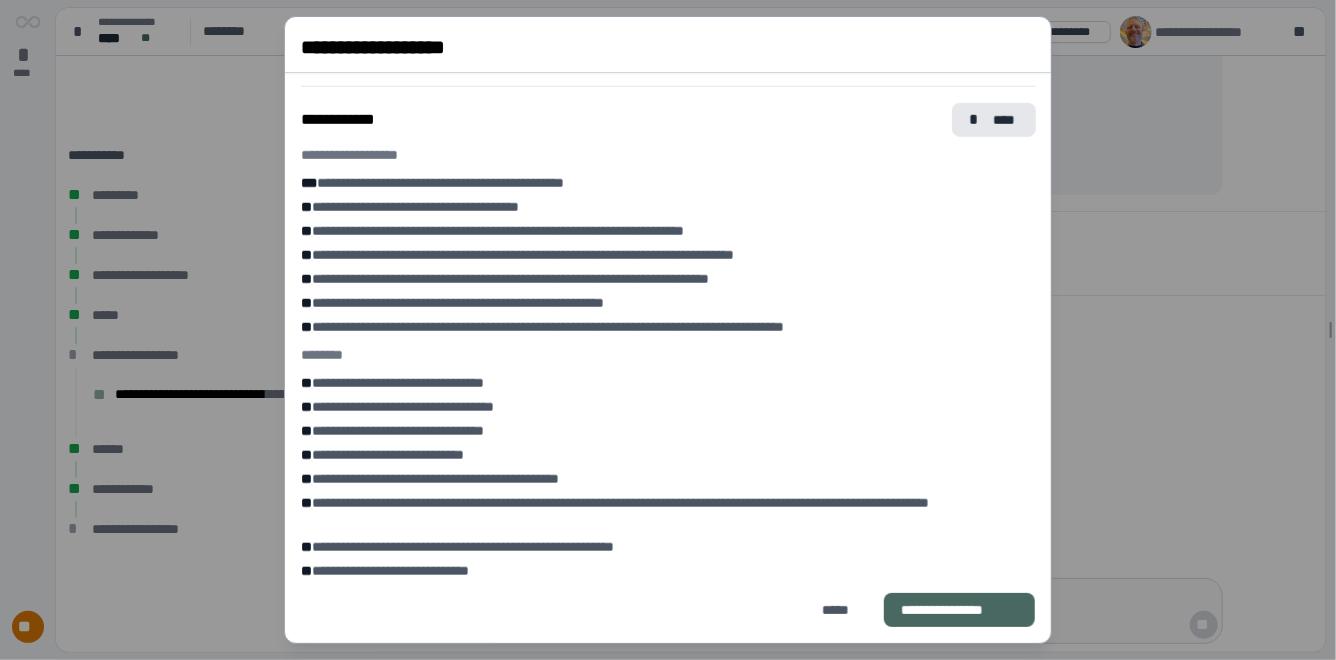 click on "**********" at bounding box center [959, 610] 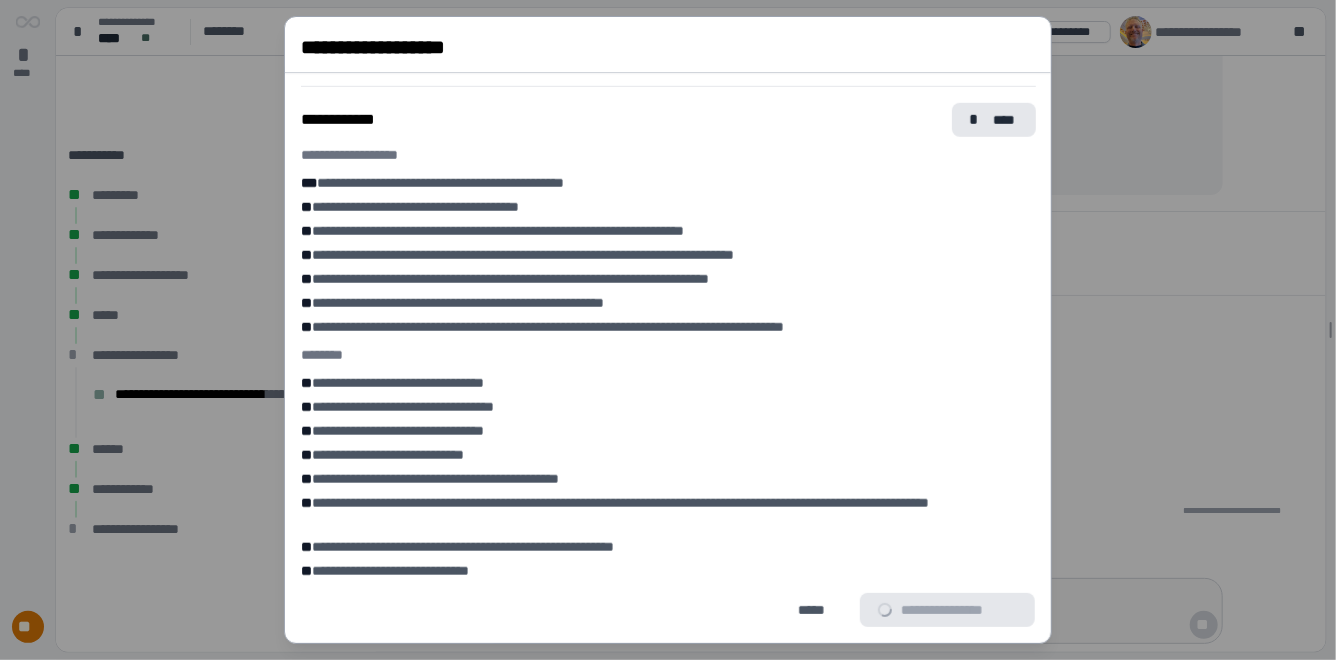 scroll, scrollTop: 0, scrollLeft: 0, axis: both 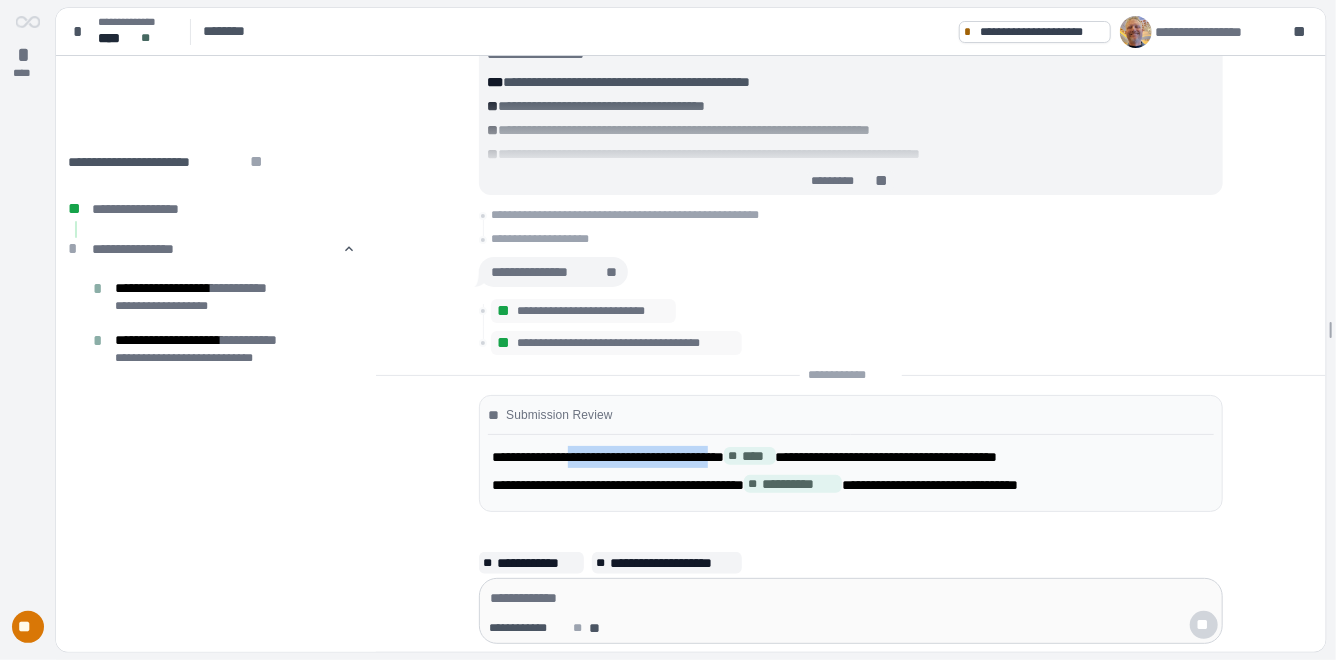 drag, startPoint x: 592, startPoint y: 454, endPoint x: 765, endPoint y: 450, distance: 173.04623 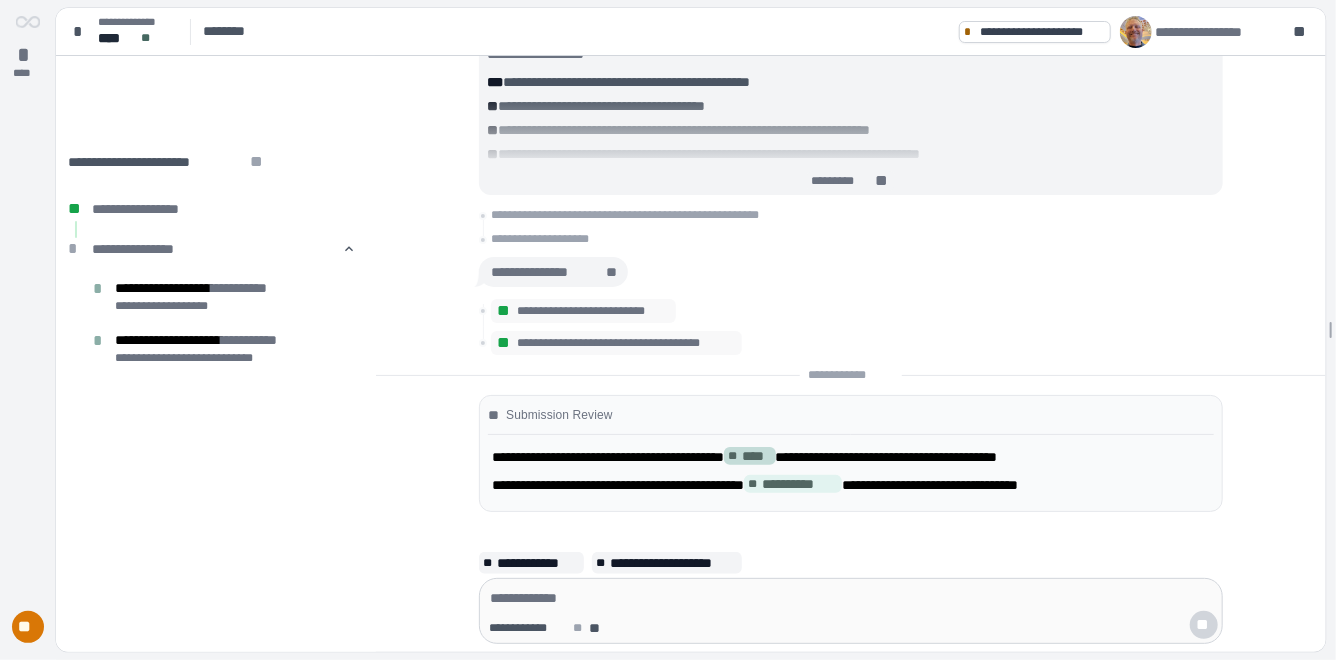 click on "****" at bounding box center (757, 456) 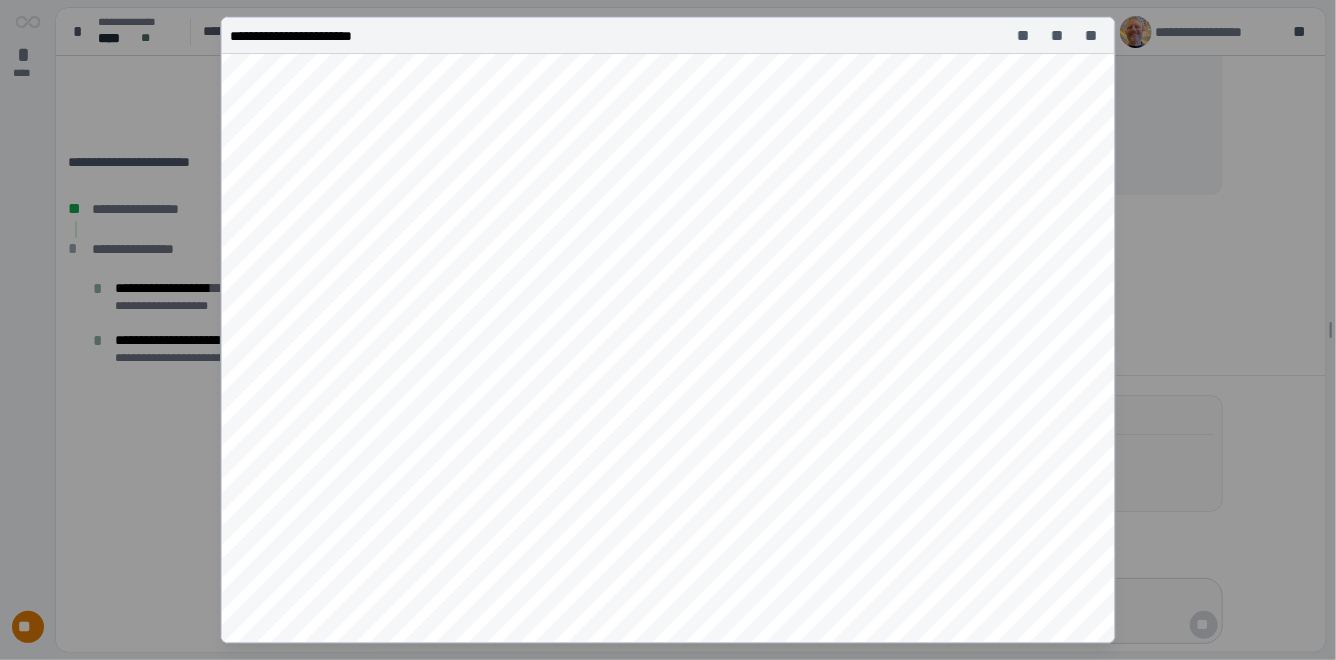 scroll, scrollTop: 576, scrollLeft: 0, axis: vertical 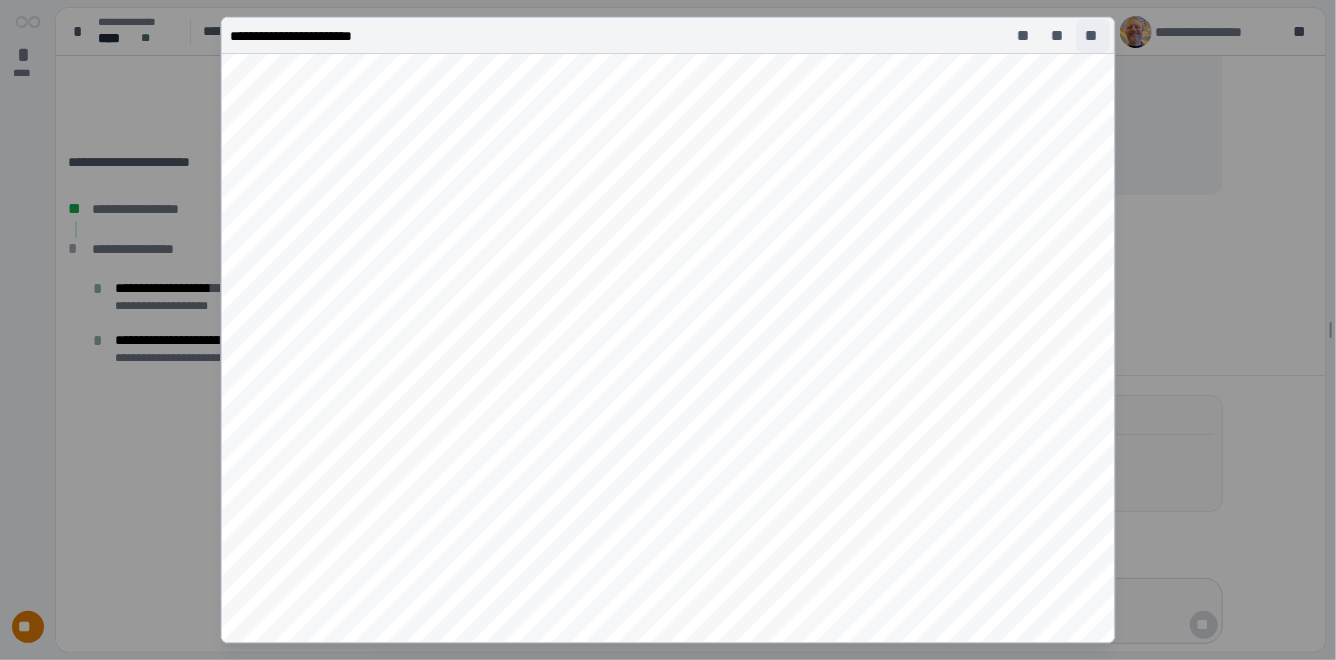 click on "**" at bounding box center (1093, 36) 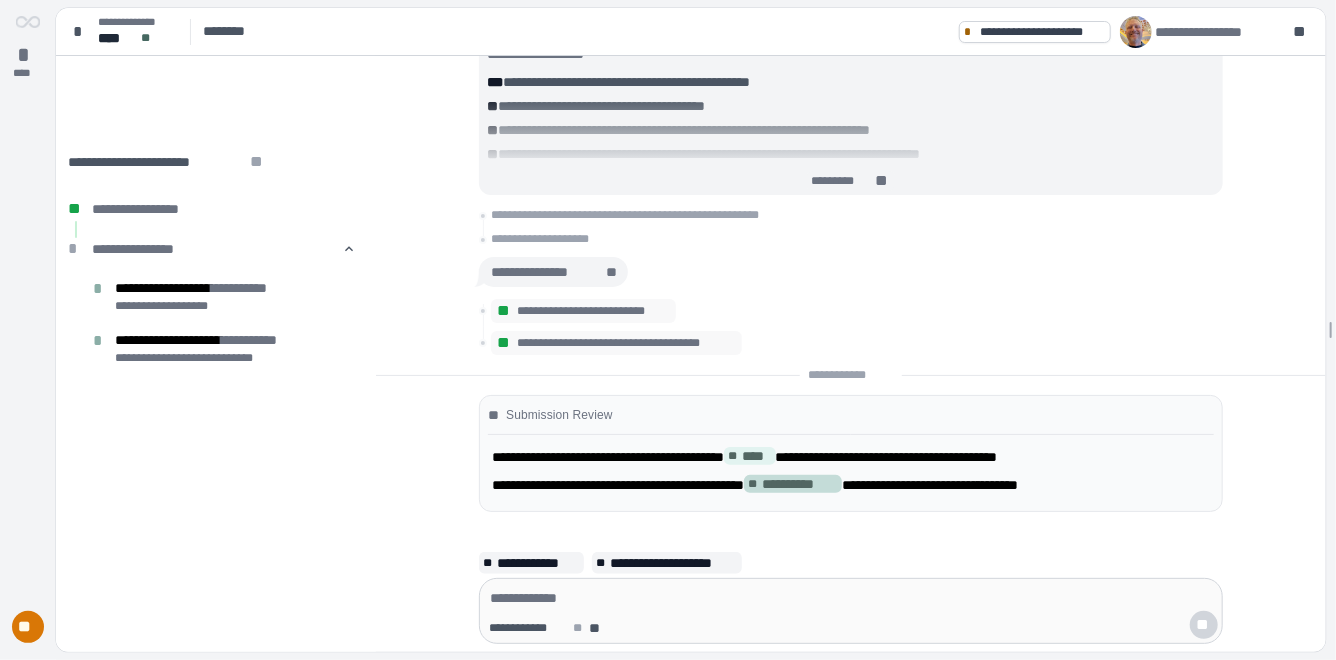 click on "**********" at bounding box center [800, 484] 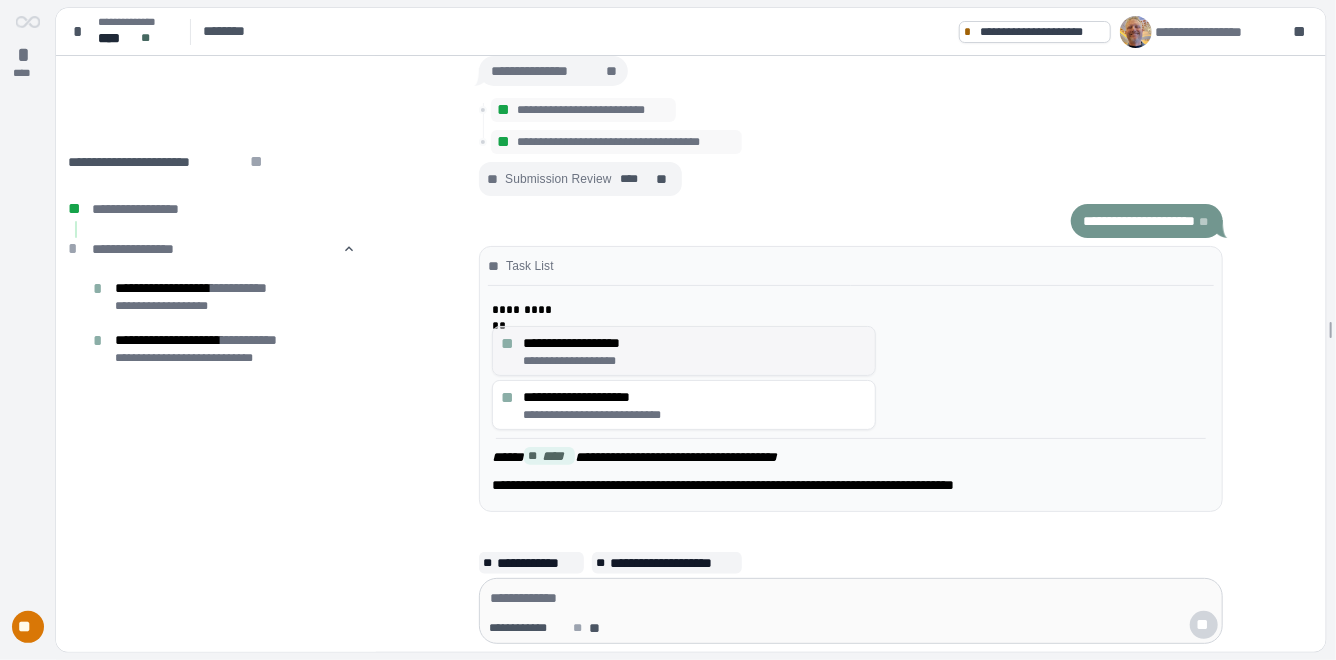 click on "**********" at bounding box center (695, 343) 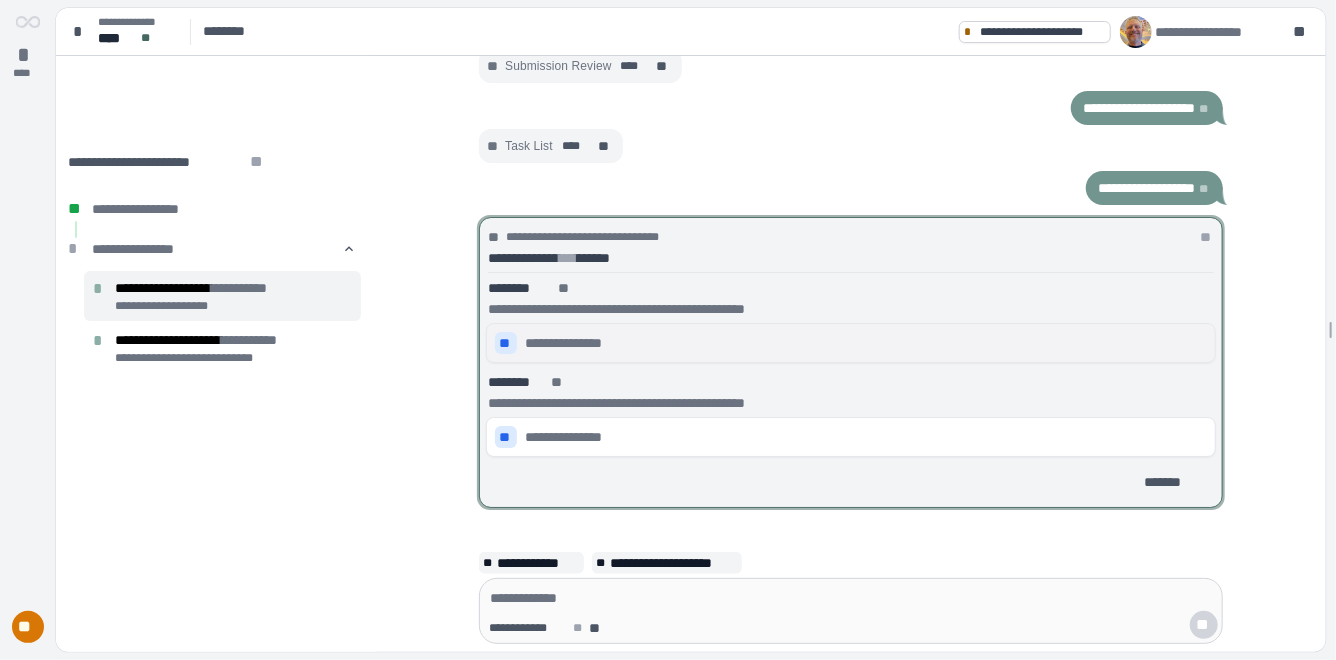 click on "**" at bounding box center [506, 343] 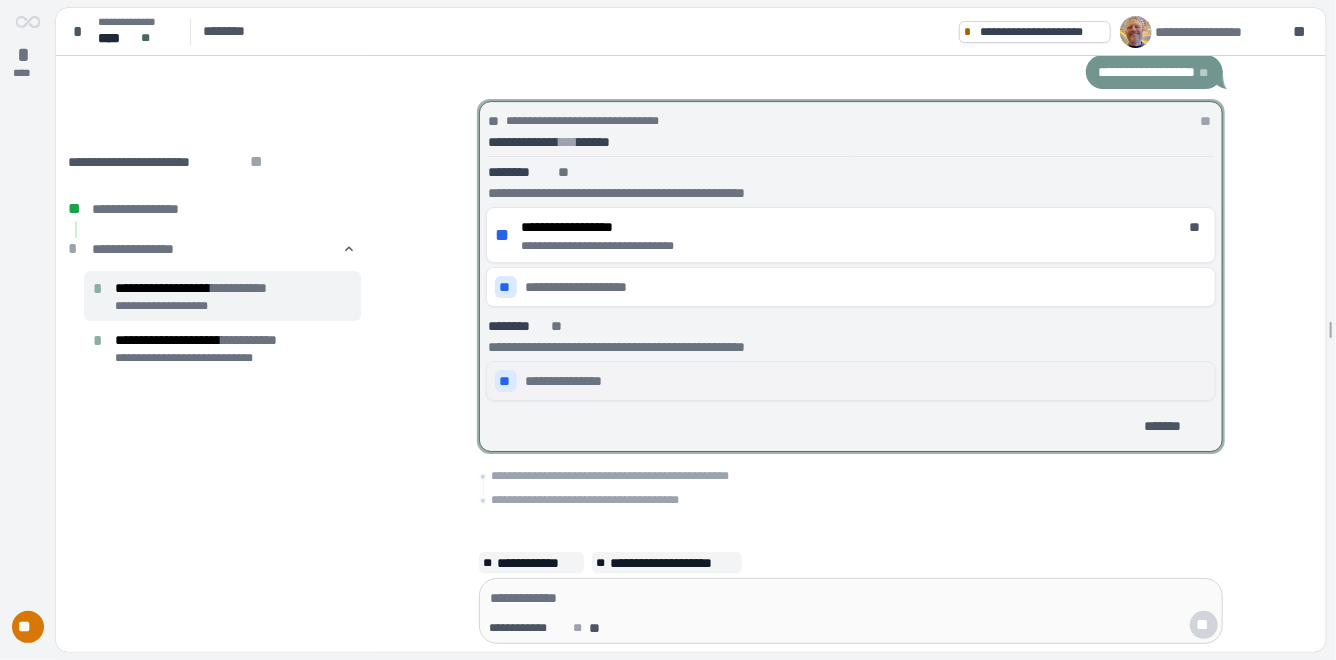click on "**" at bounding box center [506, 381] 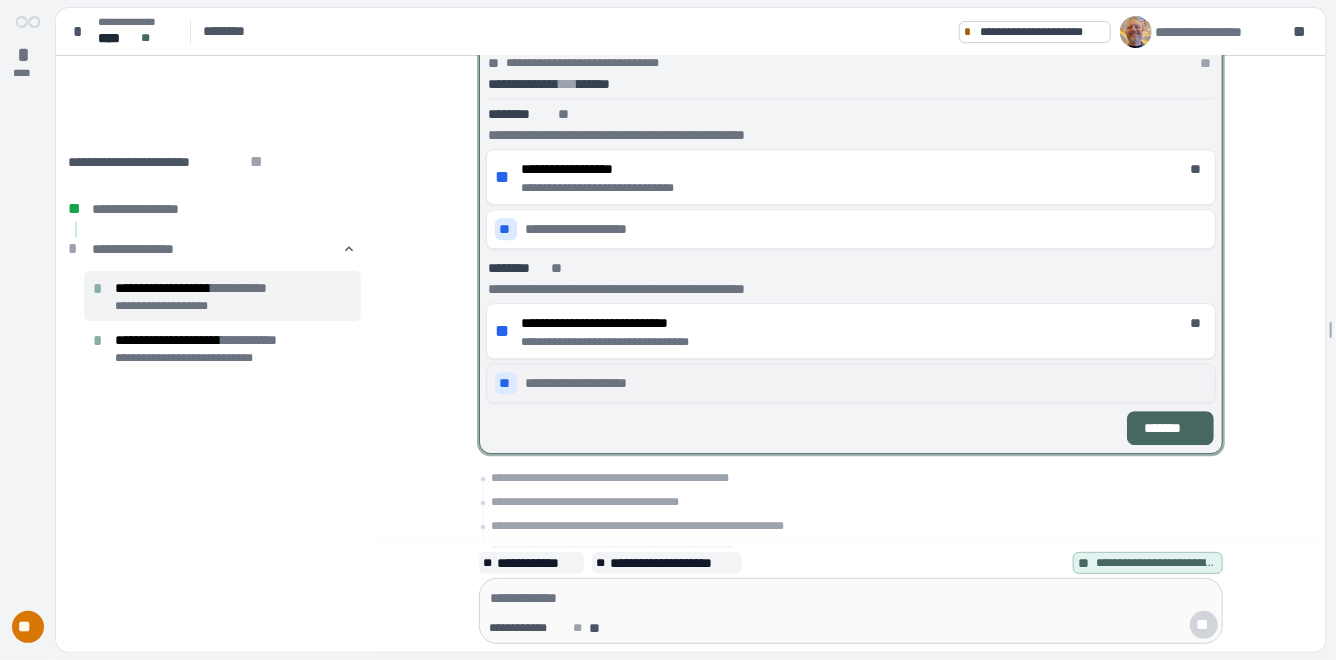 scroll, scrollTop: 55, scrollLeft: 0, axis: vertical 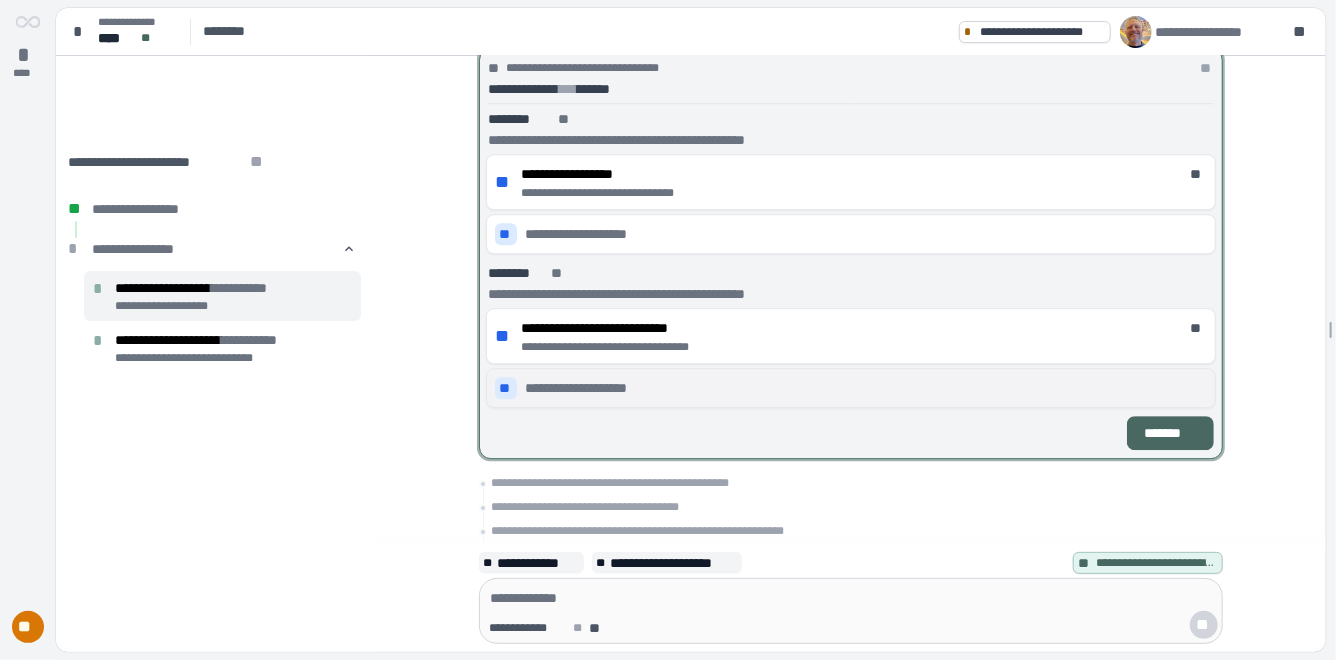 click on "*******" at bounding box center (1170, 433) 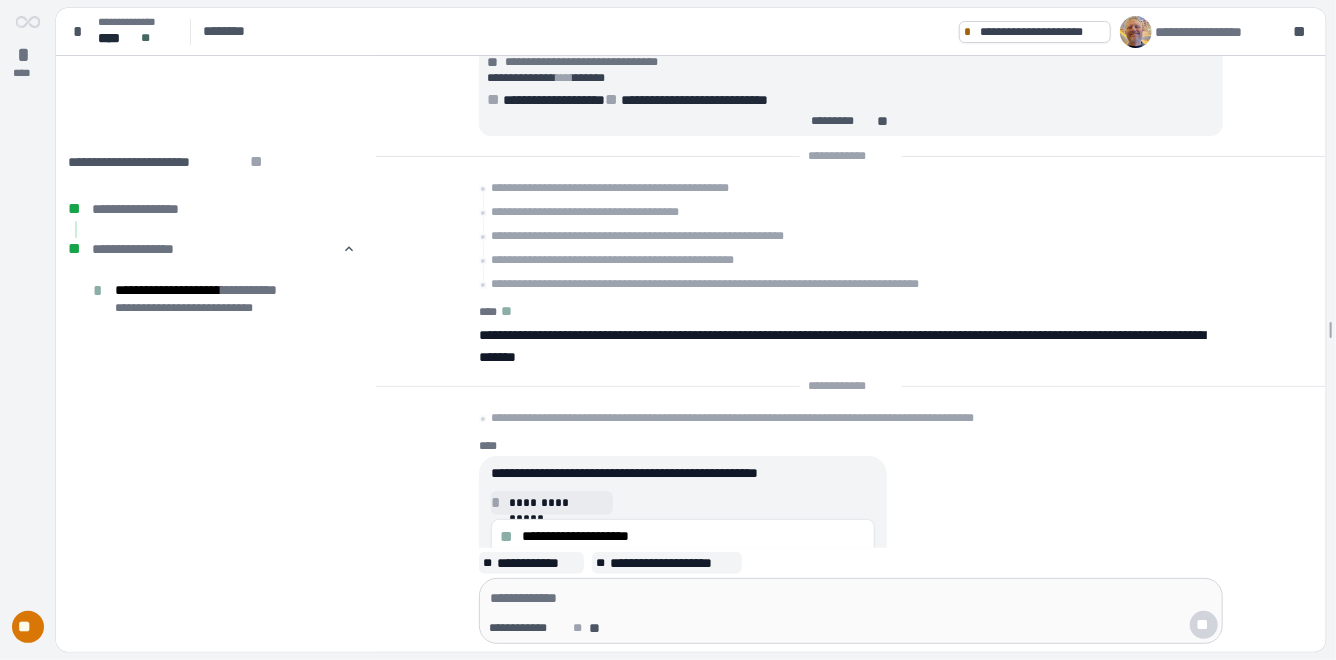 scroll, scrollTop: 0, scrollLeft: 0, axis: both 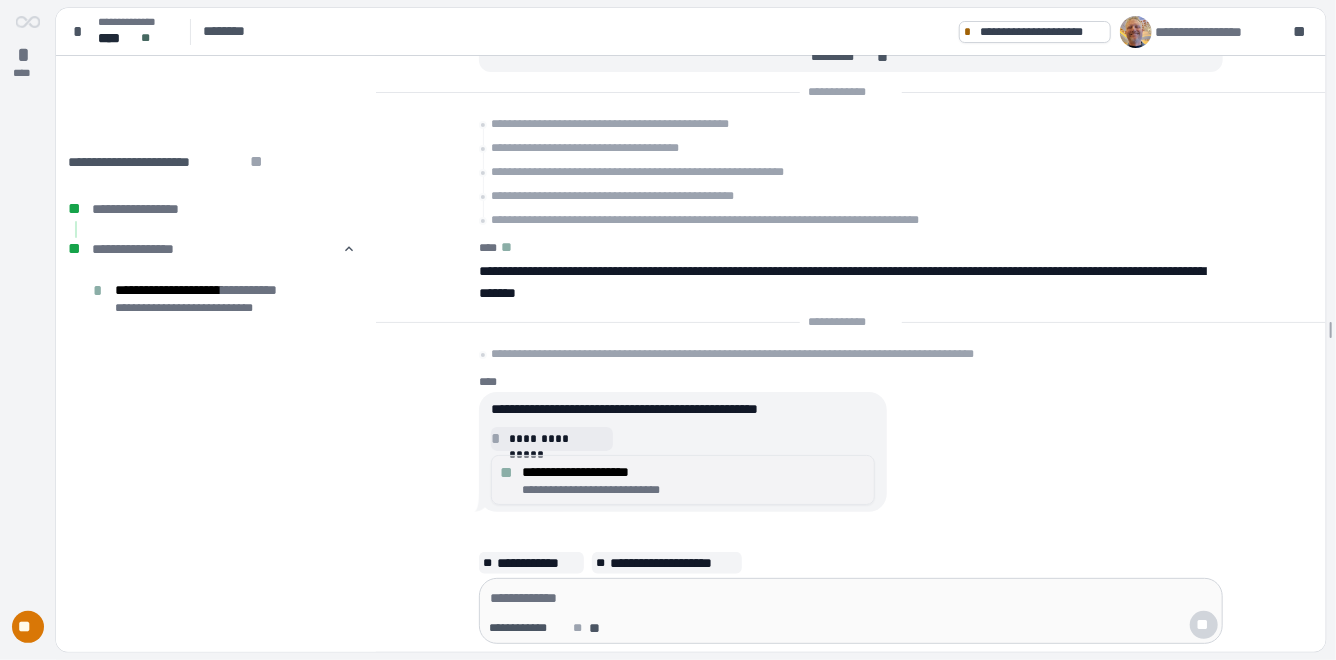 click on "**********" at bounding box center (694, 472) 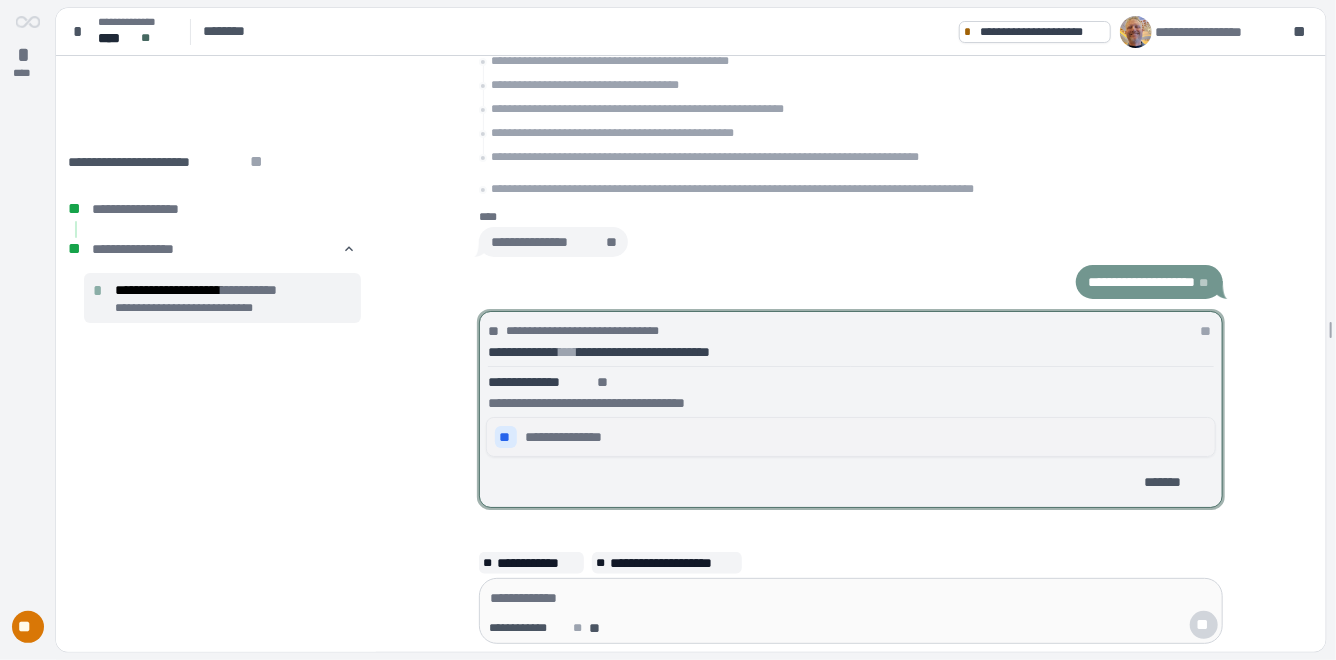 click on "**" at bounding box center (506, 437) 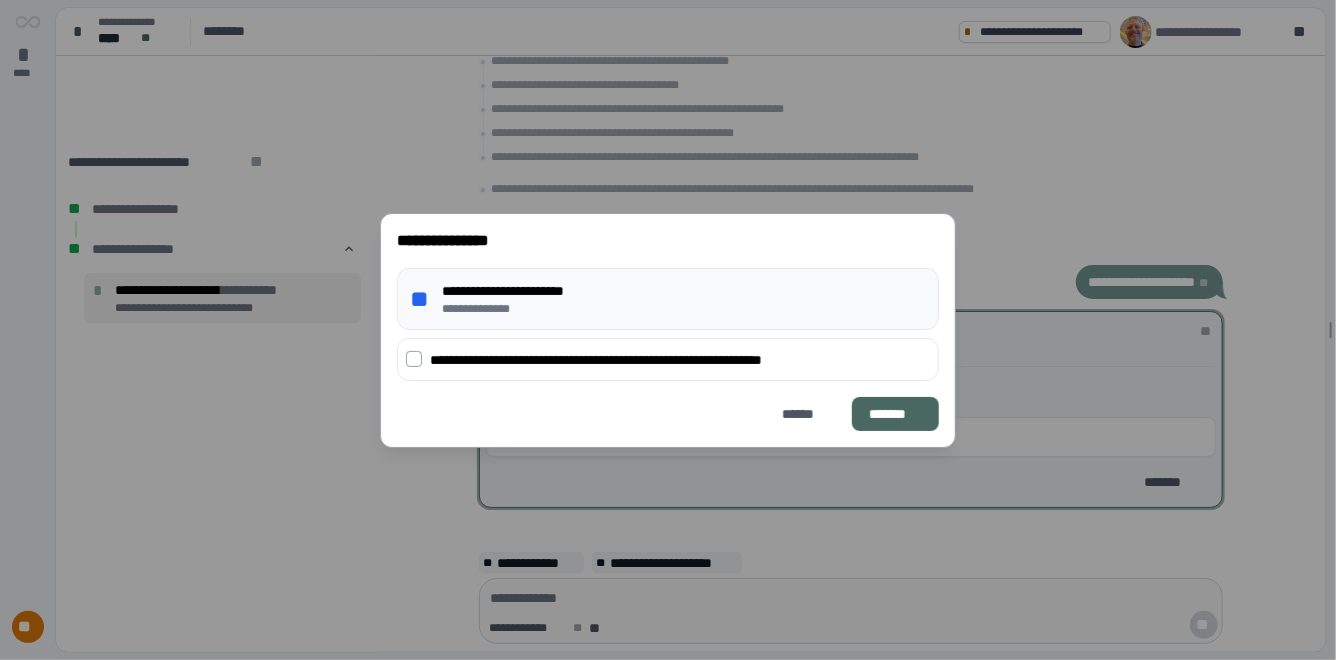 click on "*******" at bounding box center (895, 414) 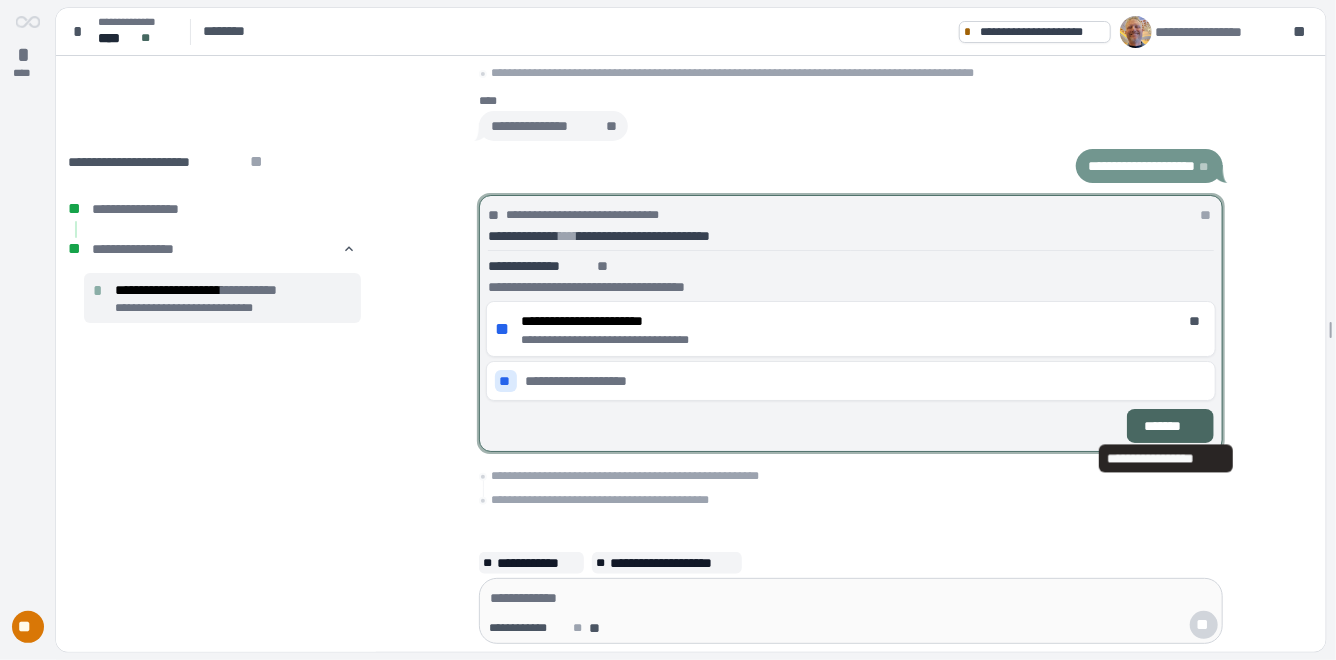 click on "*******" at bounding box center (1170, 426) 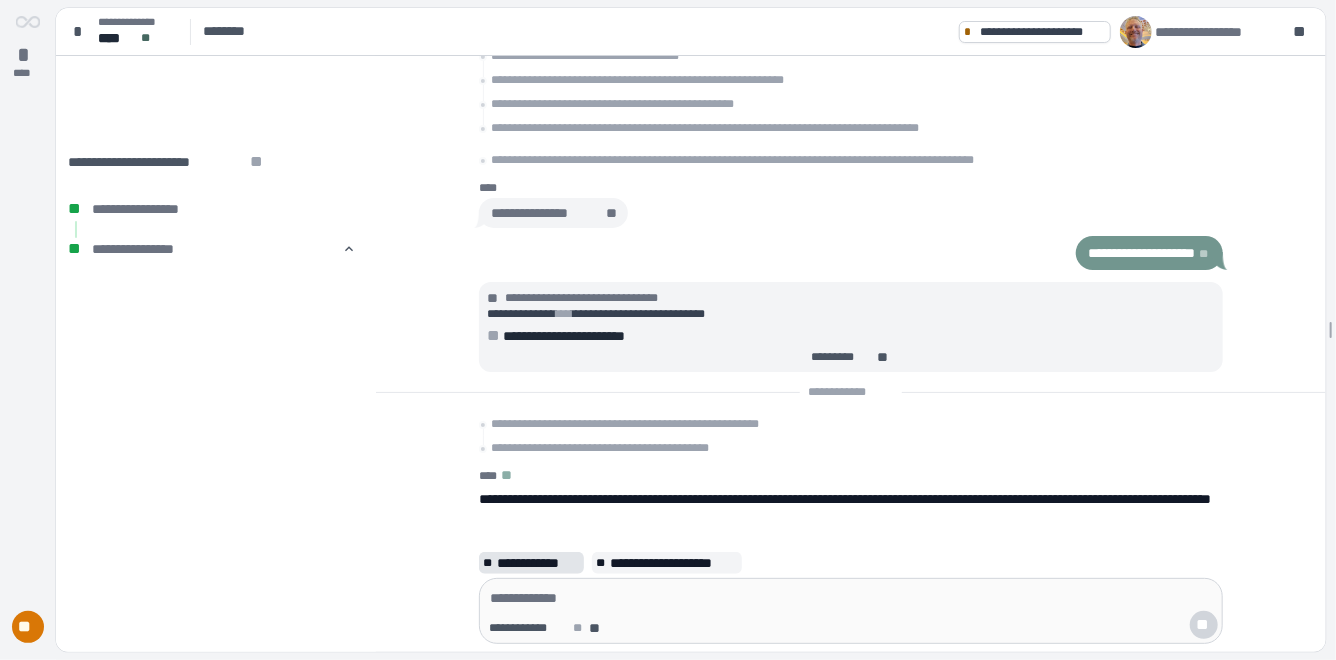 click on "**********" at bounding box center [538, 563] 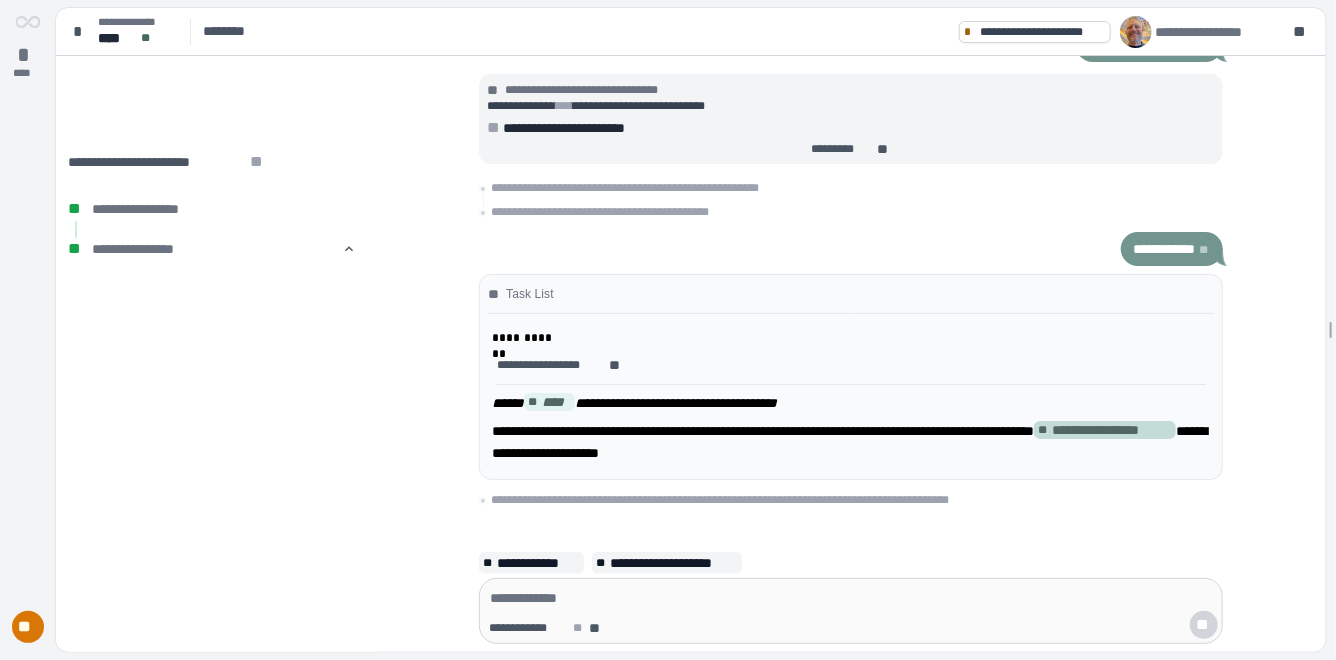 click on "**********" at bounding box center (1112, 430) 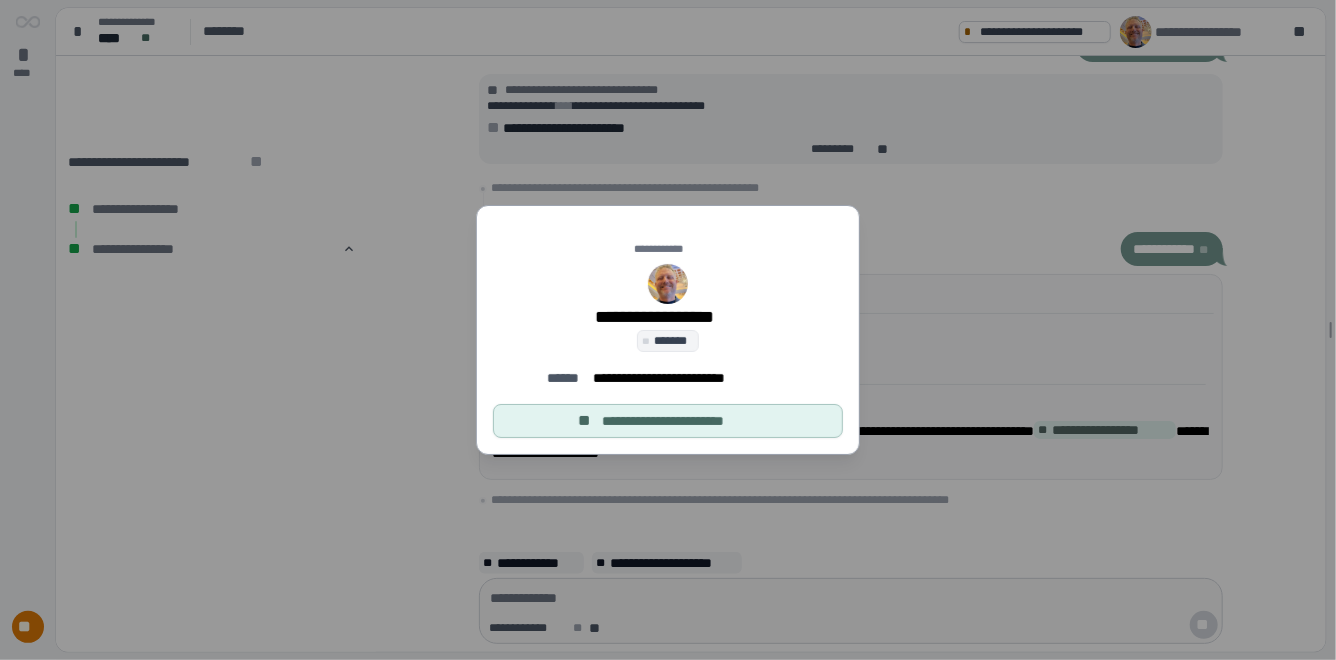 click on "**********" at bounding box center (668, 330) 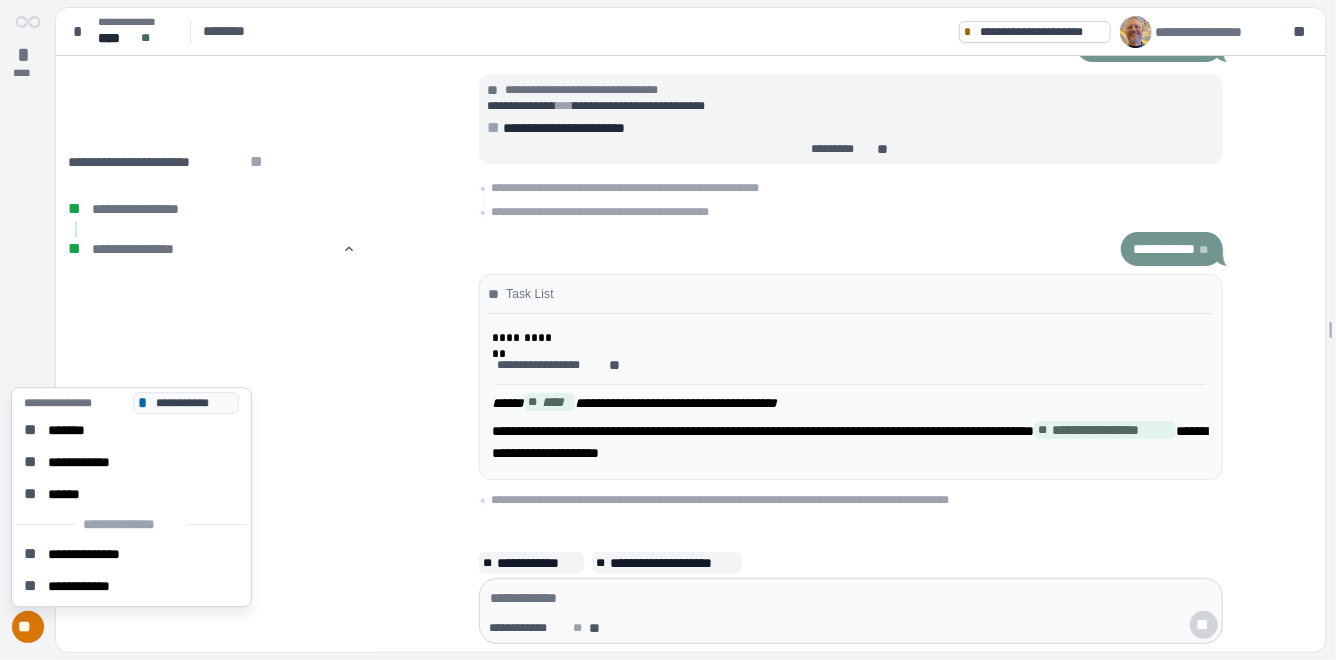 click on "**" at bounding box center [27, 627] 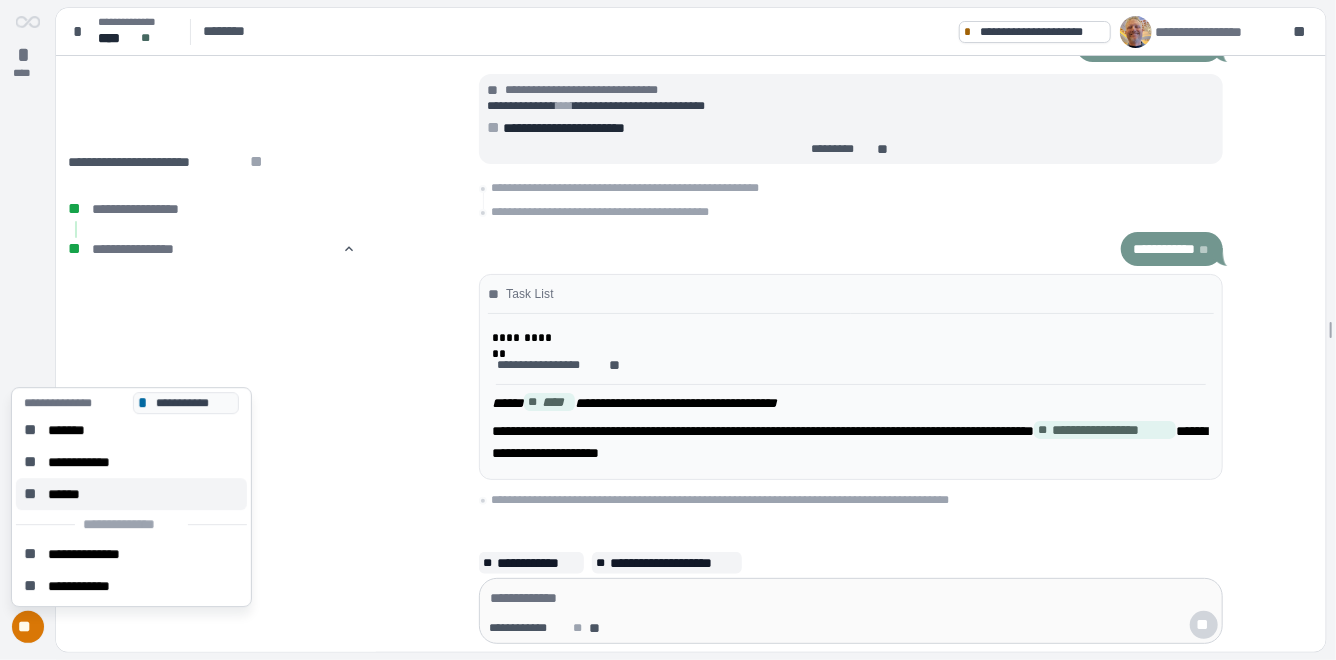 click on "** ******" at bounding box center (131, 494) 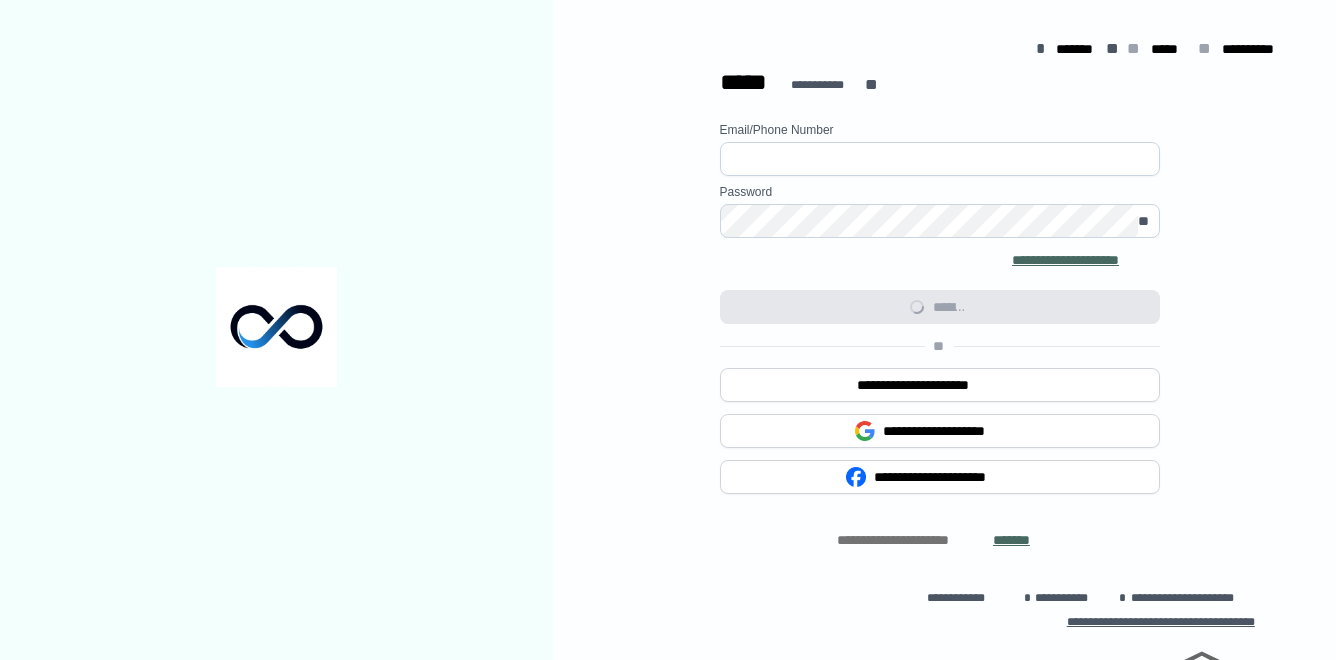 scroll, scrollTop: 0, scrollLeft: 0, axis: both 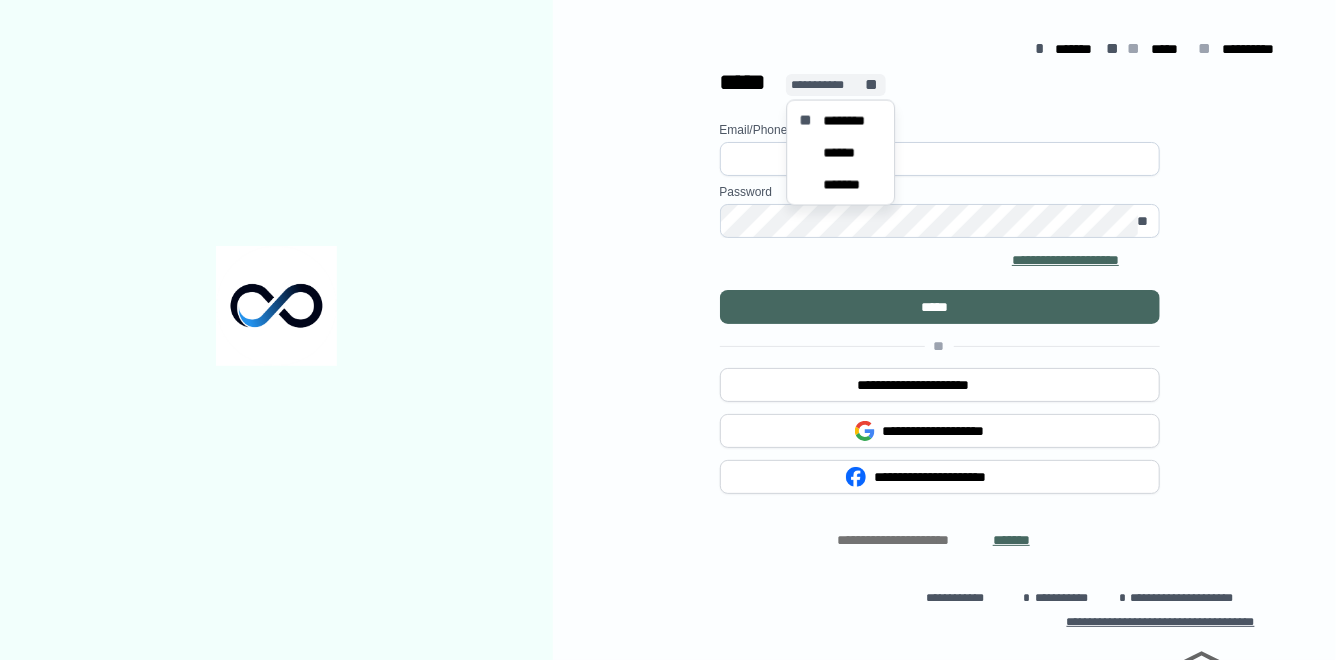 click on "**********" at bounding box center [827, 85] 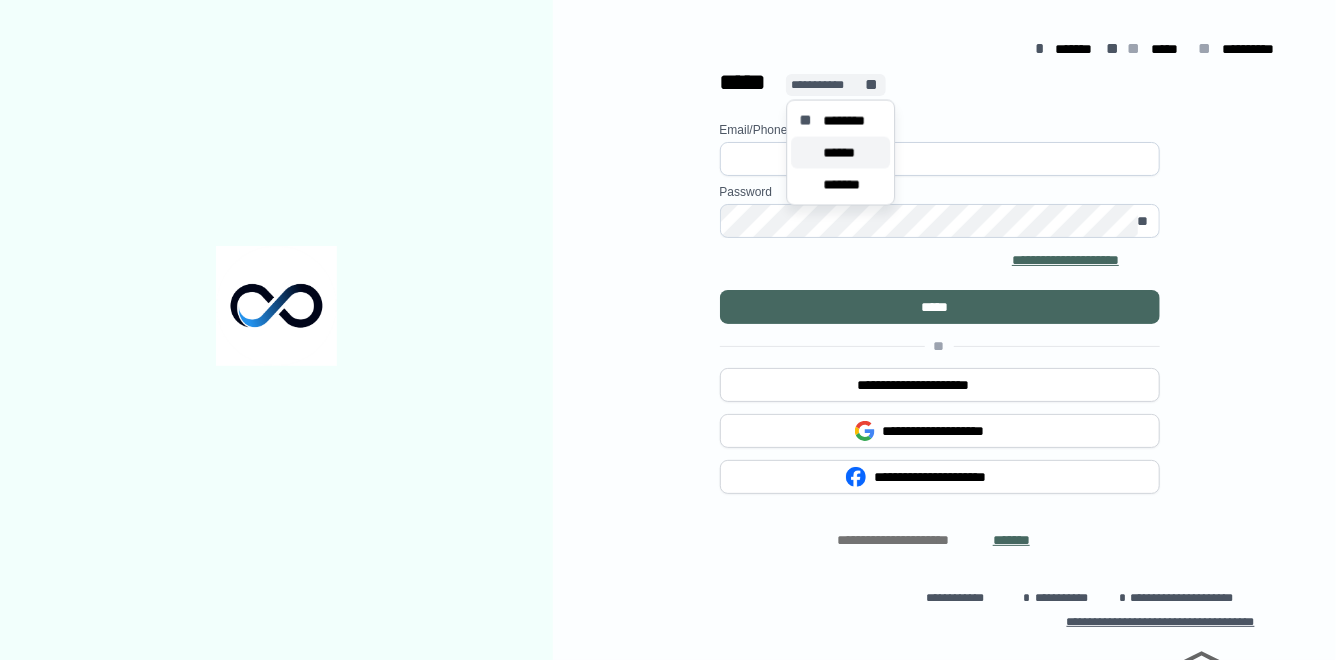 click on "******" at bounding box center (845, 153) 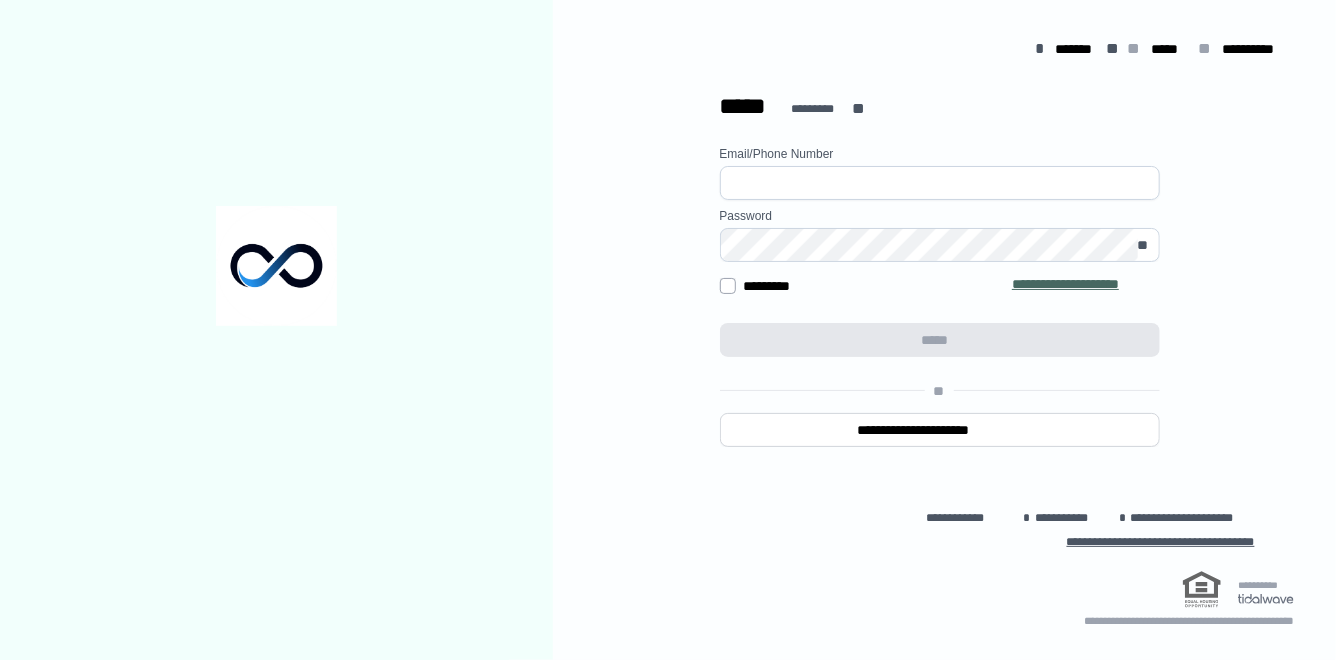 click at bounding box center [940, 183] 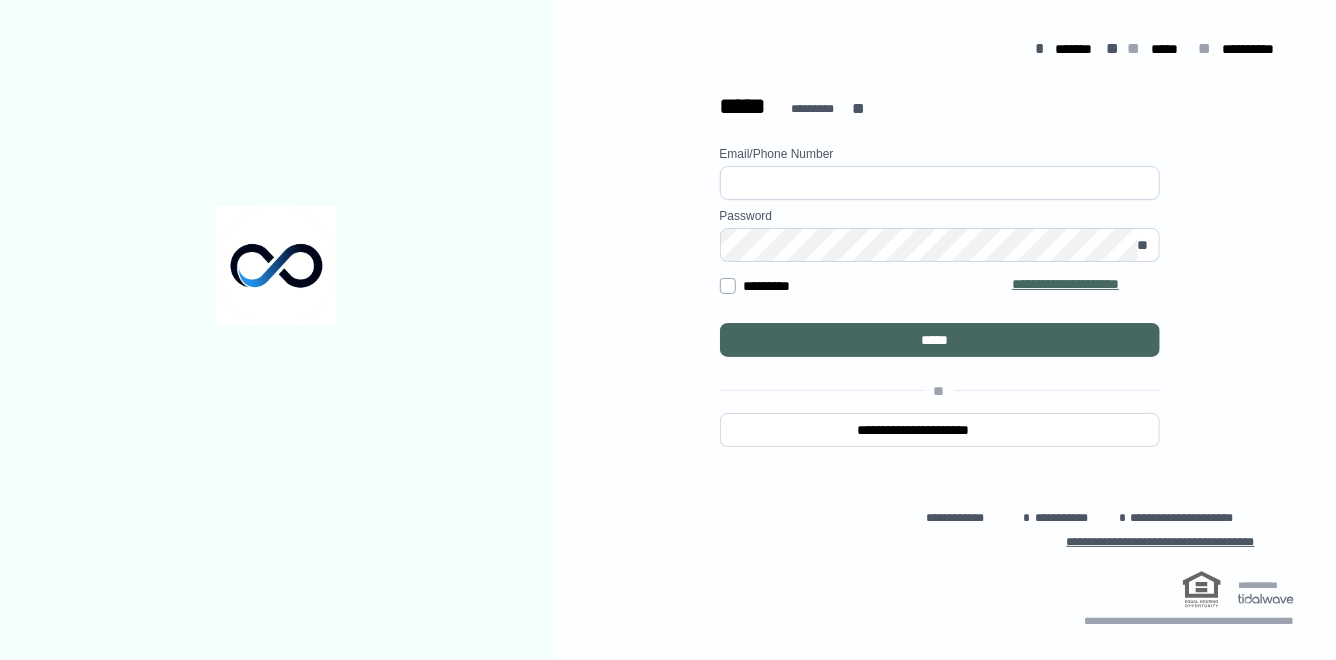 type on "**********" 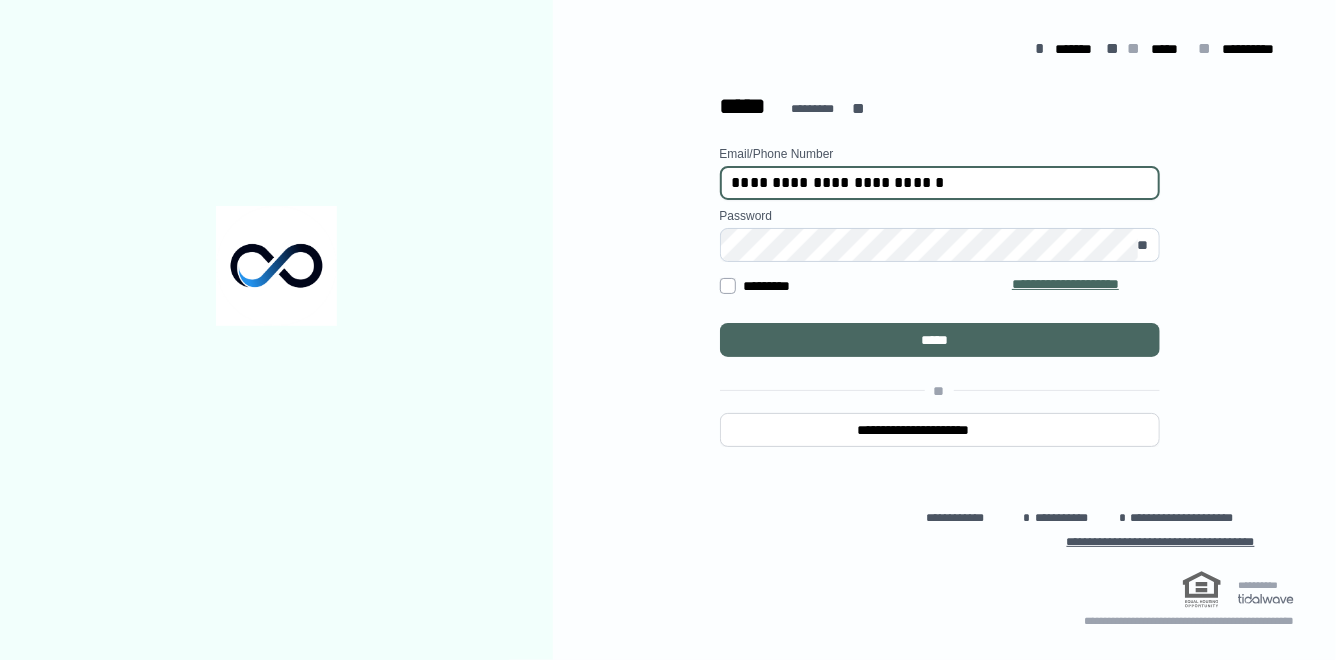 click on "*****" at bounding box center [940, 340] 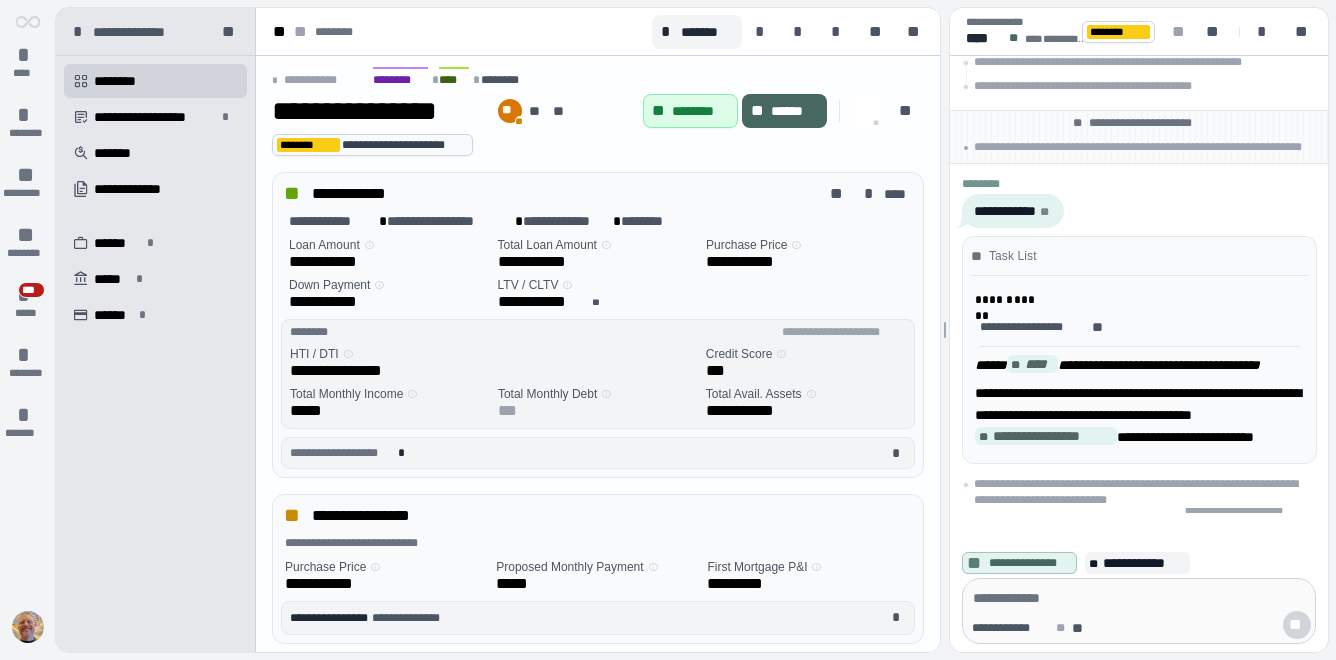 scroll, scrollTop: 0, scrollLeft: 0, axis: both 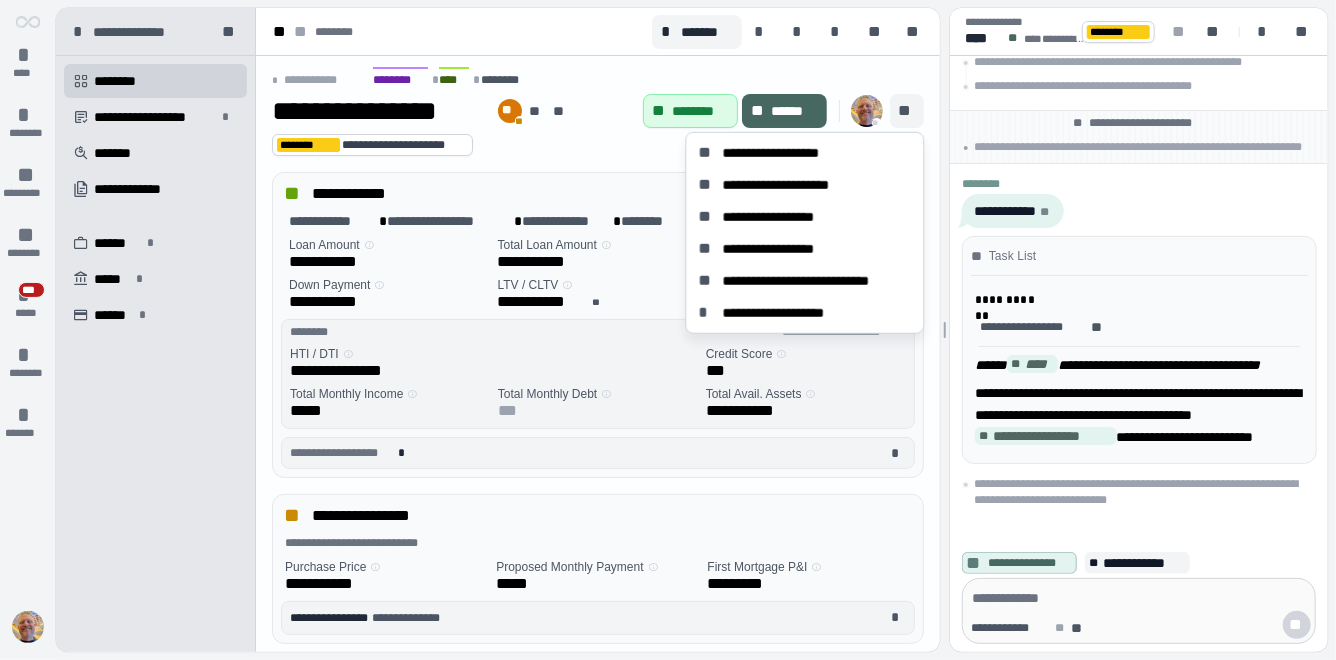 click on "**" at bounding box center (907, 111) 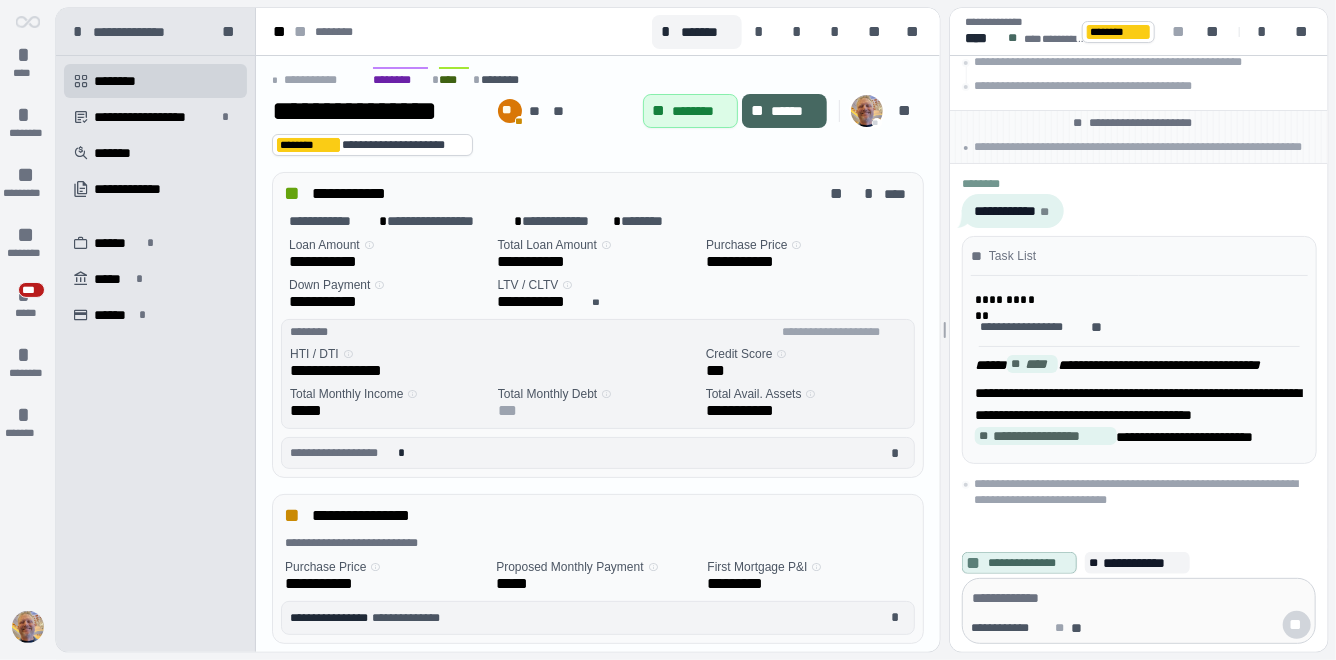 scroll, scrollTop: 0, scrollLeft: 0, axis: both 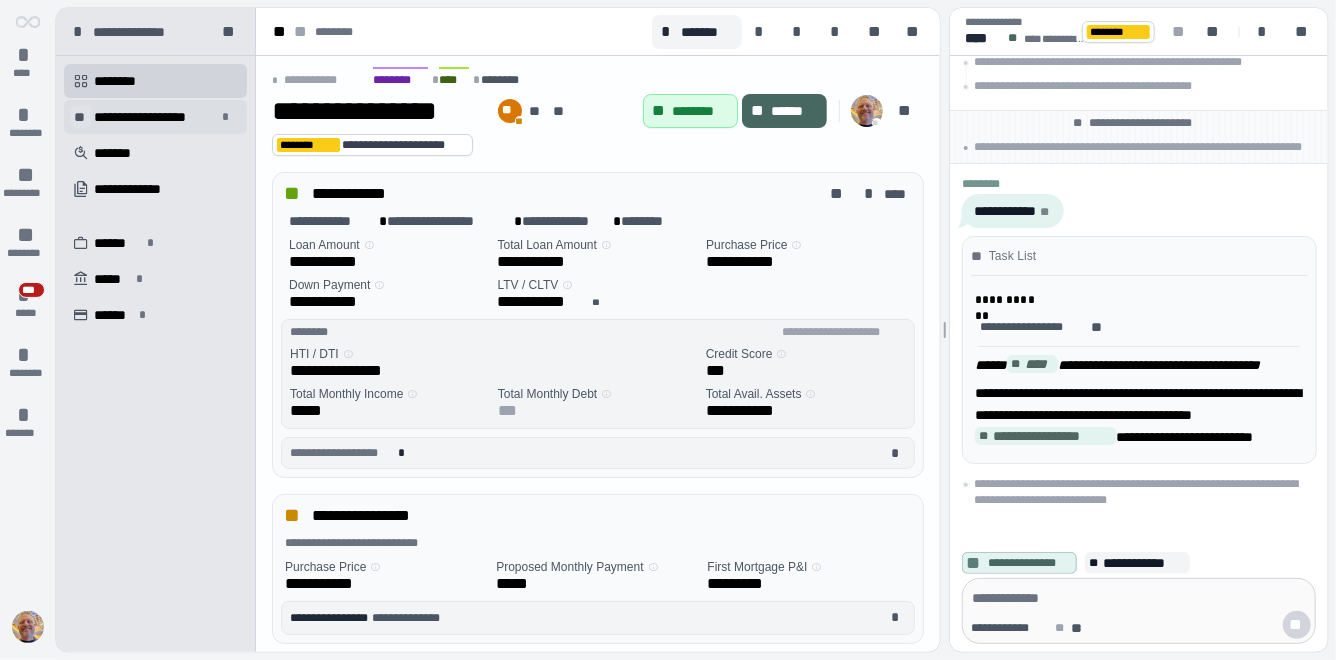 click on "**" at bounding box center [81, 117] 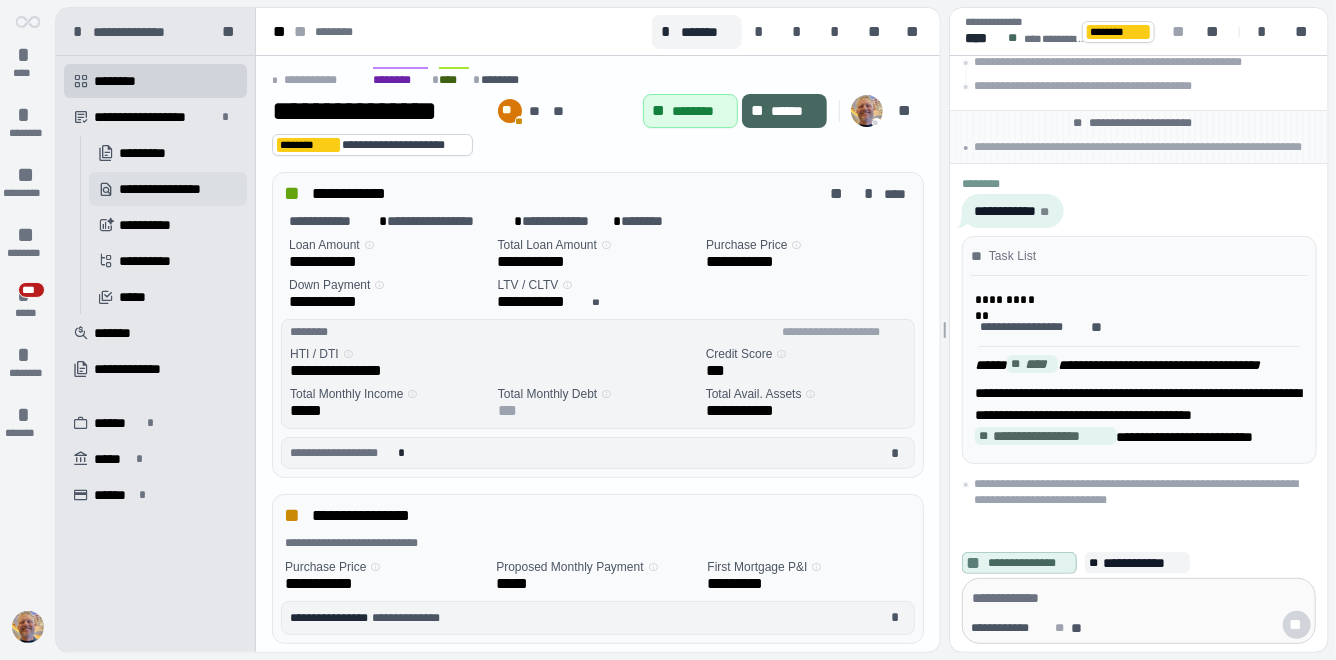 click on "**********" at bounding box center (173, 189) 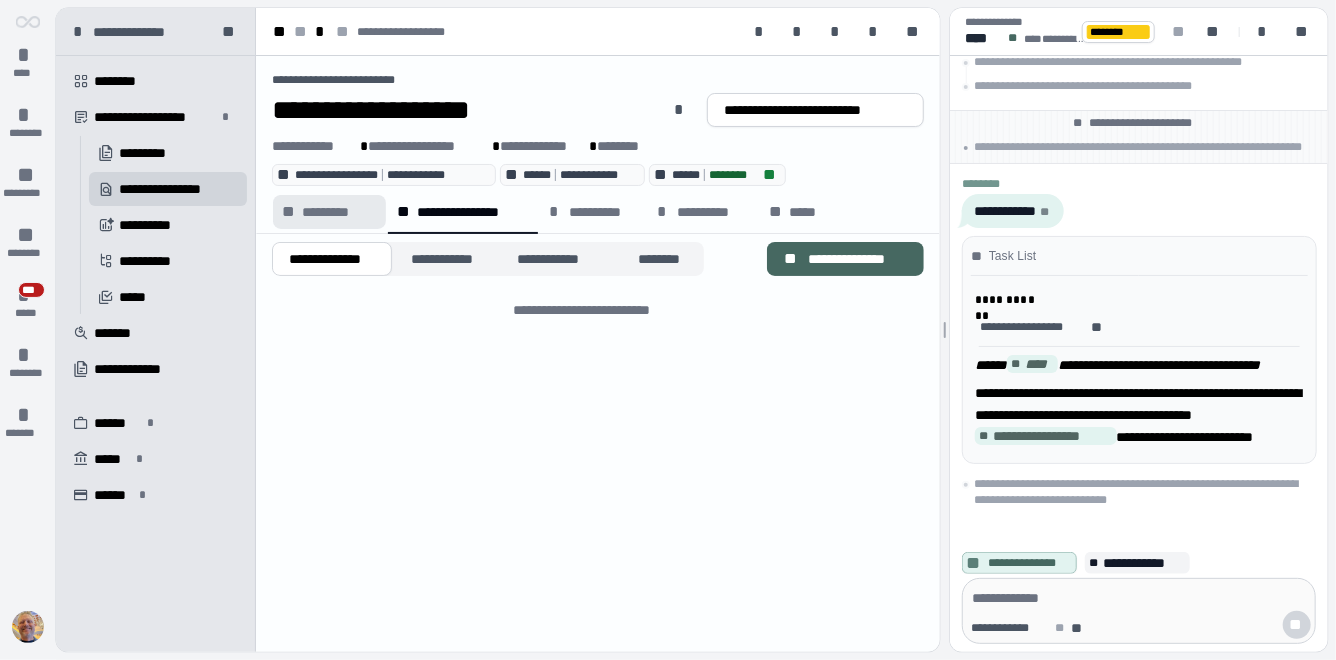 click on "*********" at bounding box center [339, 212] 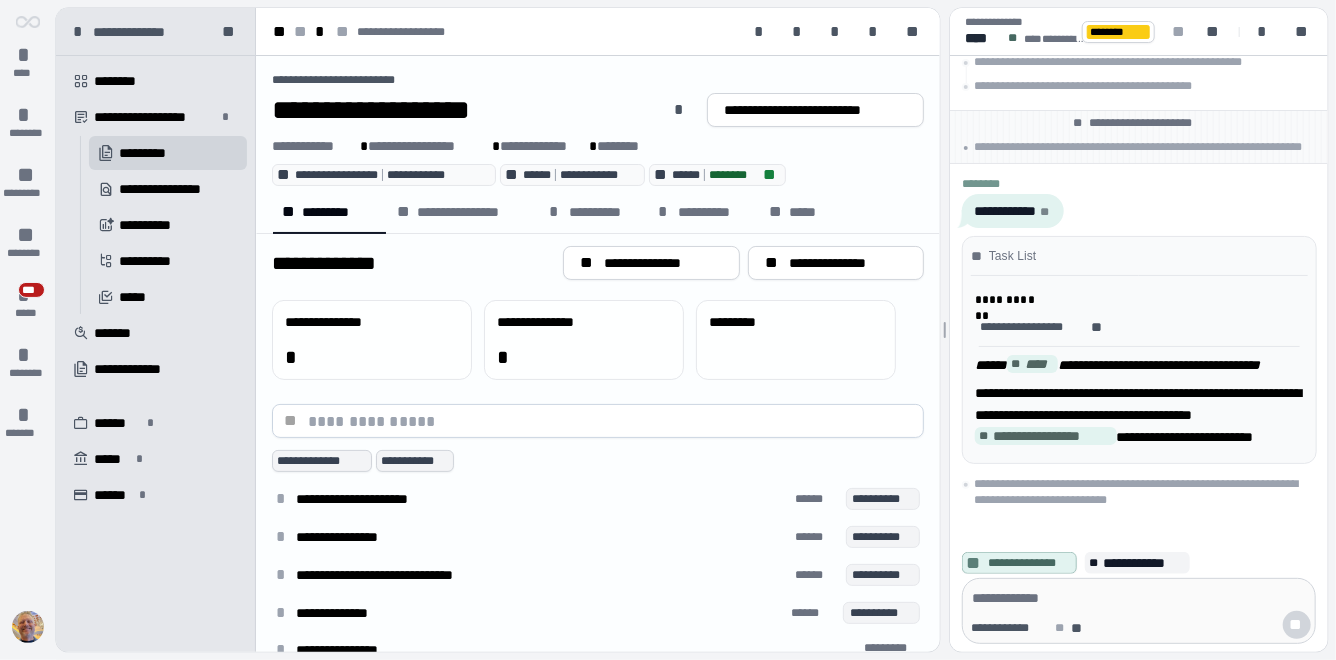 scroll, scrollTop: 27, scrollLeft: 0, axis: vertical 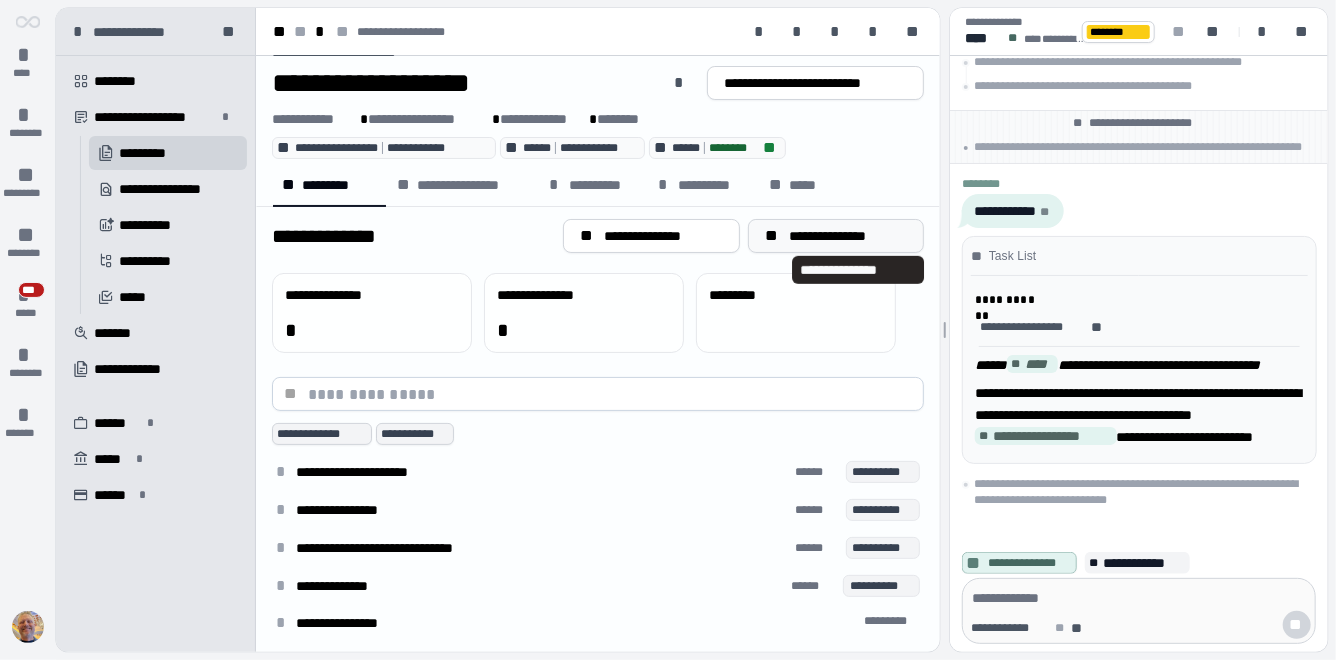 click on "**********" at bounding box center (848, 236) 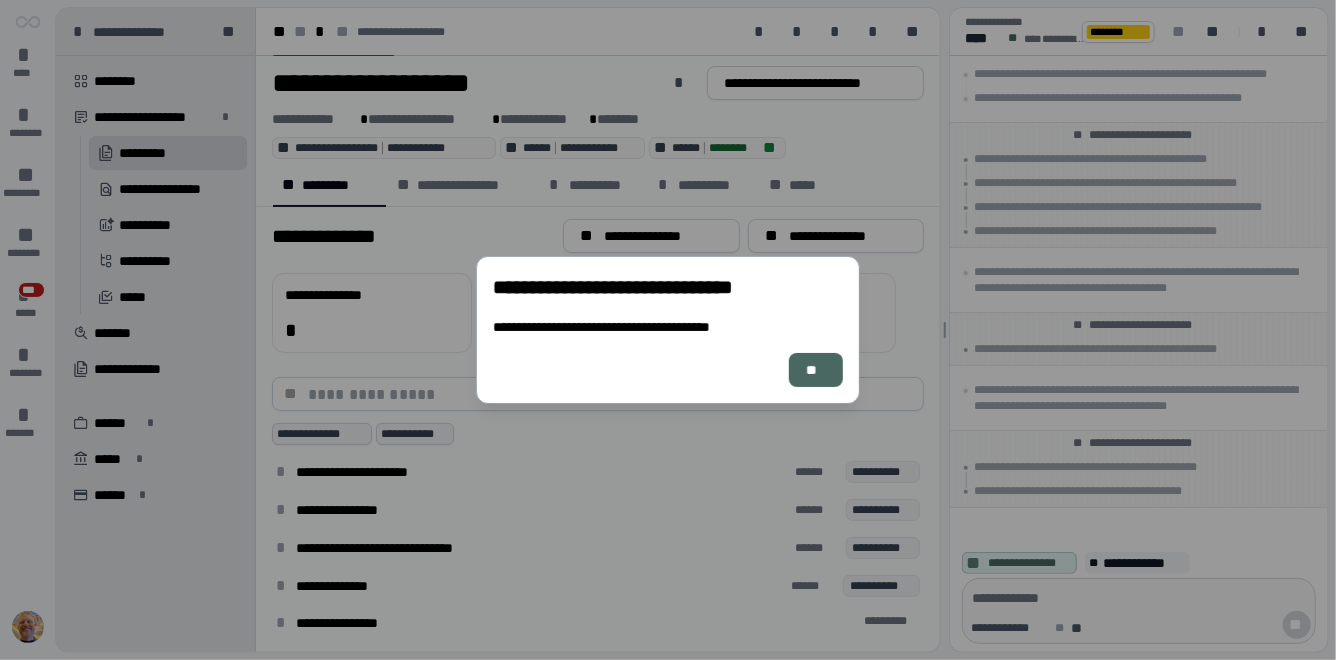 click on "**" at bounding box center [816, 370] 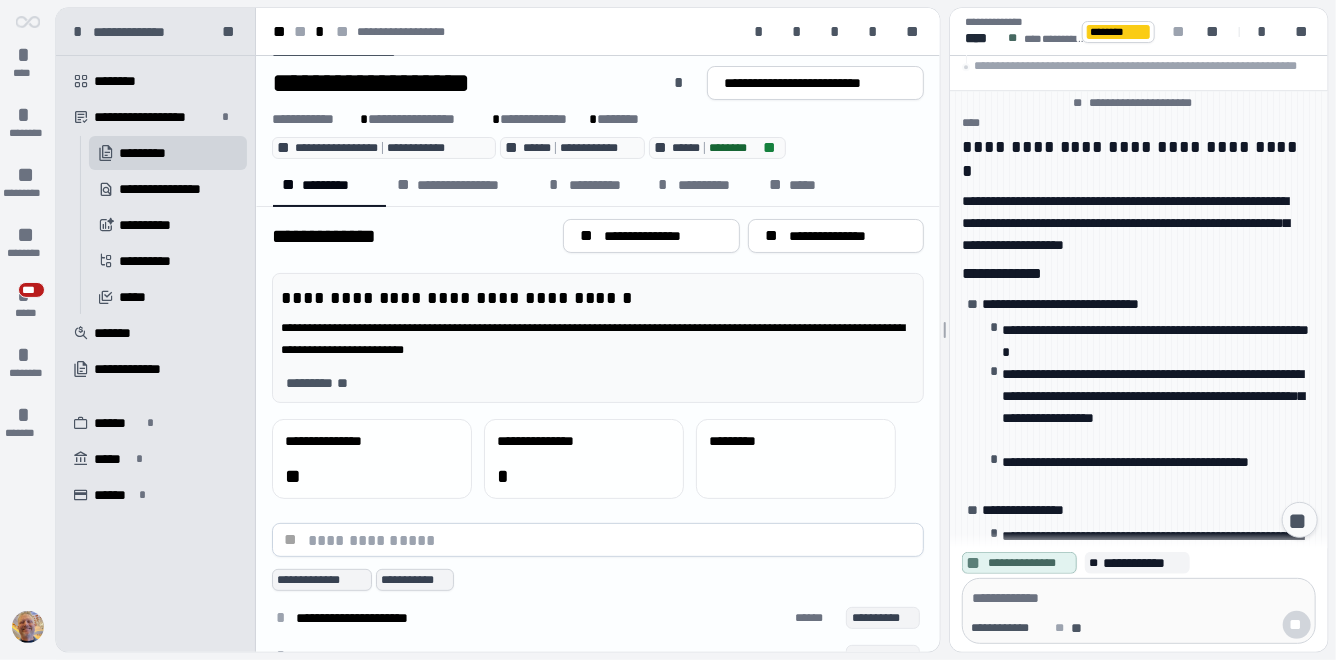 scroll, scrollTop: 397, scrollLeft: 0, axis: vertical 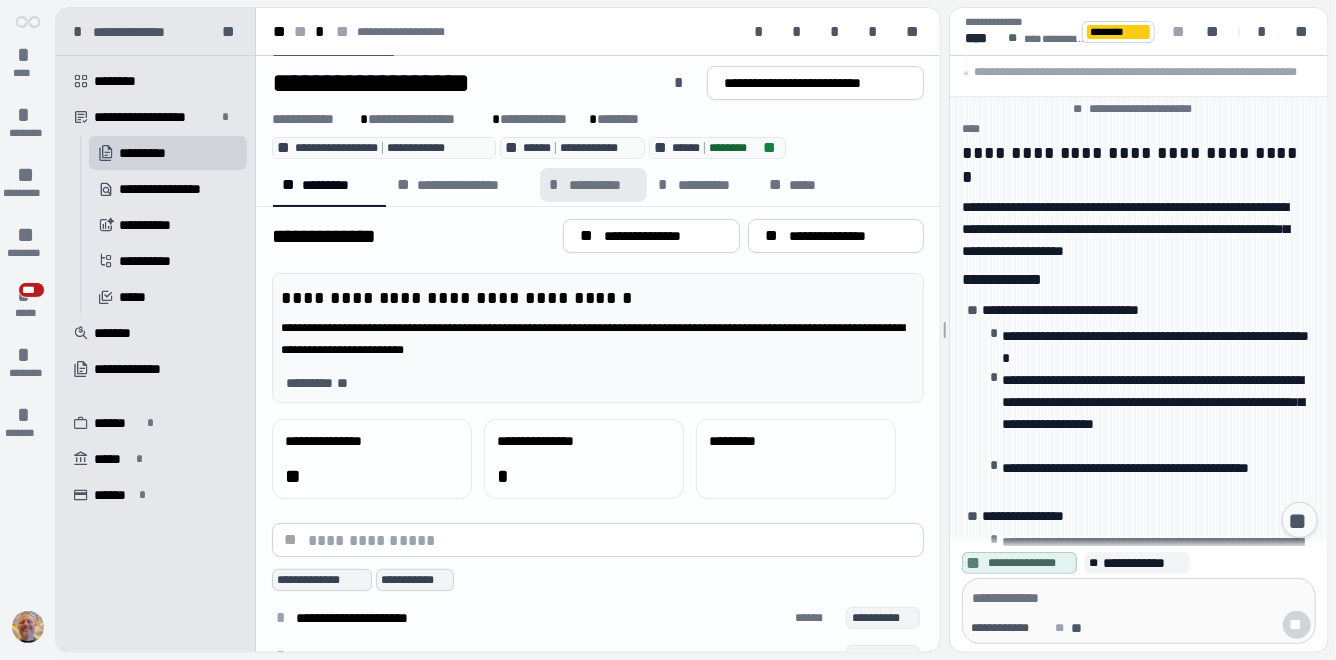 click on "**********" at bounding box center (603, 185) 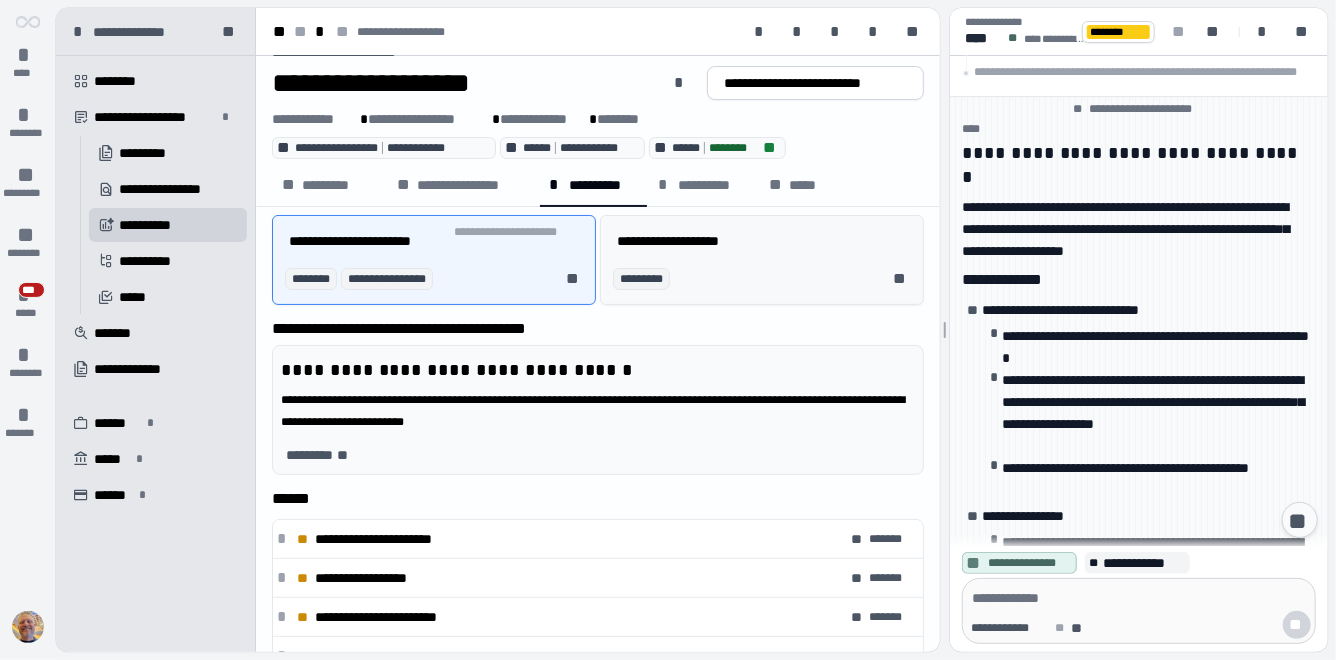 click on "********* **" at bounding box center [766, 279] 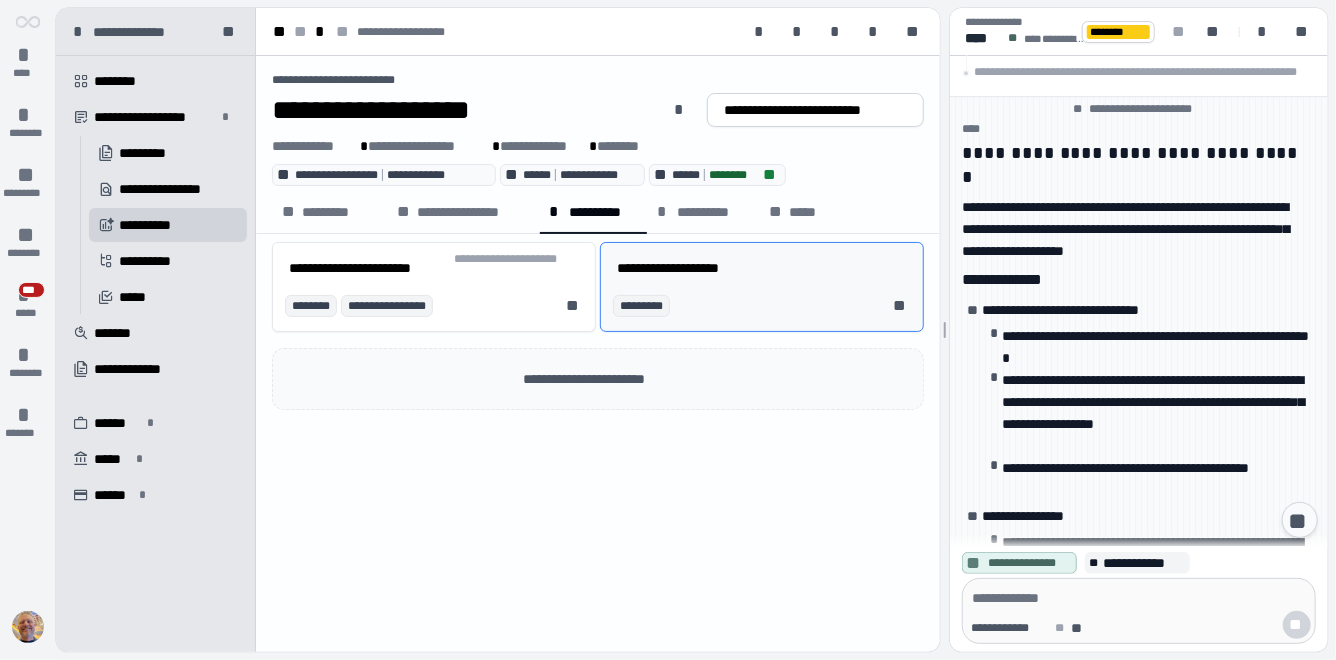 scroll, scrollTop: 0, scrollLeft: 0, axis: both 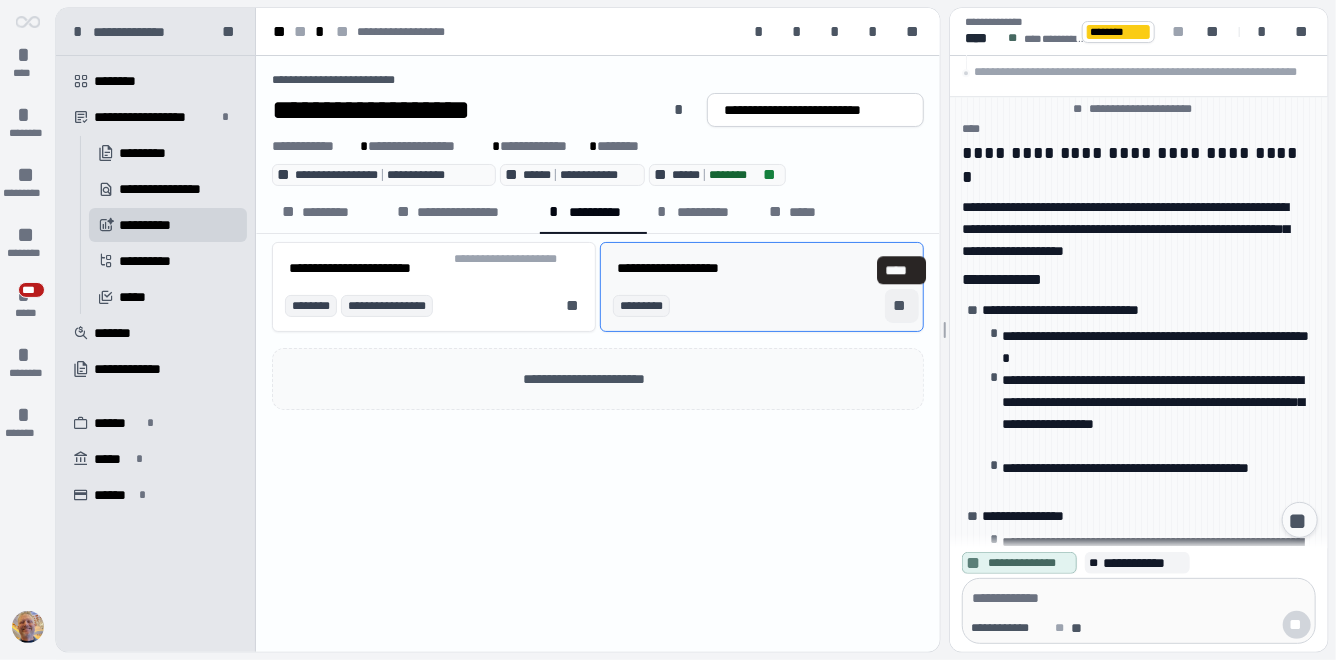 click on "**" at bounding box center (902, 306) 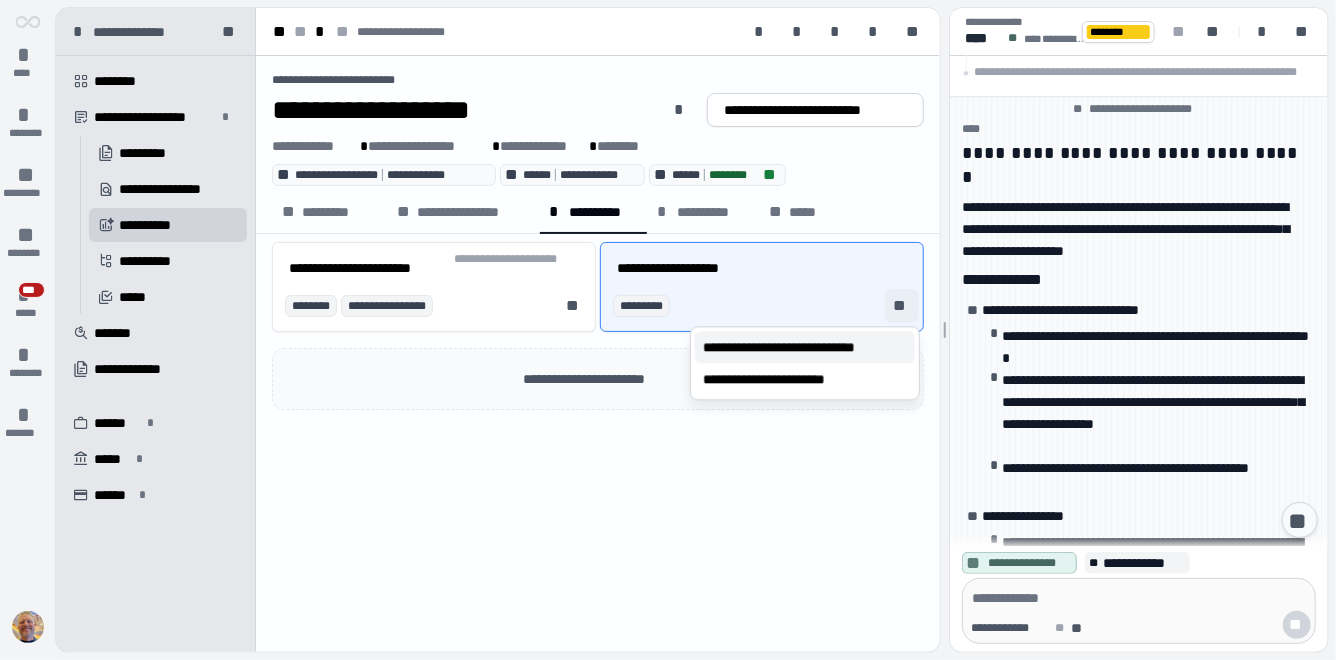 click on "**********" at bounding box center [805, 347] 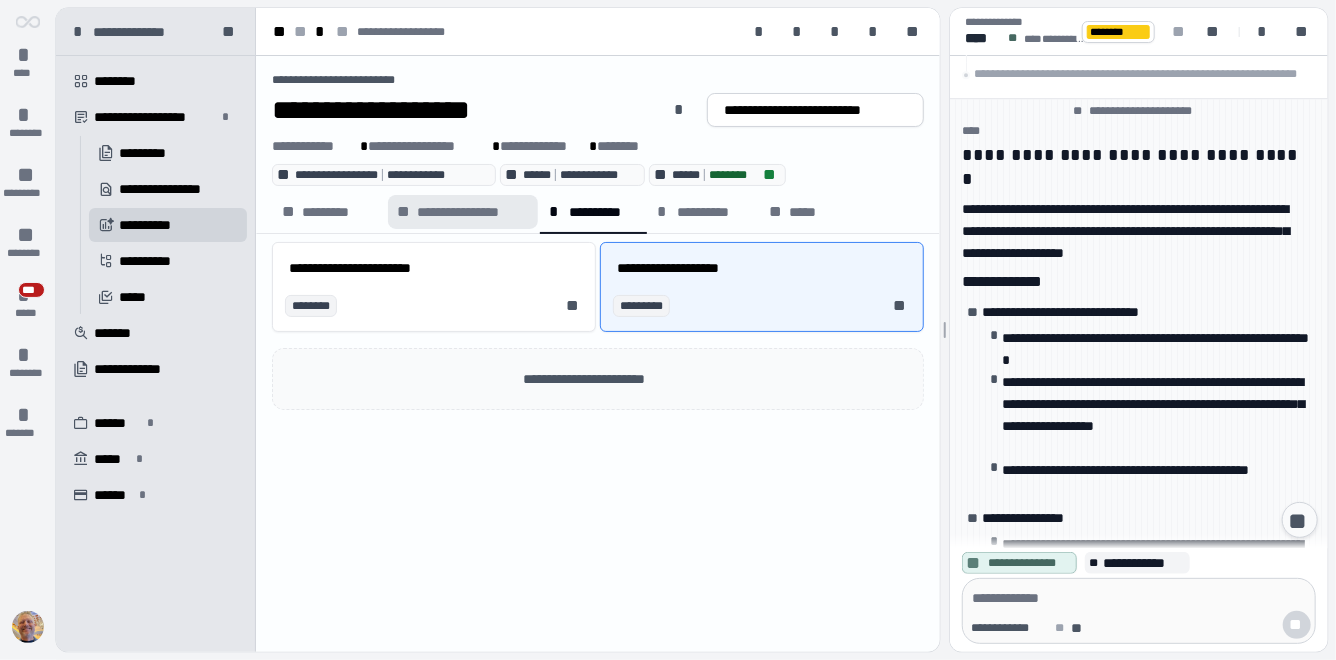 click on "**********" at bounding box center [472, 212] 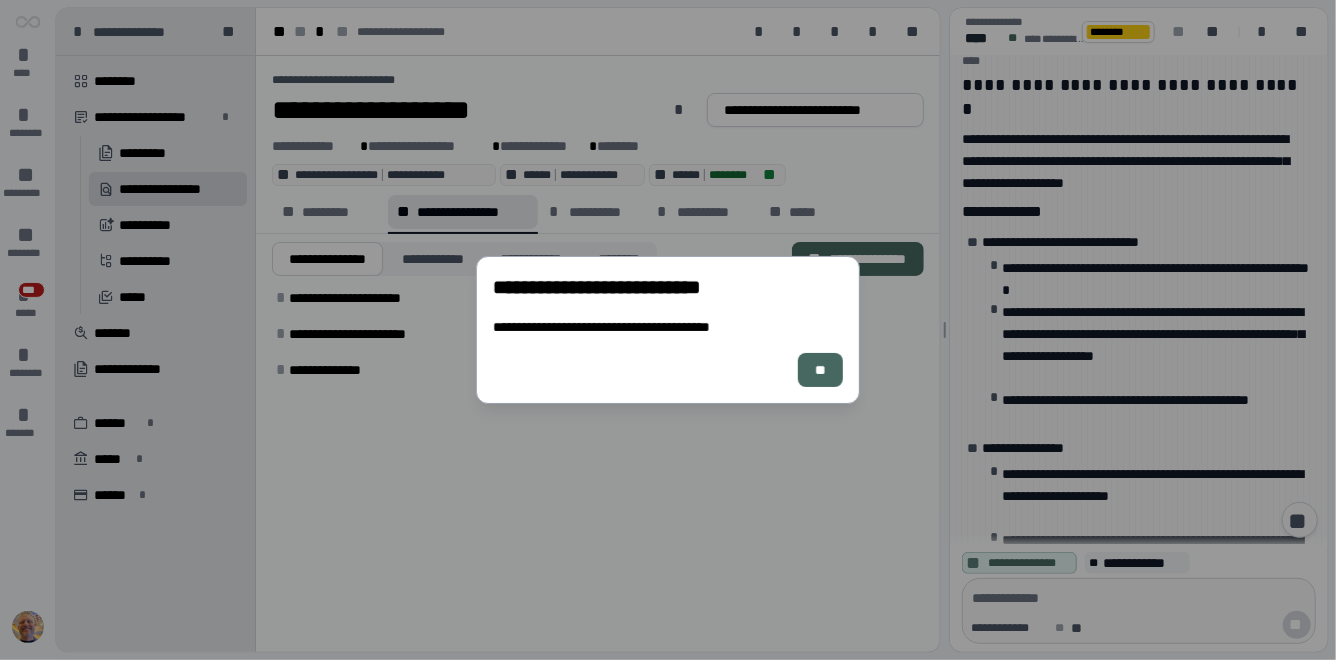 scroll, scrollTop: 553, scrollLeft: 0, axis: vertical 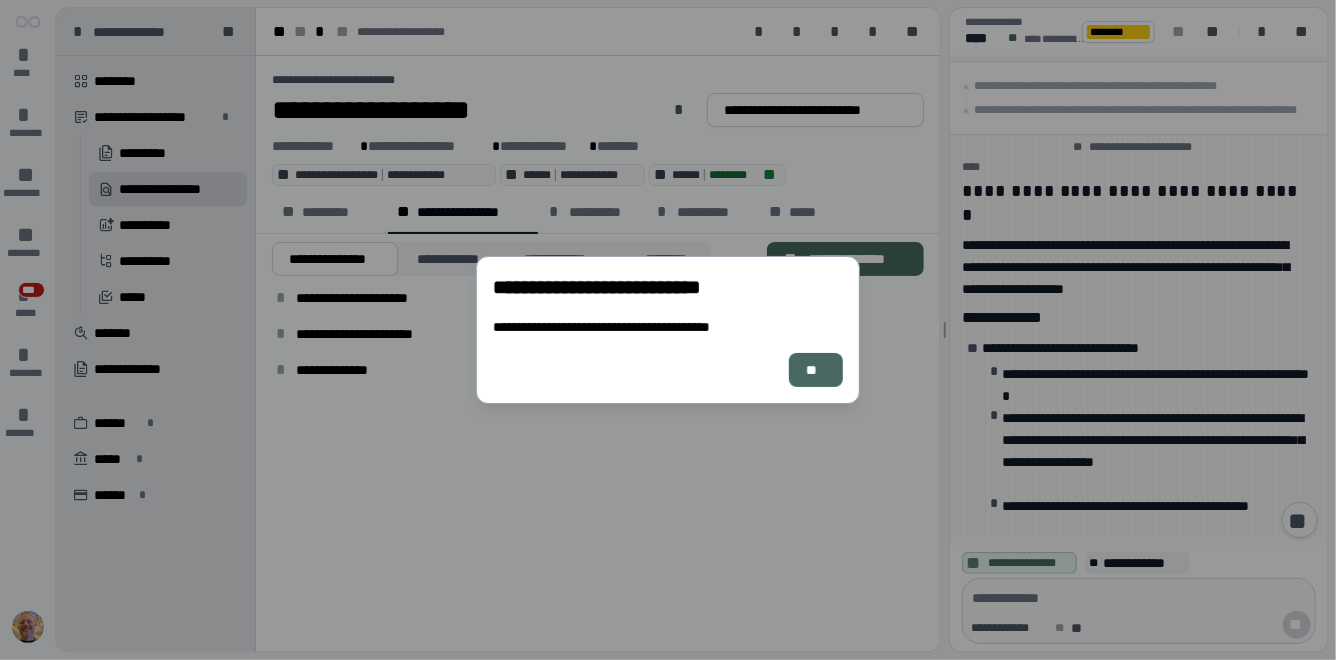 click on "**" at bounding box center (816, 370) 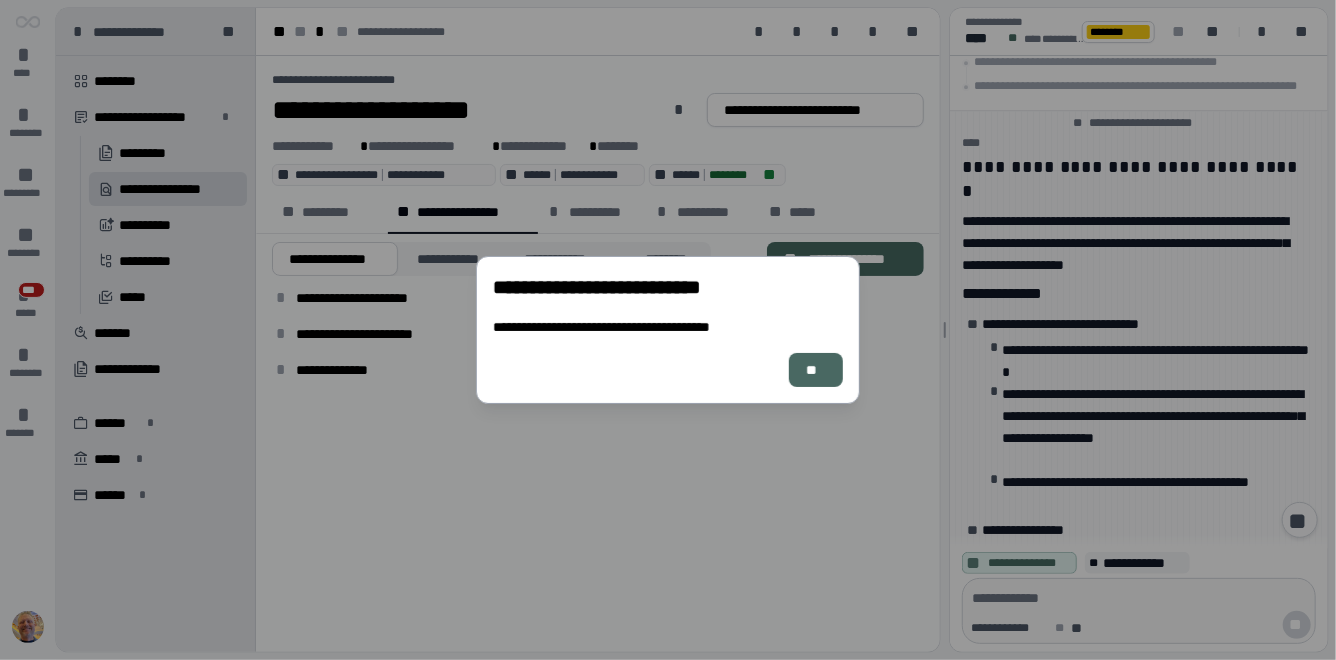 scroll, scrollTop: 579, scrollLeft: 0, axis: vertical 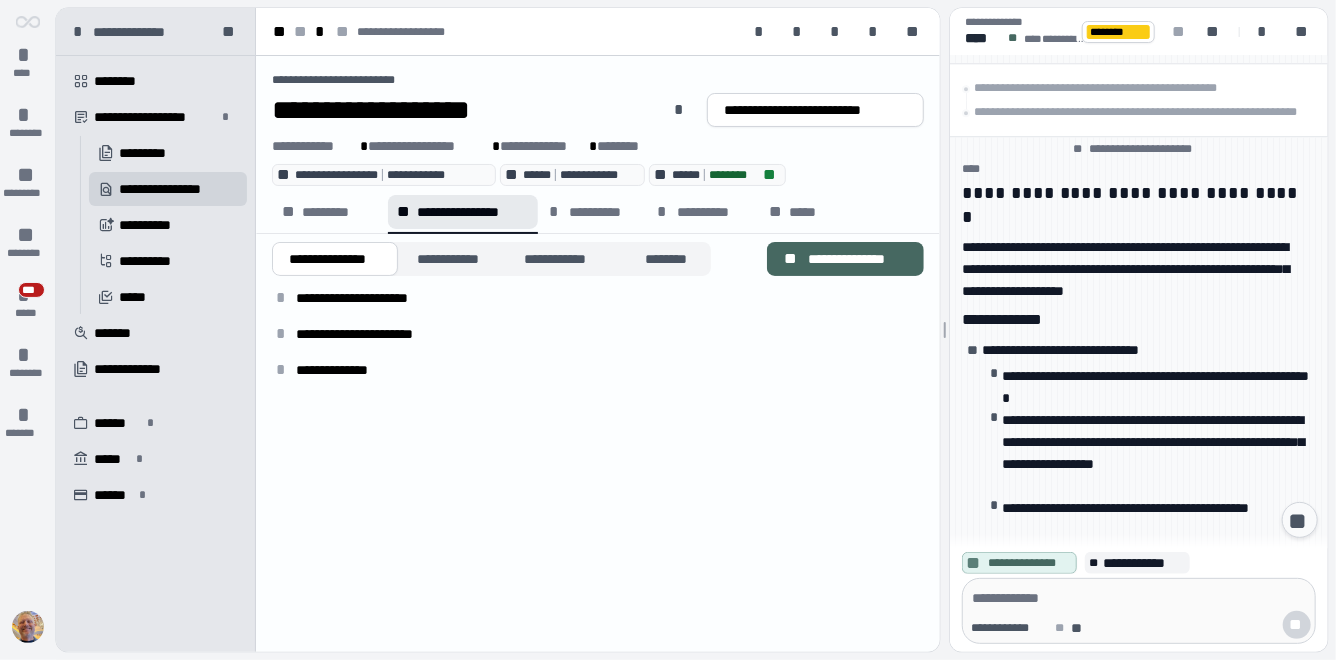 click on "**********" at bounding box center (472, 212) 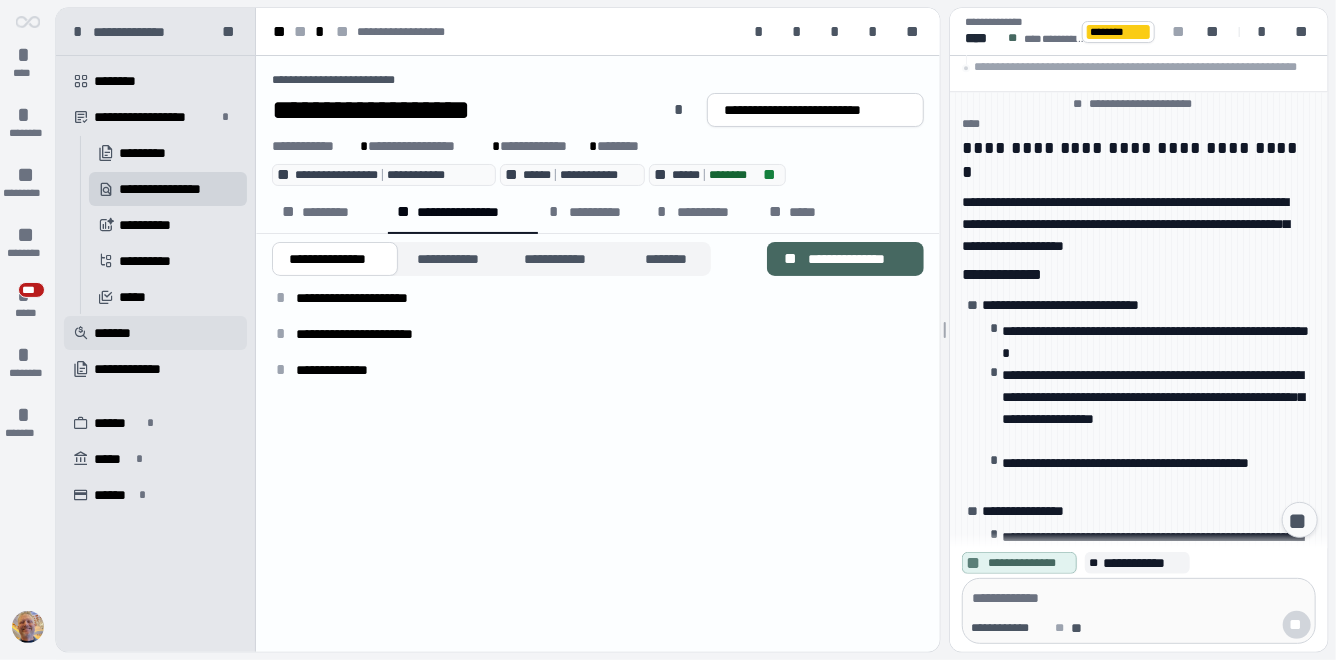 scroll, scrollTop: 542, scrollLeft: 0, axis: vertical 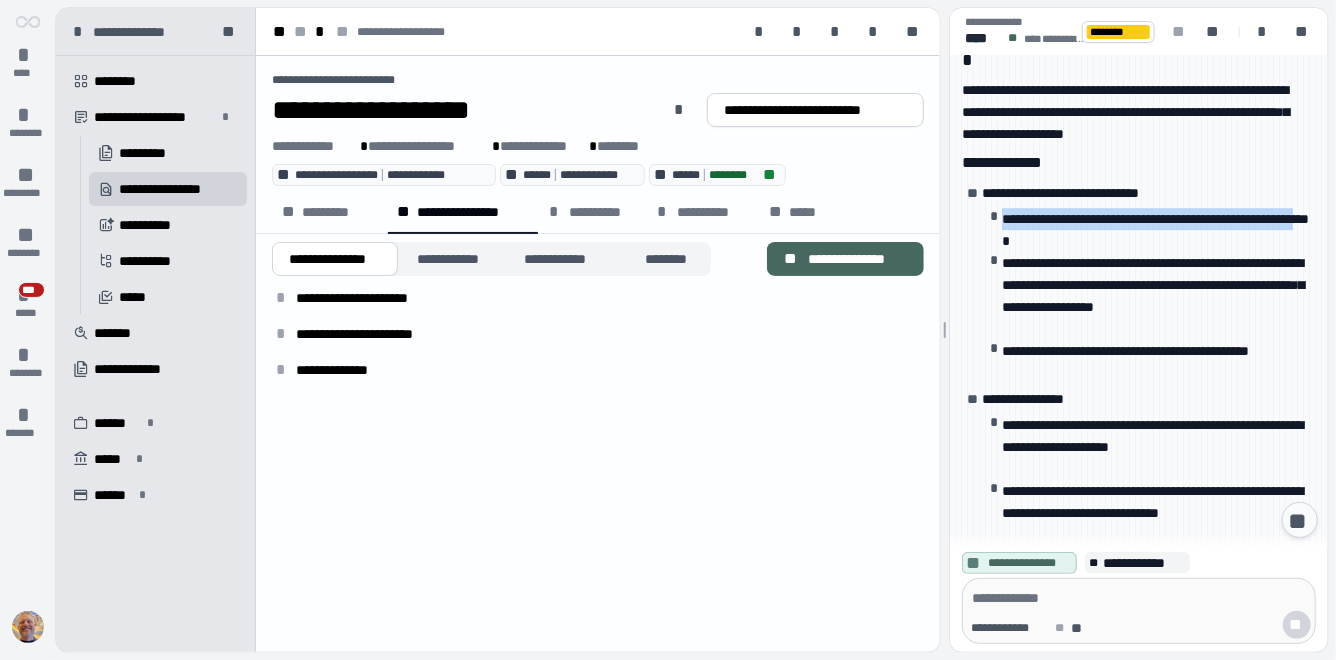 drag, startPoint x: 1003, startPoint y: 118, endPoint x: 1177, endPoint y: 136, distance: 174.92856 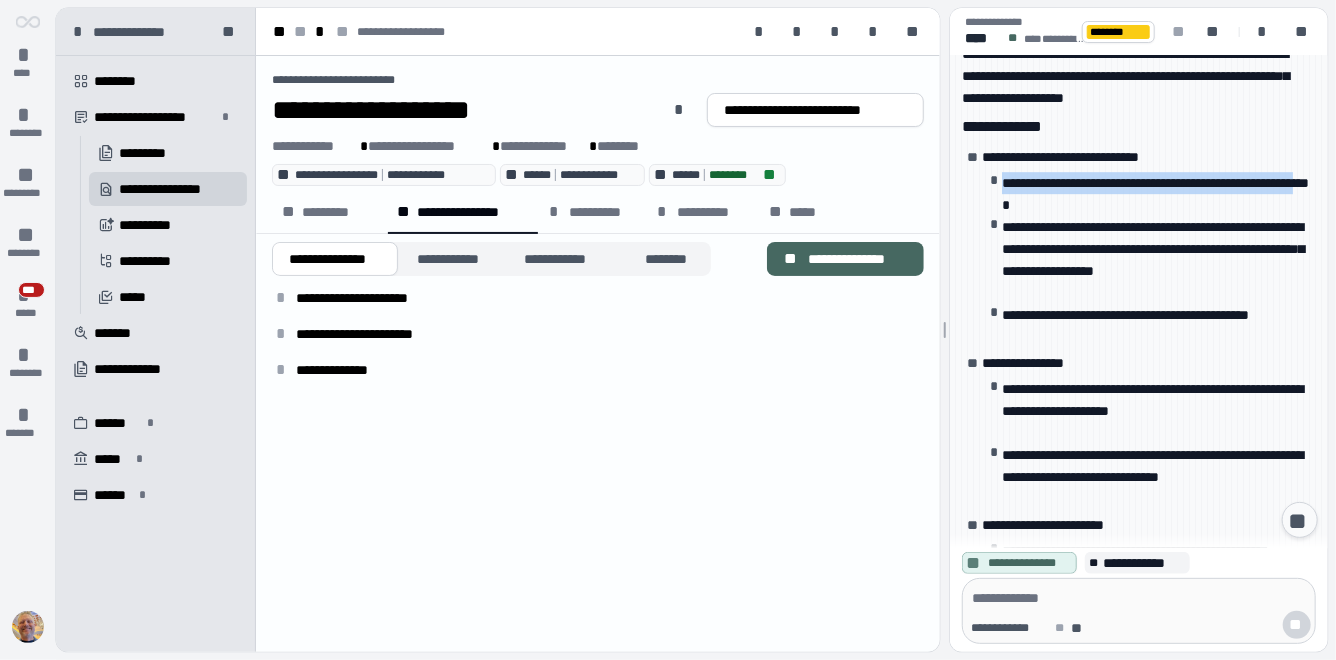 scroll, scrollTop: 423, scrollLeft: 0, axis: vertical 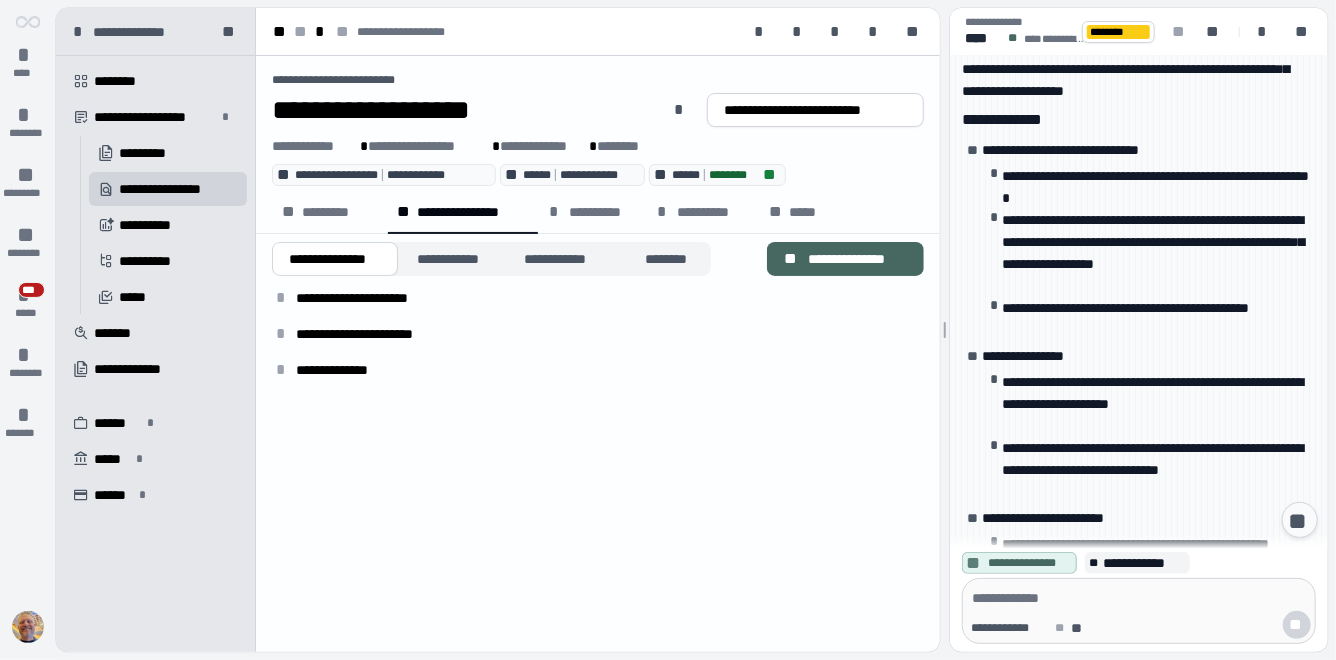 click on "**********" at bounding box center [1153, 242] 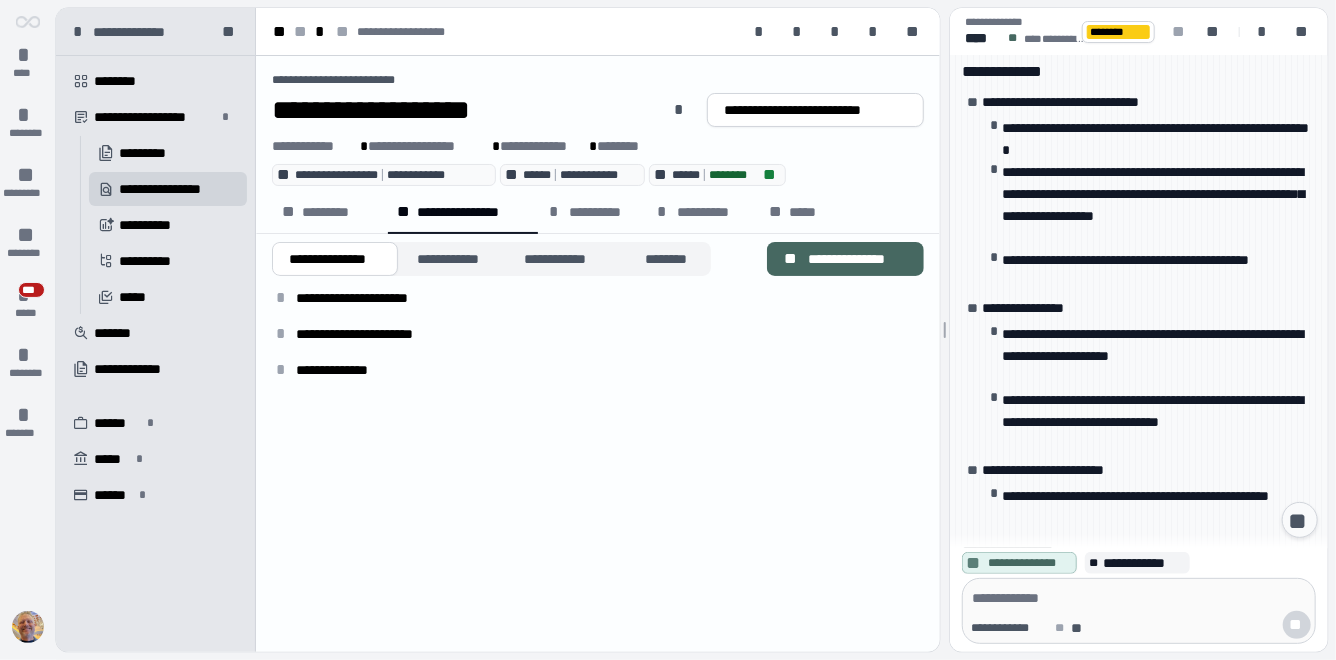 scroll, scrollTop: 370, scrollLeft: 0, axis: vertical 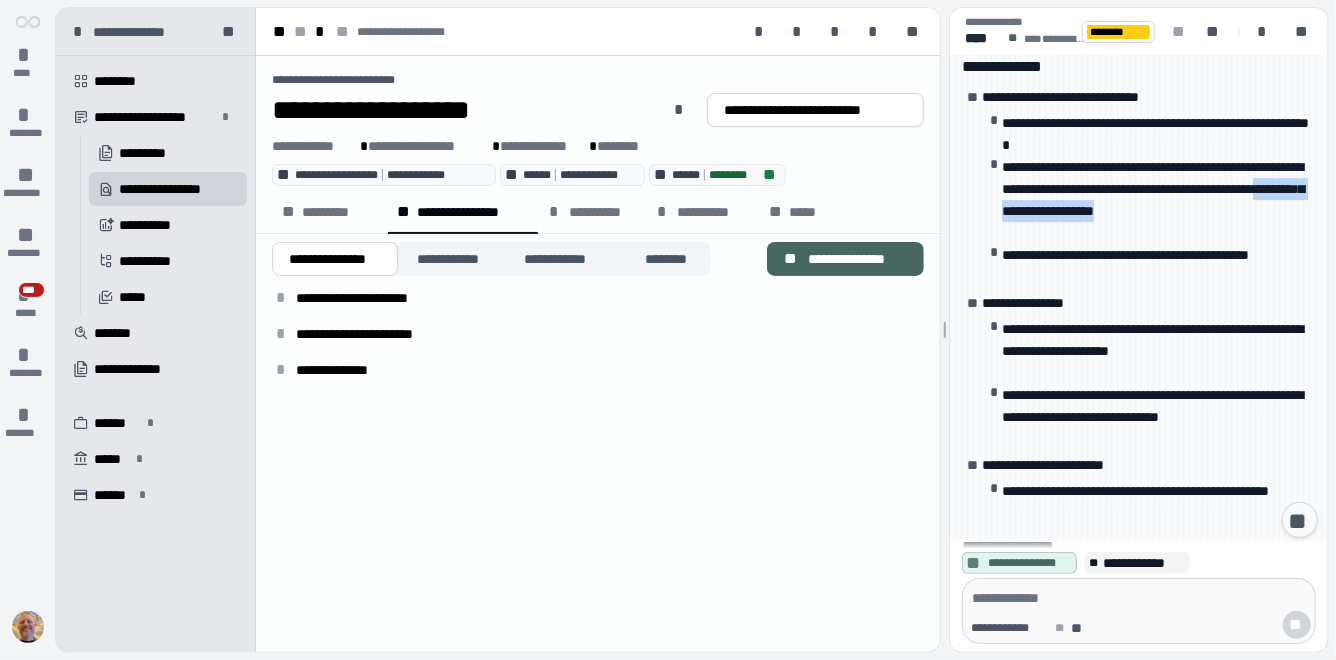 drag, startPoint x: 1214, startPoint y: 107, endPoint x: 1207, endPoint y: 129, distance: 23.086792 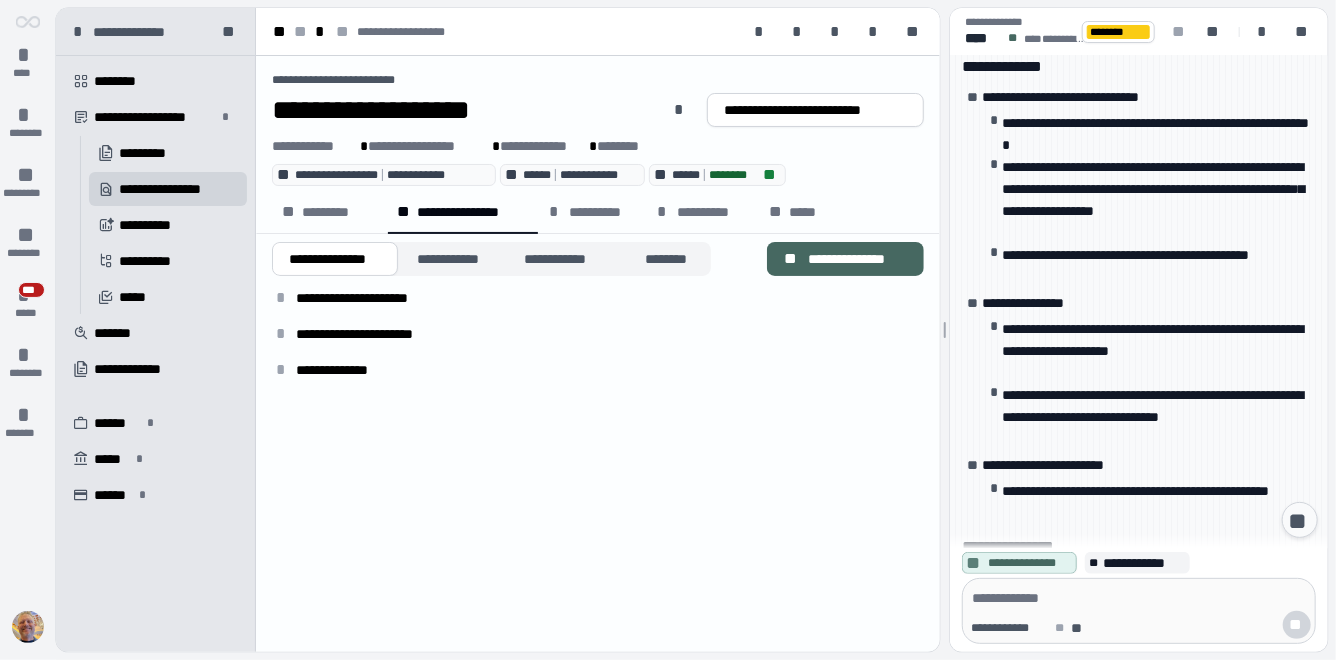click on "**********" at bounding box center (1125, 255) 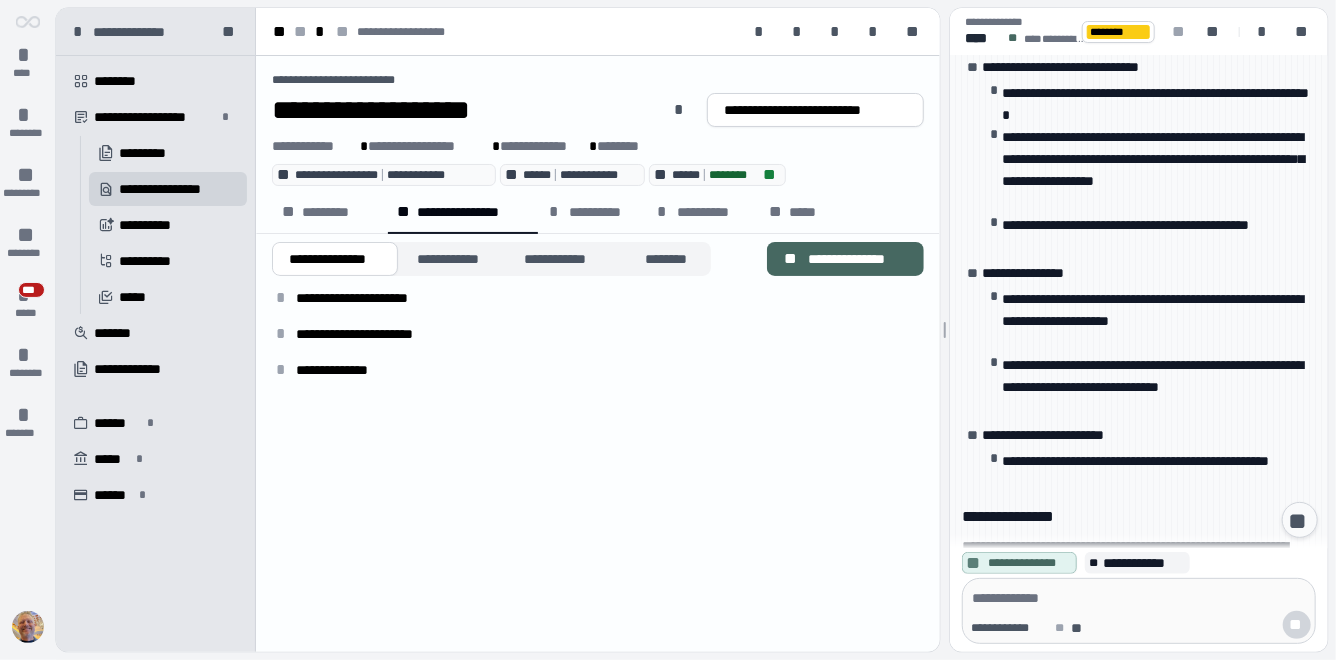 scroll, scrollTop: 311, scrollLeft: 0, axis: vertical 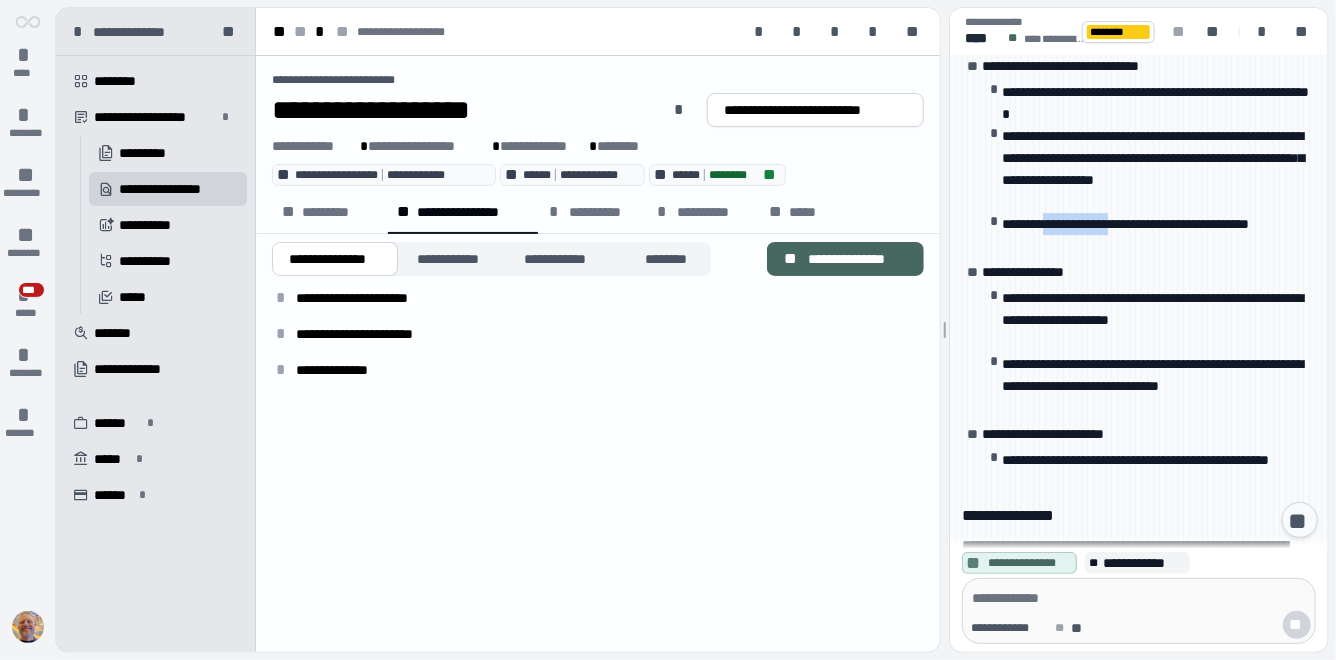 drag, startPoint x: 1056, startPoint y: 121, endPoint x: 1147, endPoint y: 125, distance: 91.08787 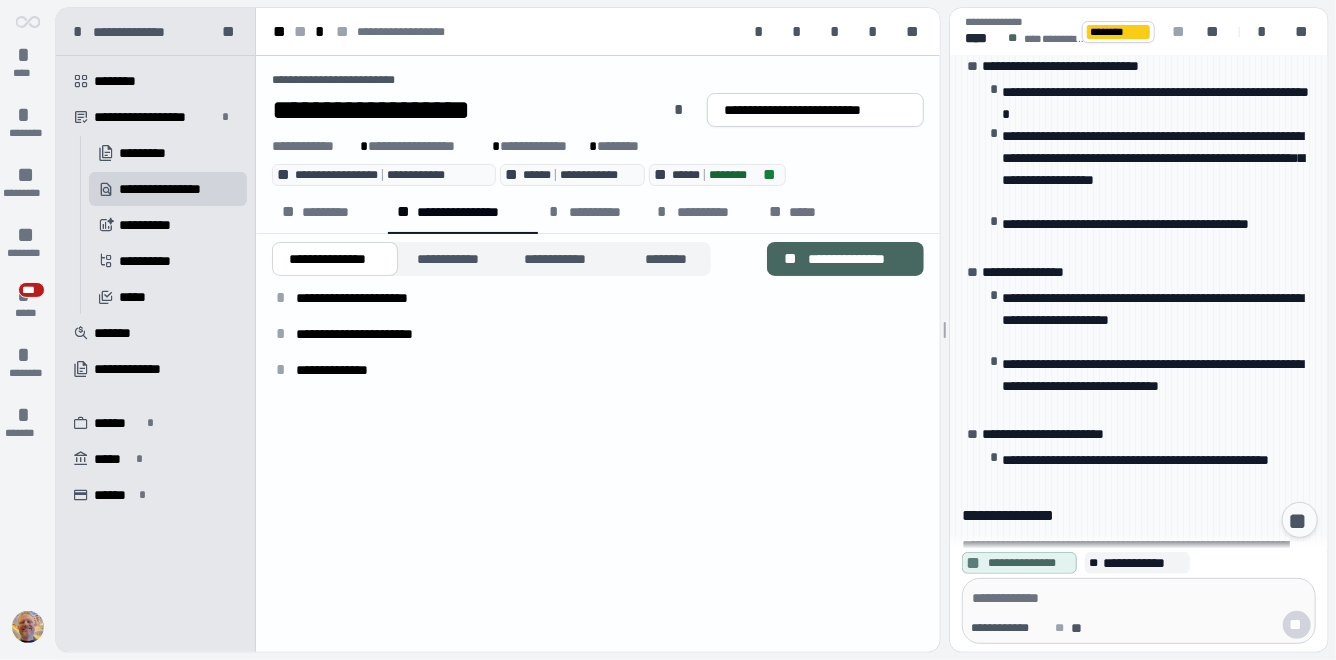 click on "**********" at bounding box center (1125, 224) 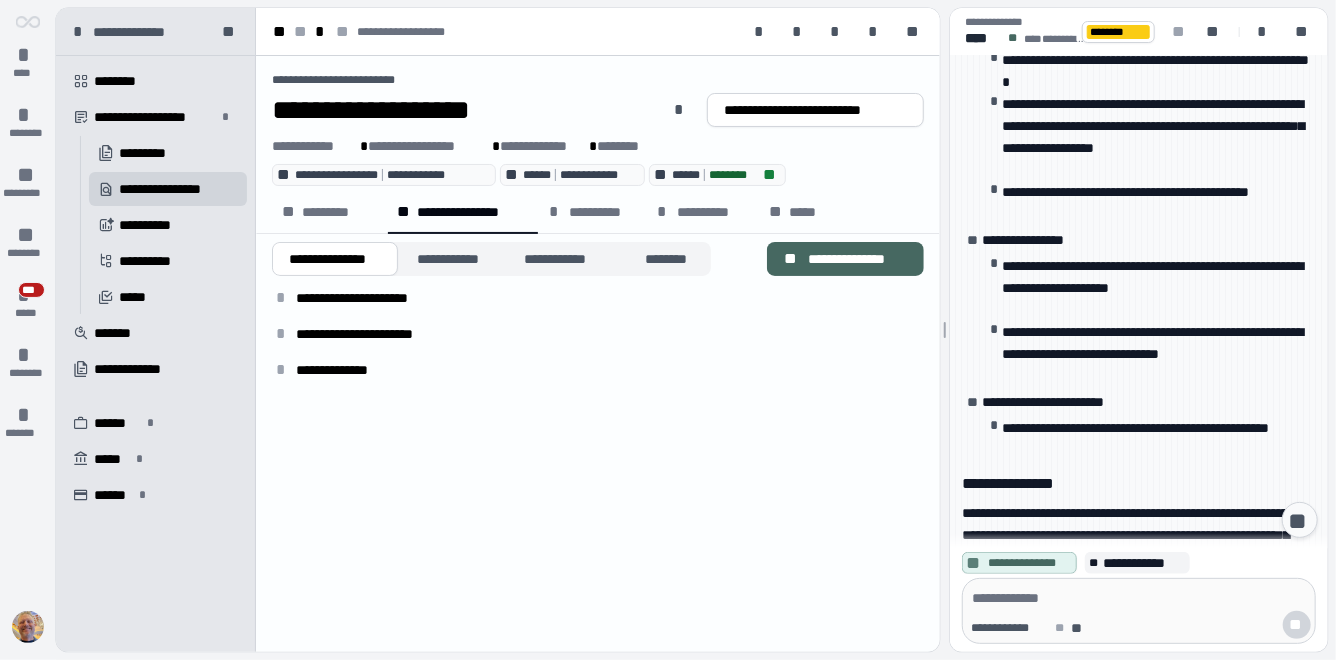 scroll, scrollTop: 362, scrollLeft: 0, axis: vertical 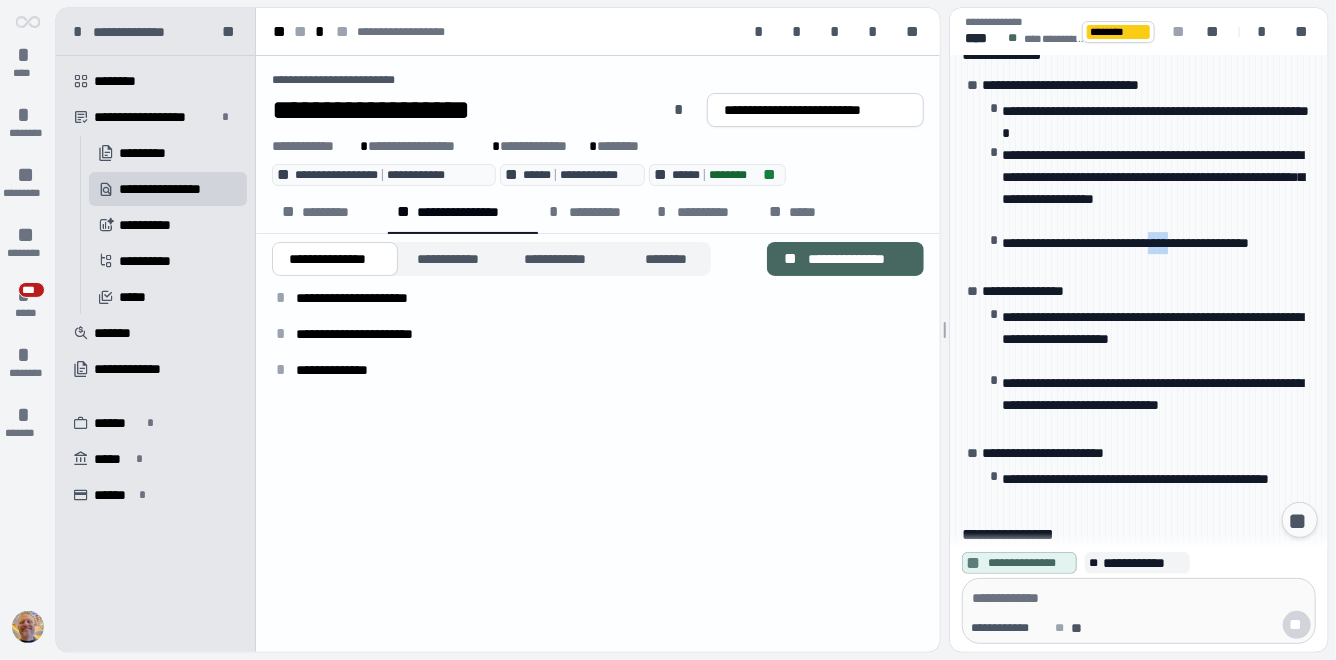 drag, startPoint x: 1194, startPoint y: 124, endPoint x: 1229, endPoint y: 125, distance: 35.014282 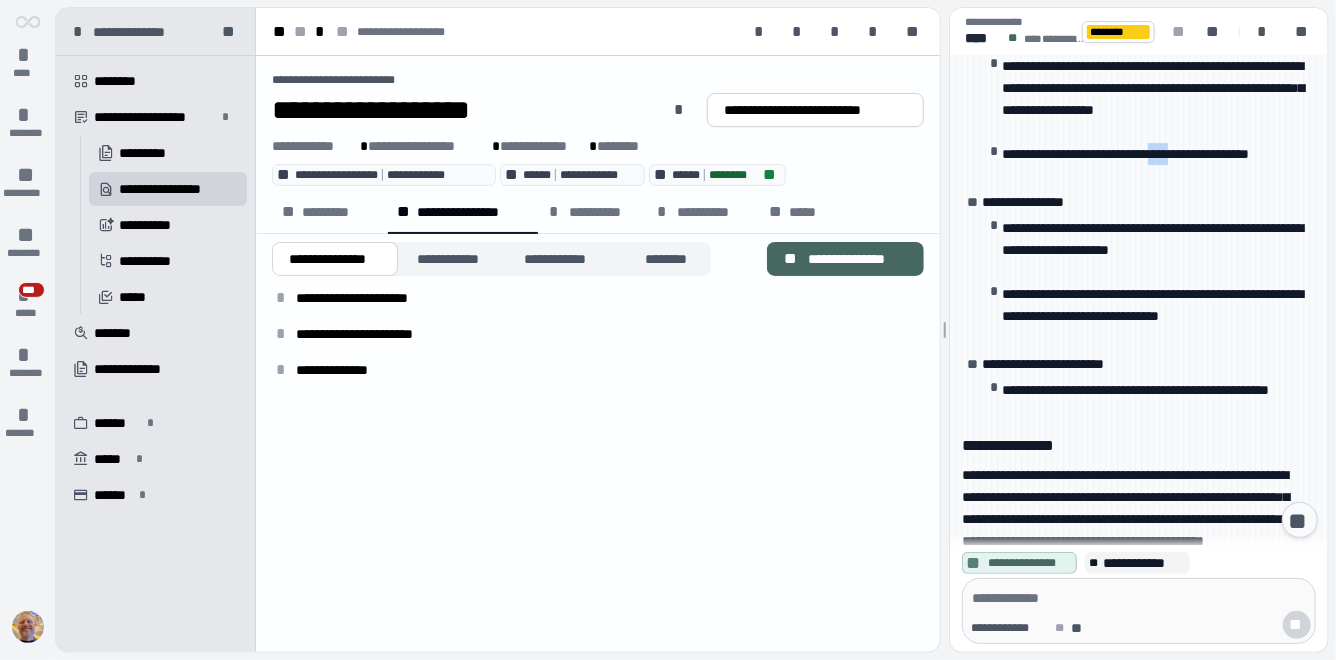 scroll, scrollTop: 277, scrollLeft: 0, axis: vertical 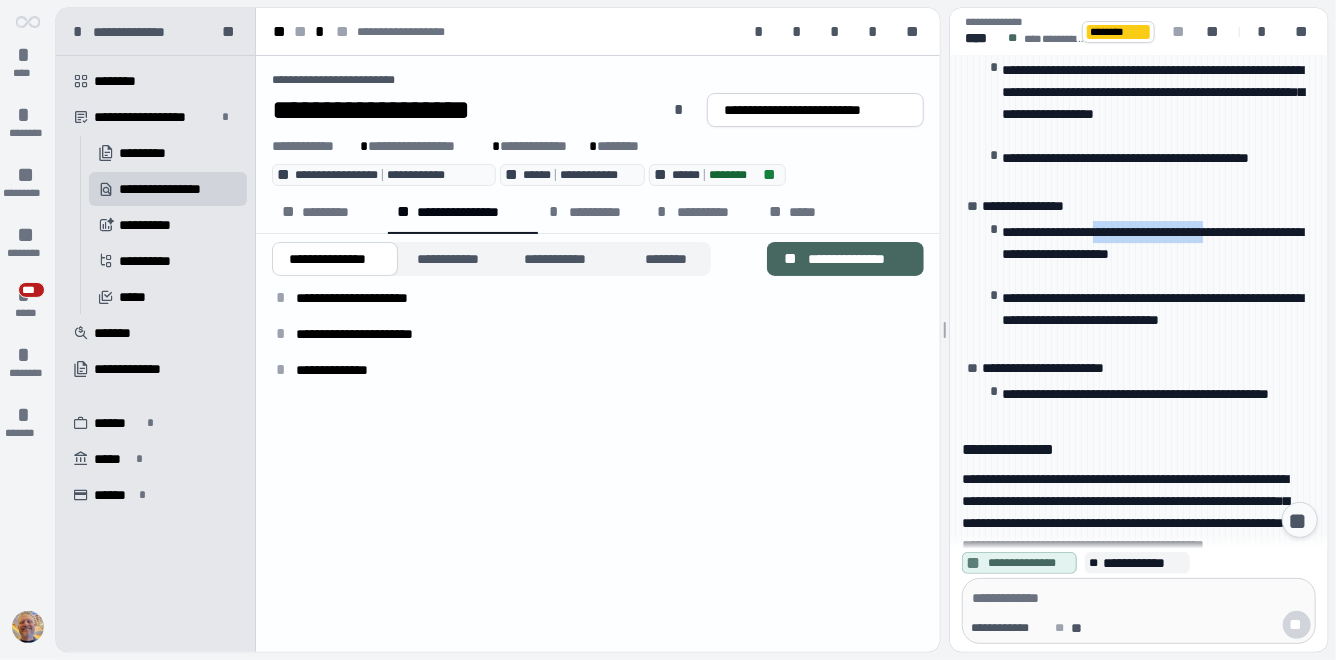 drag, startPoint x: 1137, startPoint y: 114, endPoint x: 1092, endPoint y: 128, distance: 47.127487 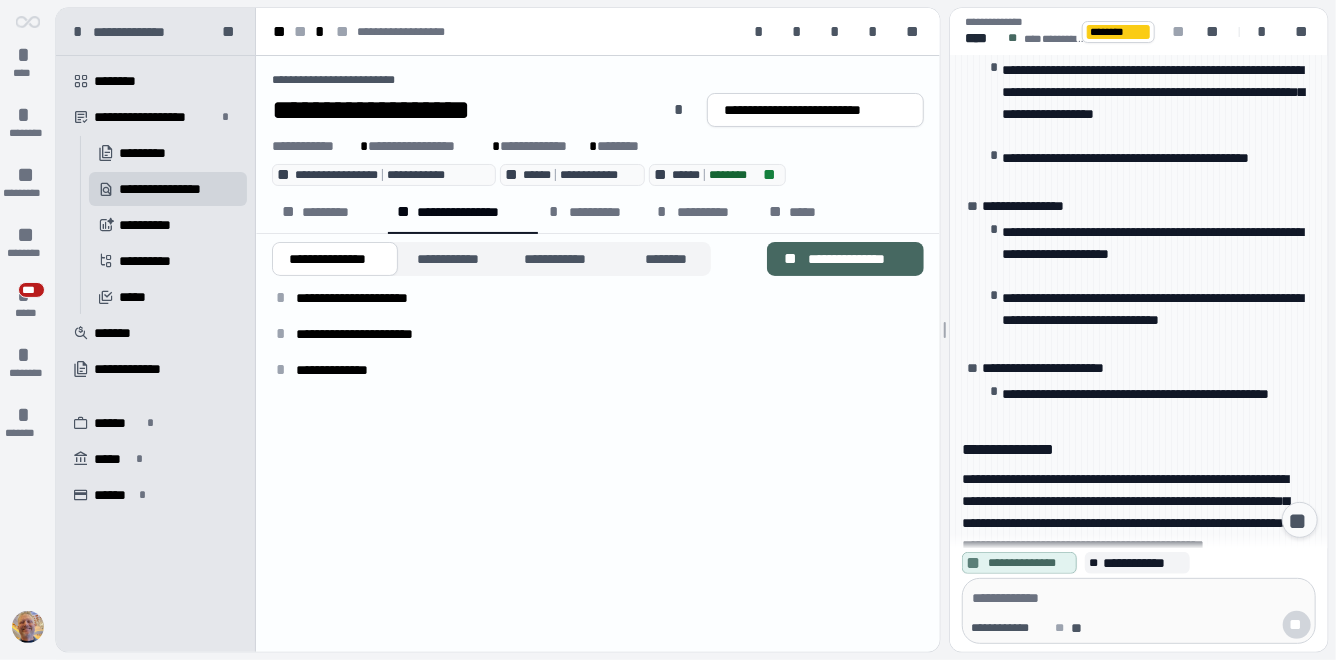 click on "**********" at bounding box center (1152, 243) 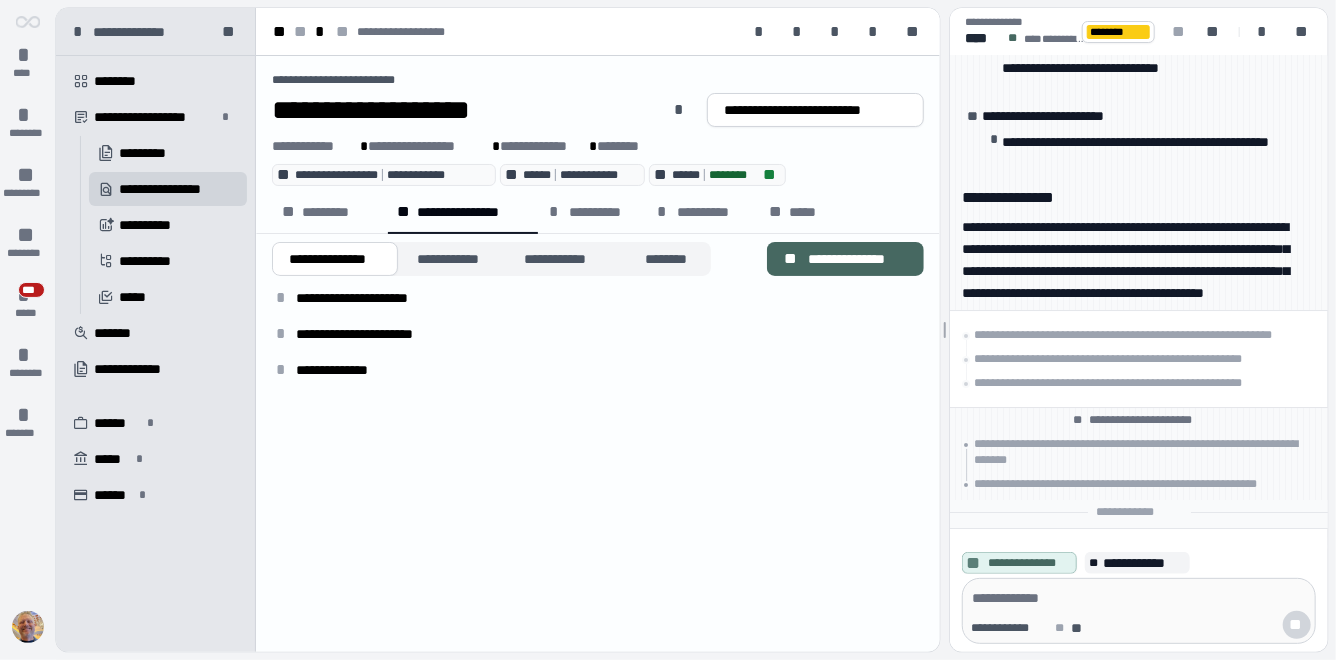 scroll, scrollTop: 0, scrollLeft: 0, axis: both 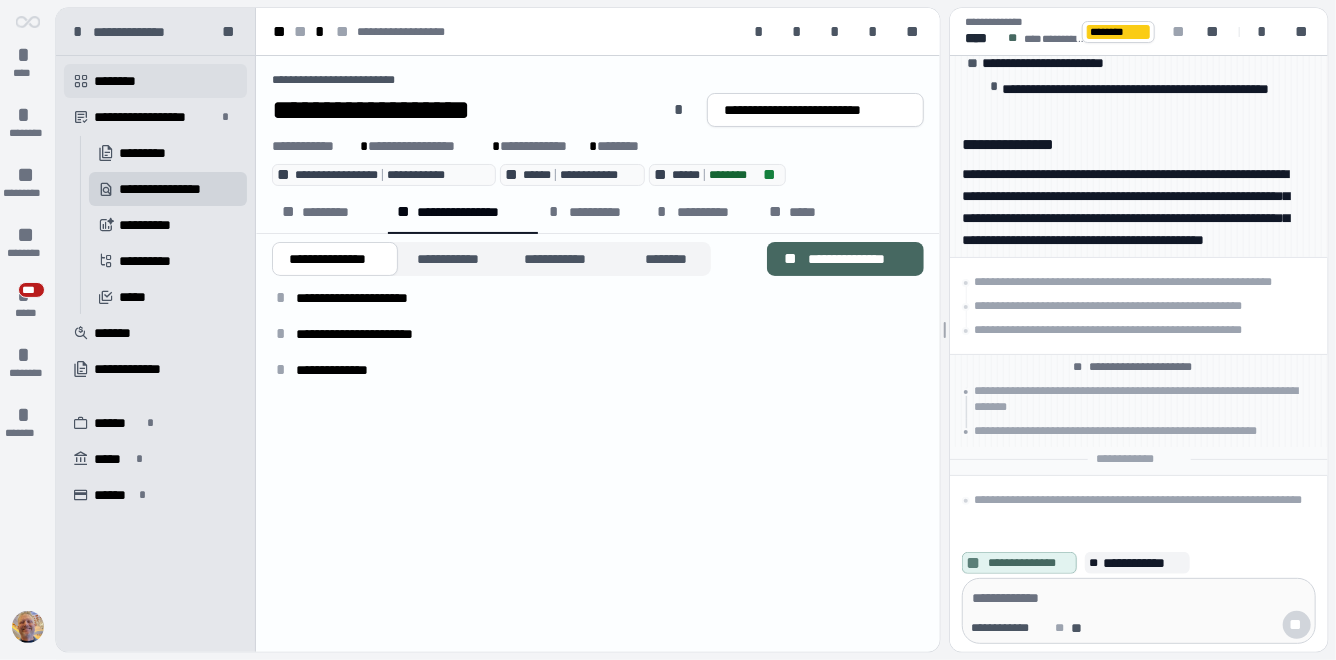 click on "********" at bounding box center (124, 81) 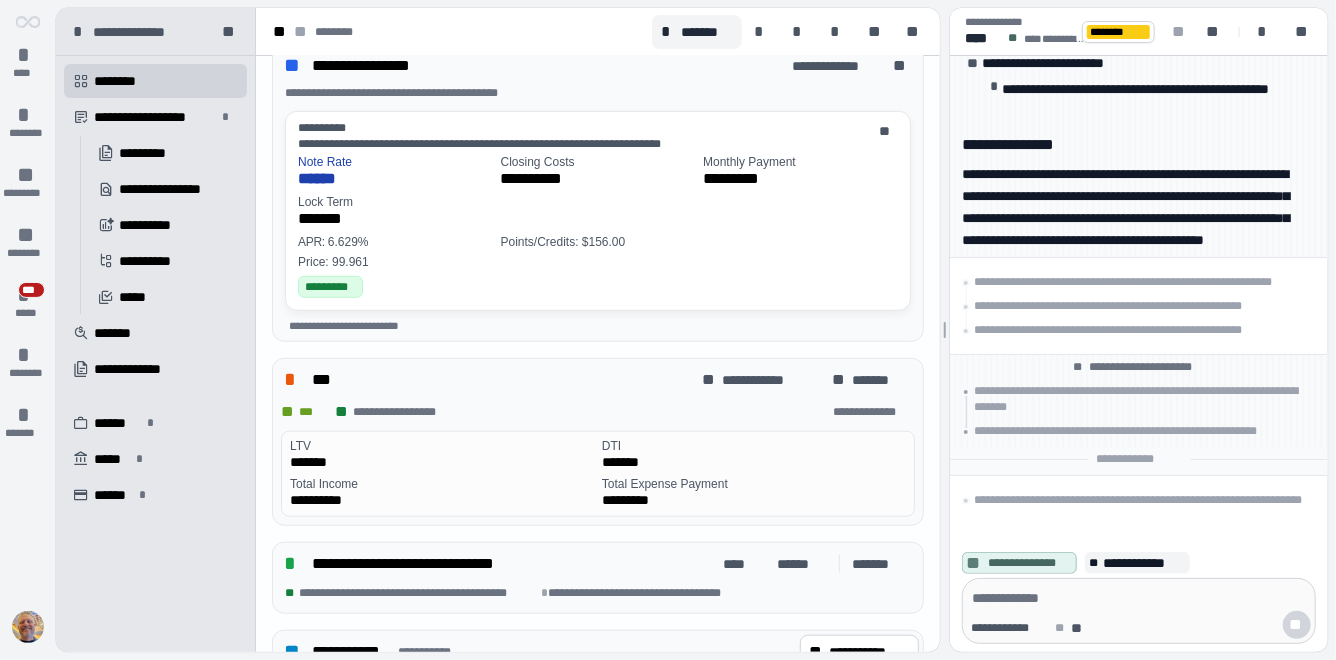 scroll, scrollTop: 752, scrollLeft: 0, axis: vertical 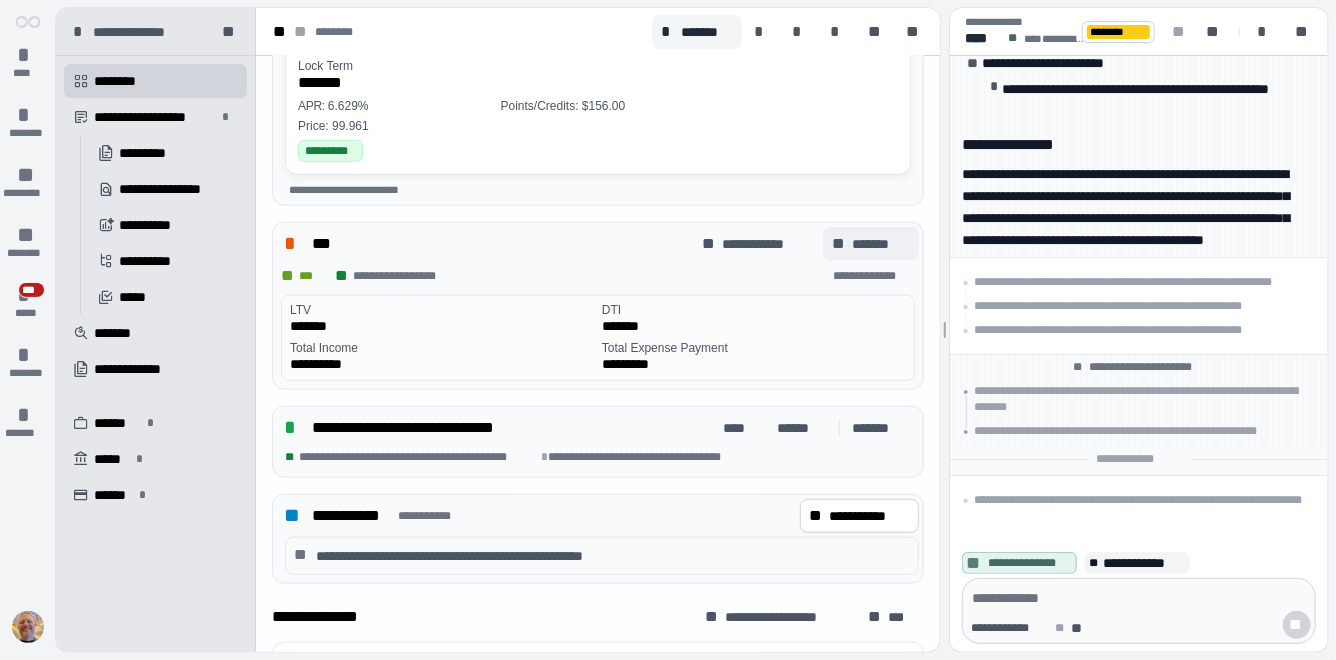 click on "*******" at bounding box center [881, 244] 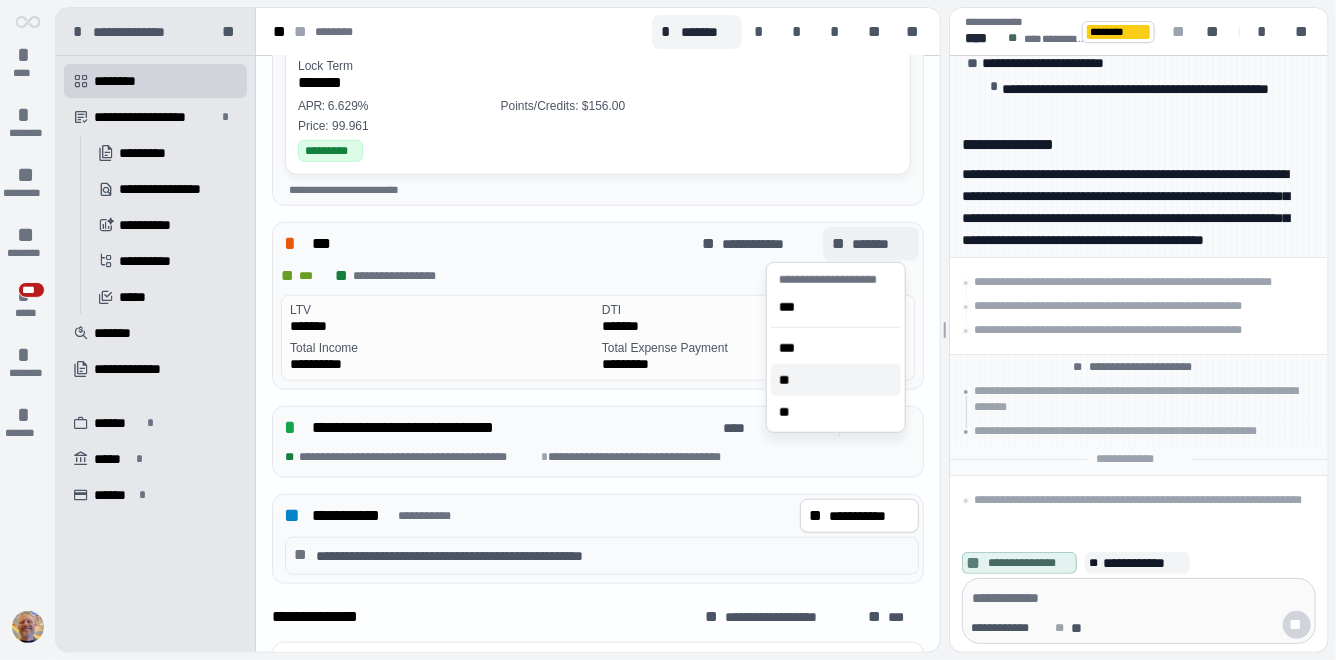 click on "**" at bounding box center (789, 380) 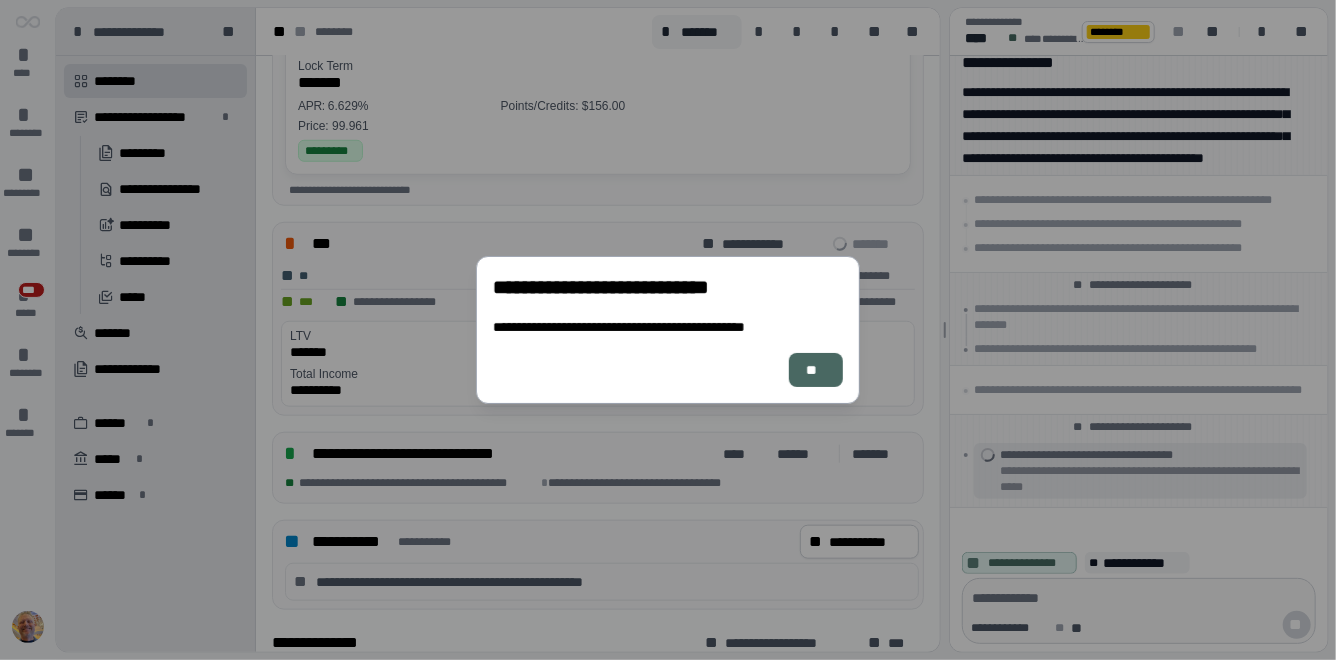 click on "**" at bounding box center (816, 370) 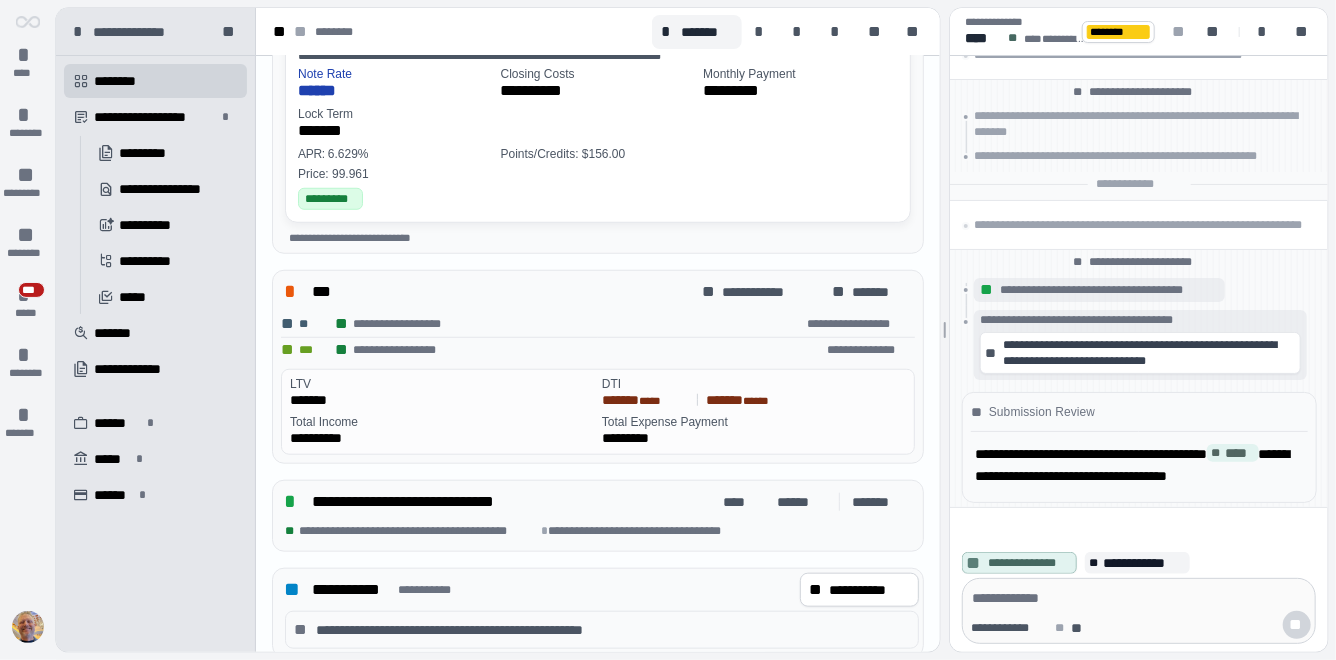 scroll, scrollTop: 699, scrollLeft: 0, axis: vertical 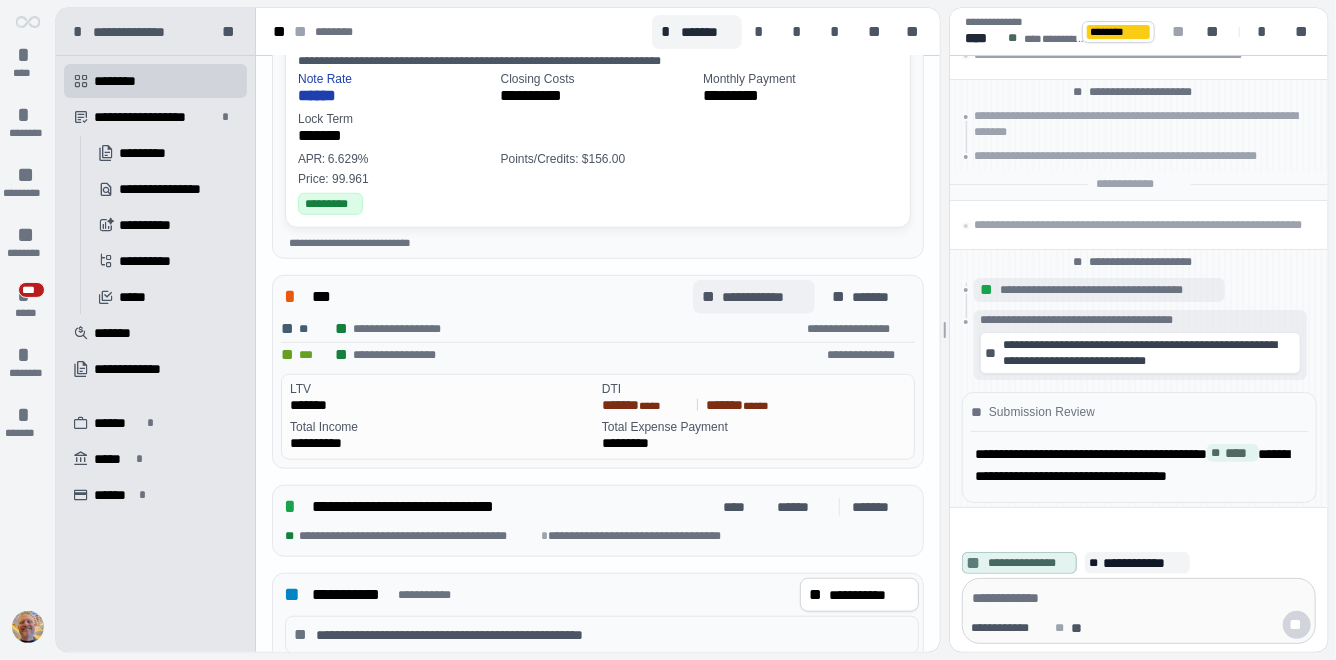 click on "**********" at bounding box center [764, 297] 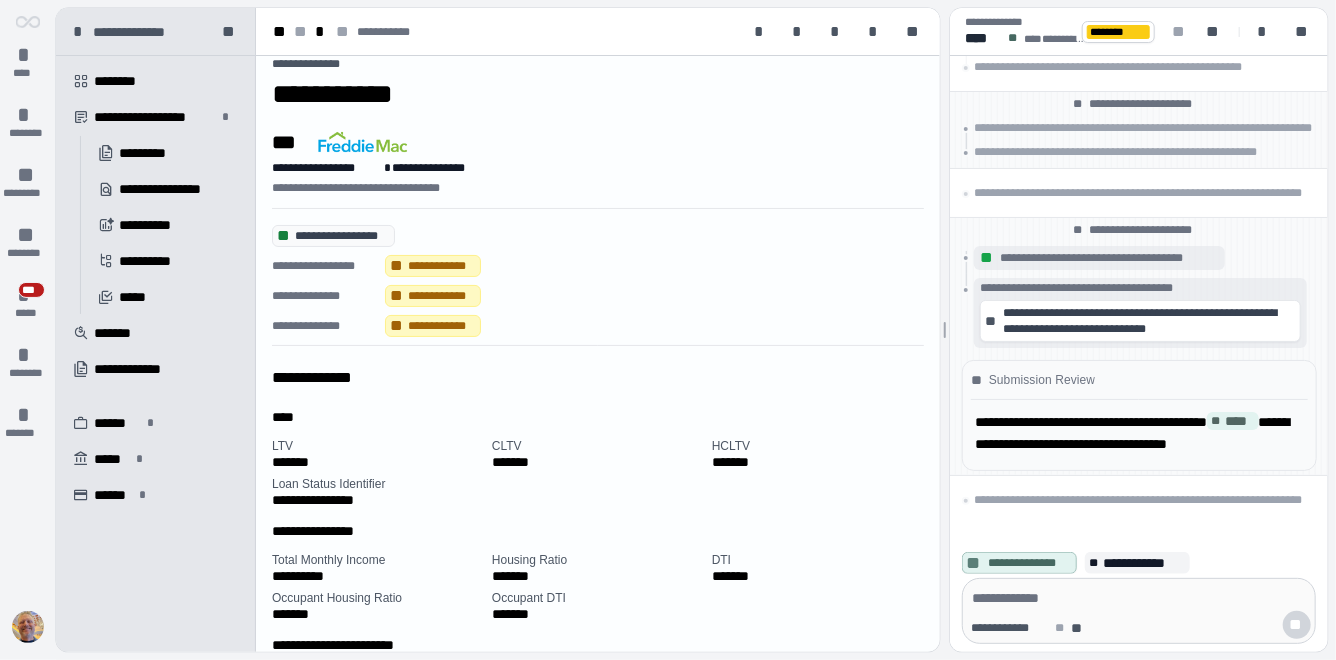 scroll, scrollTop: 0, scrollLeft: 0, axis: both 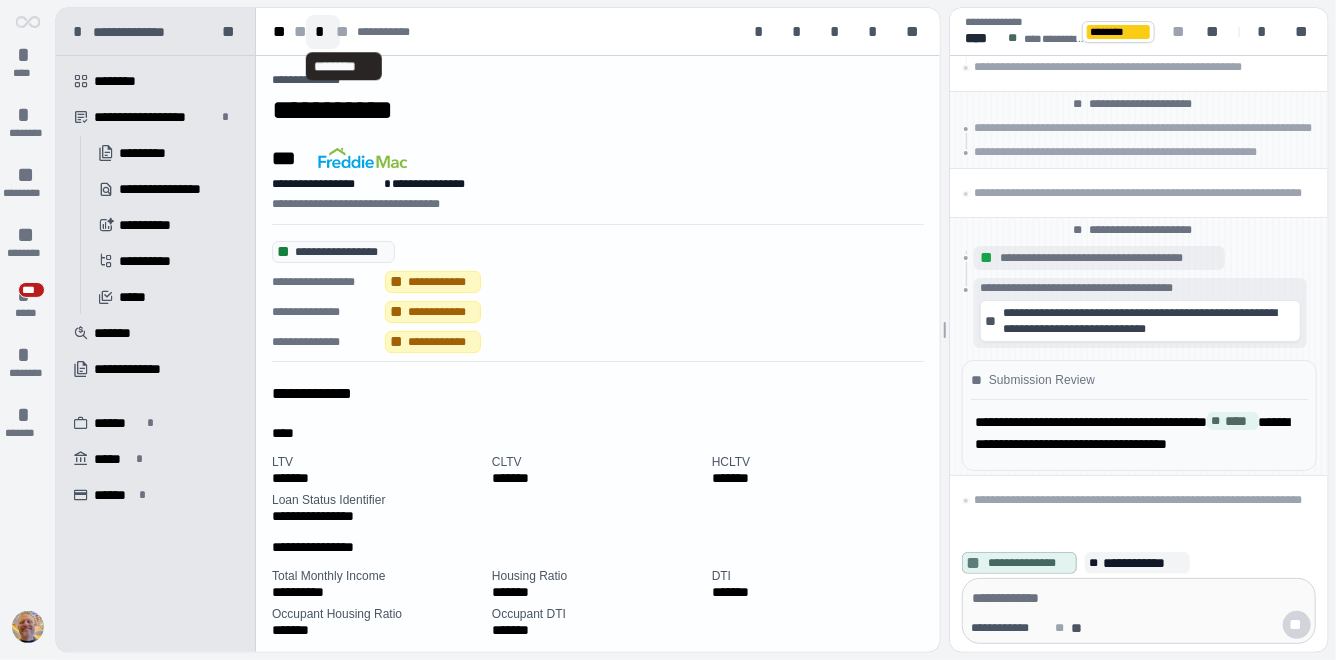 click on "*" at bounding box center [323, 32] 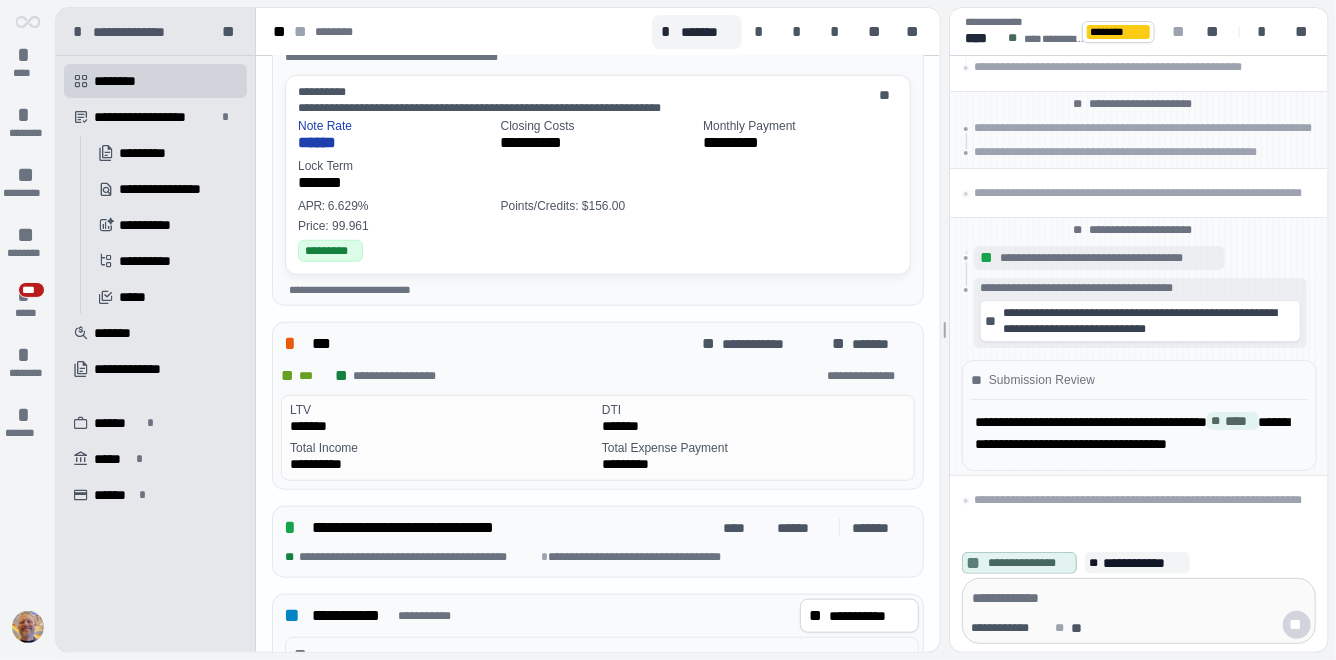 scroll, scrollTop: 661, scrollLeft: 0, axis: vertical 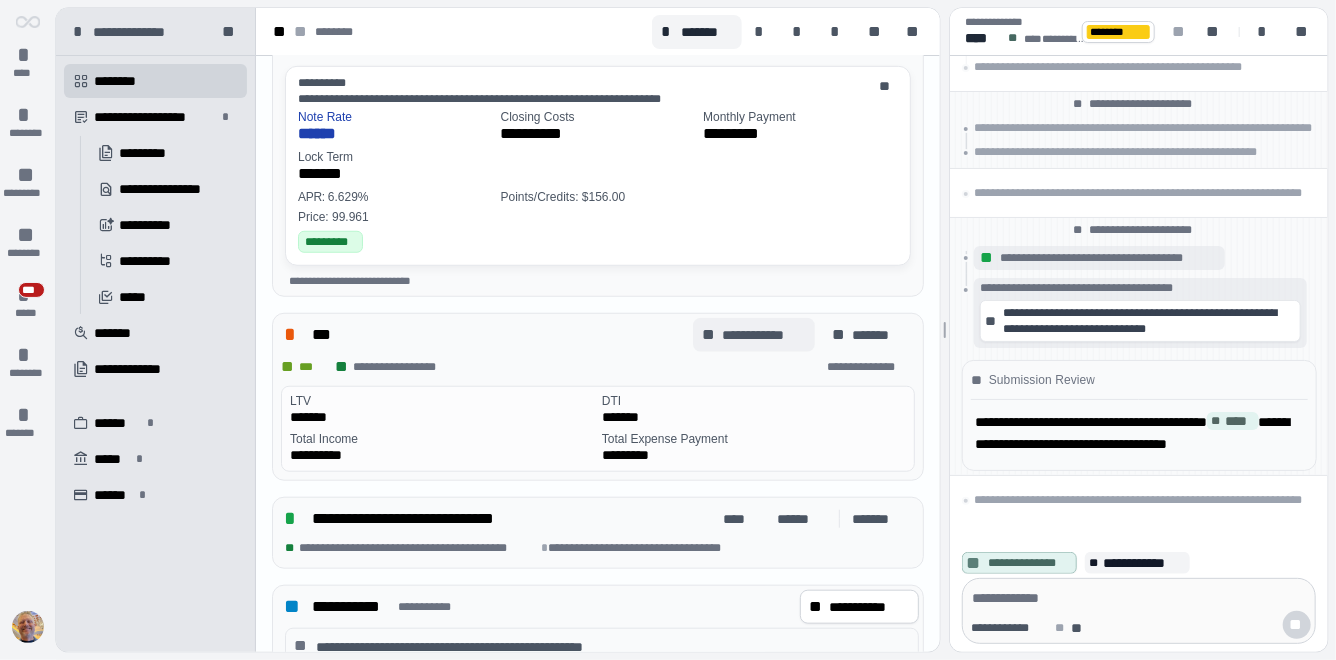 click on "**********" at bounding box center [764, 335] 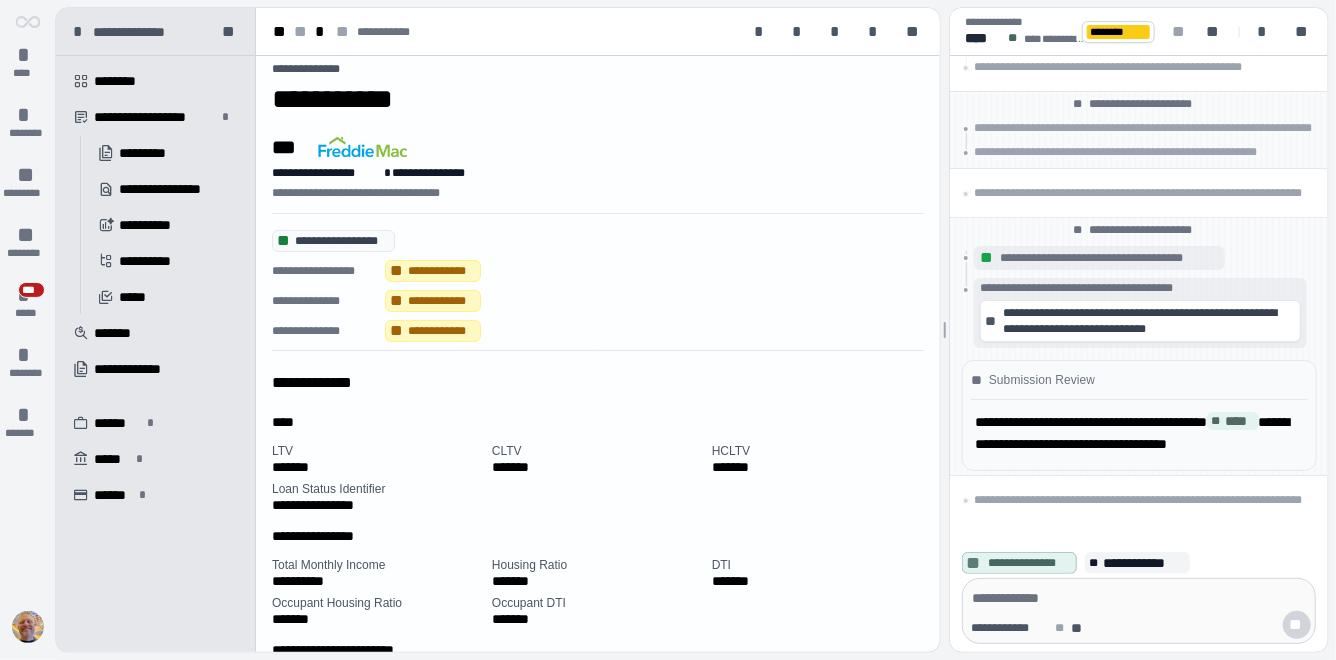 scroll, scrollTop: 0, scrollLeft: 0, axis: both 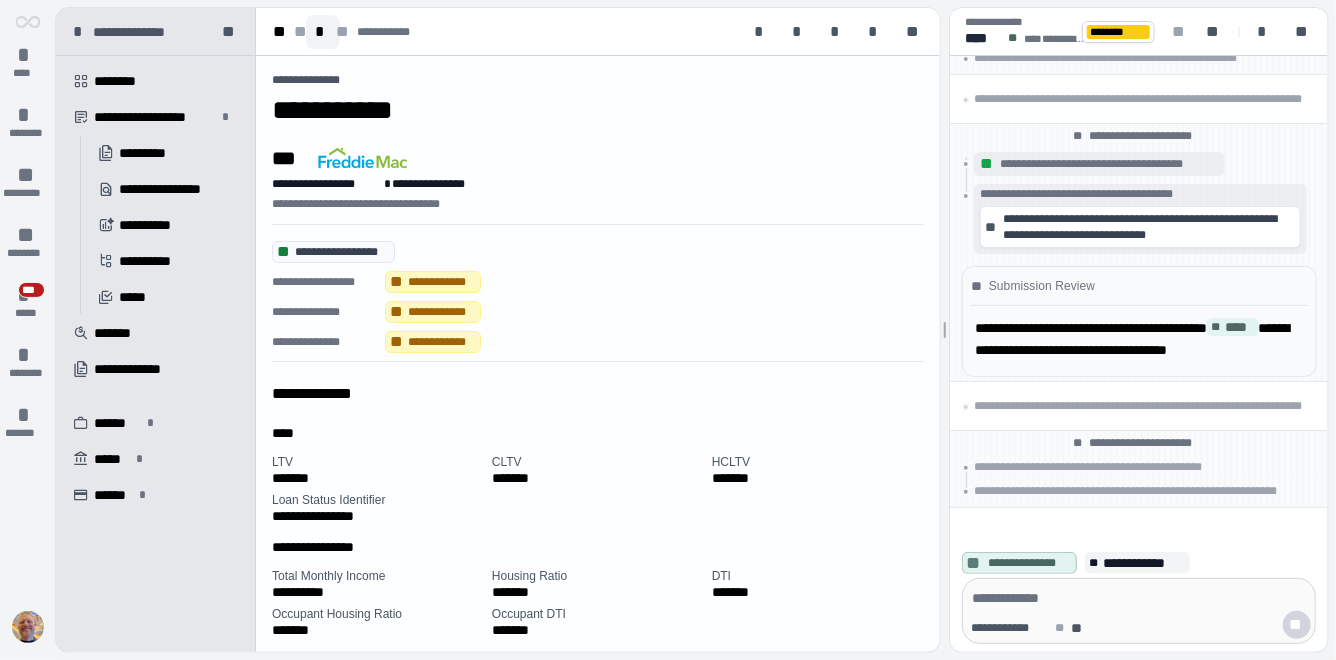 click on "*" at bounding box center [323, 32] 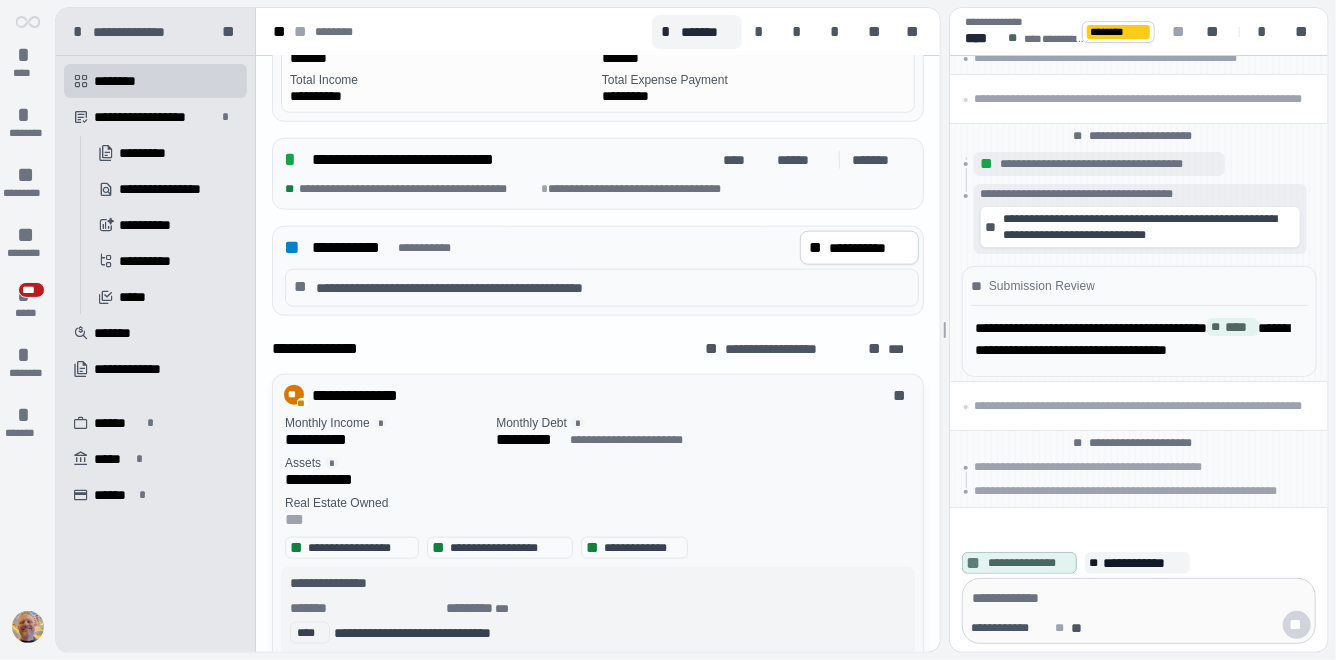 scroll, scrollTop: 1040, scrollLeft: 0, axis: vertical 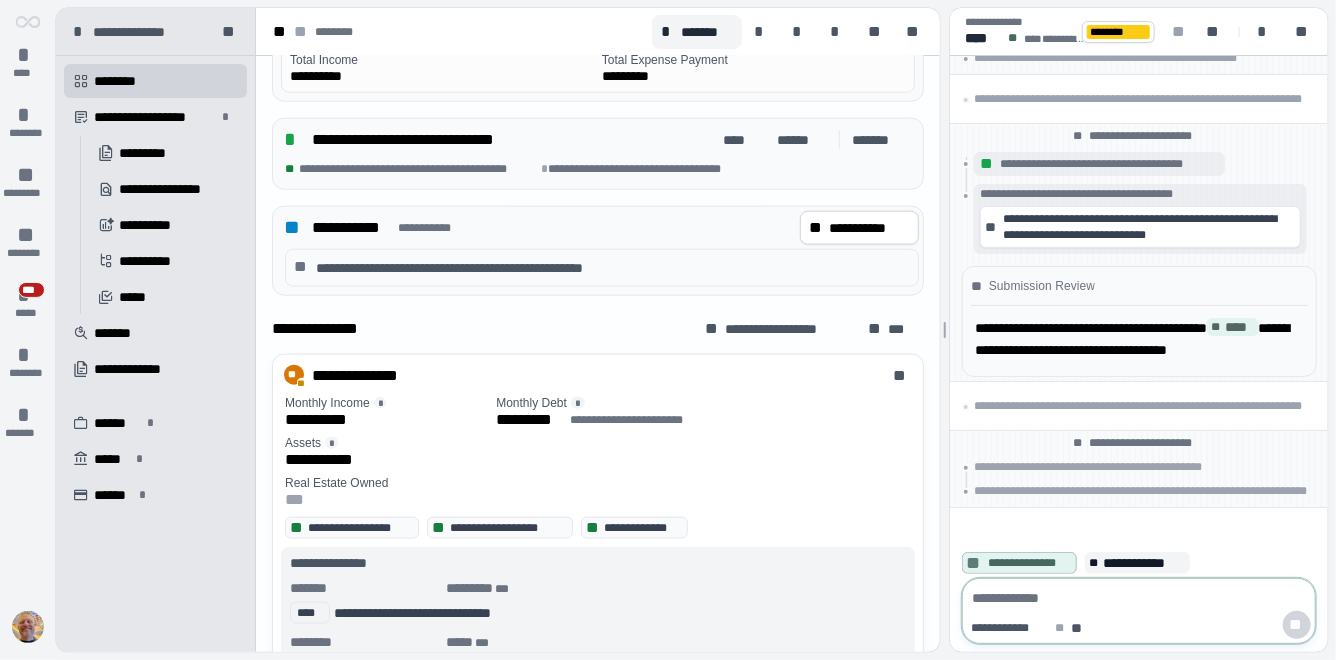 click at bounding box center (1139, 598) 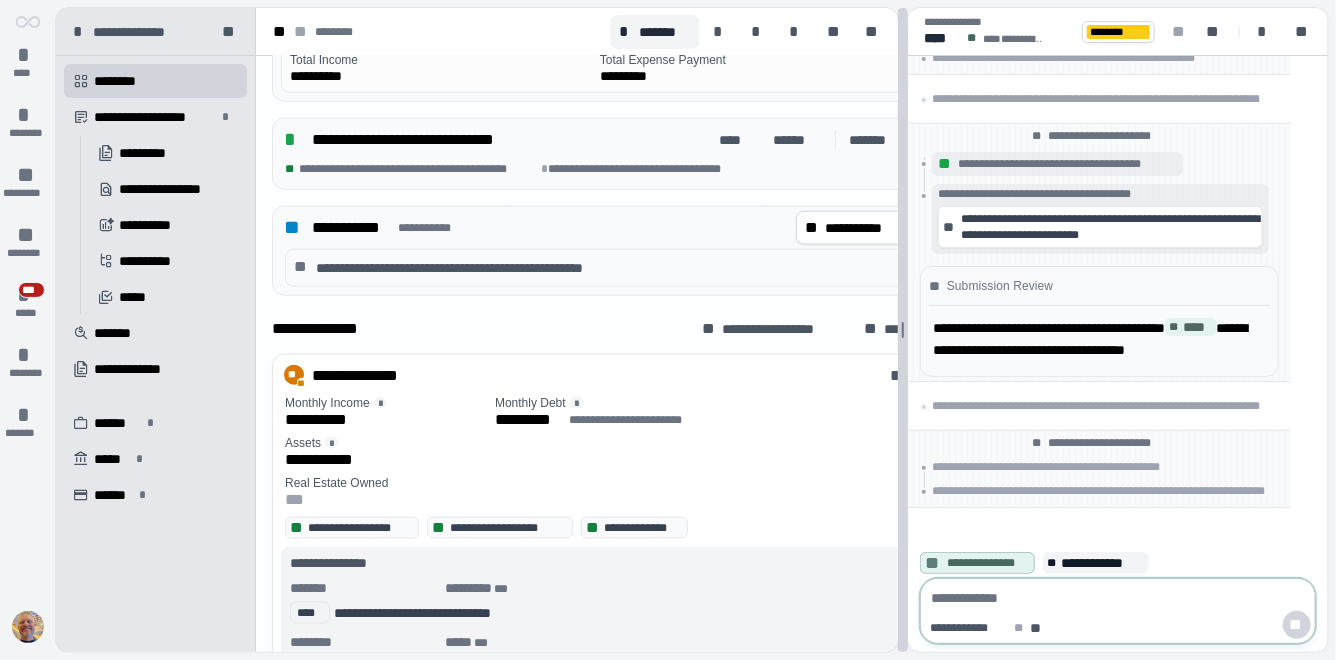 scroll, scrollTop: 1111, scrollLeft: 0, axis: vertical 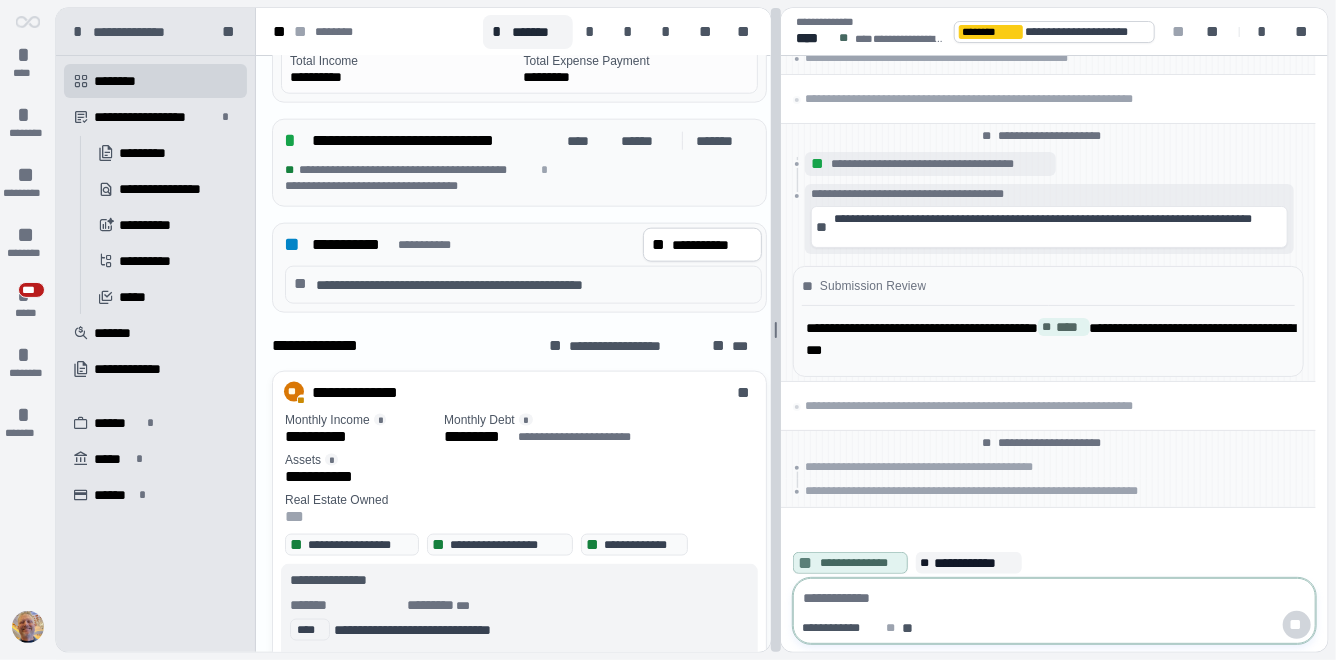 click at bounding box center (776, 330) 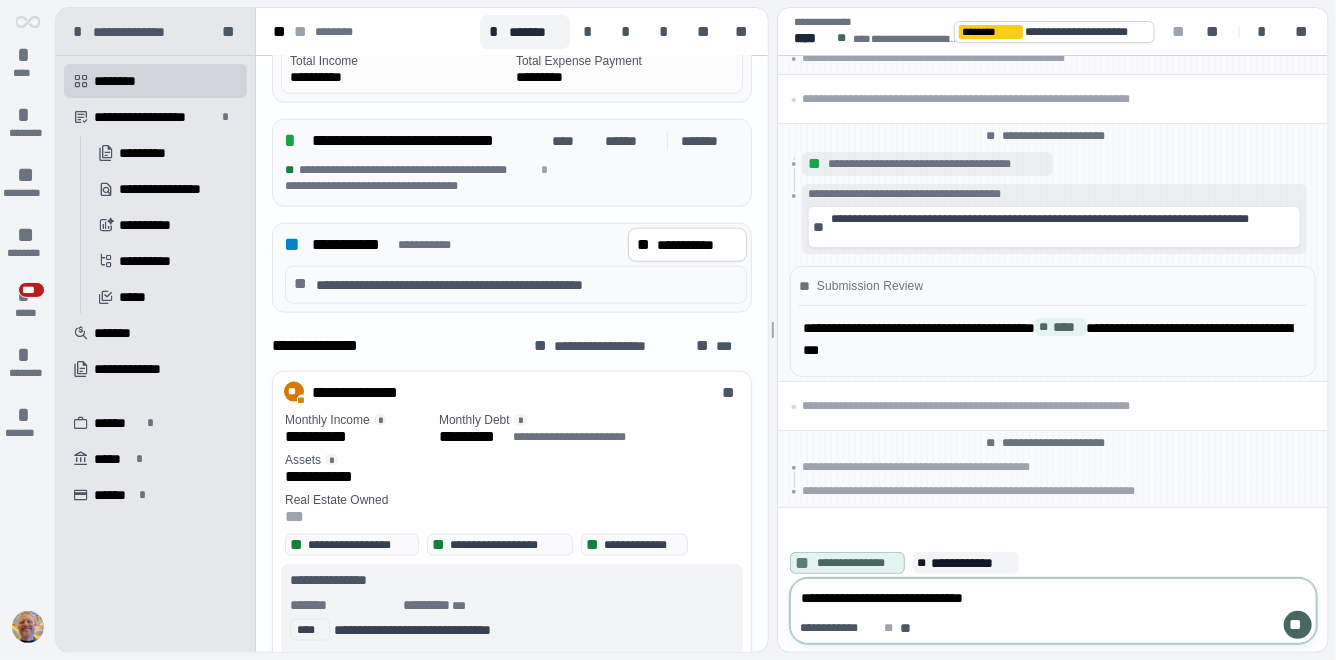 type on "**********" 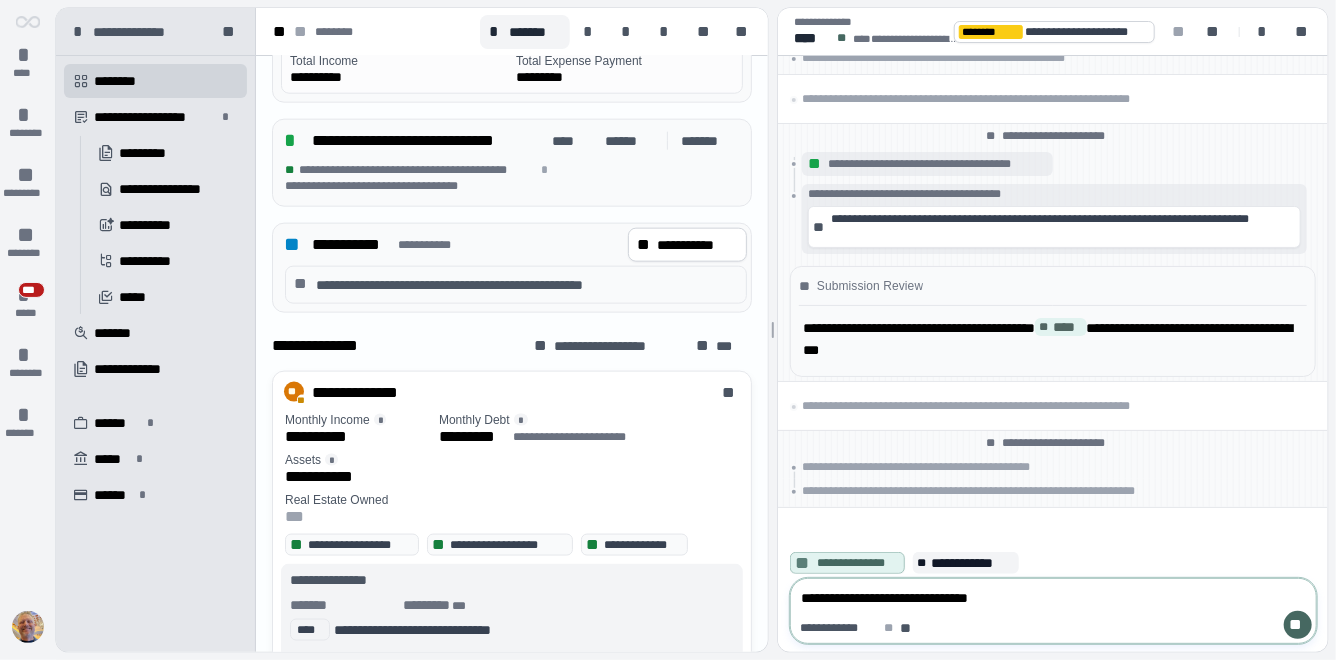type 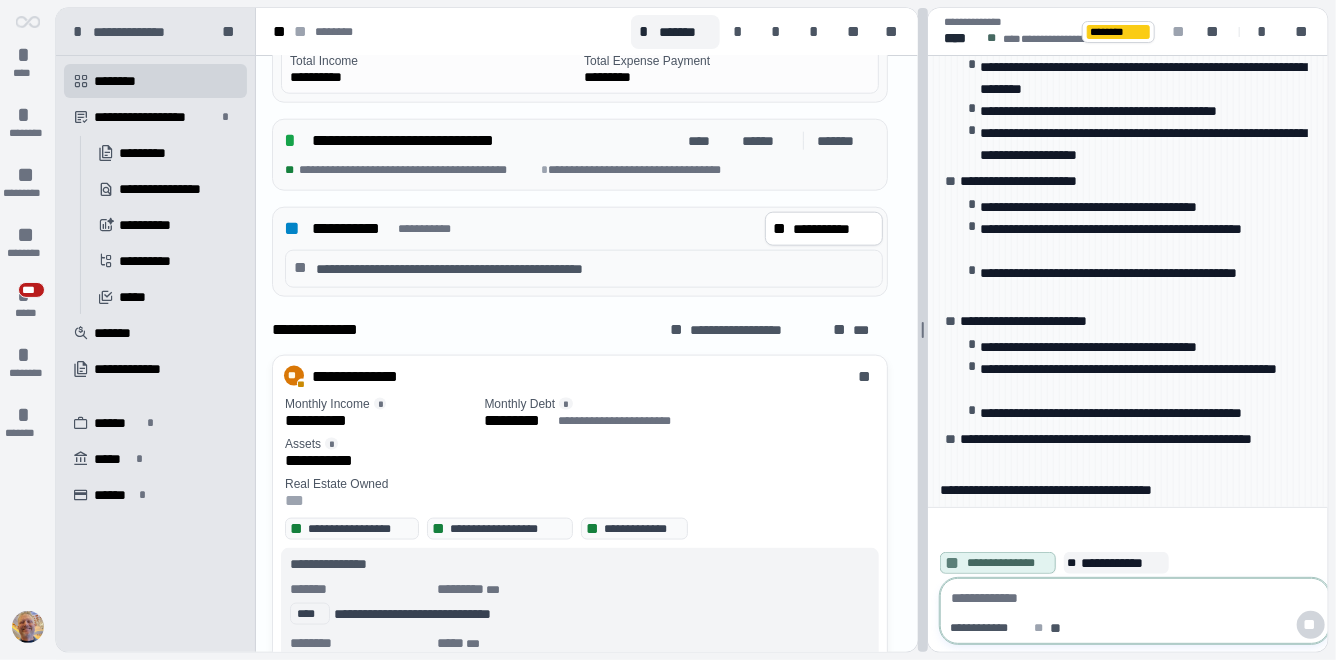 scroll, scrollTop: 1040, scrollLeft: 0, axis: vertical 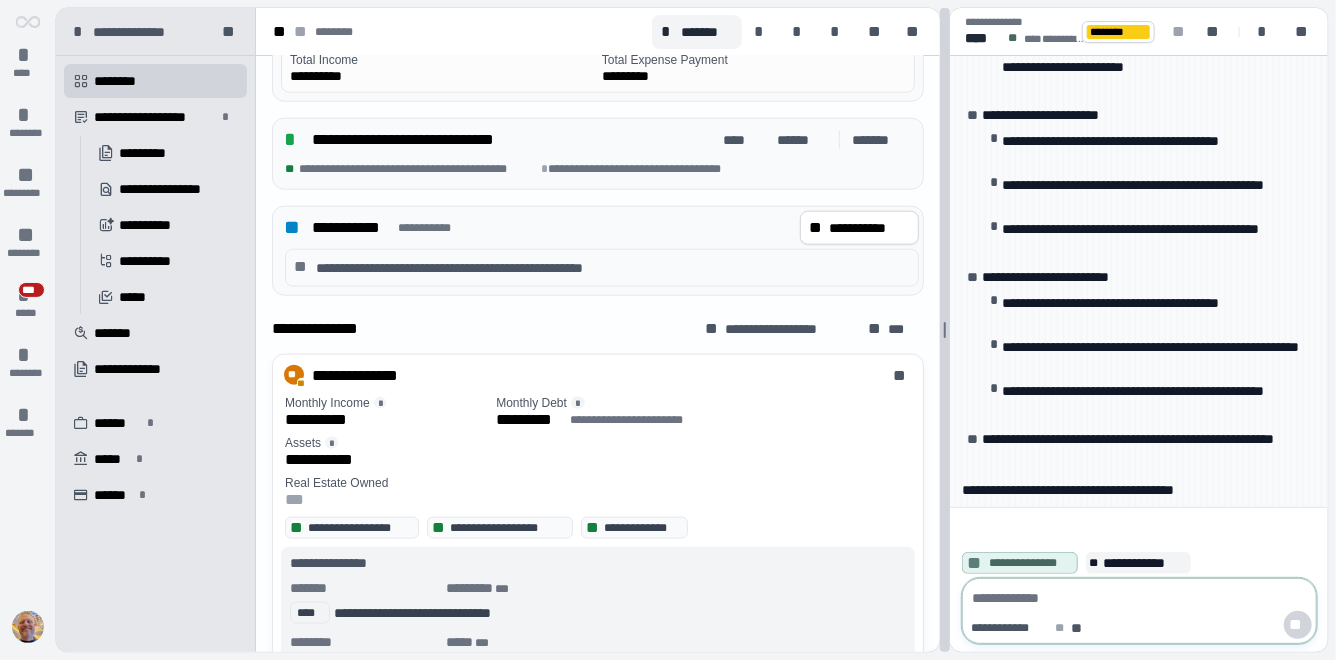 click on "**********" at bounding box center (692, 330) 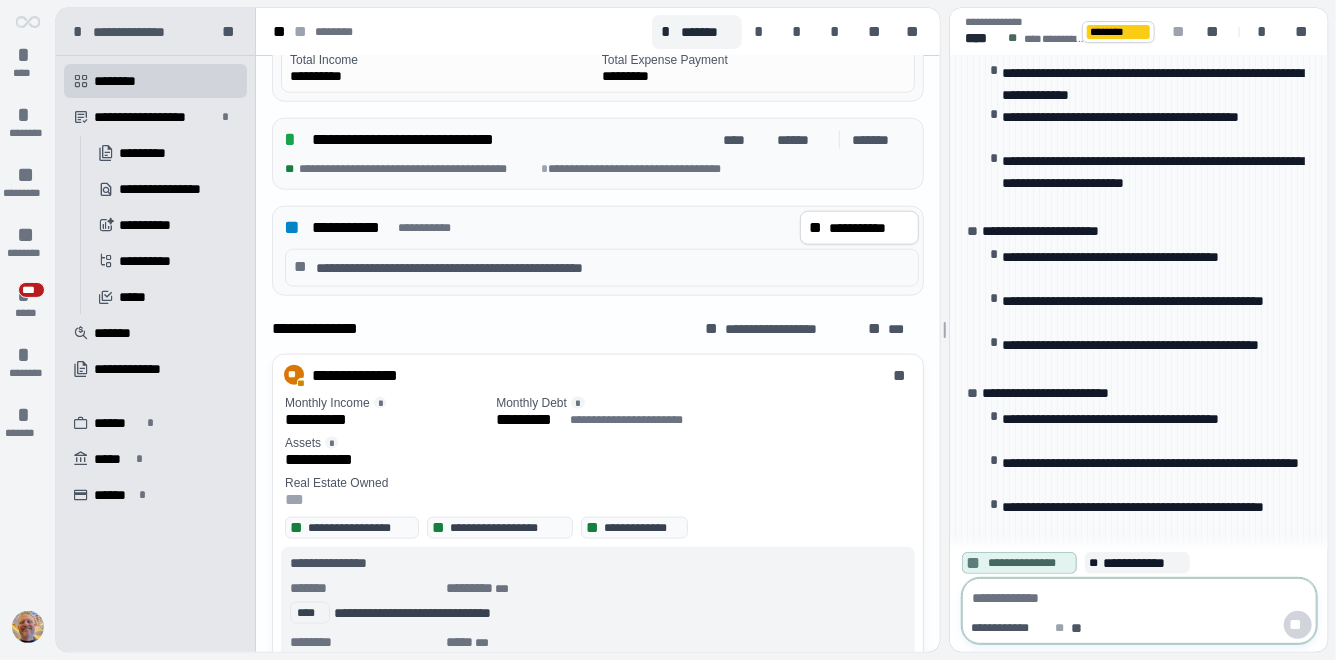 scroll, scrollTop: 0, scrollLeft: 0, axis: both 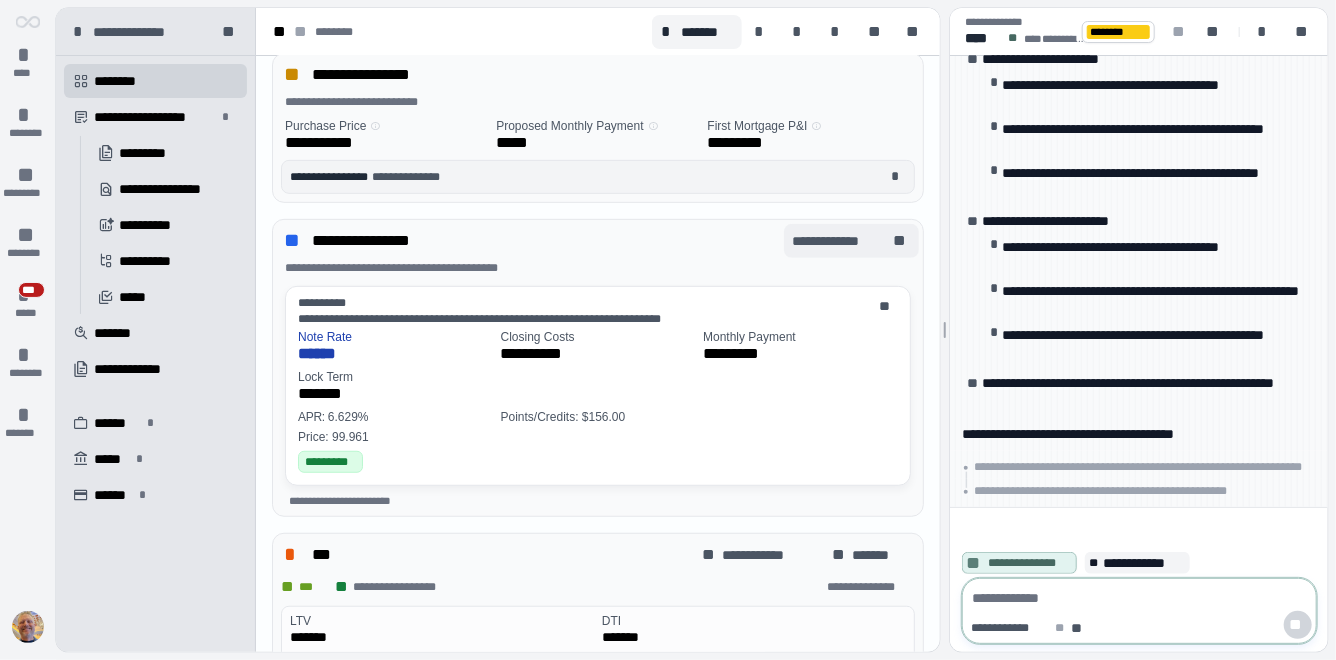 click on "**********" at bounding box center [841, 241] 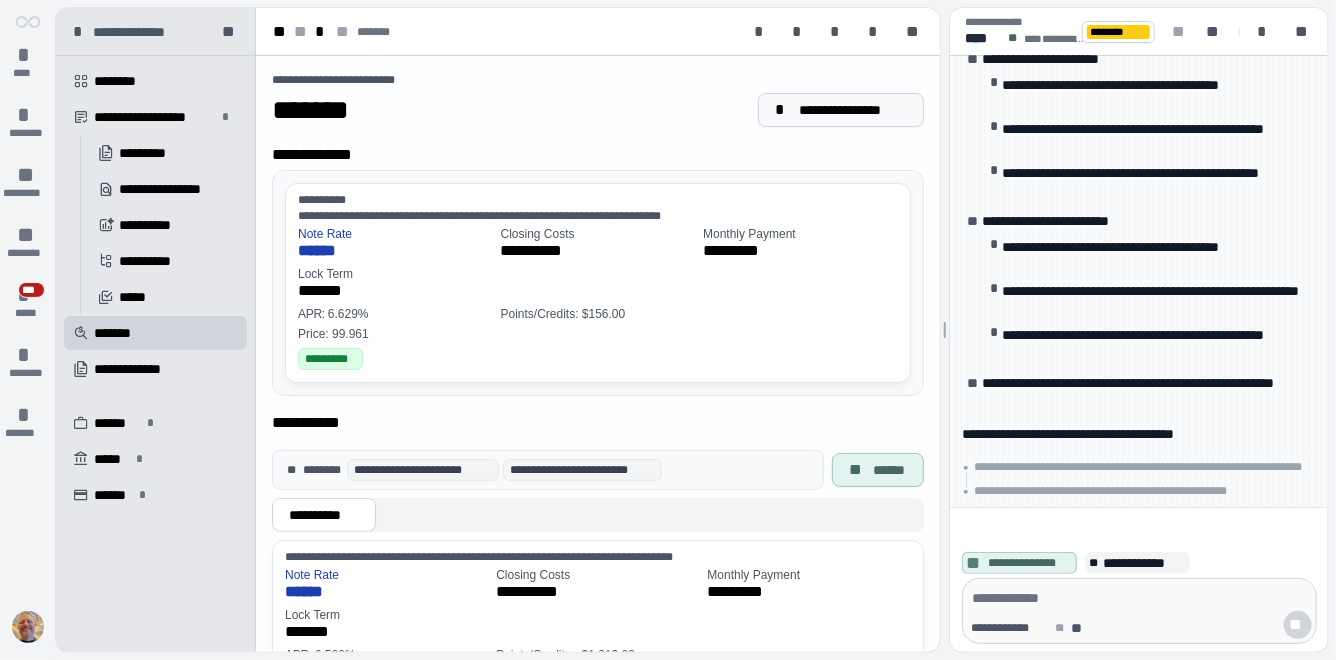 click on "**********" at bounding box center (853, 110) 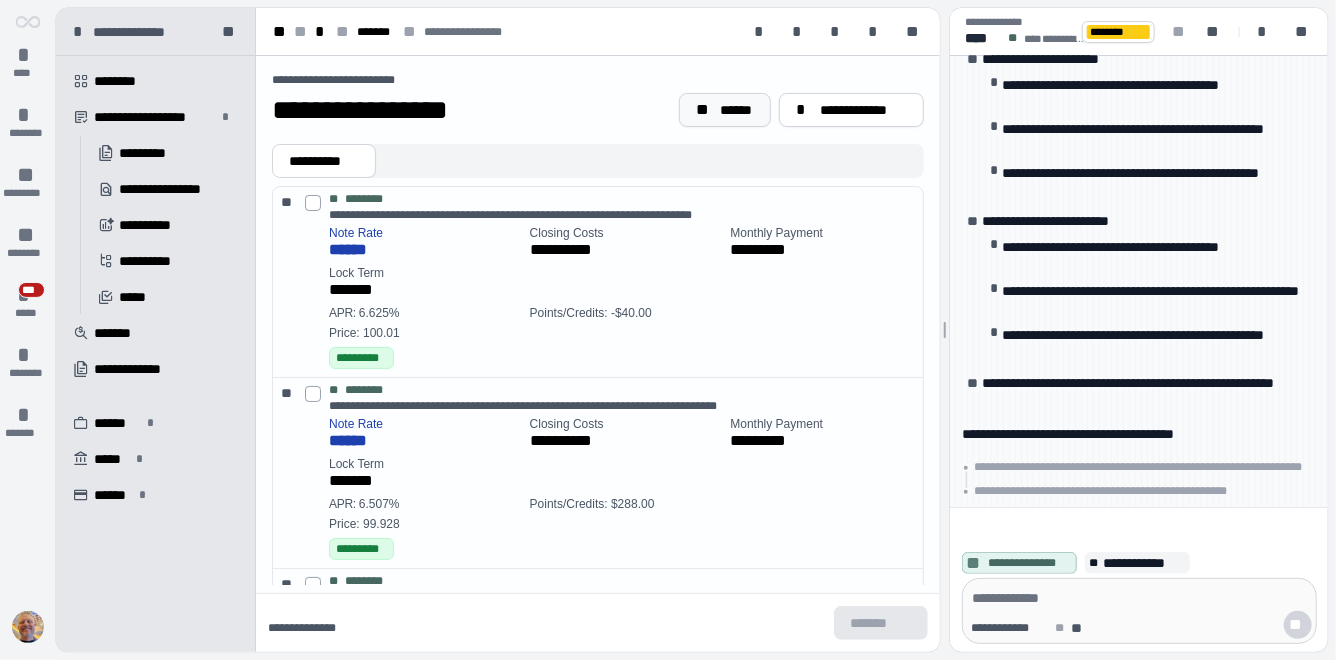 click on "******" at bounding box center [737, 110] 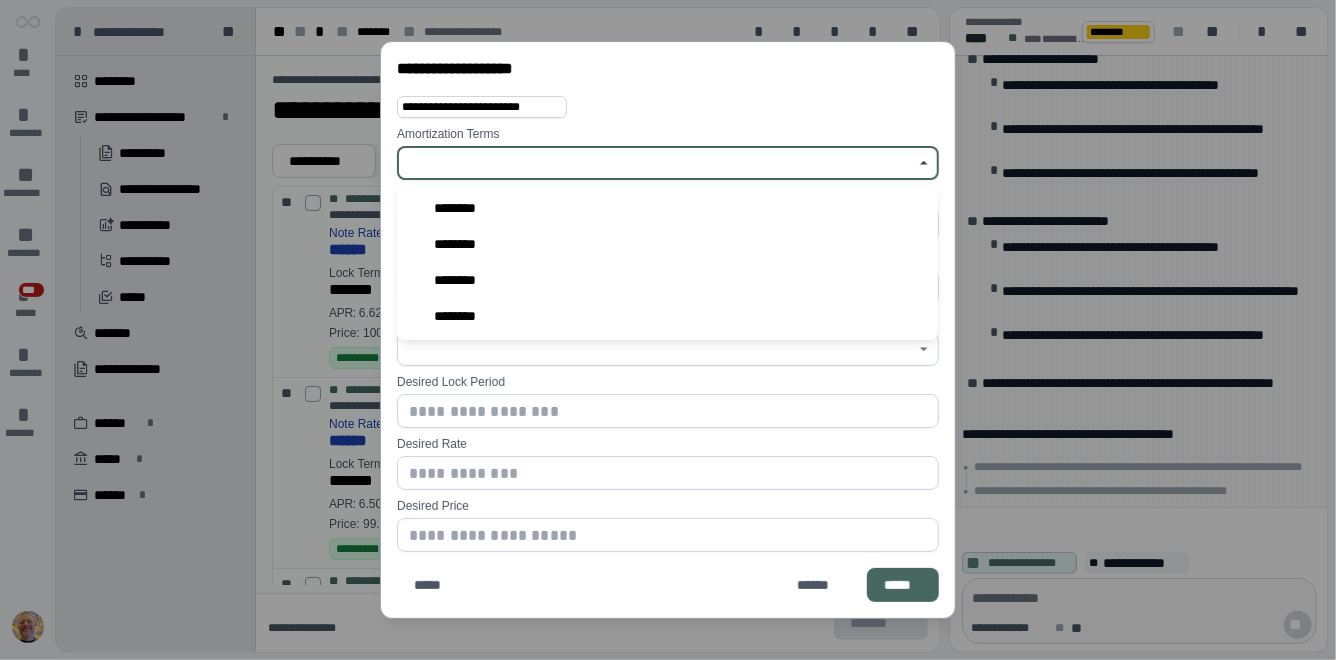 click at bounding box center (656, 163) 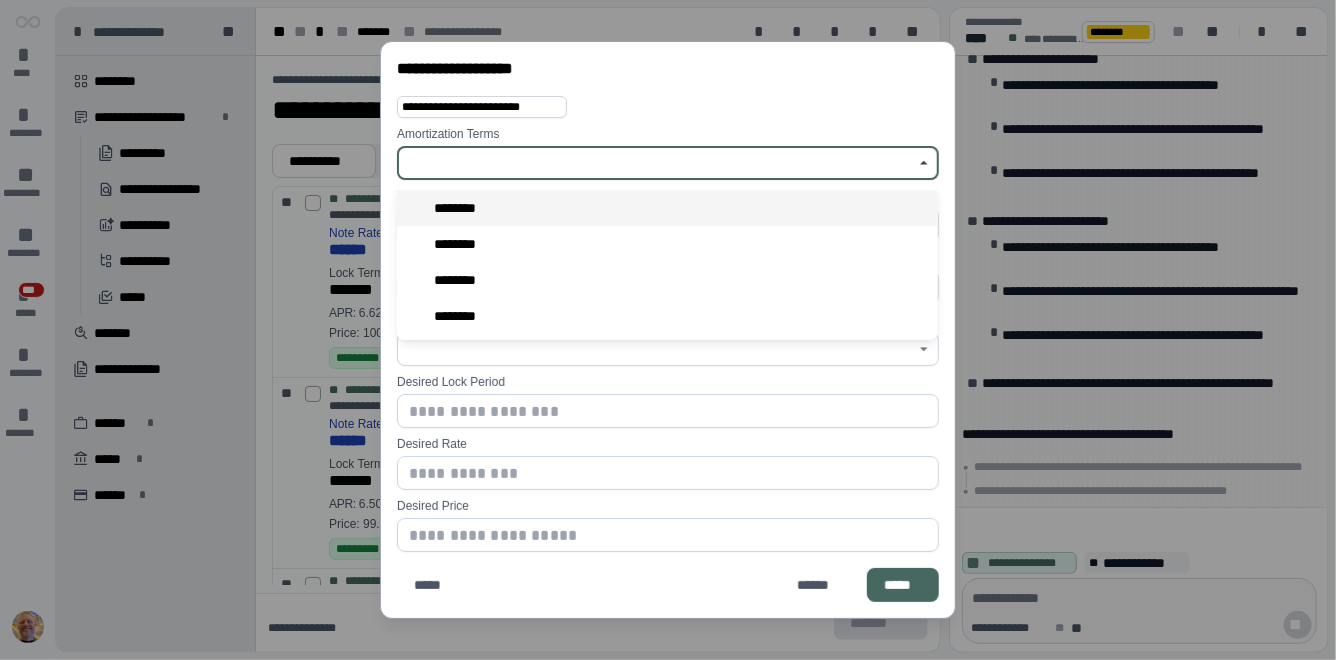 click on "********" at bounding box center (667, 208) 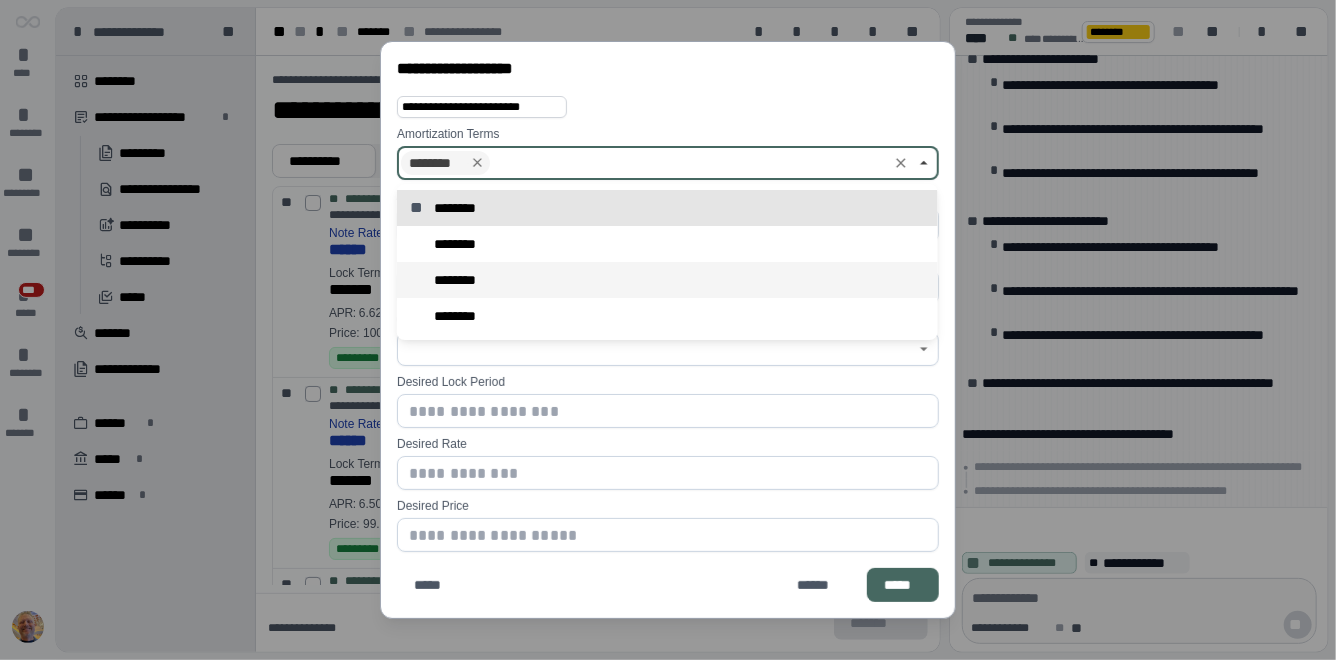 click on "********" at bounding box center (460, 280) 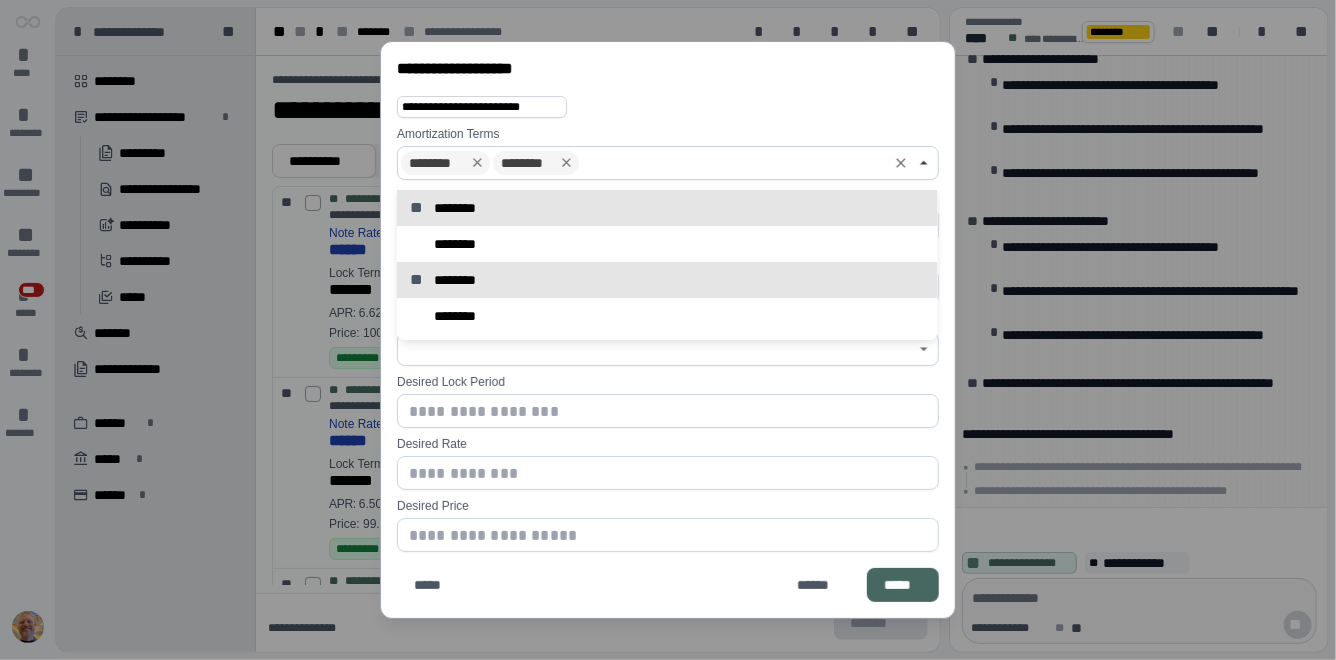 click on "Desired Lock Period" at bounding box center [668, 382] 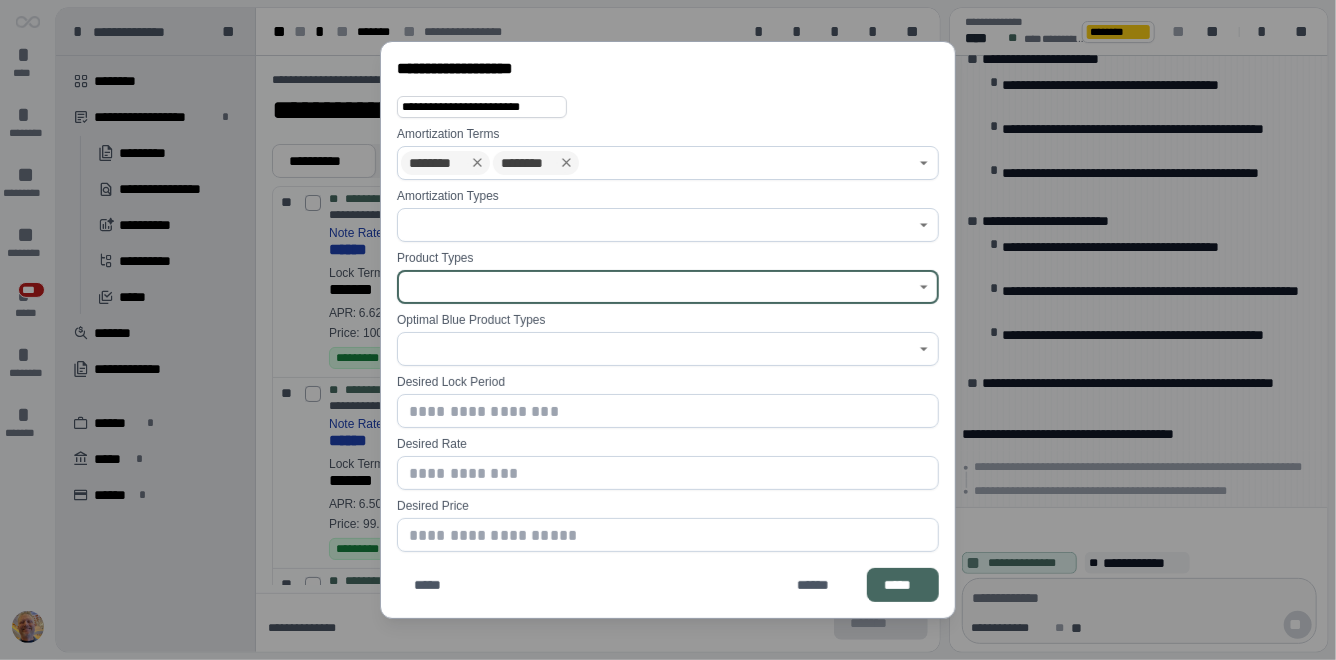 click at bounding box center (656, 287) 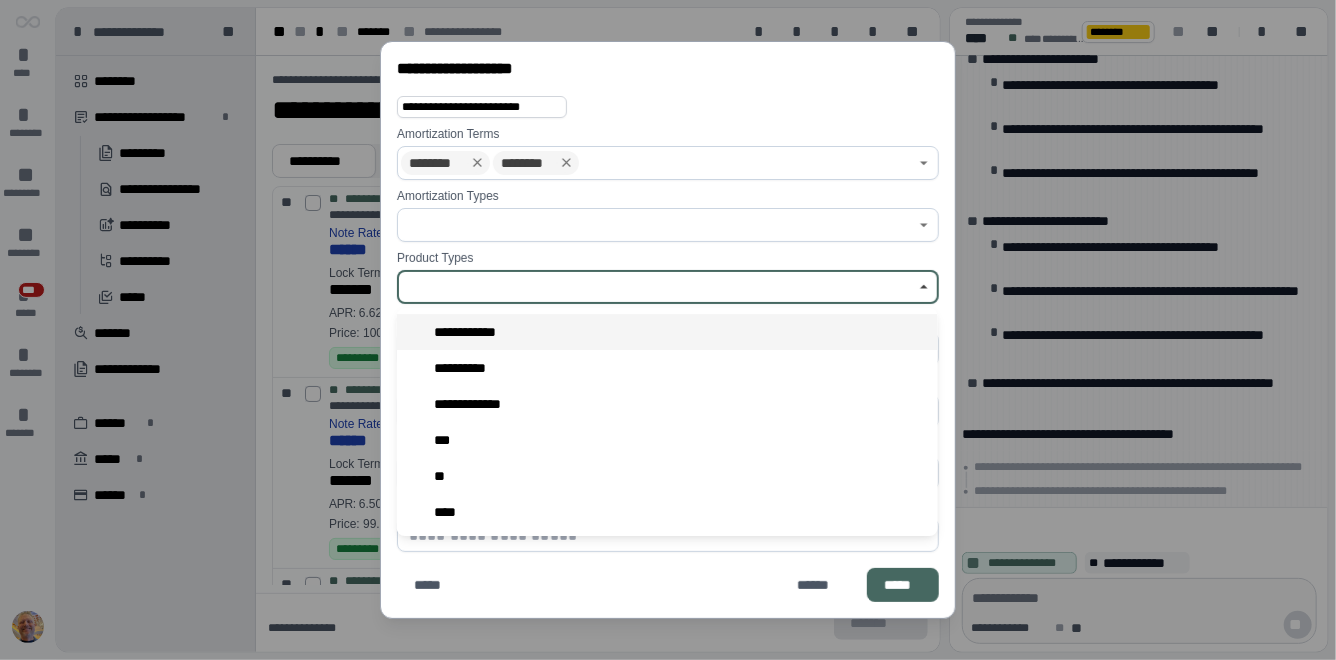 click on "**********" at bounding box center [476, 332] 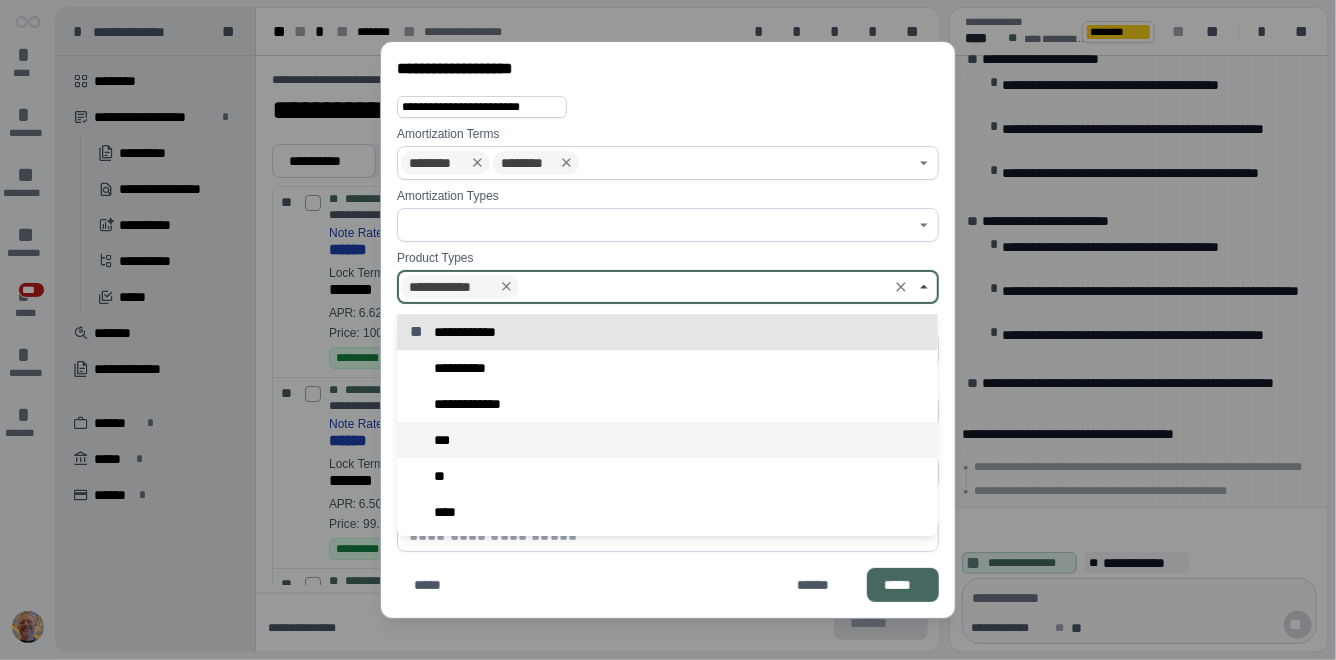 click on "***" at bounding box center [447, 440] 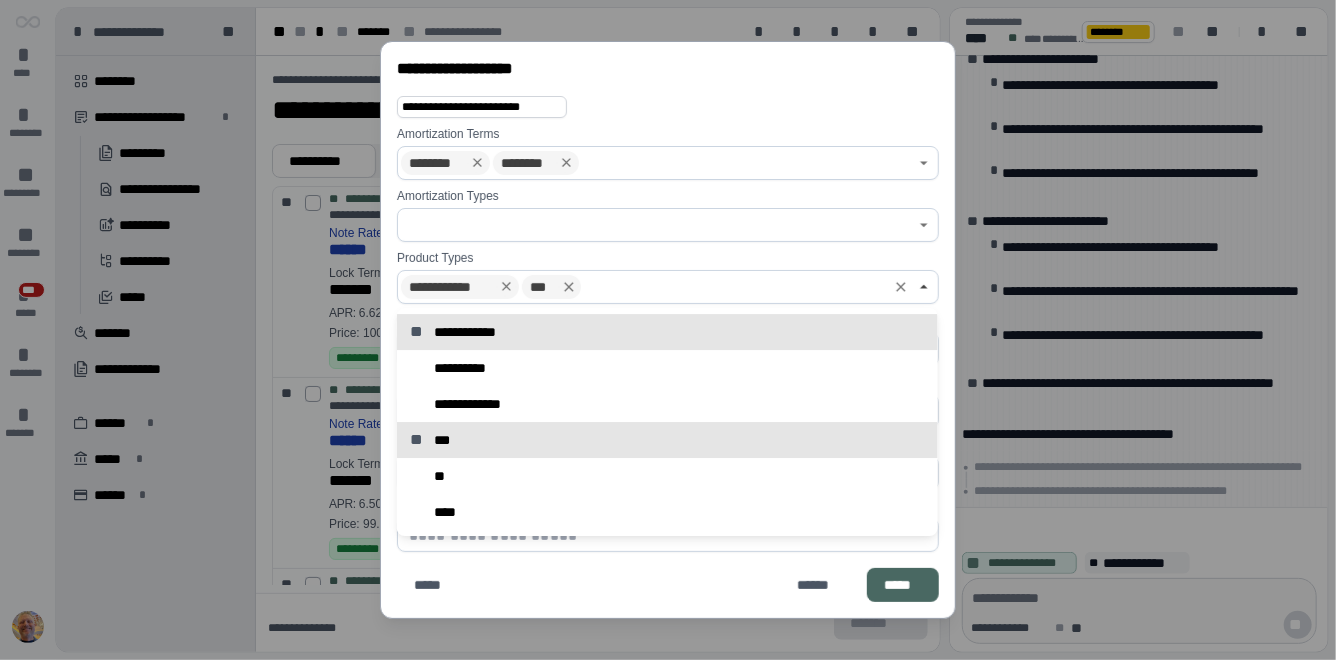 click on "*****" at bounding box center (903, 585) 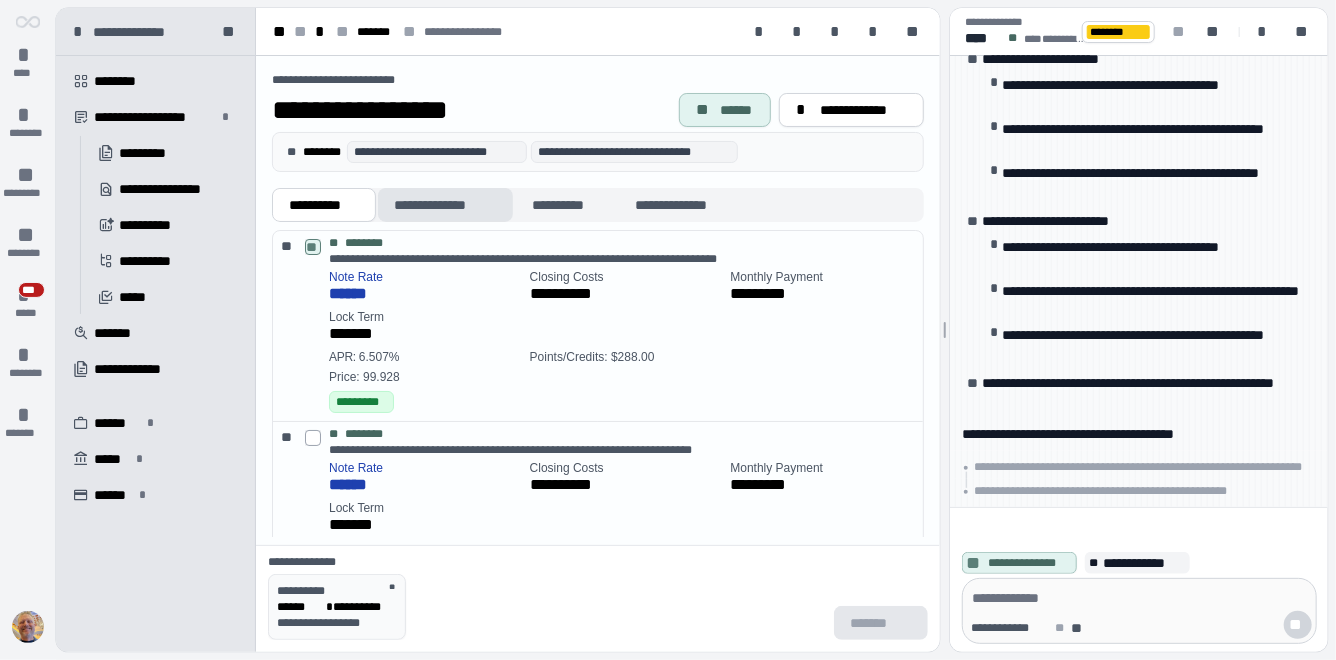 click on "**********" at bounding box center (445, 205) 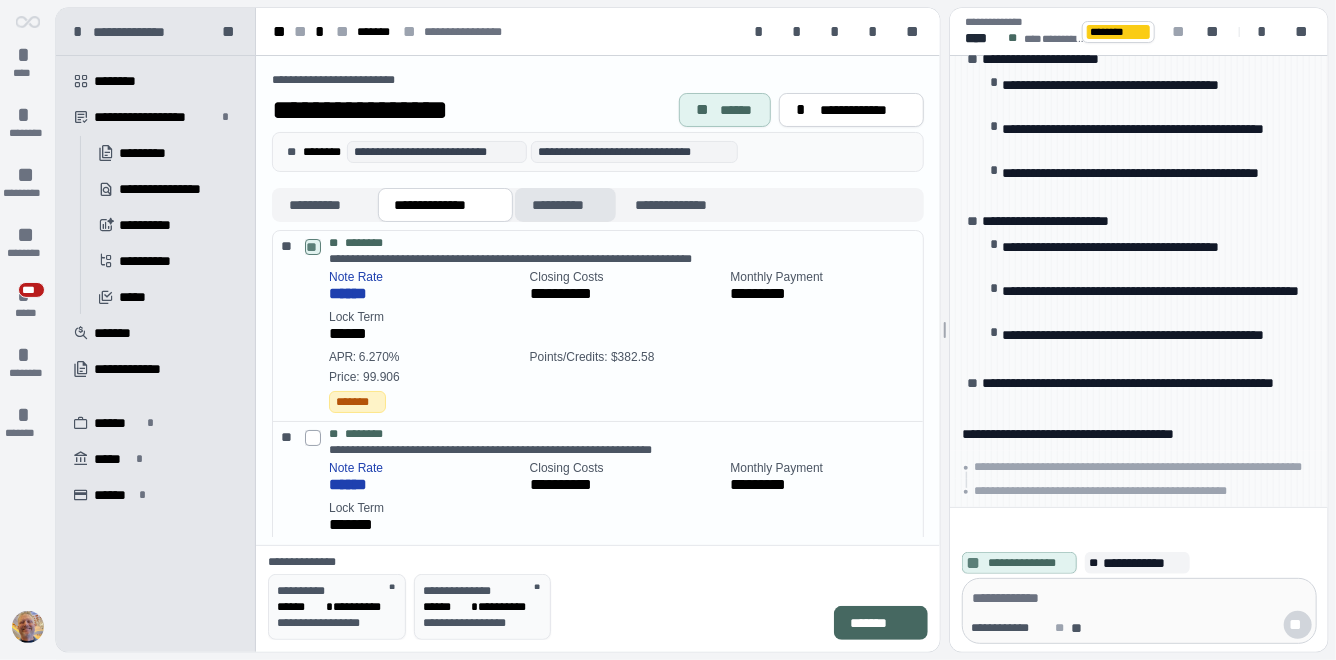 click on "**********" at bounding box center [565, 205] 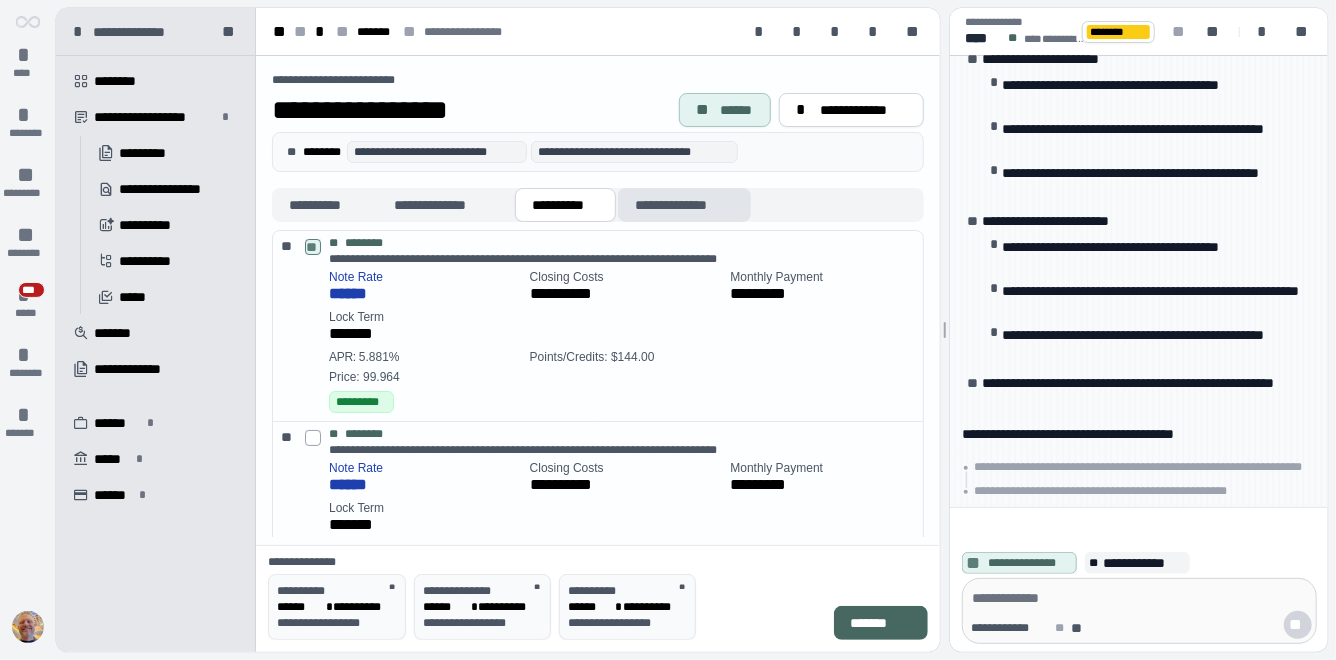 click on "**********" at bounding box center [684, 205] 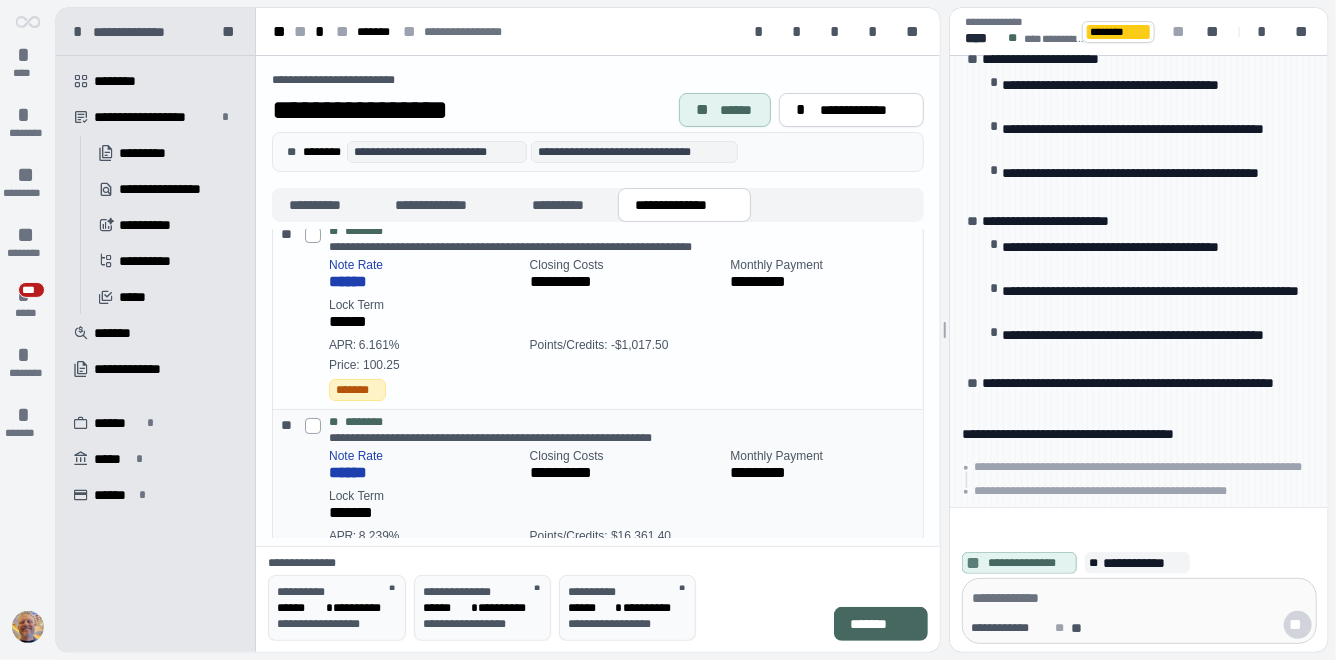 scroll, scrollTop: 0, scrollLeft: 0, axis: both 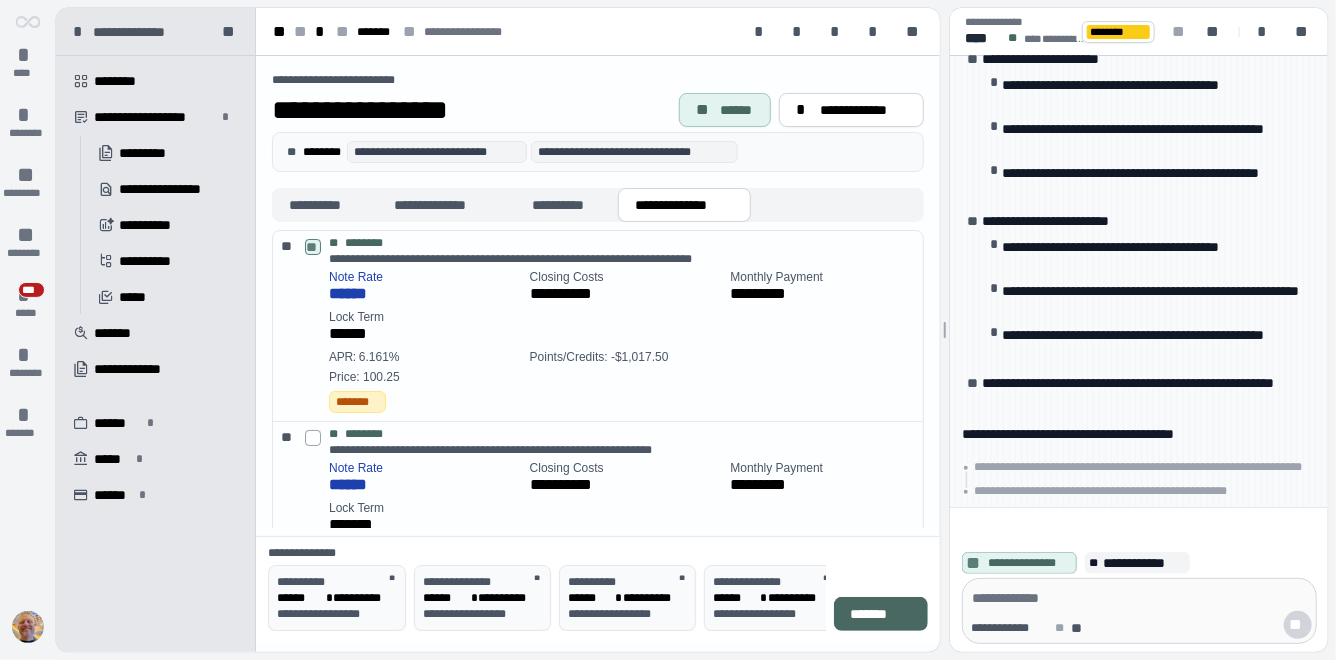 click on "*******" at bounding box center (881, 614) 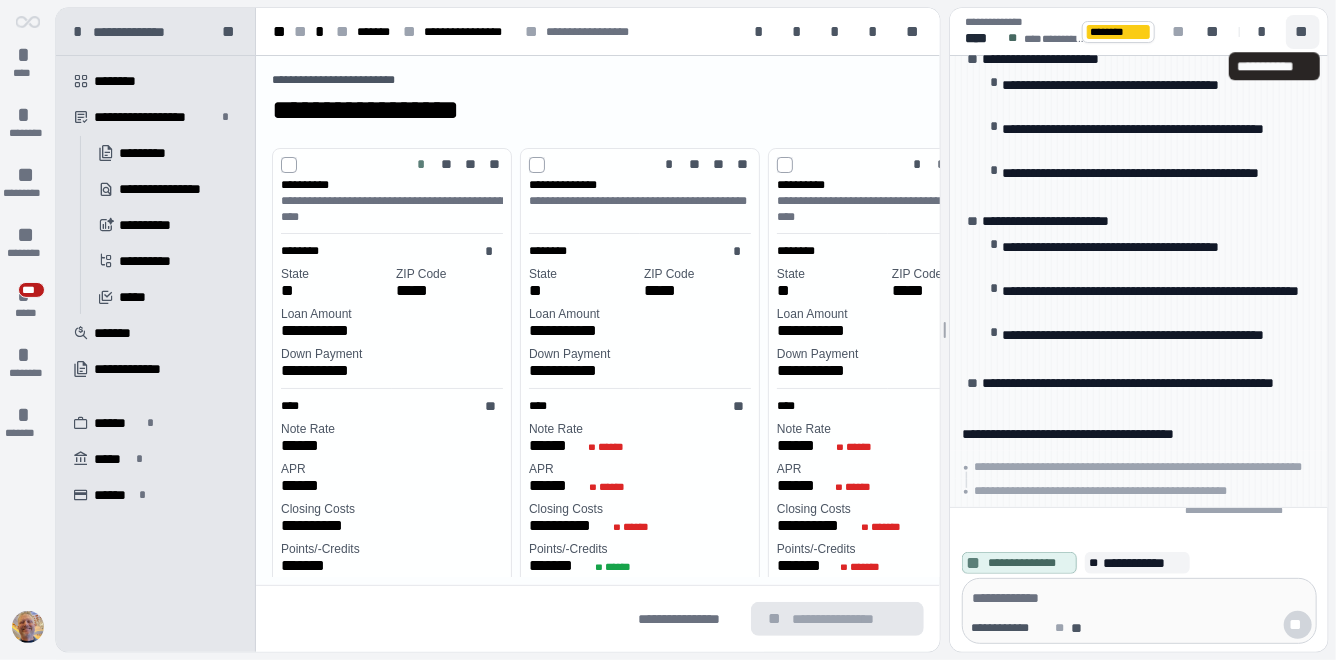 click on "**" at bounding box center [1303, 32] 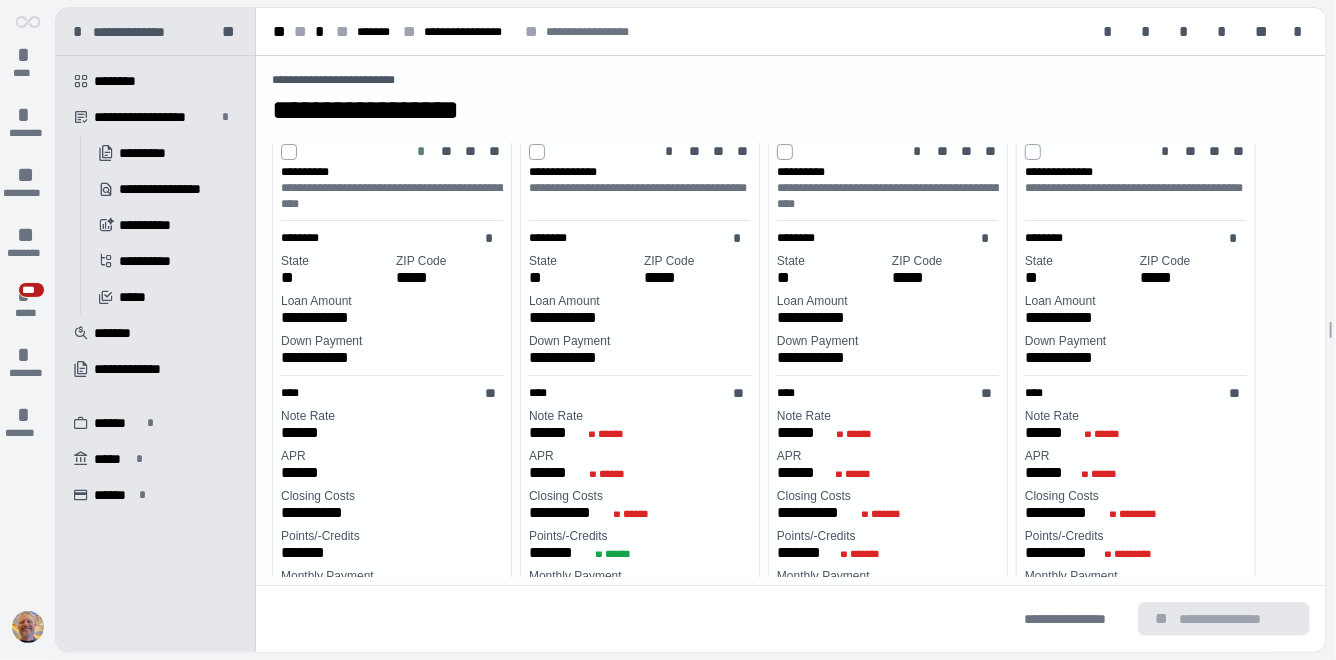 scroll, scrollTop: 0, scrollLeft: 0, axis: both 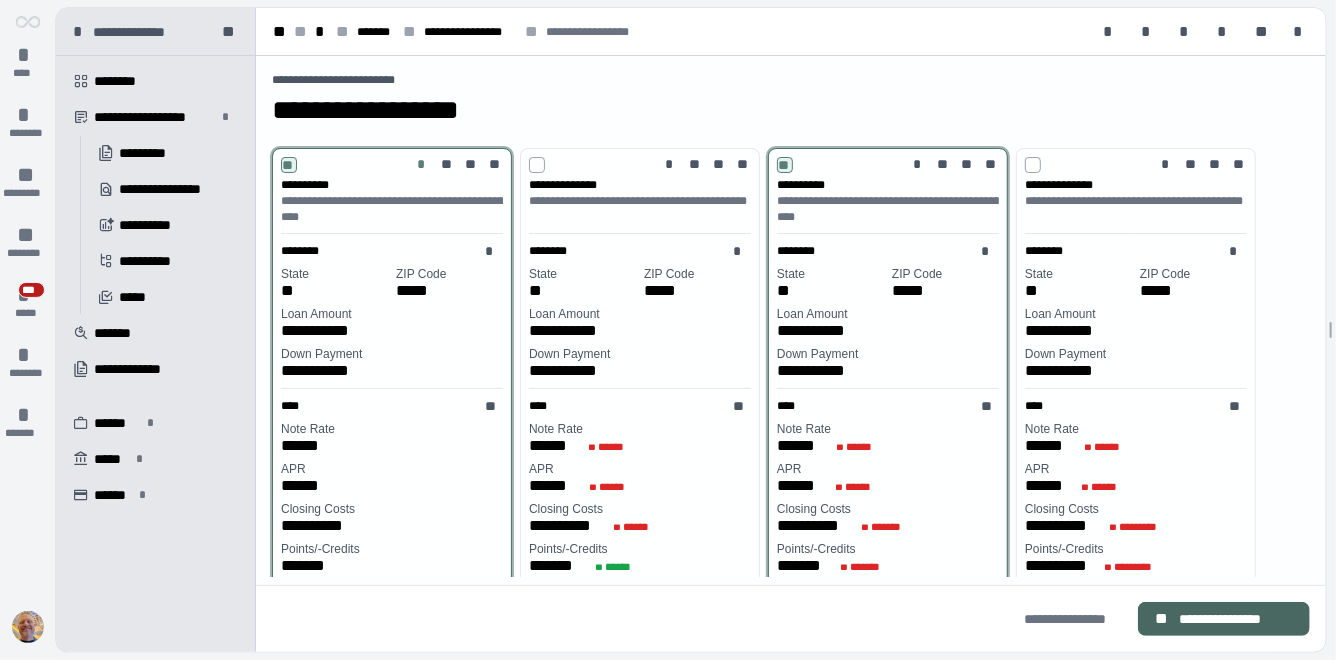 click on "**********" at bounding box center [1236, 619] 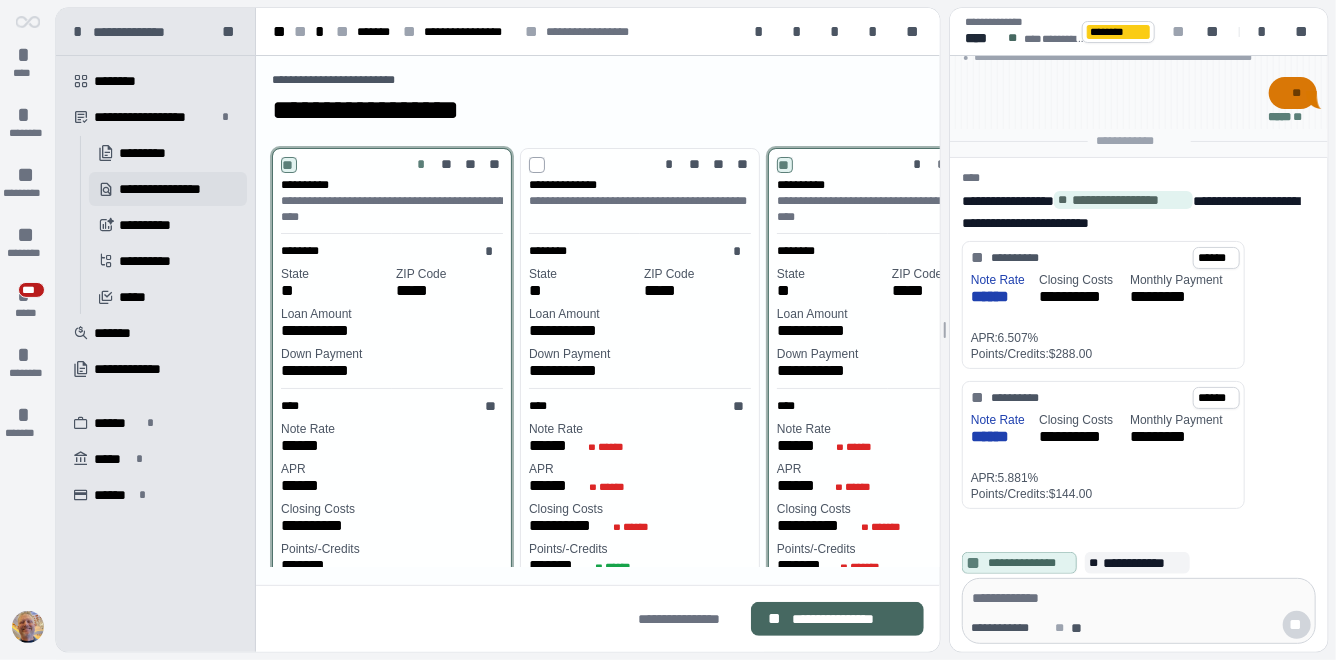 click on "**********" at bounding box center [173, 189] 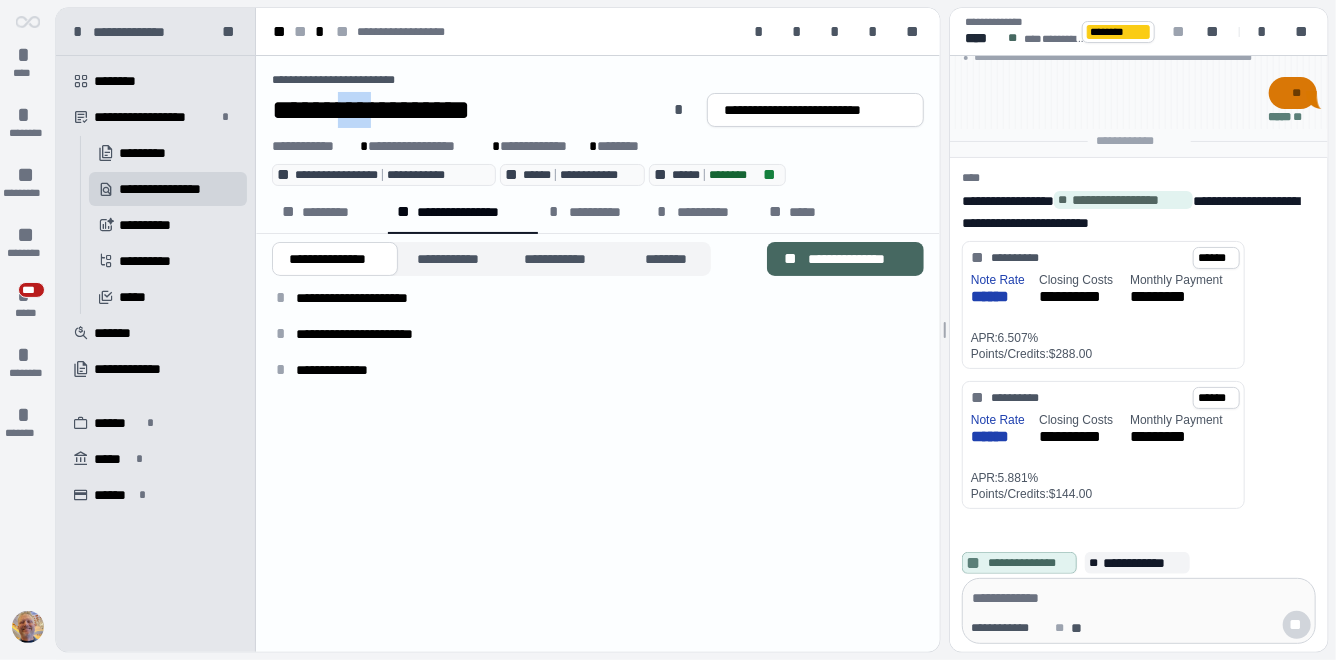 drag, startPoint x: 357, startPoint y: 112, endPoint x: 392, endPoint y: 111, distance: 35.014282 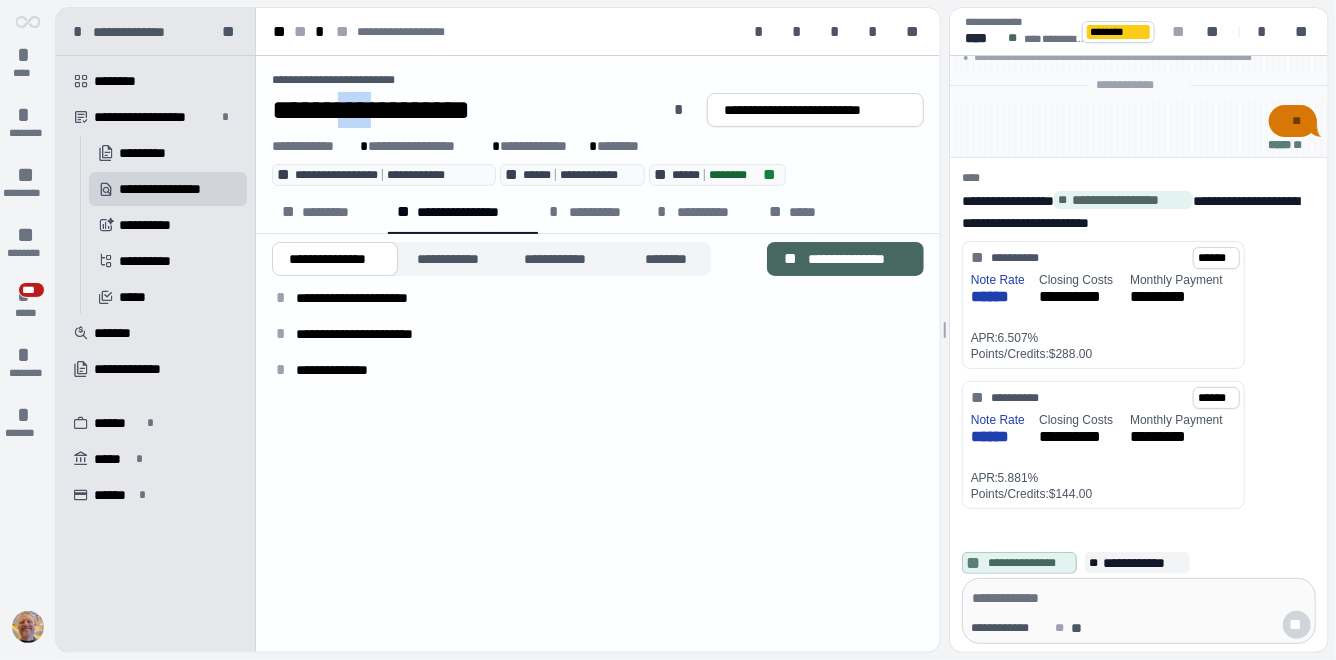 drag, startPoint x: 392, startPoint y: 111, endPoint x: 359, endPoint y: 111, distance: 33 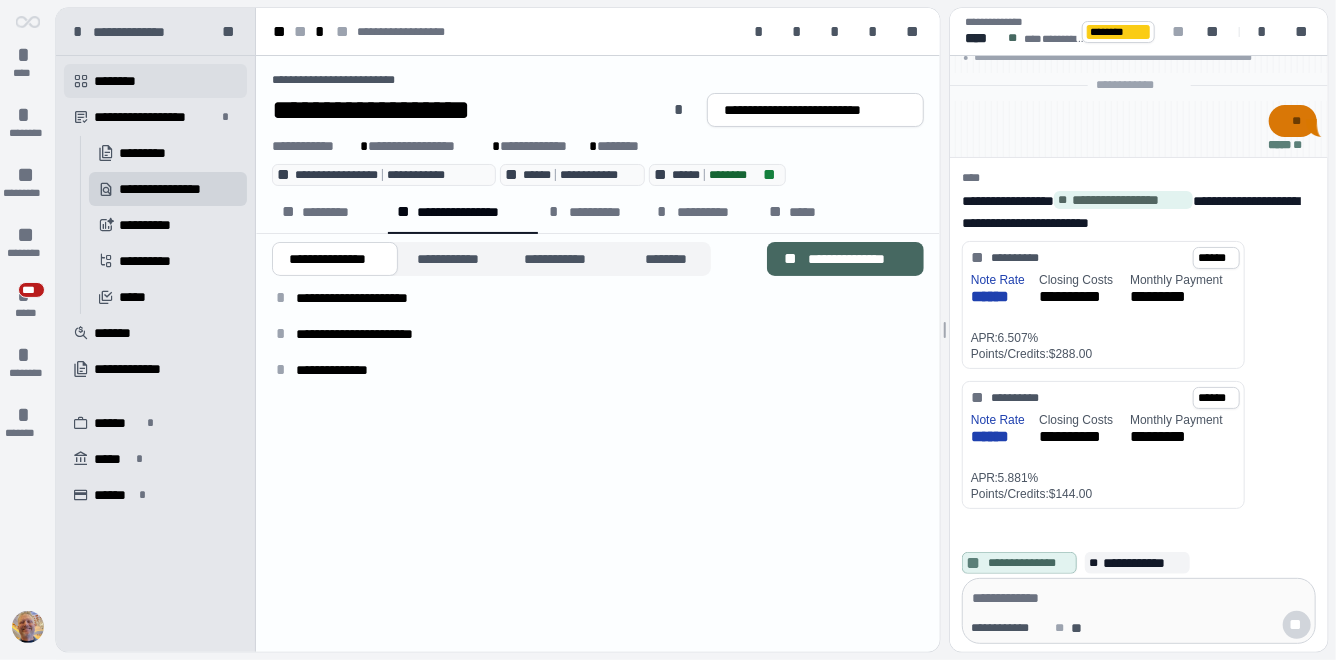 click on "********" at bounding box center (124, 81) 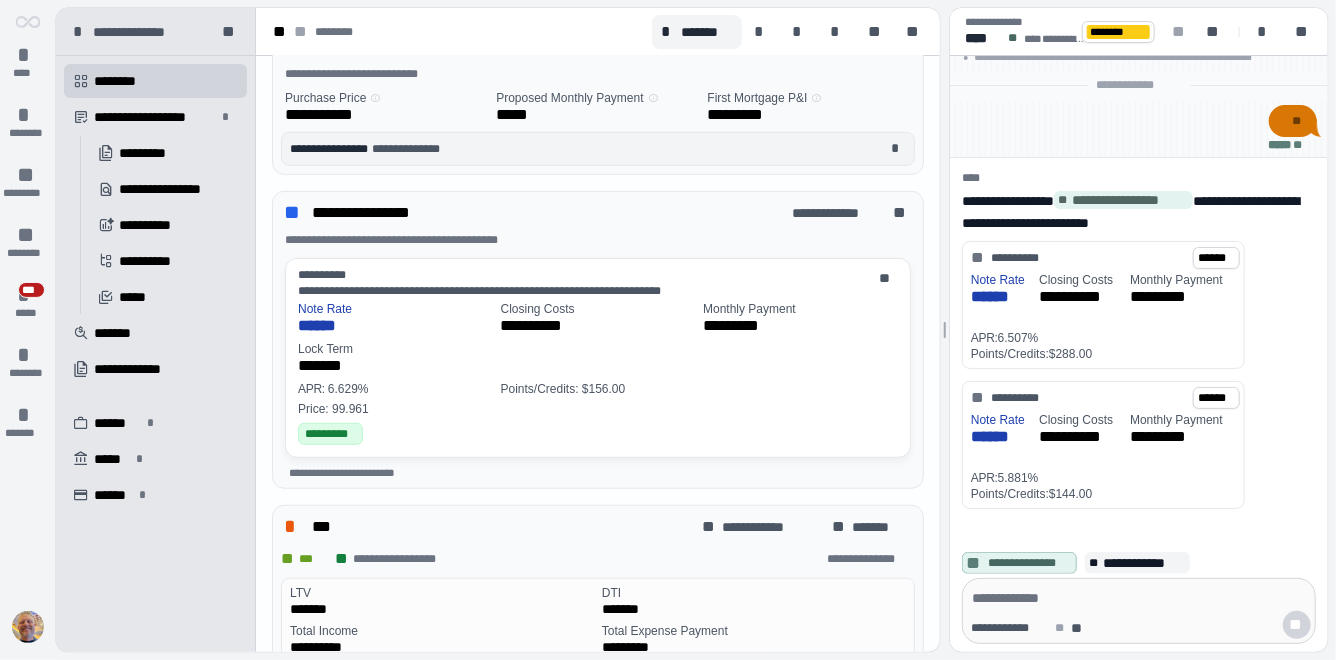 scroll, scrollTop: 473, scrollLeft: 0, axis: vertical 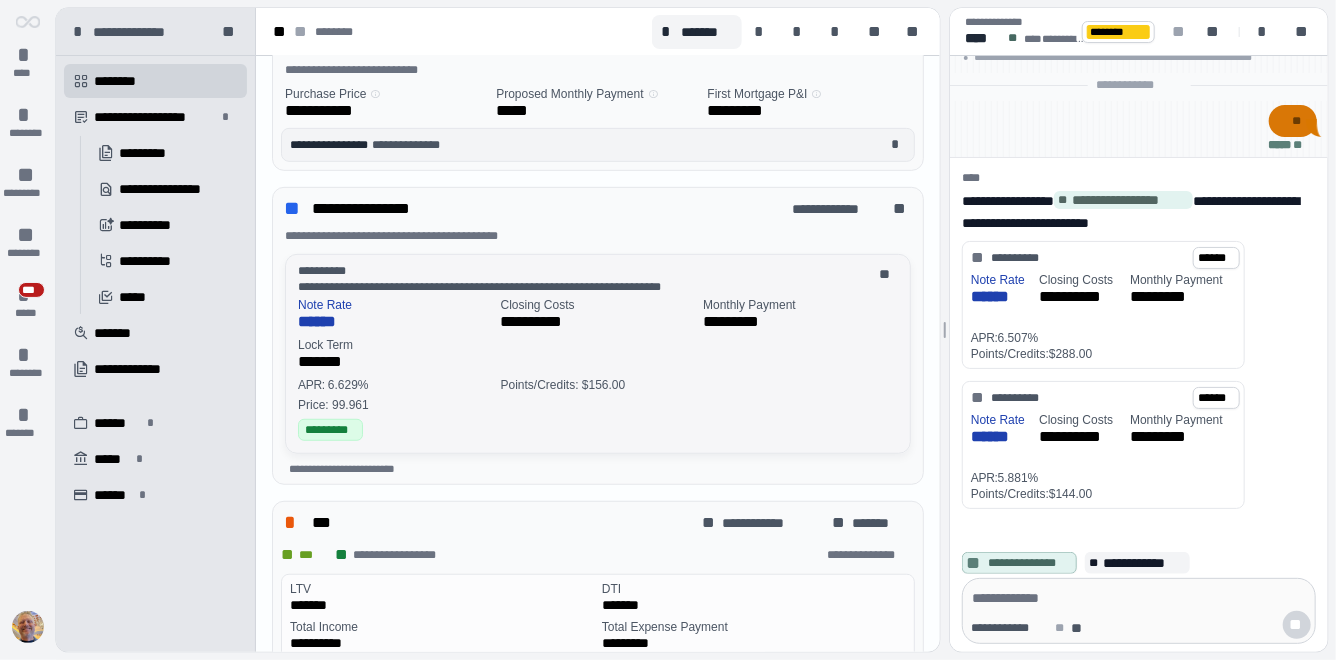 click on "Monthly Payment" at bounding box center [800, 305] 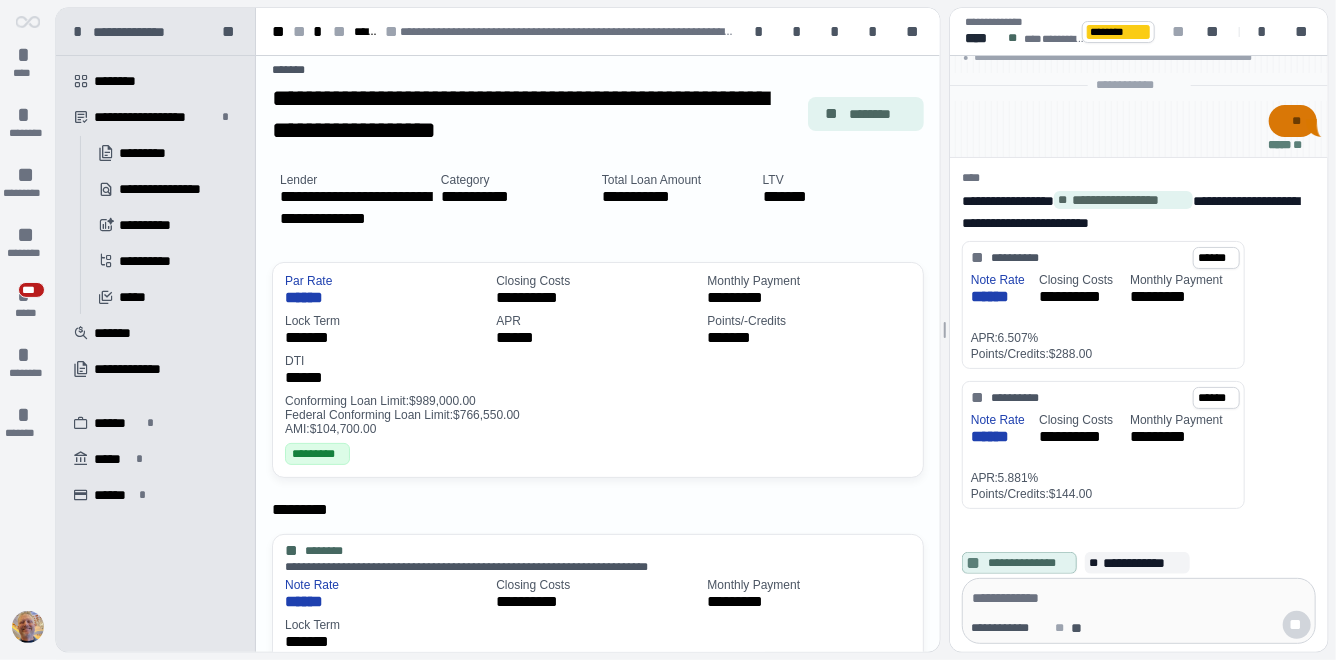 scroll, scrollTop: 2, scrollLeft: 0, axis: vertical 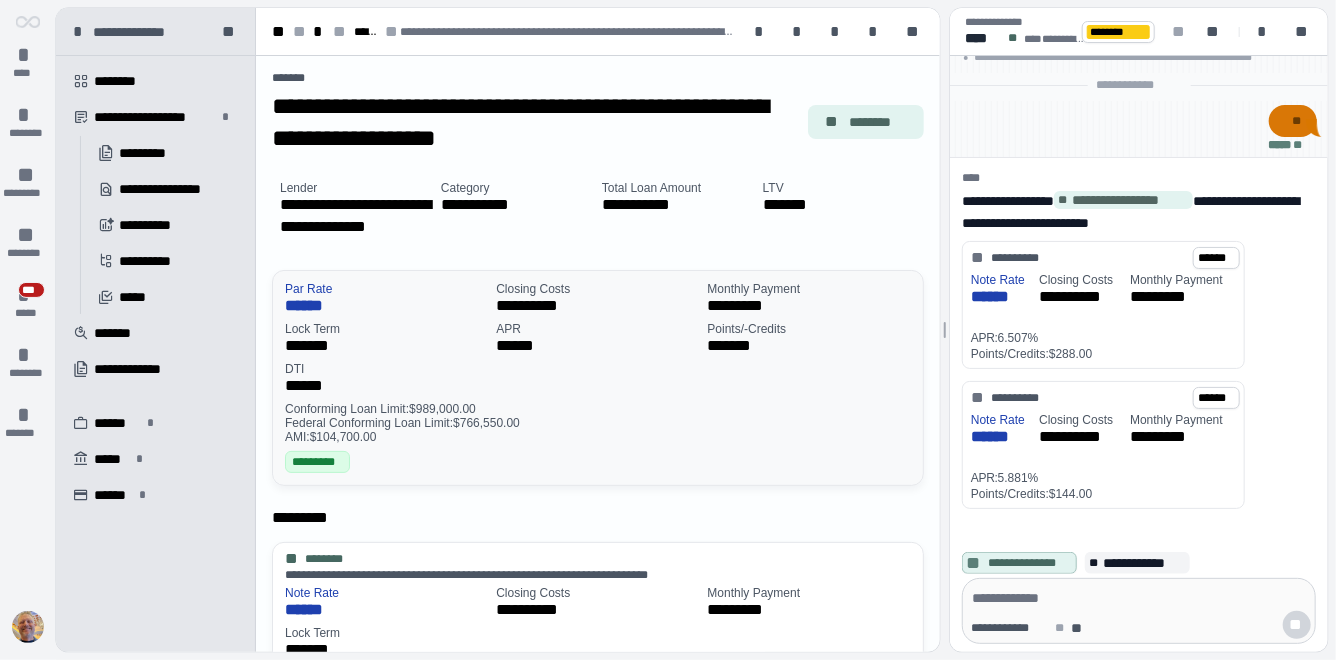 click on "******" at bounding box center [597, 346] 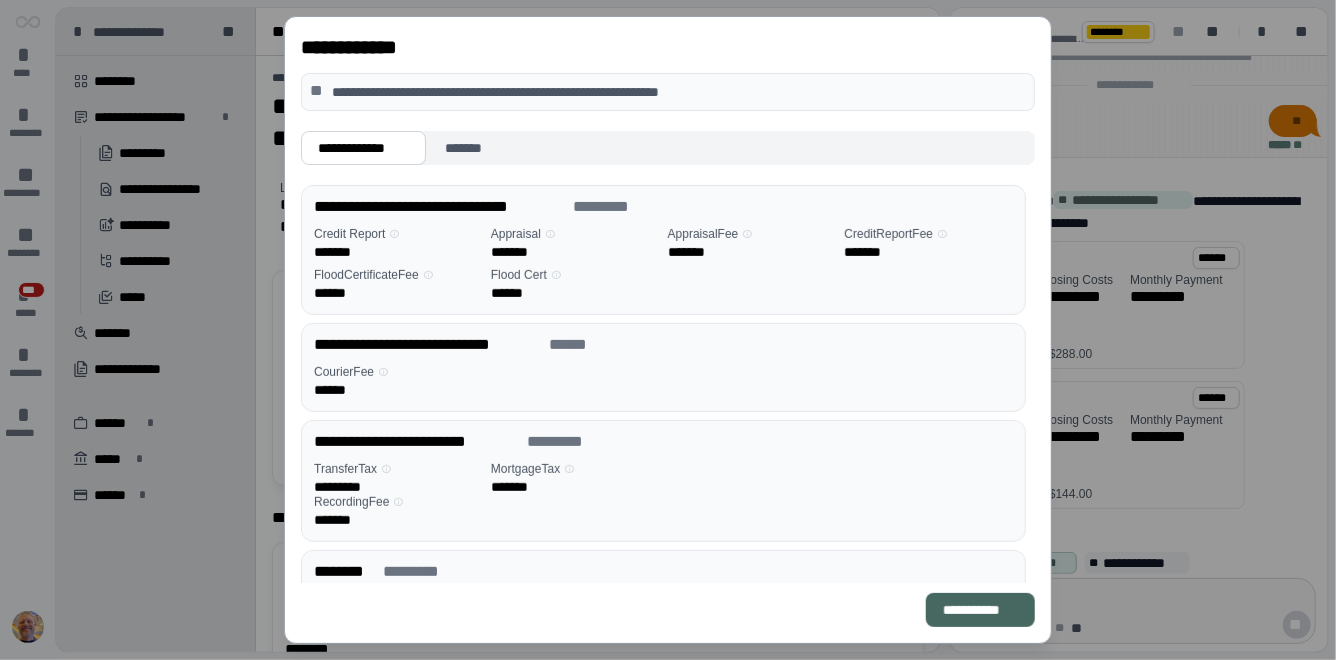 scroll, scrollTop: 0, scrollLeft: 0, axis: both 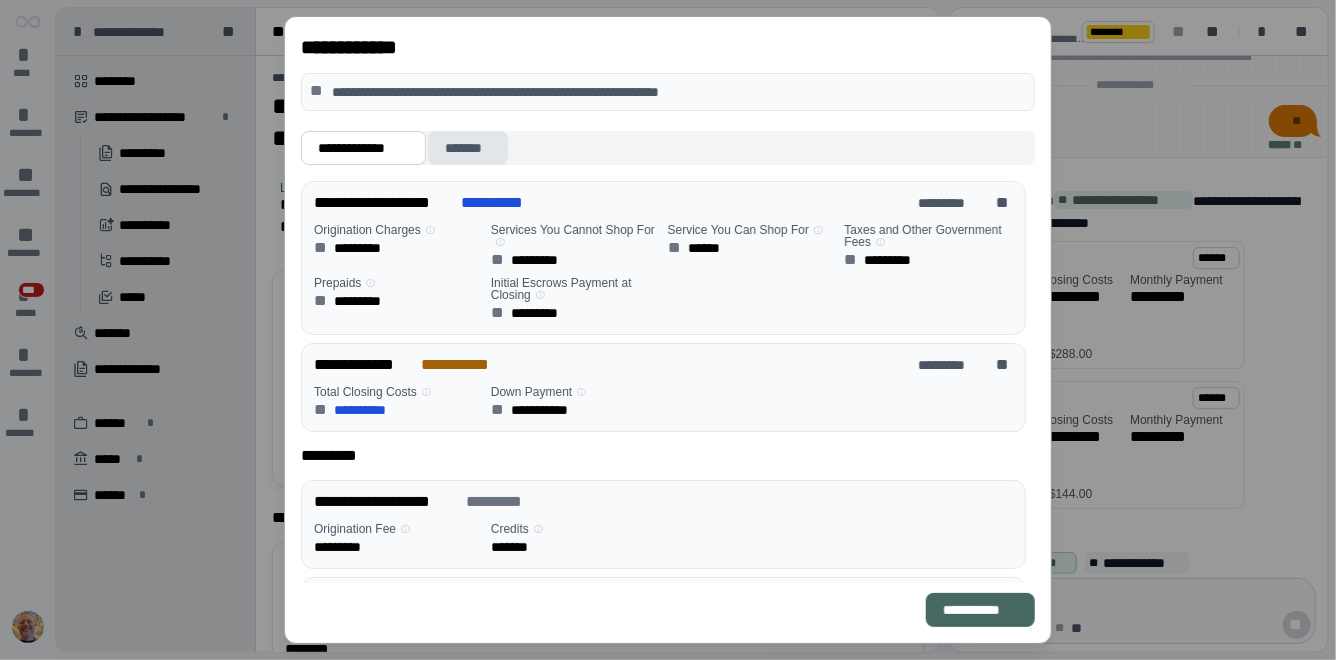 click on "*******" at bounding box center (468, 148) 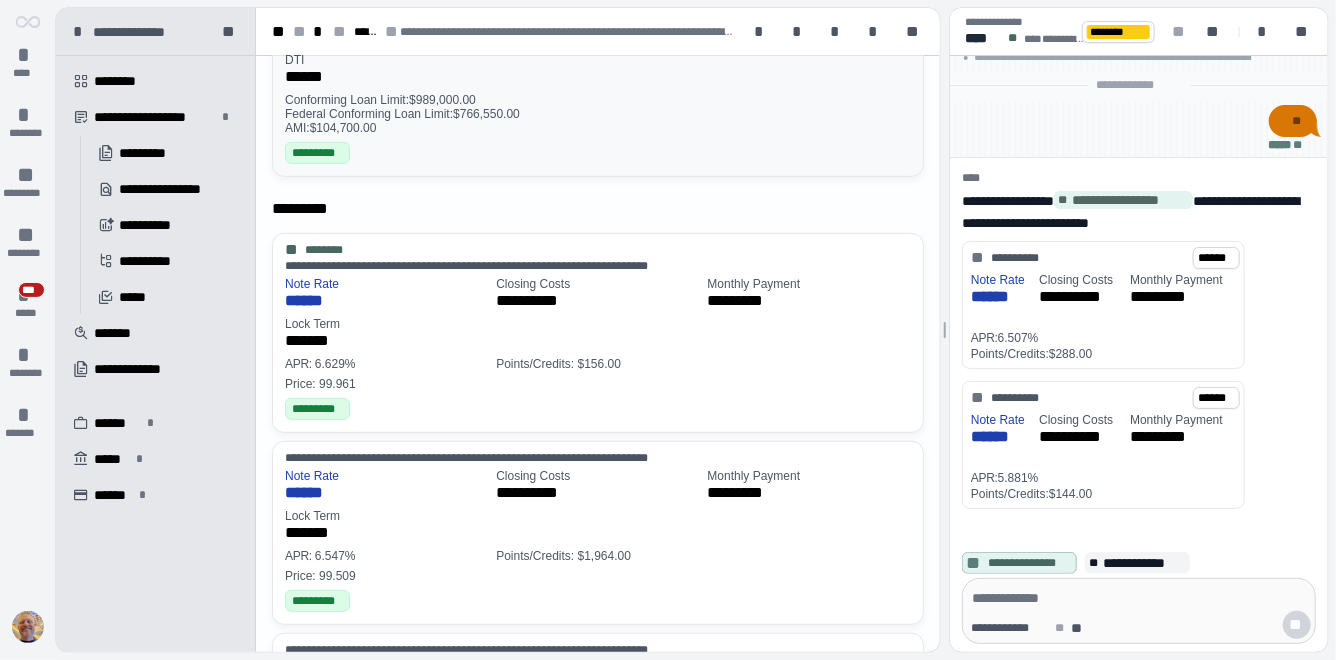 scroll, scrollTop: 0, scrollLeft: 0, axis: both 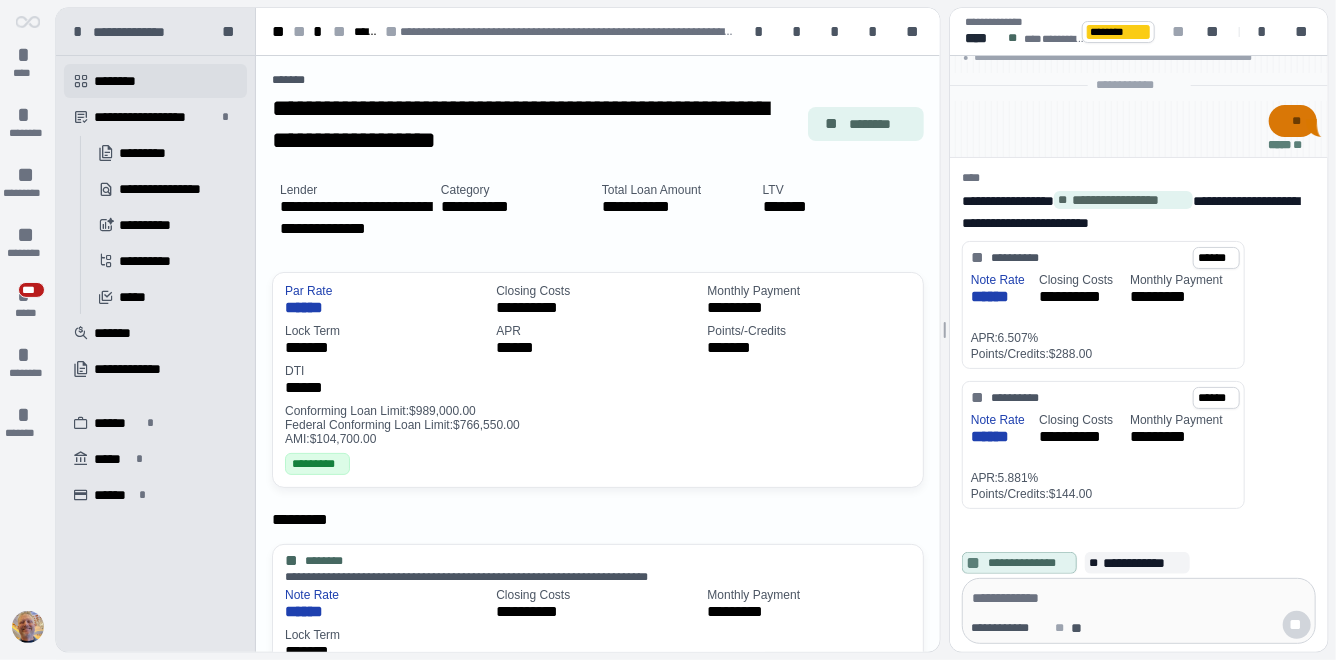 click on " ********" at bounding box center [155, 81] 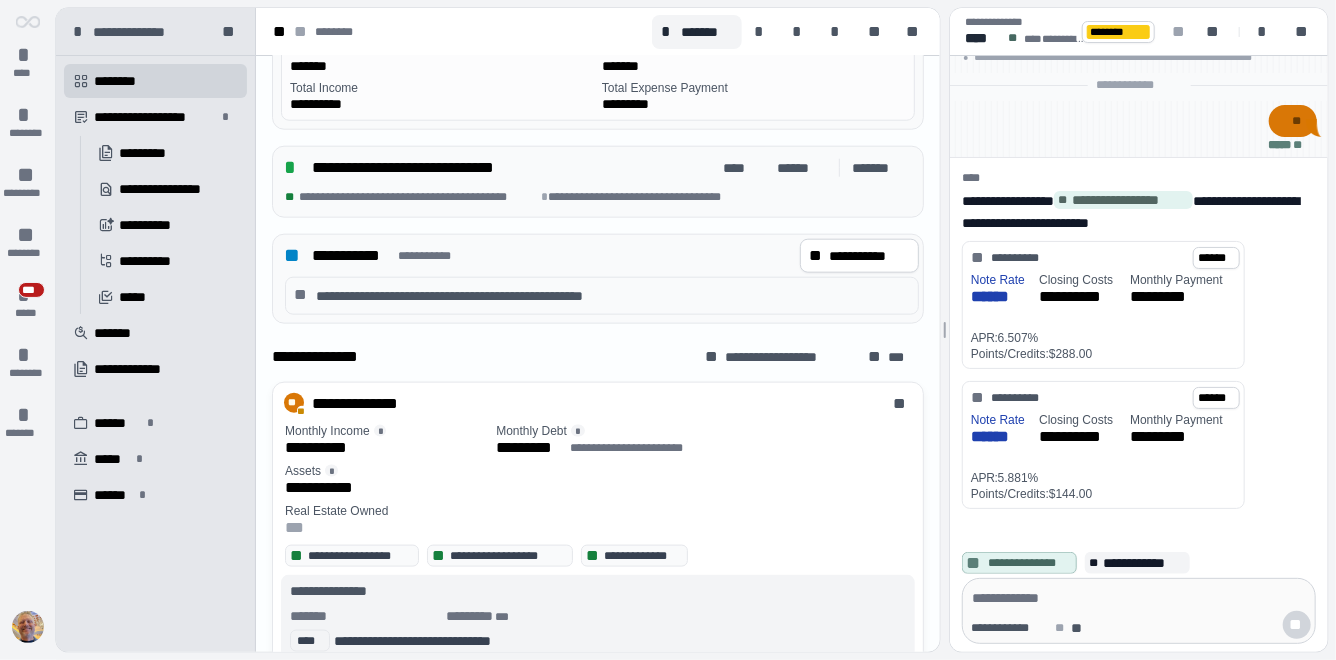 scroll, scrollTop: 1014, scrollLeft: 0, axis: vertical 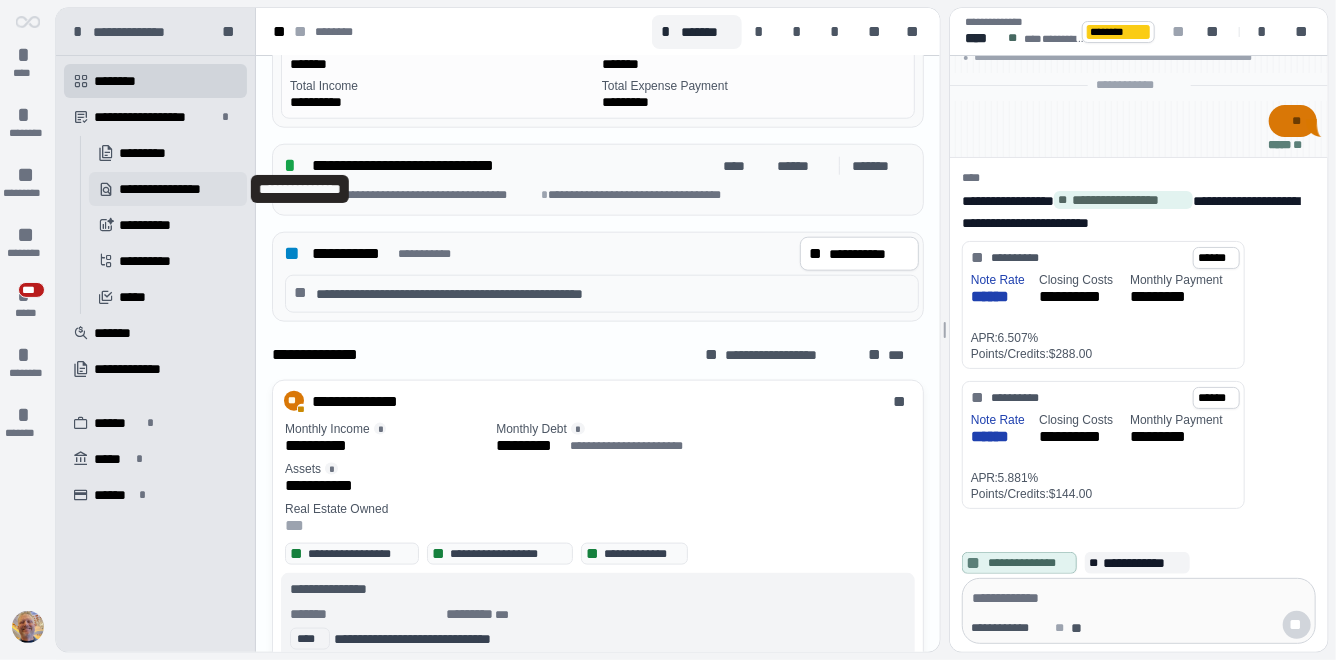 click on "**********" at bounding box center [173, 189] 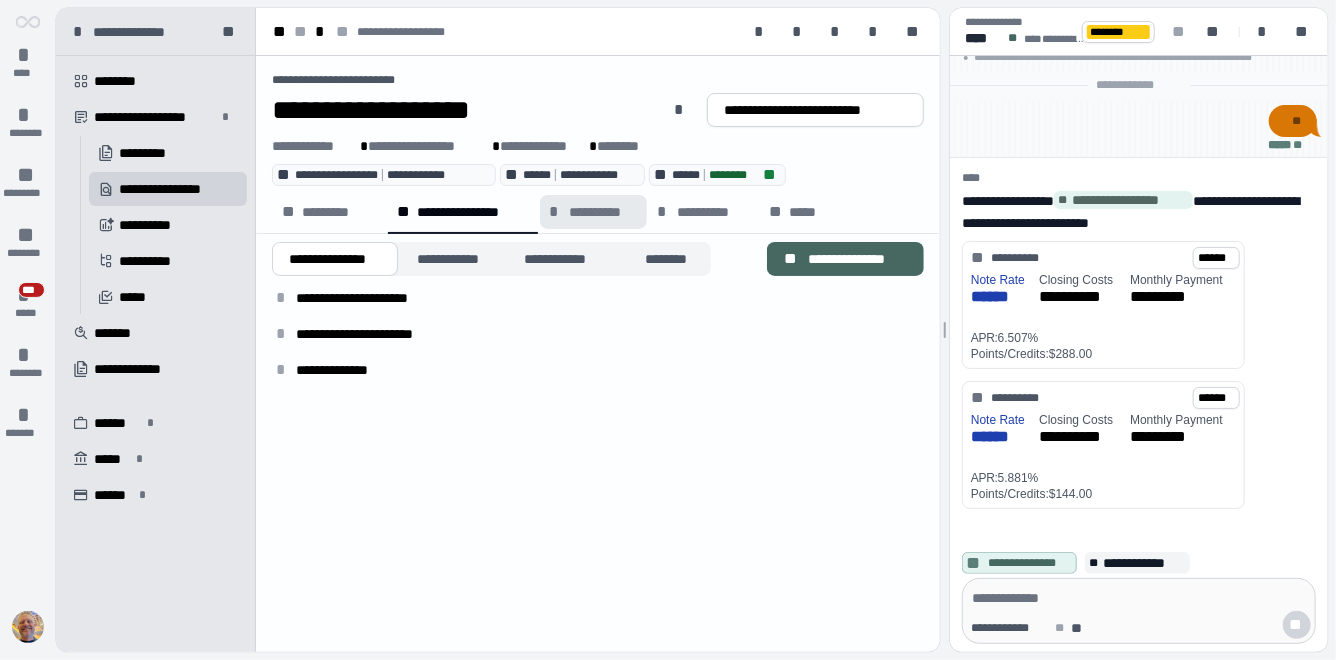 click on "**********" at bounding box center (603, 212) 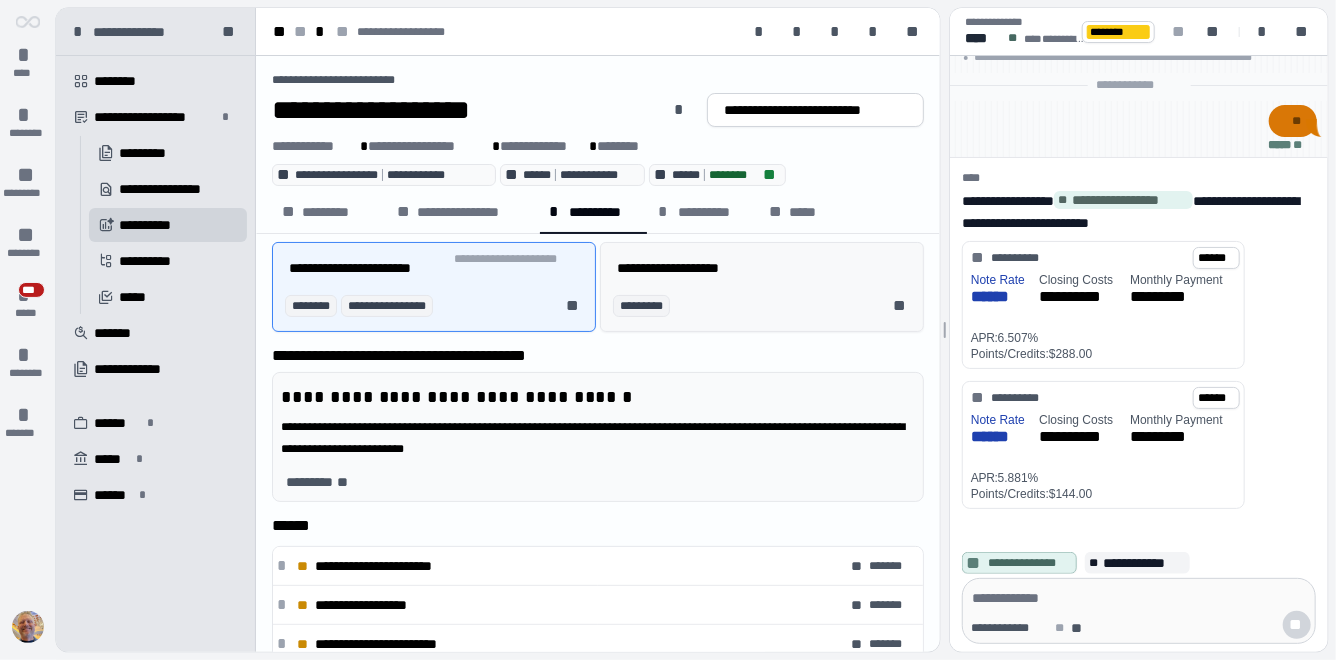 click on "********* **" at bounding box center [766, 306] 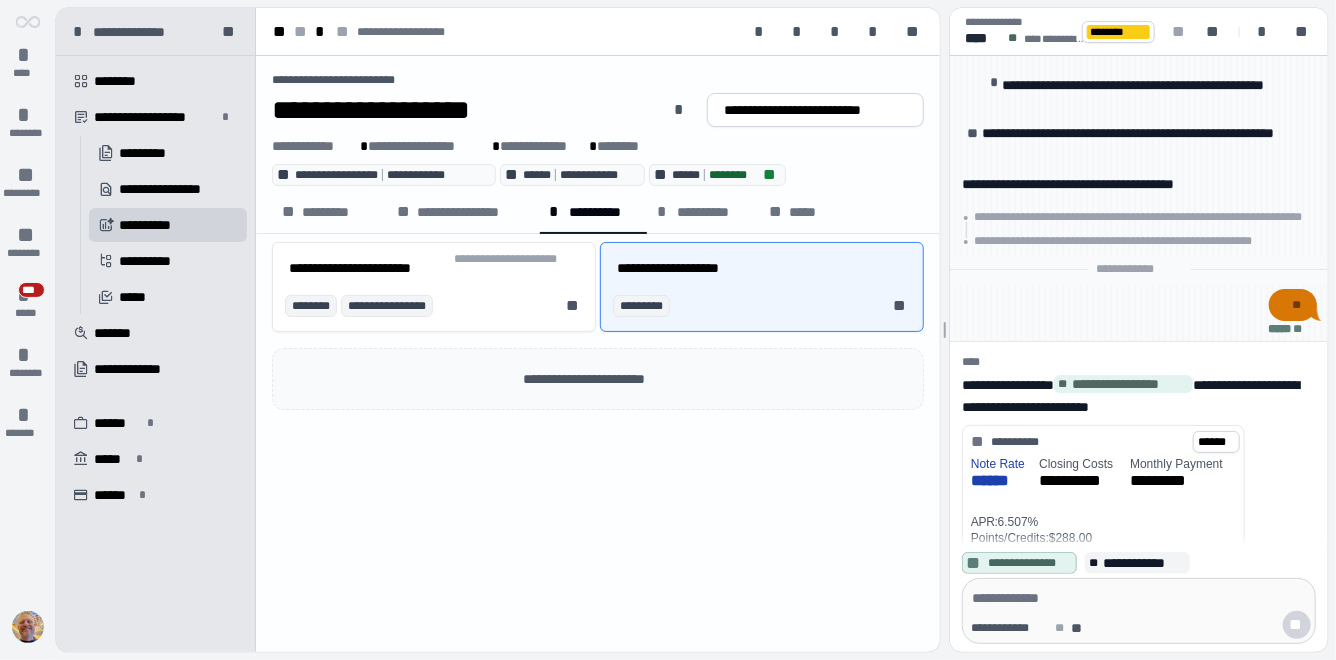 scroll, scrollTop: 186, scrollLeft: 0, axis: vertical 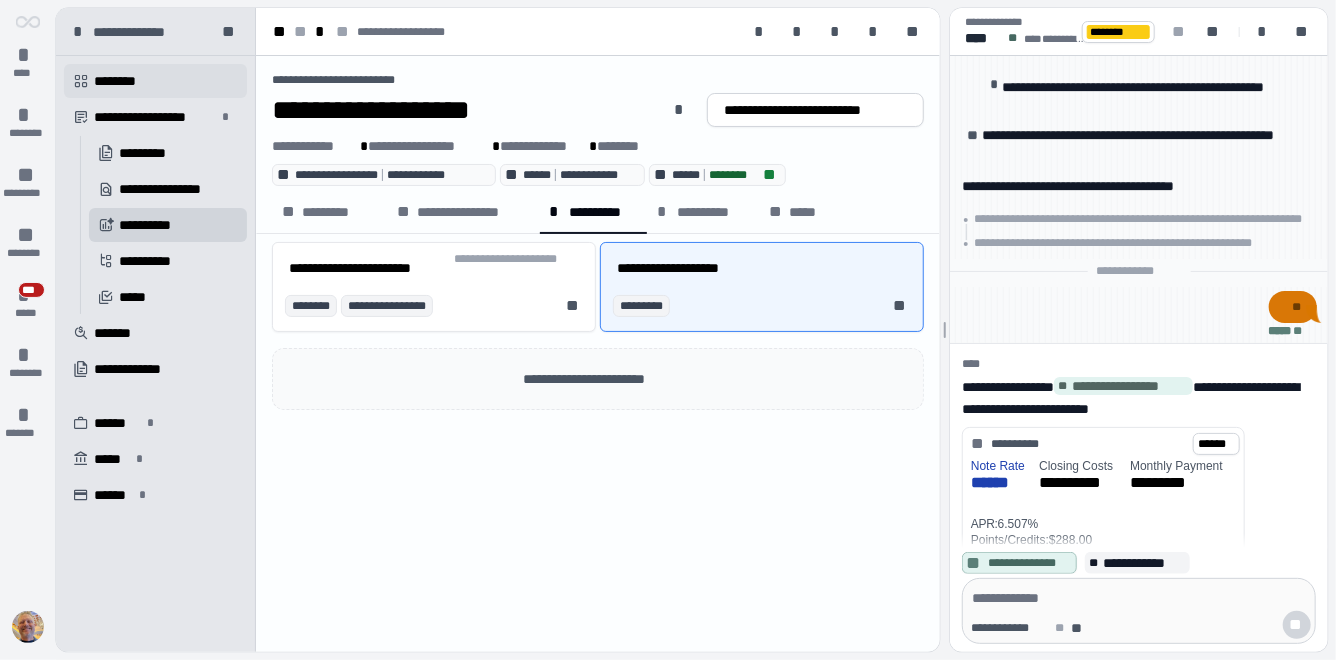 click on "********" at bounding box center [124, 81] 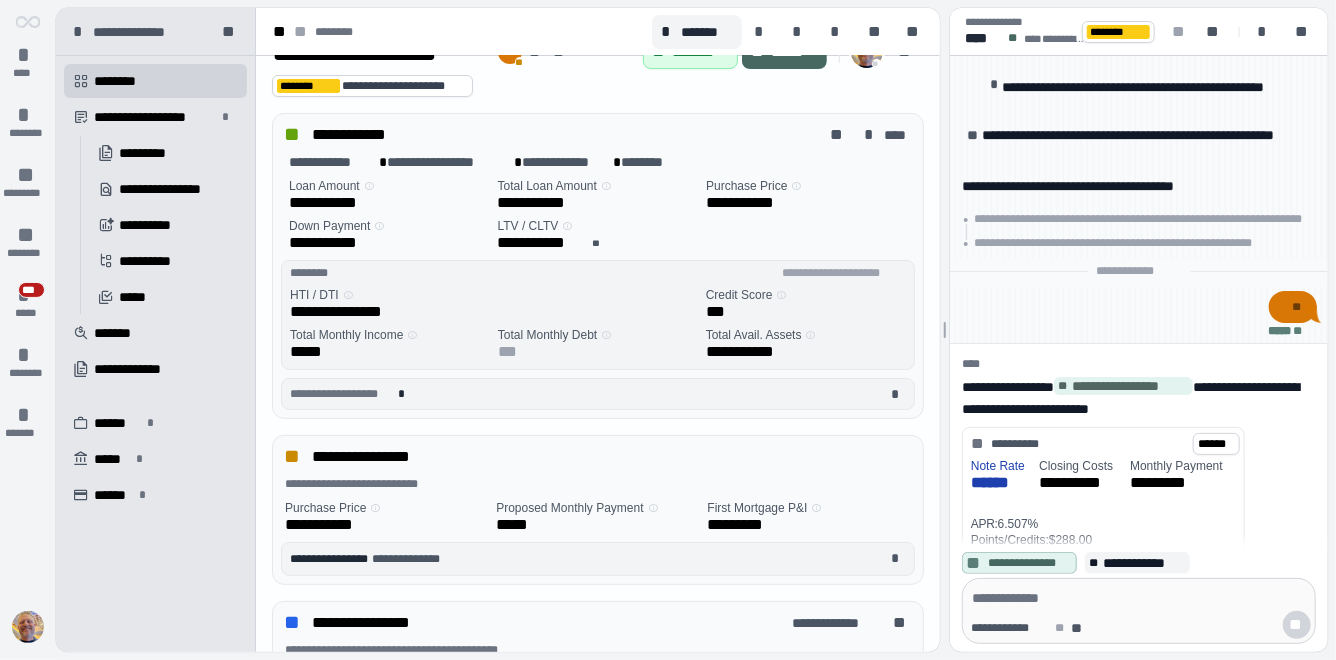 scroll, scrollTop: 0, scrollLeft: 0, axis: both 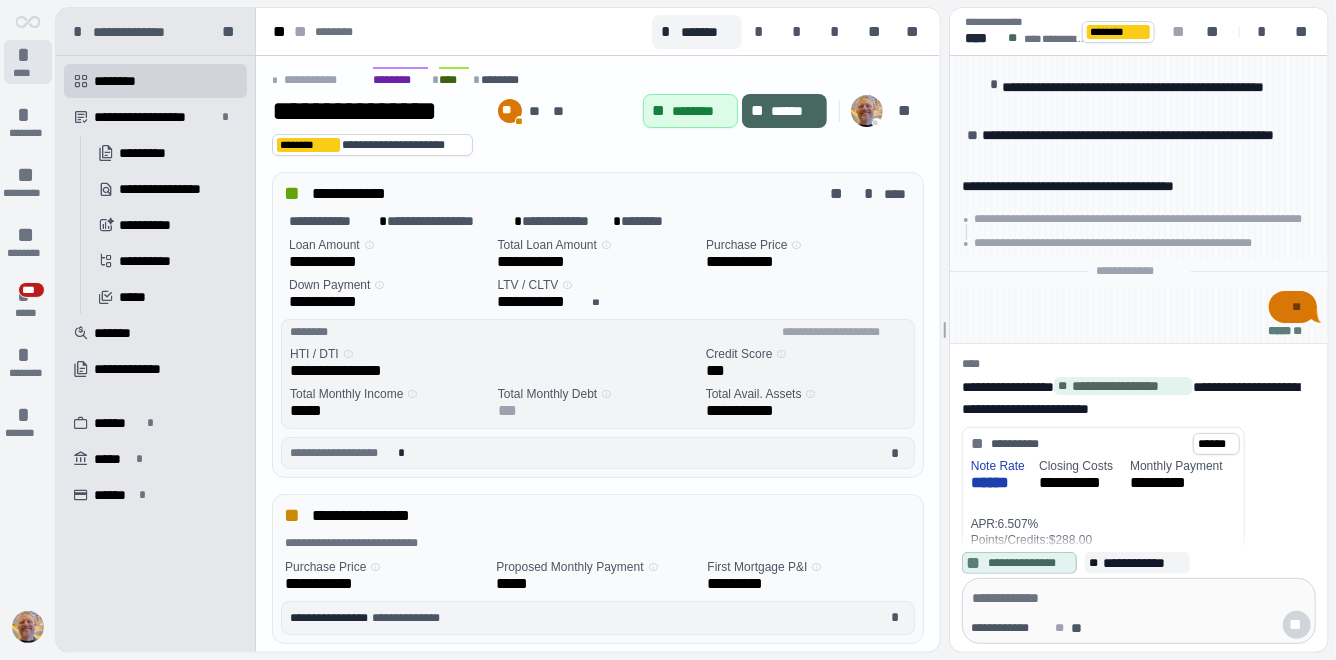 click on "*" at bounding box center (28, 55) 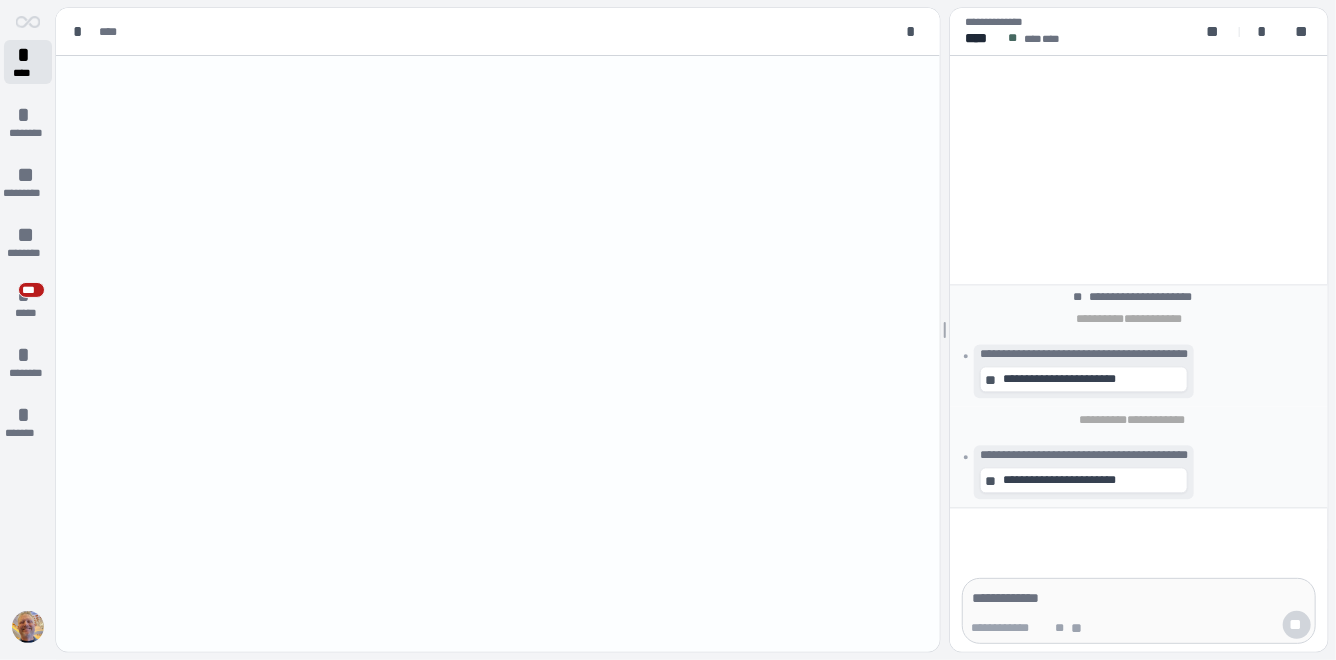 scroll, scrollTop: 0, scrollLeft: 0, axis: both 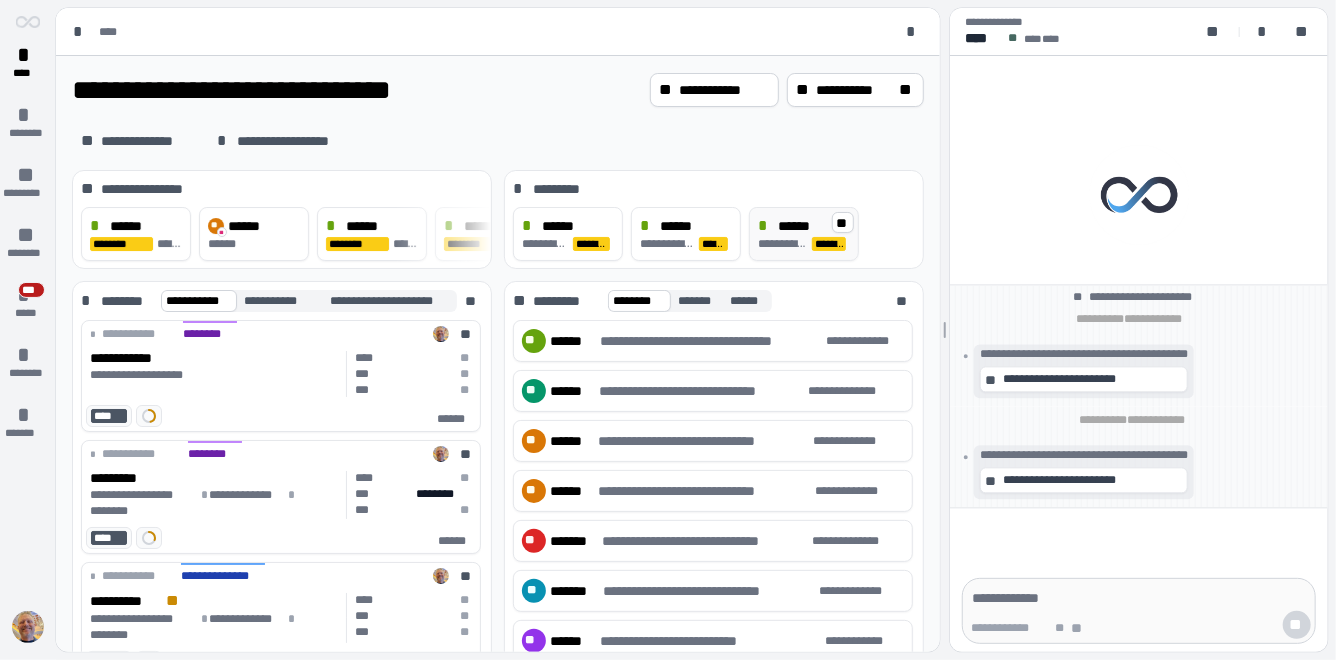 click on "******" at bounding box center (801, 226) 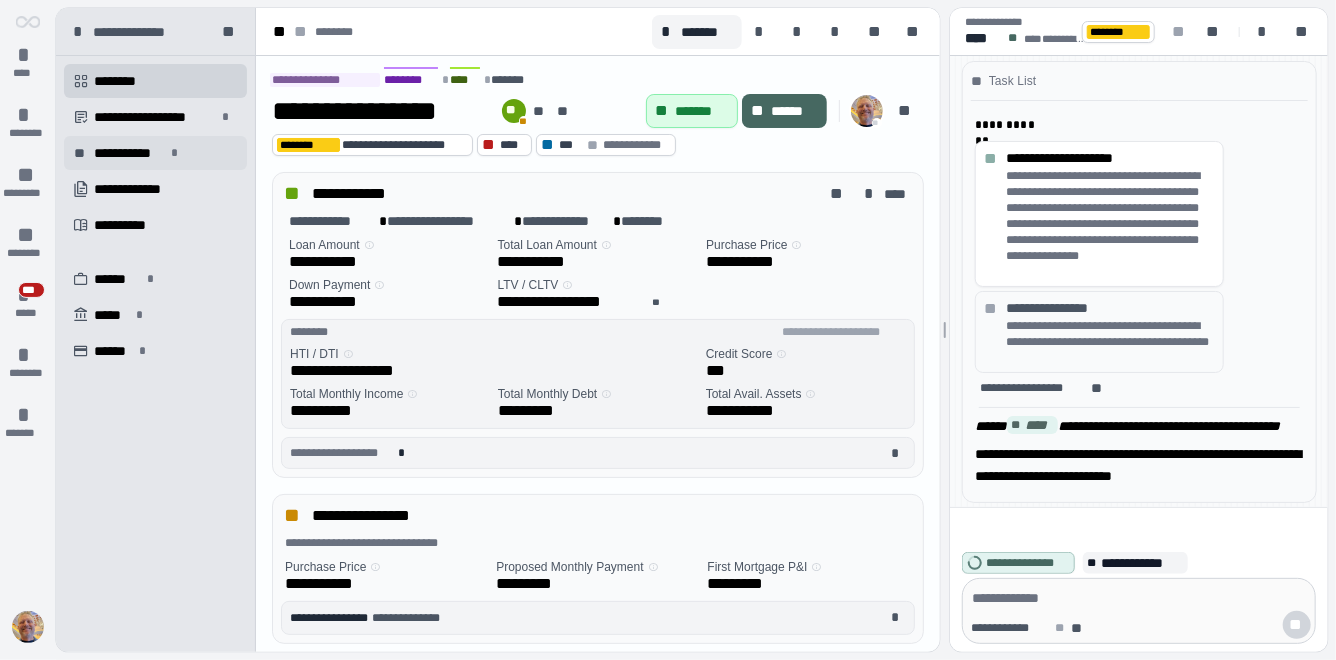 click on "**********" at bounding box center (129, 153) 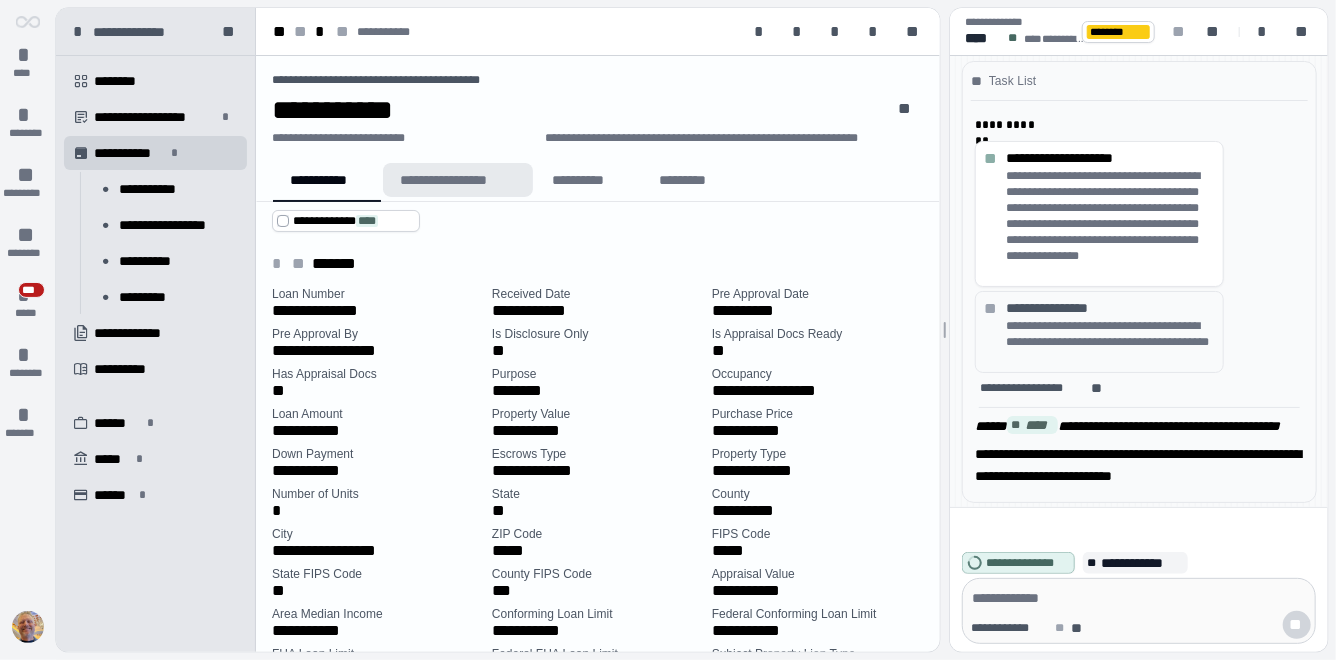 click on "**********" at bounding box center (458, 180) 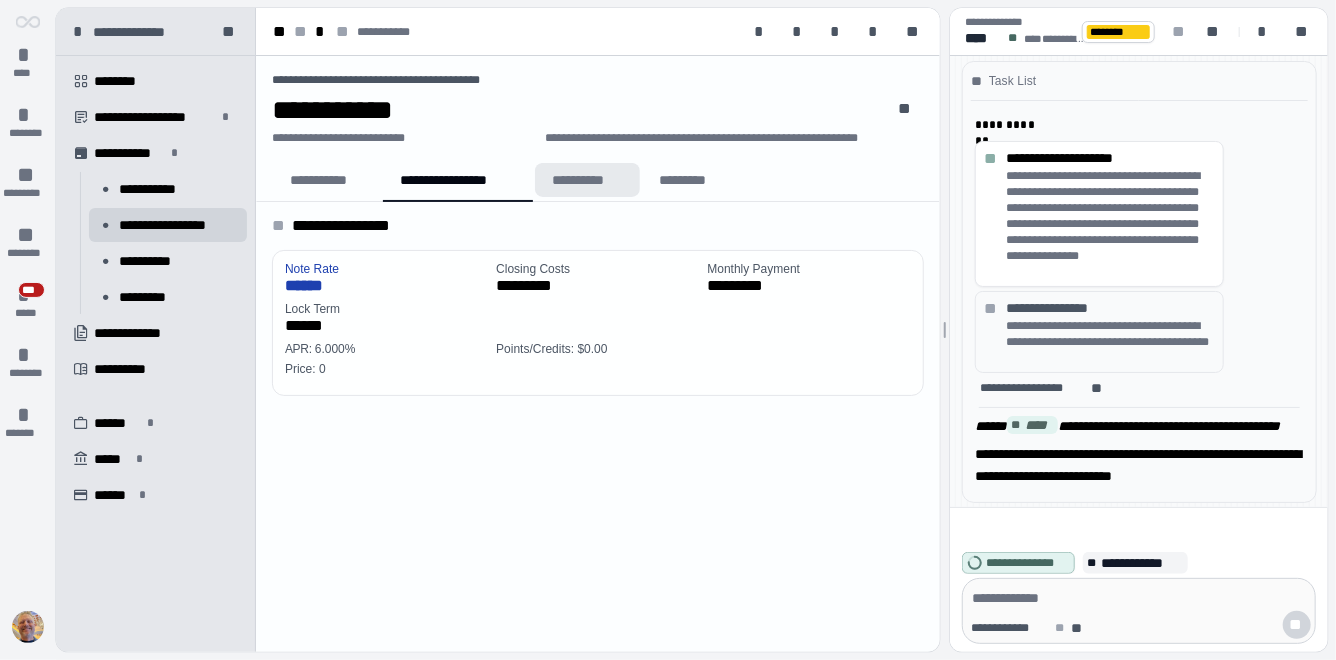 click on "**********" at bounding box center (587, 180) 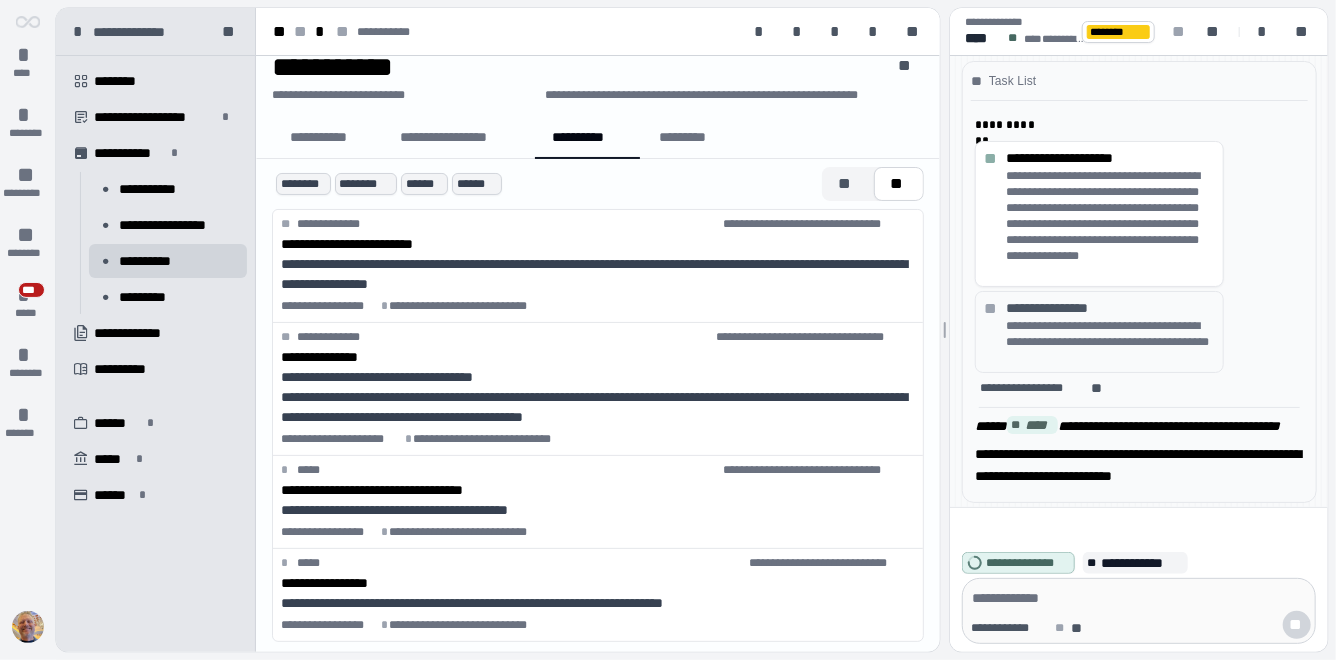 scroll, scrollTop: 47, scrollLeft: 0, axis: vertical 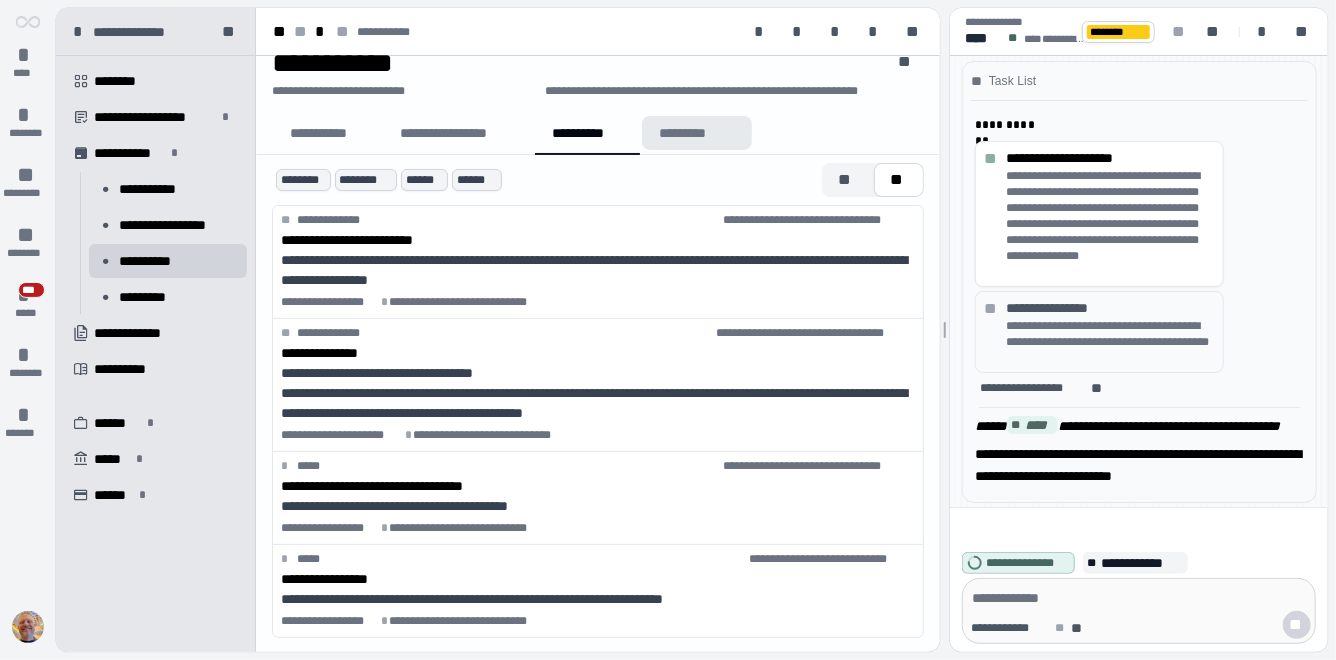 click on "*********" at bounding box center (696, 133) 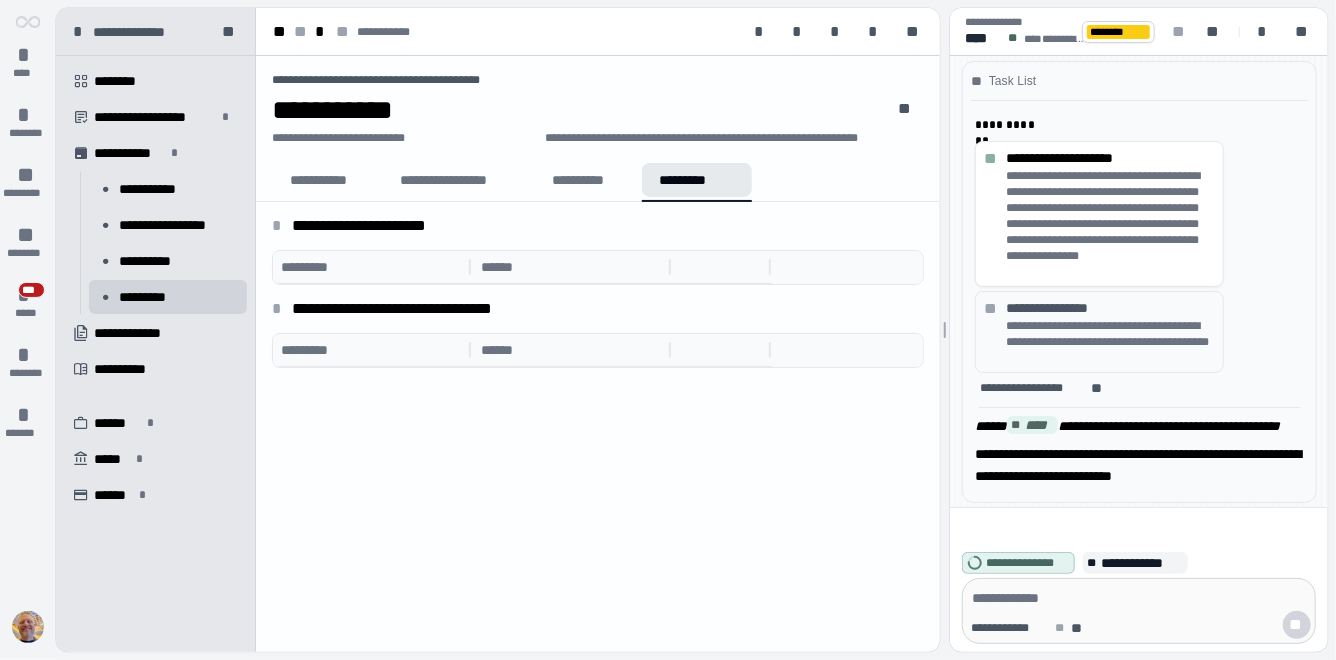 scroll, scrollTop: 0, scrollLeft: 0, axis: both 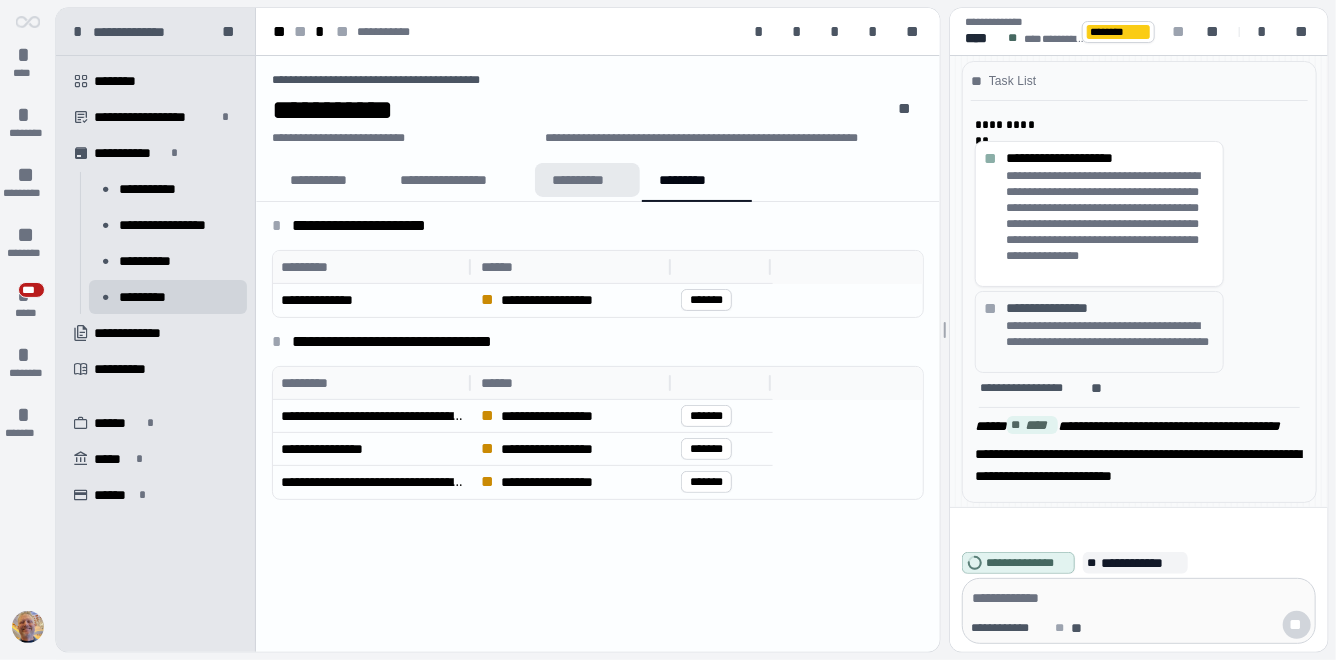 click on "**********" at bounding box center (587, 180) 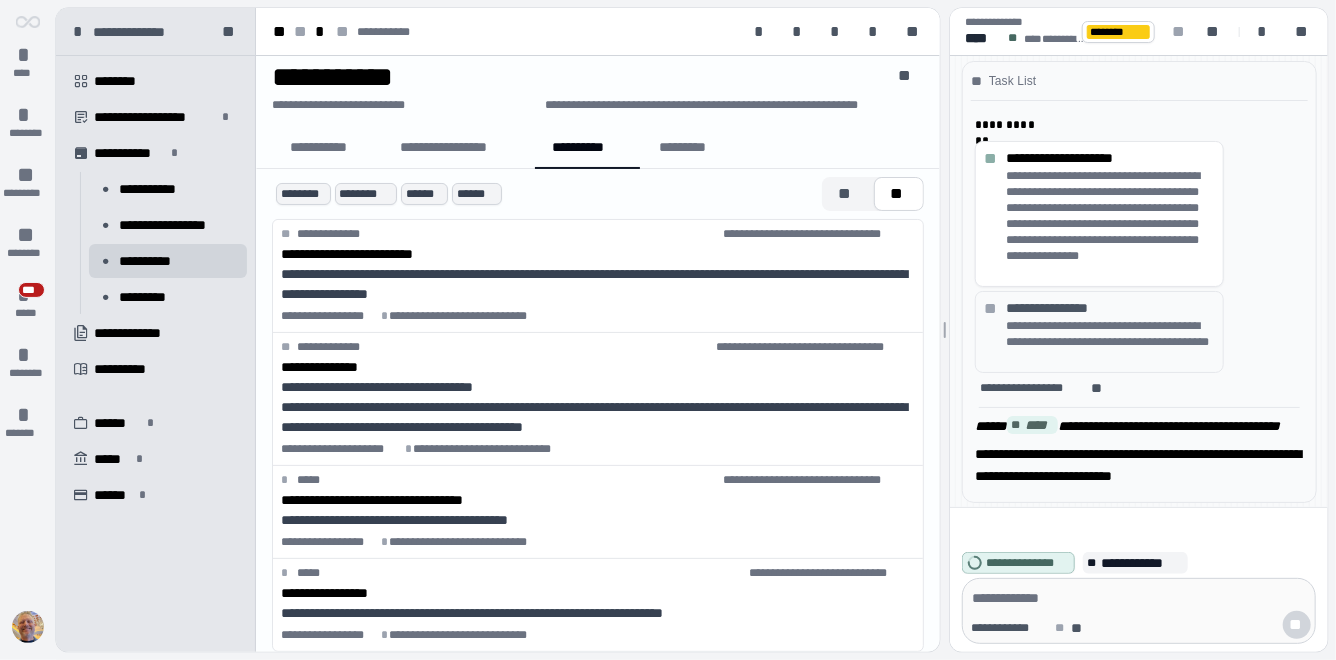 scroll, scrollTop: 47, scrollLeft: 0, axis: vertical 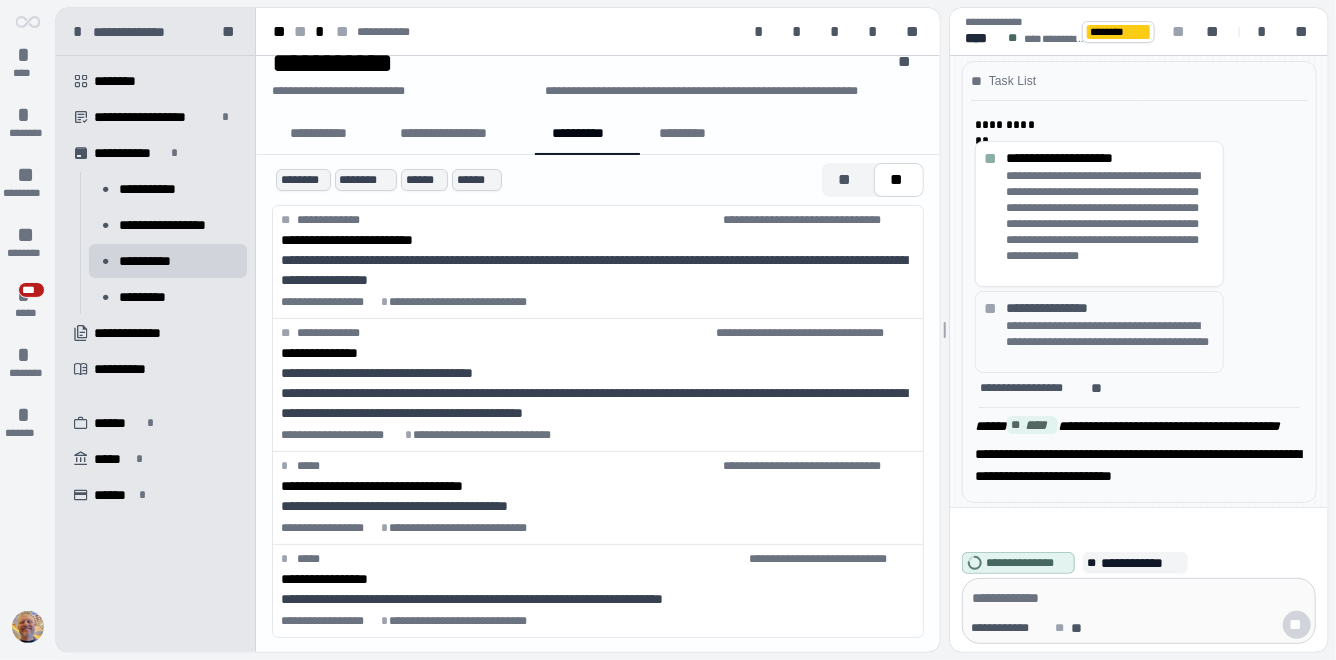 click on "**********" at bounding box center [598, 270] 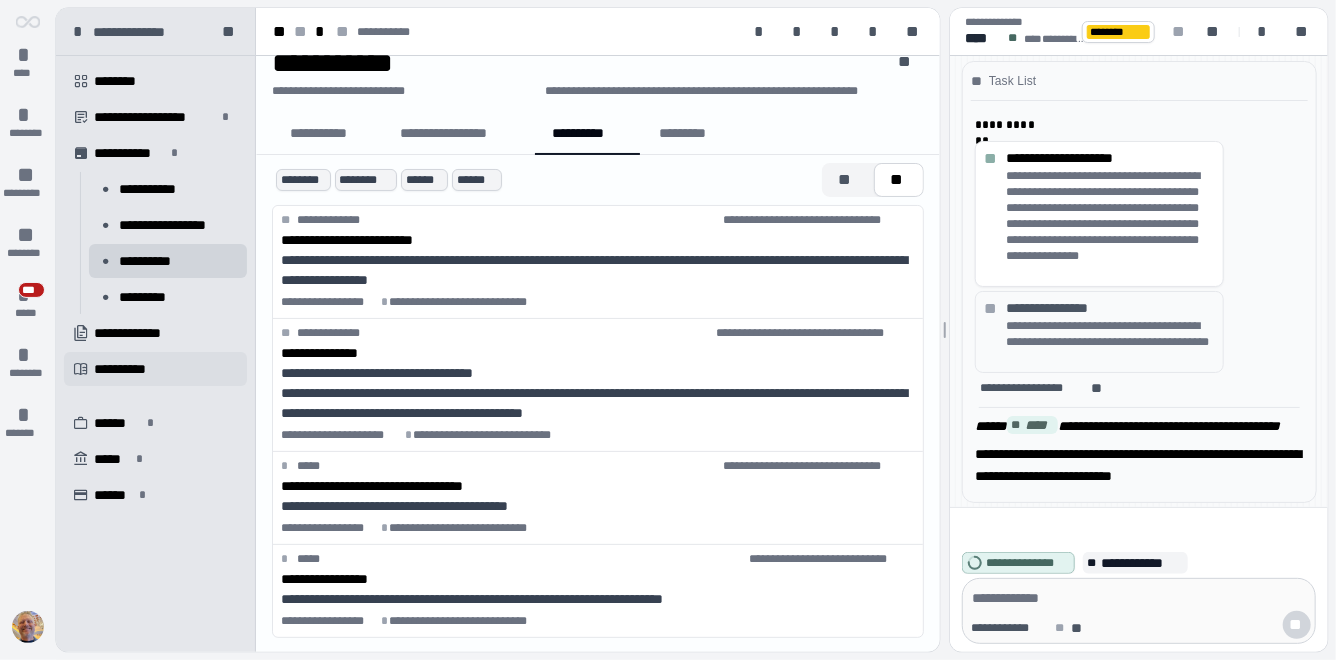 click on "**********" at bounding box center [128, 369] 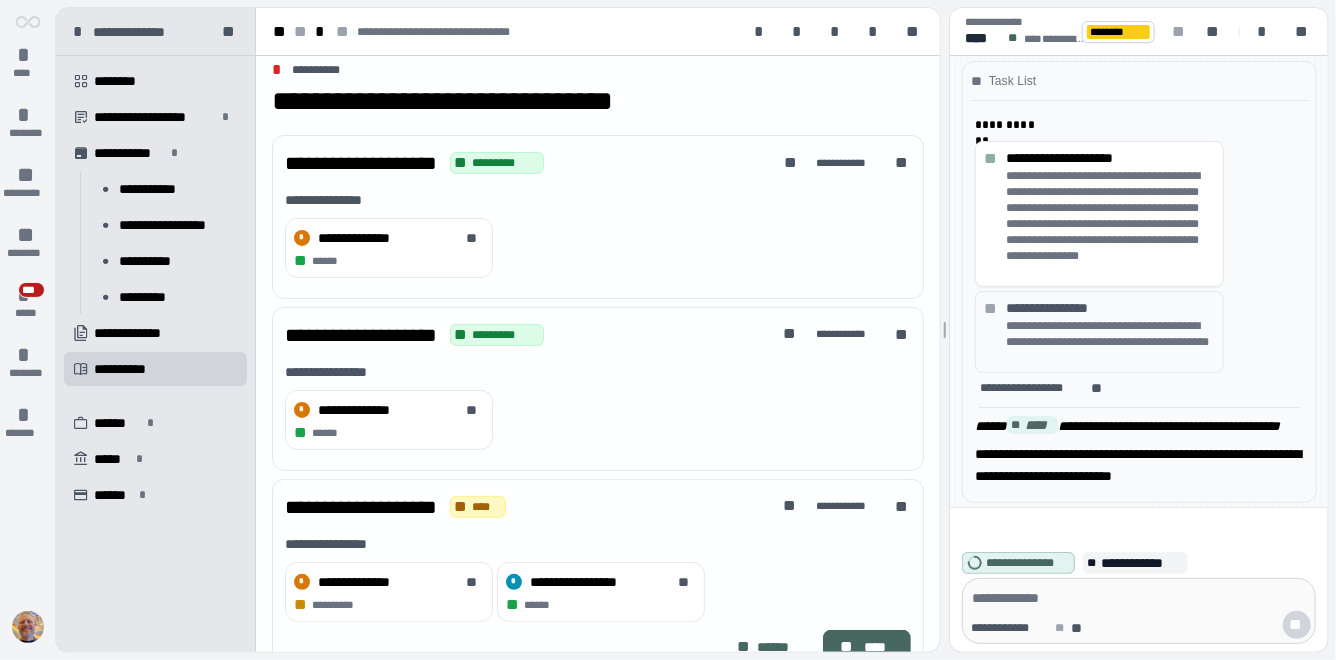 scroll, scrollTop: 51, scrollLeft: 0, axis: vertical 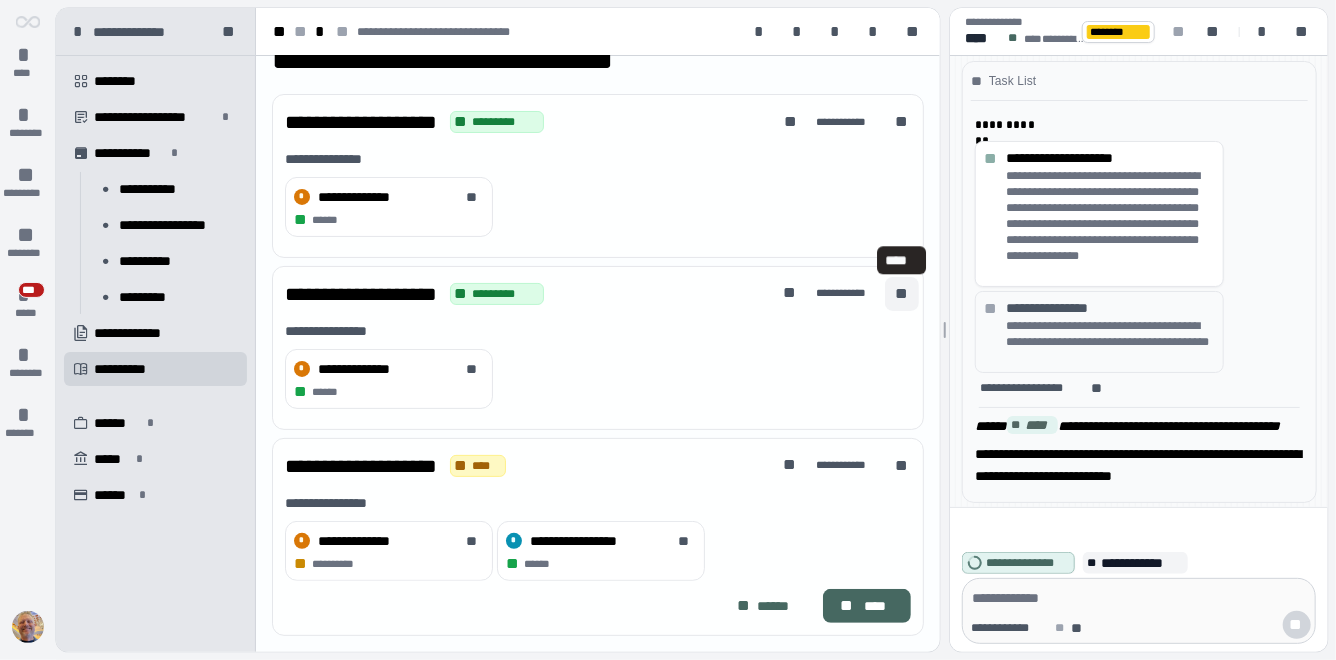 click on "**" at bounding box center (902, 294) 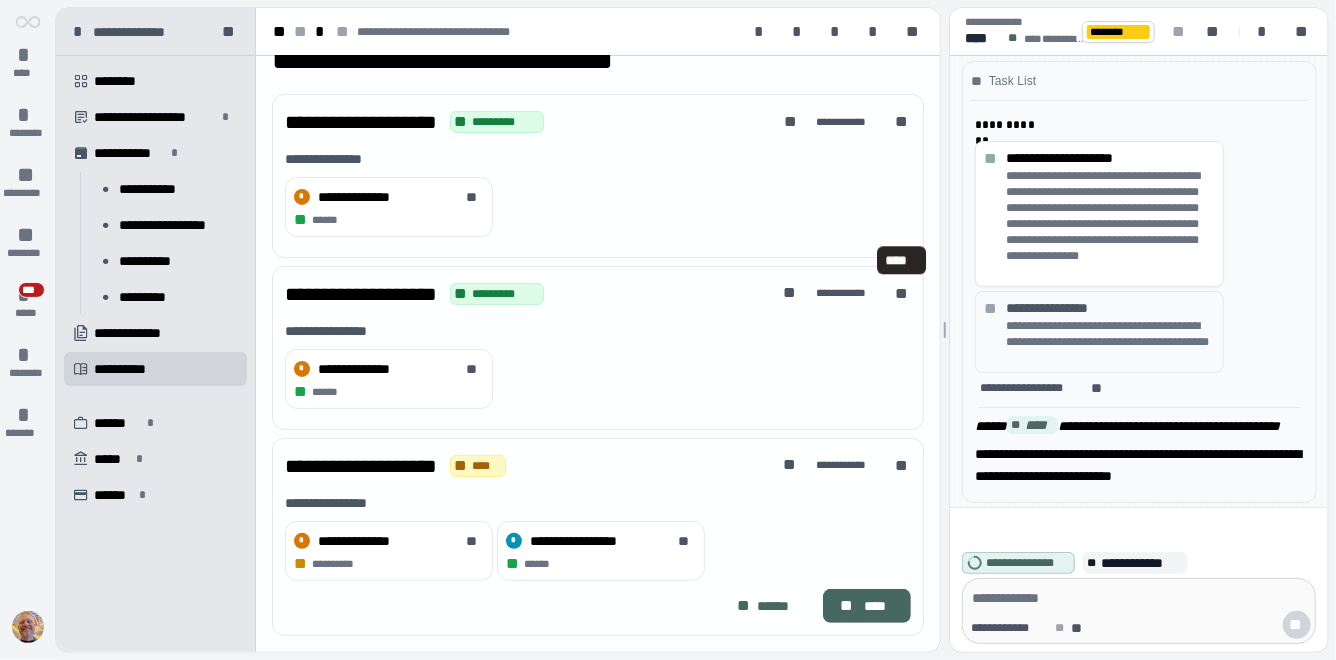 click on "********* ******" at bounding box center (598, 331) 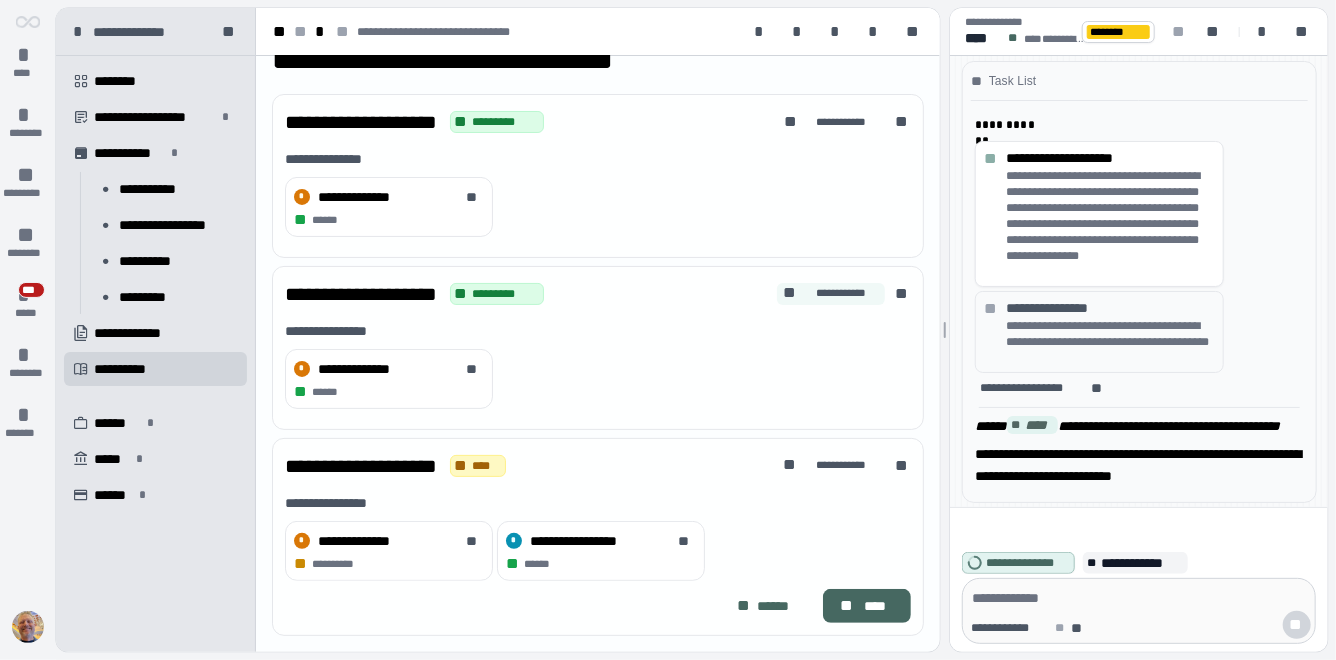 click on "** *********" at bounding box center [841, 293] 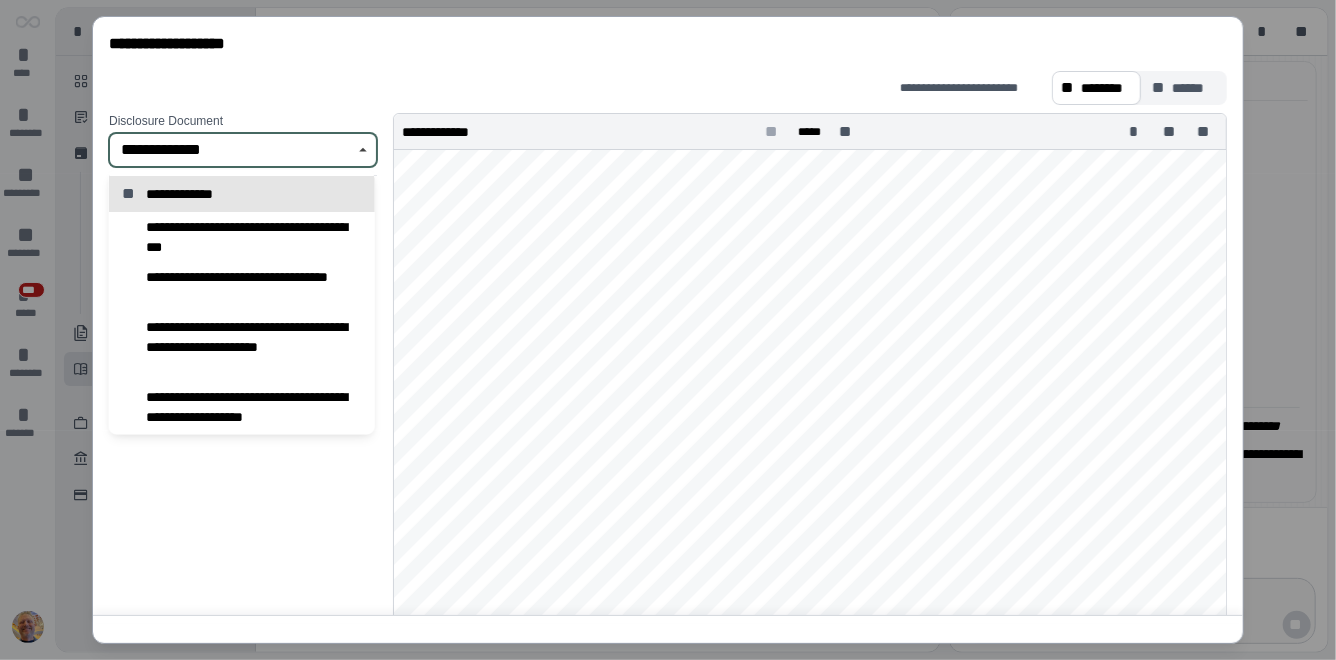 click on "**********" at bounding box center [231, 150] 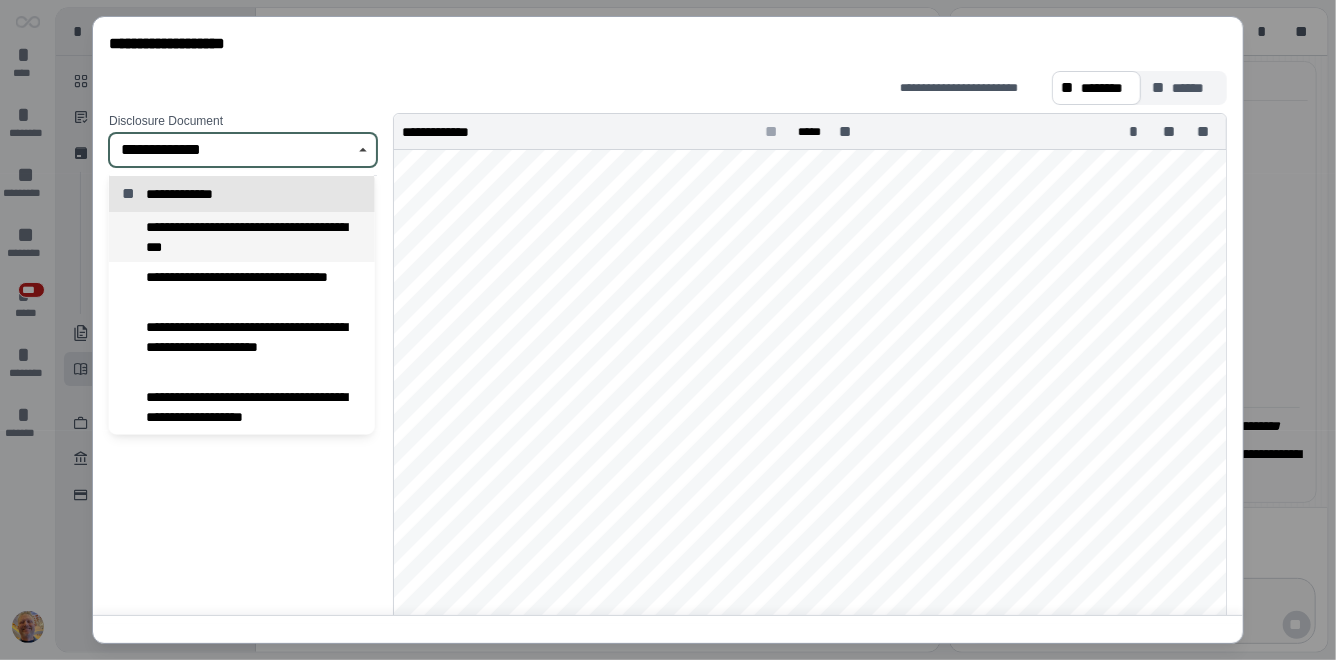 click on "**********" at bounding box center (246, 237) 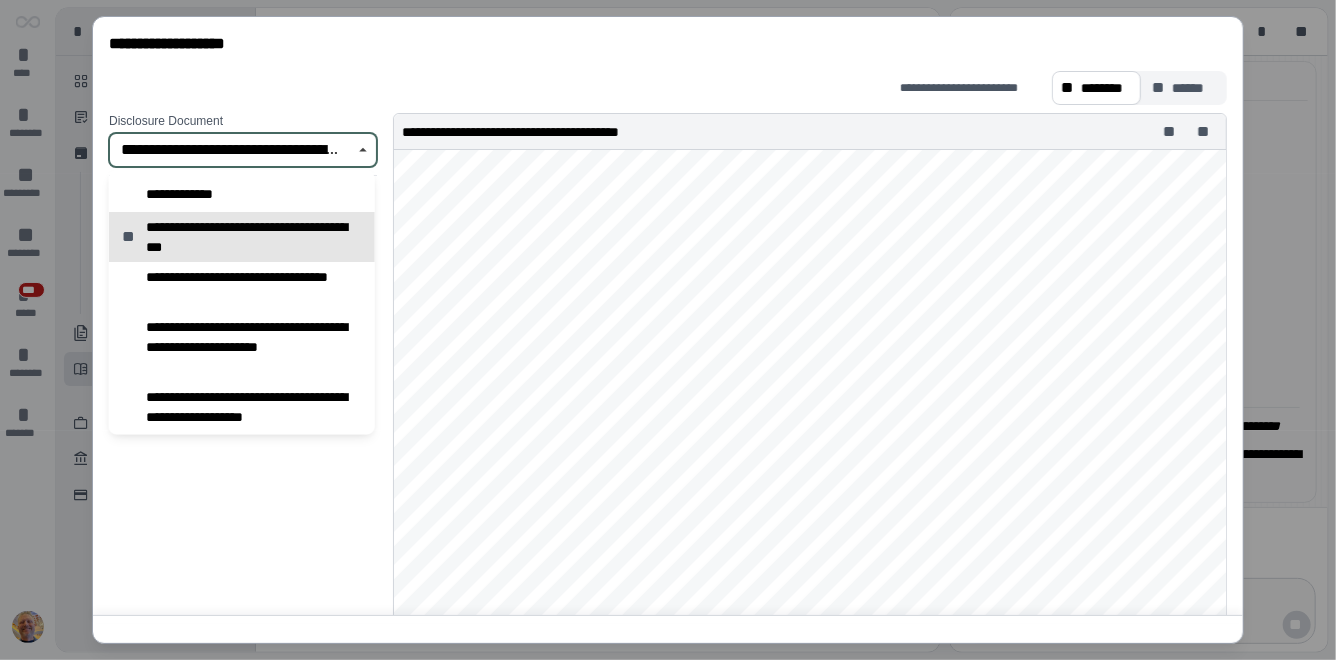 type on "**********" 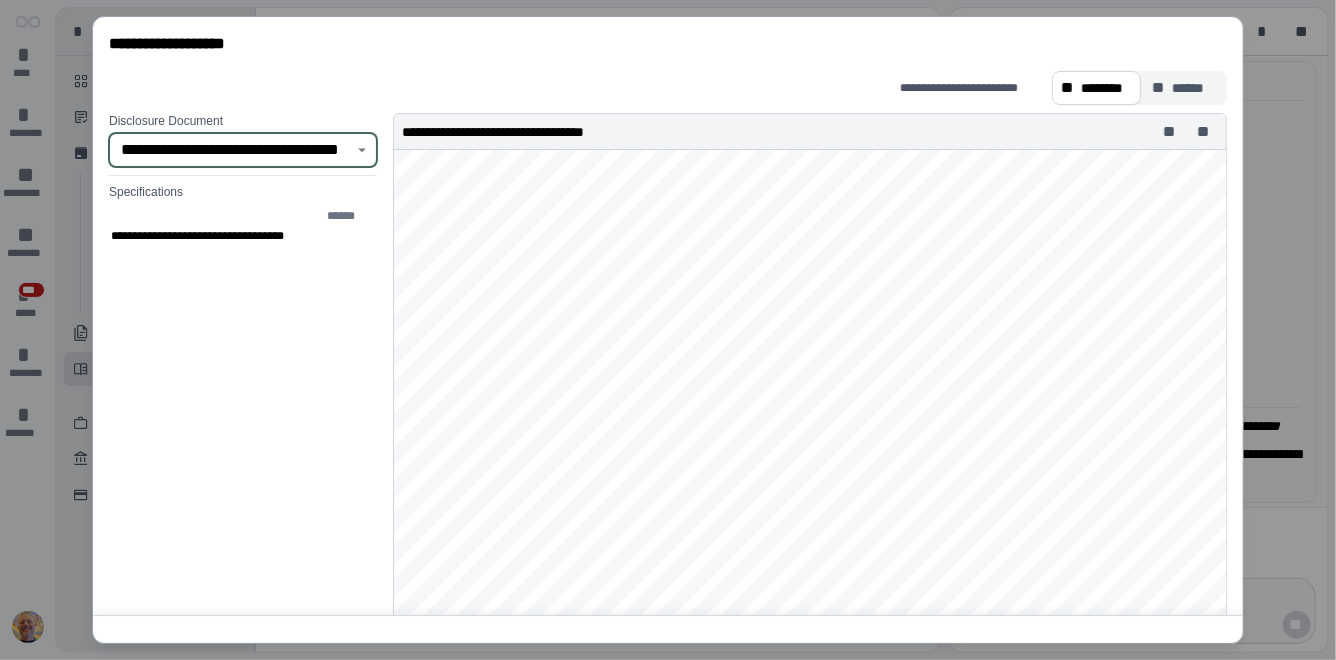 scroll, scrollTop: 40, scrollLeft: 0, axis: vertical 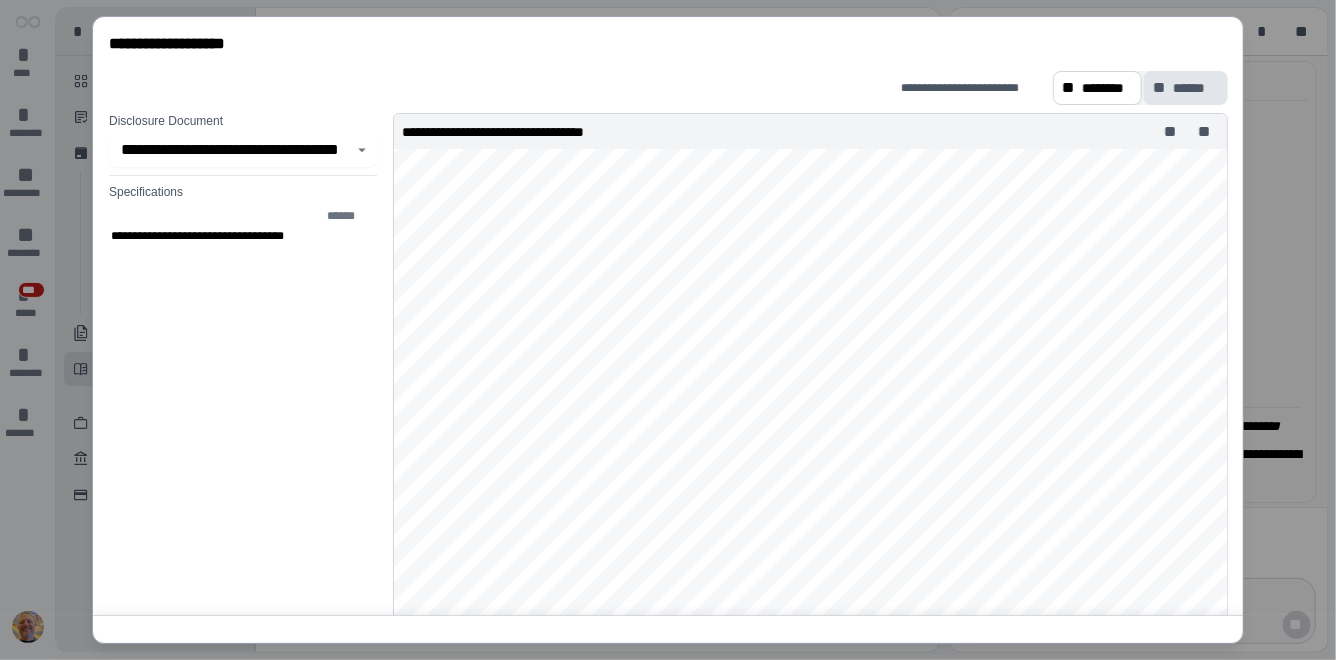 click on "******" at bounding box center (1196, 88) 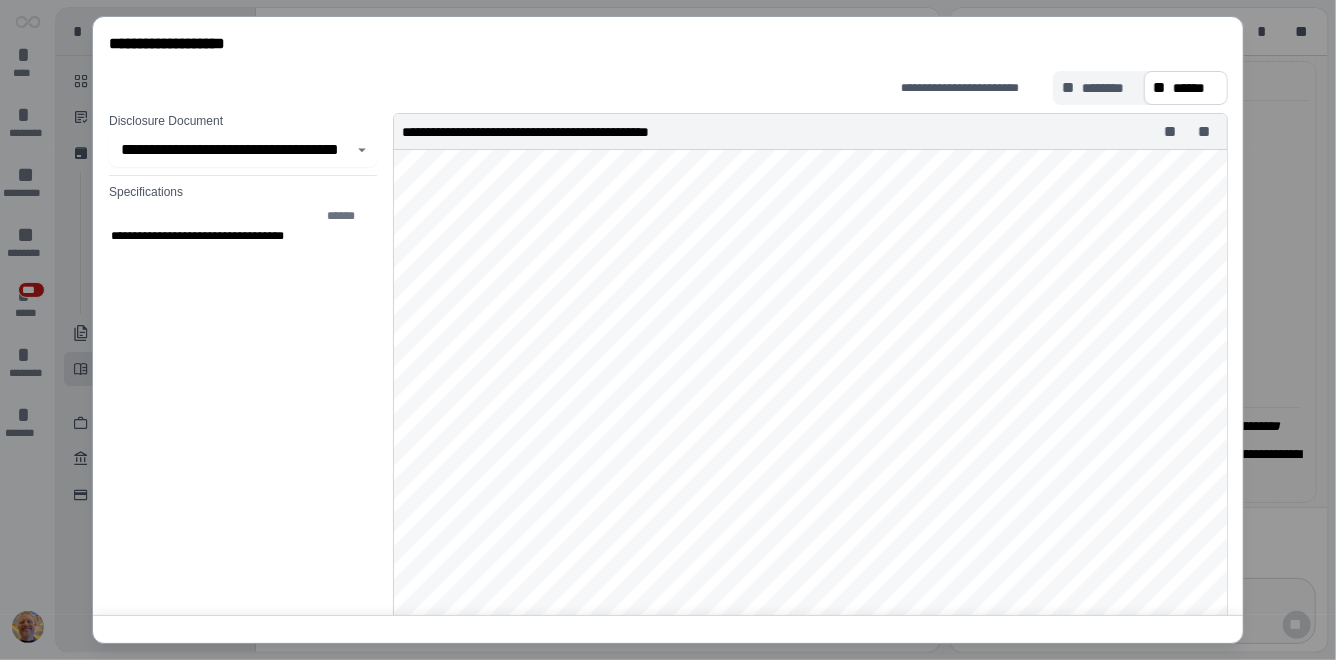 scroll, scrollTop: 40, scrollLeft: 0, axis: vertical 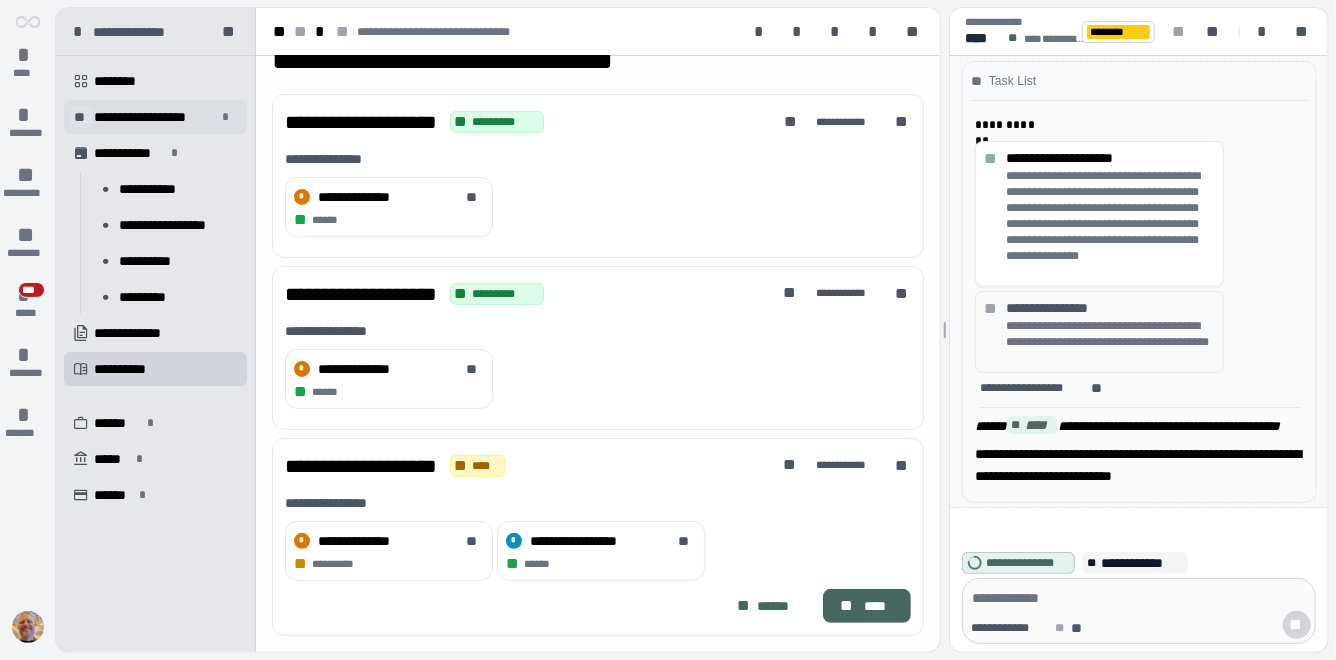 click on "**" at bounding box center [81, 117] 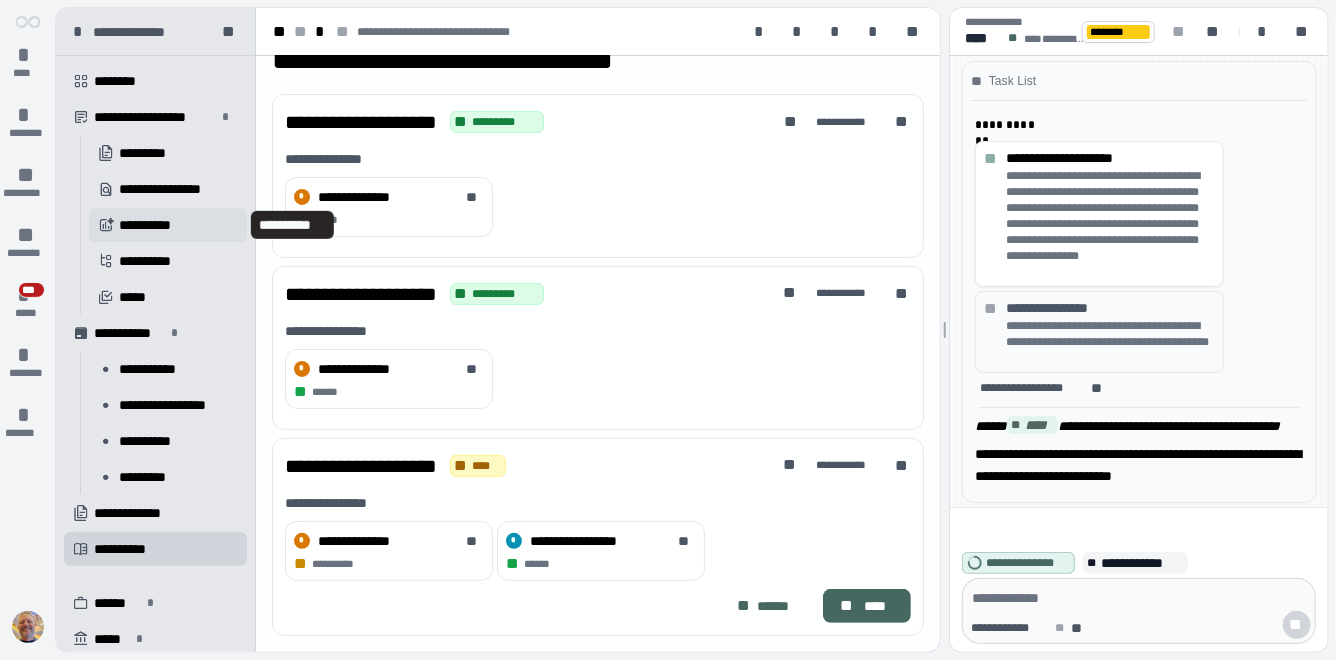 click on "**********" at bounding box center (152, 225) 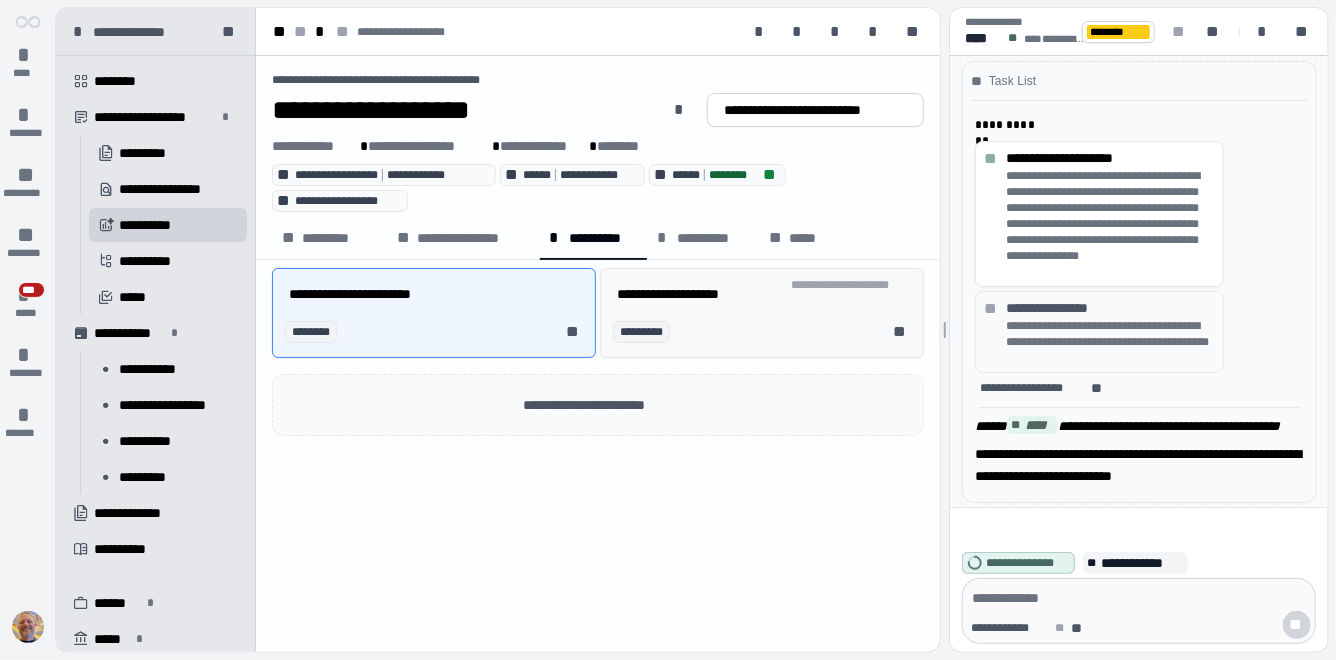 click on "********* **" at bounding box center [766, 332] 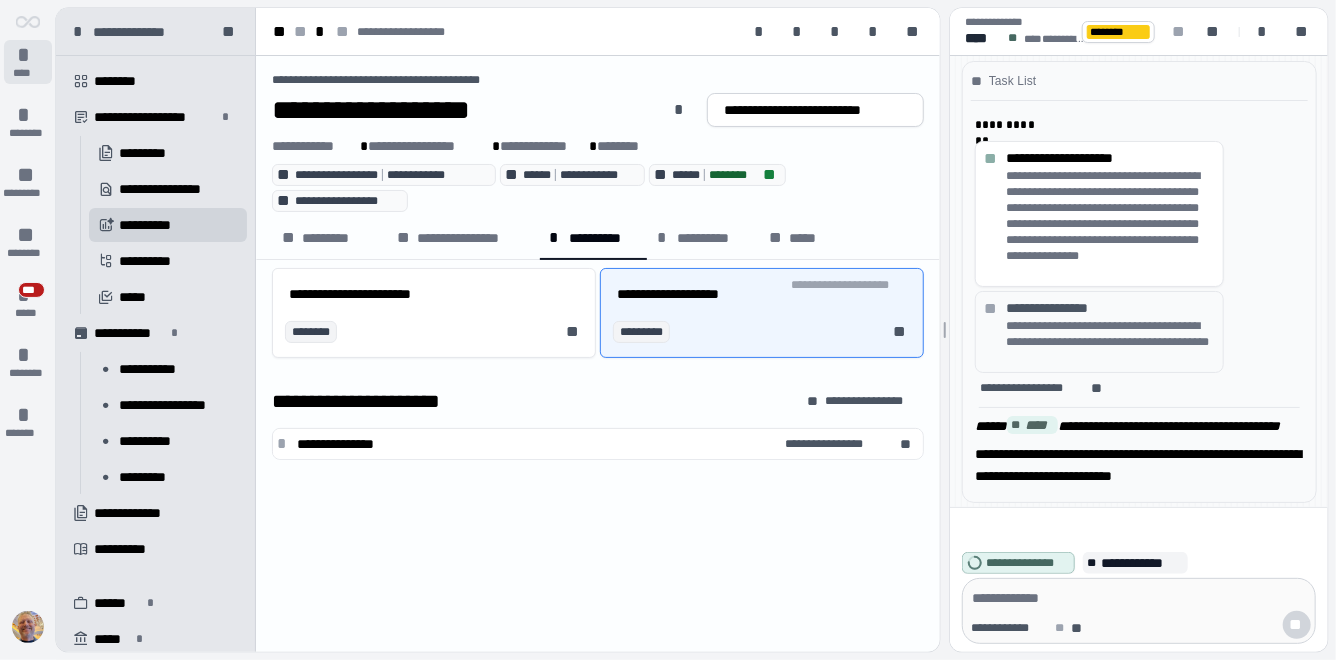click on "*" at bounding box center [28, 55] 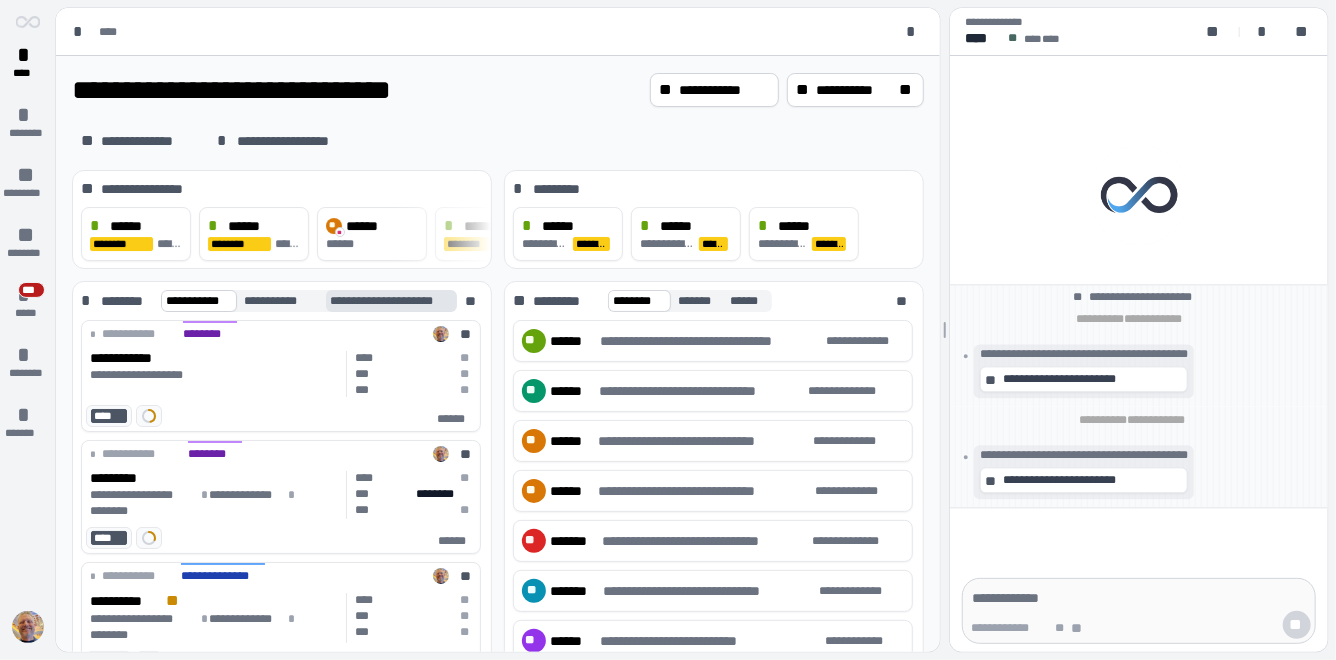 click on "**********" at bounding box center [396, 301] 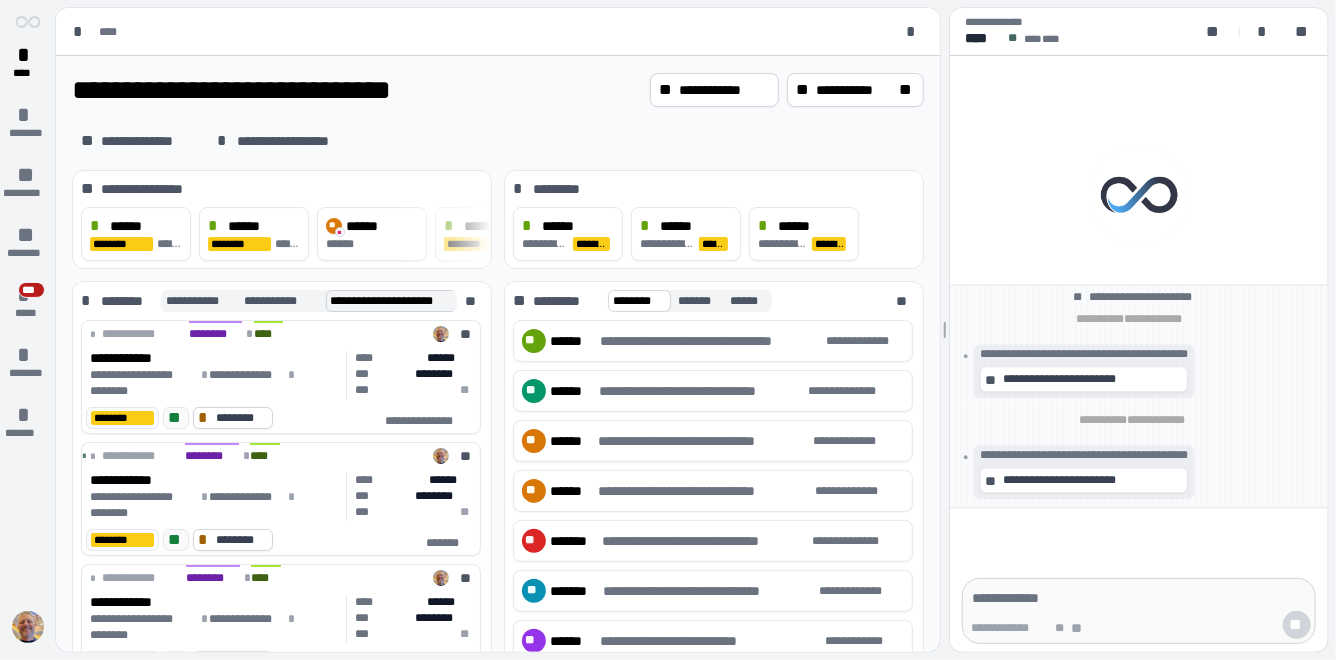 scroll, scrollTop: 0, scrollLeft: 7, axis: horizontal 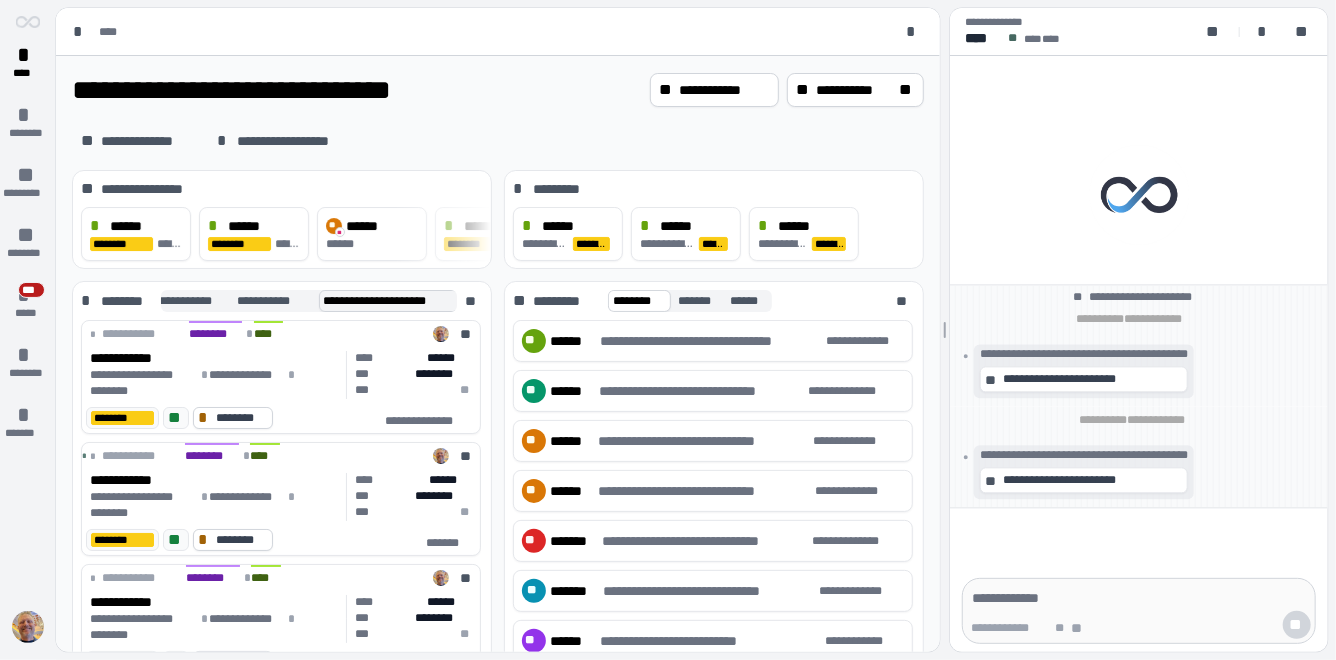 click on "**********" at bounding box center (389, 301) 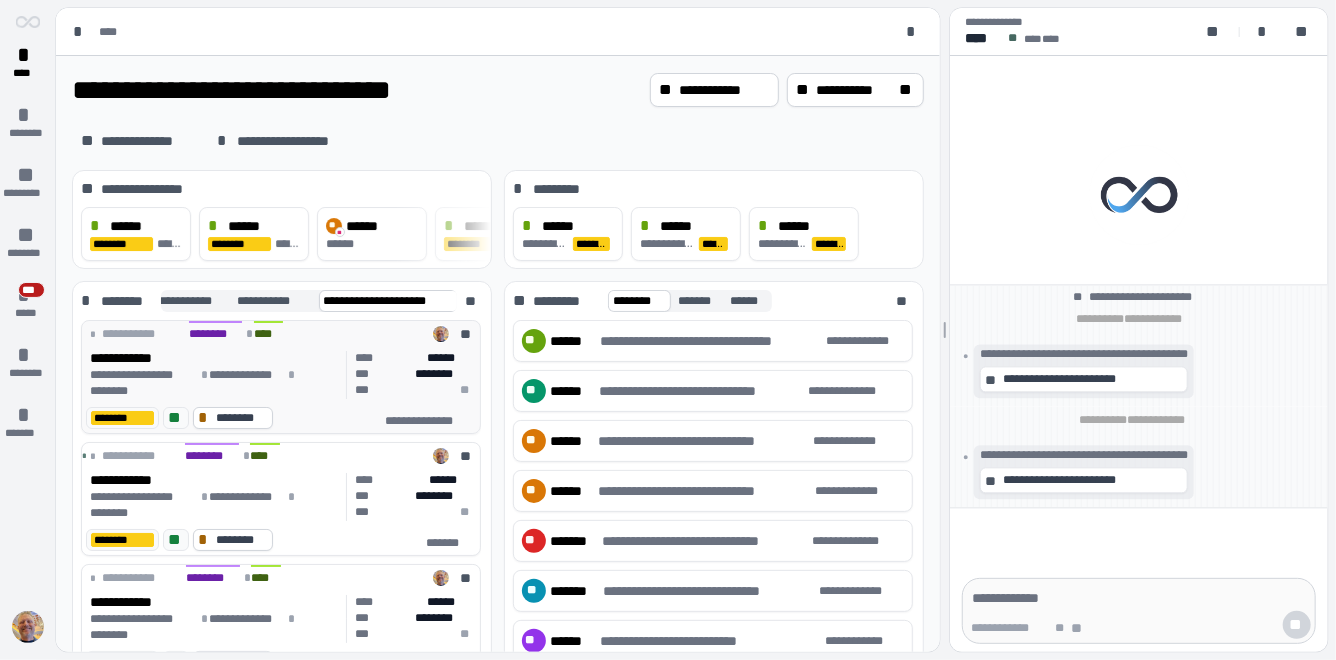 click on "**********" at bounding box center (214, 358) 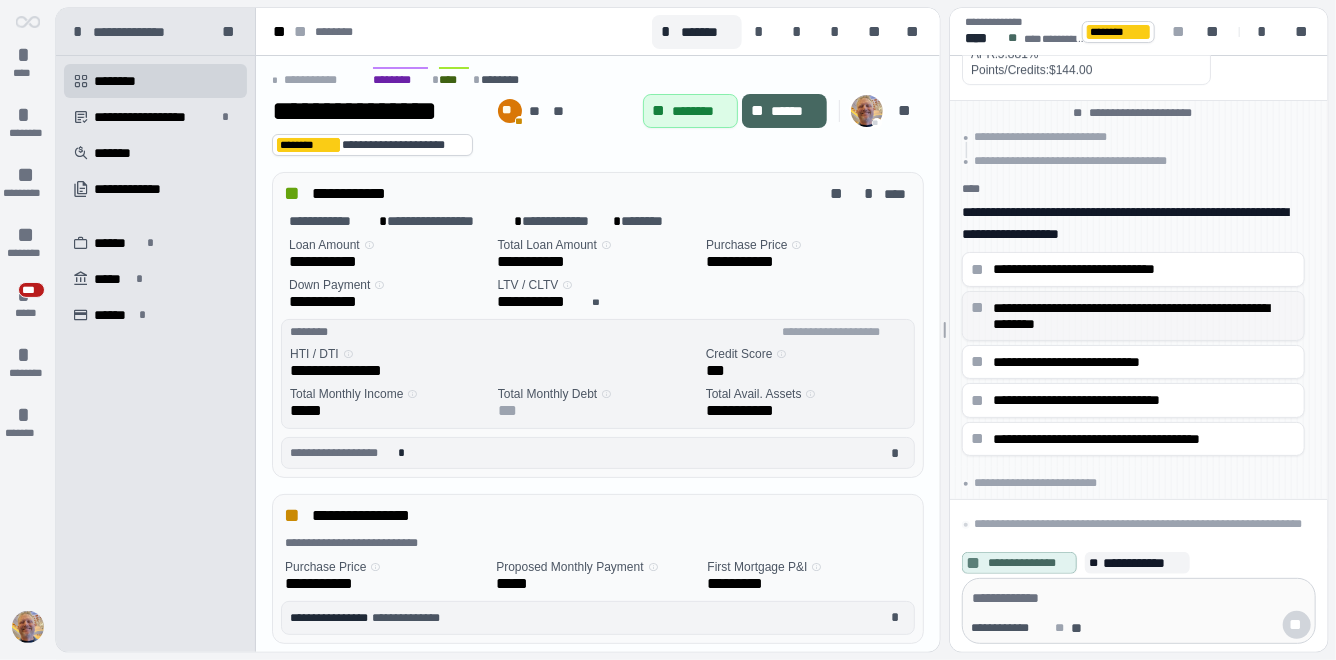 scroll, scrollTop: 28, scrollLeft: 0, axis: vertical 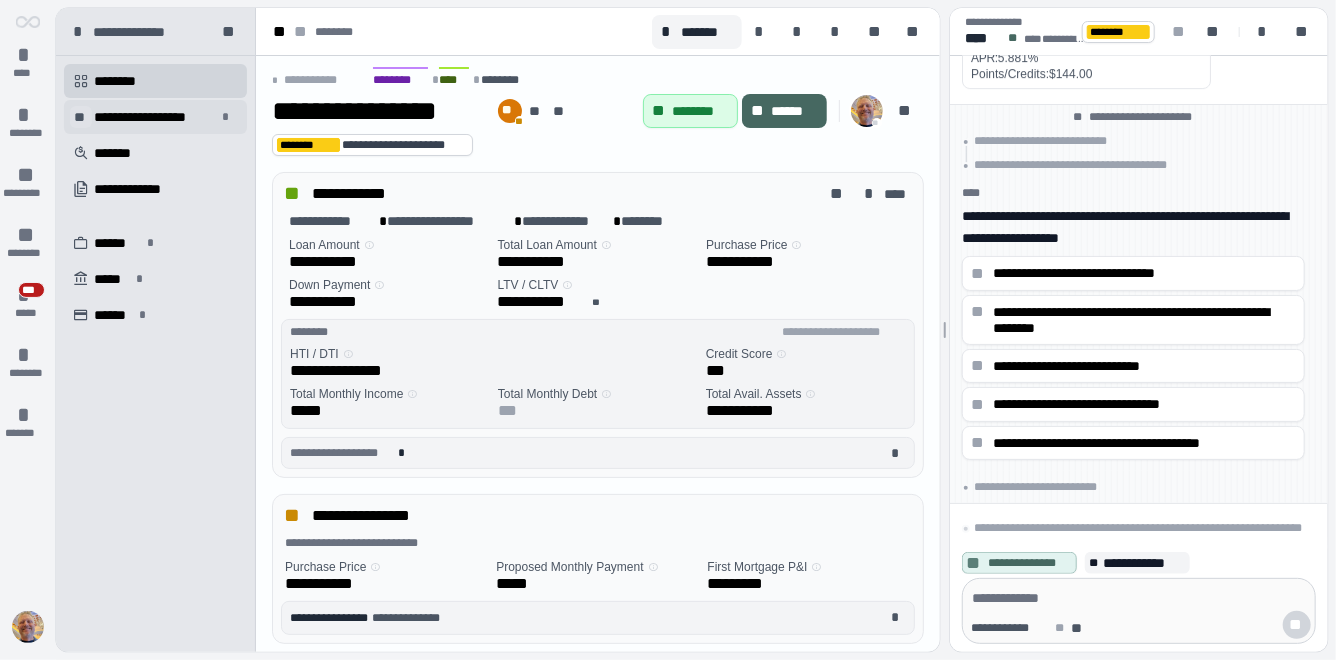 click on "**" at bounding box center (81, 117) 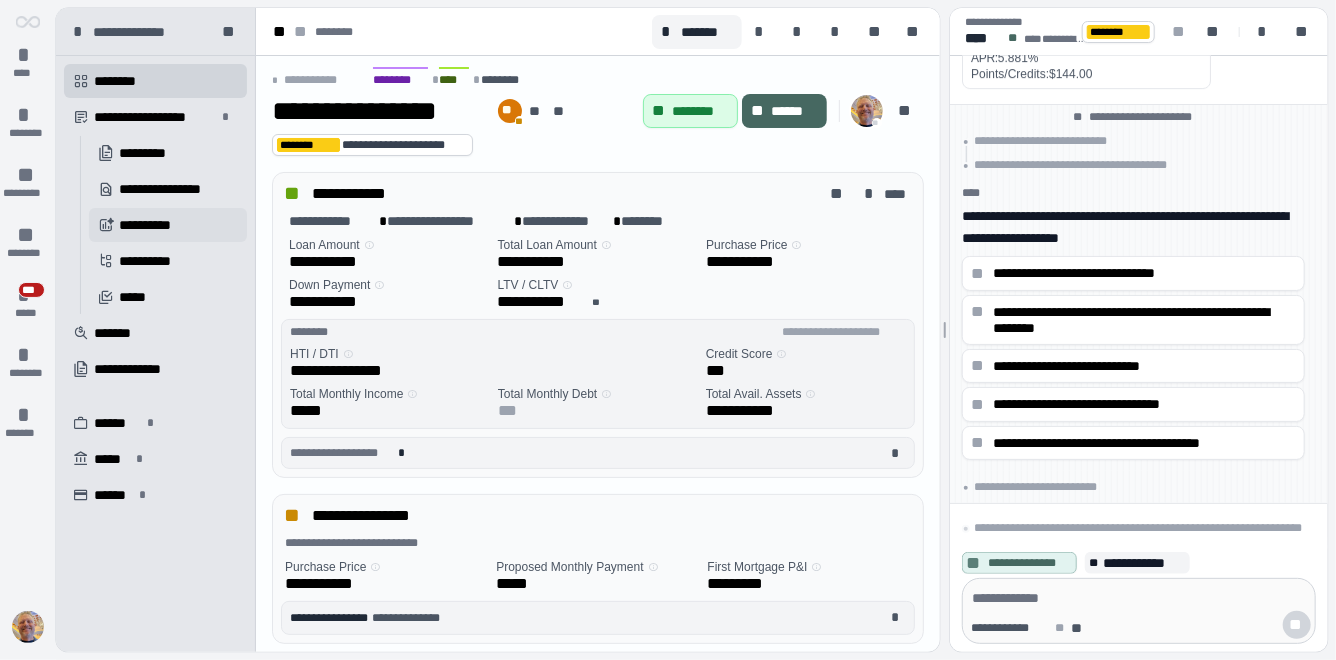 click on "**********" at bounding box center (152, 225) 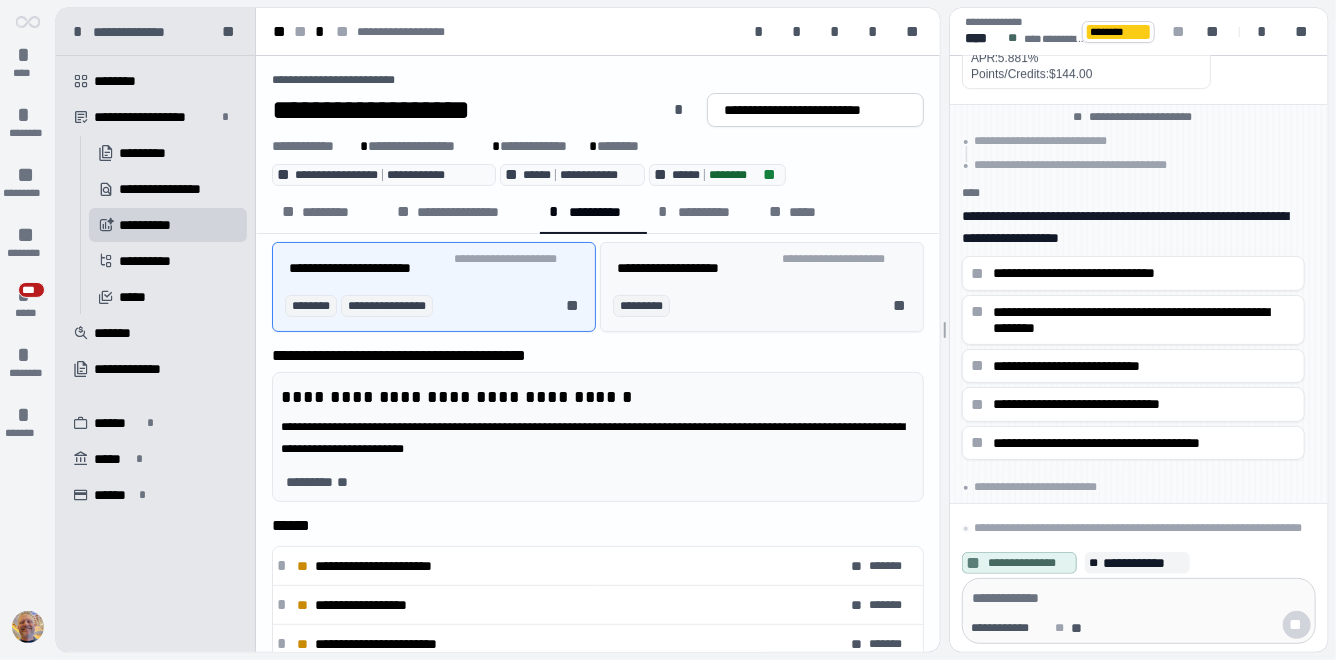 click on "********* **" at bounding box center [766, 306] 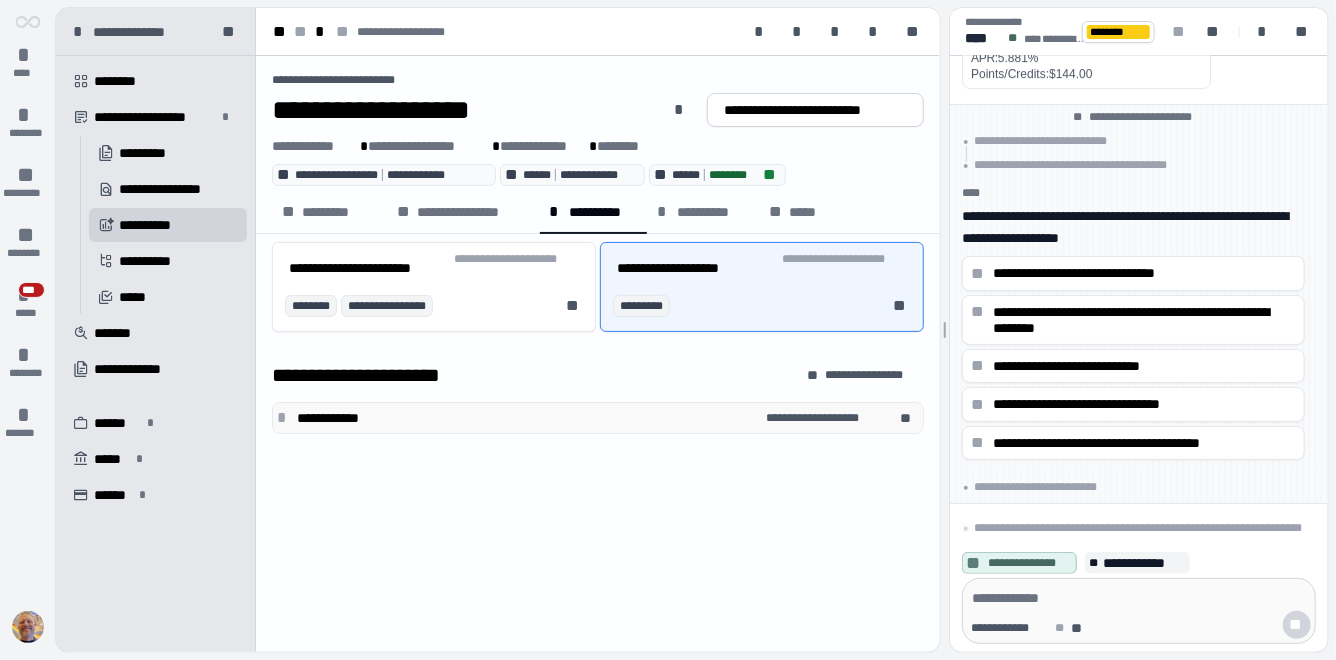 click on "*" at bounding box center (285, 418) 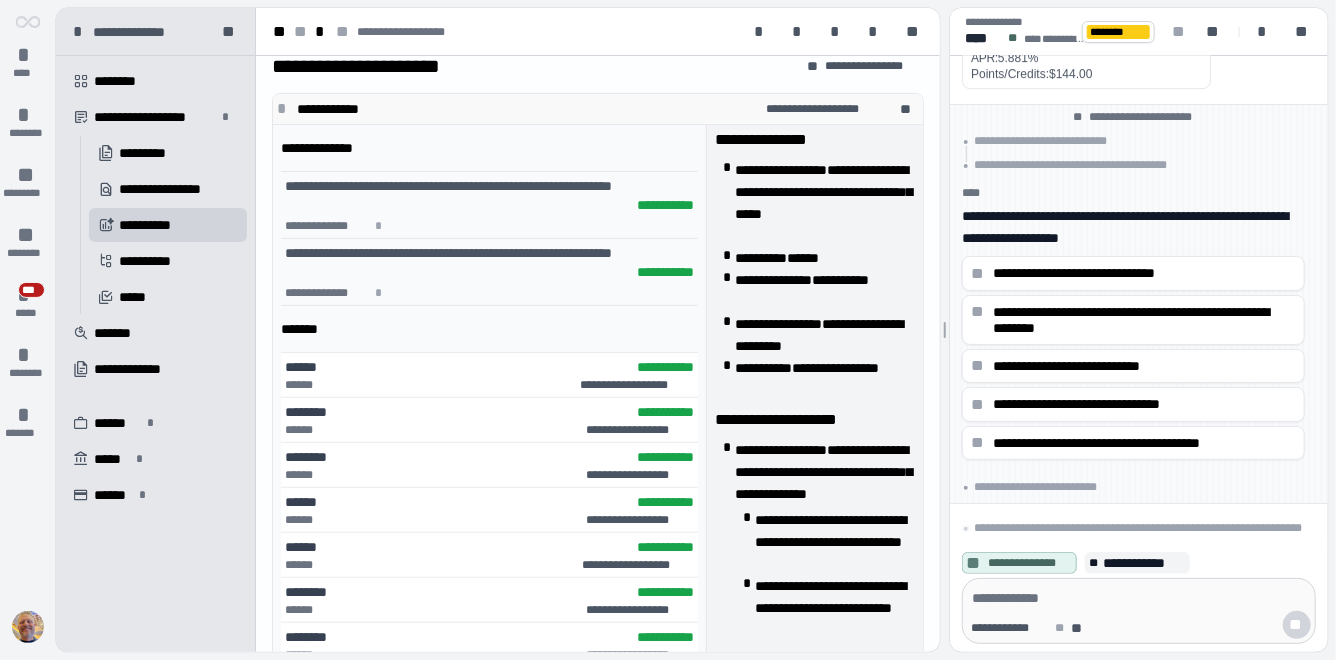 scroll, scrollTop: 310, scrollLeft: 0, axis: vertical 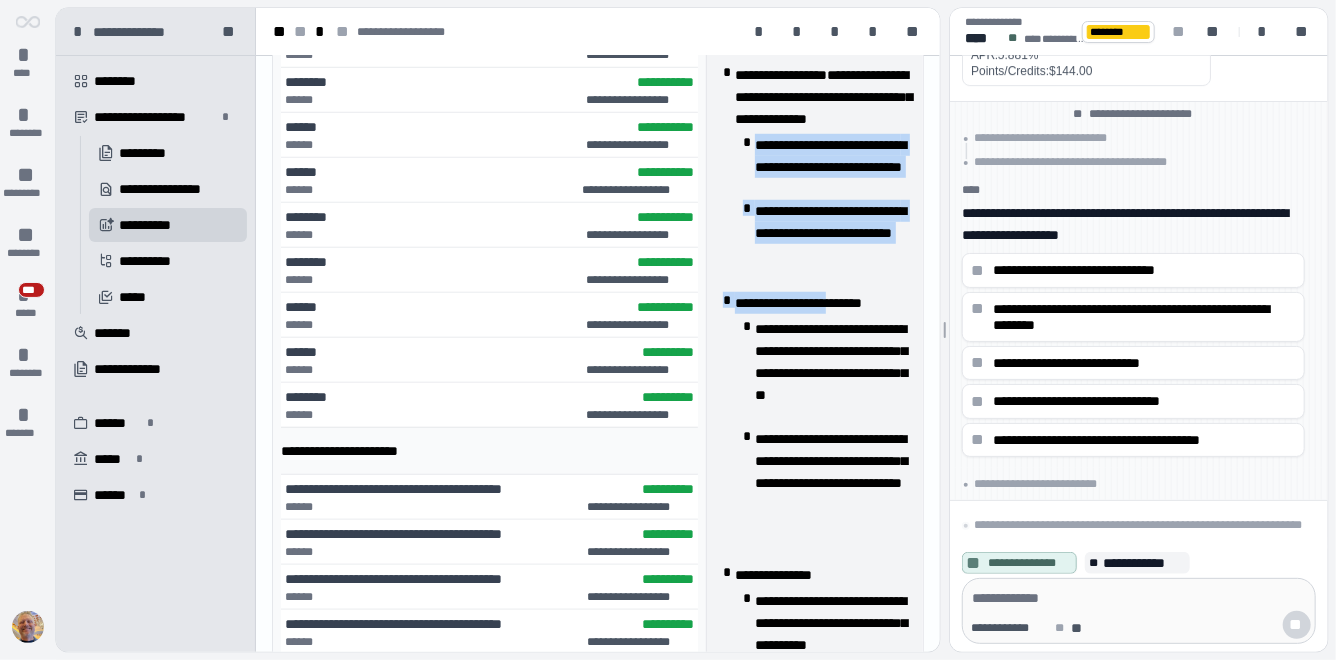 drag, startPoint x: 756, startPoint y: 186, endPoint x: 877, endPoint y: 313, distance: 175.4138 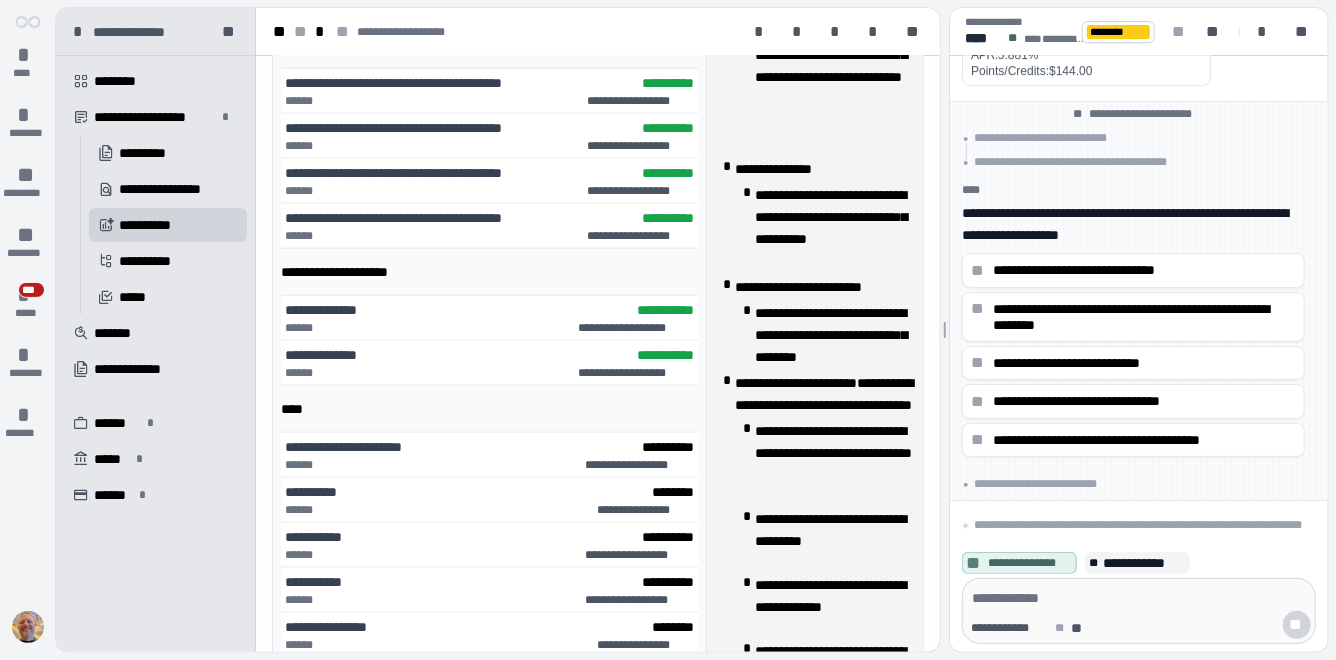 scroll, scrollTop: 1091, scrollLeft: 0, axis: vertical 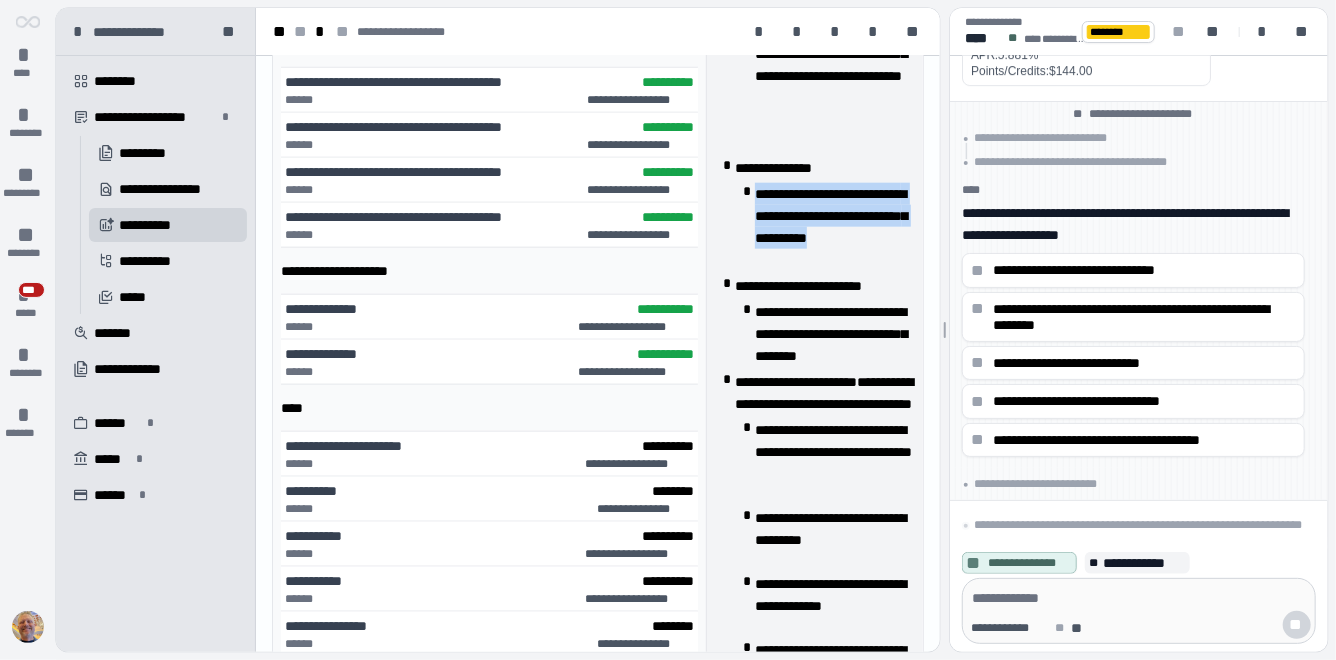 drag, startPoint x: 757, startPoint y: 211, endPoint x: 887, endPoint y: 293, distance: 153.701 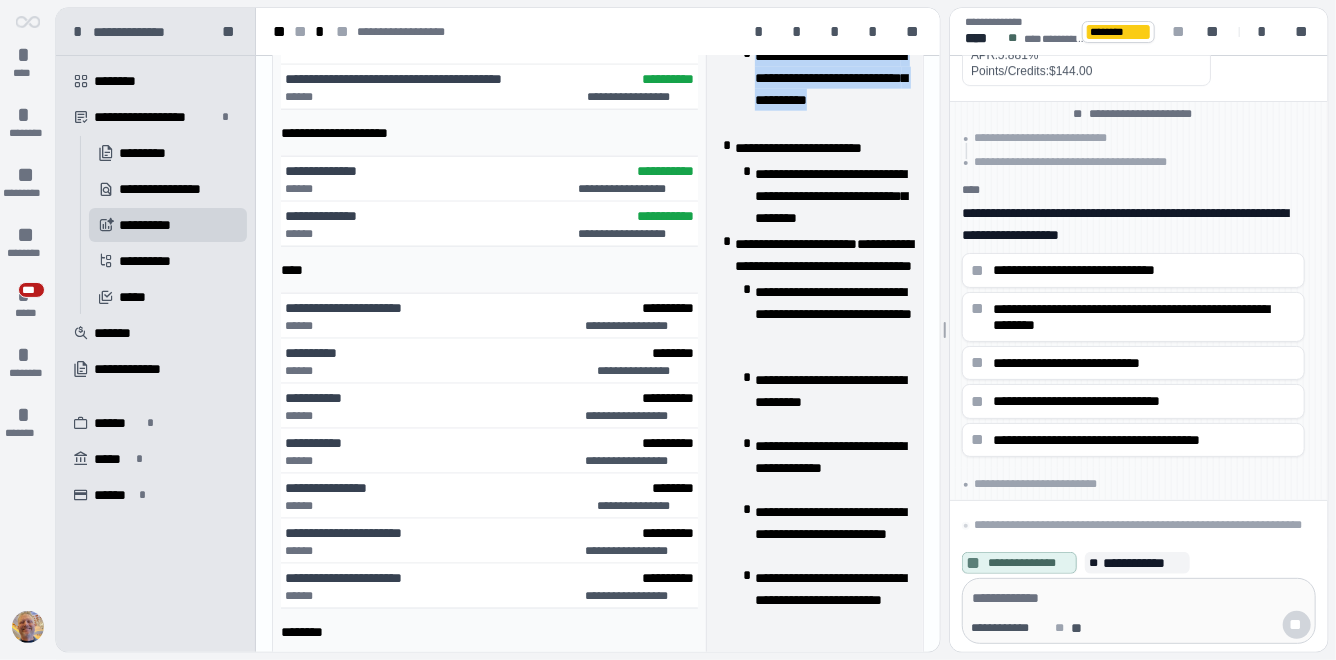 scroll, scrollTop: 1230, scrollLeft: 0, axis: vertical 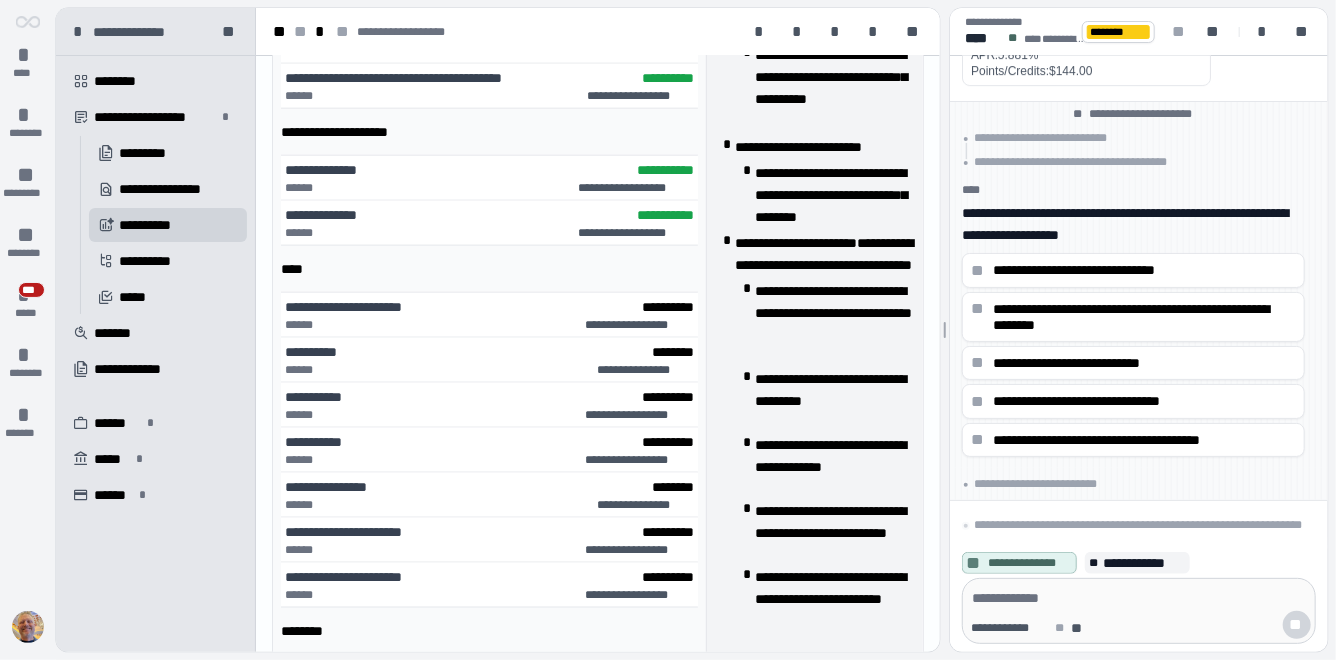 click on "**********" at bounding box center [834, 195] 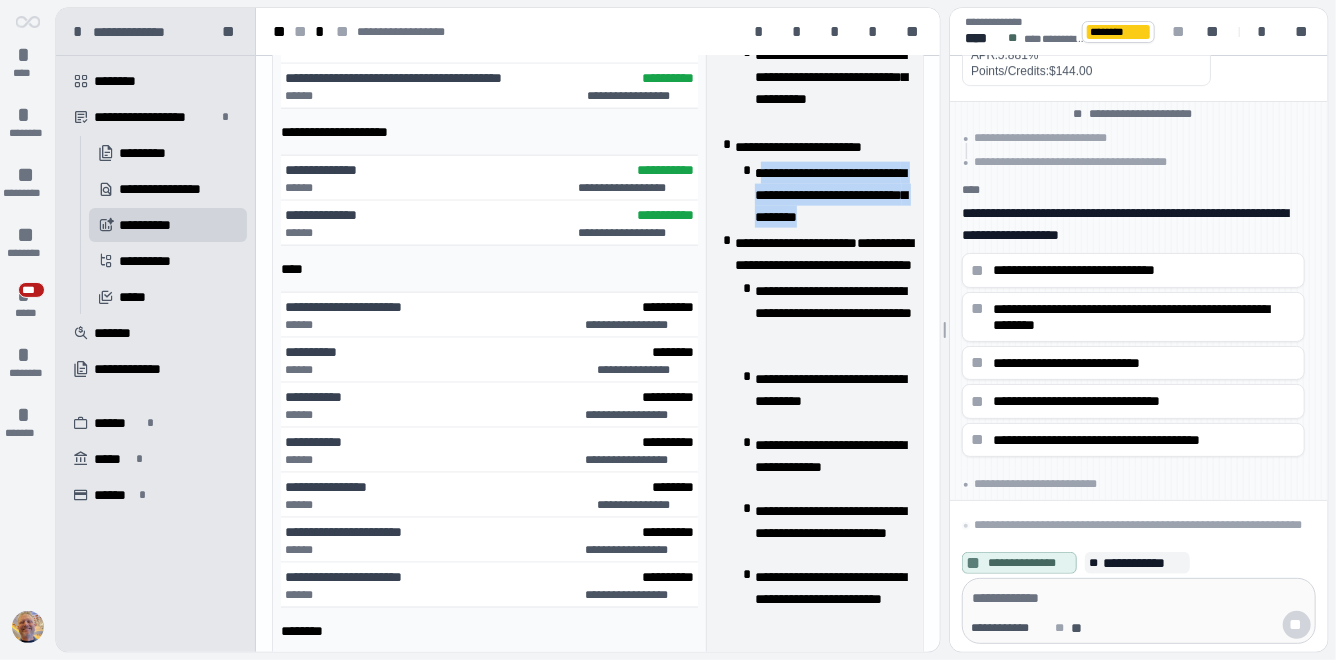 drag, startPoint x: 762, startPoint y: 197, endPoint x: 916, endPoint y: 246, distance: 161.60754 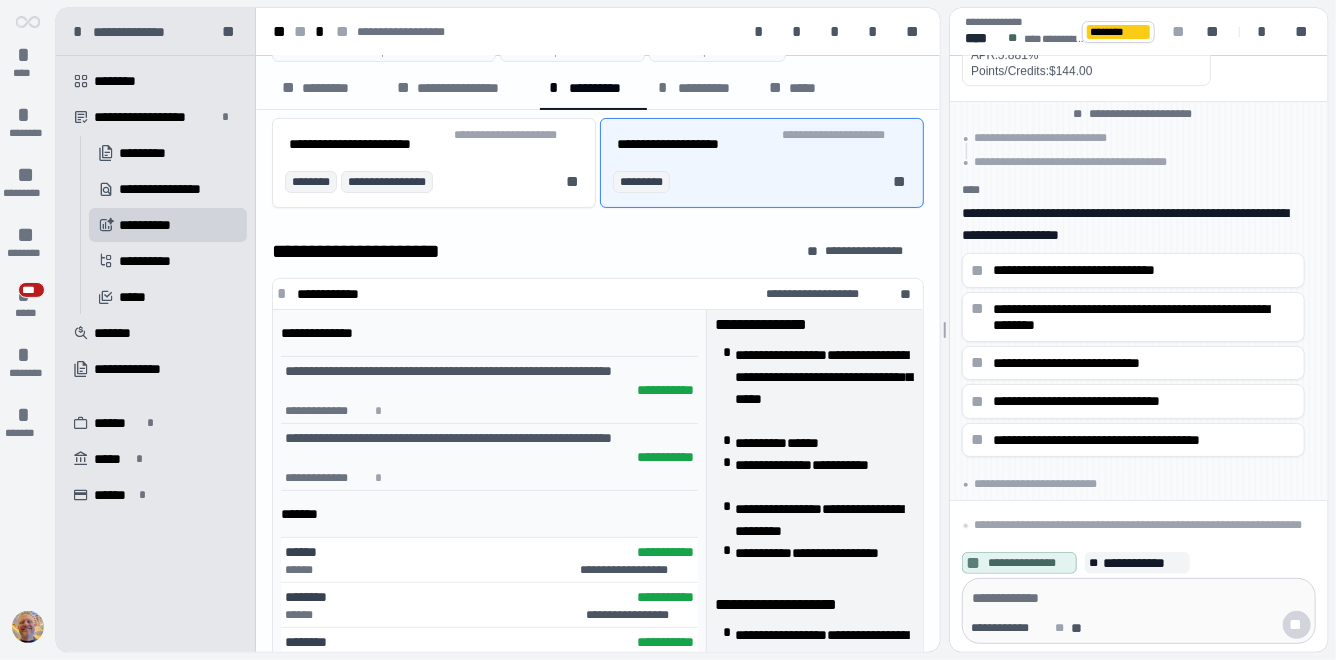 scroll, scrollTop: 123, scrollLeft: 0, axis: vertical 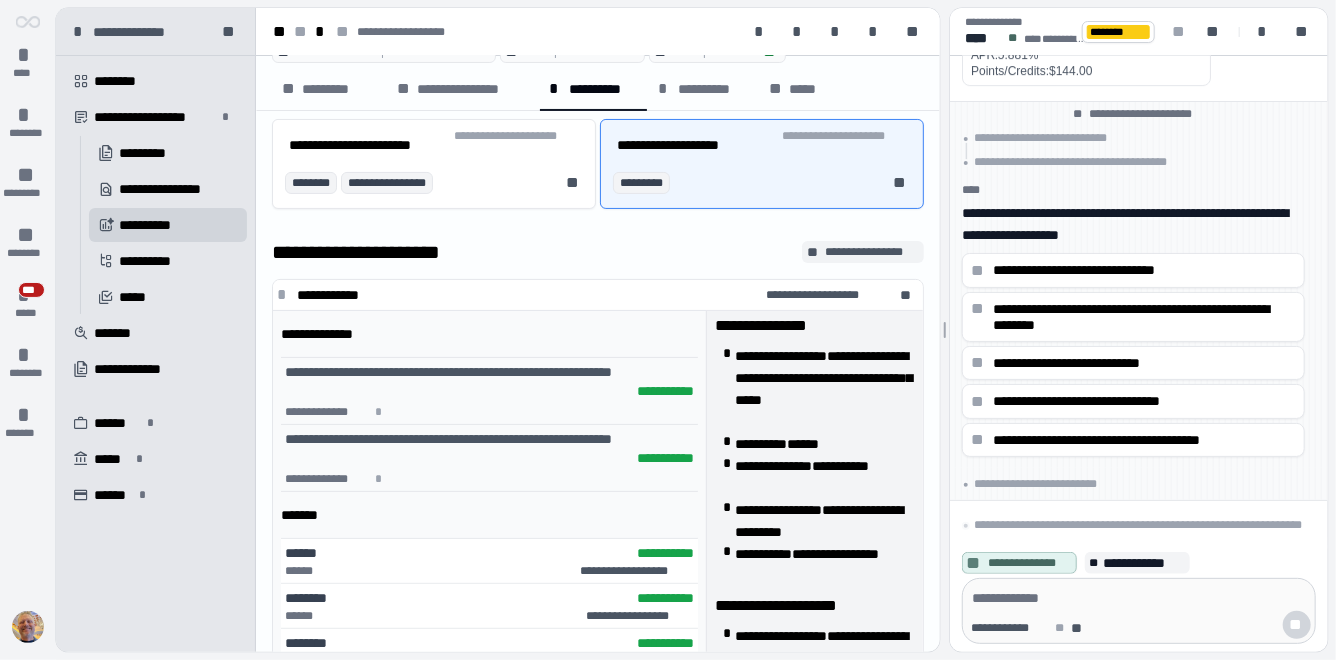 click on "**********" at bounding box center (872, 252) 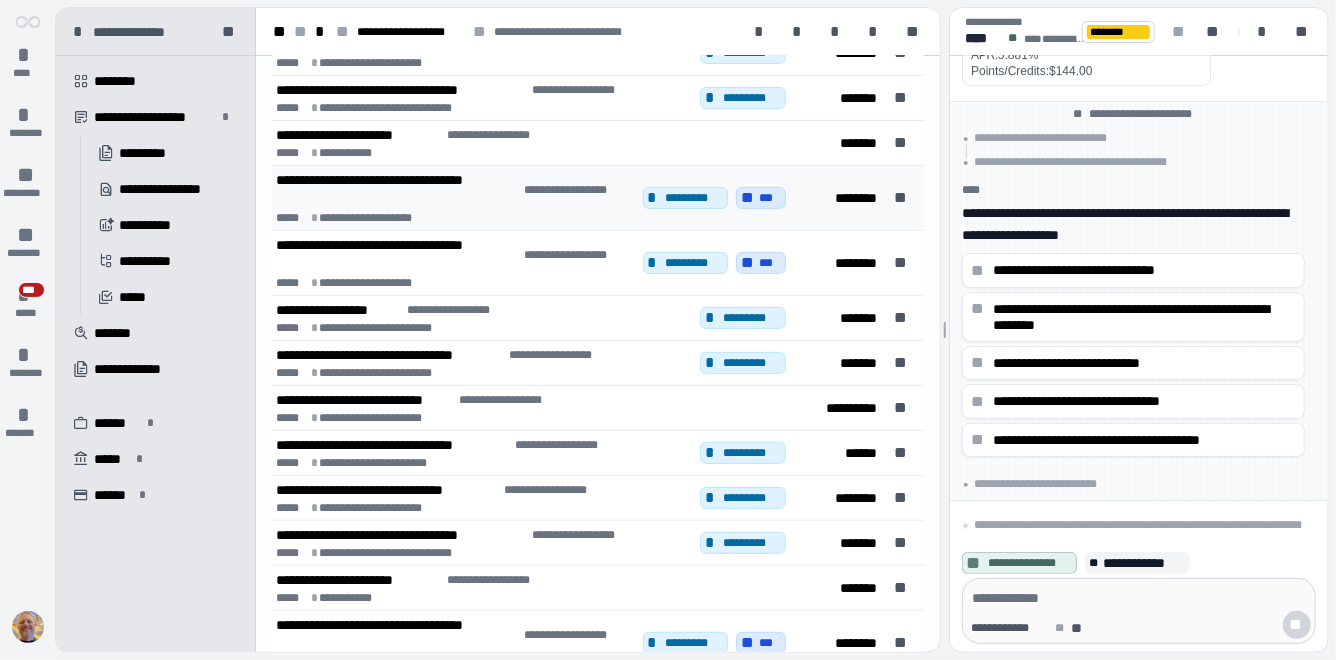 scroll, scrollTop: 0, scrollLeft: 0, axis: both 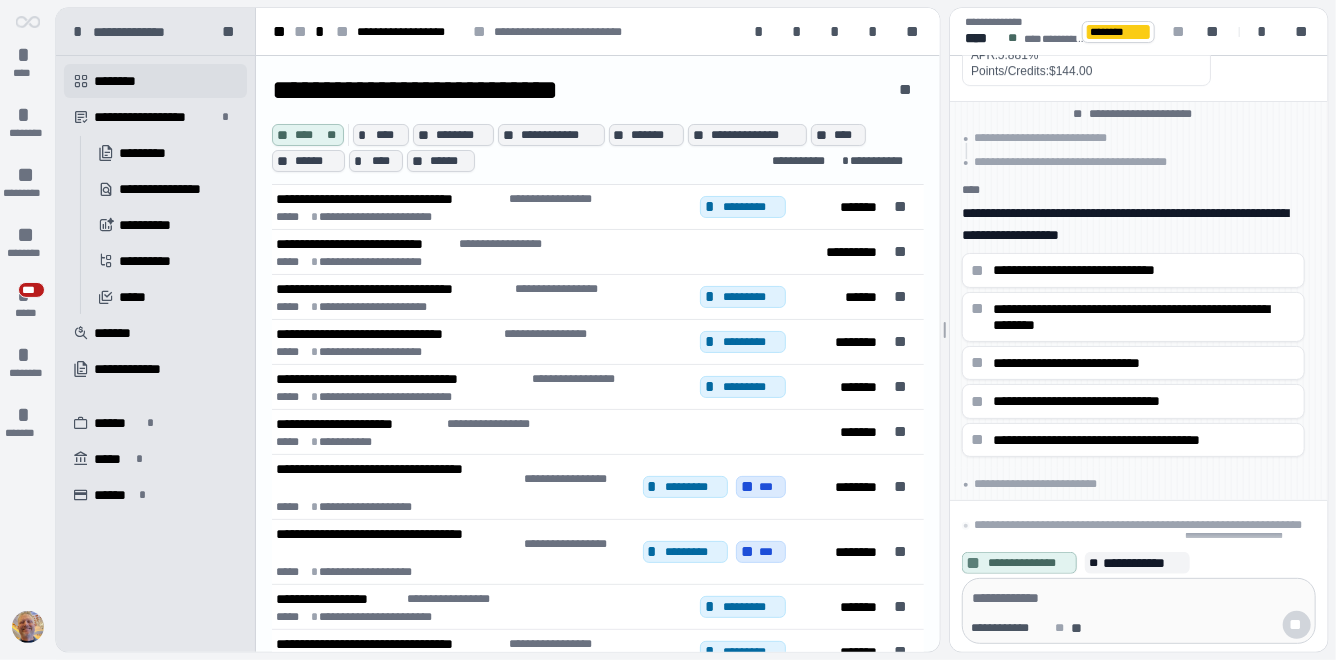 click on "********" at bounding box center [124, 81] 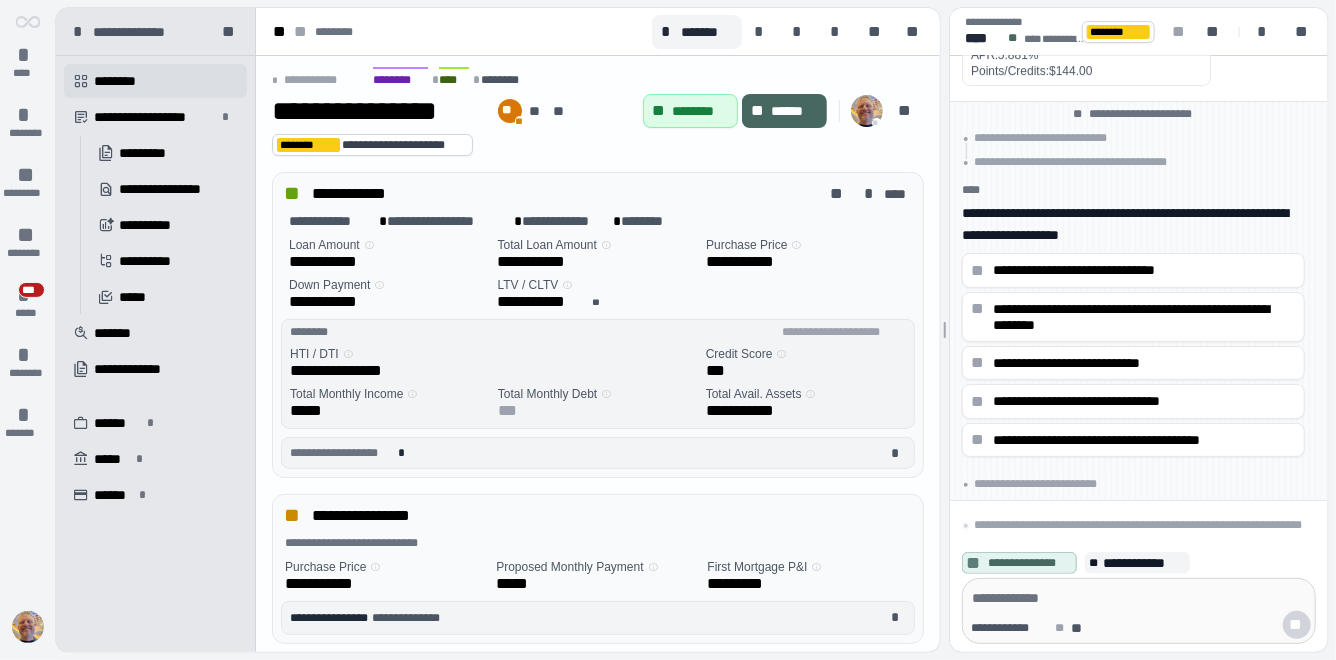 scroll, scrollTop: 0, scrollLeft: 0, axis: both 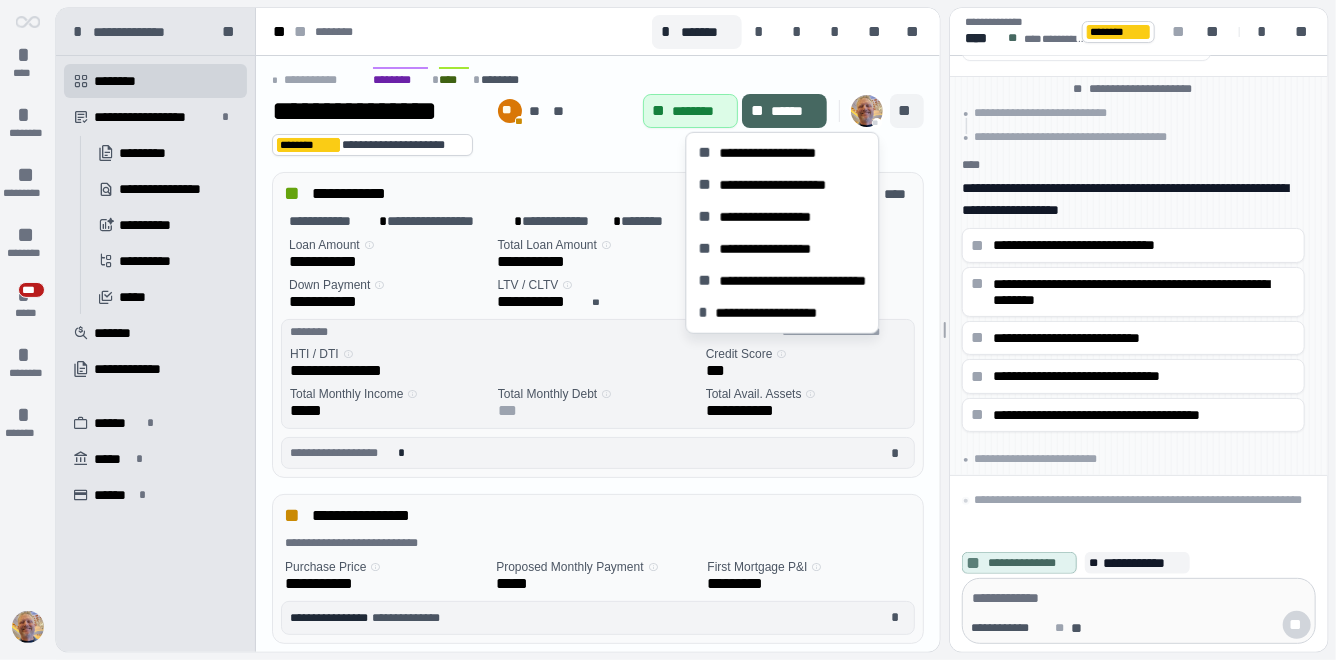 click on "**" at bounding box center (907, 111) 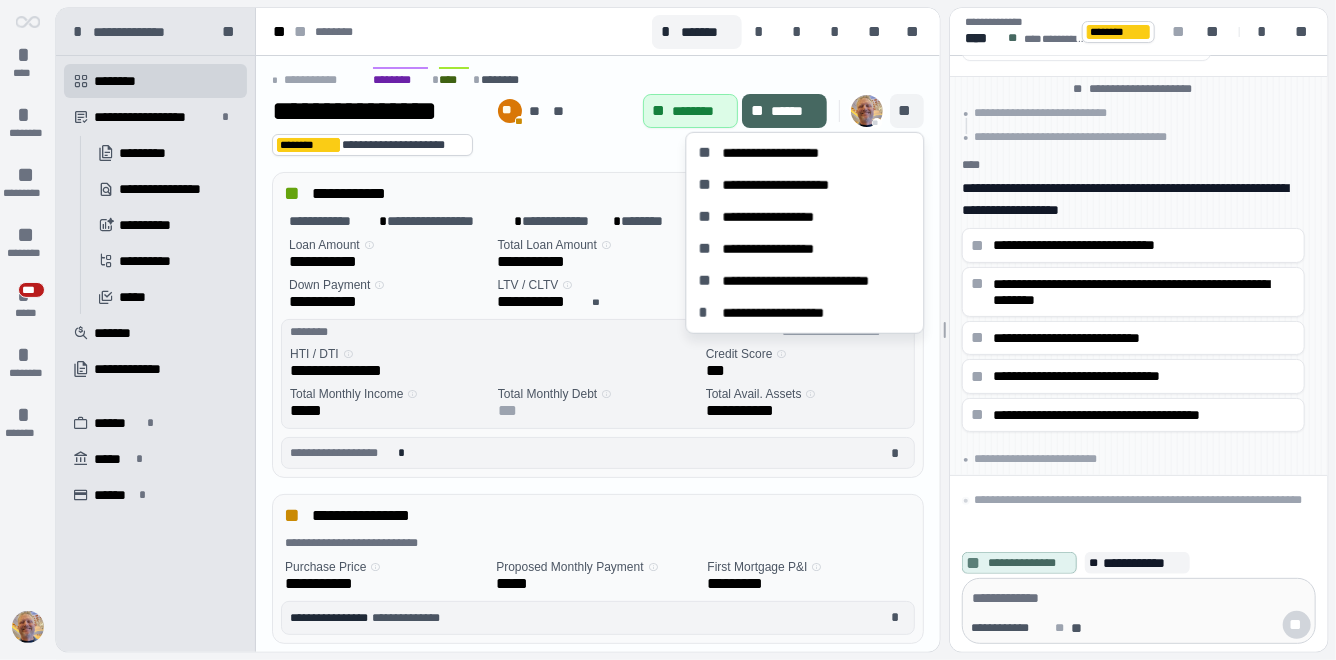 click on "**********" at bounding box center [598, 80] 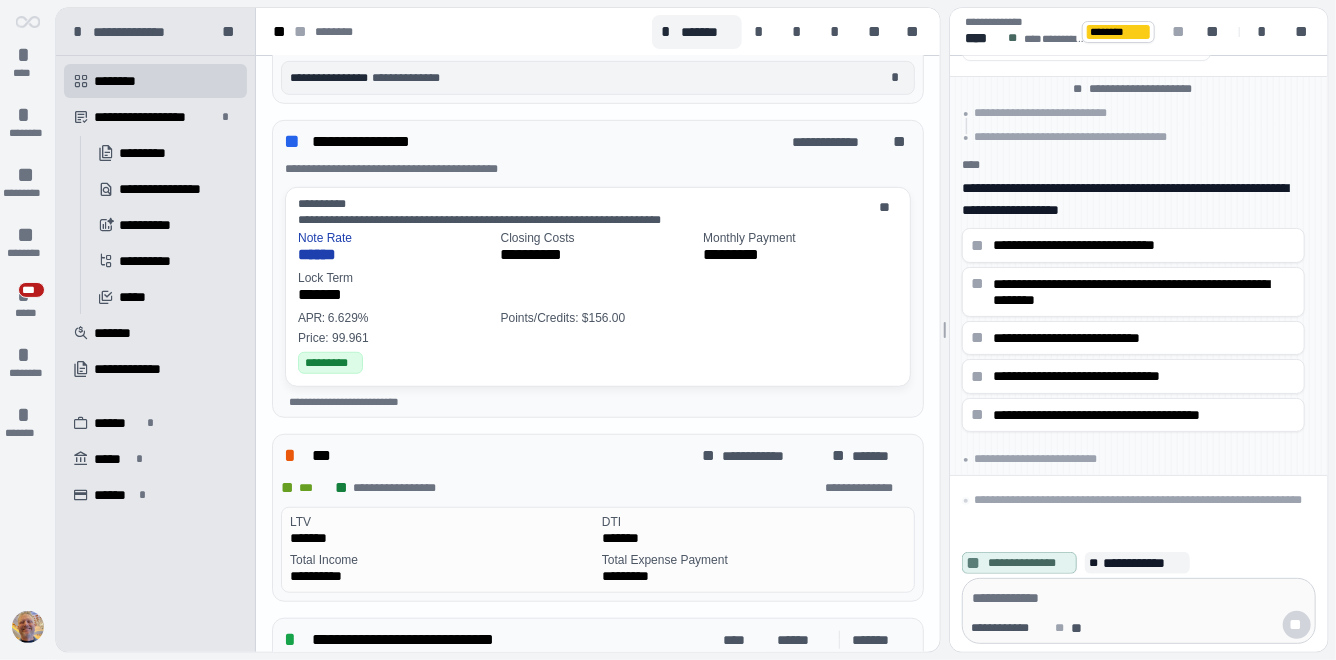 scroll, scrollTop: 546, scrollLeft: 0, axis: vertical 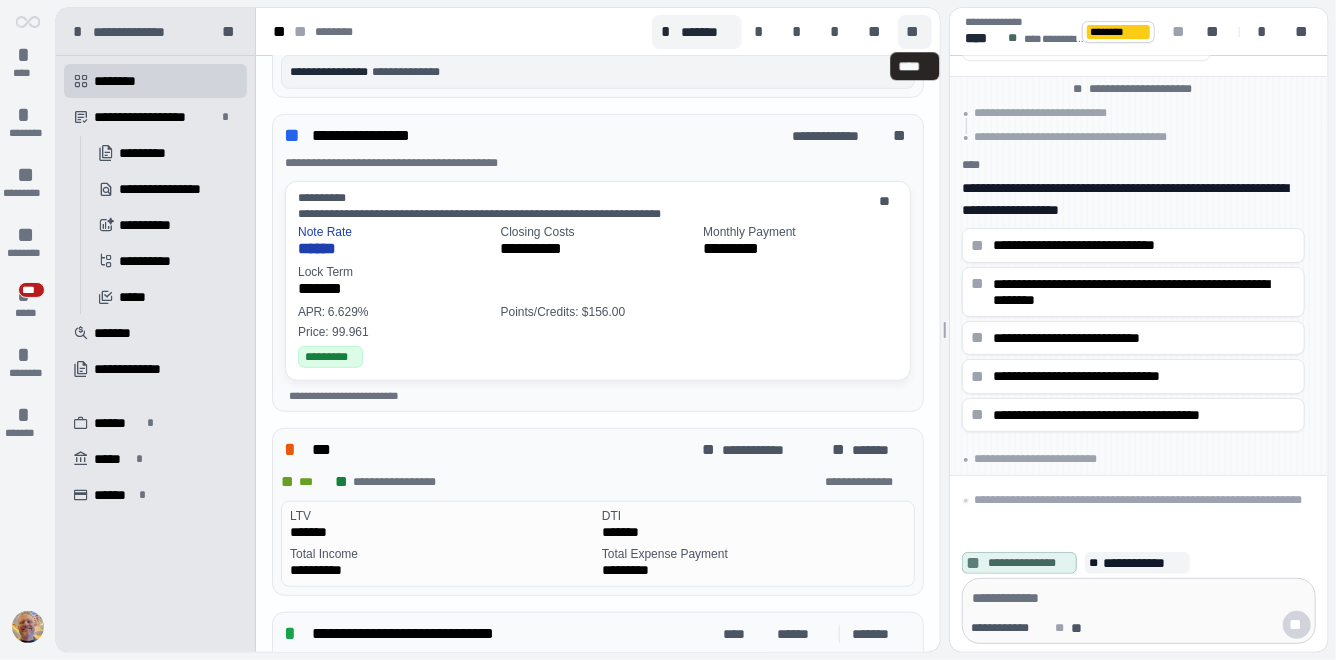 click on "**" at bounding box center (915, 32) 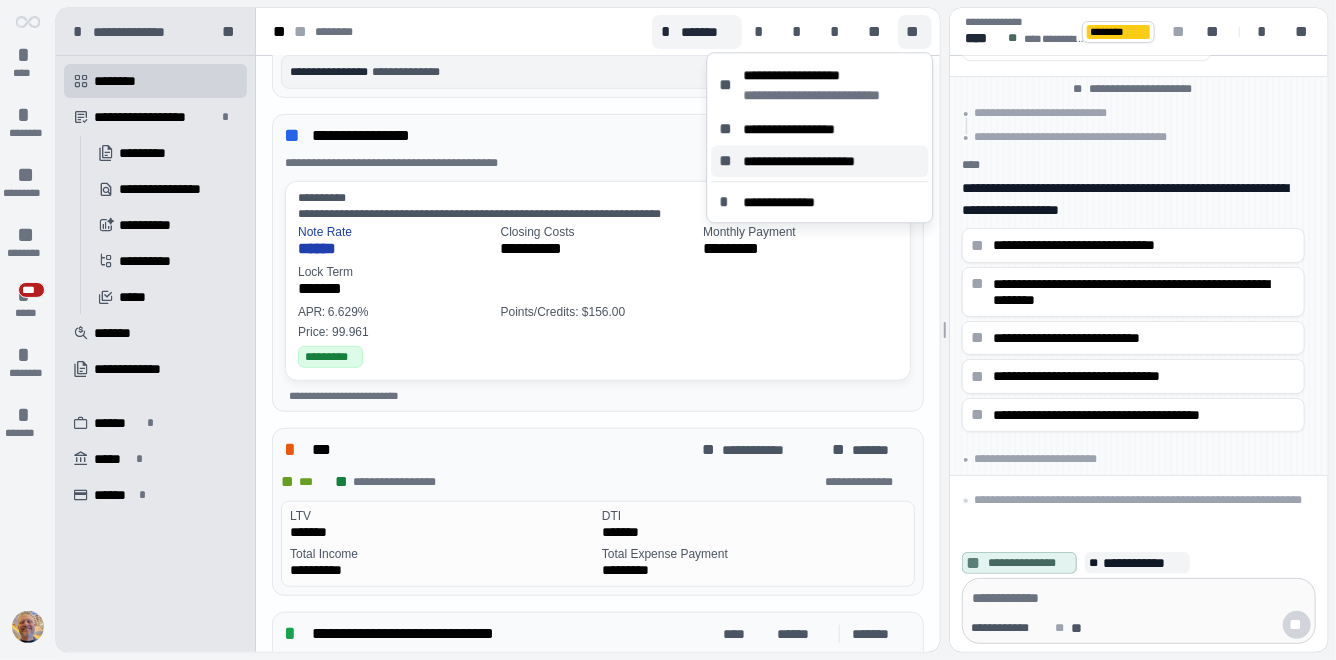 click on "**********" at bounding box center [818, 161] 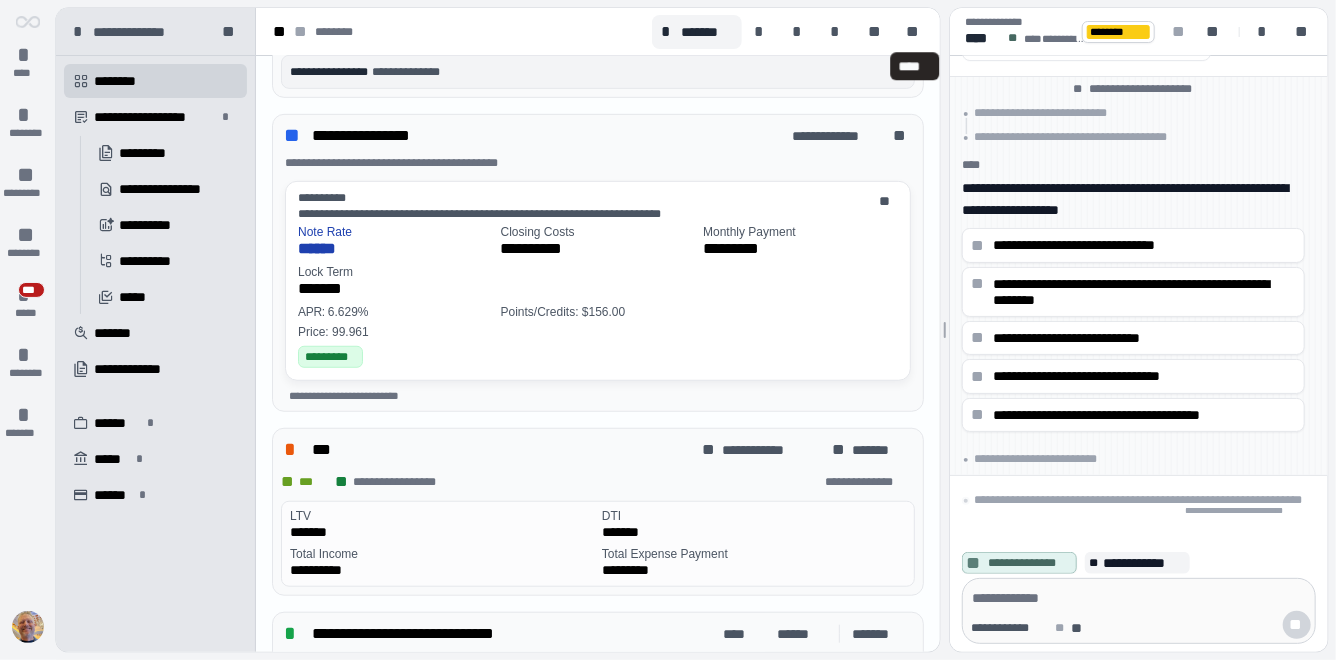 scroll, scrollTop: 577, scrollLeft: 0, axis: vertical 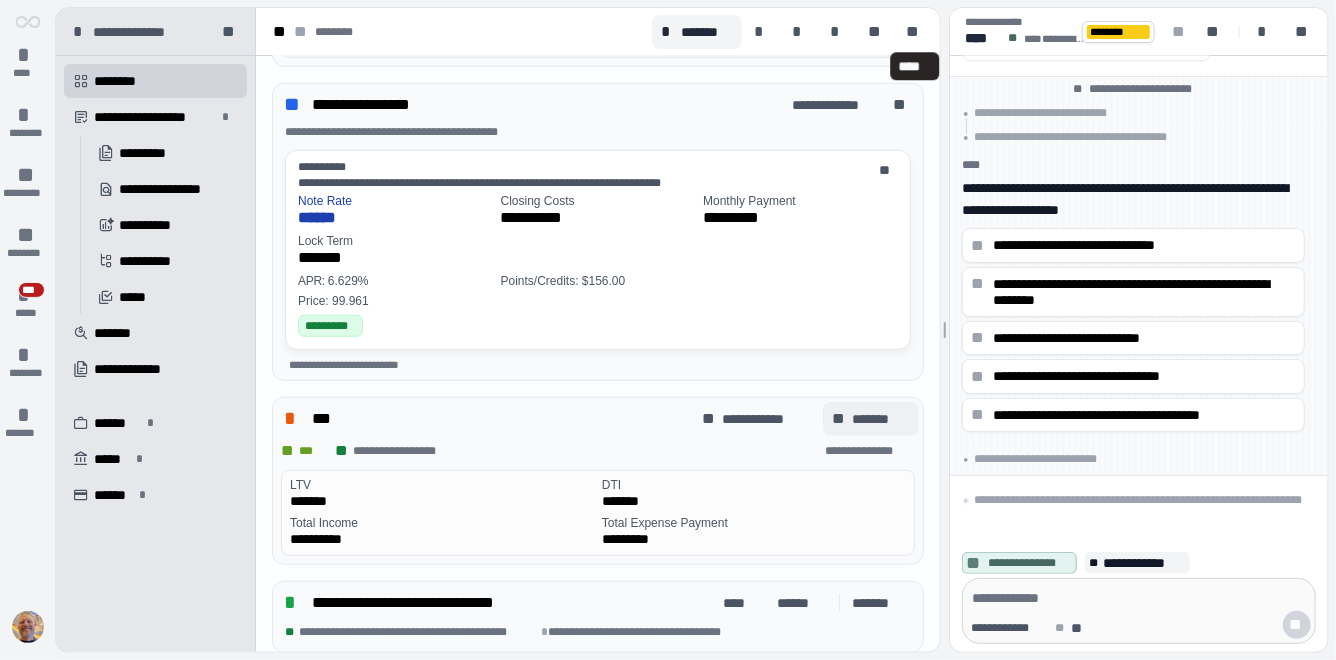 click on "**" at bounding box center [840, 419] 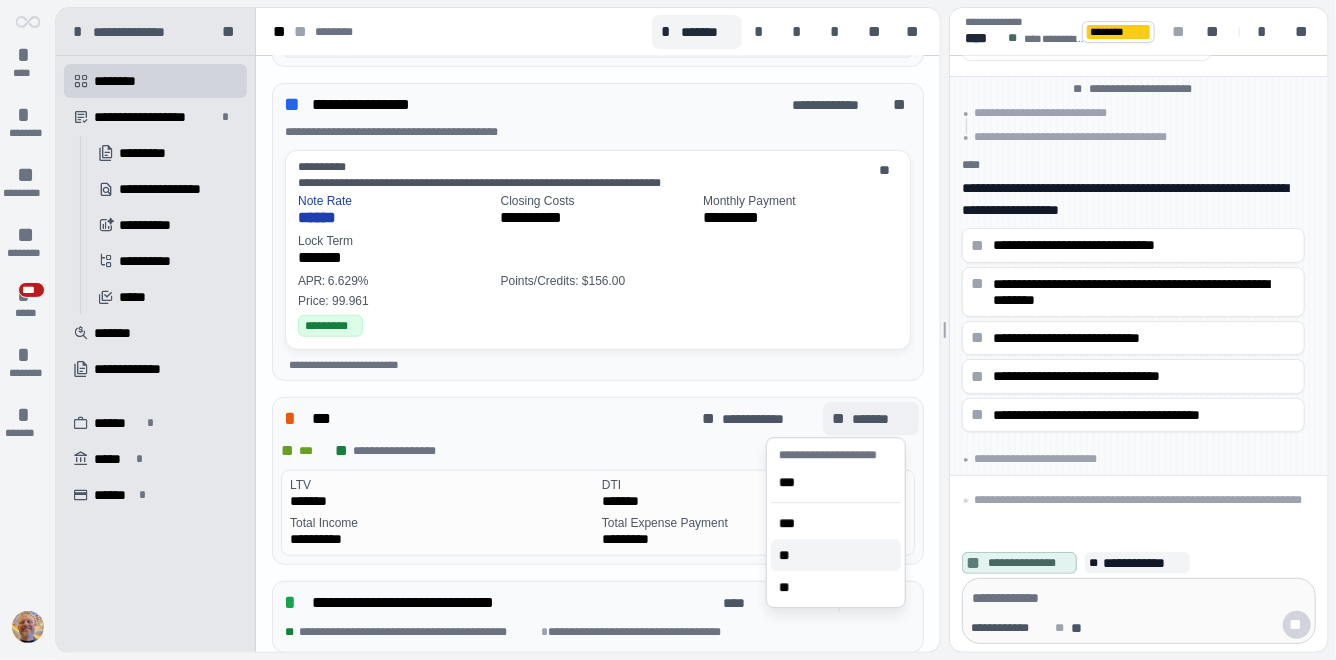 click on "**" at bounding box center (789, 555) 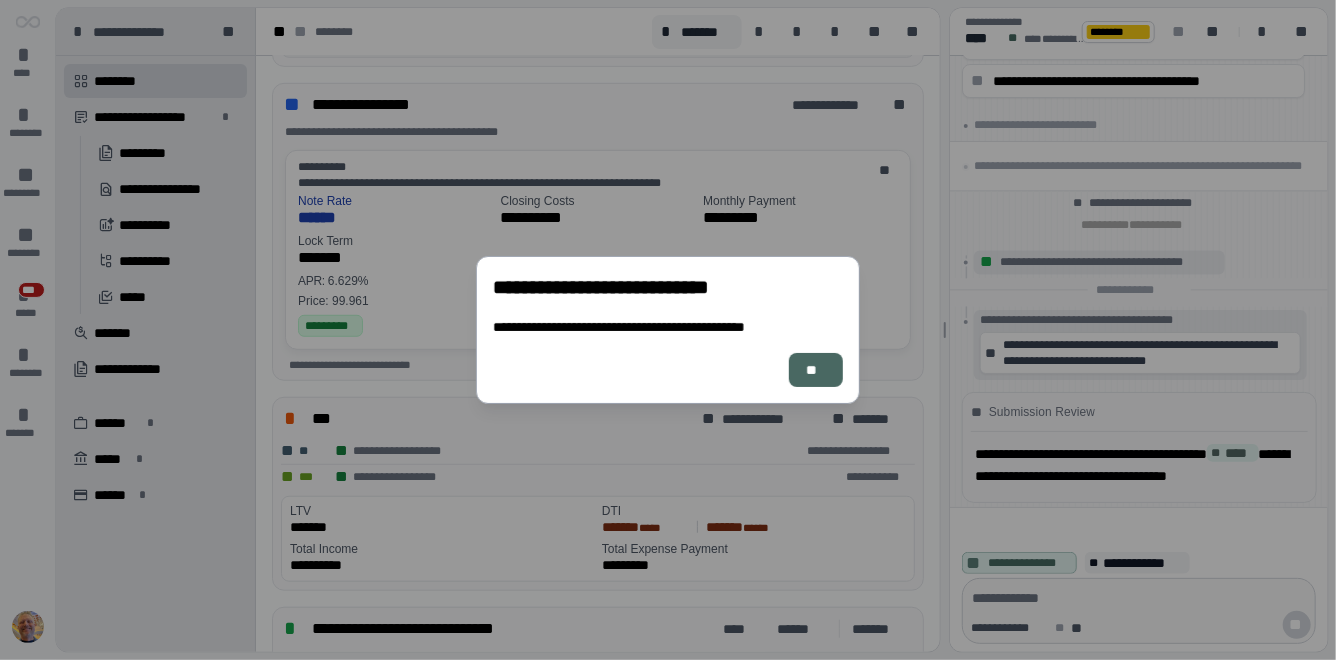 click on "**" at bounding box center (816, 370) 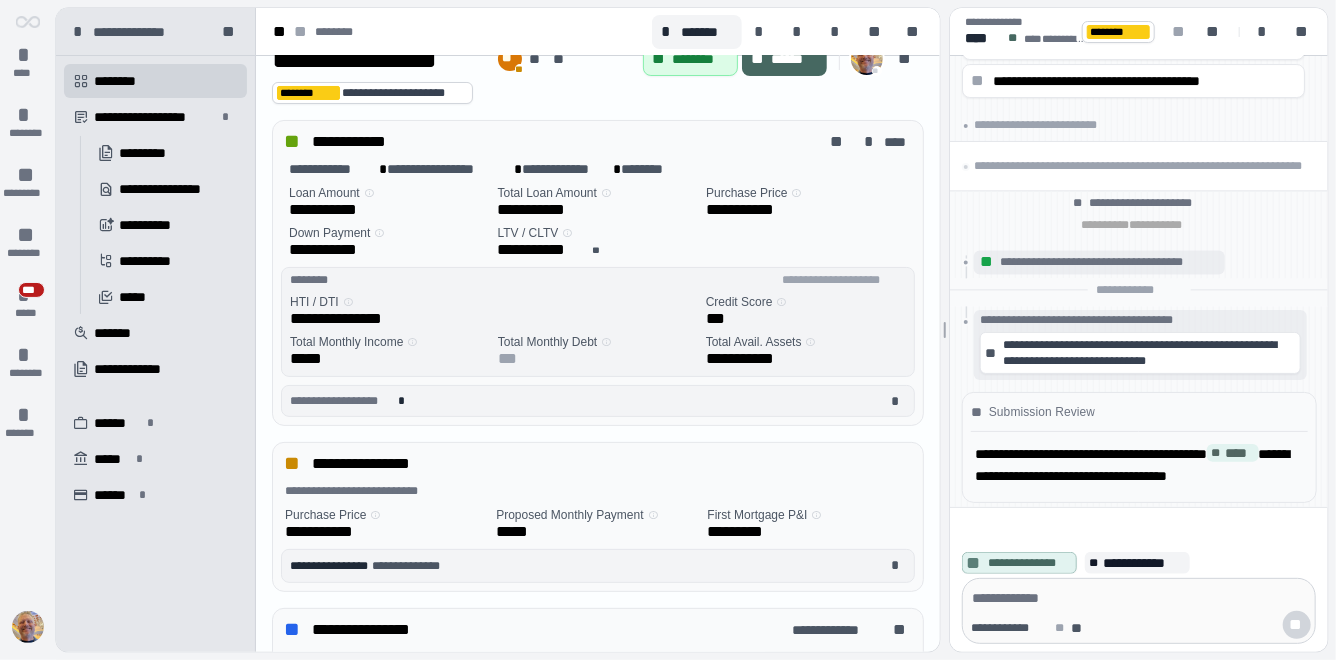 scroll, scrollTop: 0, scrollLeft: 0, axis: both 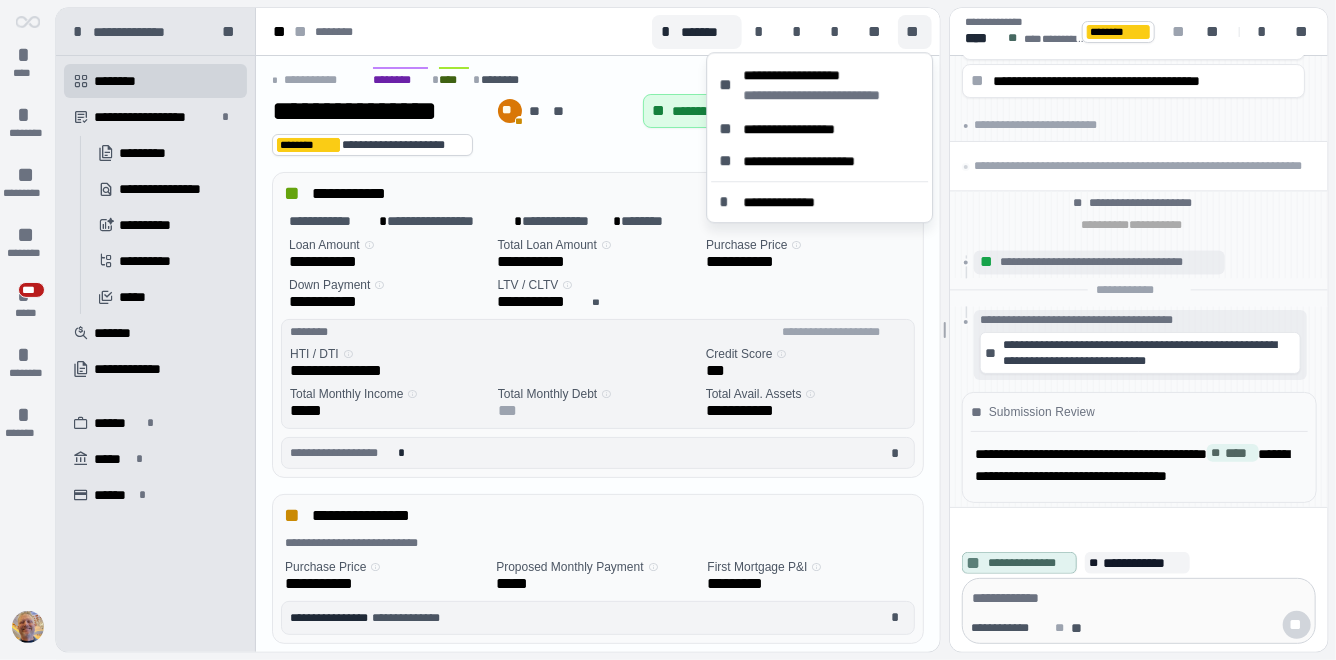 click on "**" at bounding box center (915, 32) 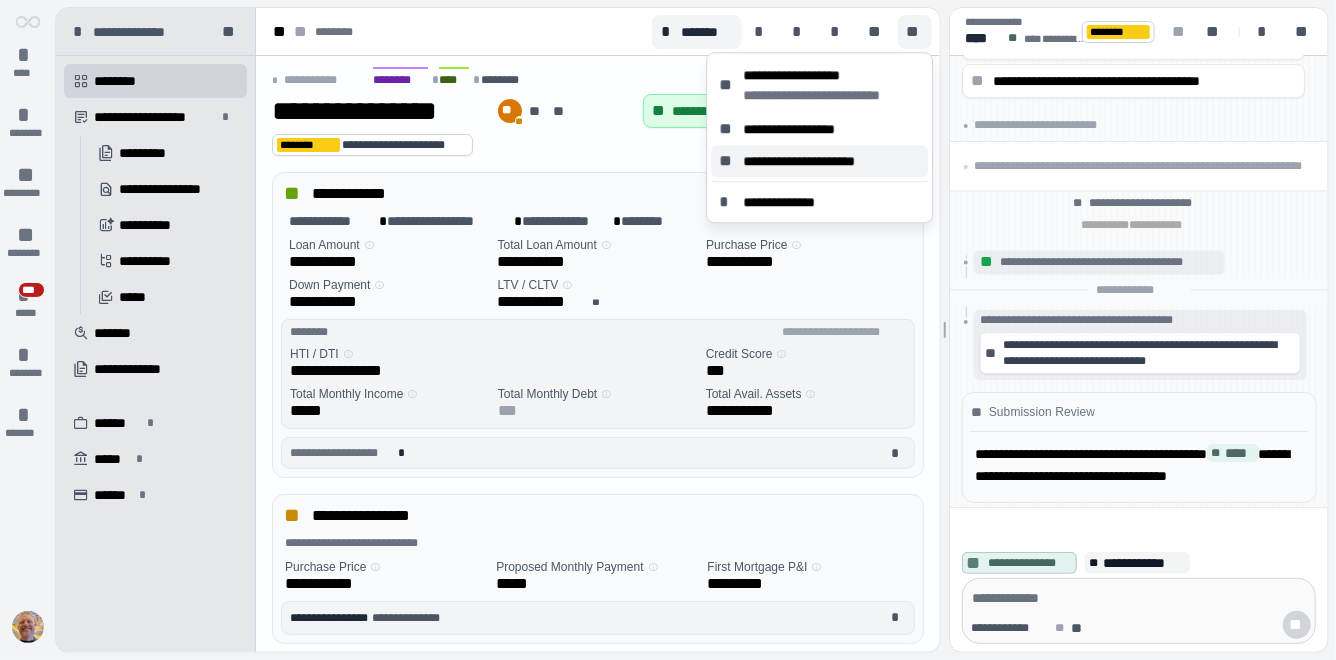 click on "**********" at bounding box center (818, 161) 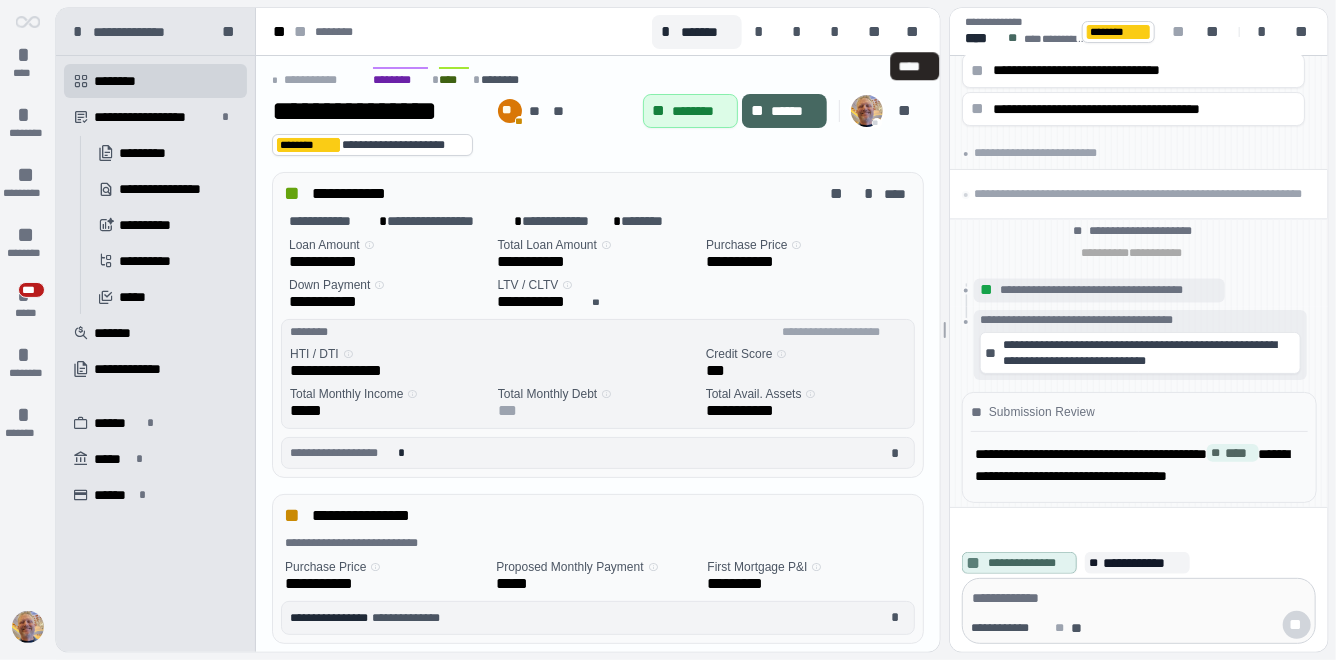 click on "**********" at bounding box center [598, 145] 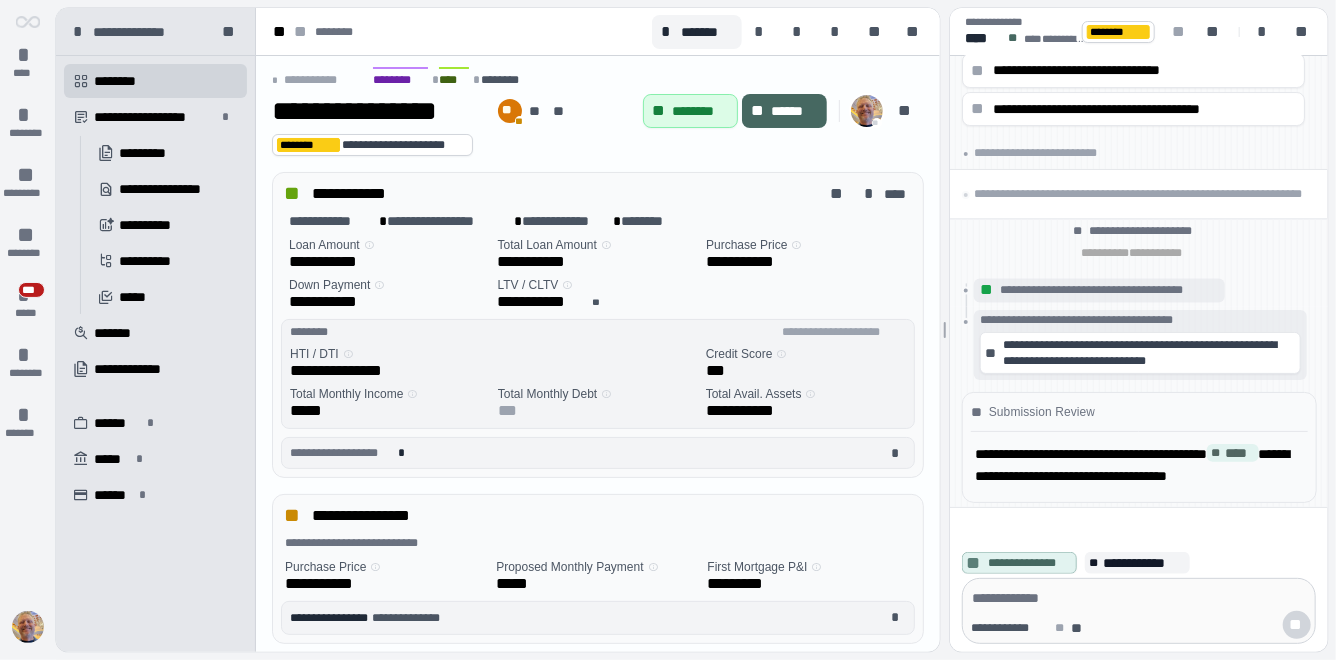 click on "**********" at bounding box center [389, 295] 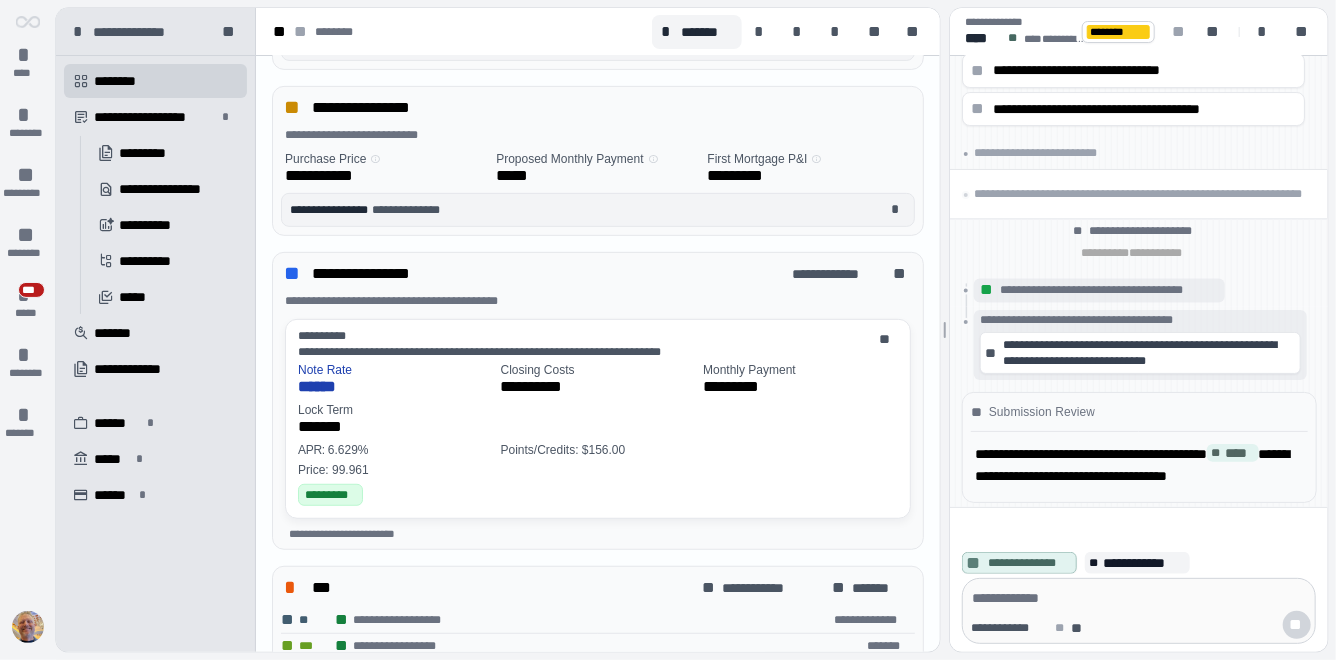 scroll, scrollTop: 424, scrollLeft: 0, axis: vertical 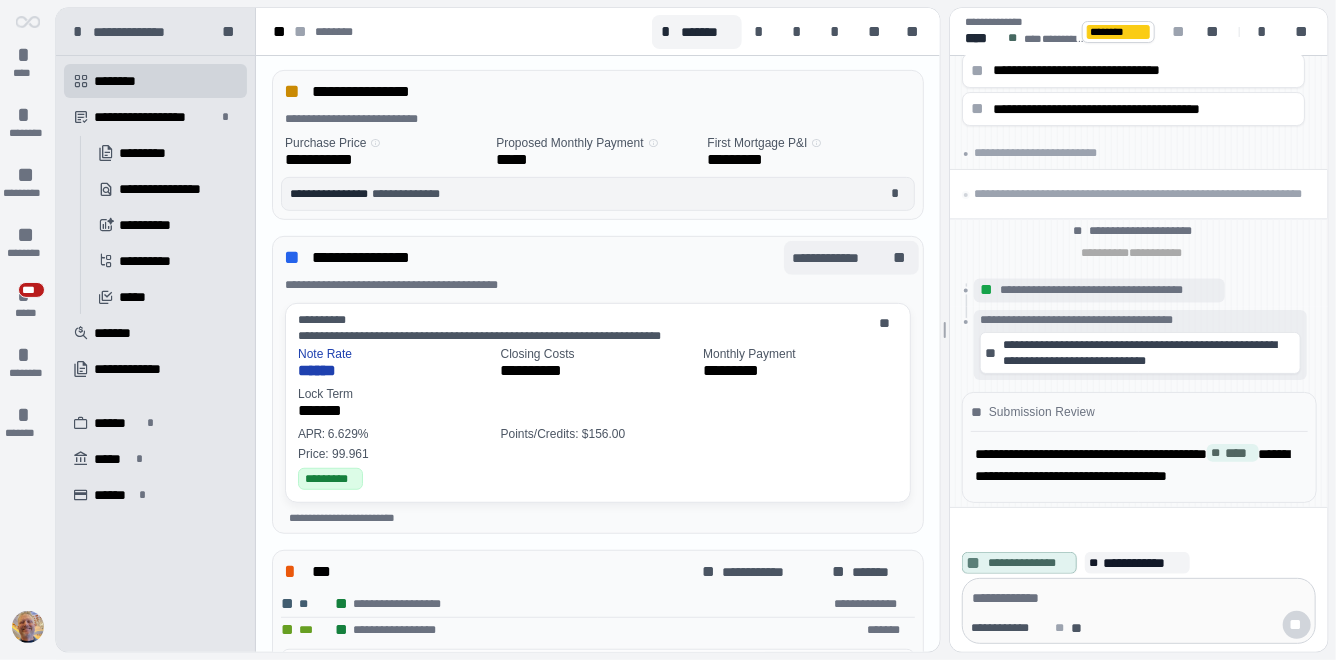 click on "**********" at bounding box center [841, 258] 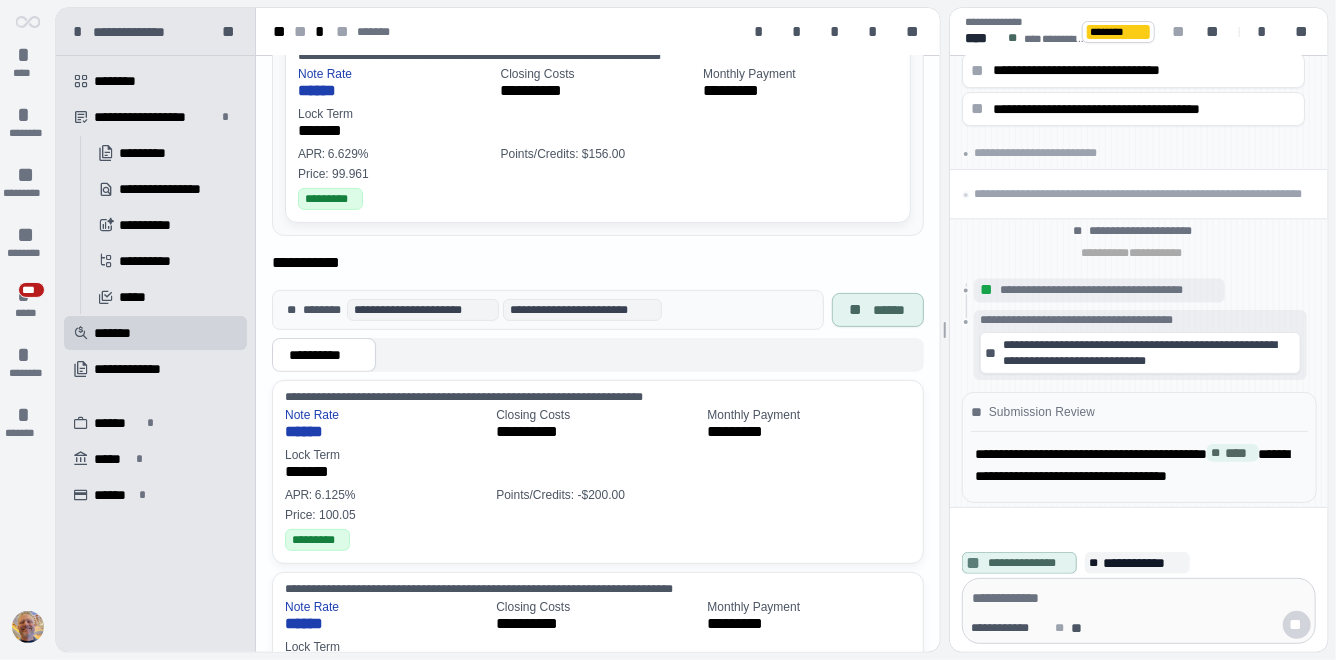 scroll, scrollTop: 170, scrollLeft: 0, axis: vertical 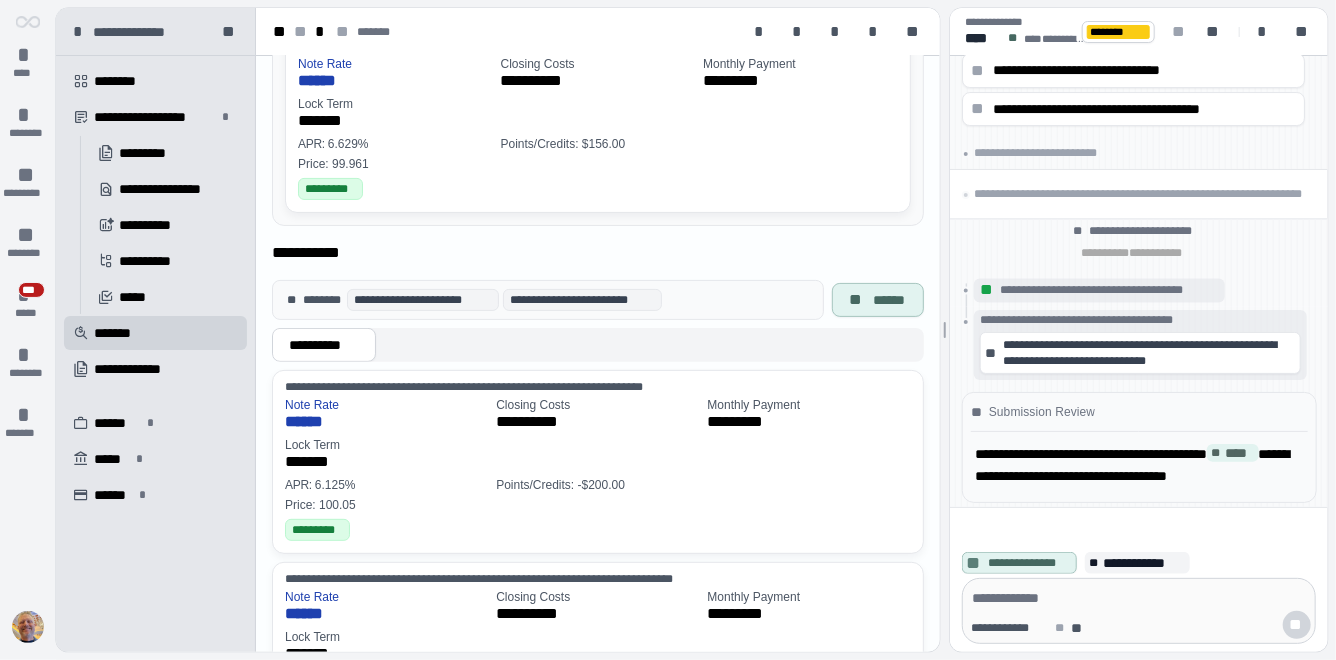 click on "**********" at bounding box center [582, 300] 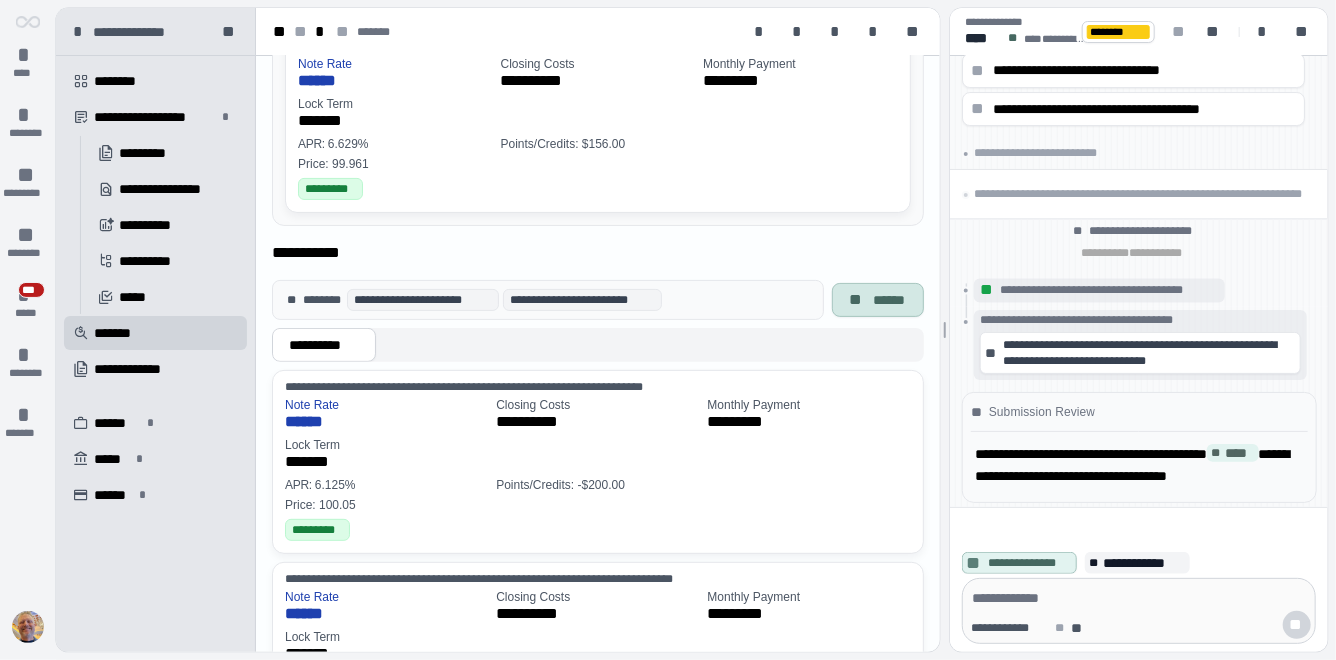 click on "******" at bounding box center [890, 300] 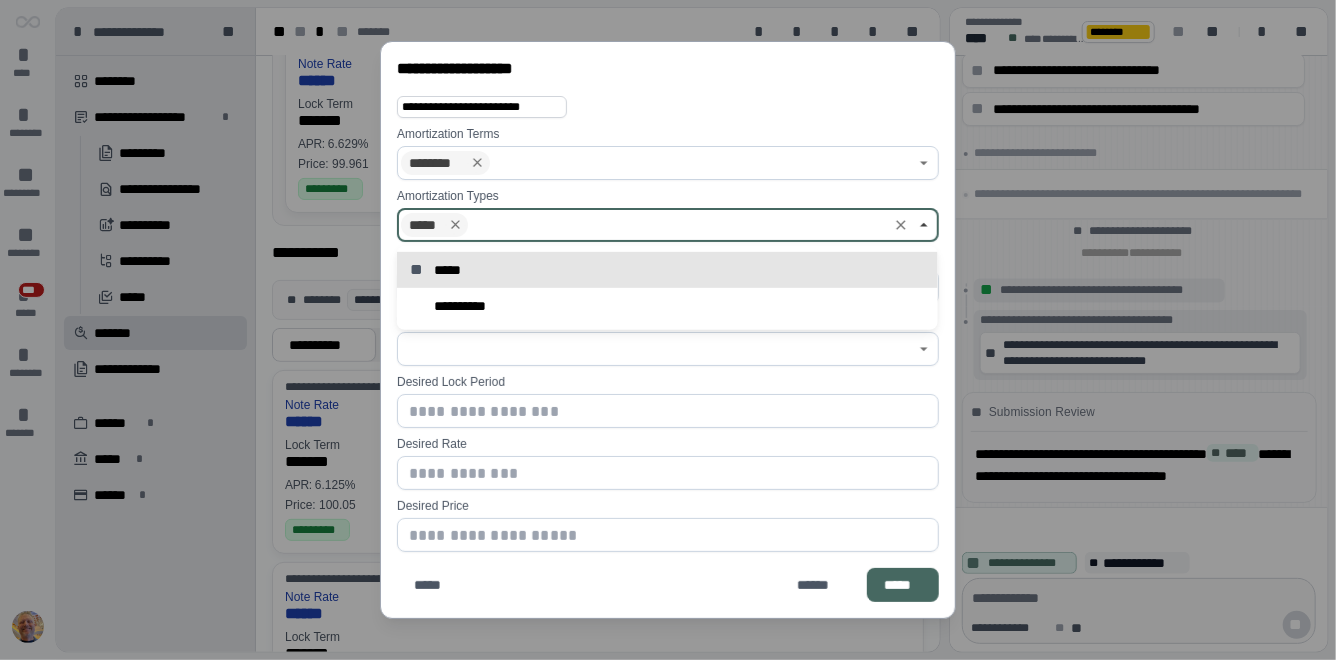 click at bounding box center (679, 225) 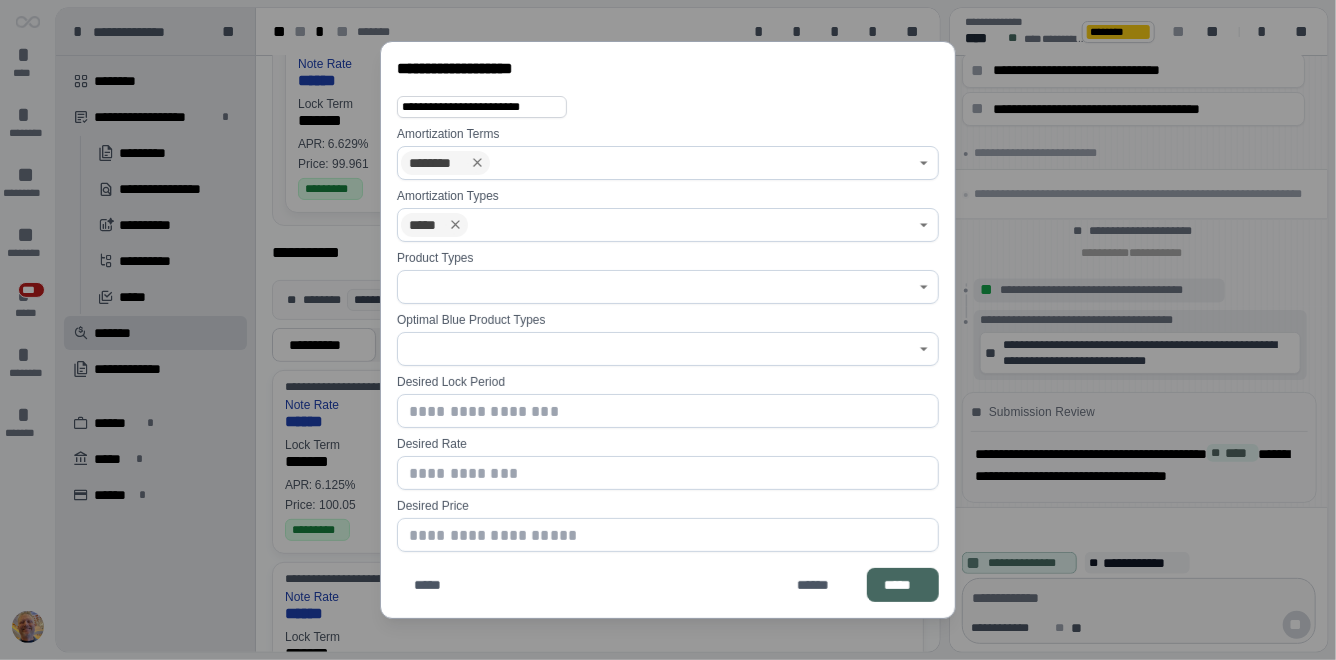 click on "**********" at bounding box center (668, 107) 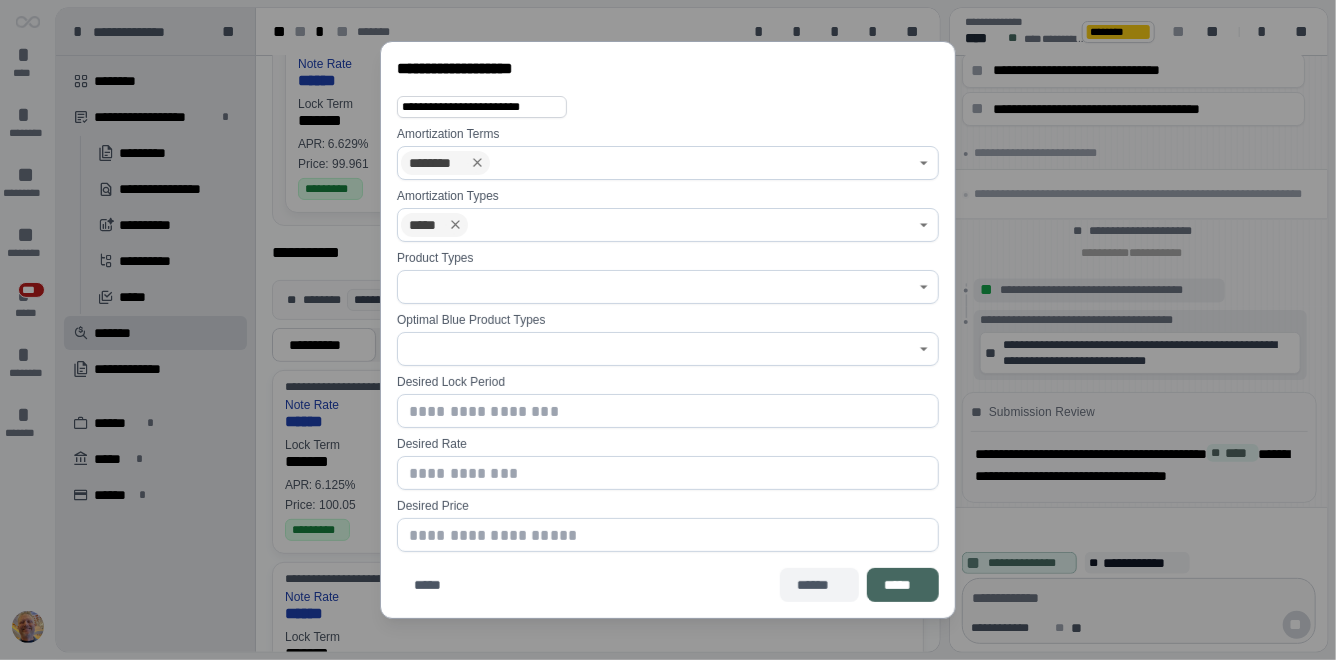 click on "******" at bounding box center (819, 585) 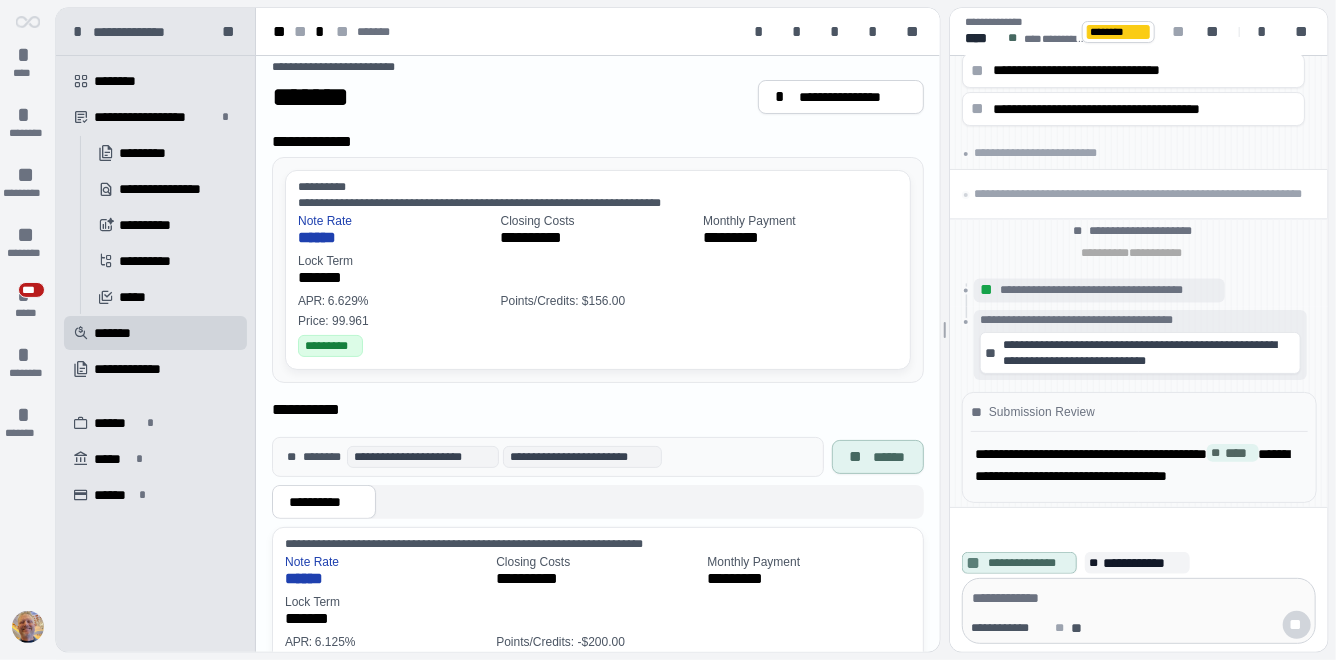 scroll, scrollTop: 0, scrollLeft: 0, axis: both 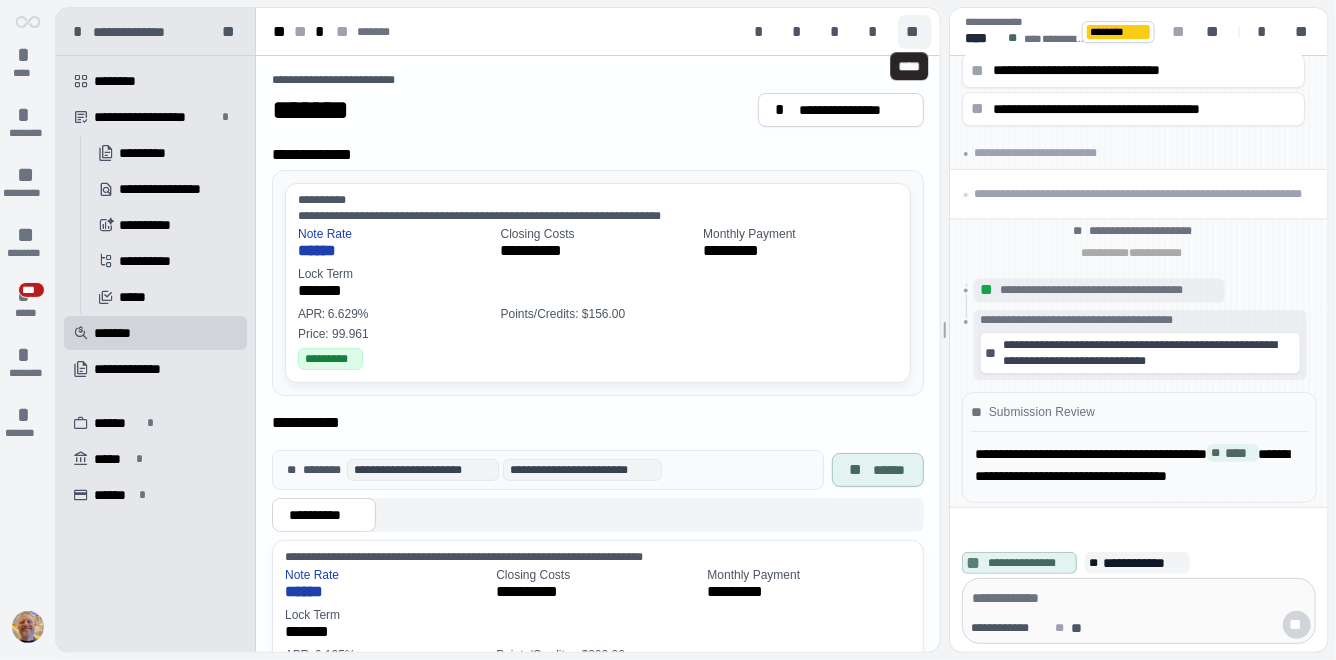 click on "**" at bounding box center (915, 32) 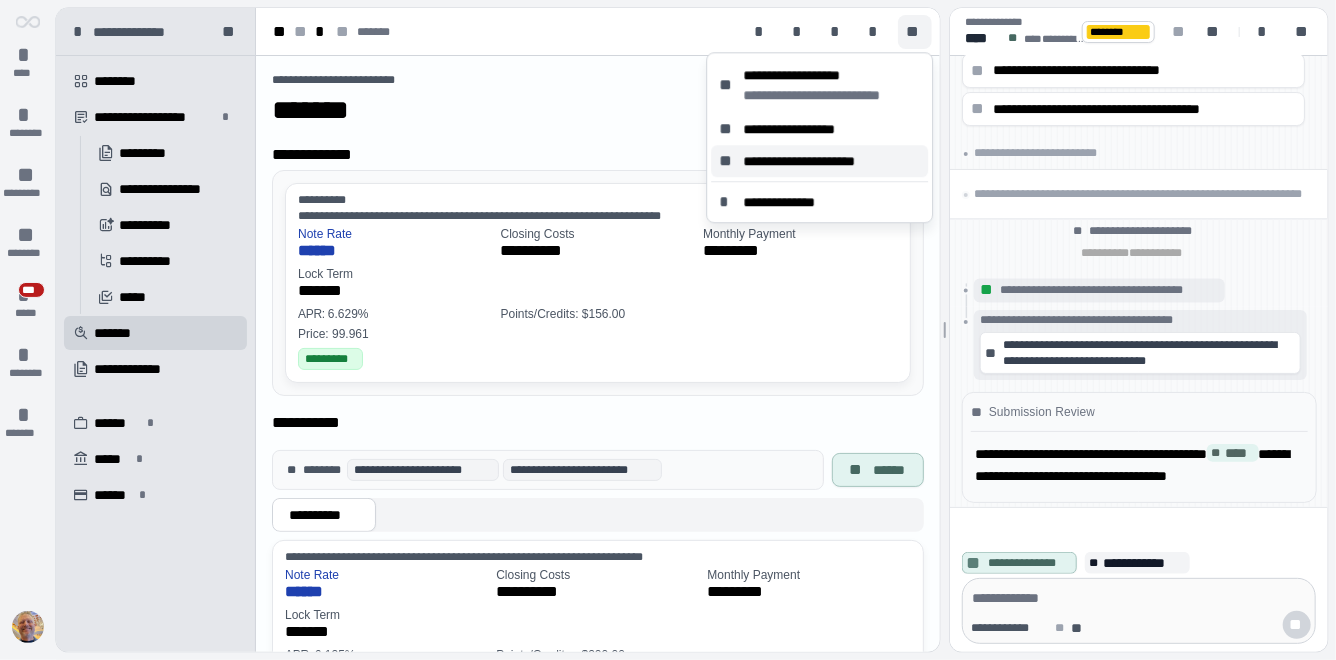 click on "**********" at bounding box center (818, 161) 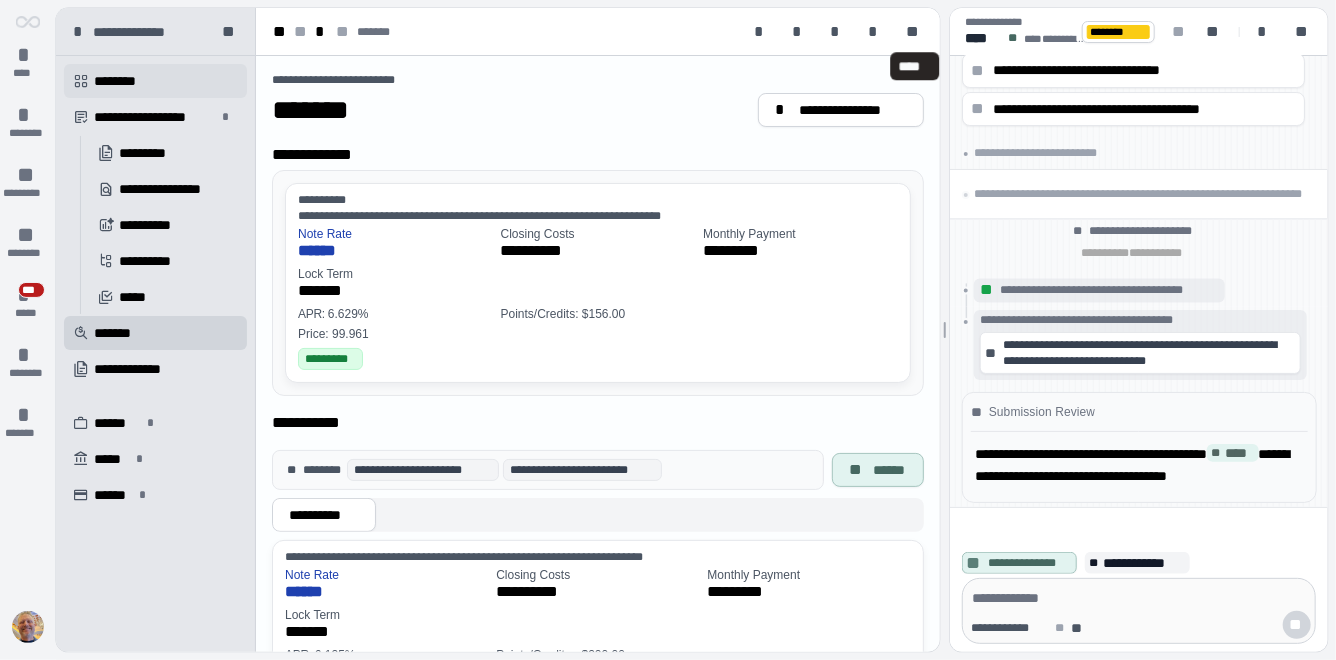 click on "********" at bounding box center (124, 81) 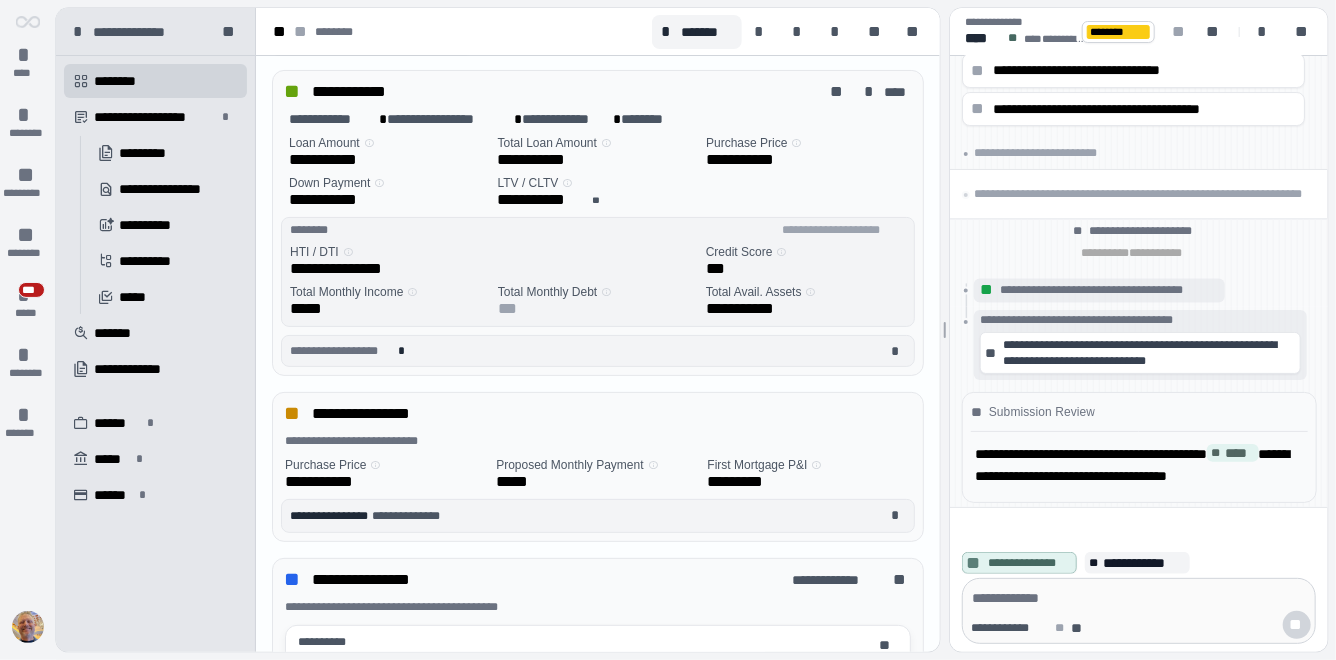 scroll, scrollTop: 103, scrollLeft: 0, axis: vertical 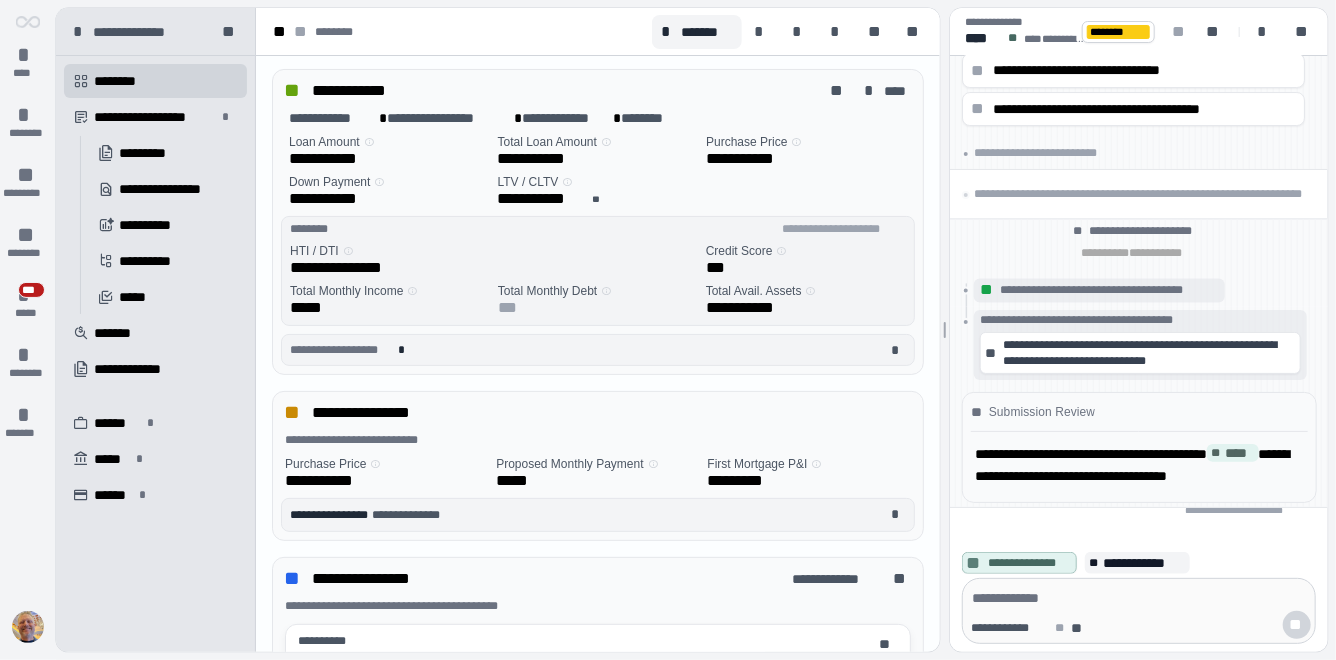 click on "**********" at bounding box center (842, 229) 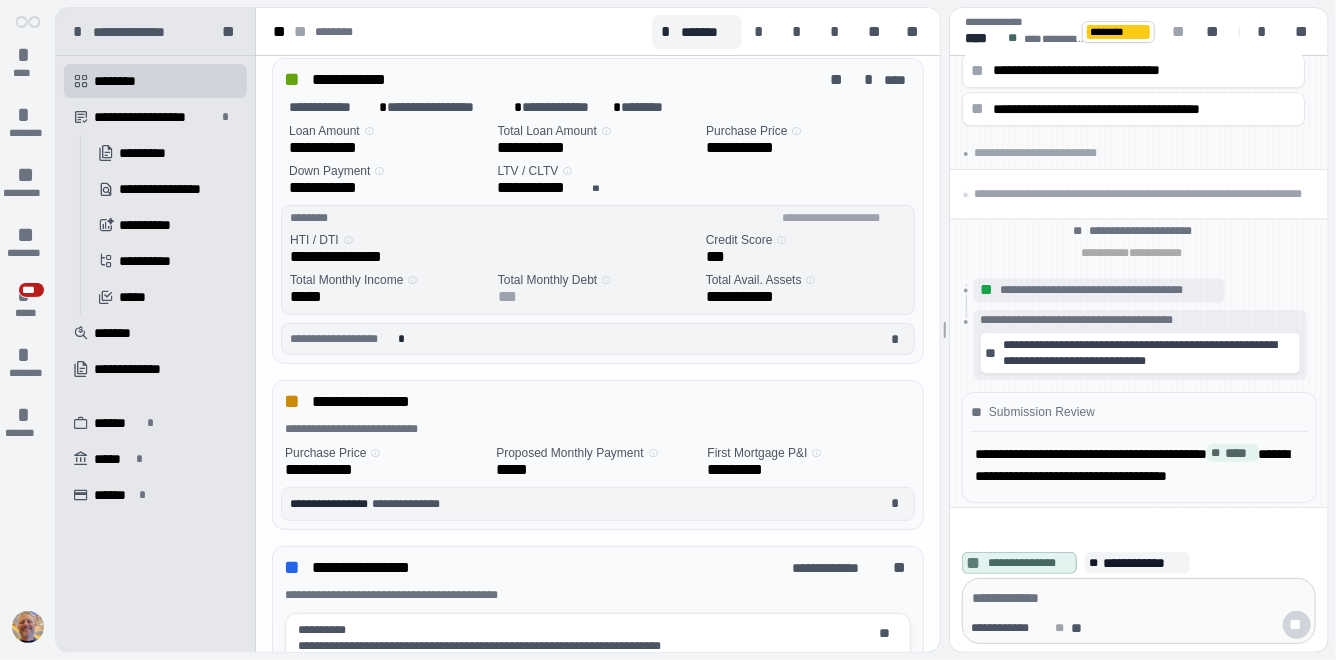 scroll, scrollTop: 0, scrollLeft: 0, axis: both 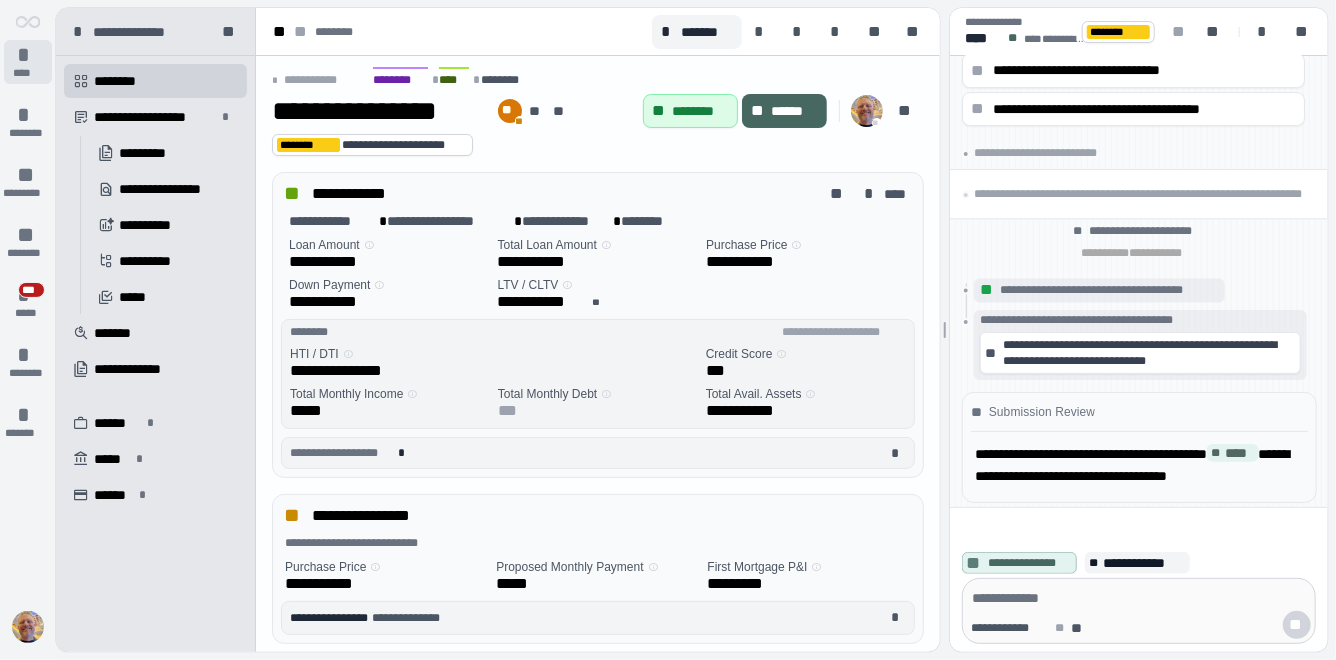 click on "*" at bounding box center (28, 55) 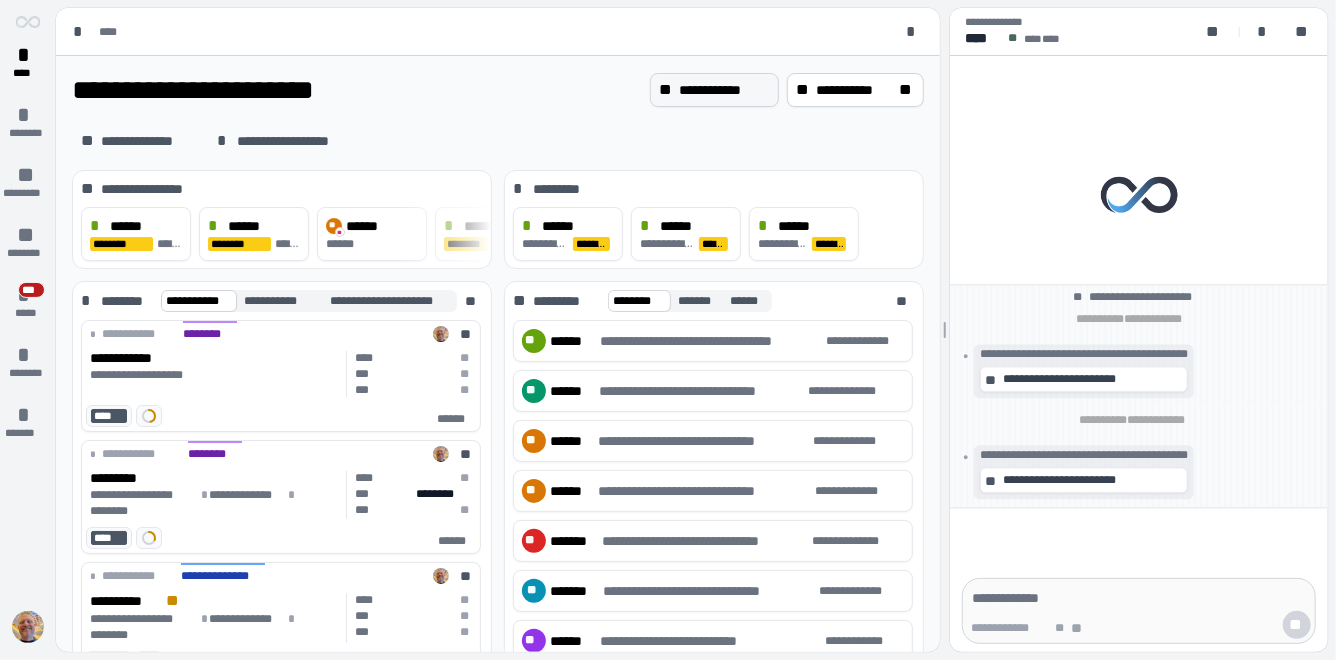 click on "**********" at bounding box center (724, 90) 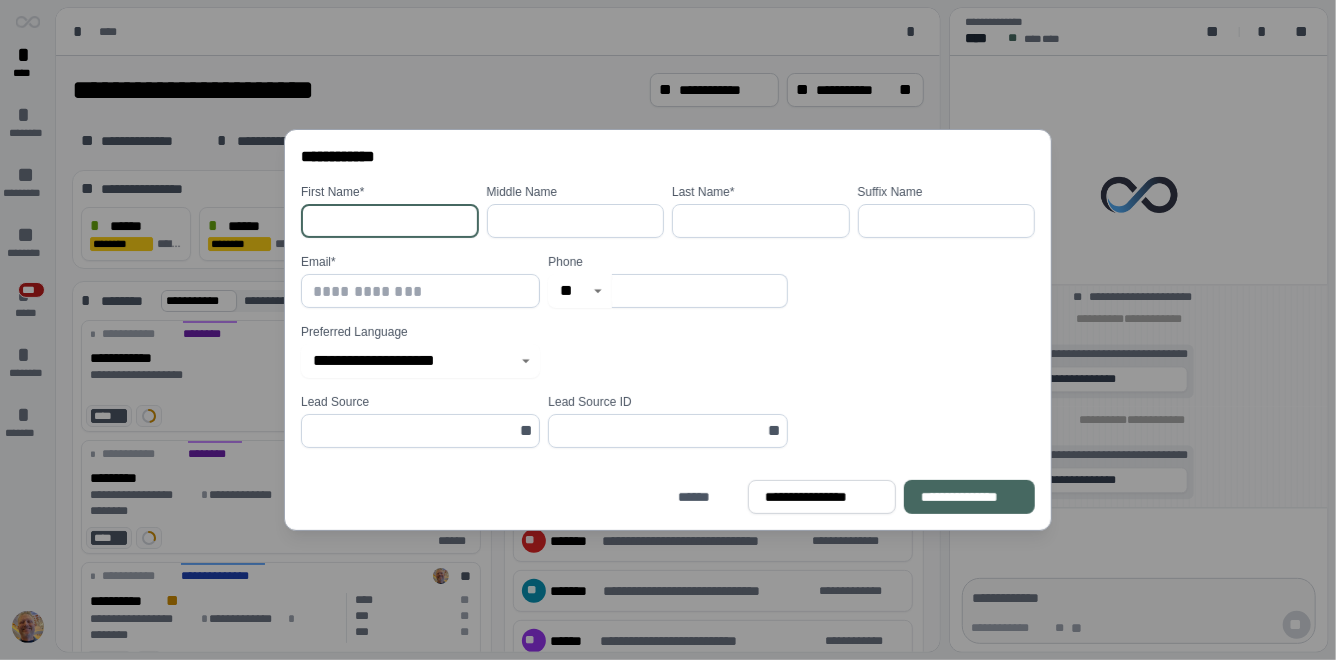 type on "****" 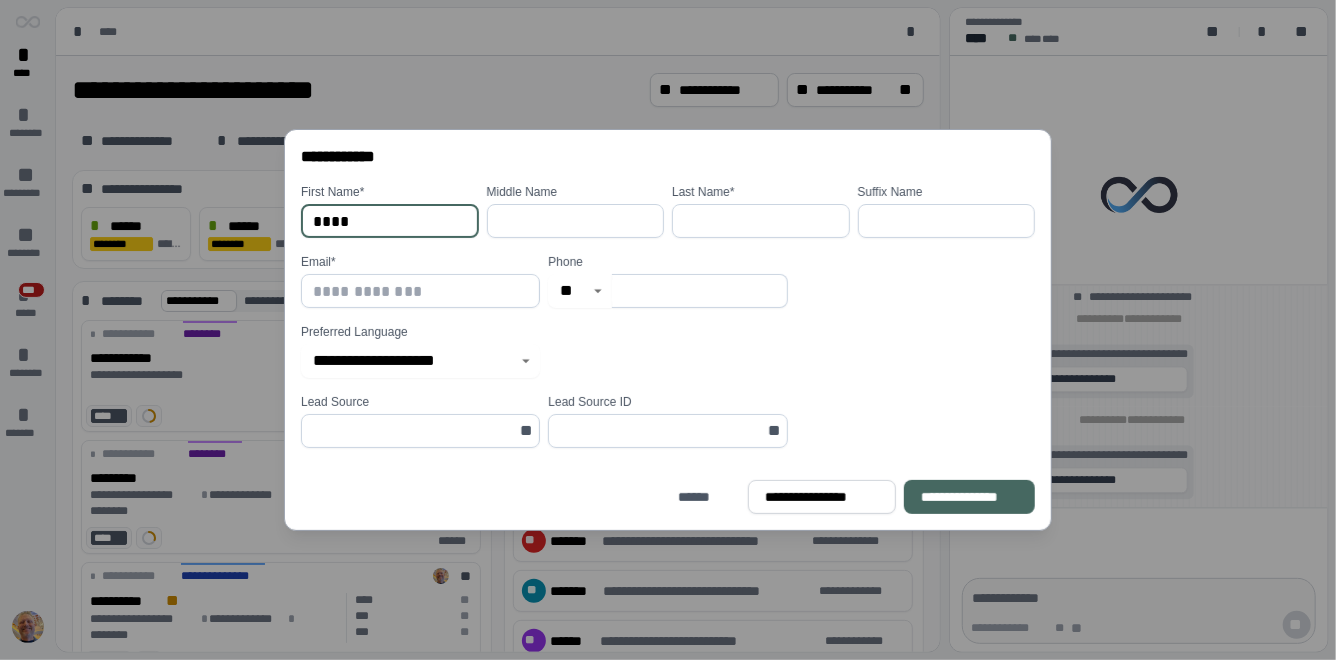 click at bounding box center (761, 221) 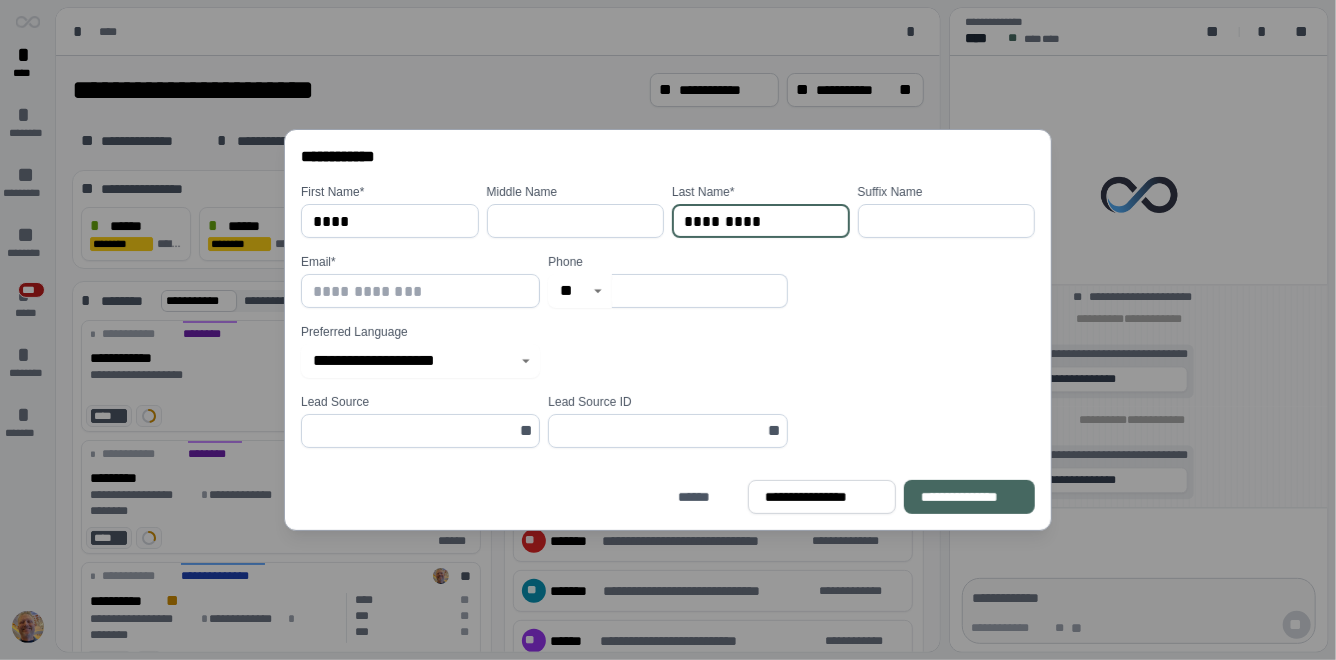 type on "*********" 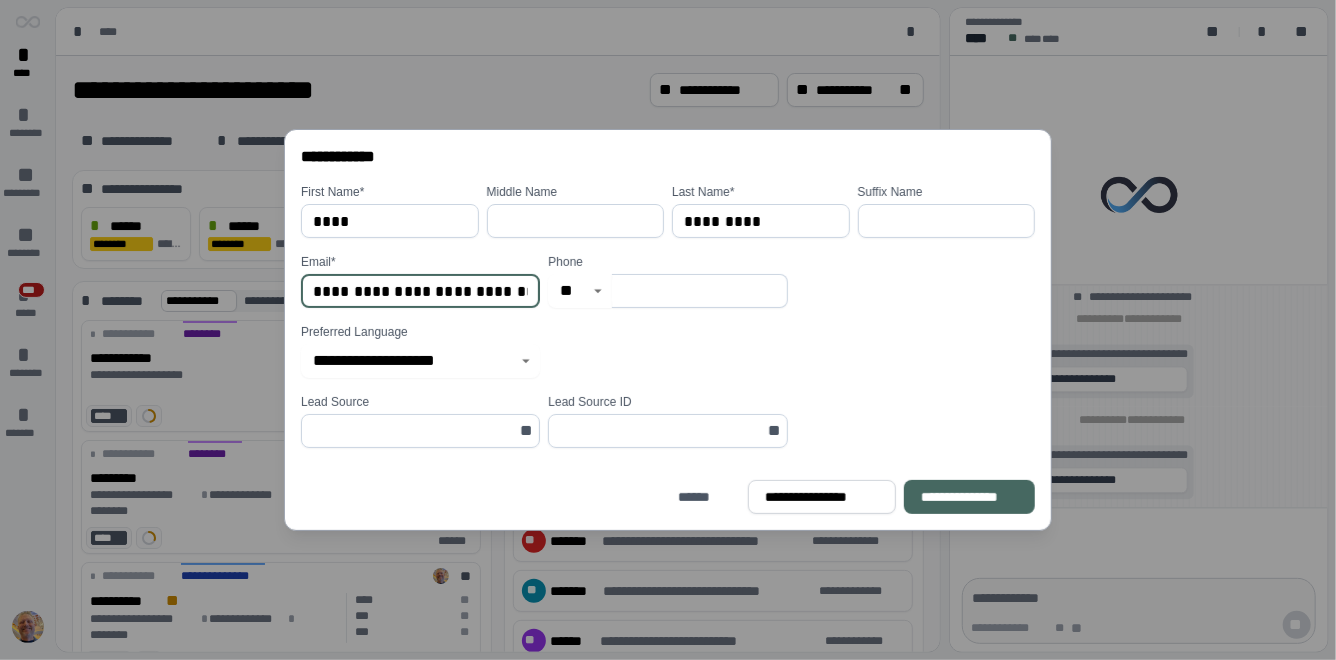 drag, startPoint x: 419, startPoint y: 294, endPoint x: 431, endPoint y: 295, distance: 12.0415945 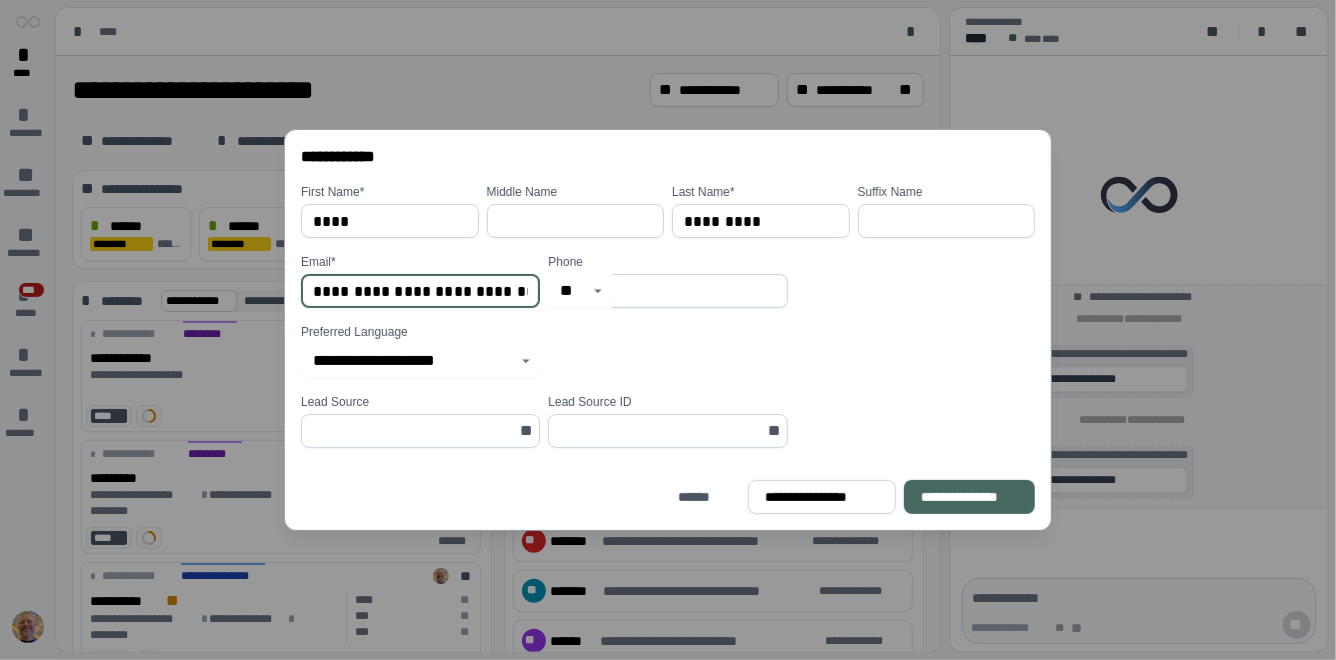 click on "**********" at bounding box center [420, 291] 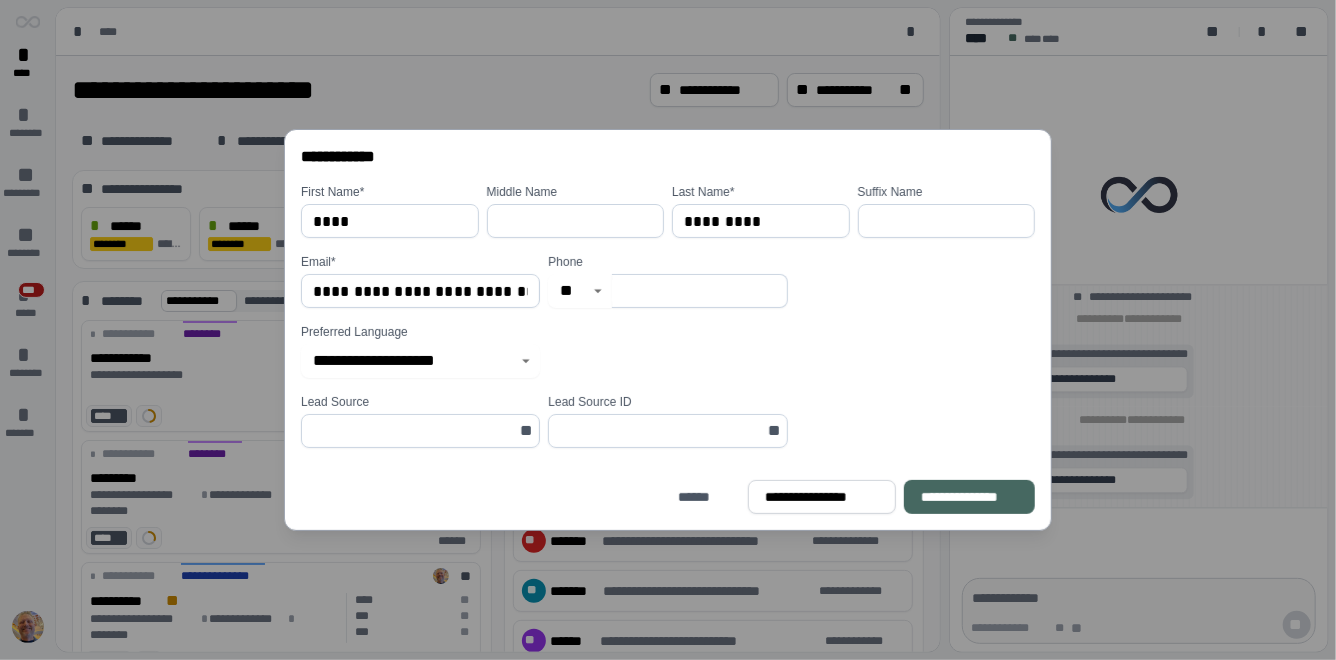 click at bounding box center (700, 291) 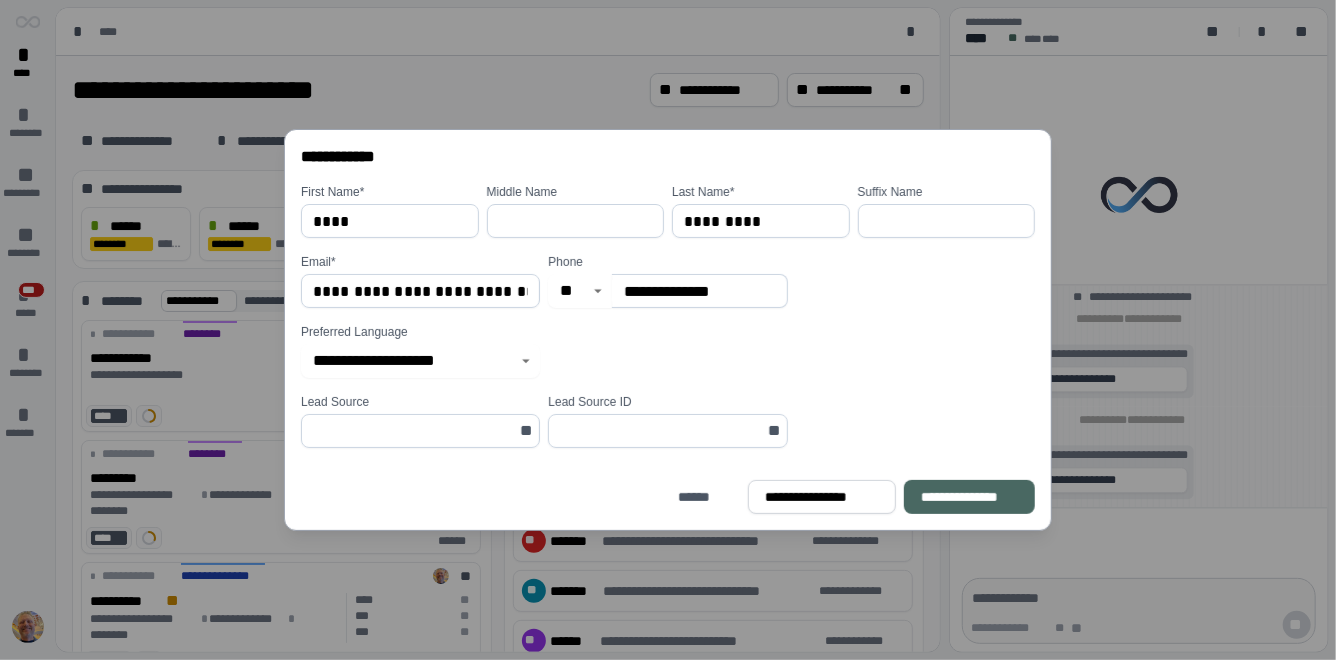 type on "**********" 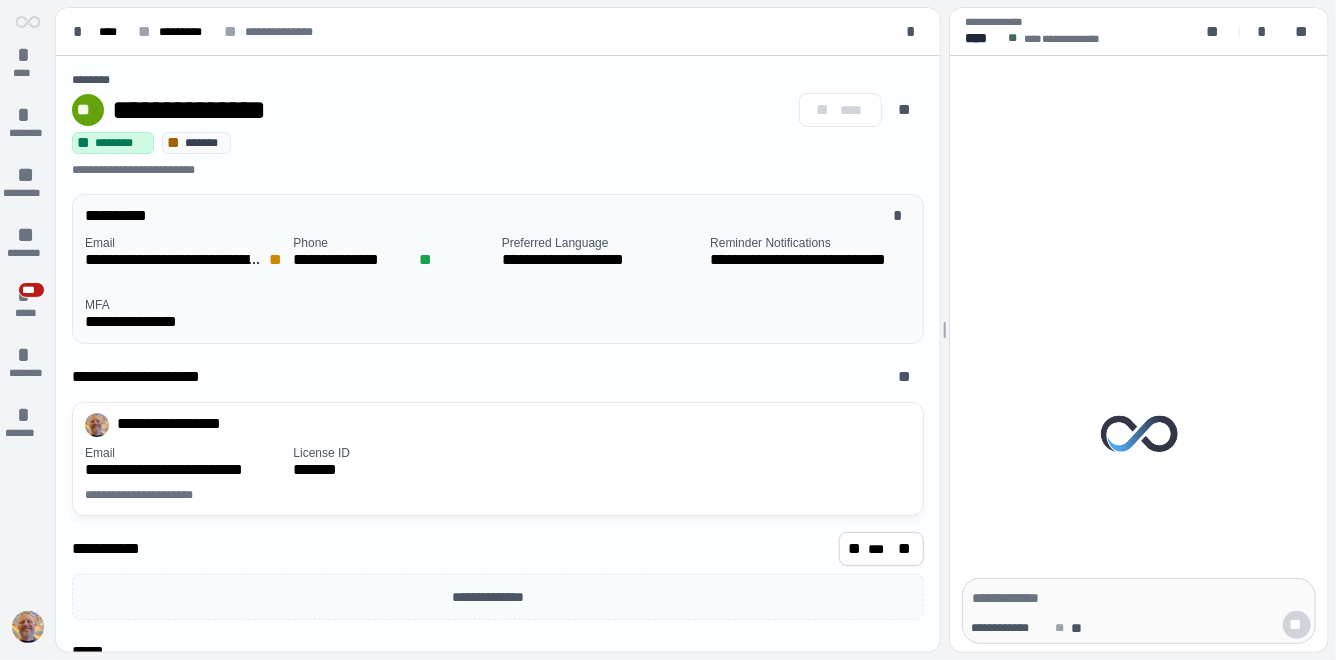 click at bounding box center [28, 627] 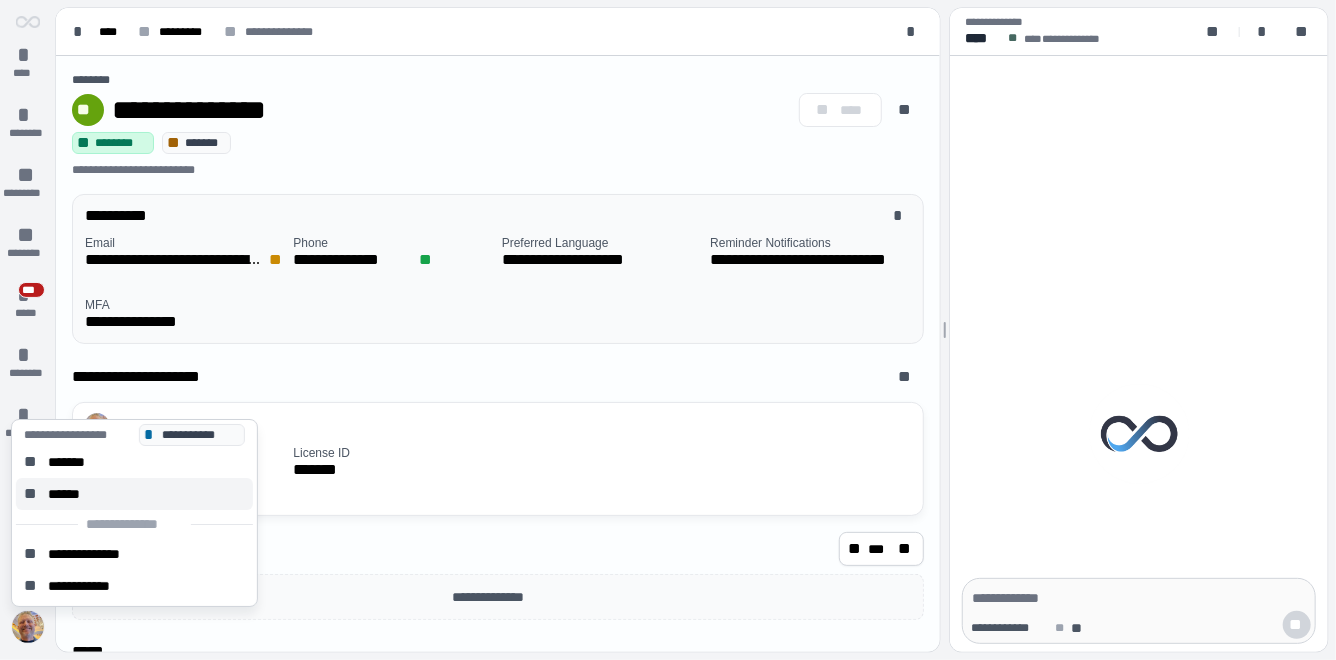 click on "******" at bounding box center [70, 494] 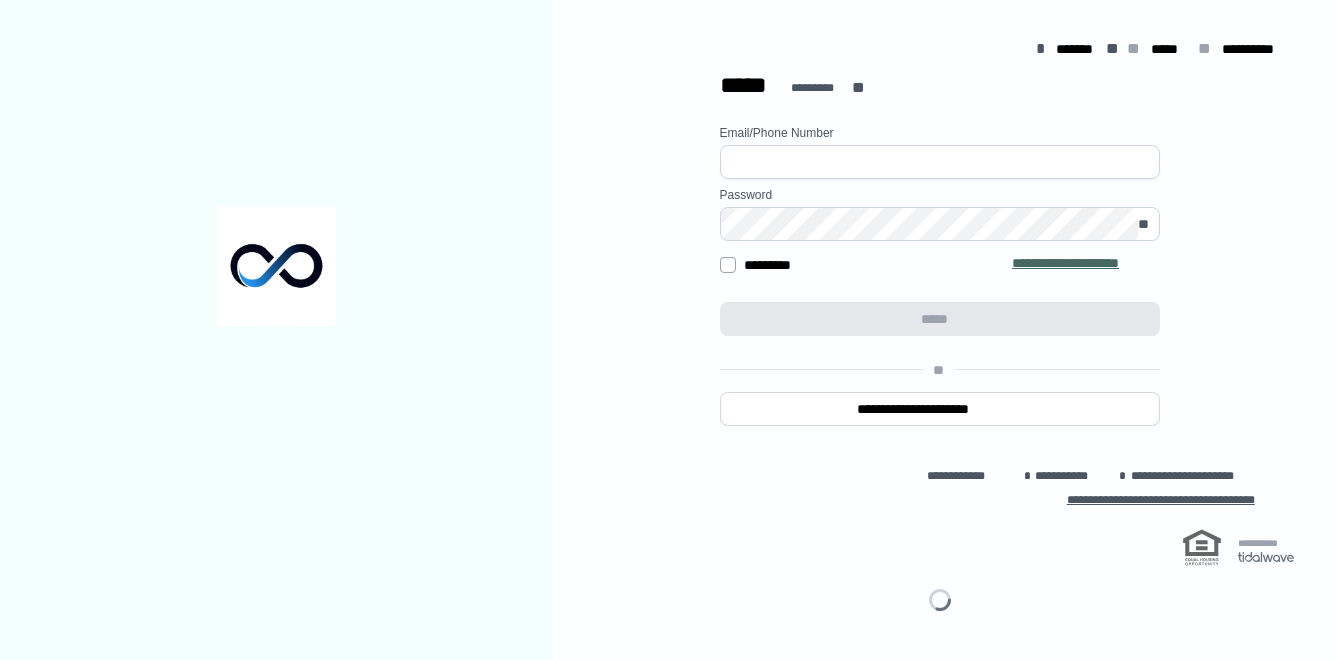 scroll, scrollTop: 0, scrollLeft: 0, axis: both 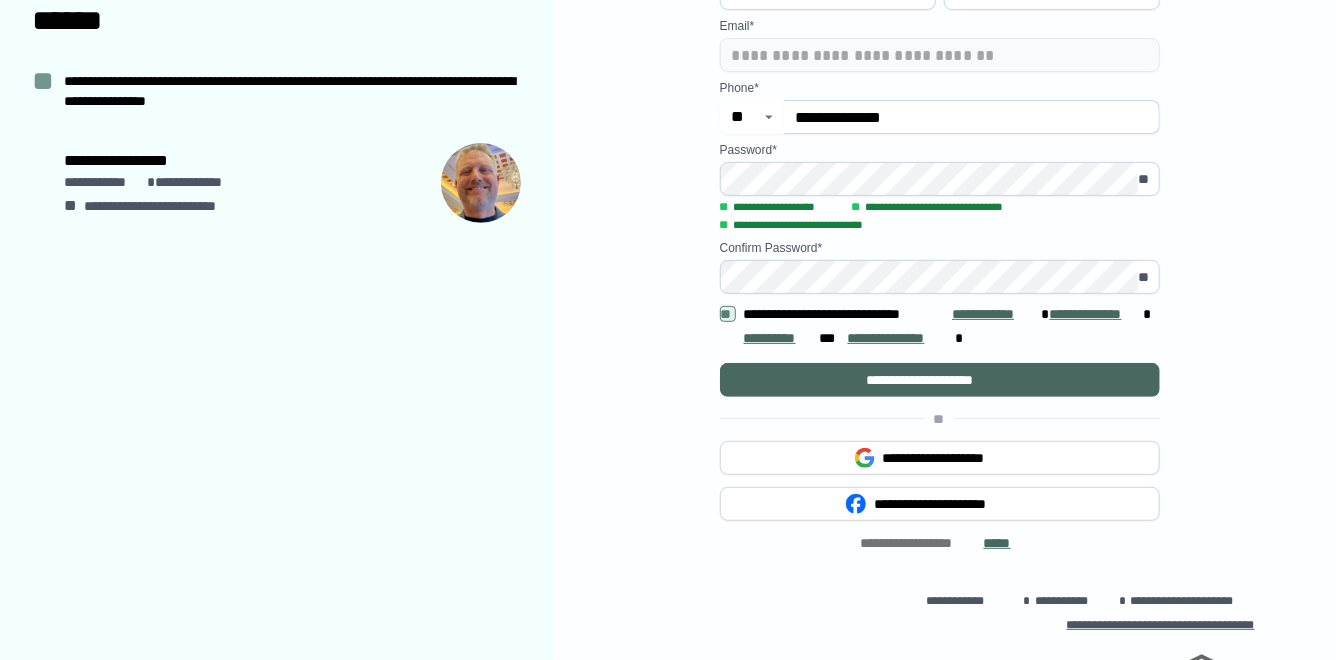 click on "**********" at bounding box center (940, 380) 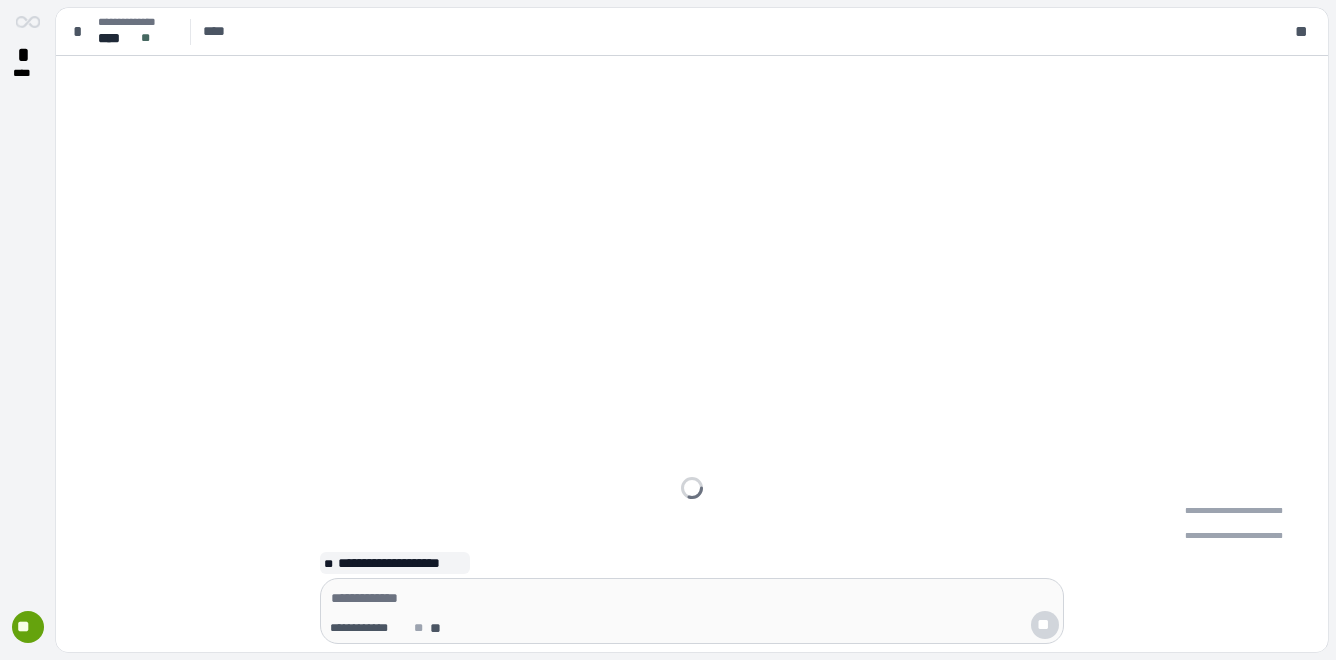 scroll, scrollTop: 0, scrollLeft: 0, axis: both 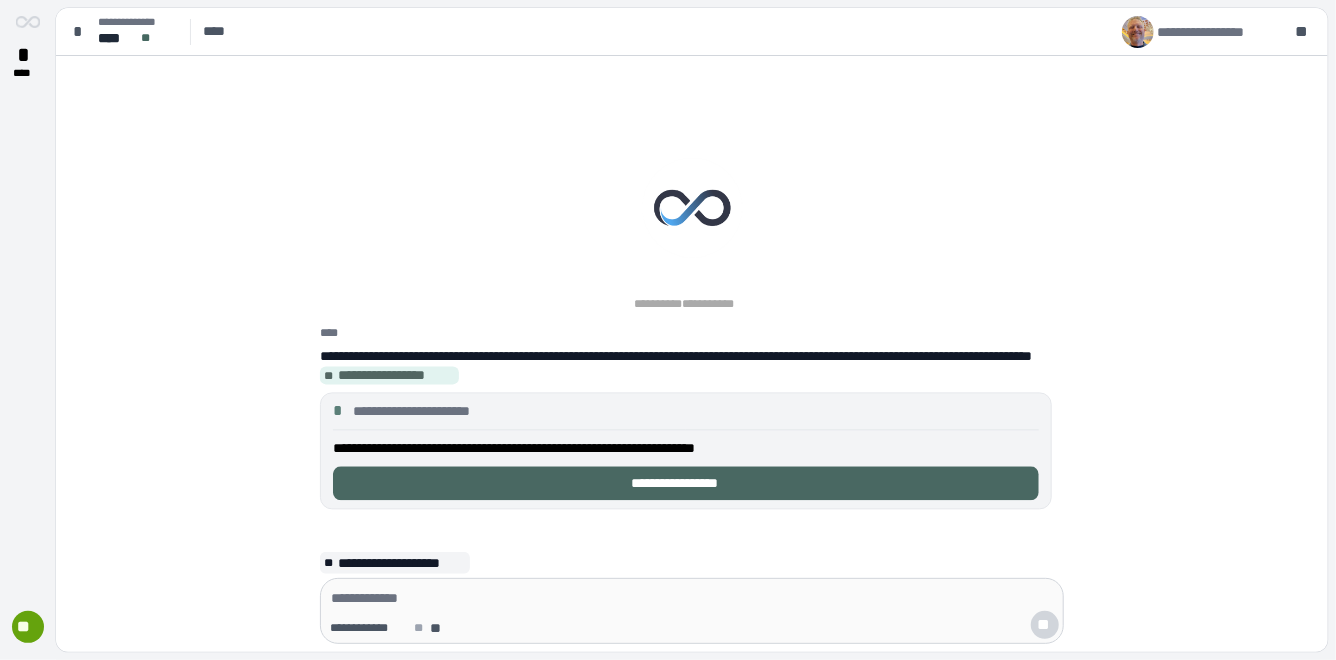 click on "**********" at bounding box center [686, 483] 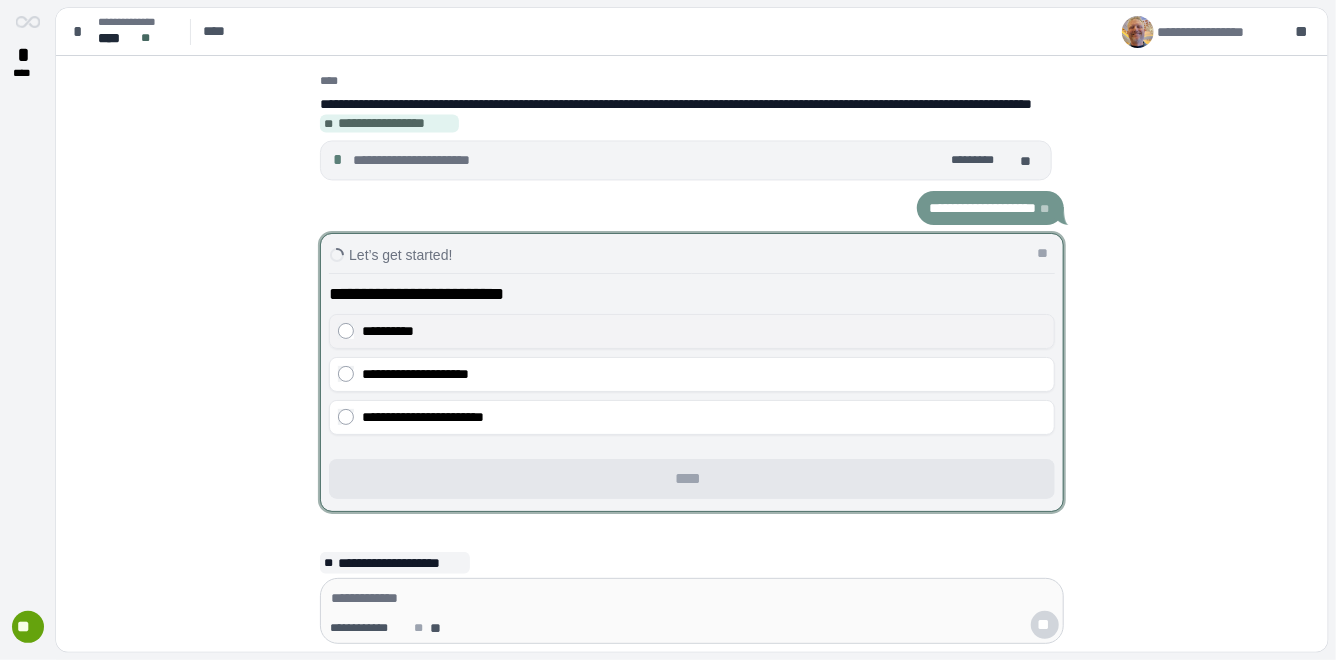 click on "**********" at bounding box center (704, 332) 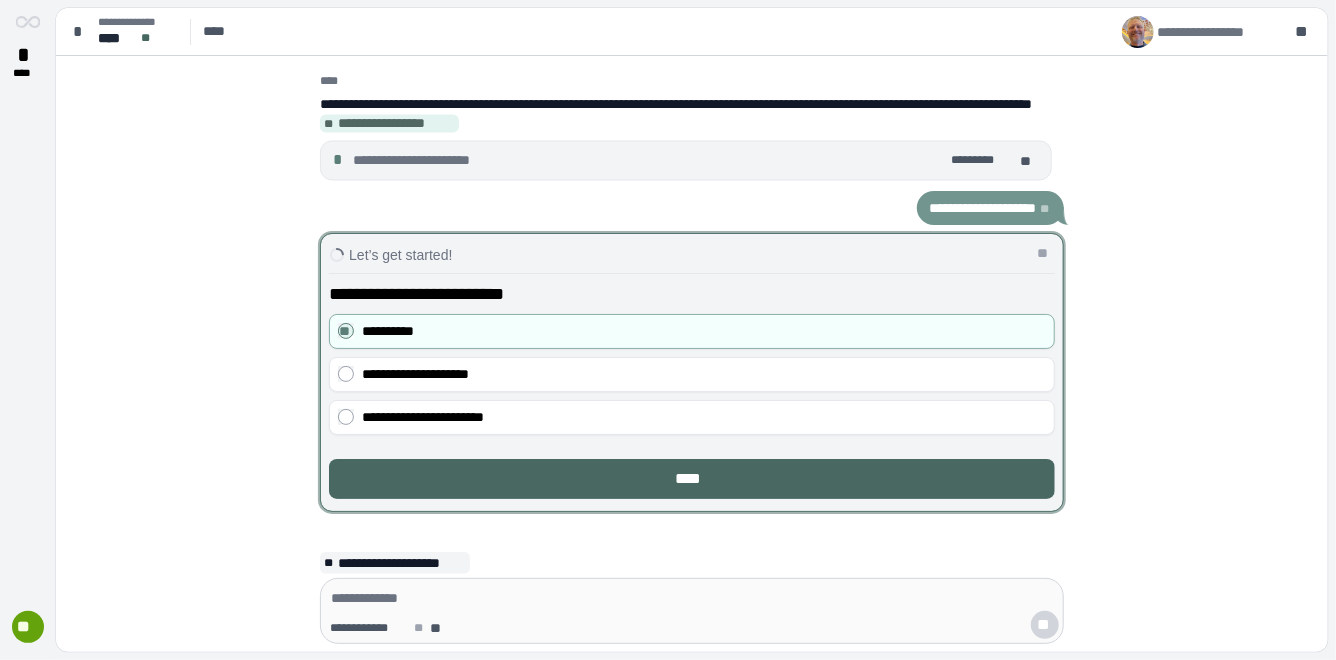 click on "****" at bounding box center [692, 479] 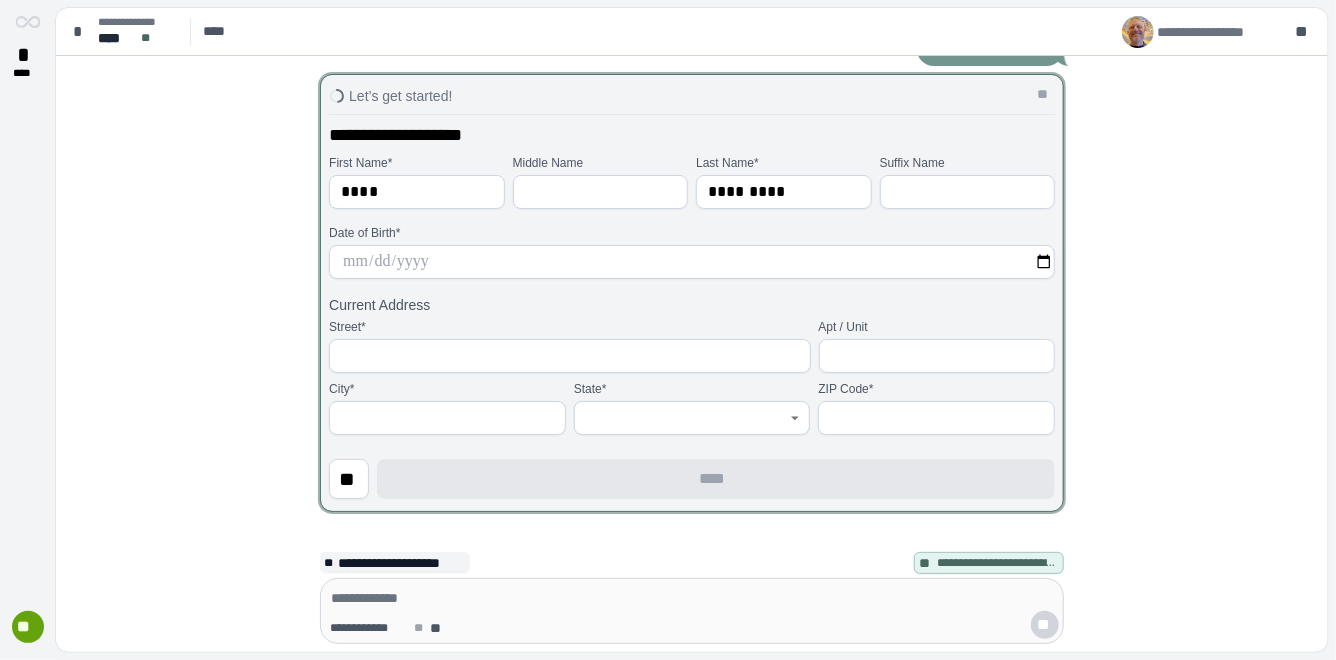 click at bounding box center [692, 262] 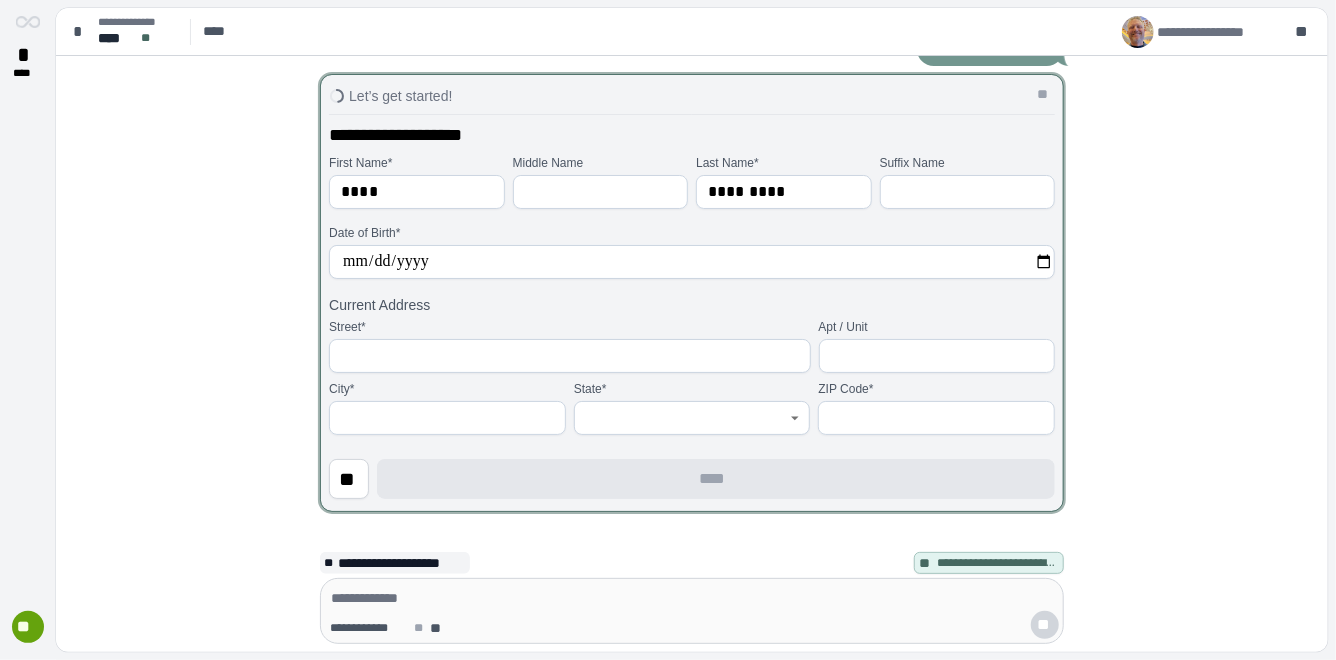 type on "**********" 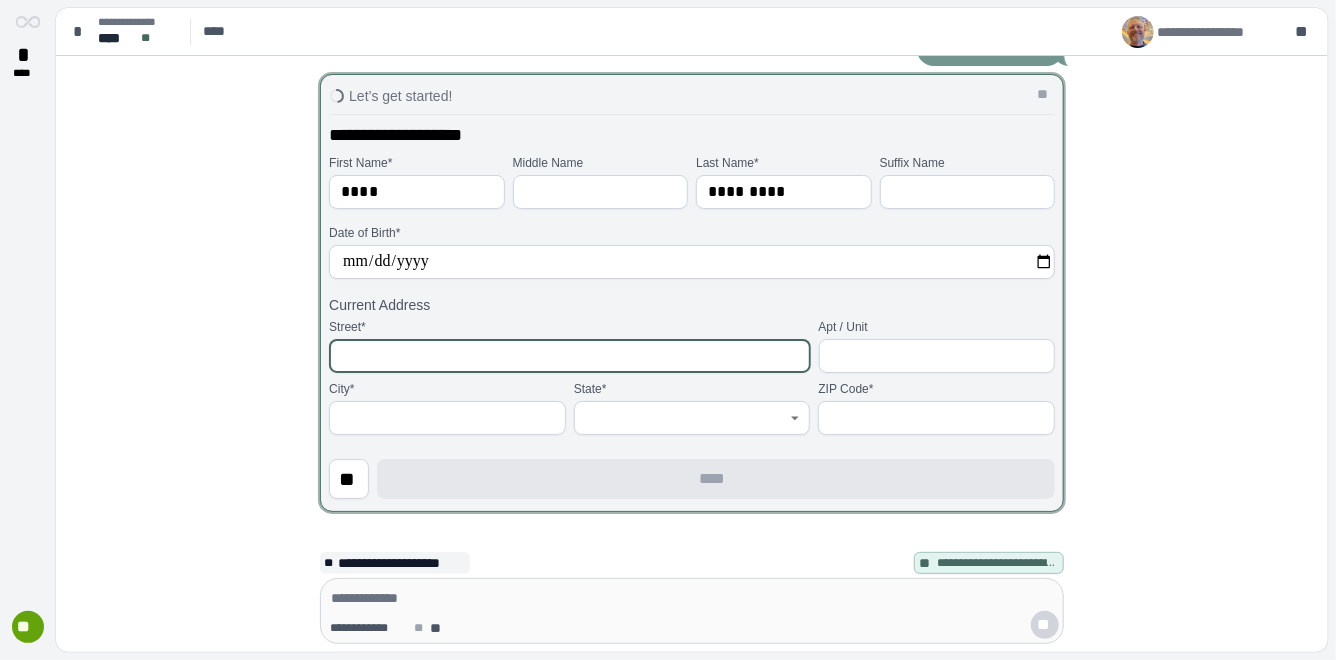 click at bounding box center [569, 356] 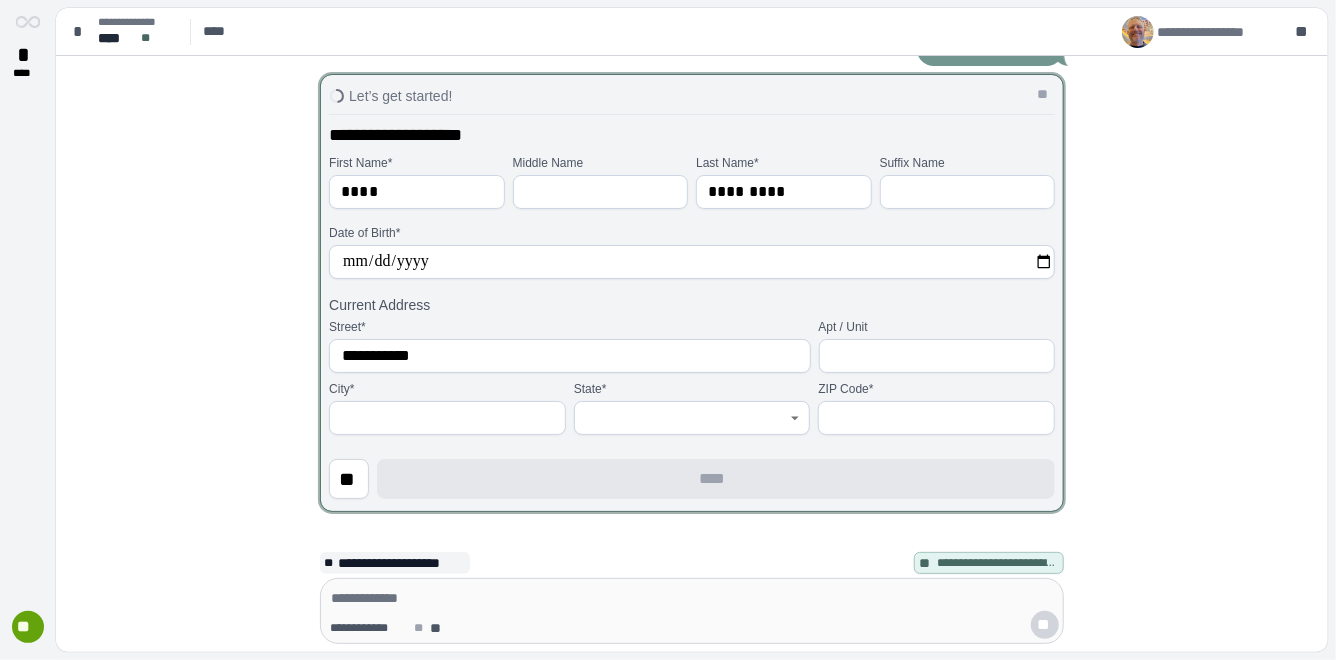 type on "**********" 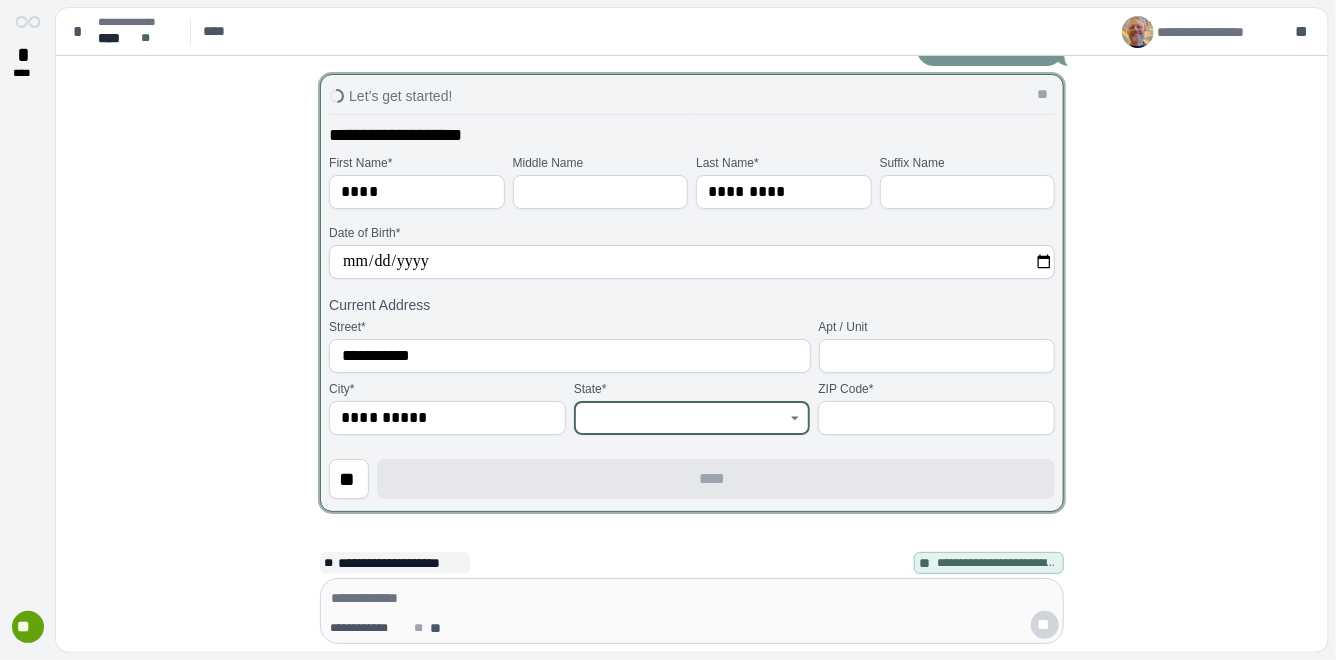 type on "**********" 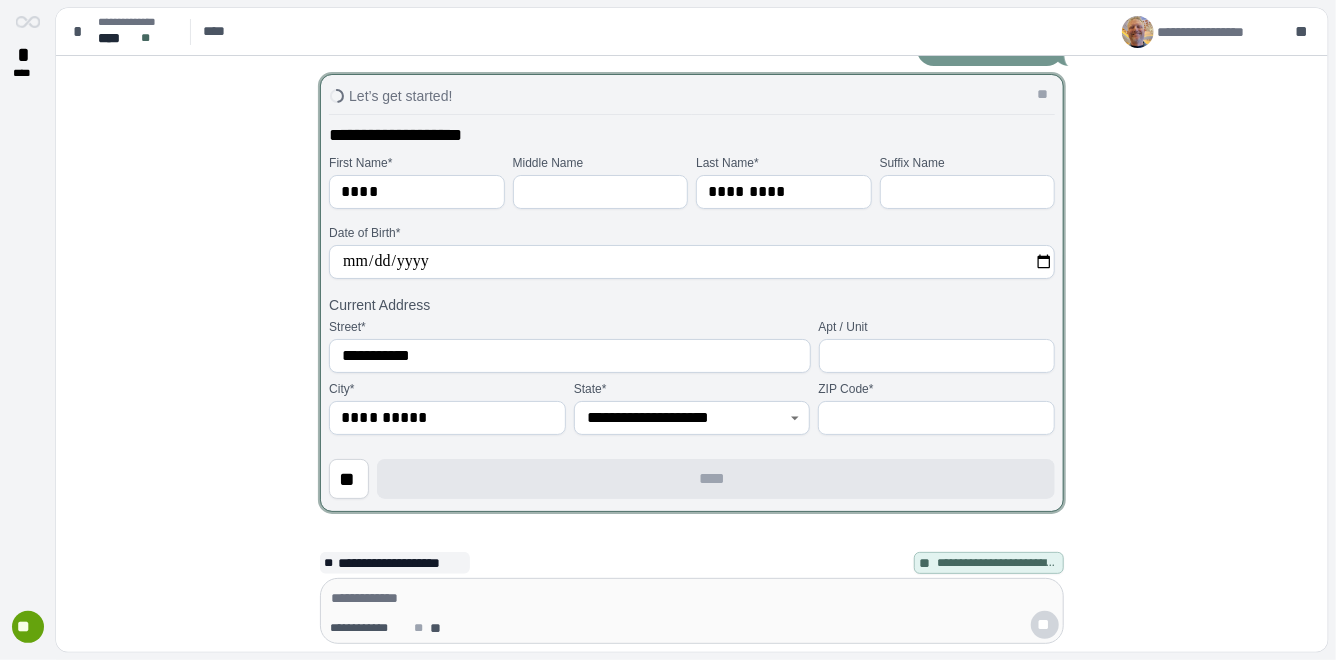 type on "*****" 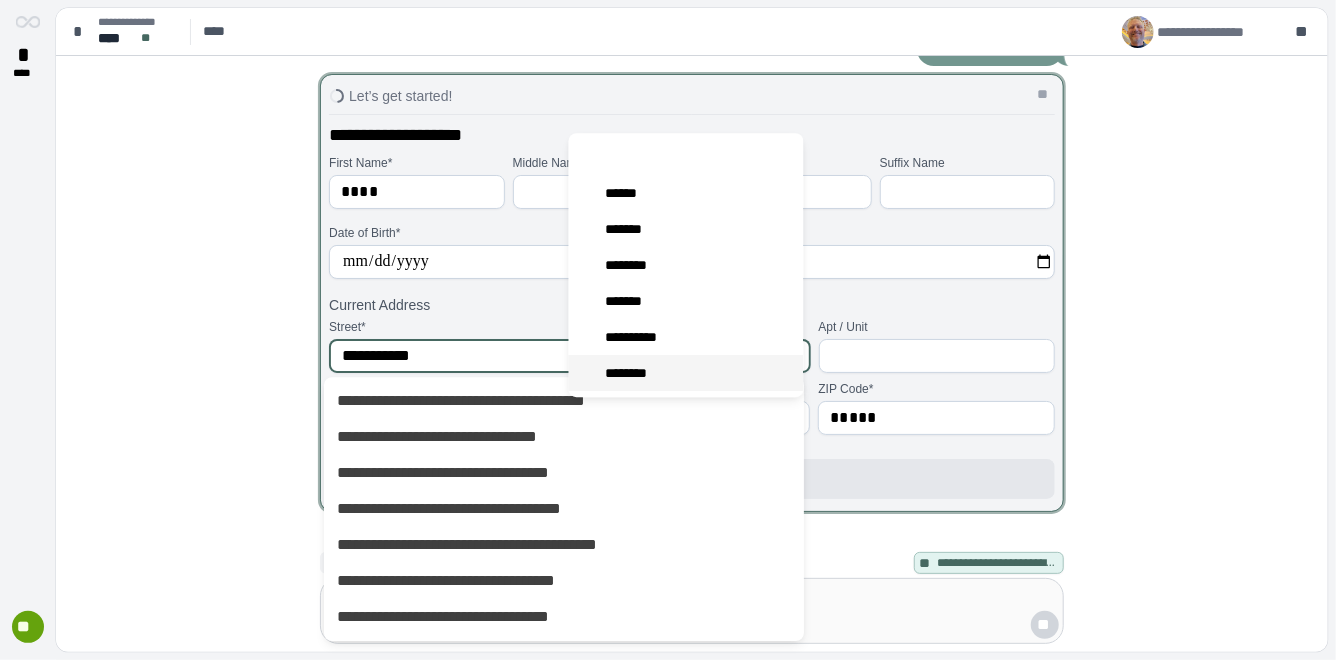 scroll, scrollTop: 112, scrollLeft: 0, axis: vertical 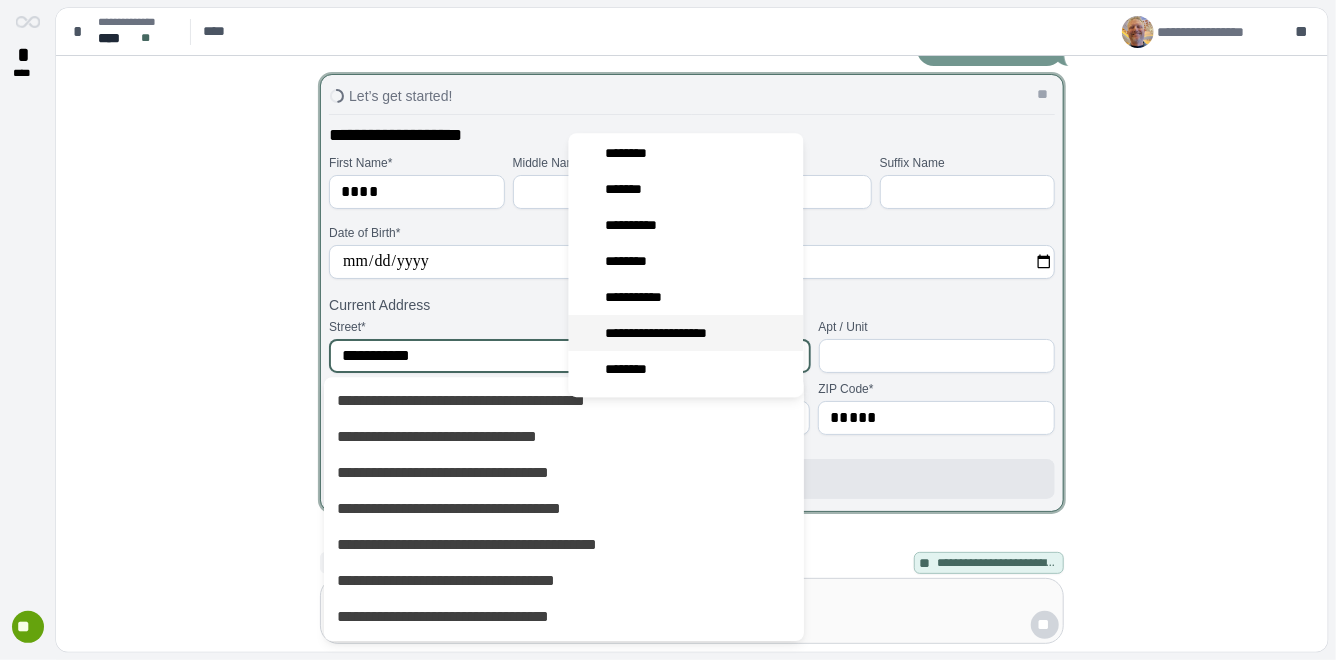 click on "**********" at bounding box center (670, 333) 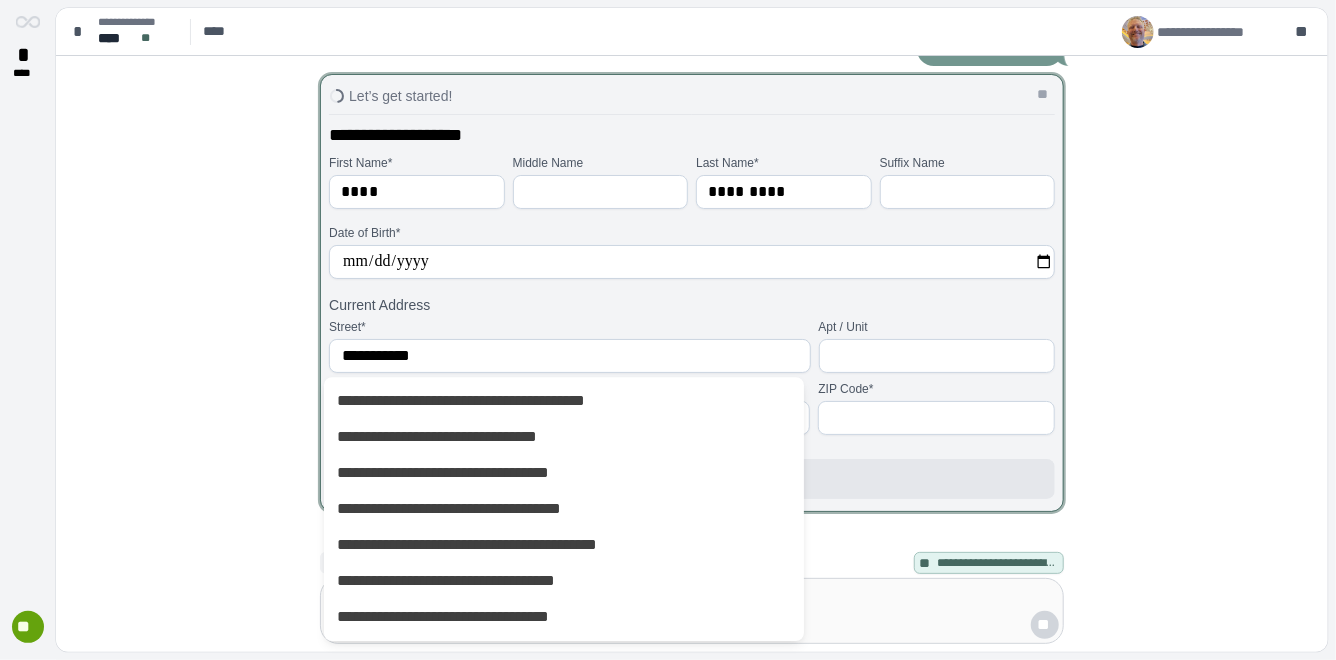click at bounding box center [936, 418] 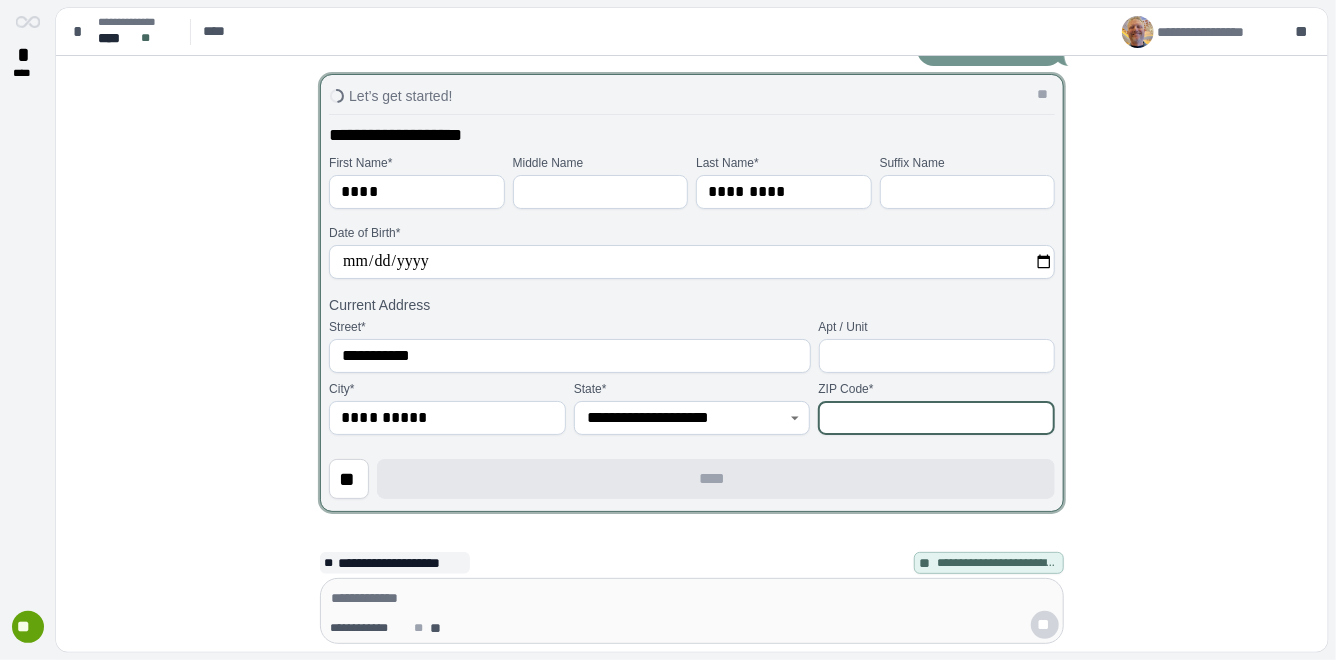 type on "*****" 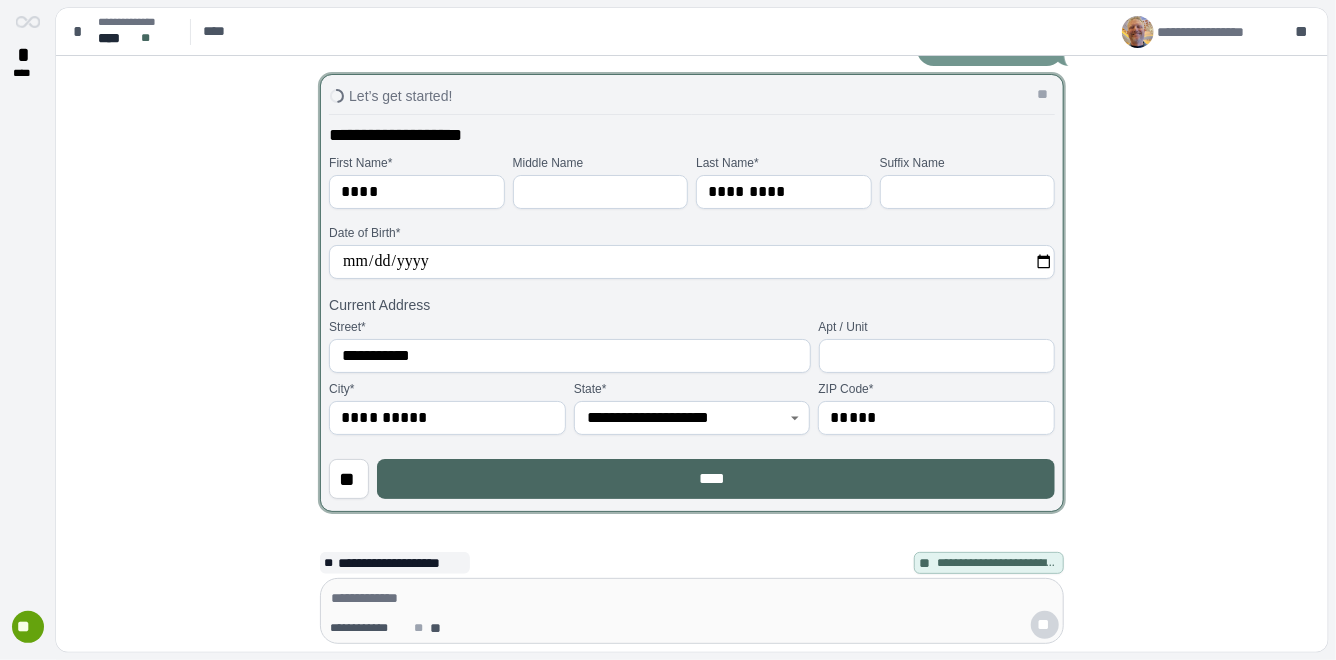 click on "****" at bounding box center [716, 479] 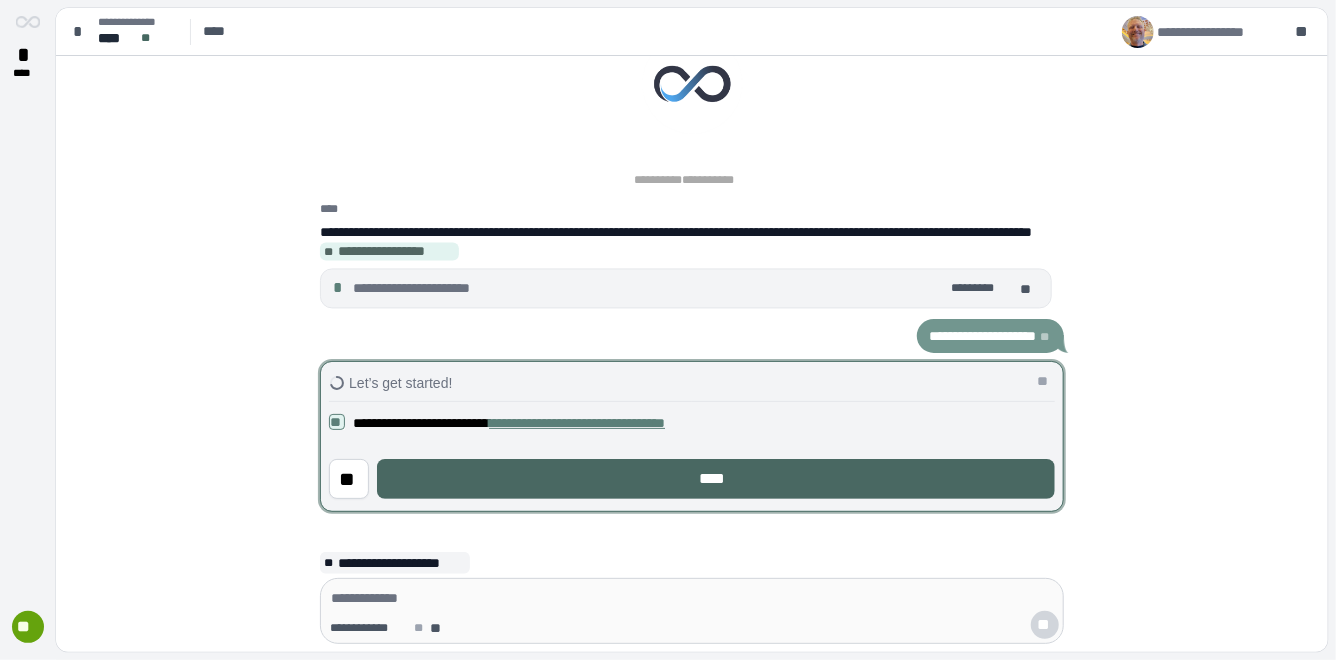 click on "****" at bounding box center (716, 479) 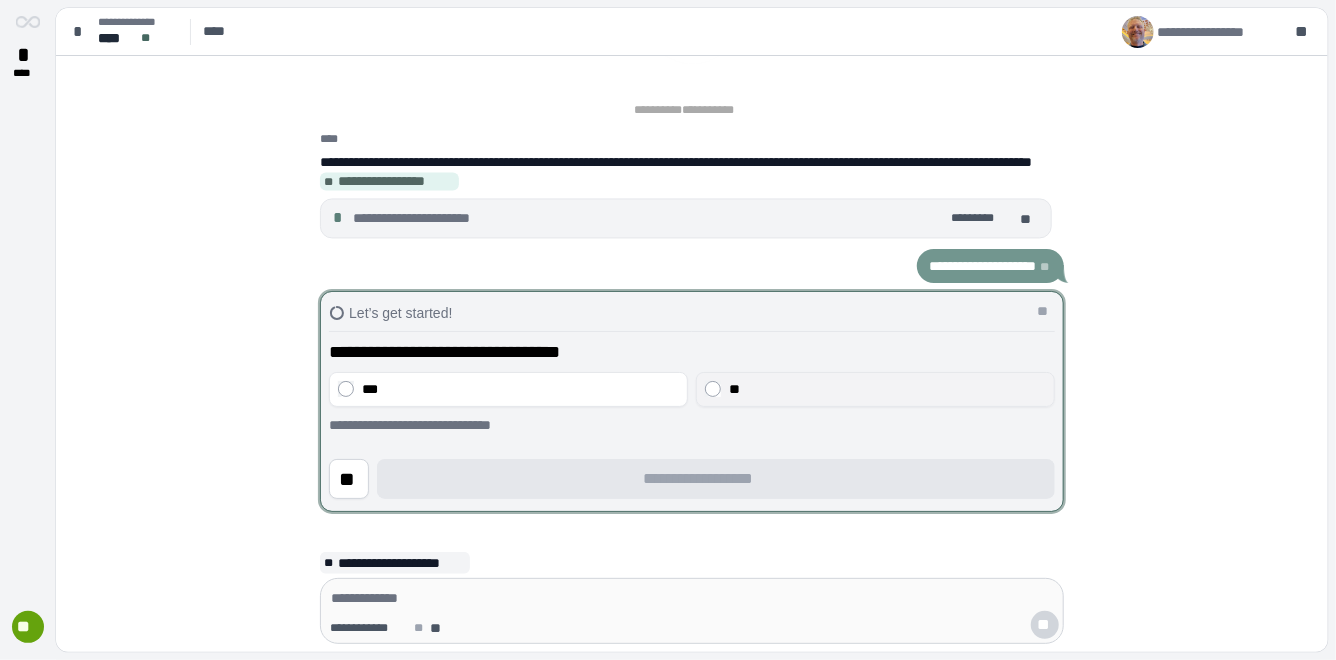 click on "**" at bounding box center [875, 389] 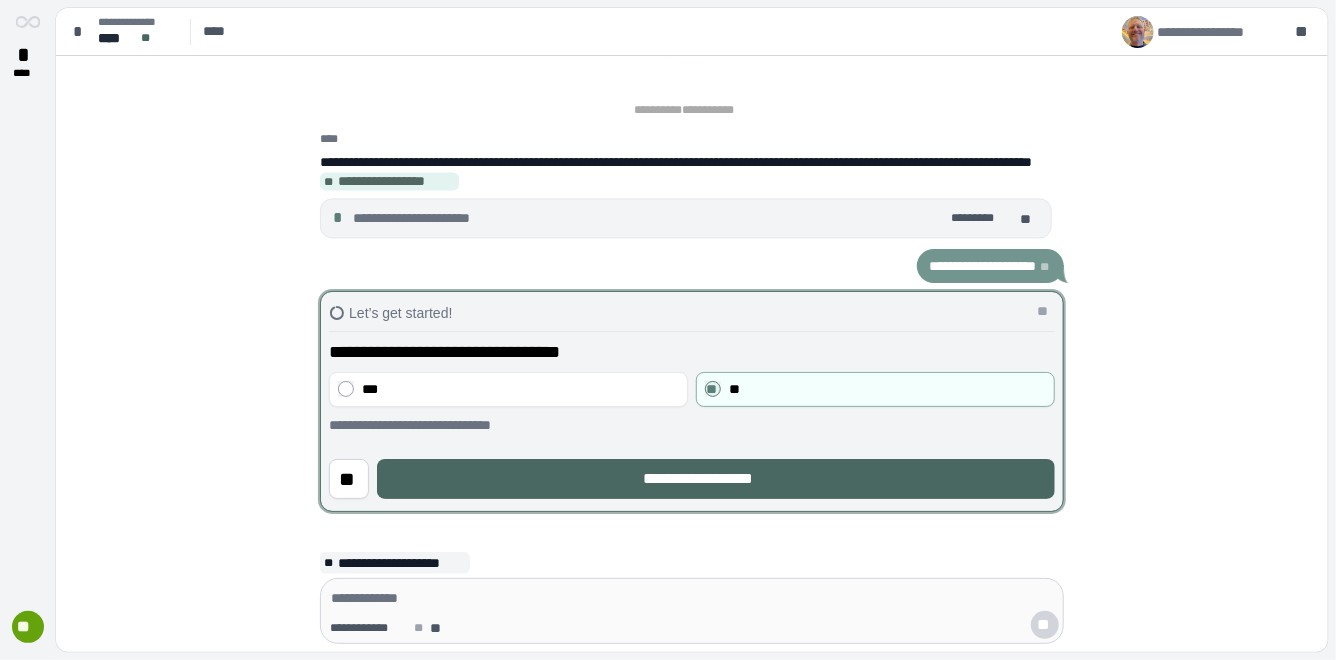 click on "**********" at bounding box center [716, 479] 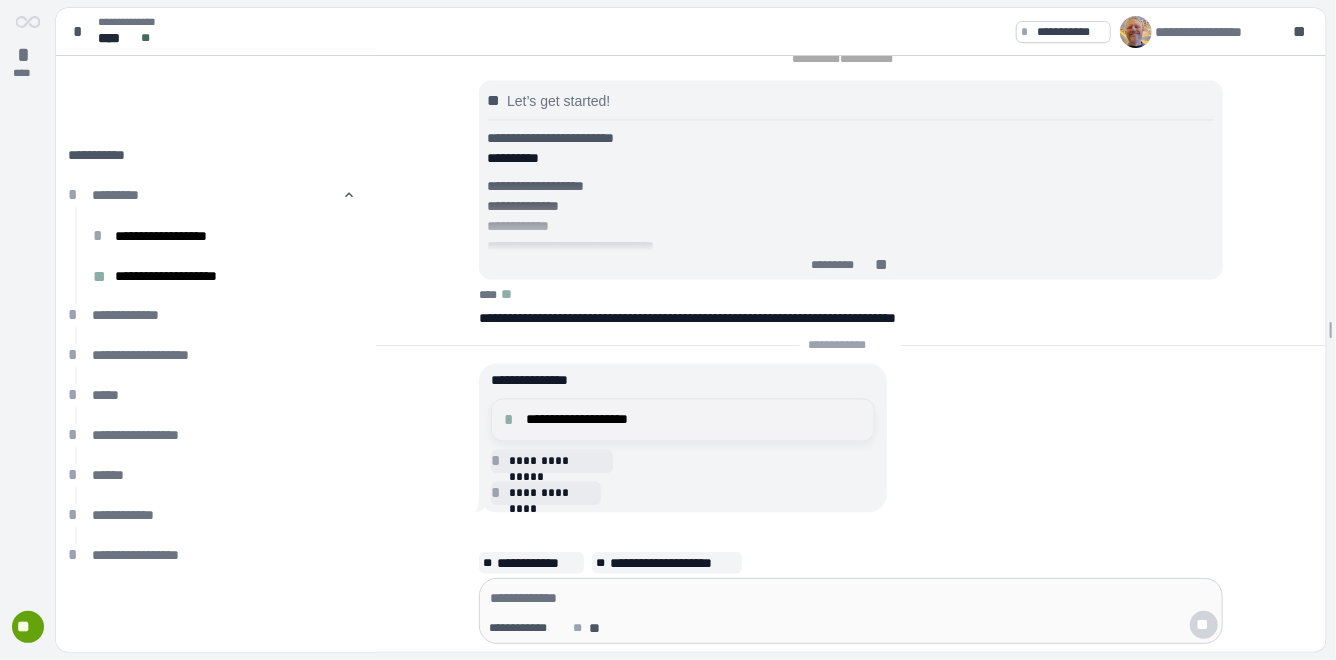 click on "**********" at bounding box center (694, 420) 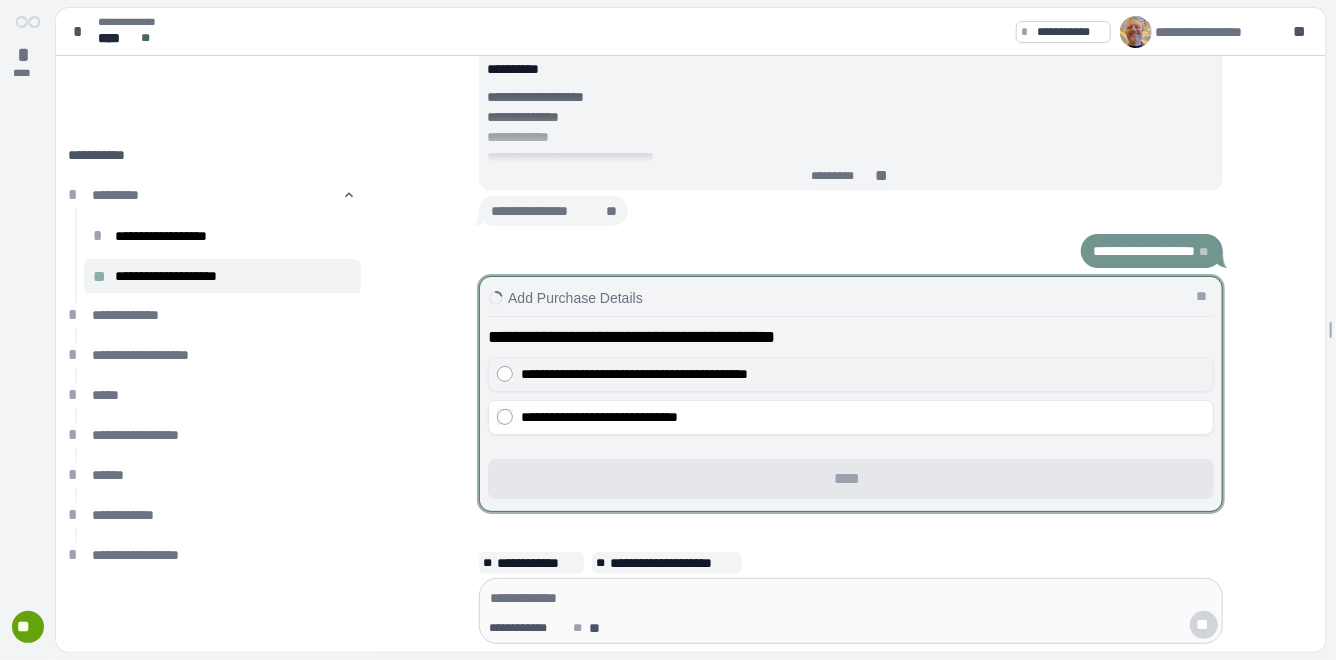 click on "**********" at bounding box center (634, 375) 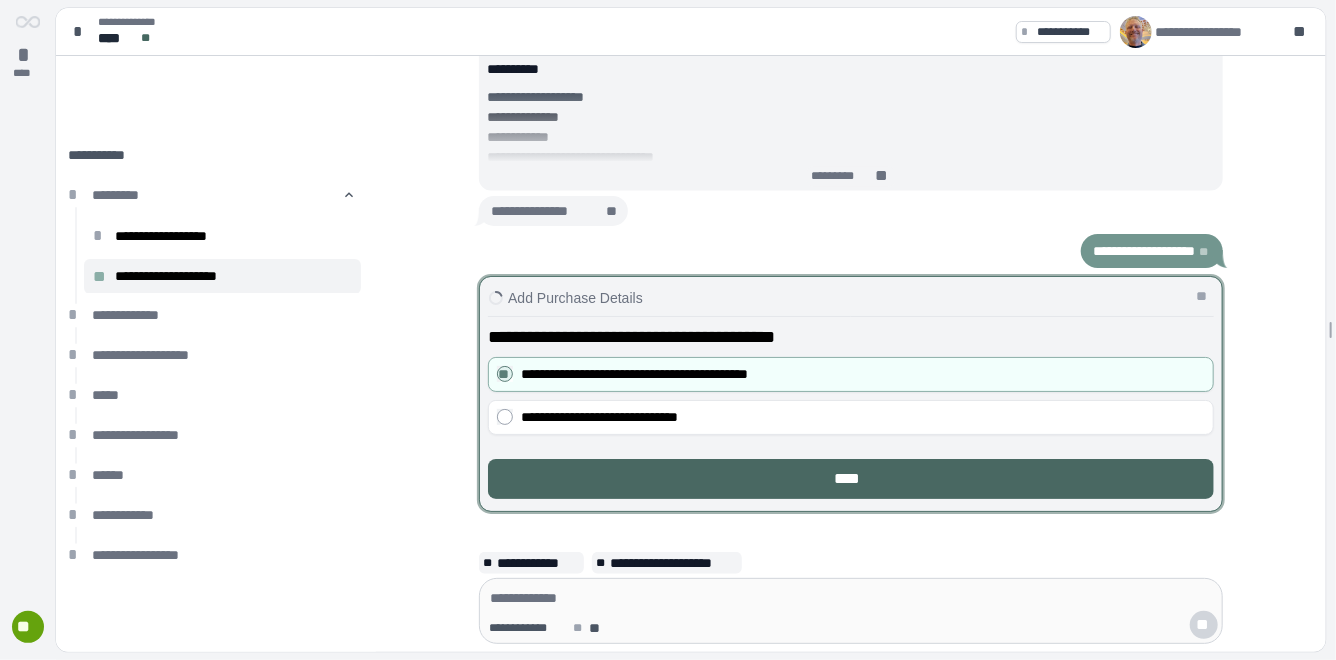 click on "****" at bounding box center [851, 479] 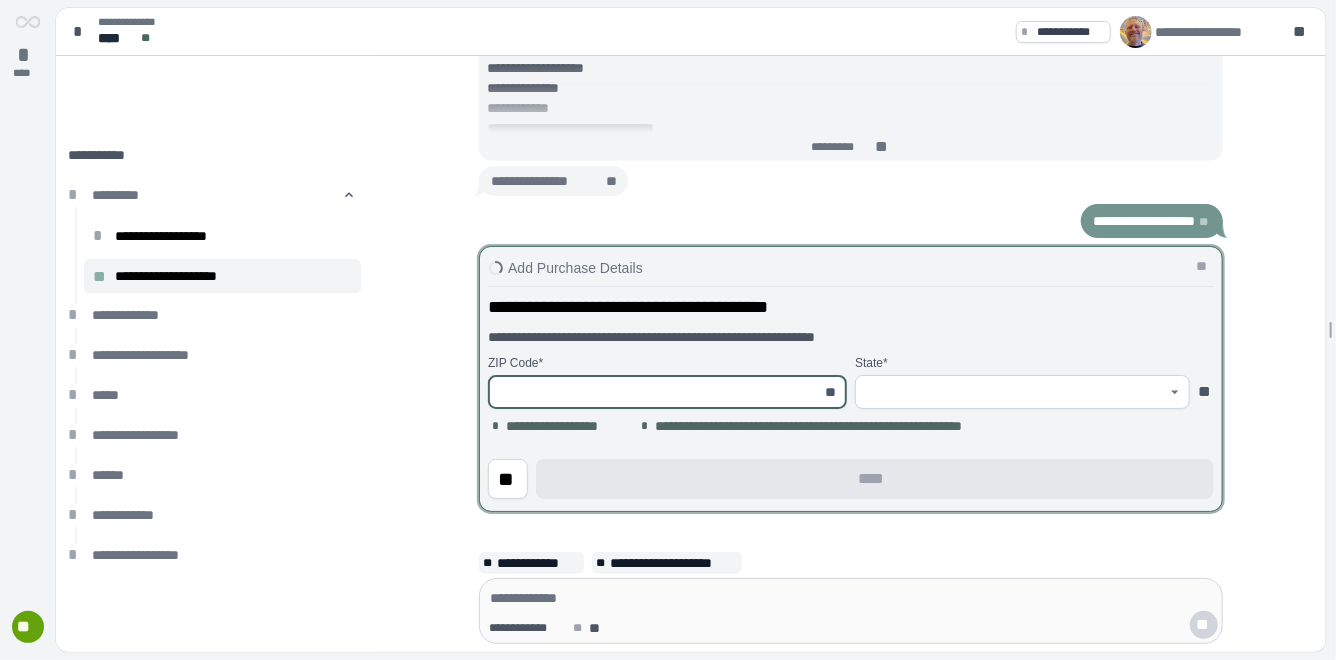 click at bounding box center [656, 392] 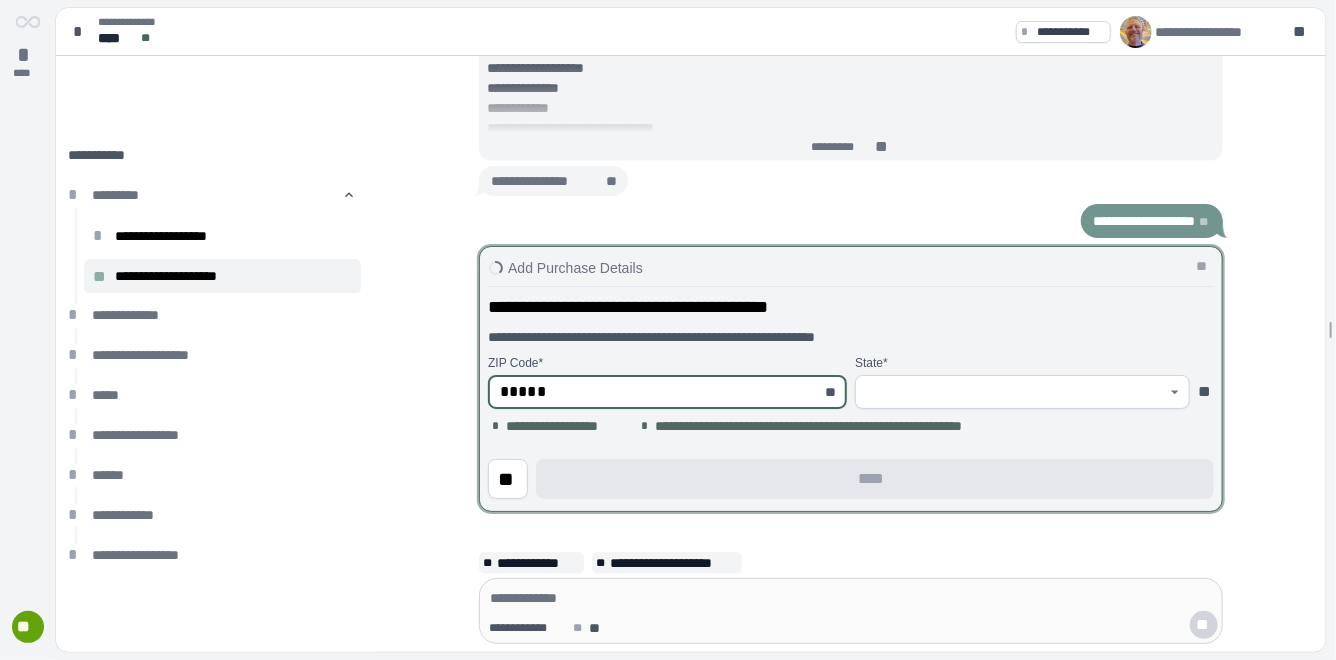 type on "*********" 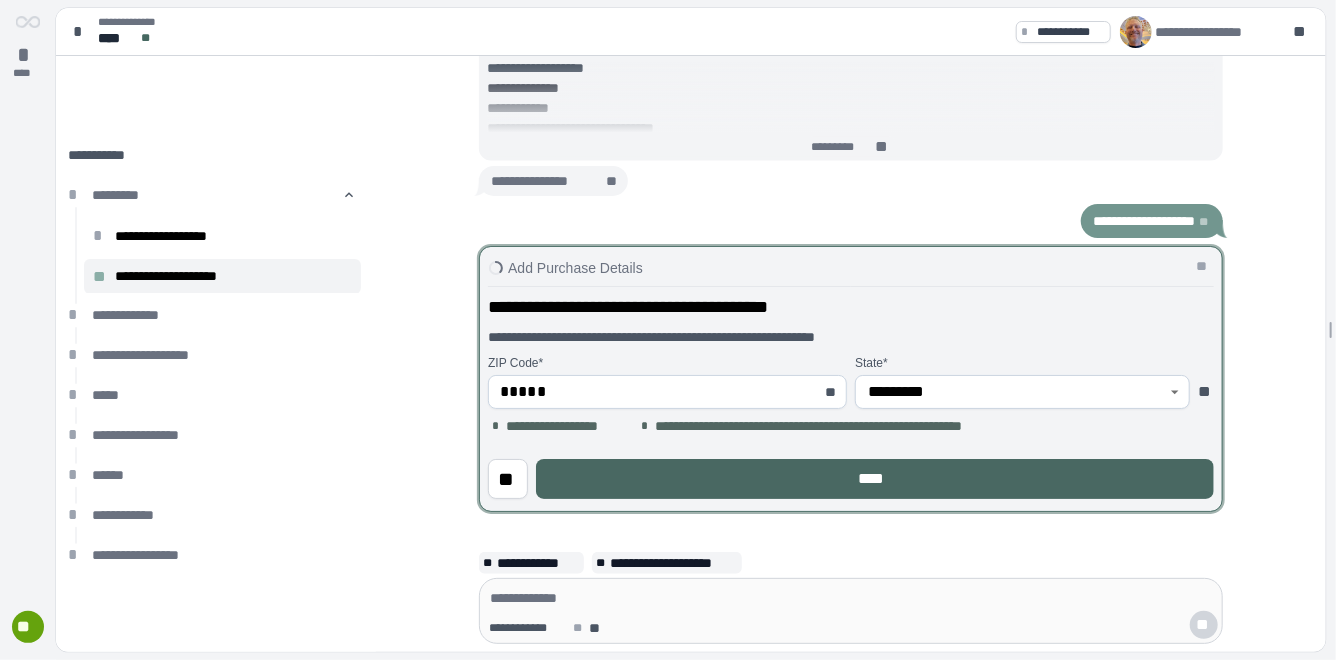 click on "****" at bounding box center [875, 479] 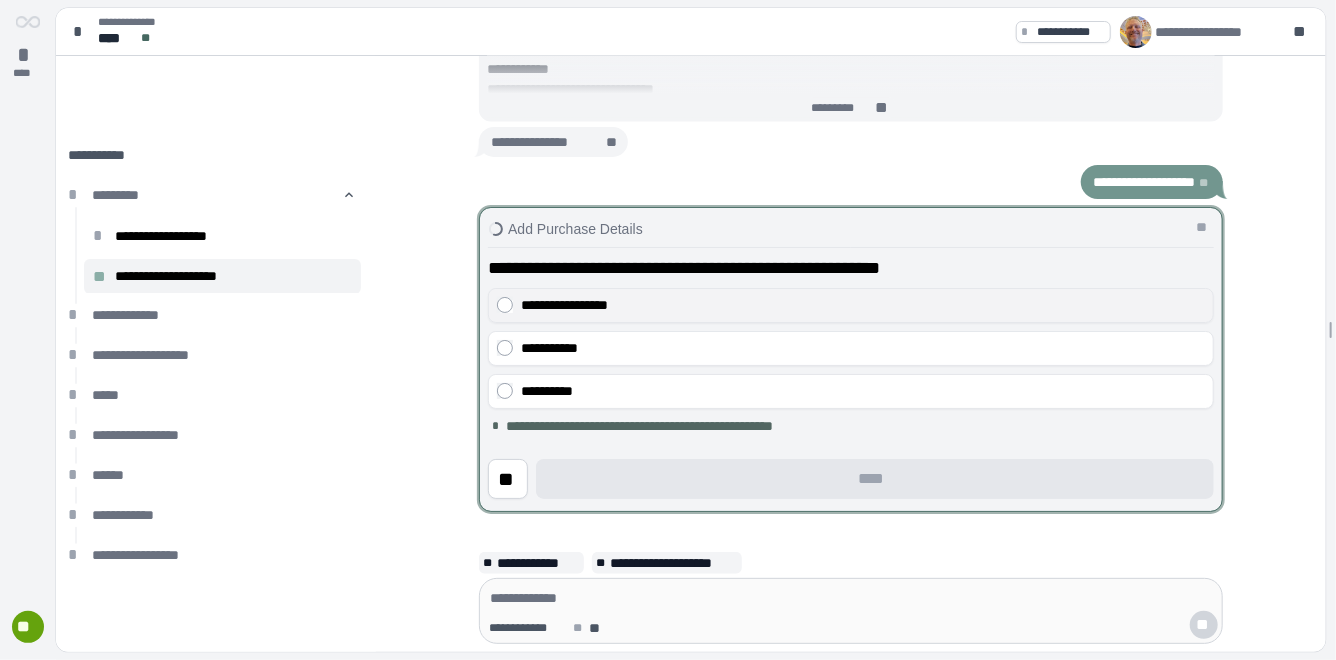 click on "**********" at bounding box center [564, 306] 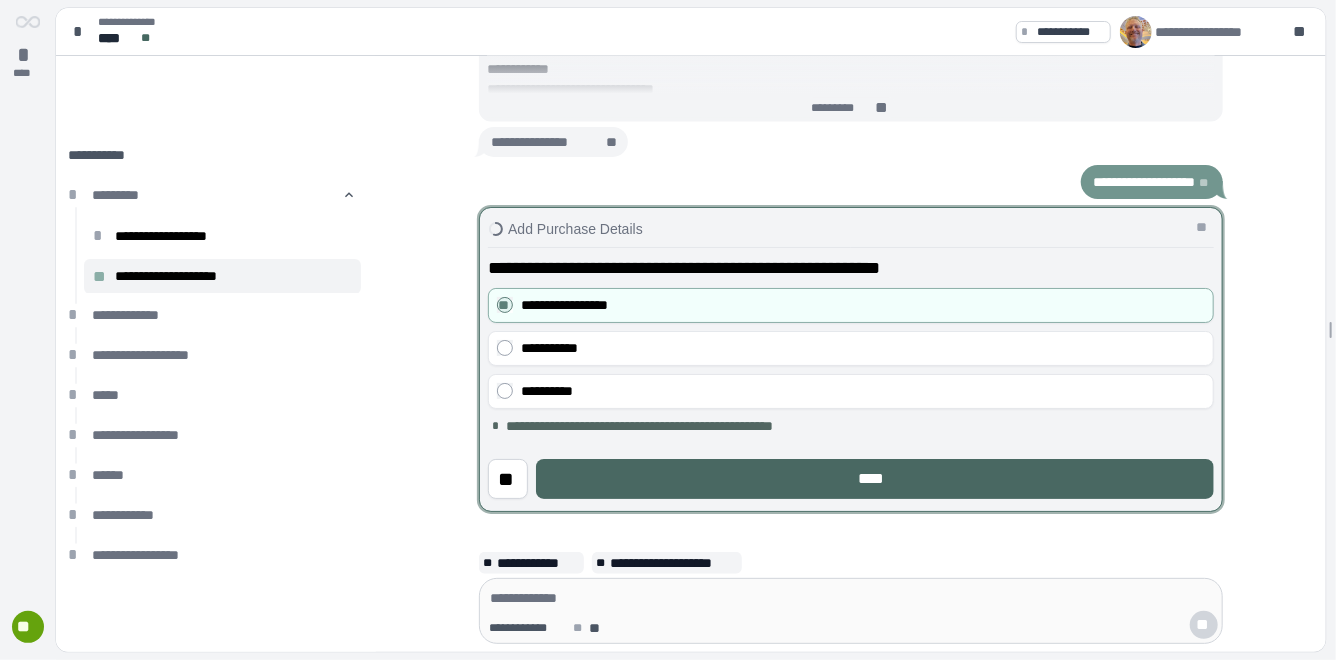 click on "****" at bounding box center [875, 479] 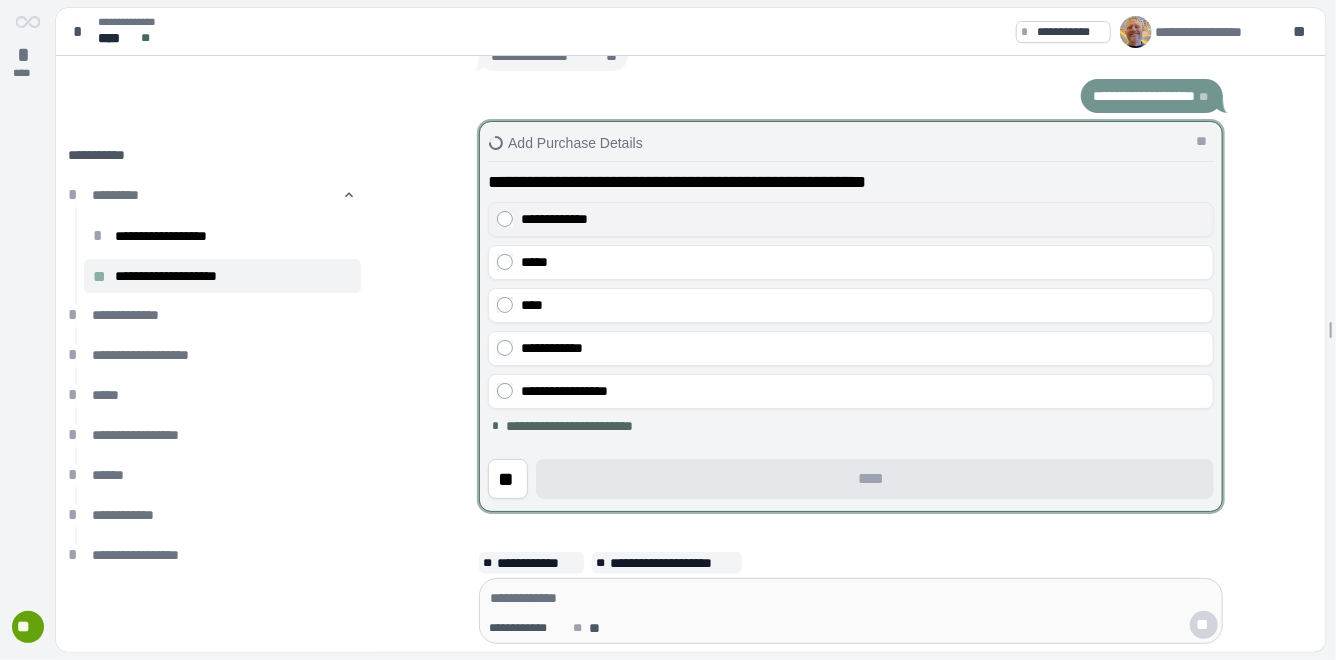 click on "**********" at bounding box center [851, 219] 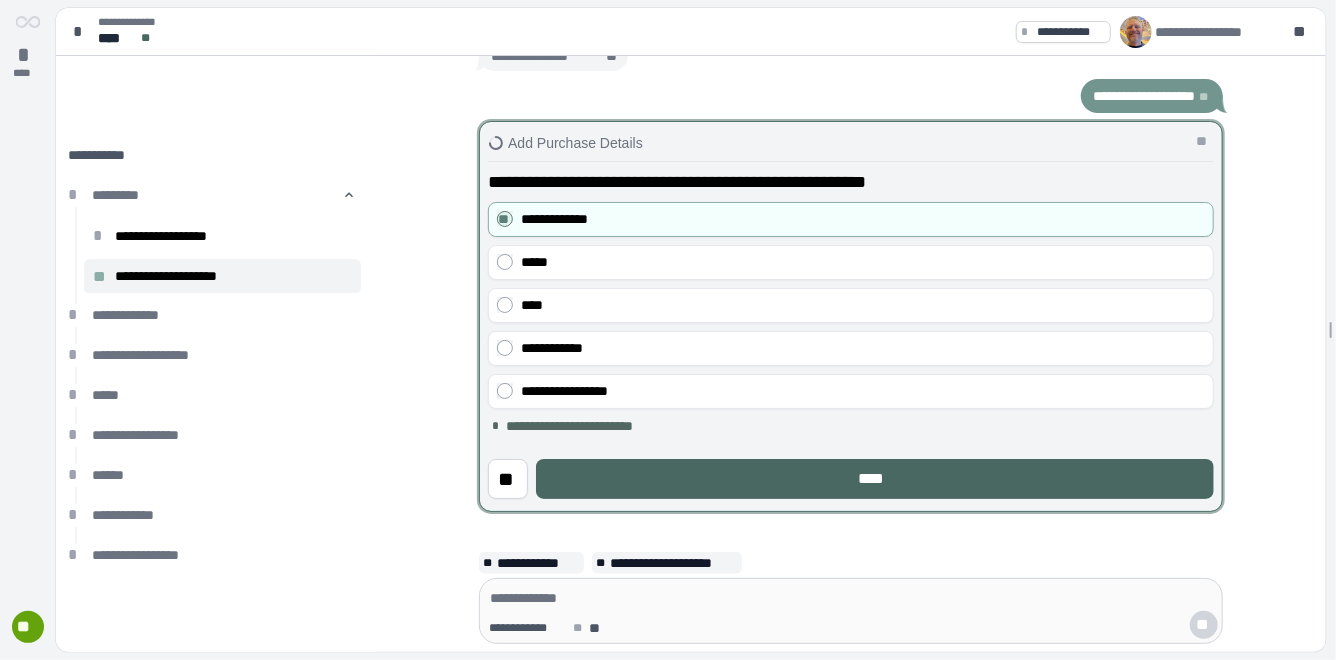 click on "****" at bounding box center [875, 479] 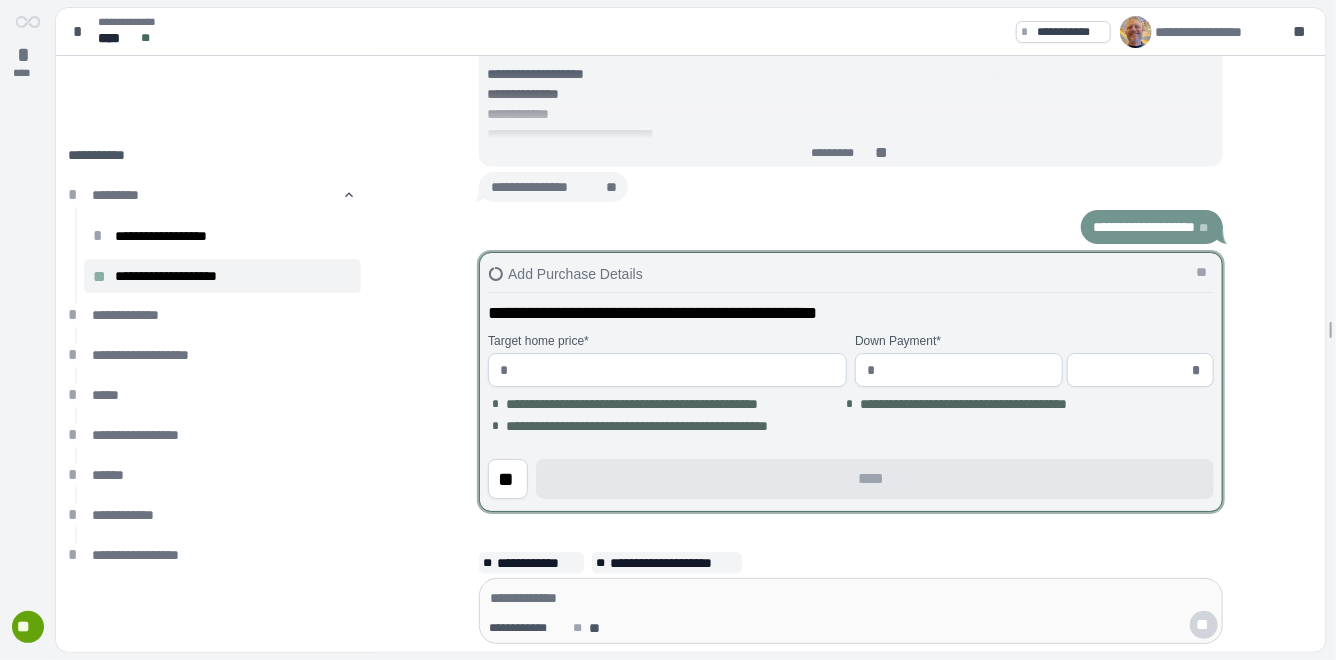 click at bounding box center (676, 370) 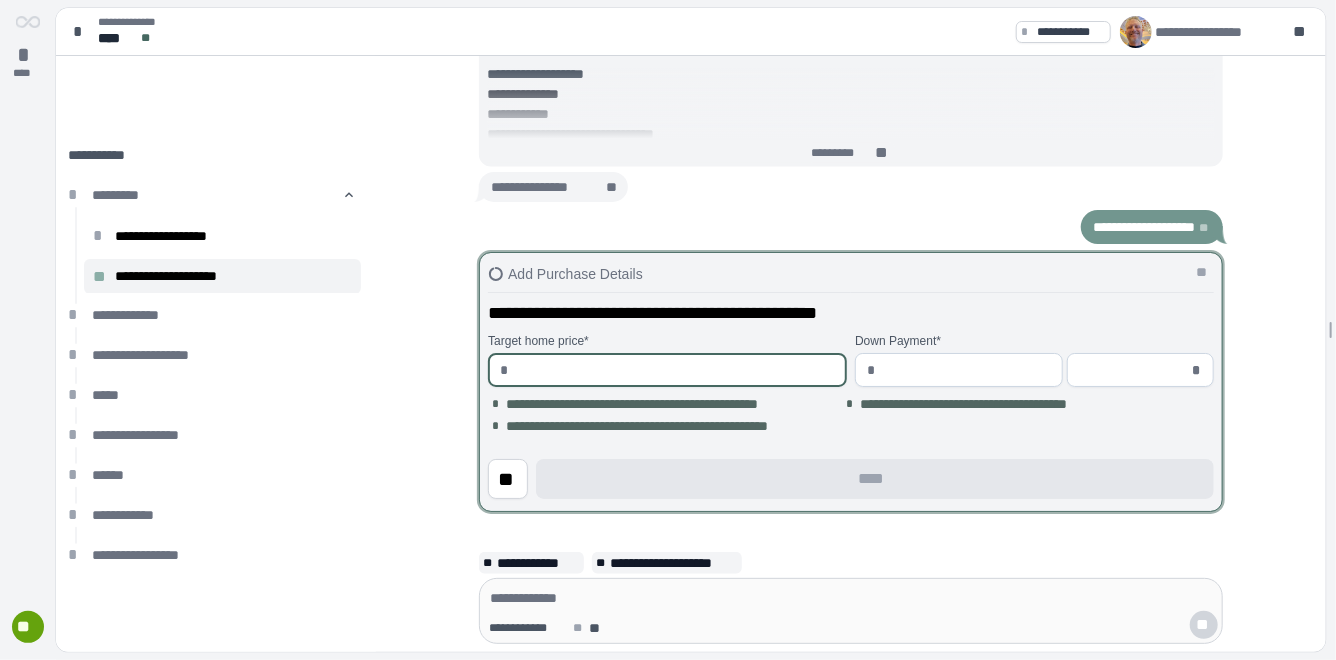 type on "**********" 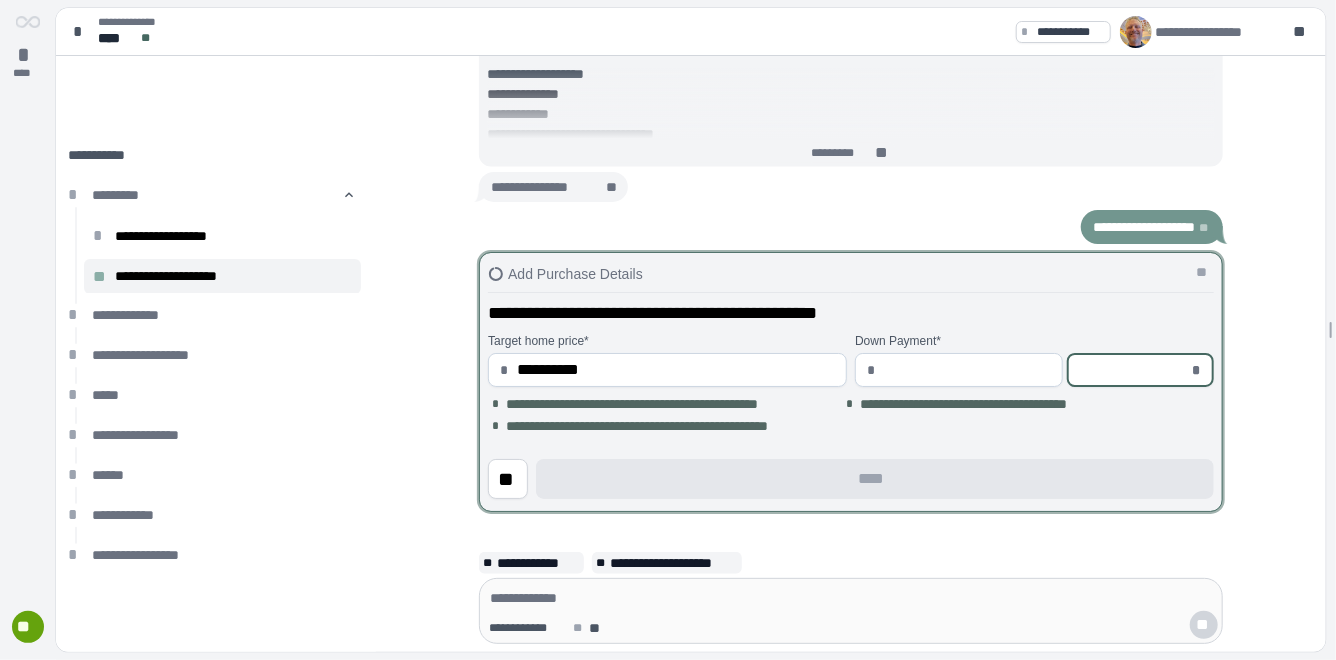 click at bounding box center (1133, 370) 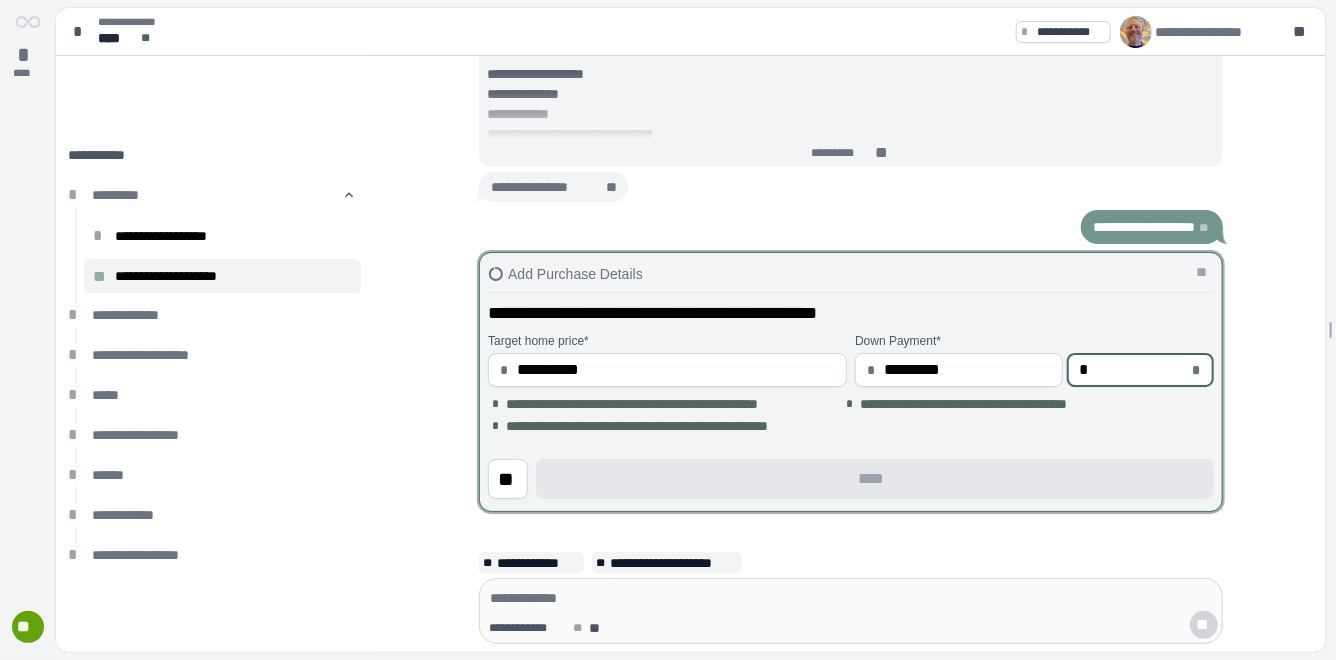 type on "**********" 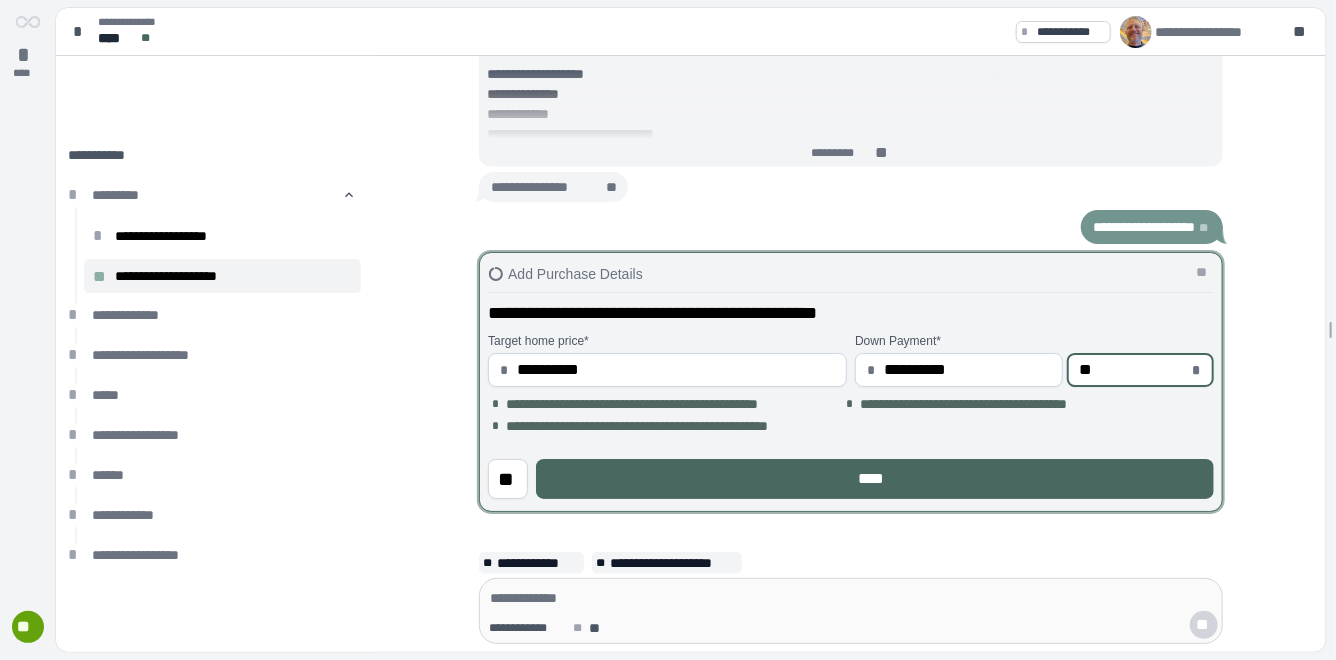 type on "******" 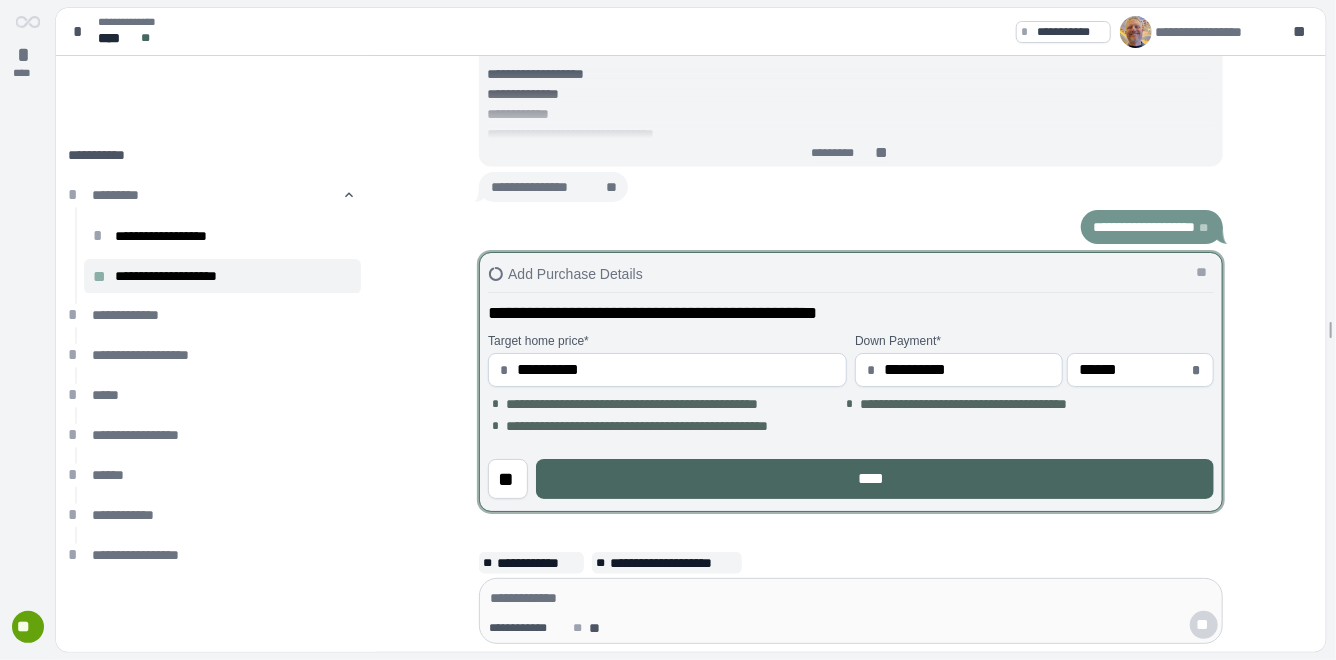 click on "****" at bounding box center (875, 479) 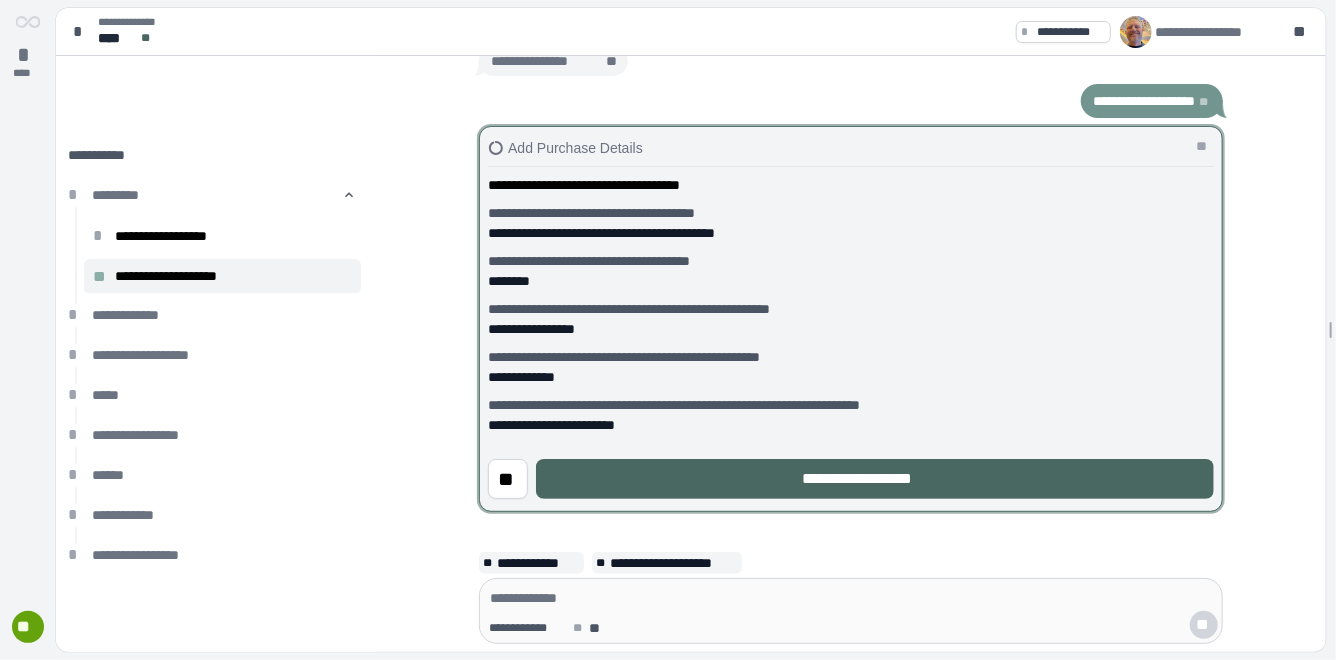 click on "**********" at bounding box center [875, 479] 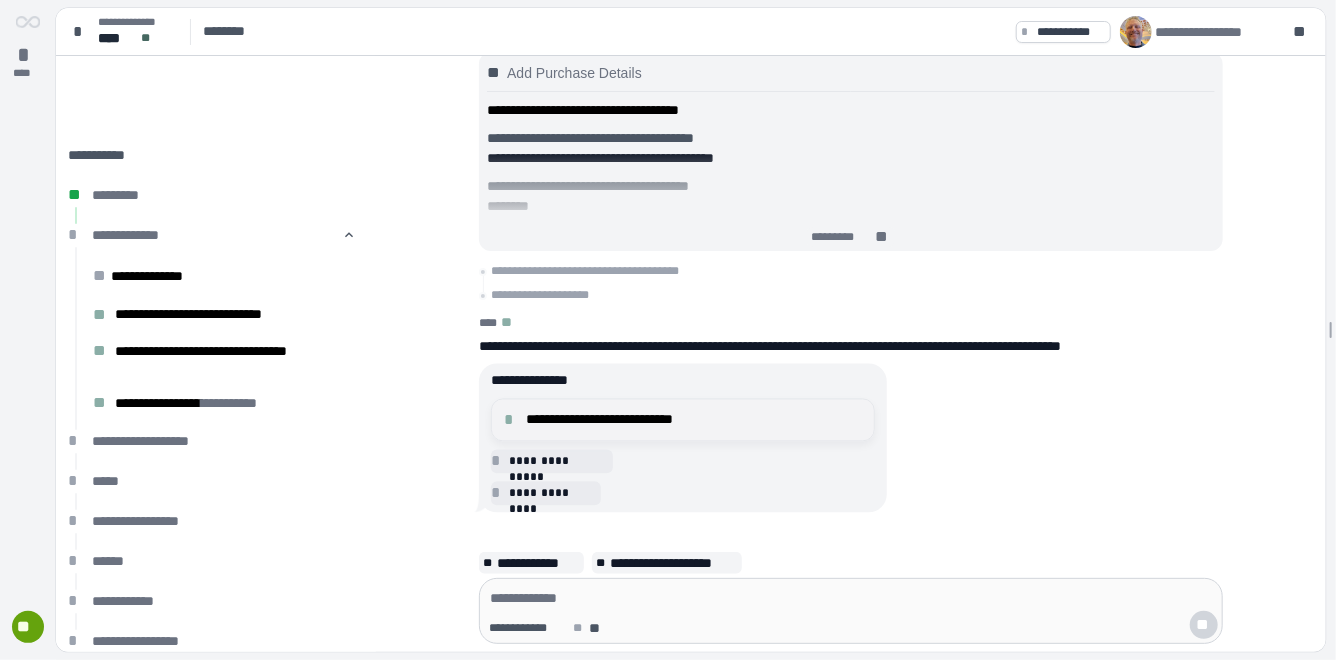 click on "**********" at bounding box center (694, 420) 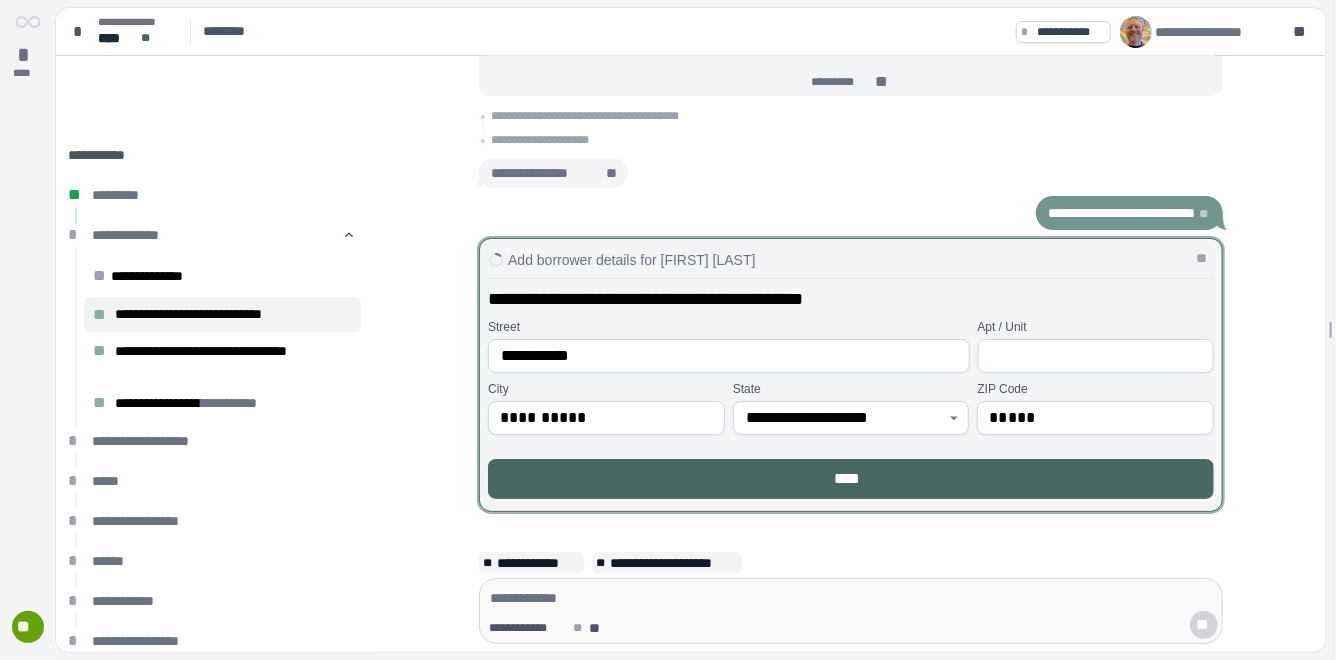 click on "****" at bounding box center [851, 479] 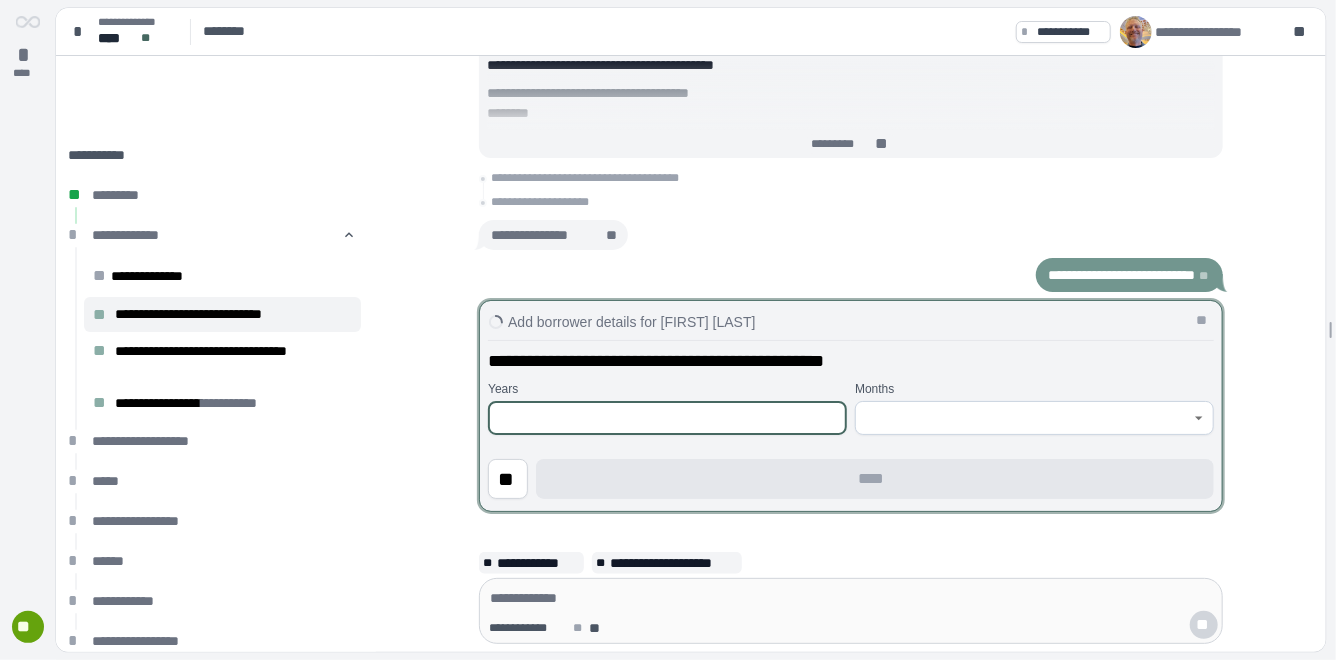 click at bounding box center (667, 418) 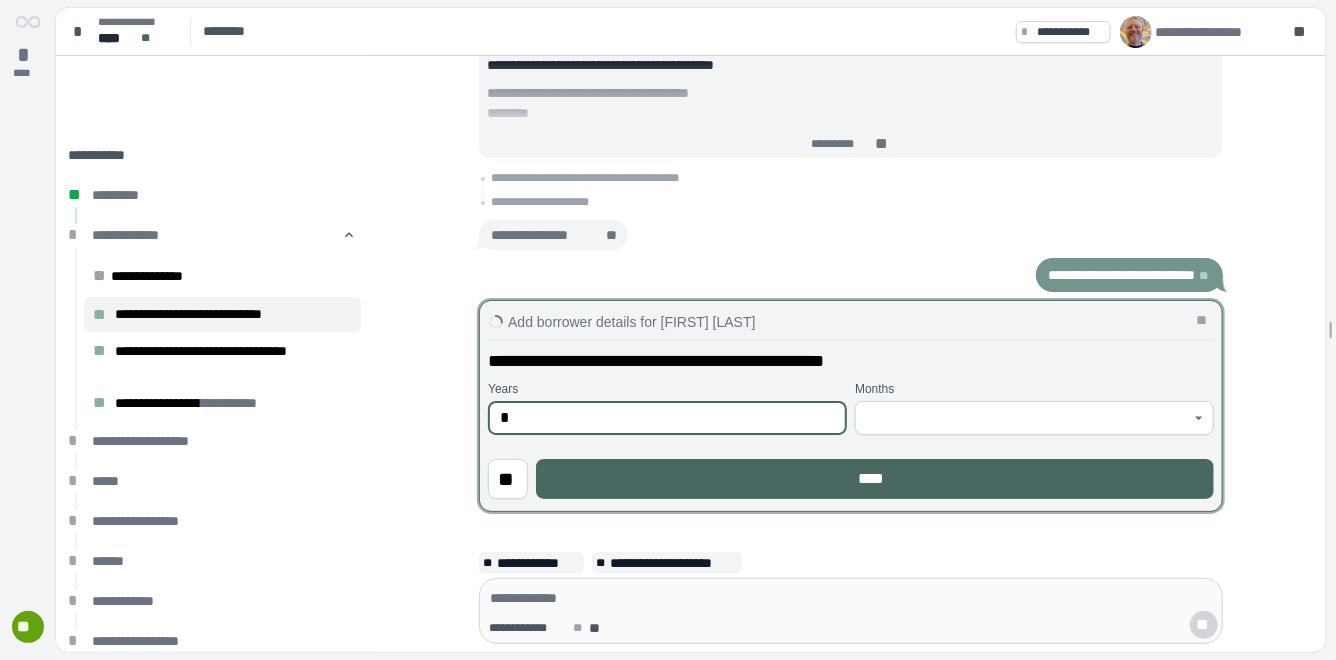 click on "****" at bounding box center (875, 479) 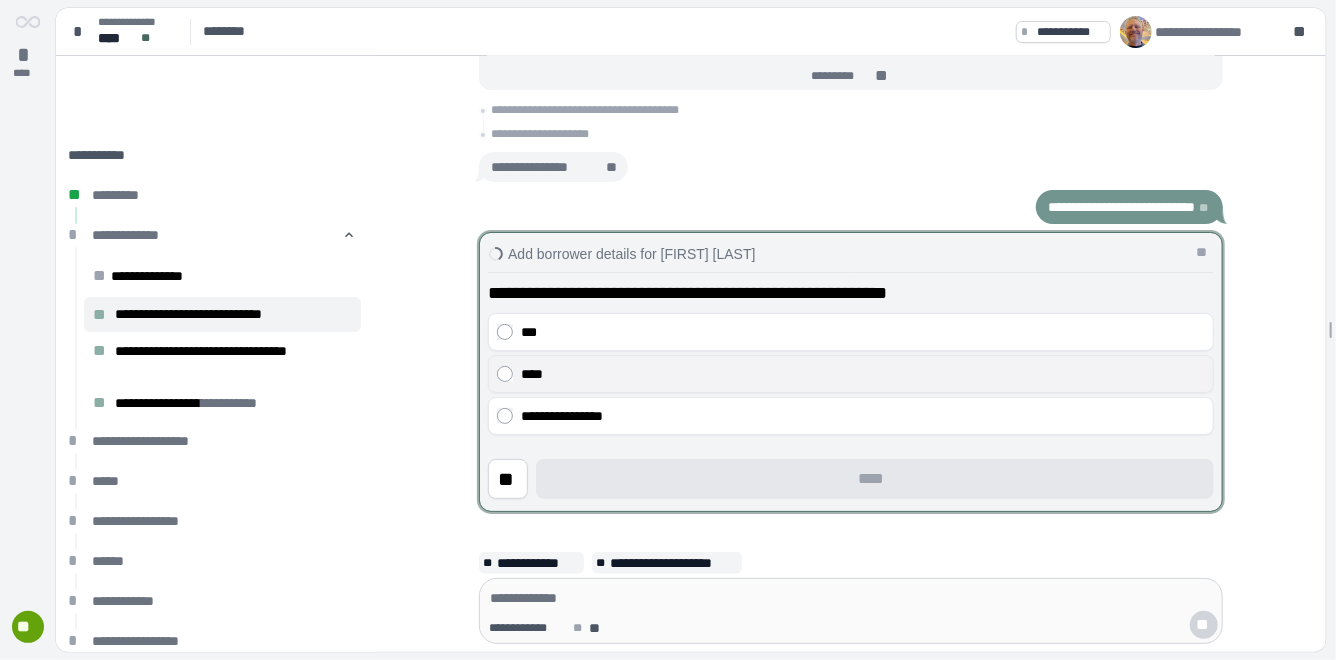 click on "****" at bounding box center [863, 374] 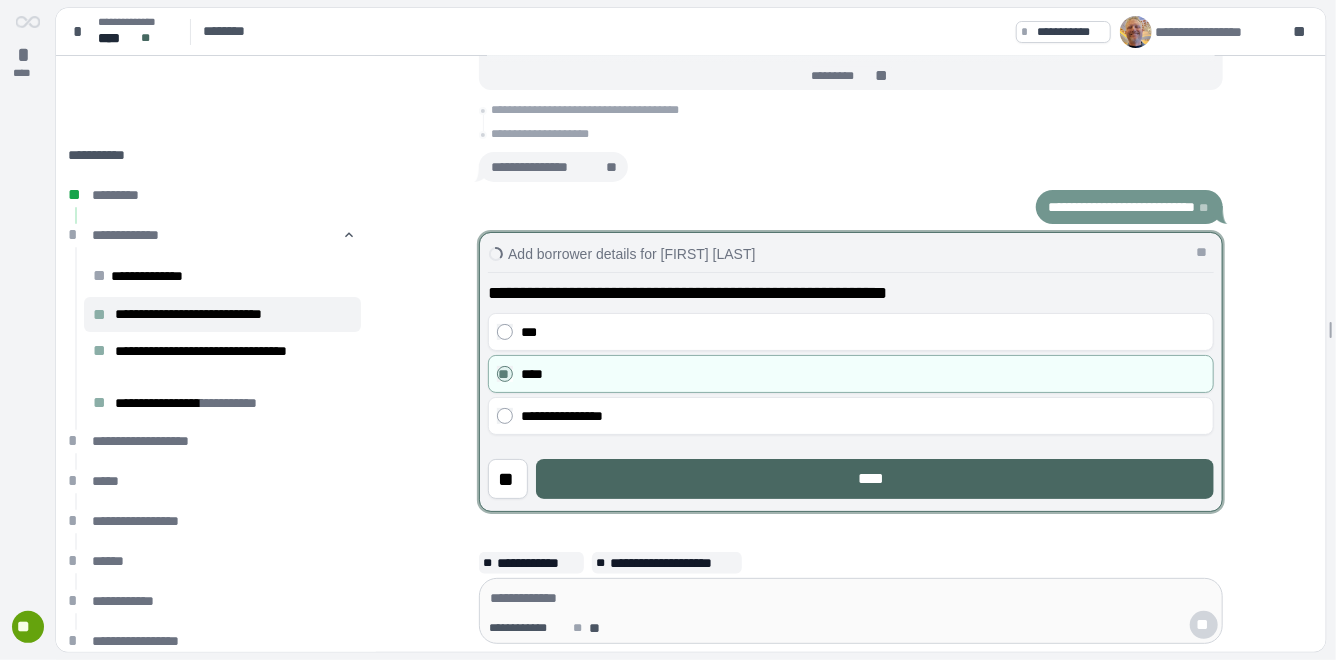 click on "****" at bounding box center [875, 479] 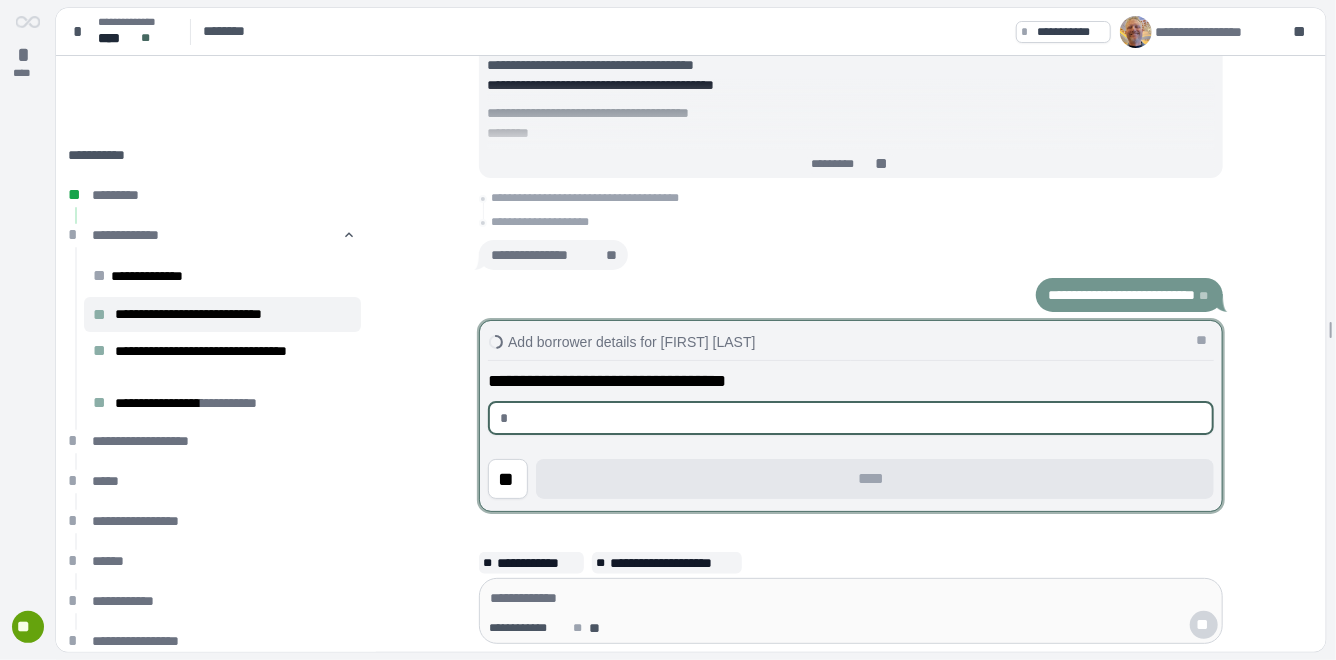 click at bounding box center (859, 418) 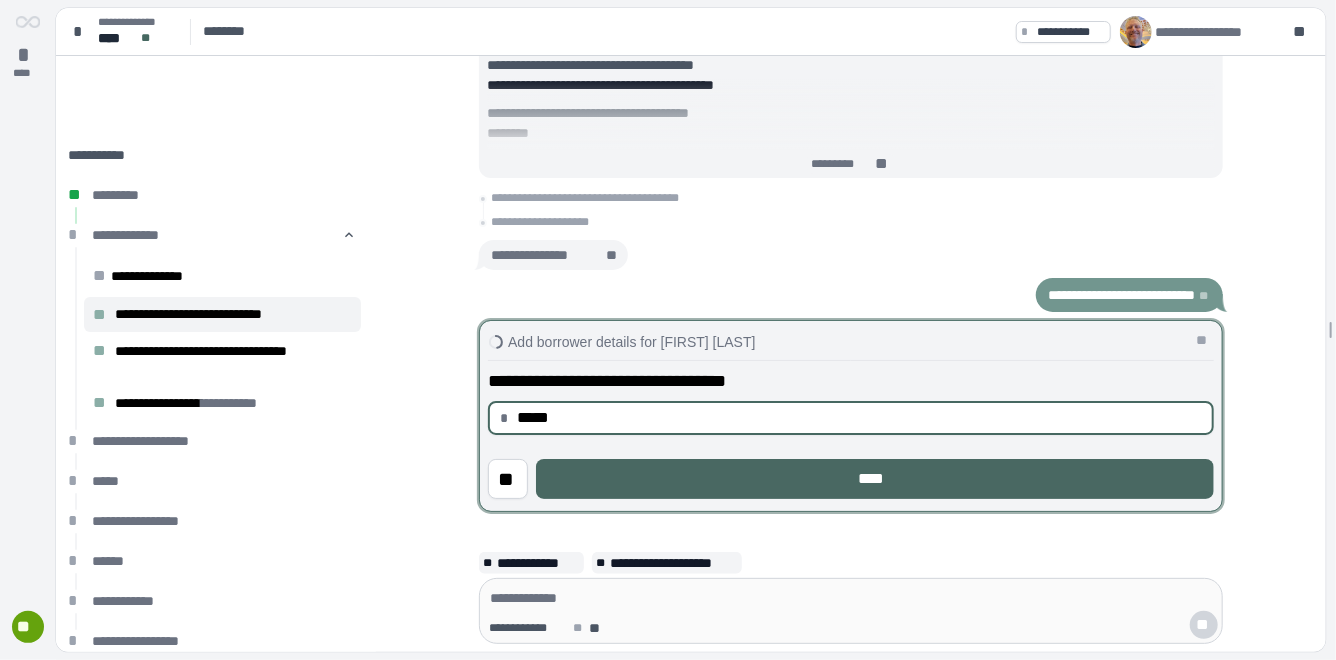 type on "********" 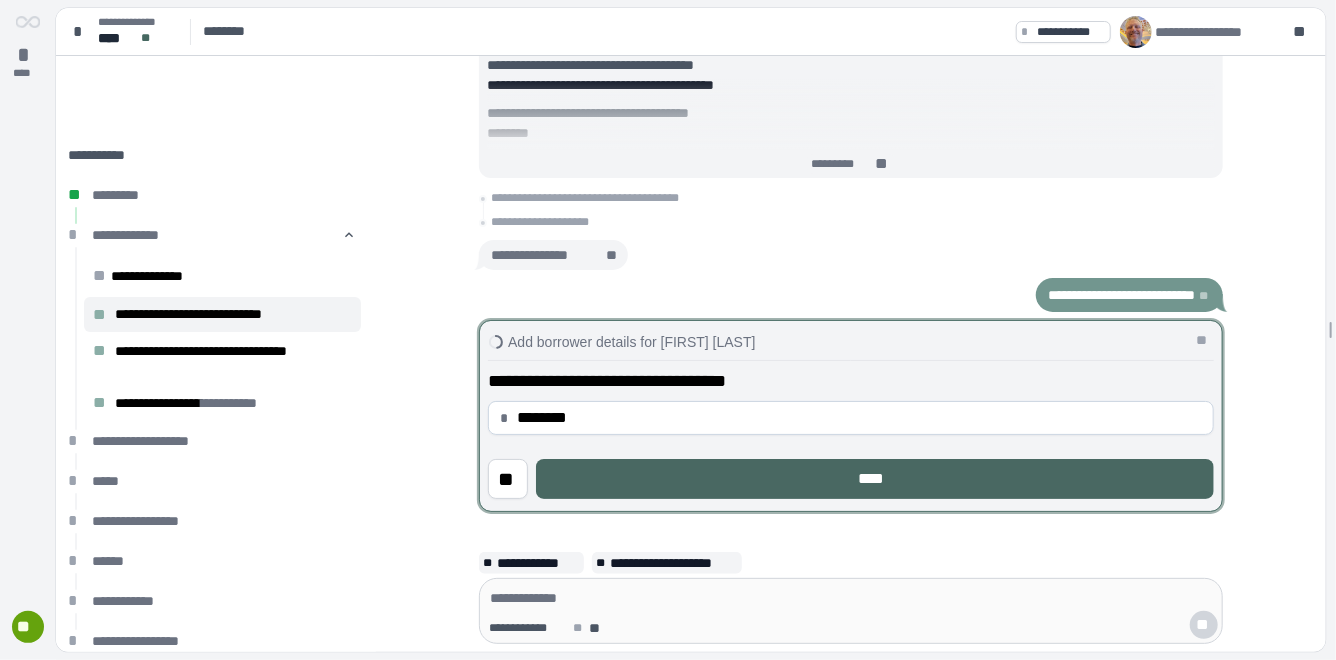 click on "****" at bounding box center [875, 479] 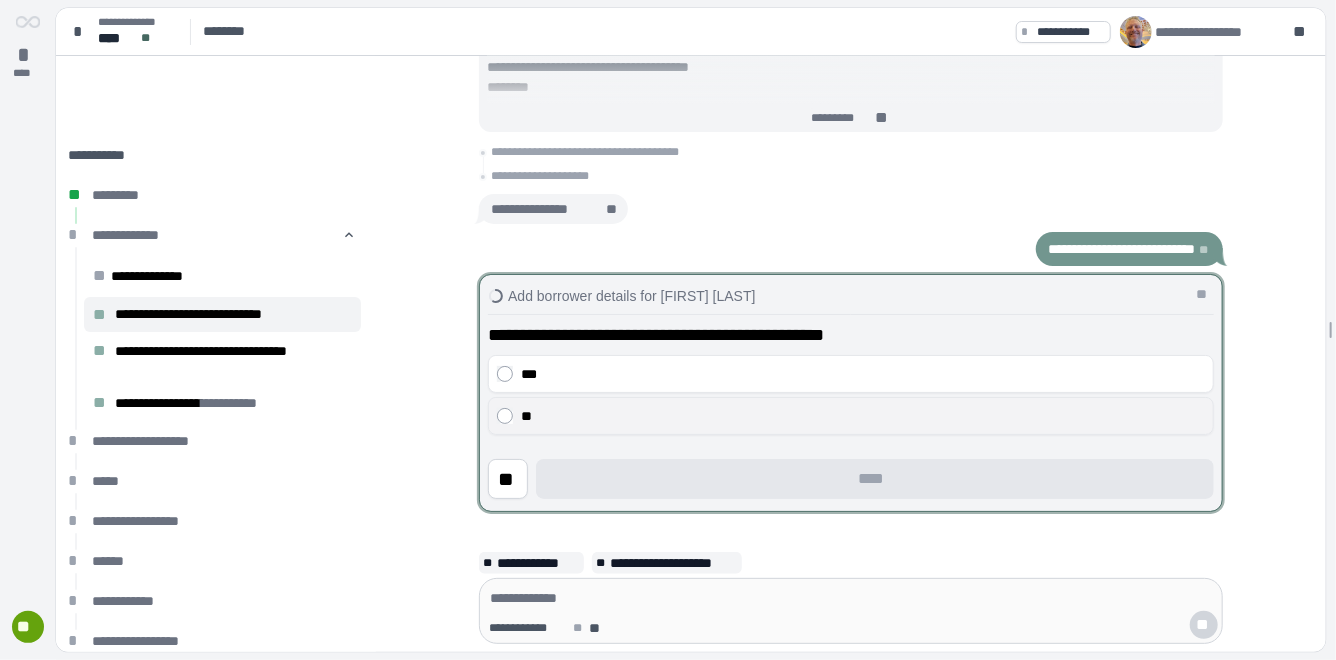 click on "**" at bounding box center (863, 416) 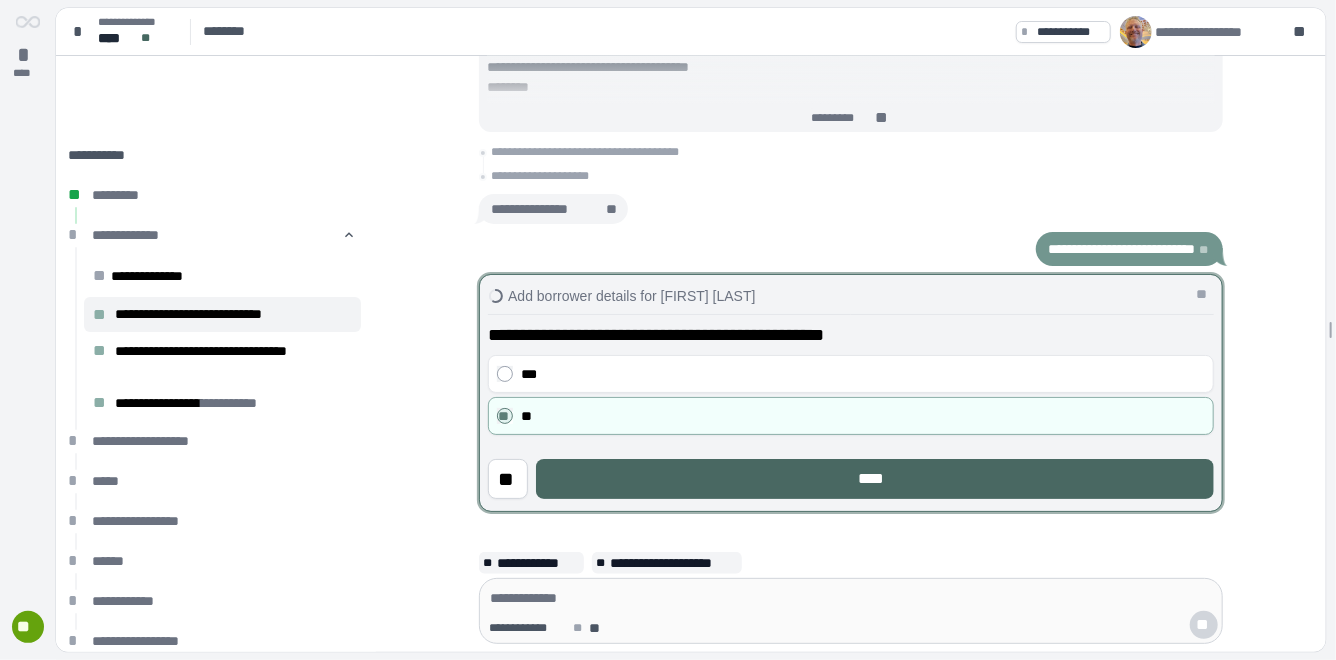 click on "****" at bounding box center [875, 479] 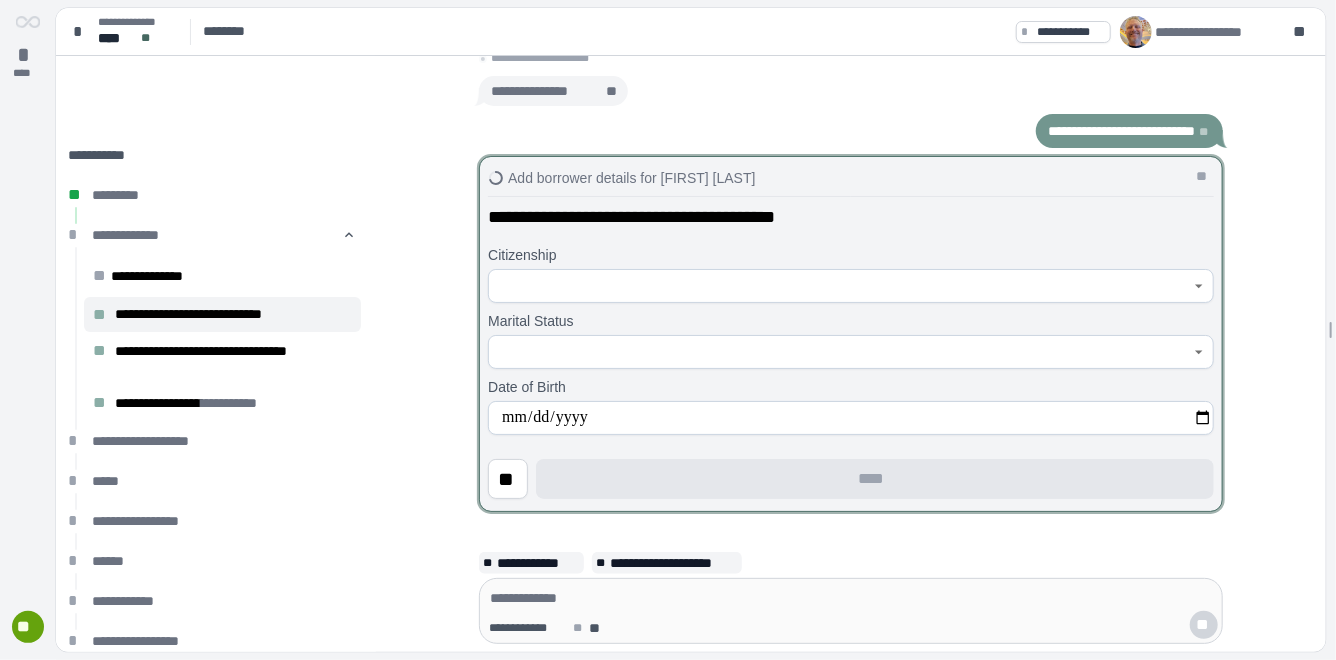 click at bounding box center [840, 286] 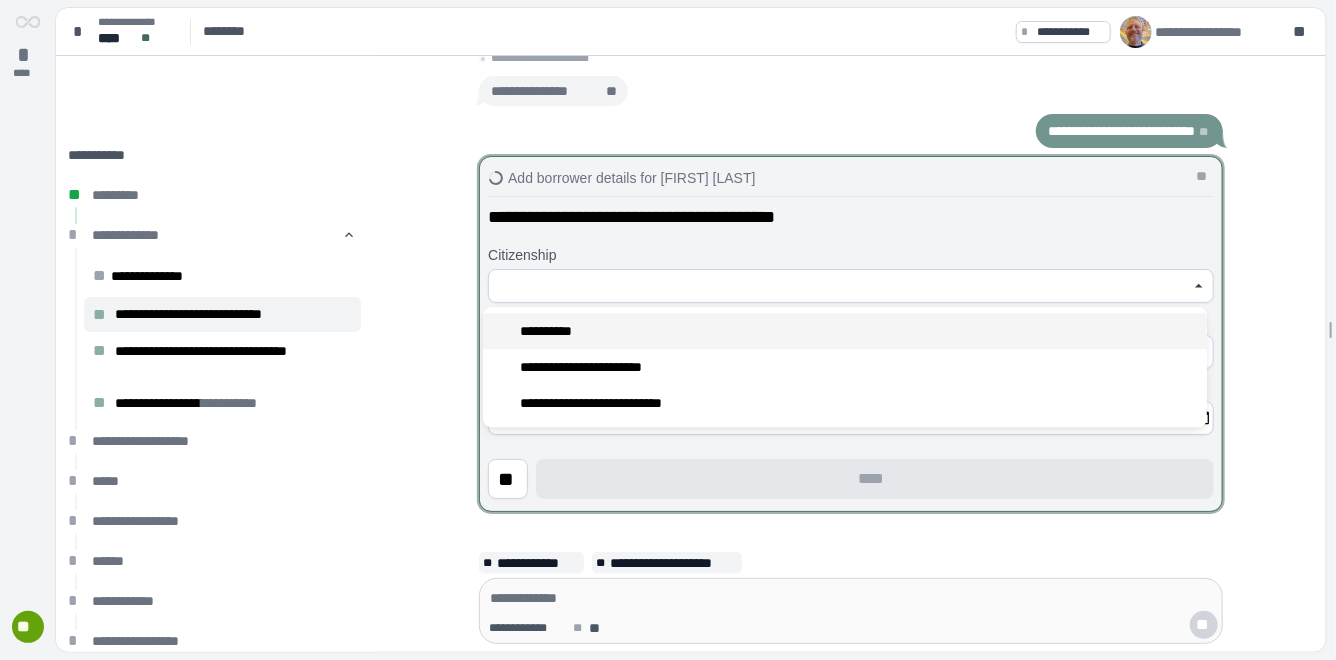click on "**********" at bounding box center (845, 331) 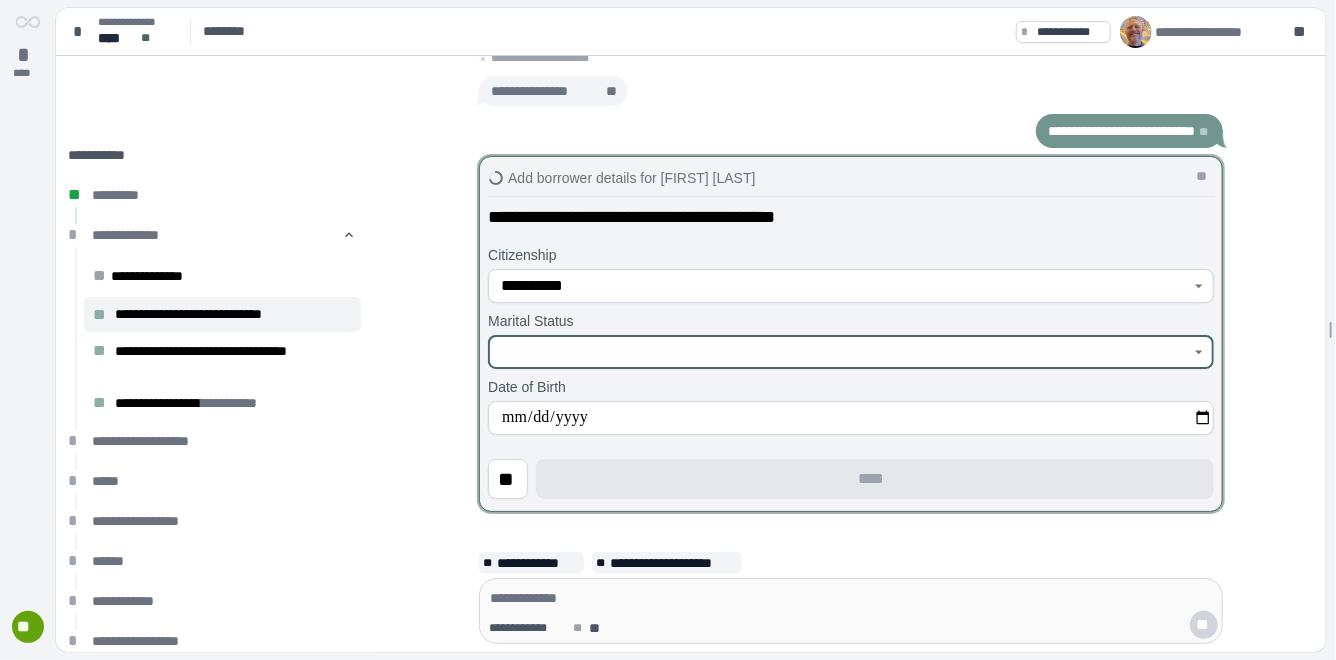 click at bounding box center [840, 352] 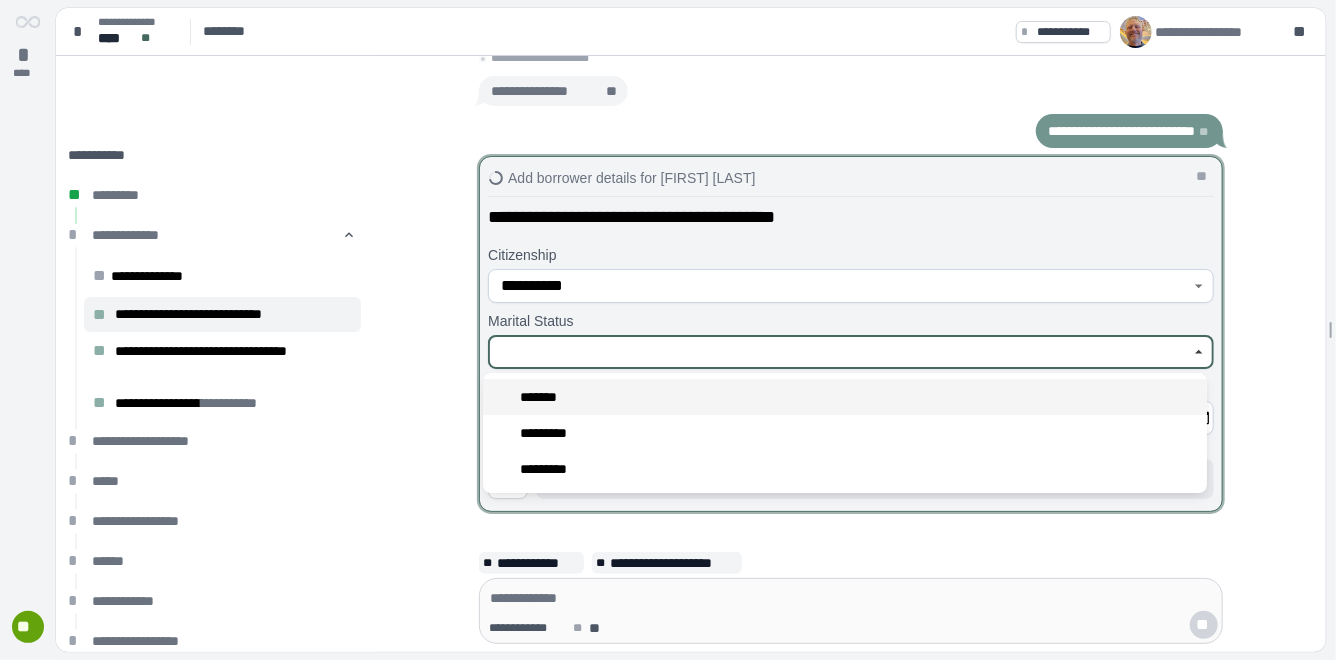 click on "*******" at bounding box center [845, 397] 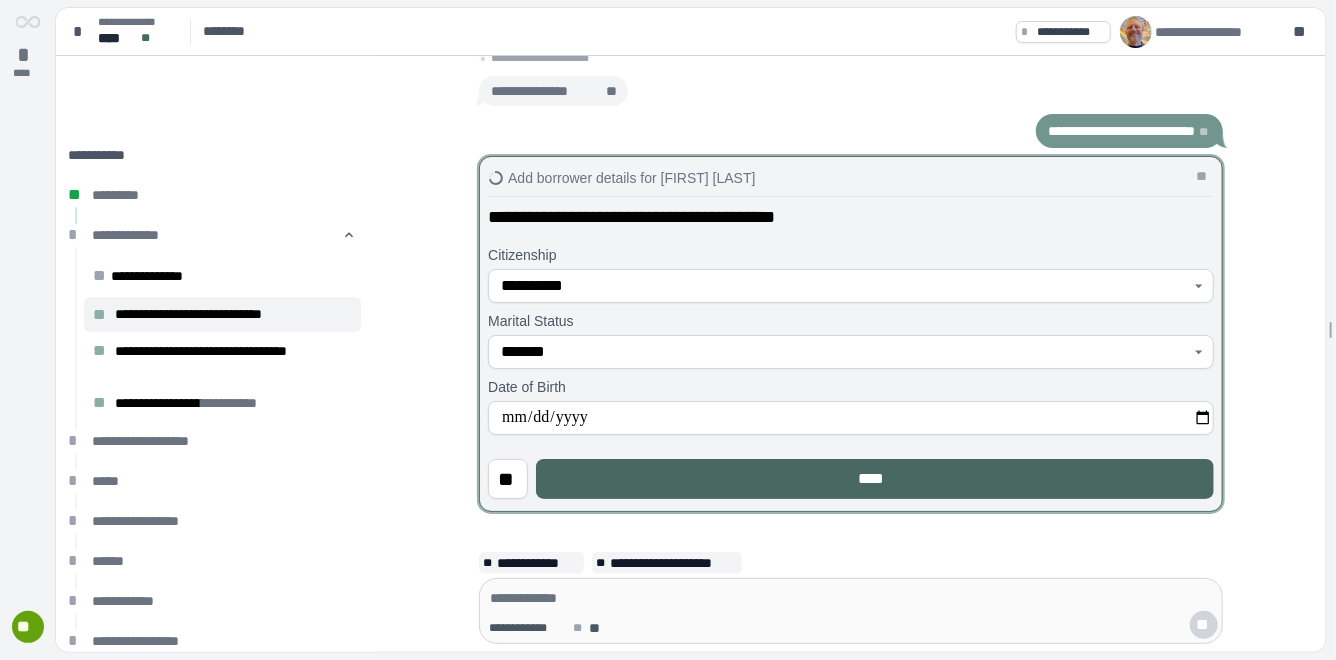 click on "****" at bounding box center (875, 479) 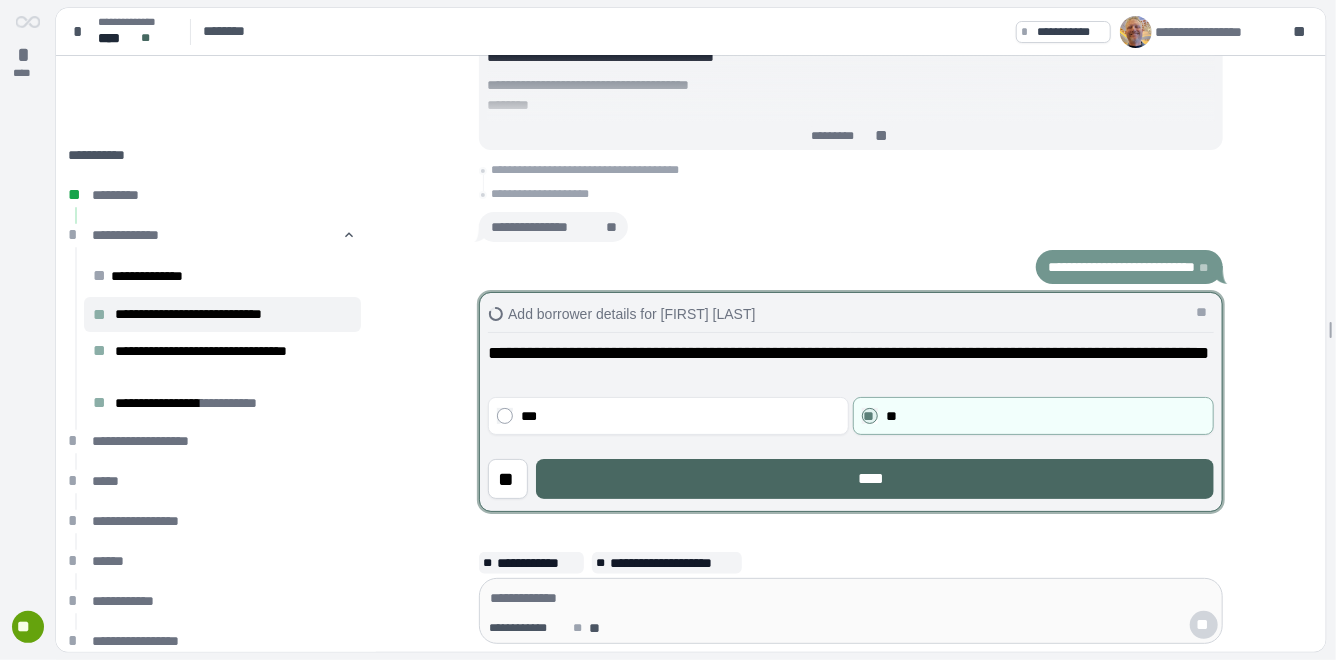 click on "****" at bounding box center [875, 479] 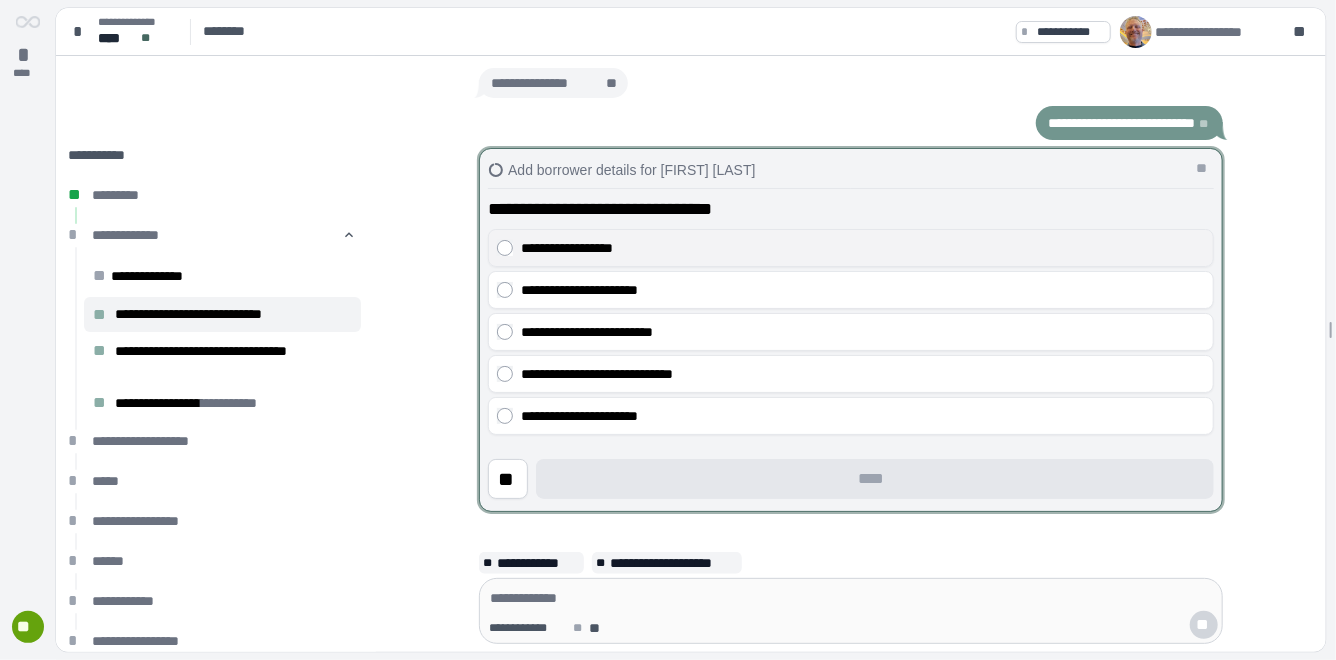 click on "**********" at bounding box center [863, 248] 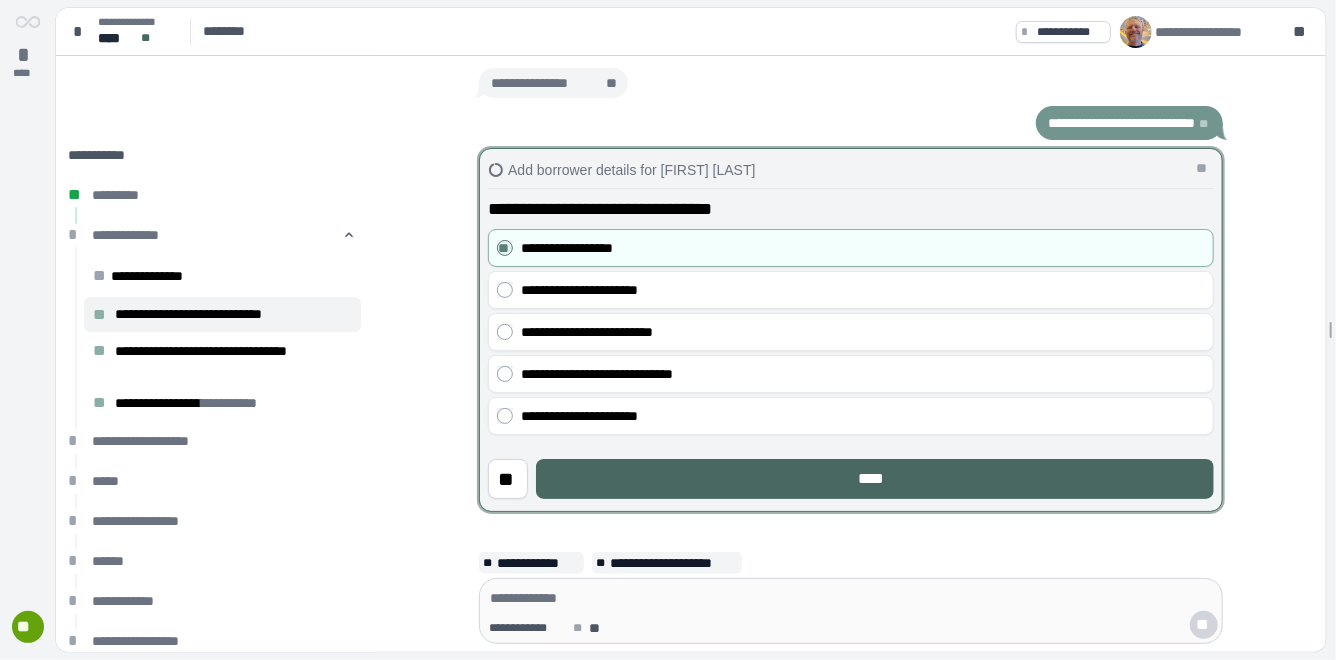 click on "****" at bounding box center (875, 479) 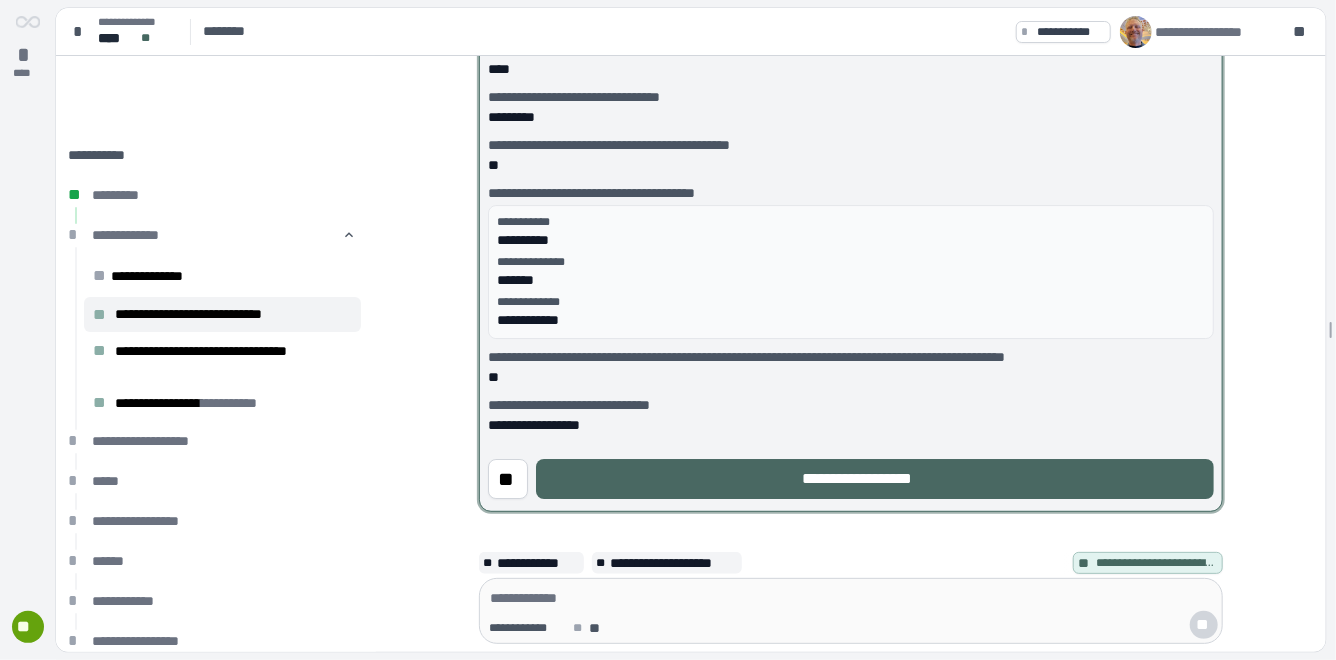 click on "**********" at bounding box center (875, 479) 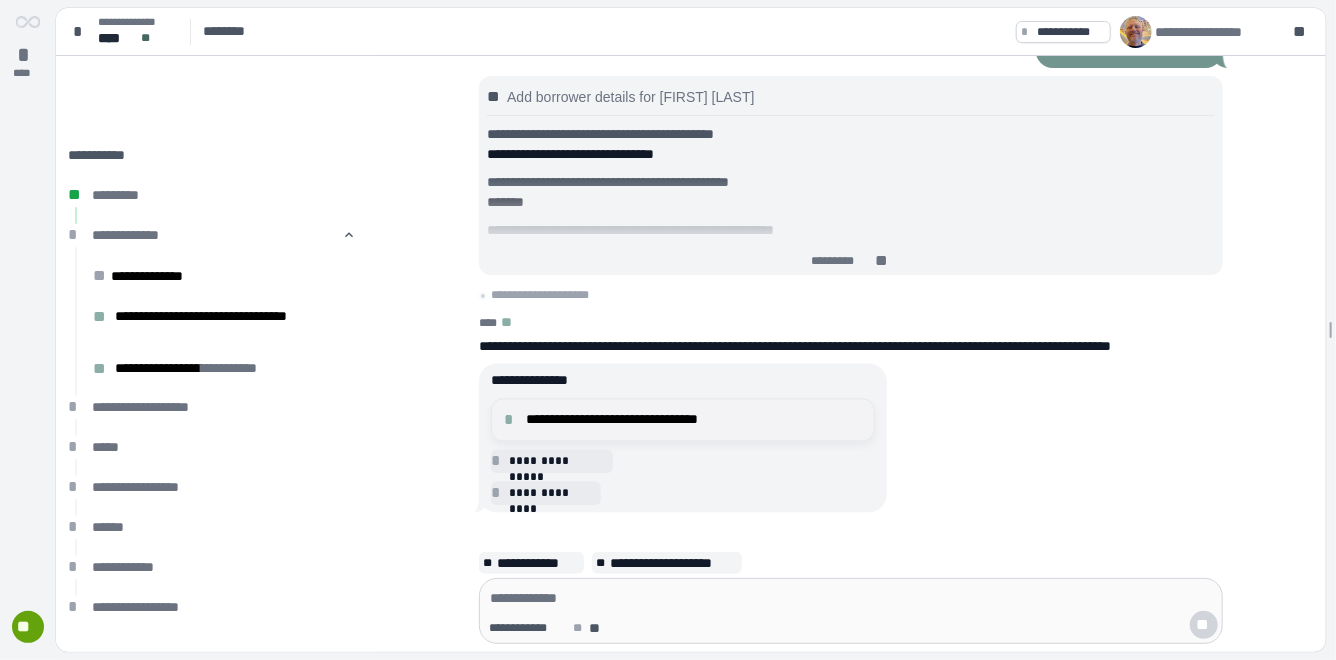 click on "**********" at bounding box center [694, 420] 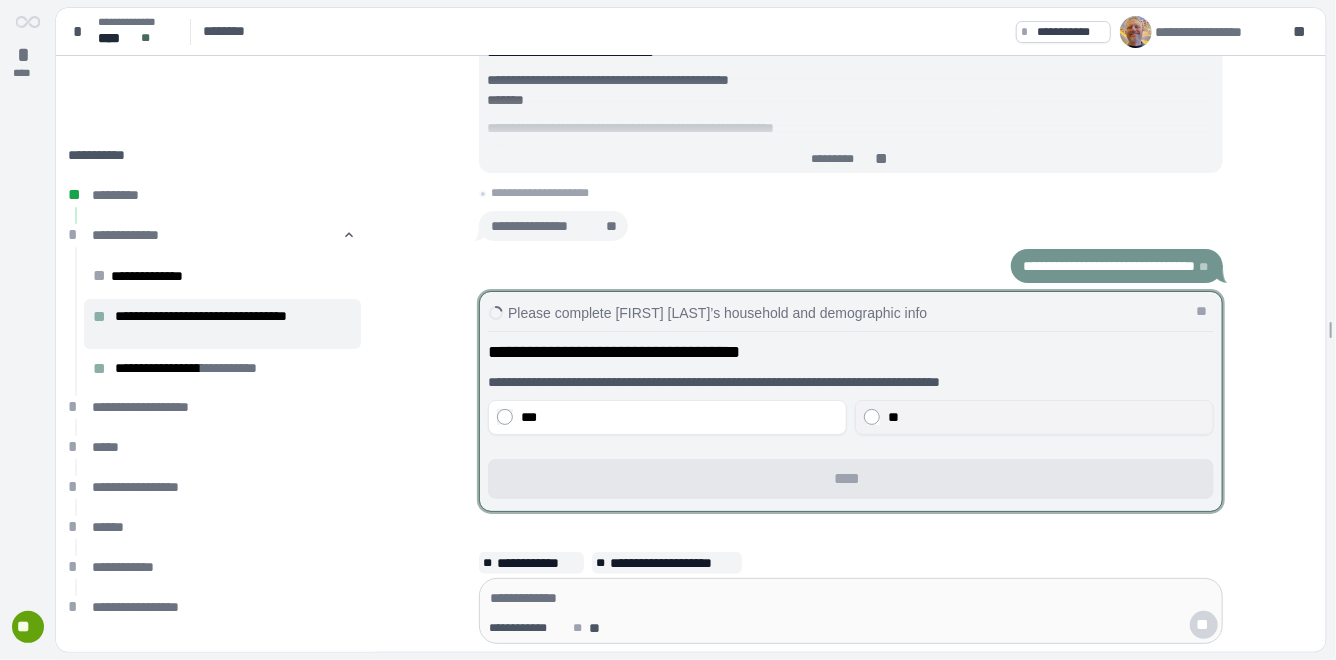 click on "**" at bounding box center [1046, 418] 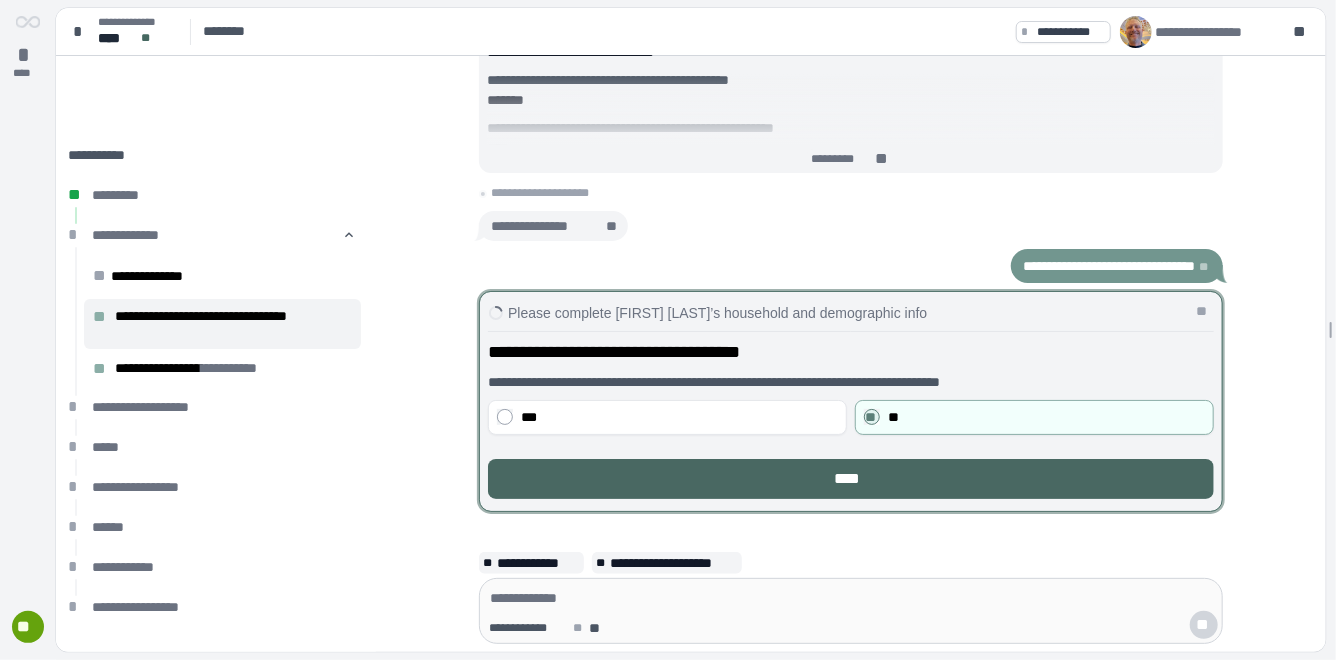 click on "****" at bounding box center [851, 479] 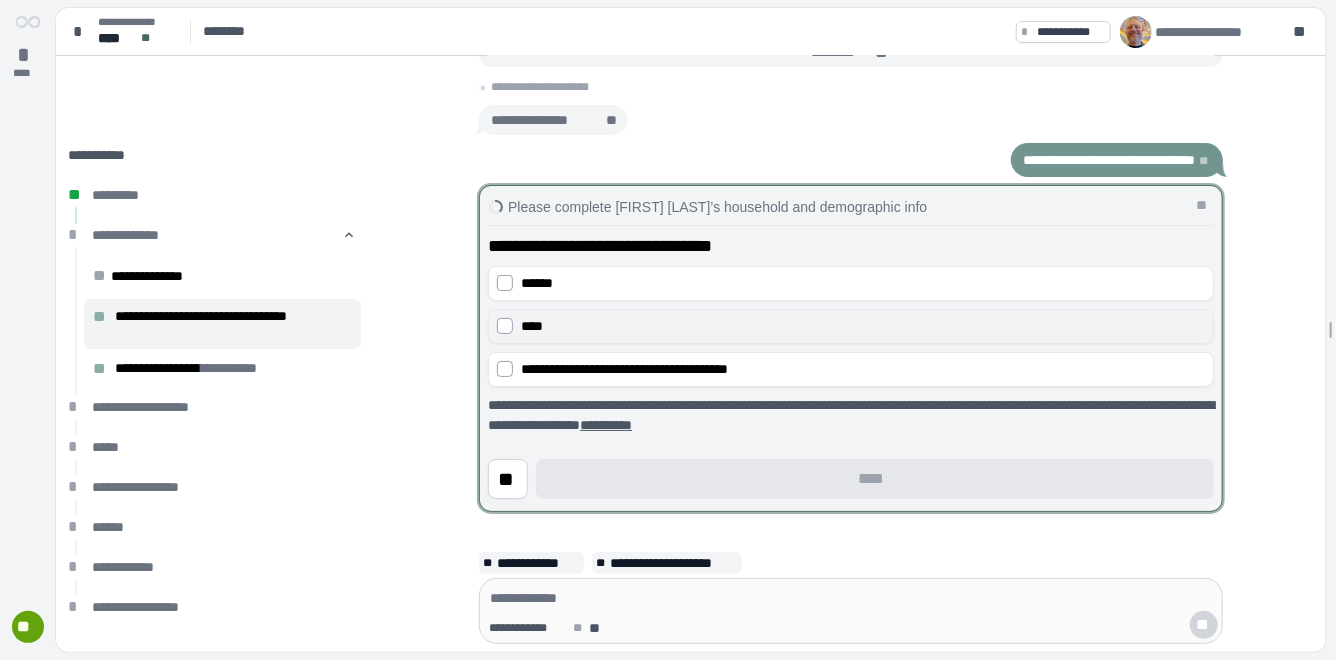 click on "****" at bounding box center [851, 326] 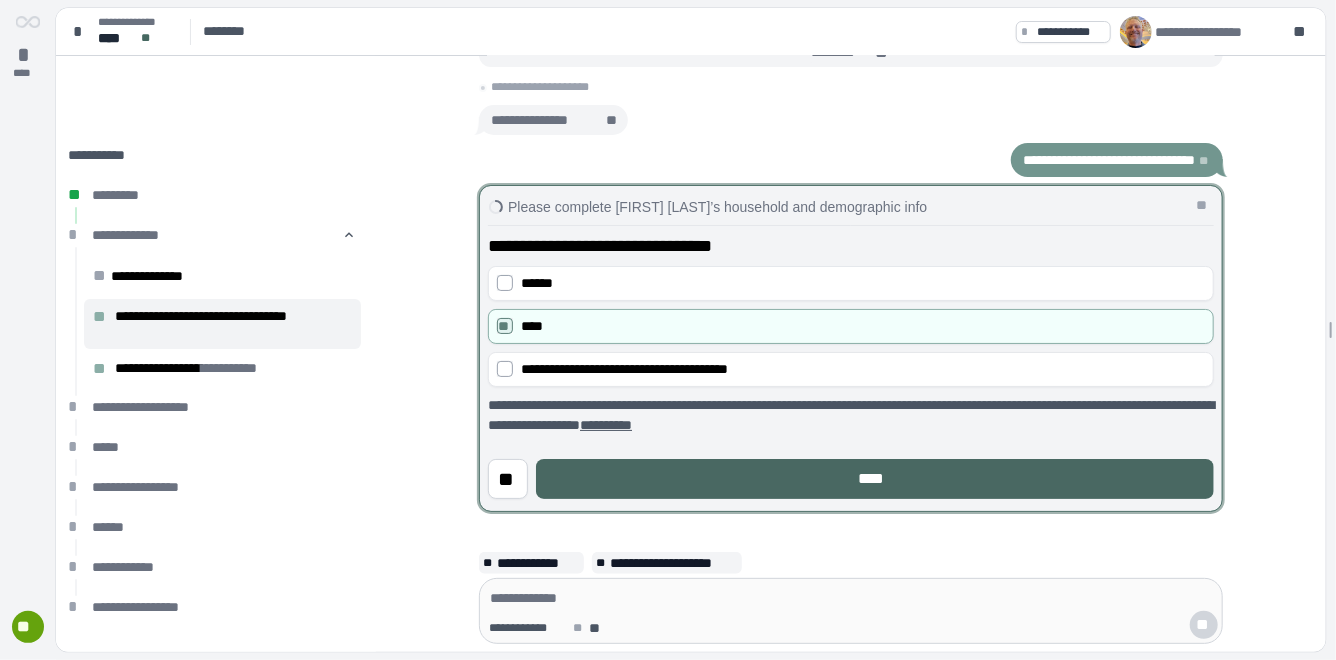 click on "****" at bounding box center [875, 479] 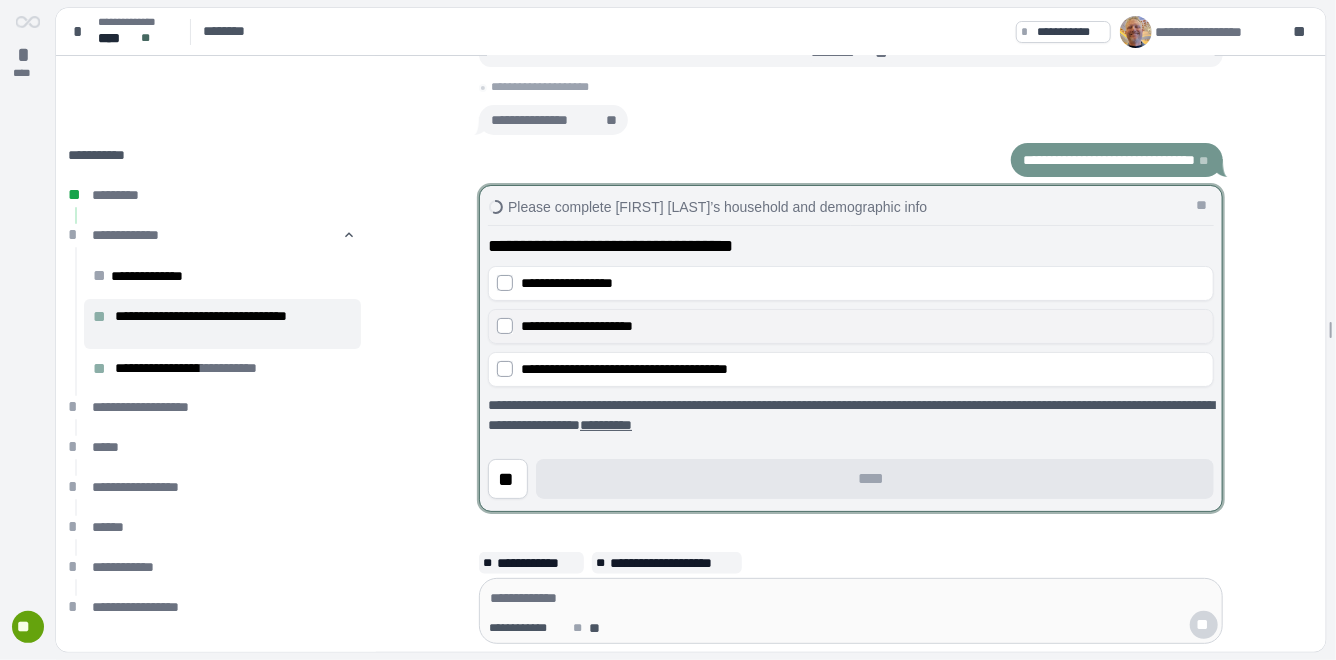 click on "**********" at bounding box center [851, 326] 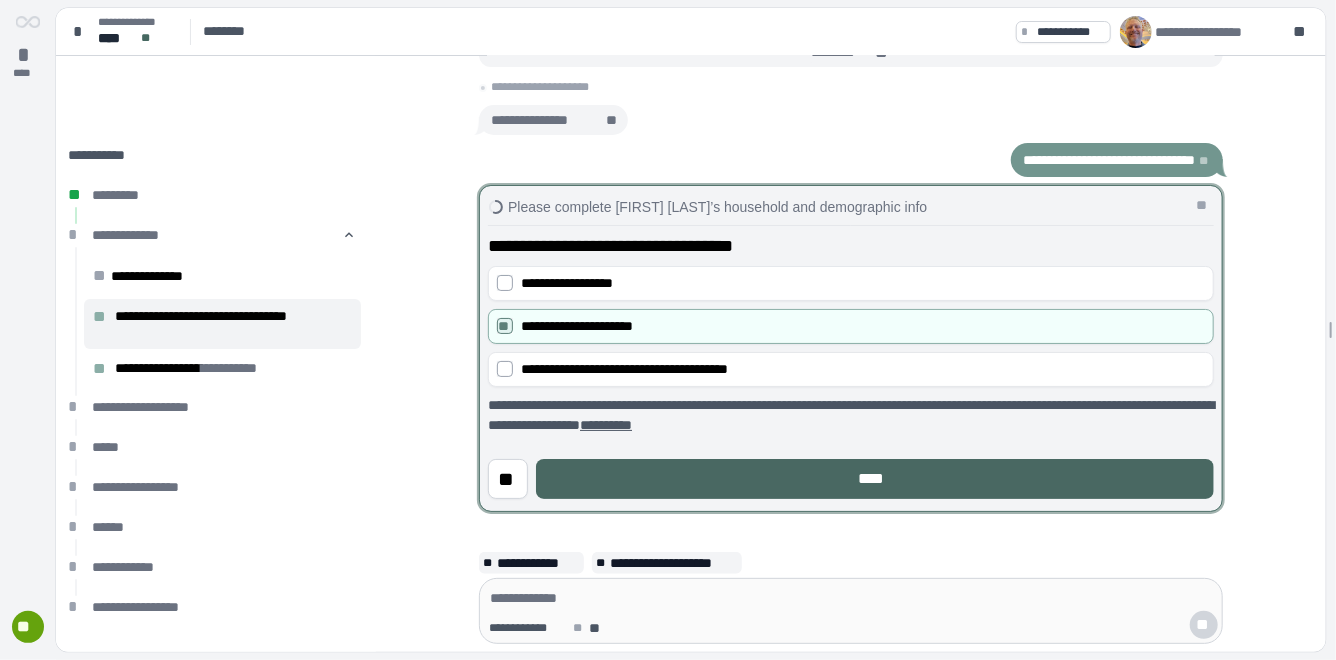 click on "****" at bounding box center [875, 479] 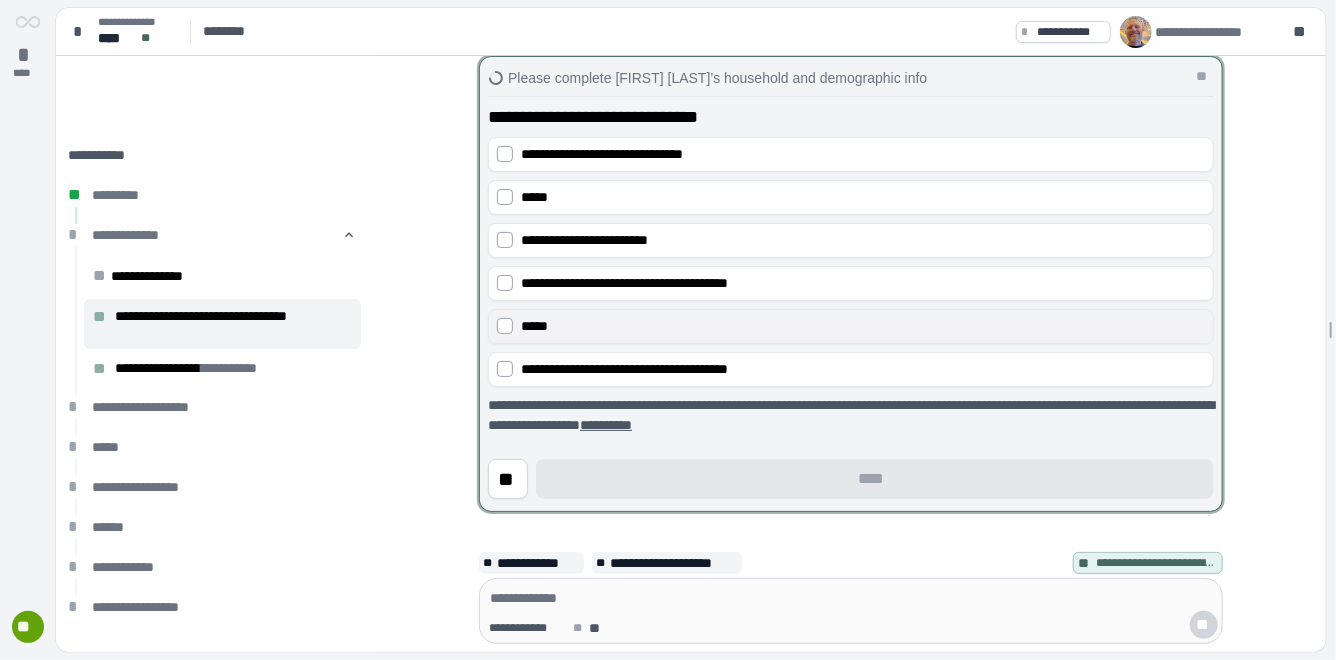 click on "*****" at bounding box center (863, 327) 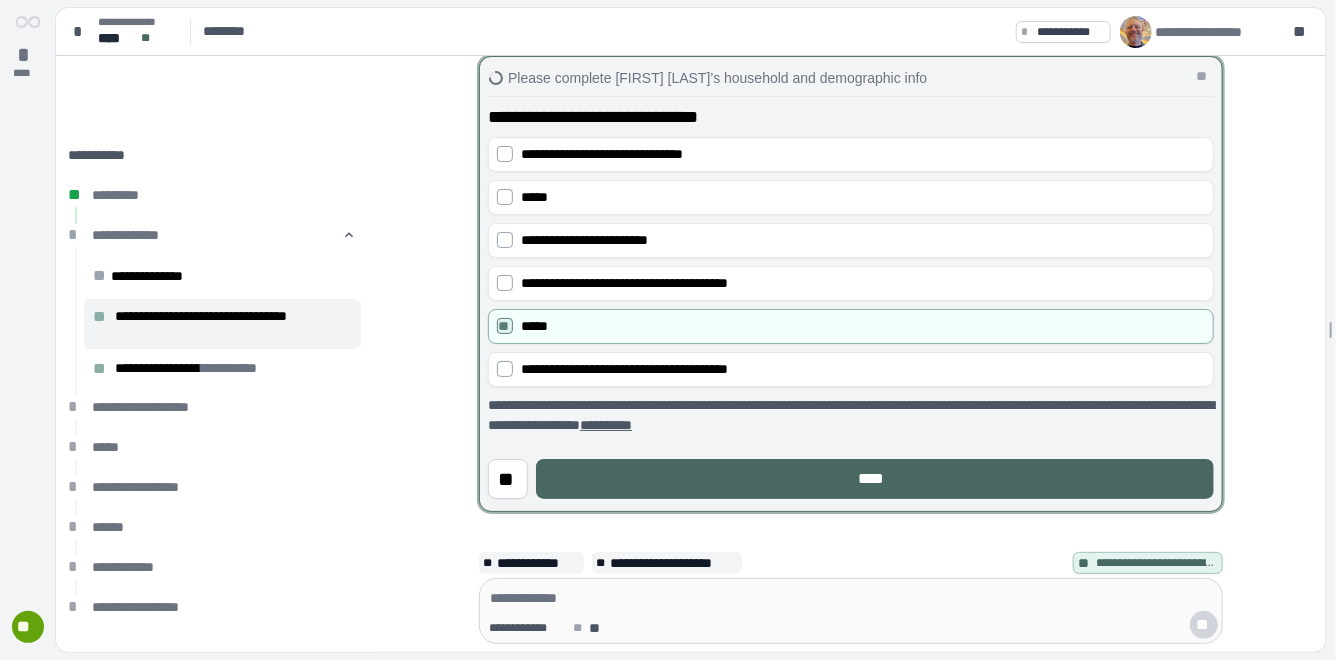 click on "****" at bounding box center (875, 479) 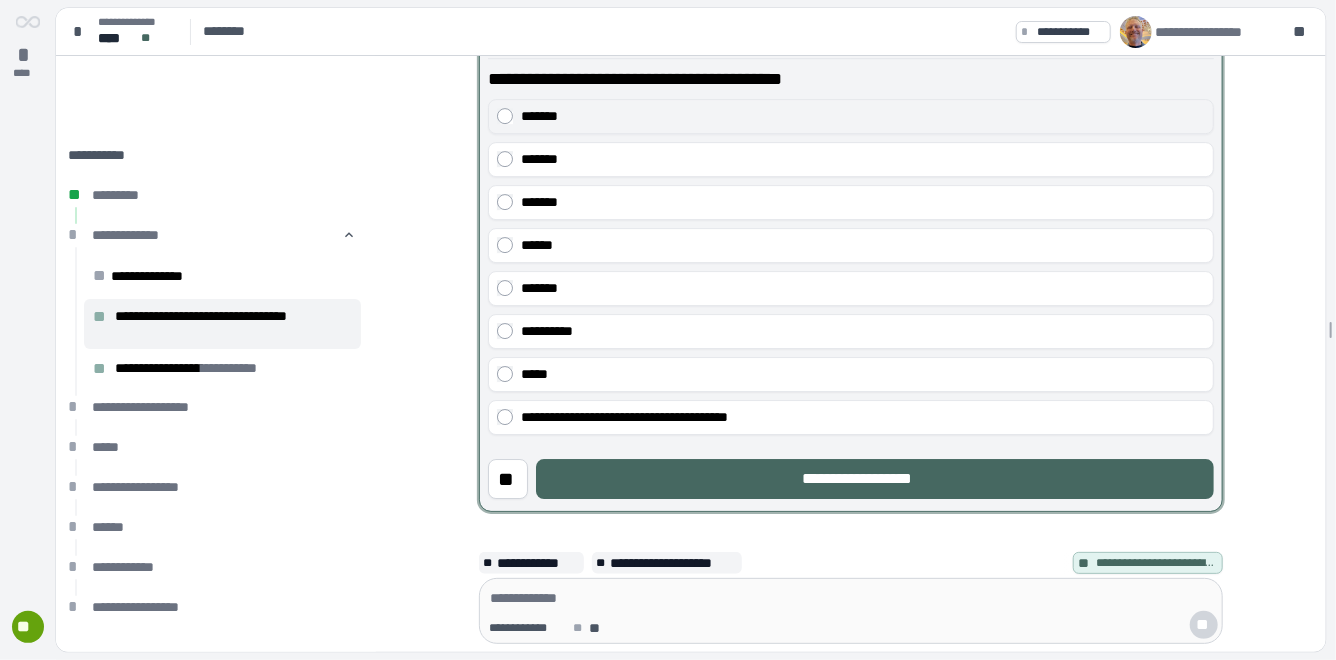 click on "*******" at bounding box center (539, 117) 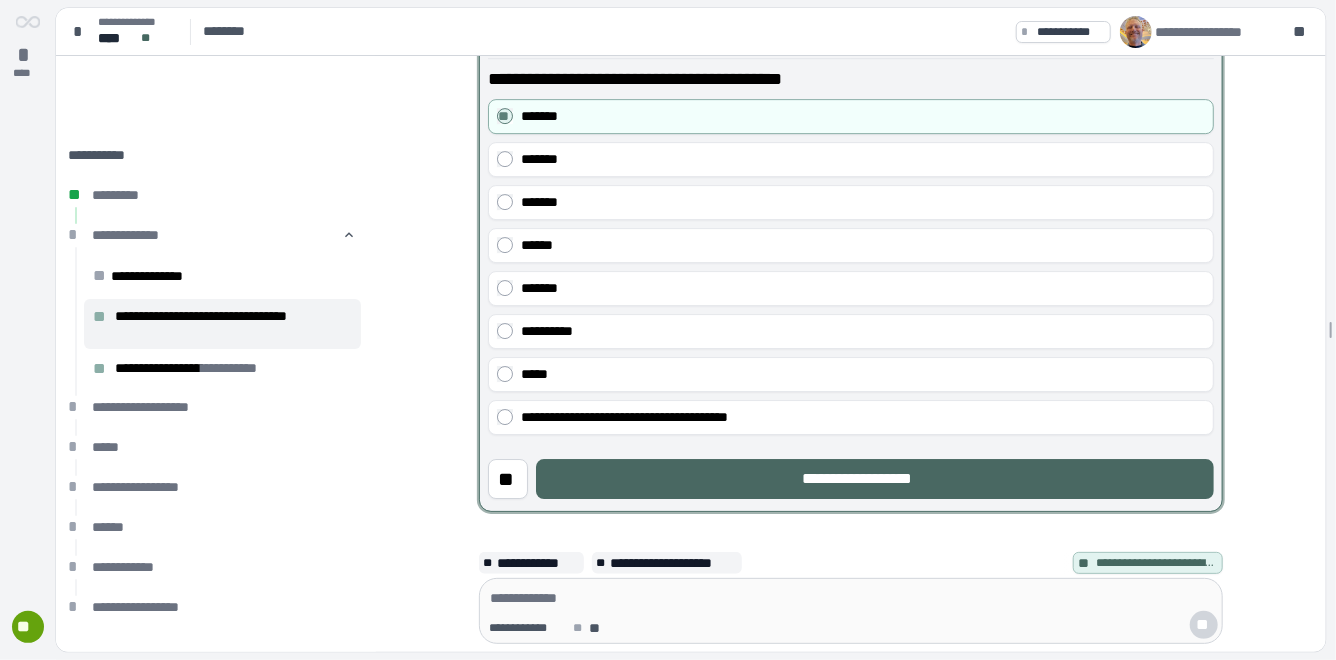 click on "**********" at bounding box center (875, 479) 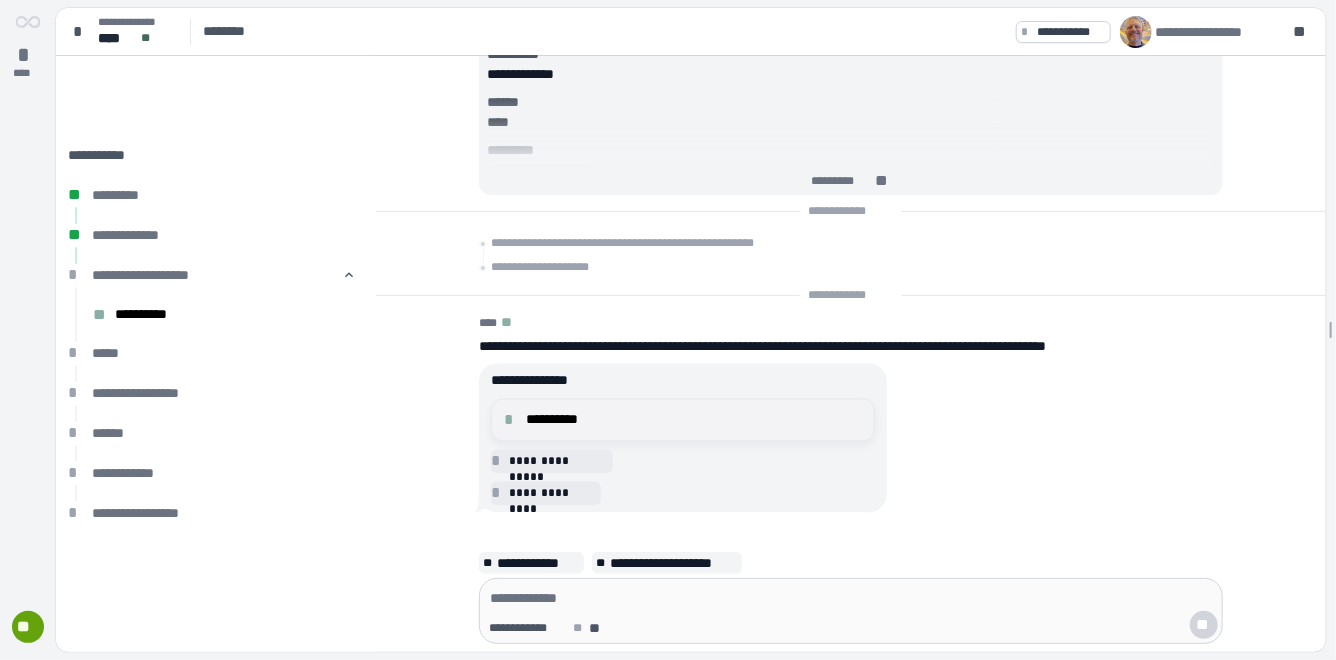 click on "**********" at bounding box center (694, 420) 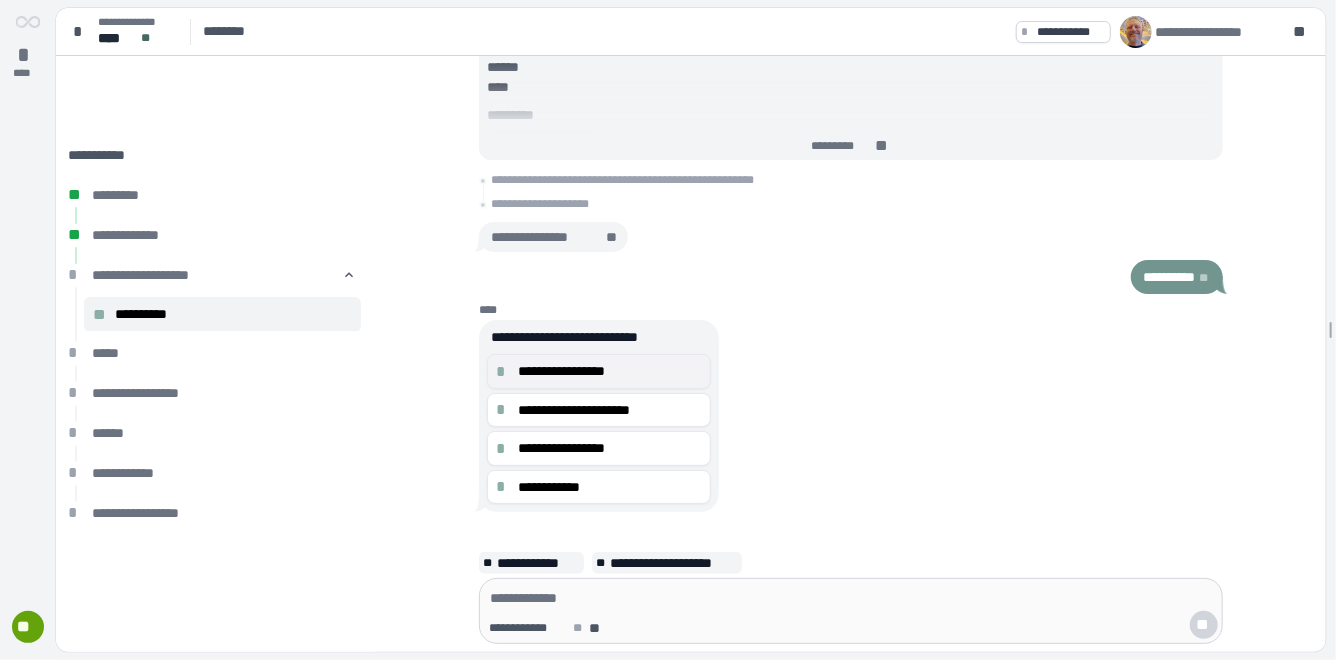 click on "**********" at bounding box center [610, 371] 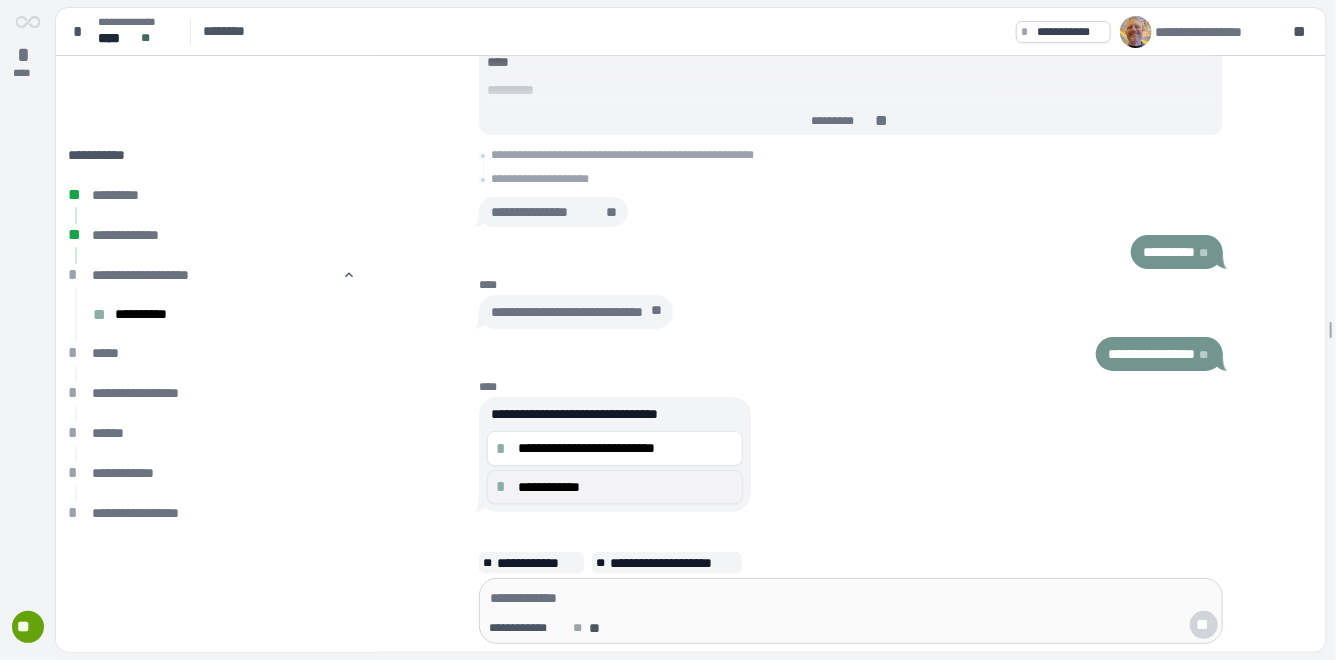 click on "**********" at bounding box center [615, 487] 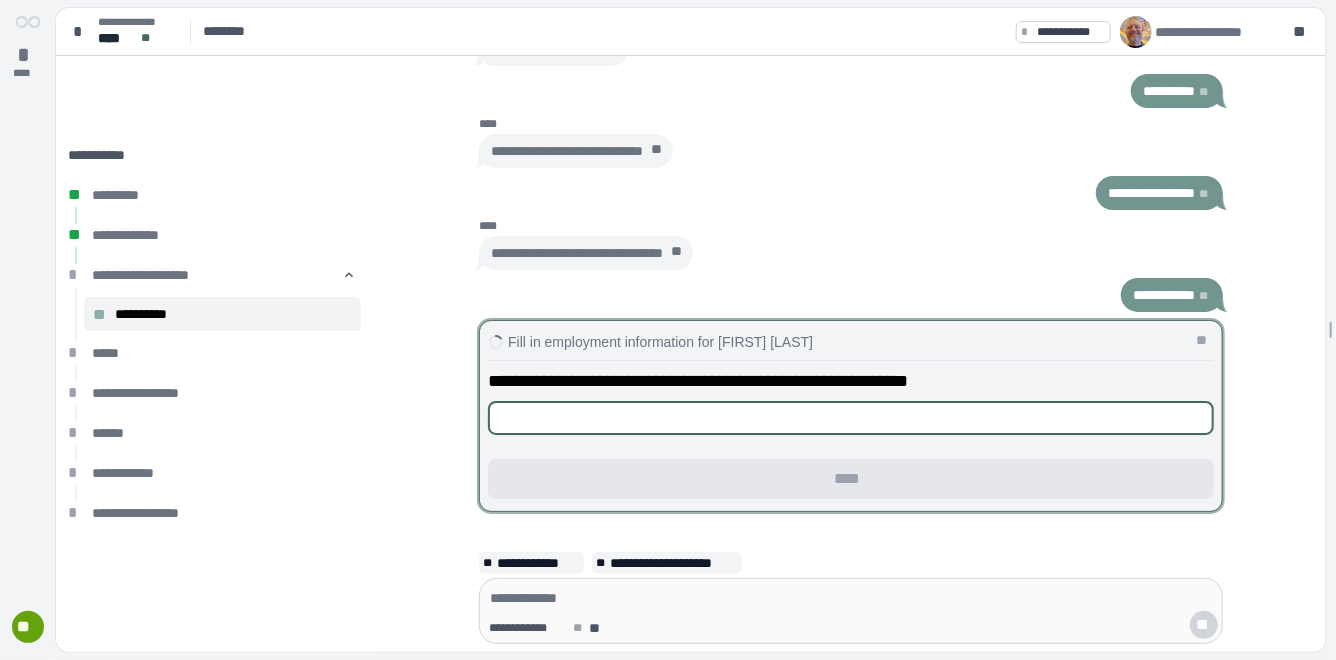 click at bounding box center [851, 418] 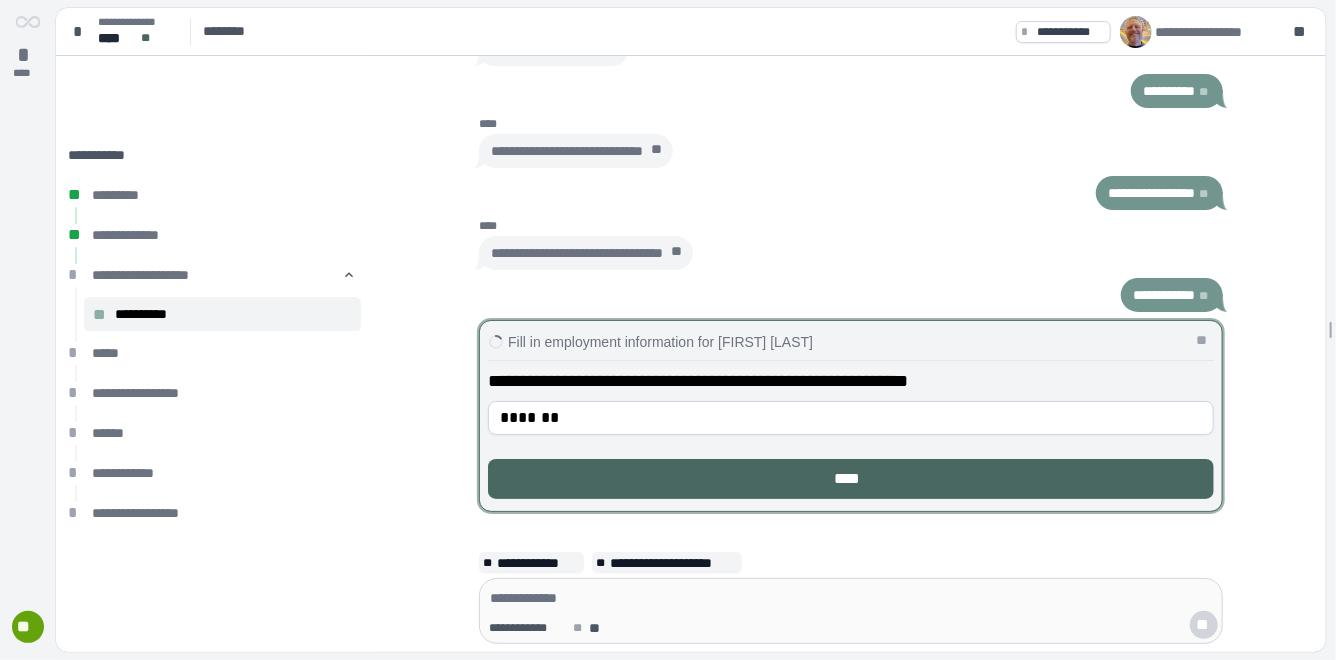 click on "****" at bounding box center [851, 479] 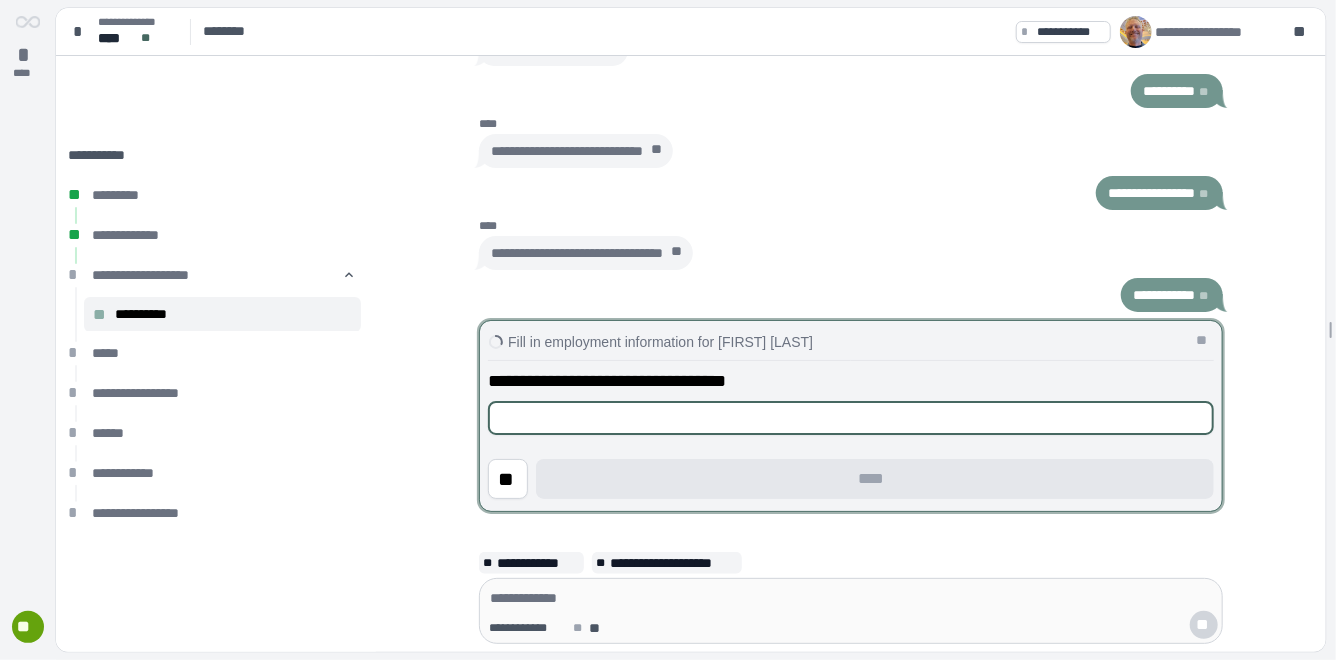 click at bounding box center (851, 418) 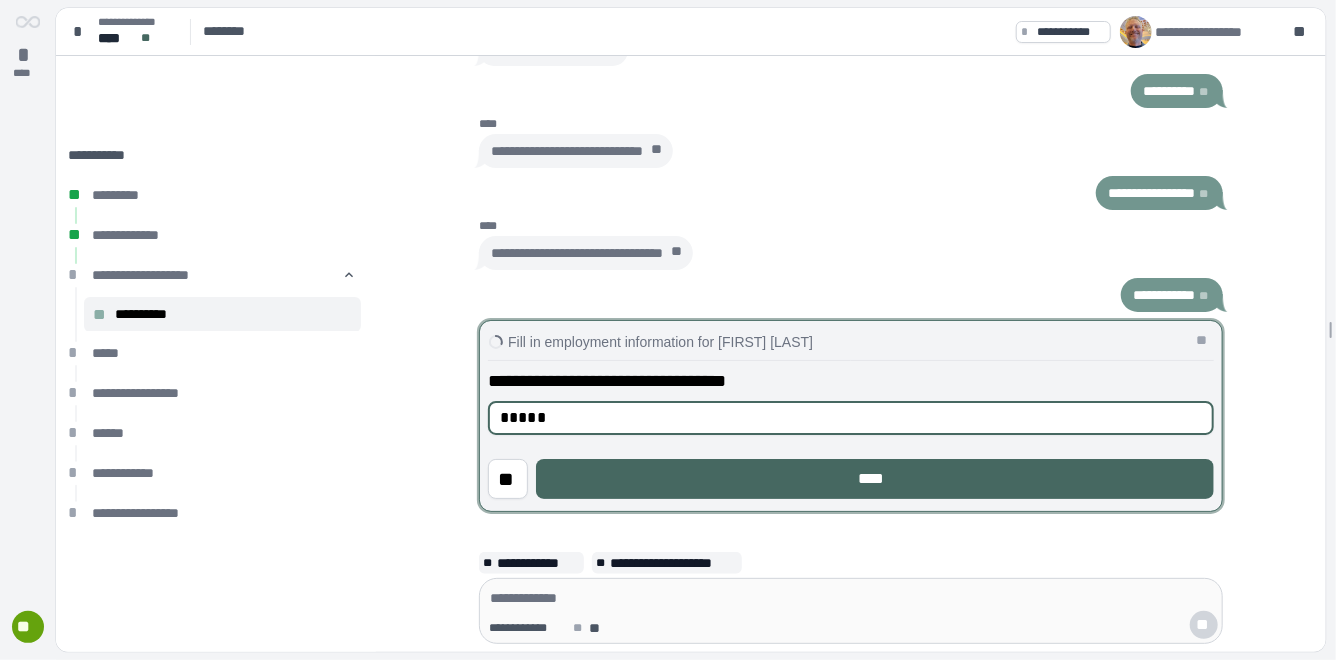 click on "*****" at bounding box center [851, 418] 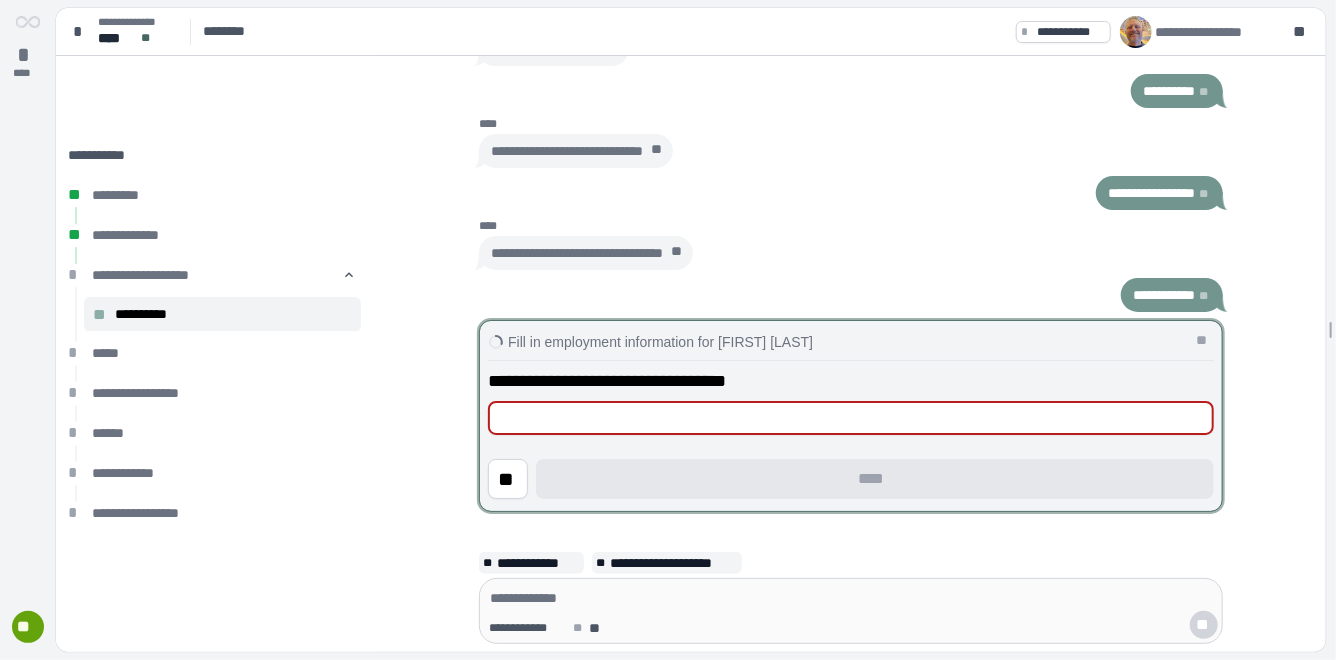 click at bounding box center (851, 418) 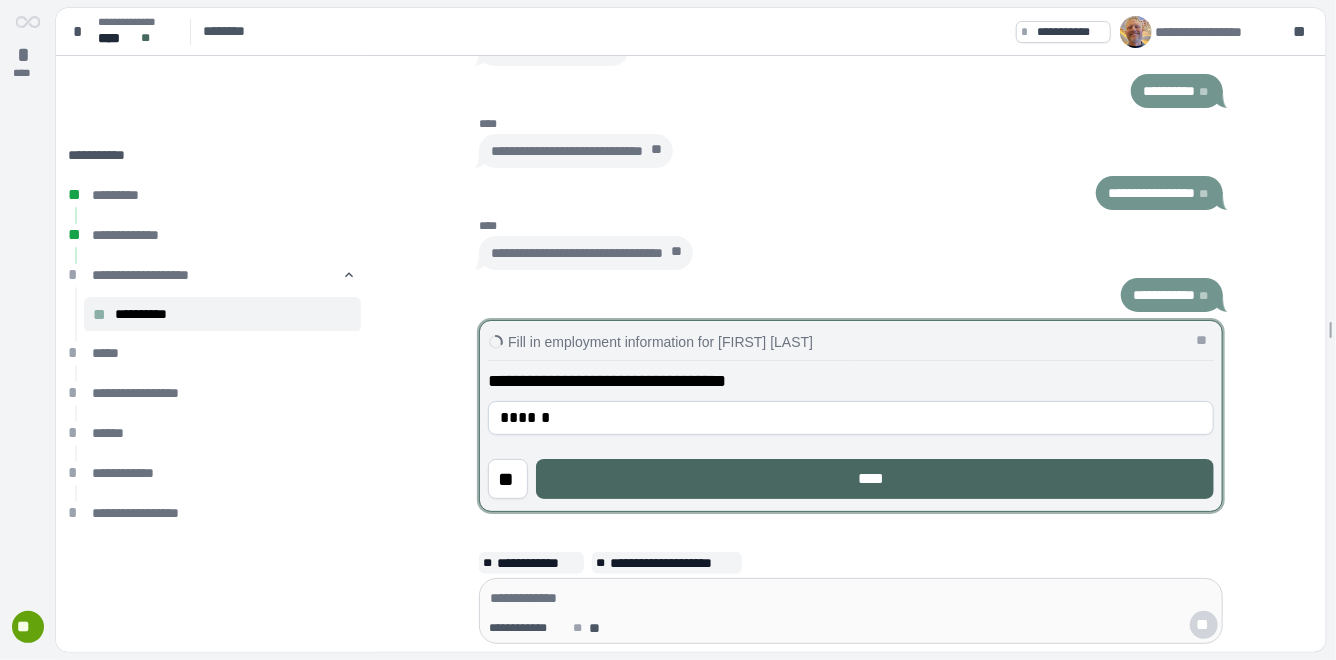 click on "****" at bounding box center [875, 479] 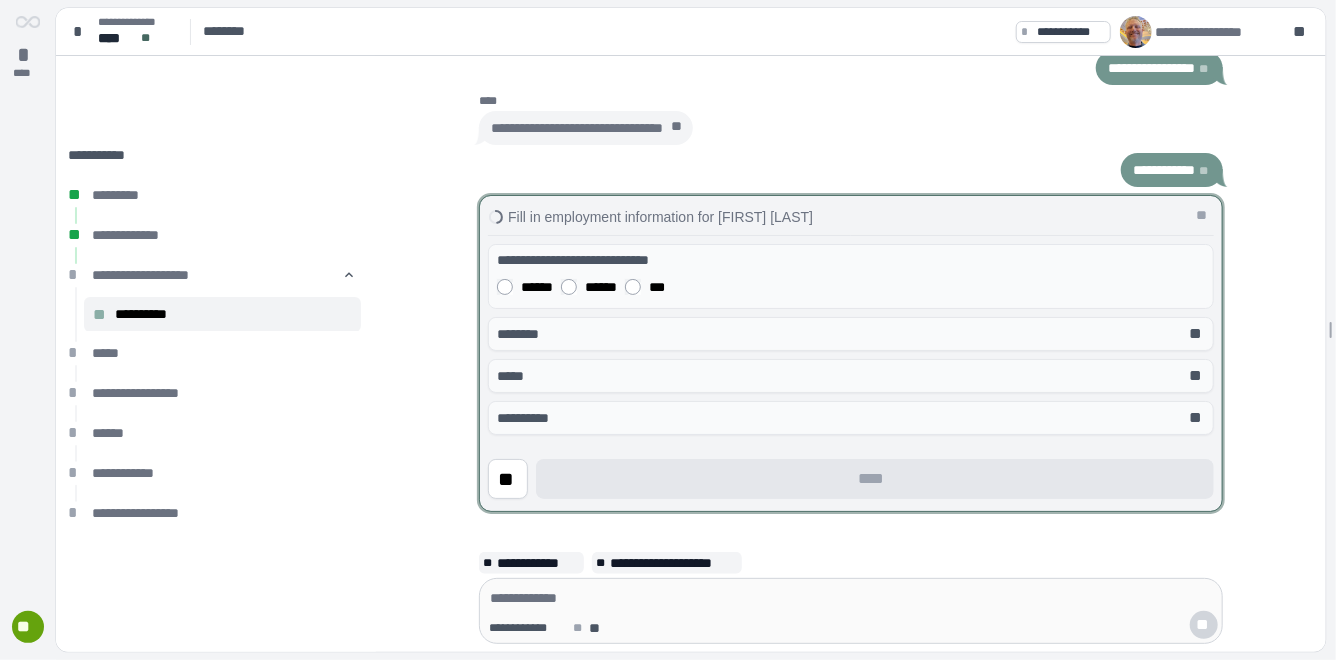 click on "******" at bounding box center (537, 288) 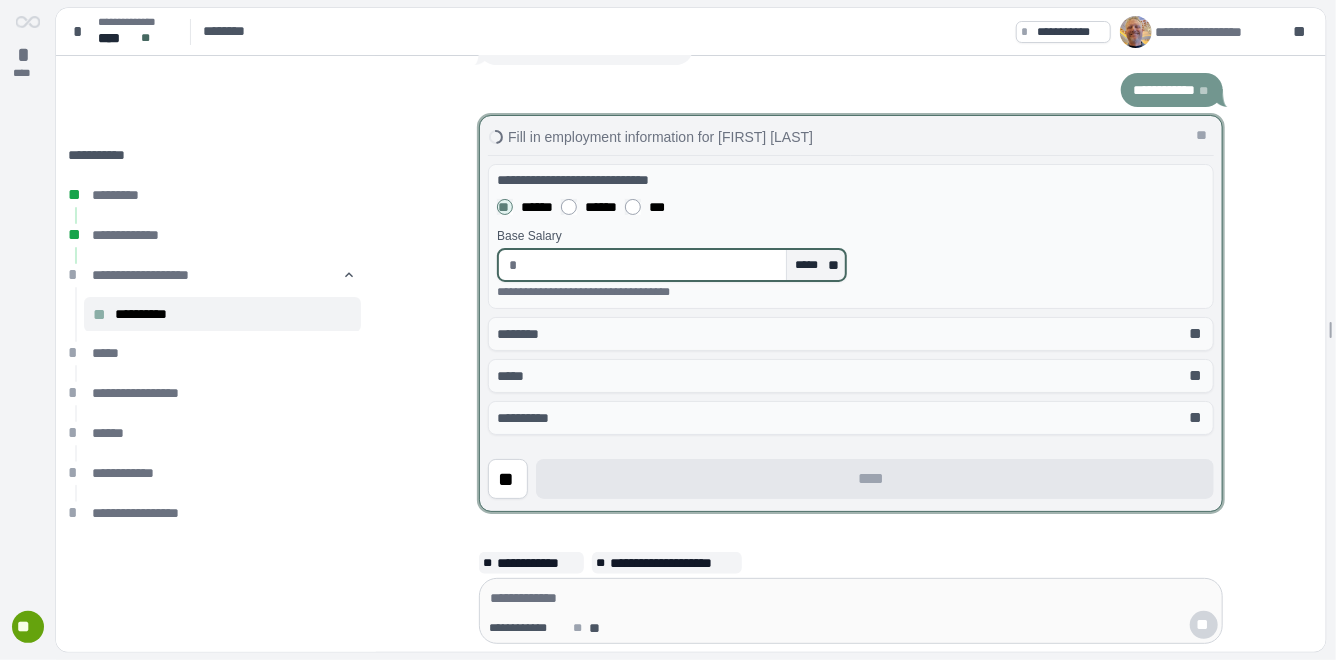click at bounding box center [652, 265] 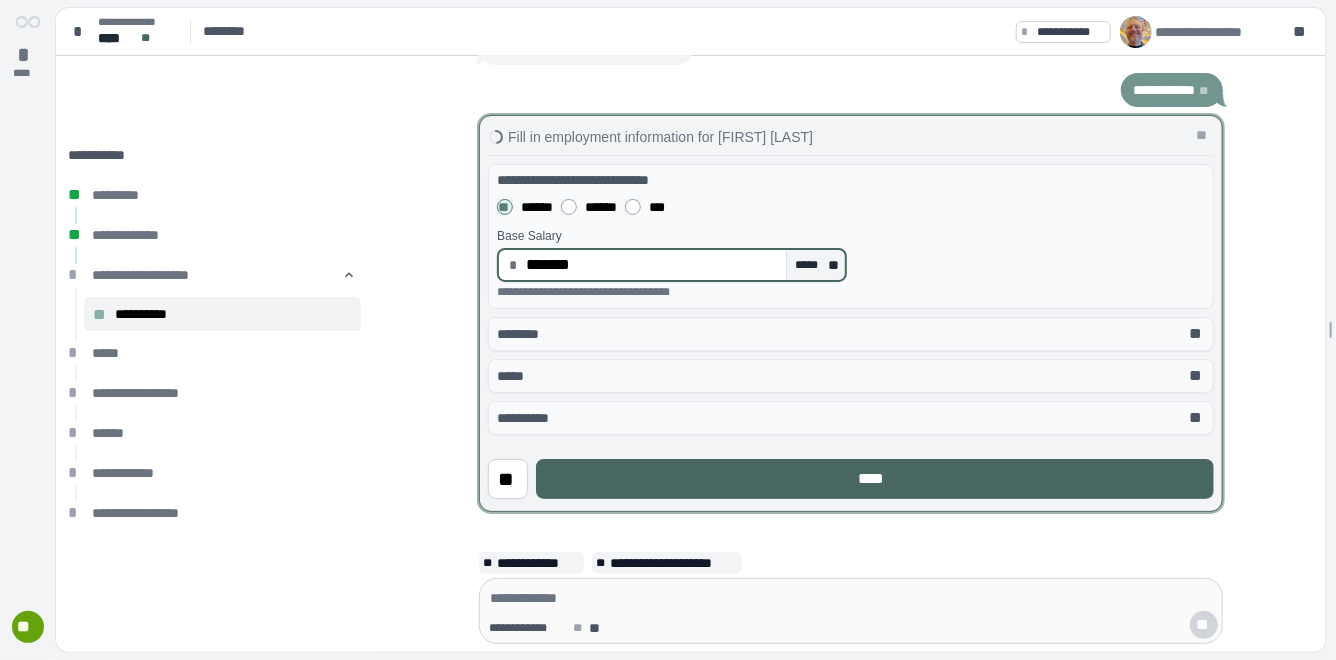 type on "**********" 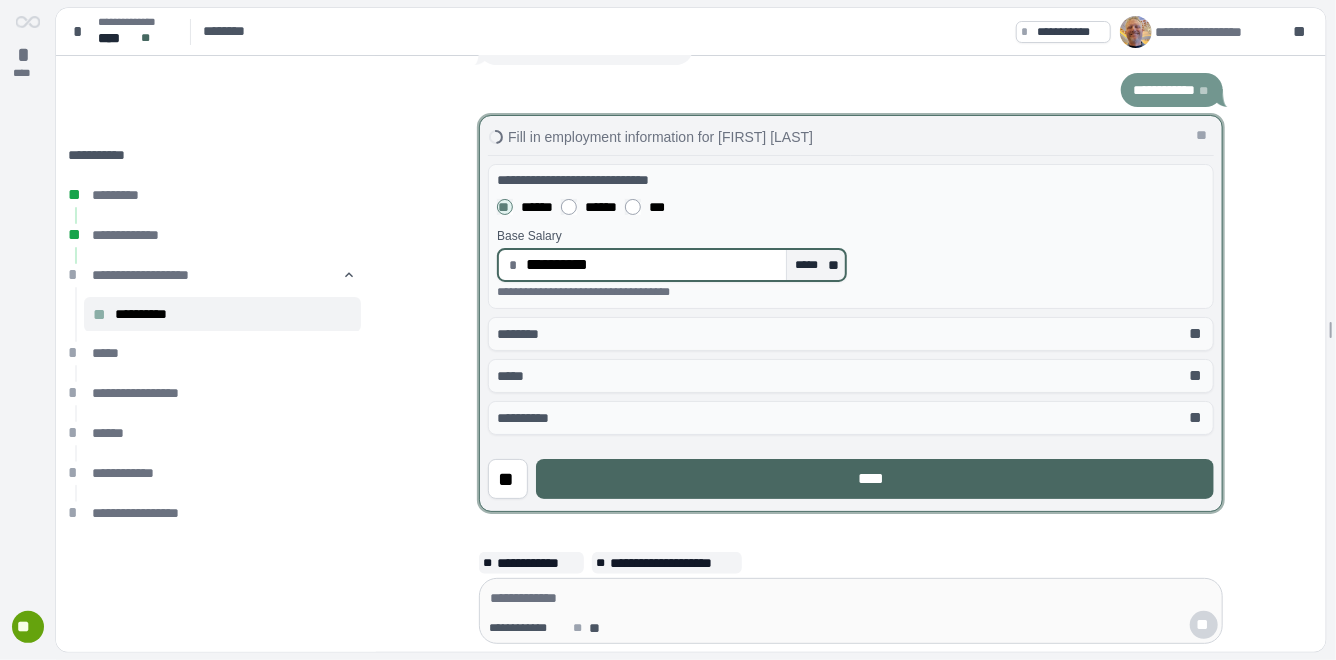 click on "****" at bounding box center [875, 479] 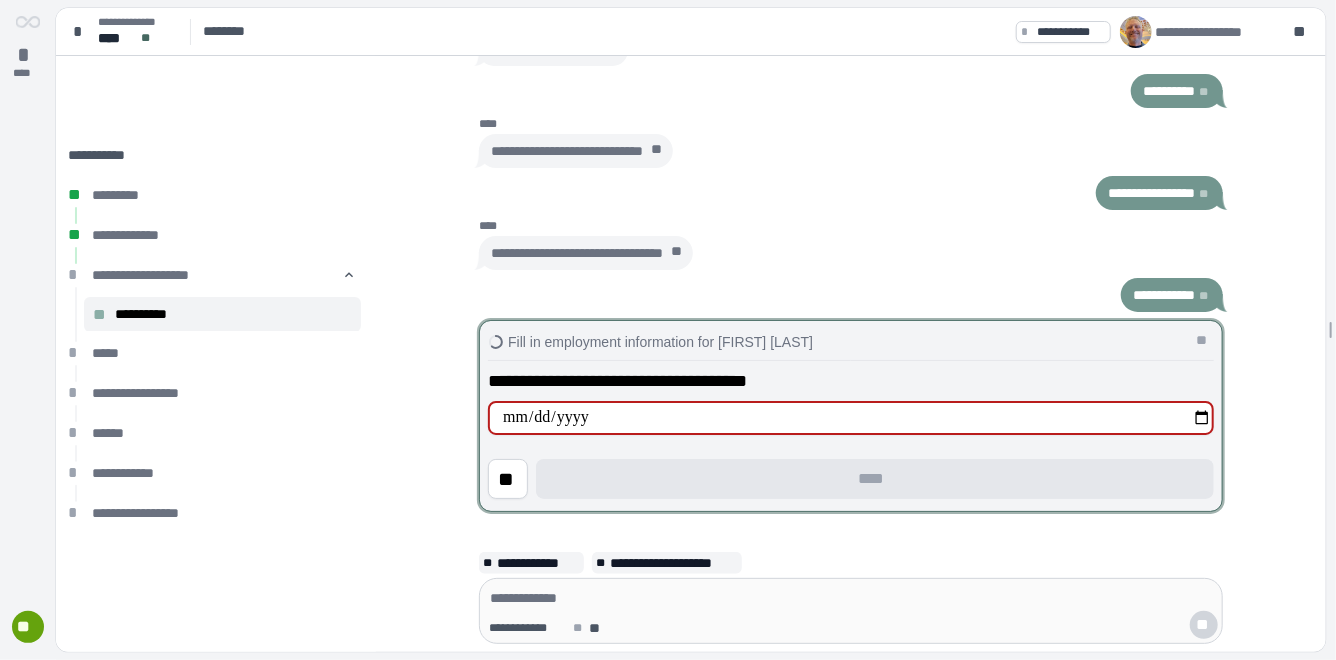 type on "**********" 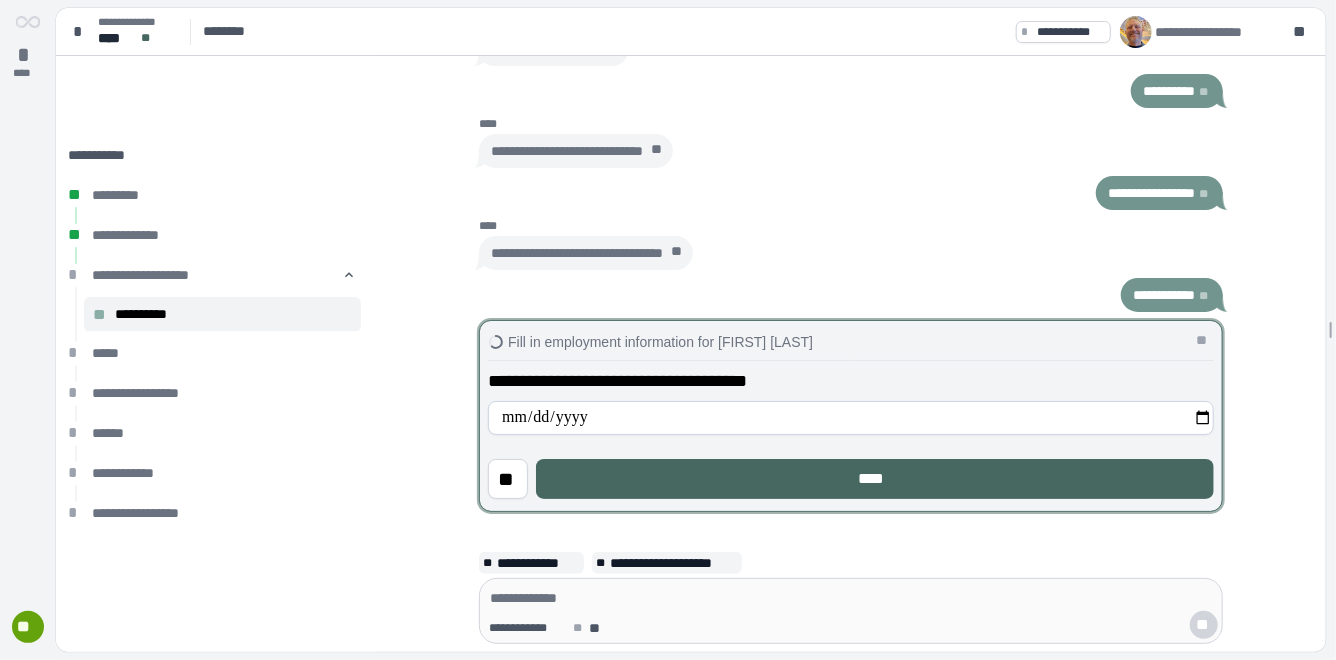 click on "**********" at bounding box center [851, 427] 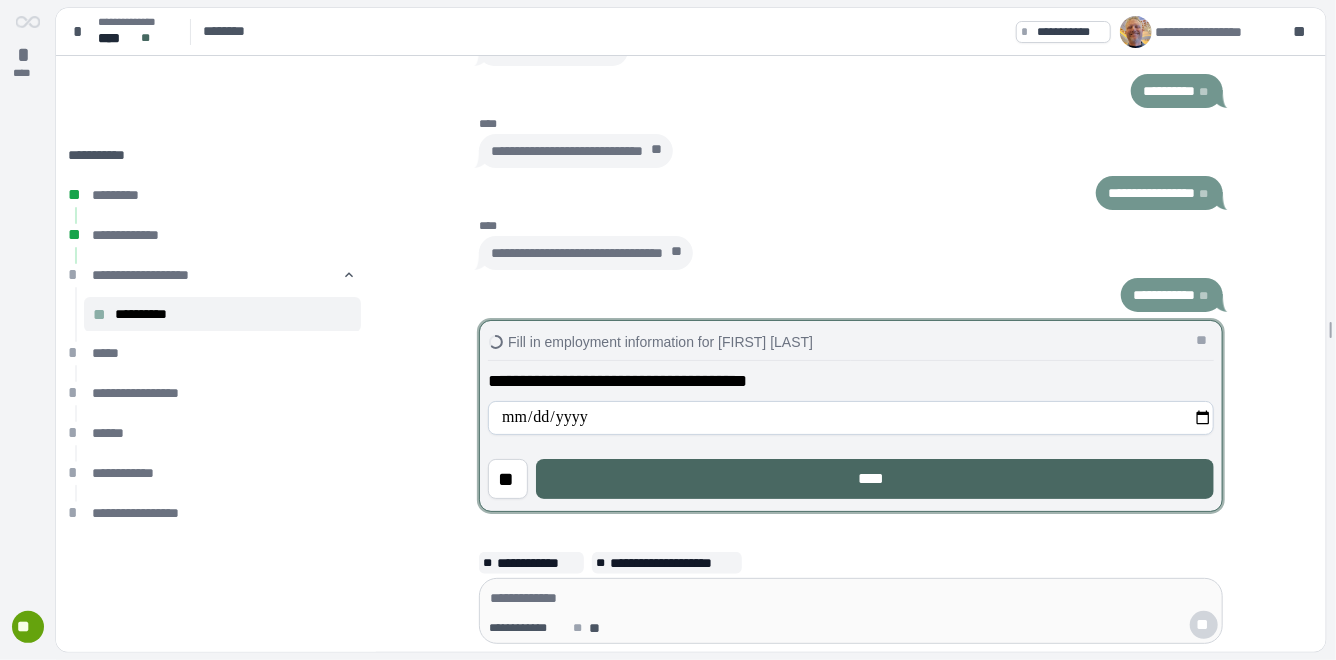 click on "****" at bounding box center (875, 479) 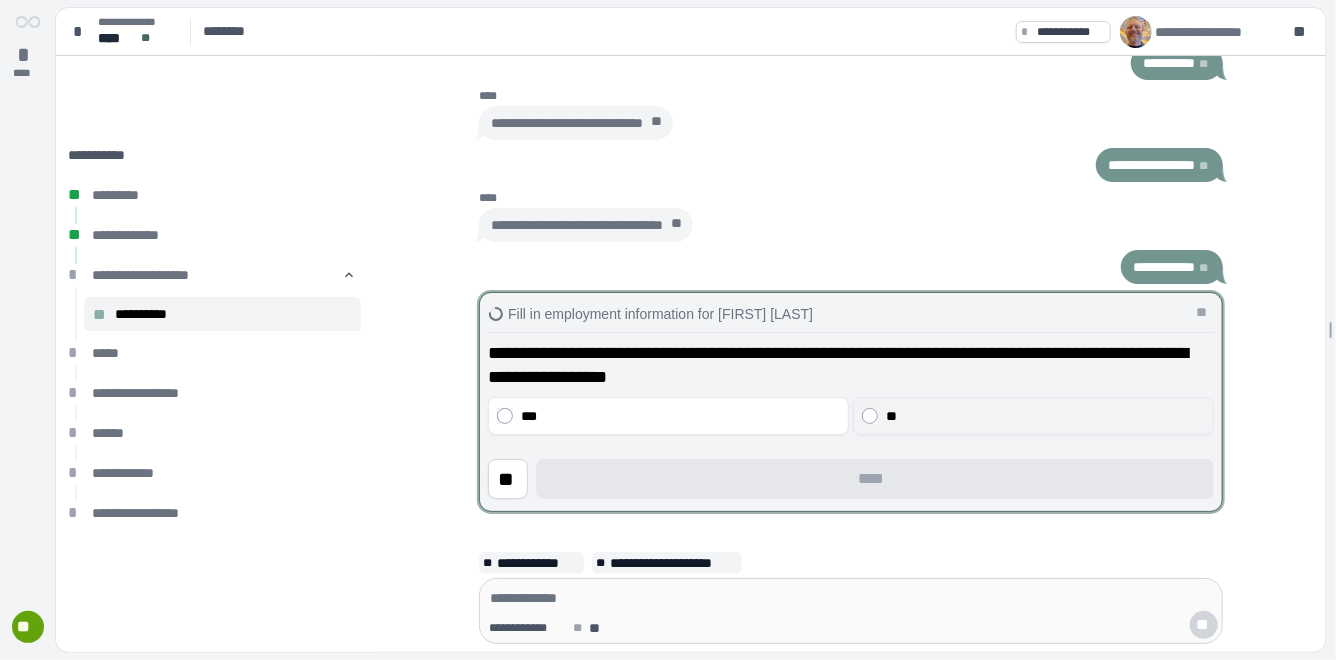 click on "**" at bounding box center [1045, 416] 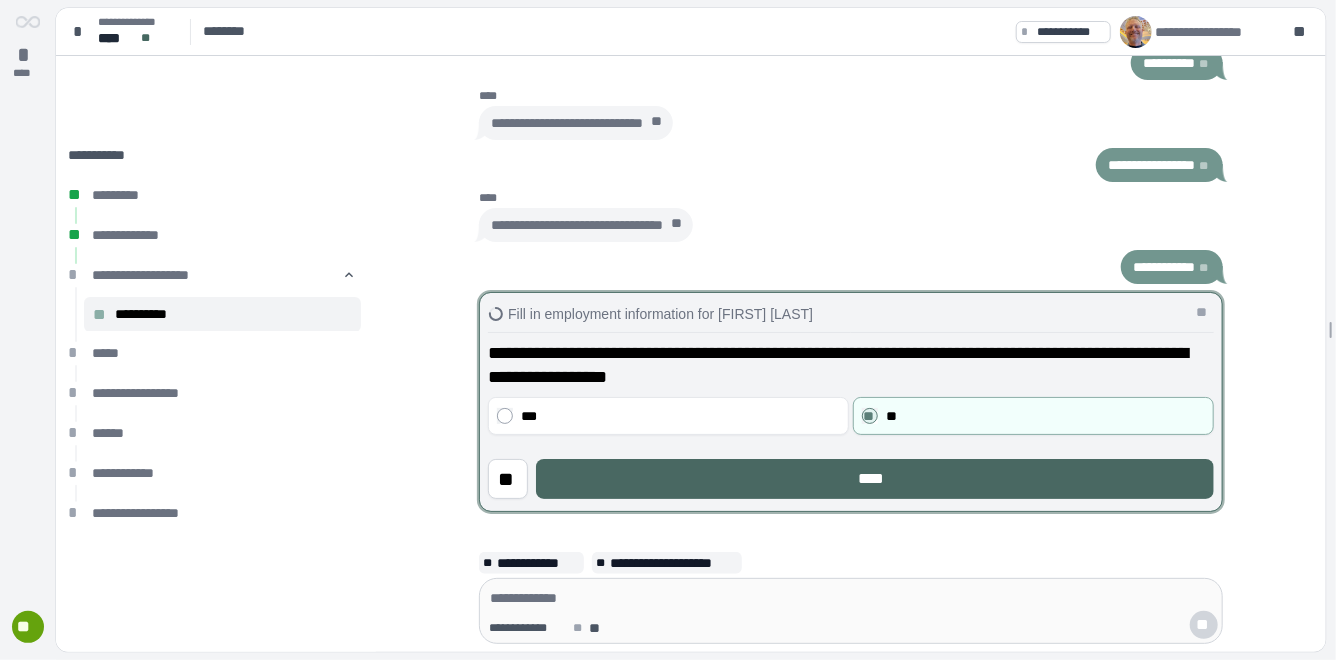 click on "****" at bounding box center [875, 479] 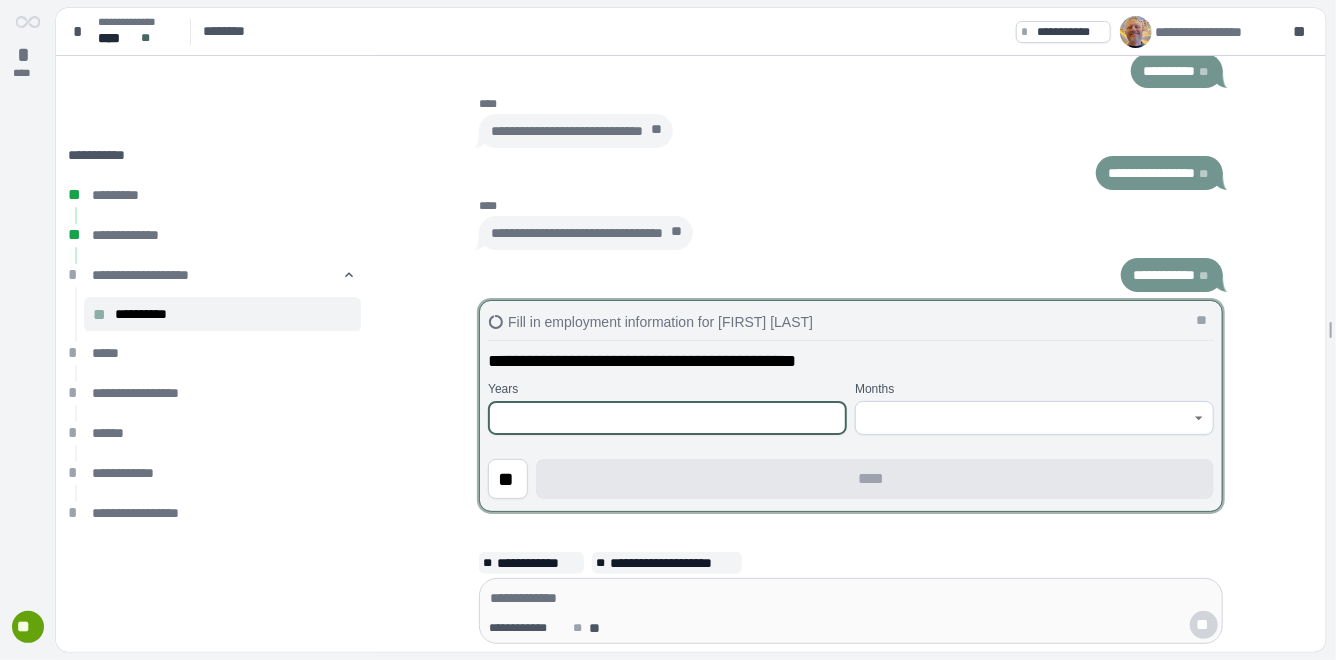 click at bounding box center [667, 418] 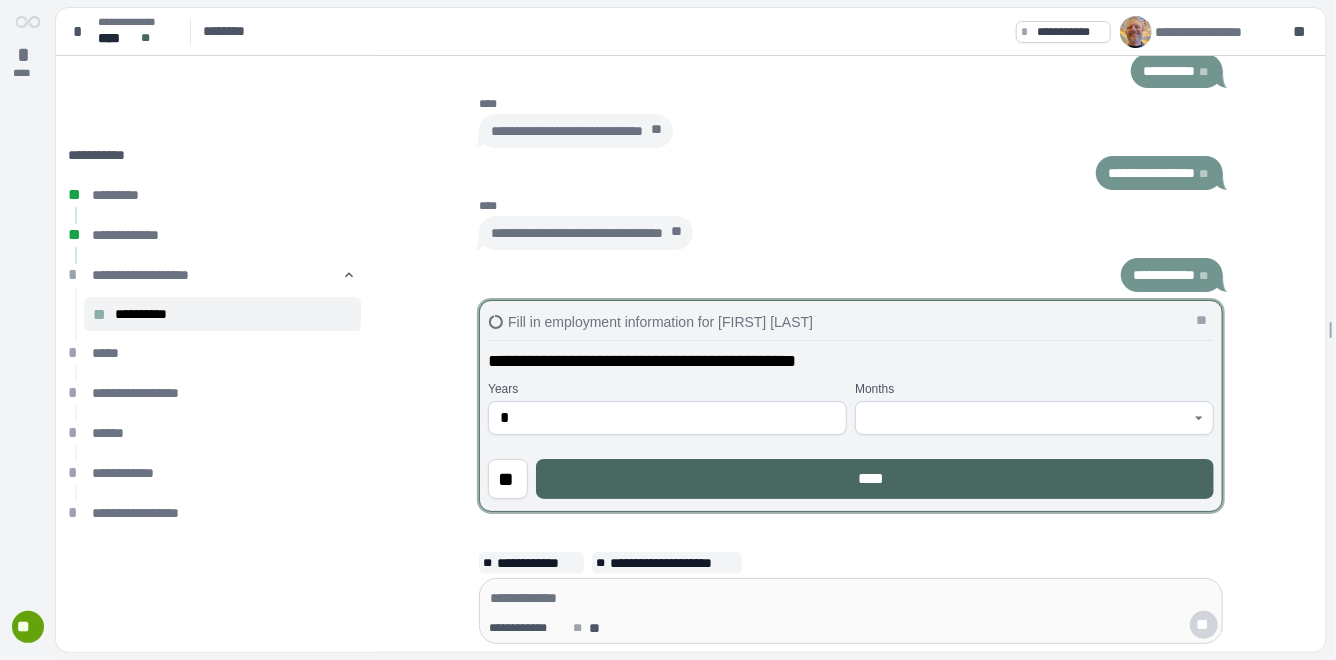 click on "****" at bounding box center [875, 479] 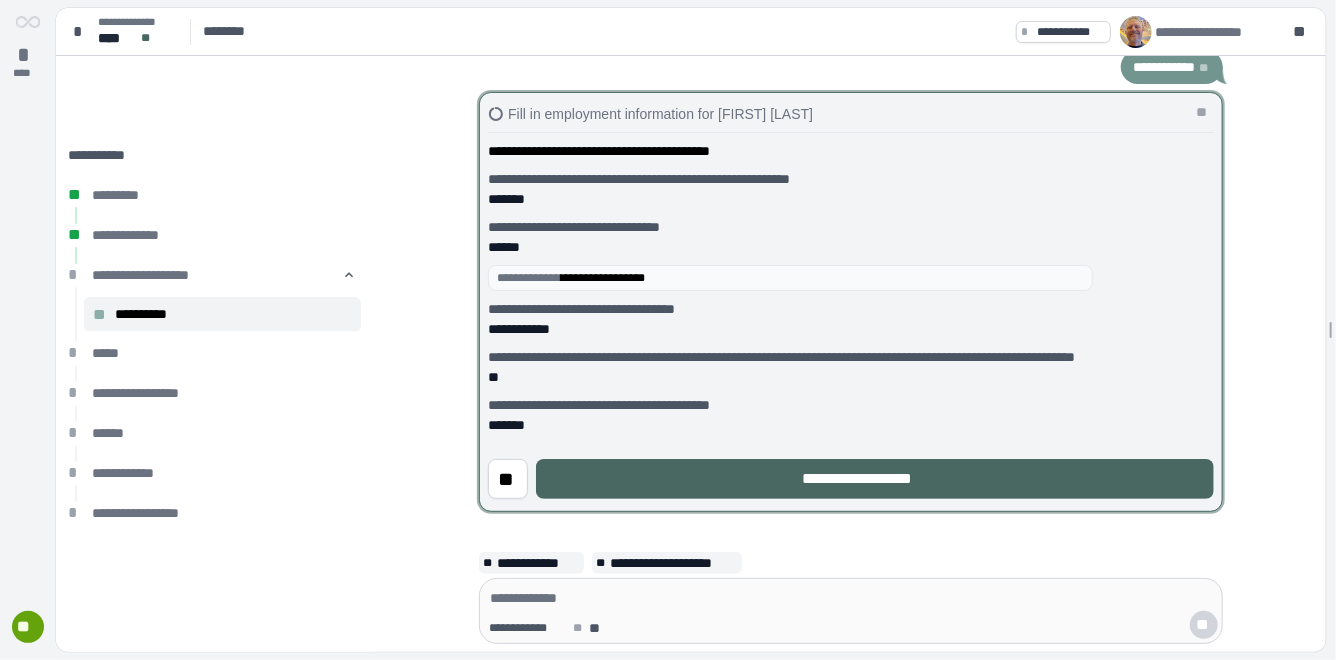 click on "**********" at bounding box center [875, 479] 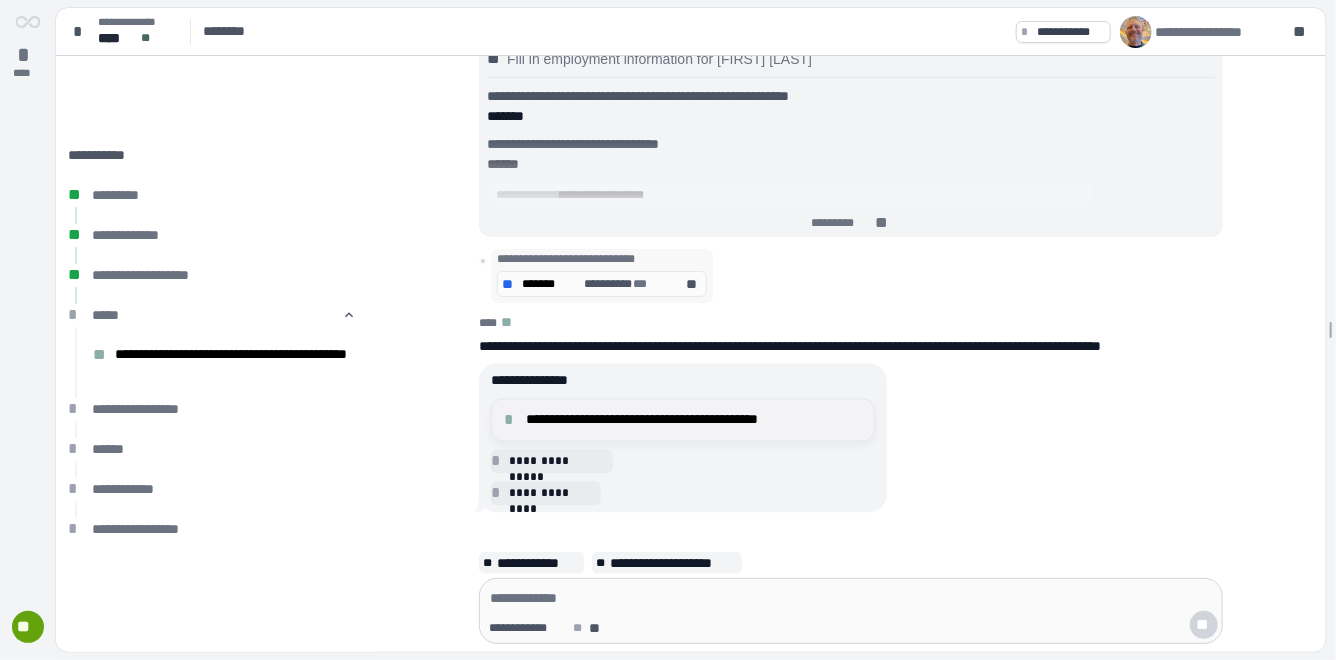 click on "**********" at bounding box center [683, 420] 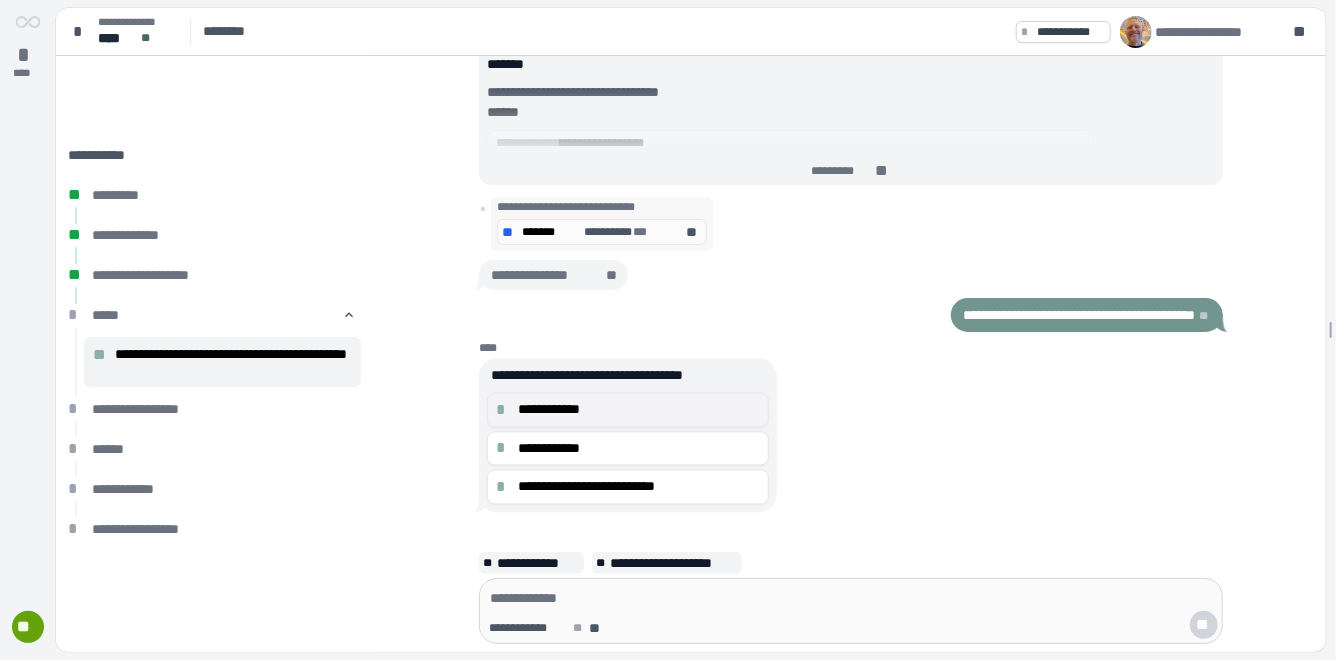click on "**********" at bounding box center [639, 410] 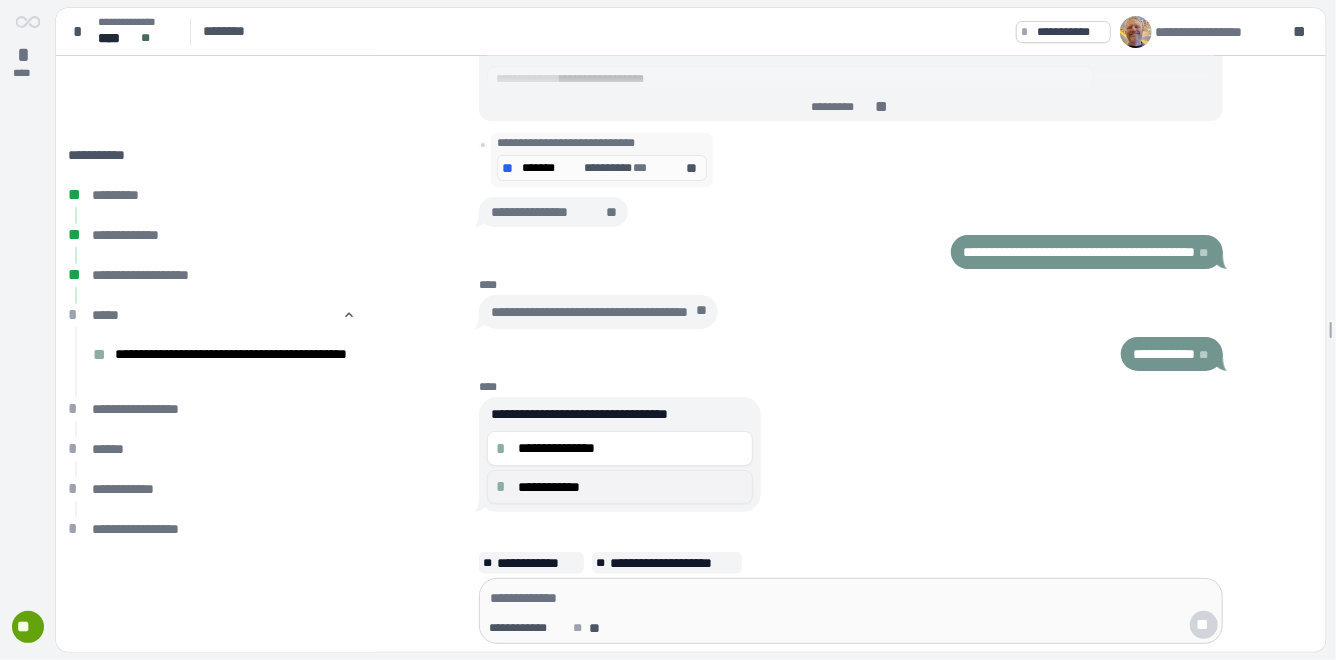 click on "**********" at bounding box center [631, 487] 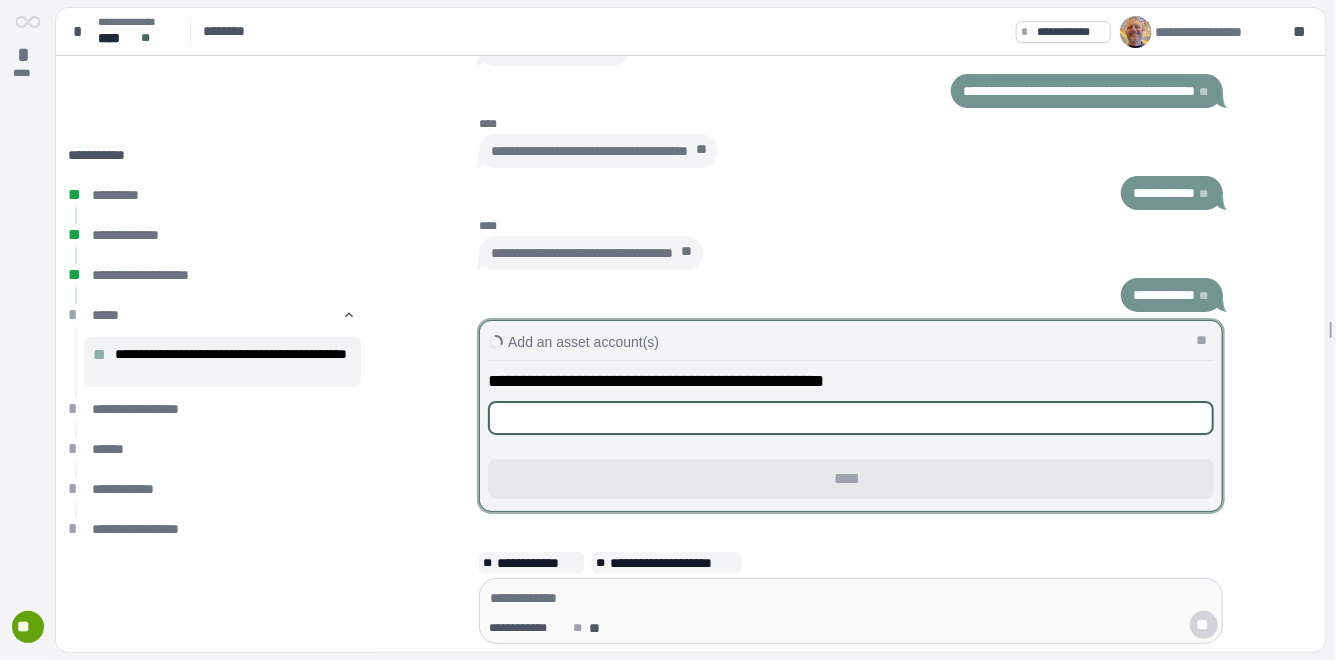 click at bounding box center [851, 418] 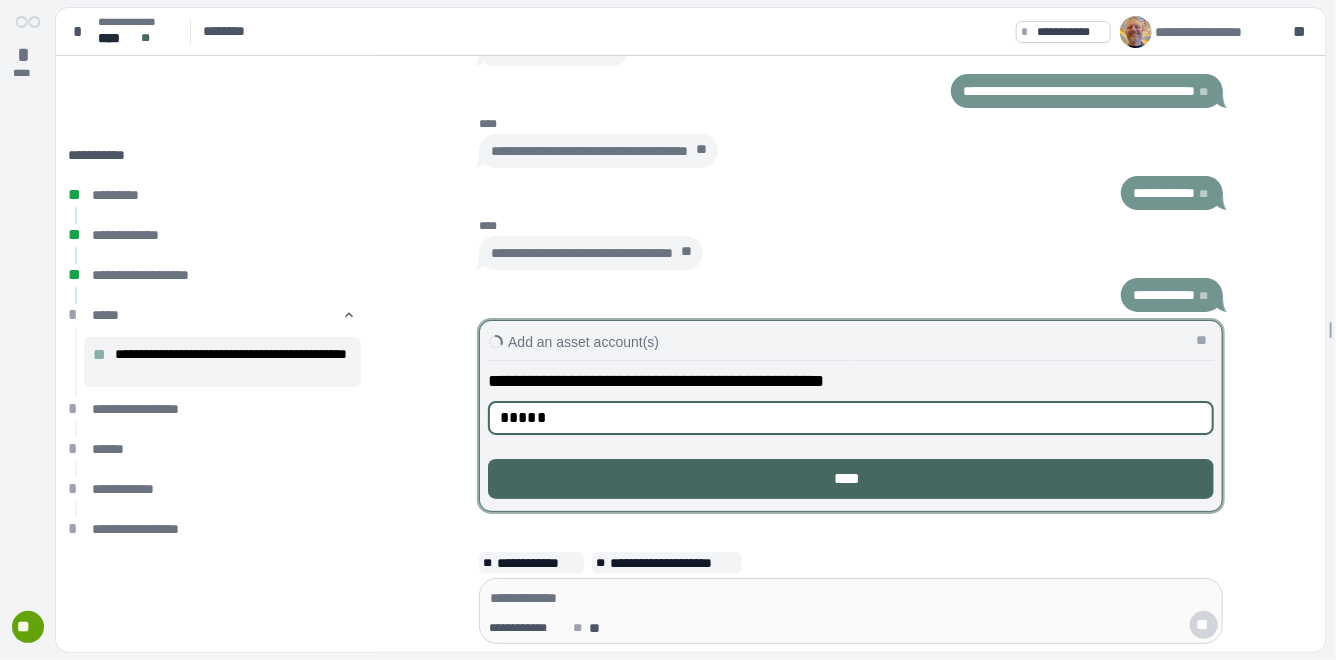 click on "*****" at bounding box center (851, 418) 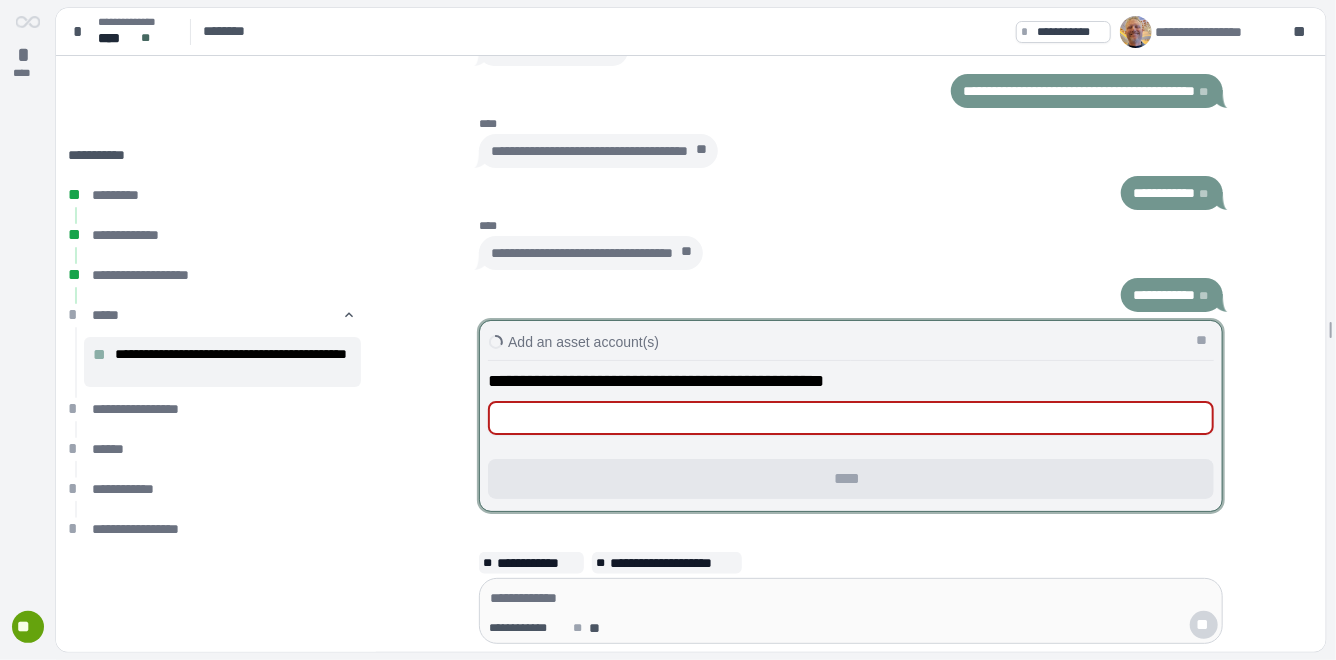 click at bounding box center (851, 418) 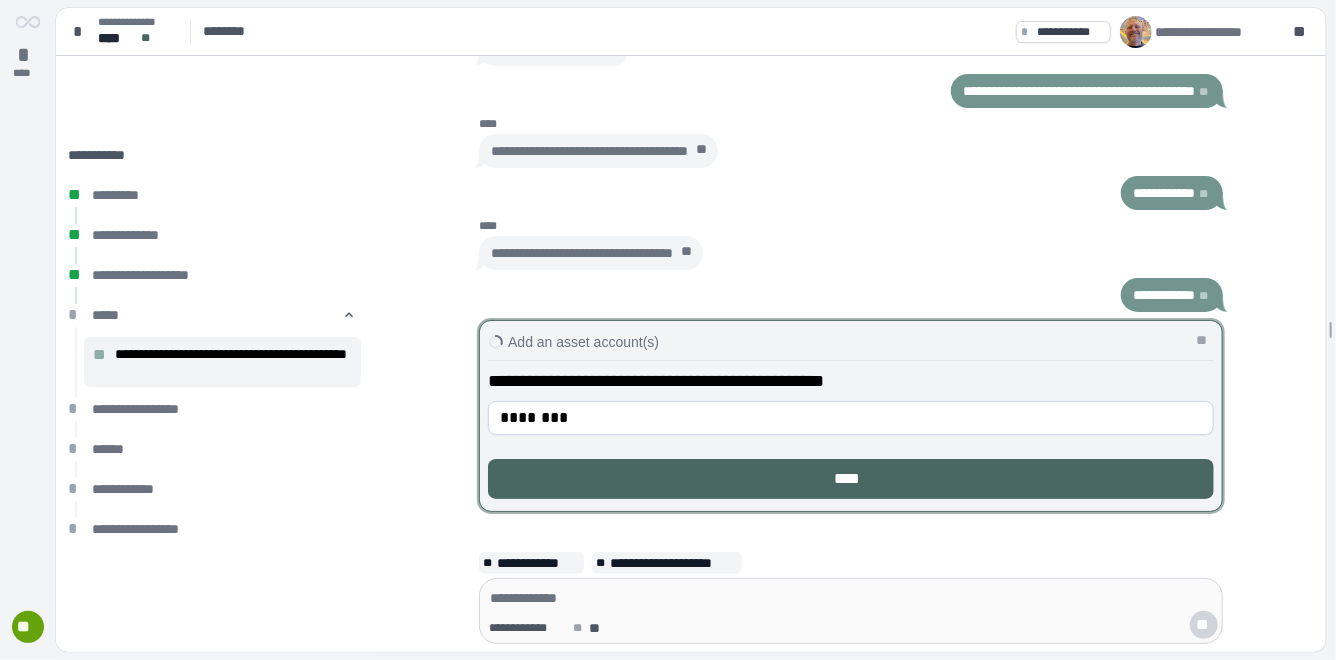 click on "****" at bounding box center [851, 479] 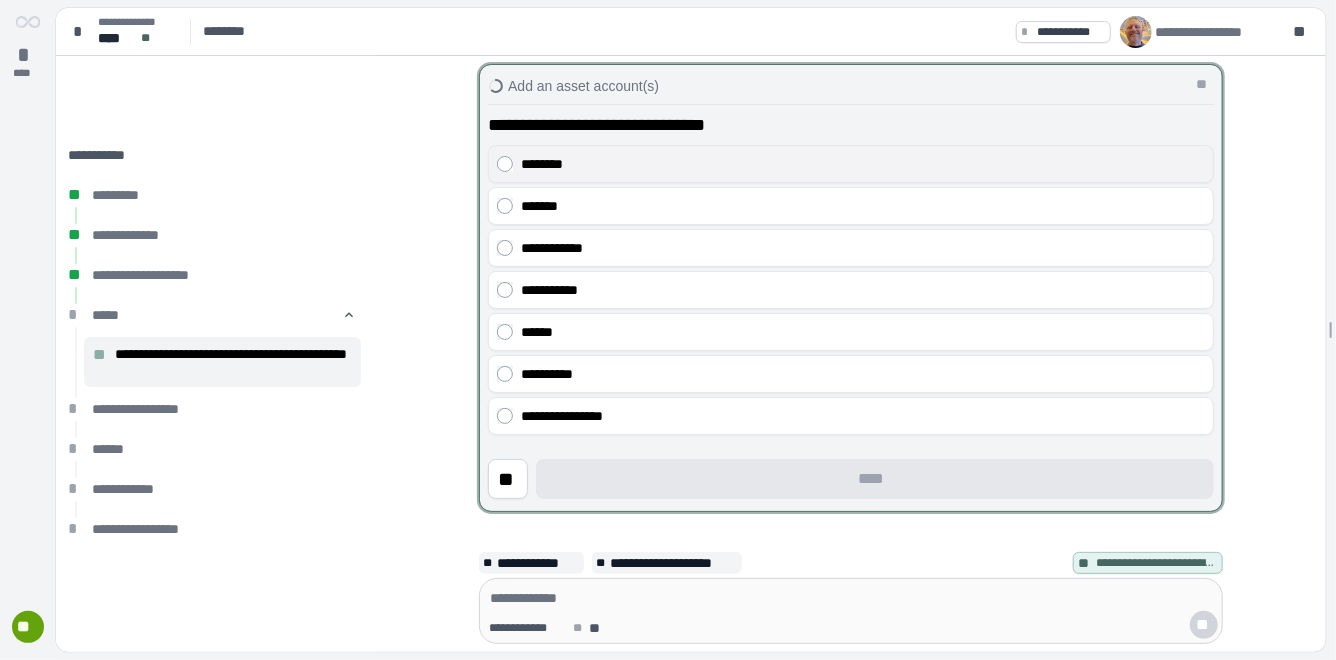 click on "********" at bounding box center [863, 164] 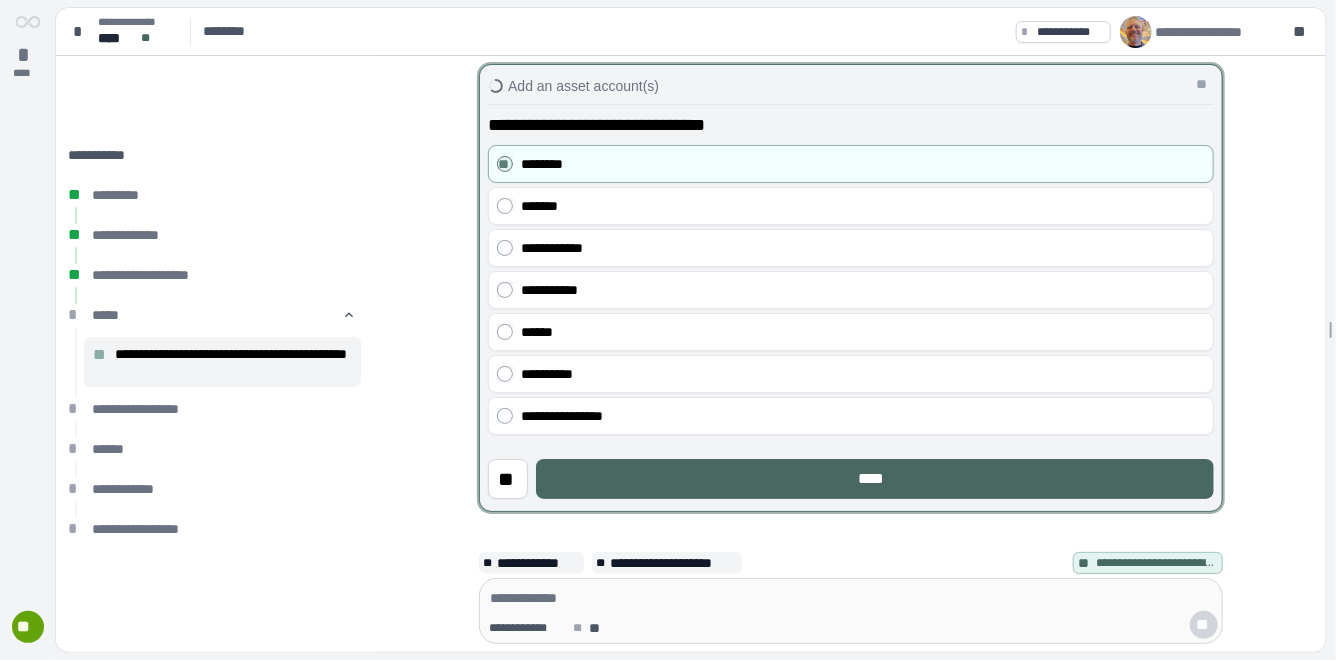 click on "****" at bounding box center (875, 479) 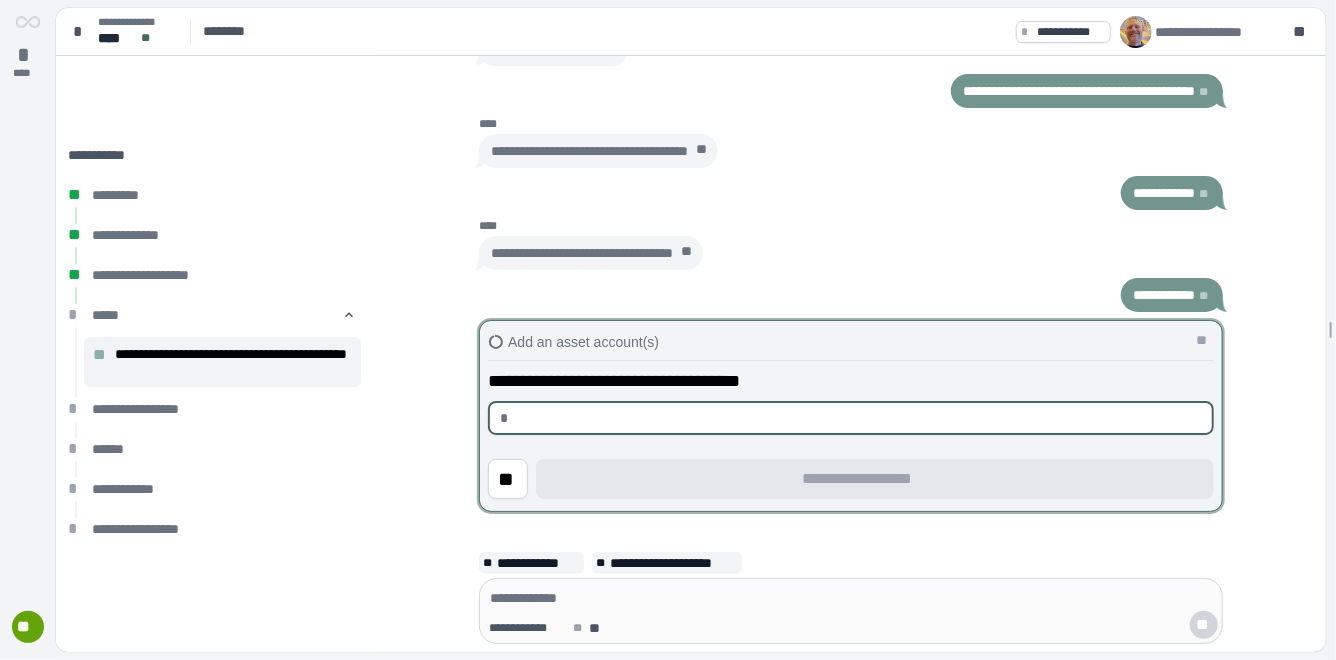click at bounding box center [859, 418] 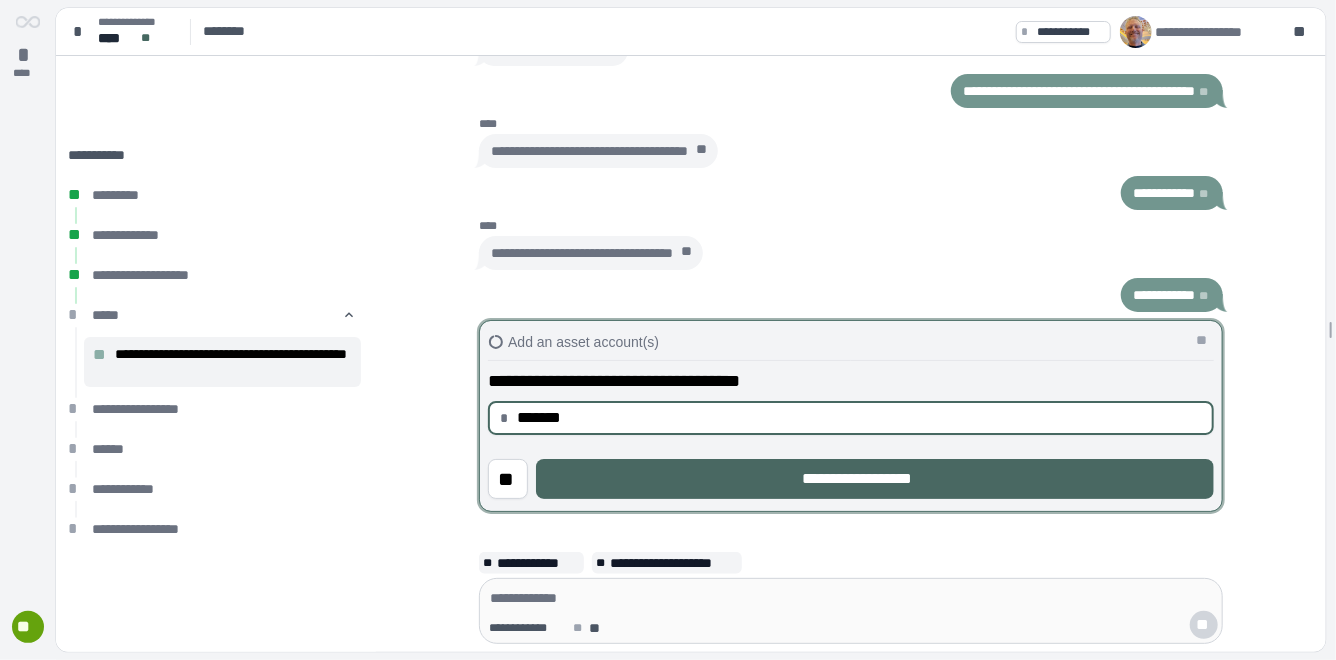 type on "**********" 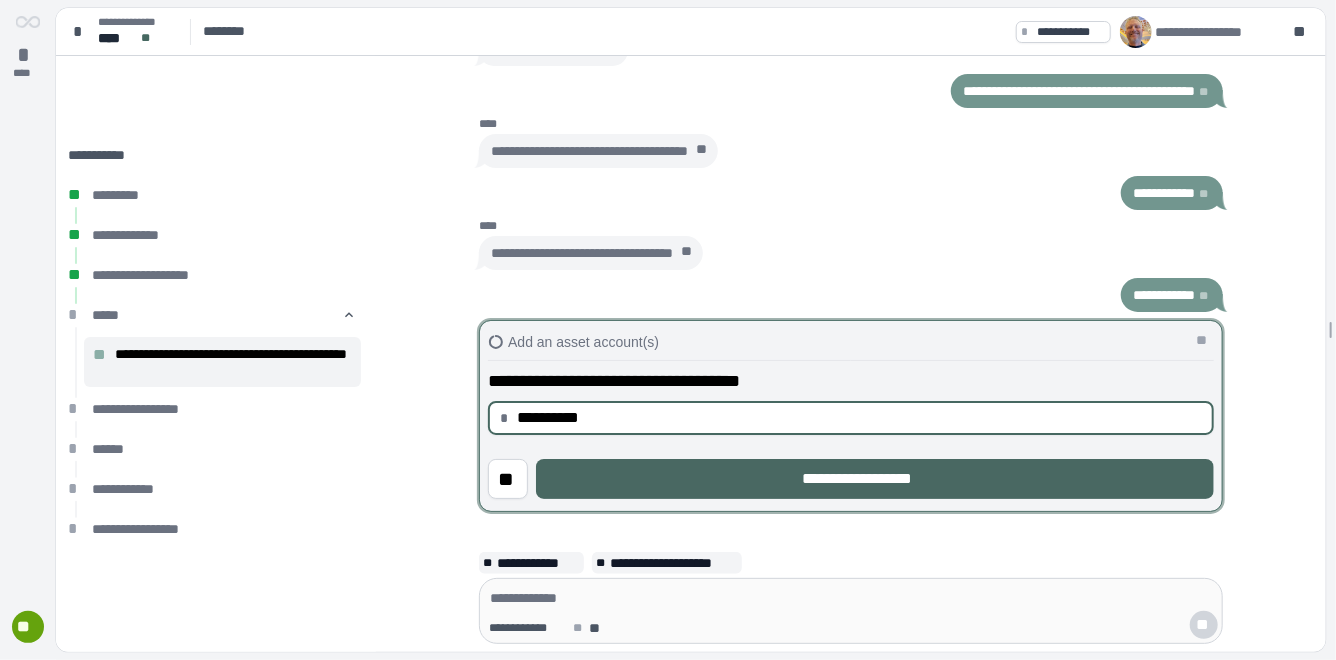 click on "**********" at bounding box center [875, 479] 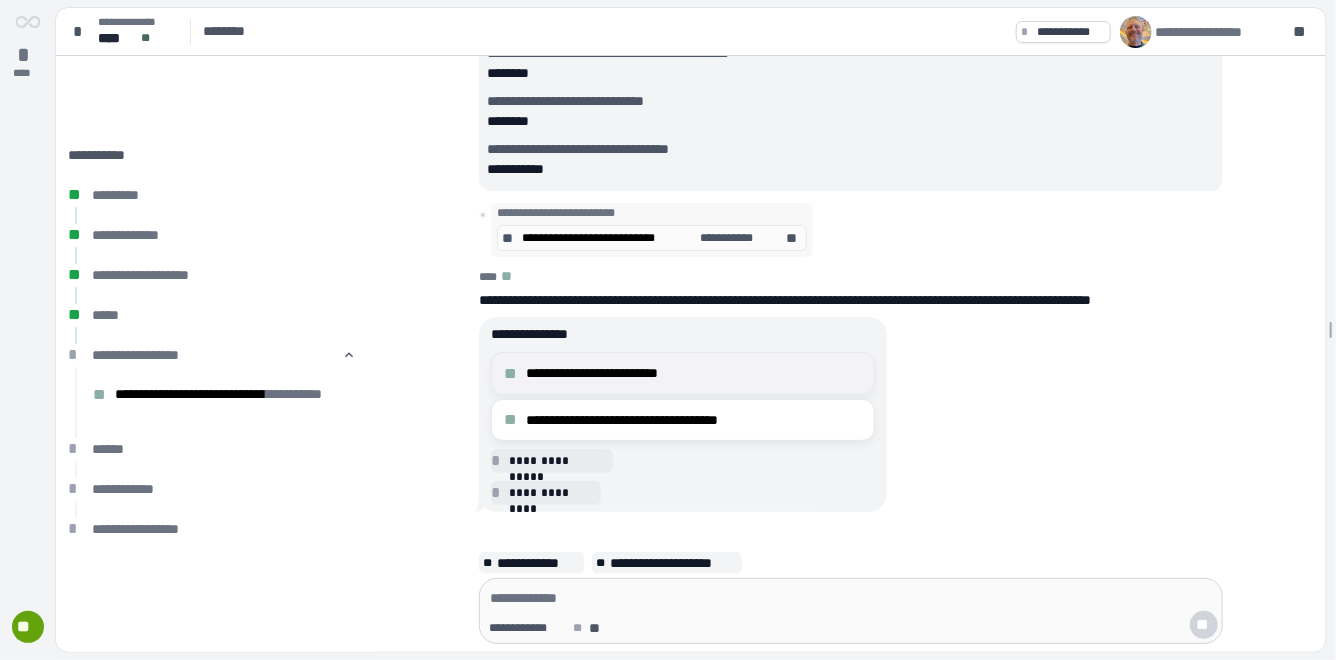 click on "**********" at bounding box center (694, 373) 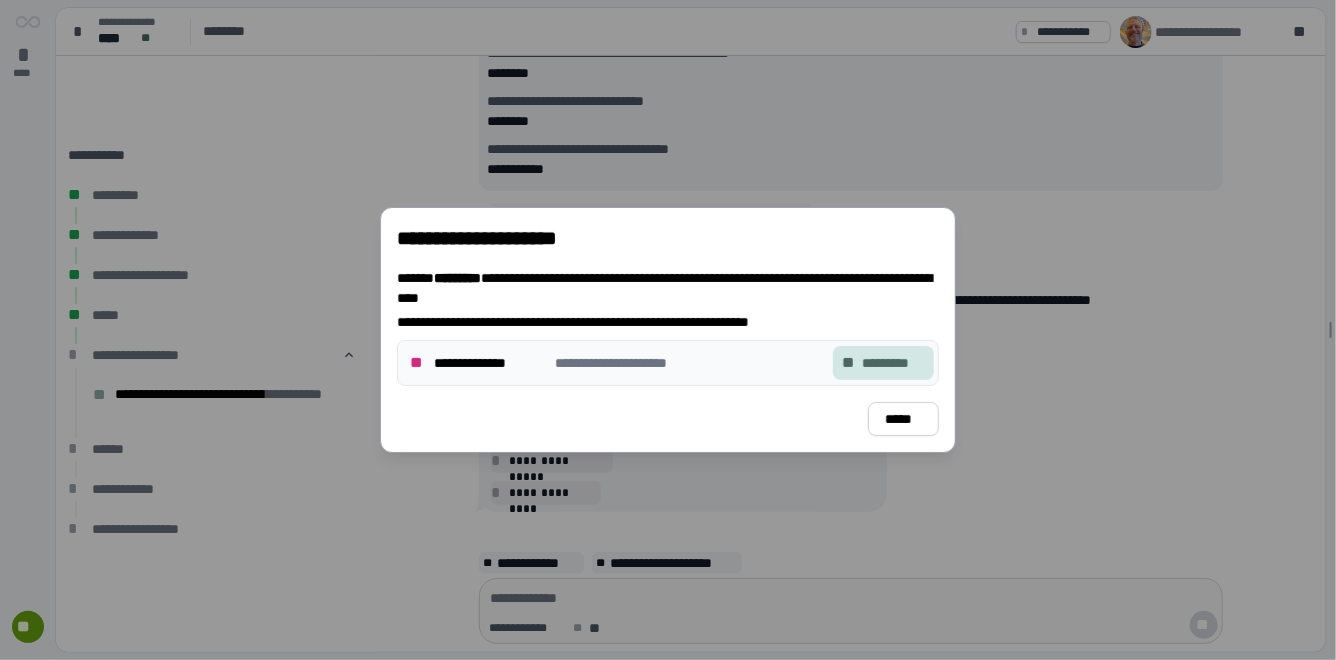 click on "*********" at bounding box center (893, 363) 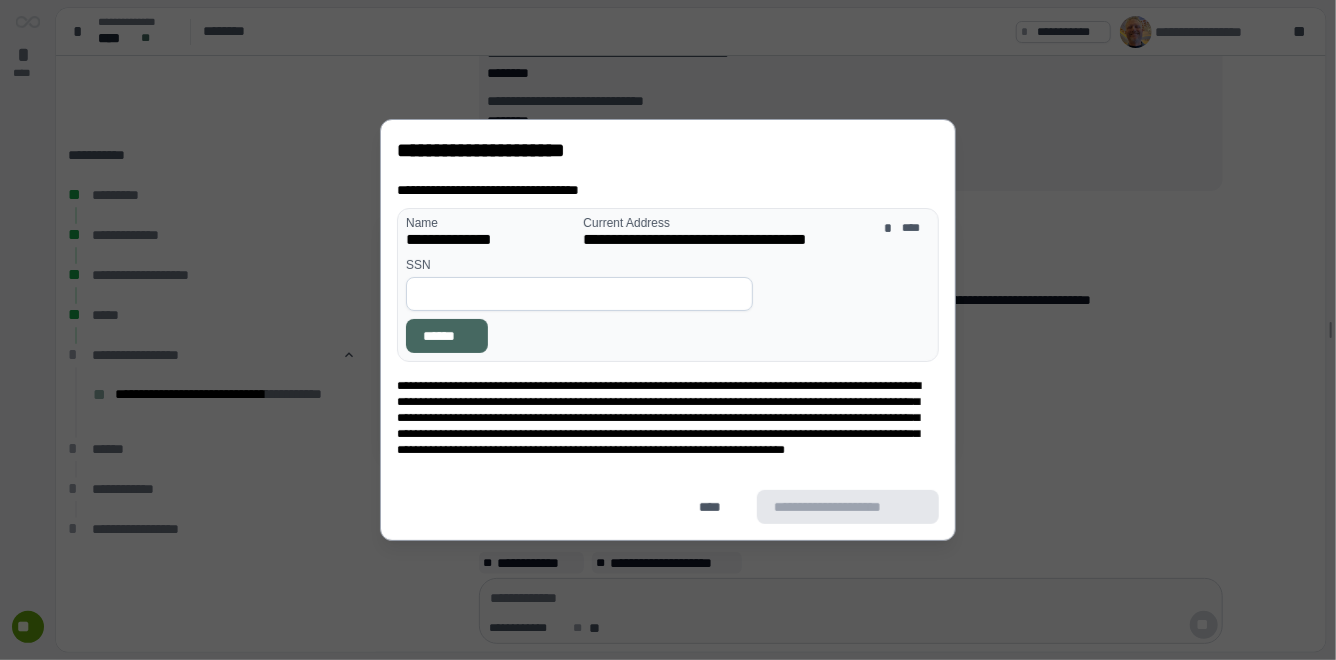 click at bounding box center [579, 294] 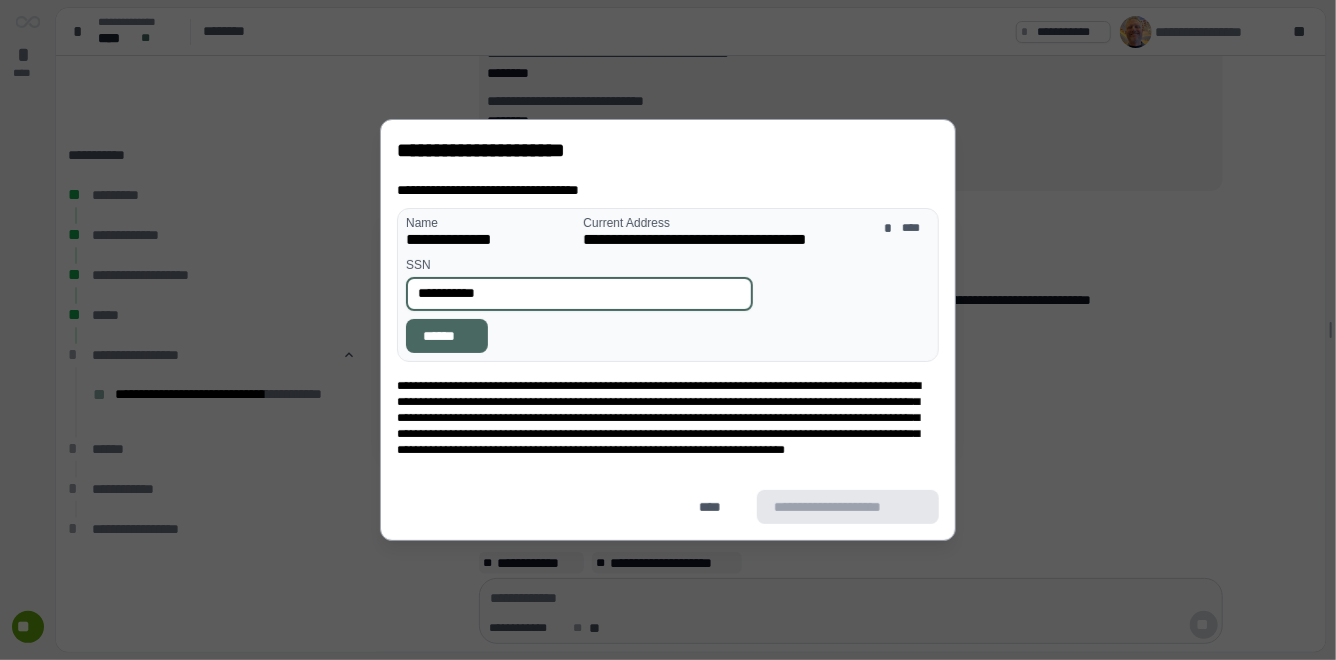 type on "**********" 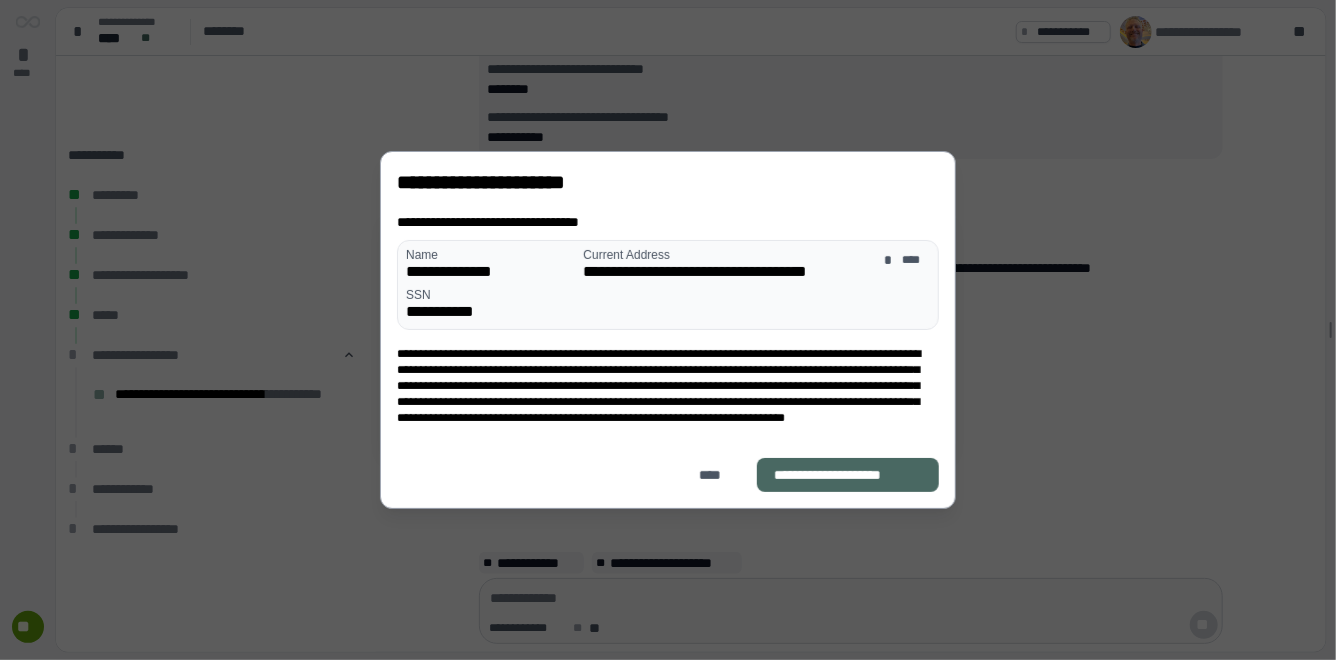 click on "**********" at bounding box center (848, 475) 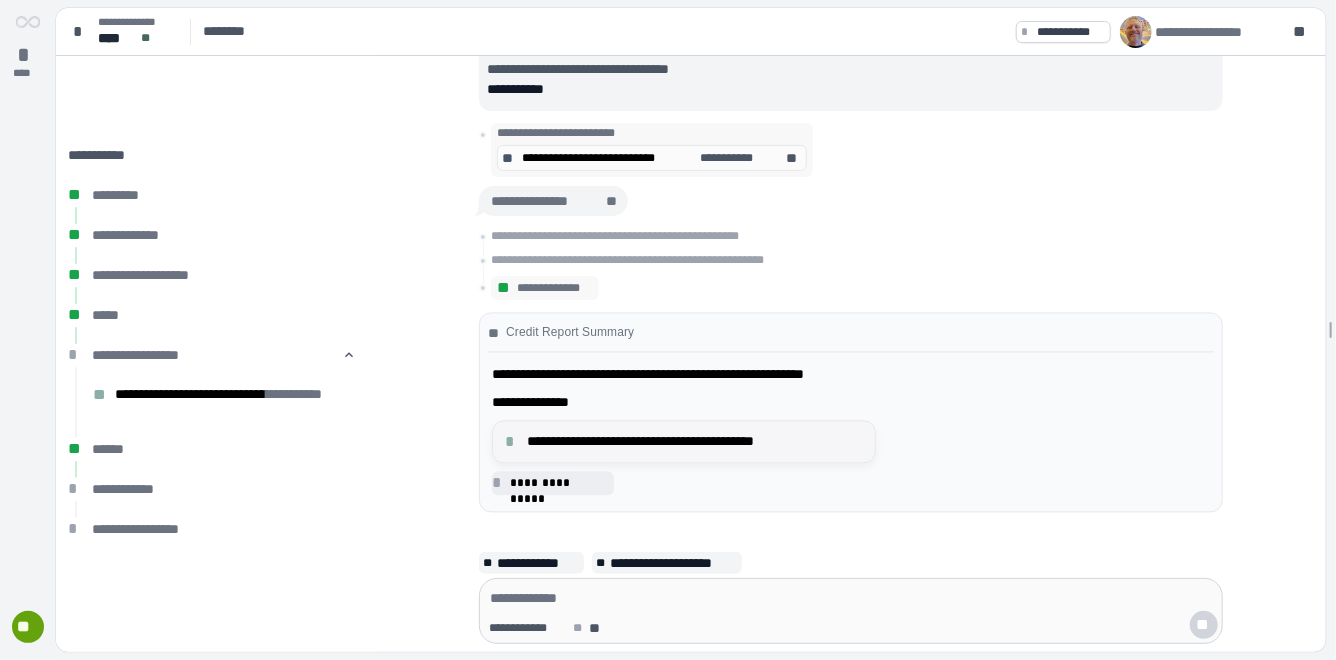 click on "**********" at bounding box center [695, 442] 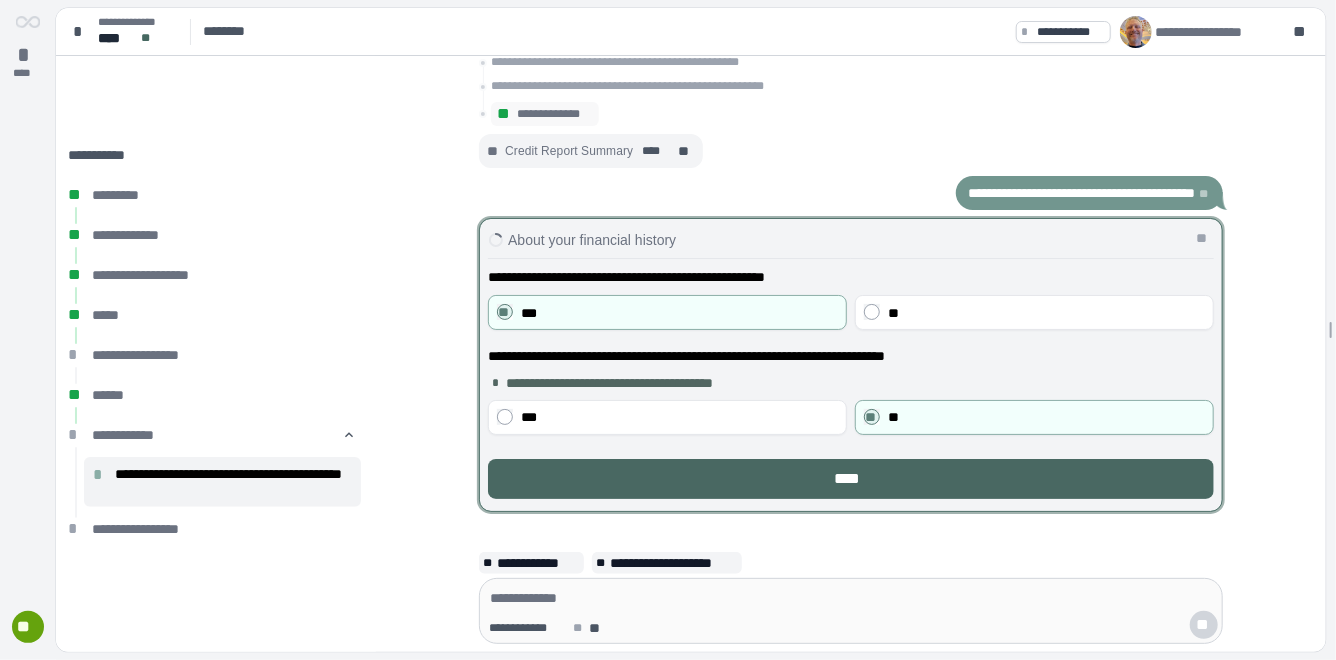 click on "****" at bounding box center (851, 479) 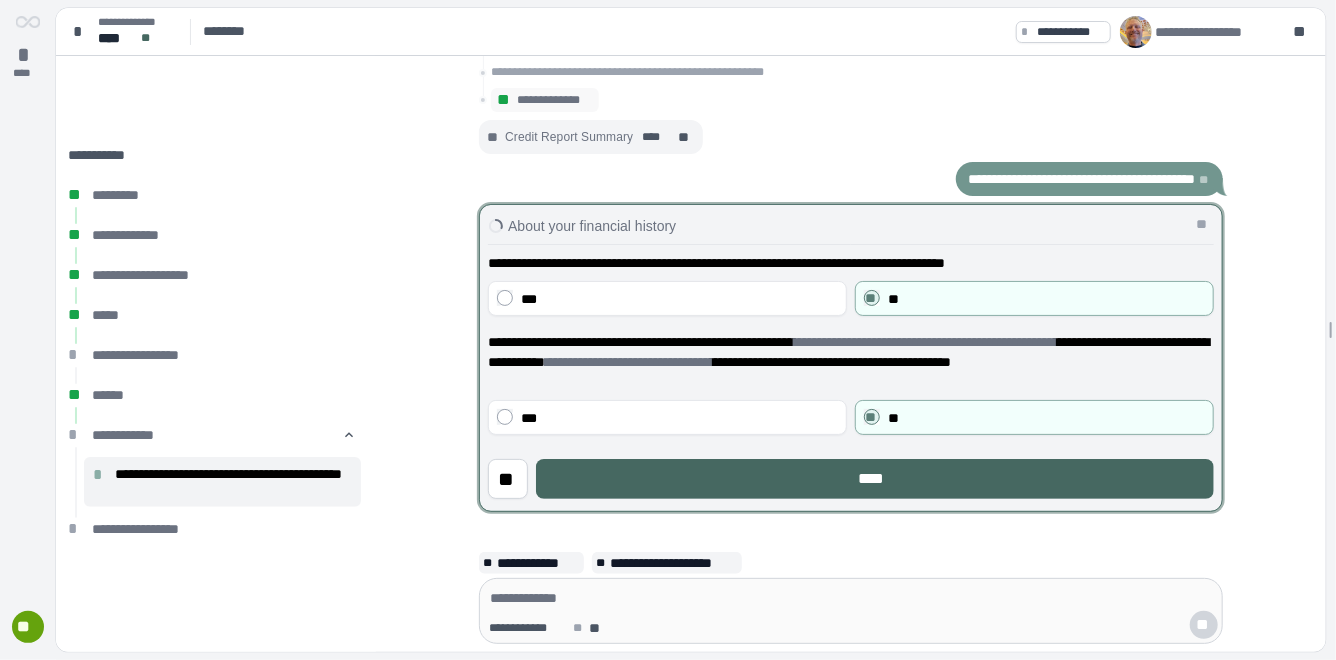 click on "****" at bounding box center [875, 479] 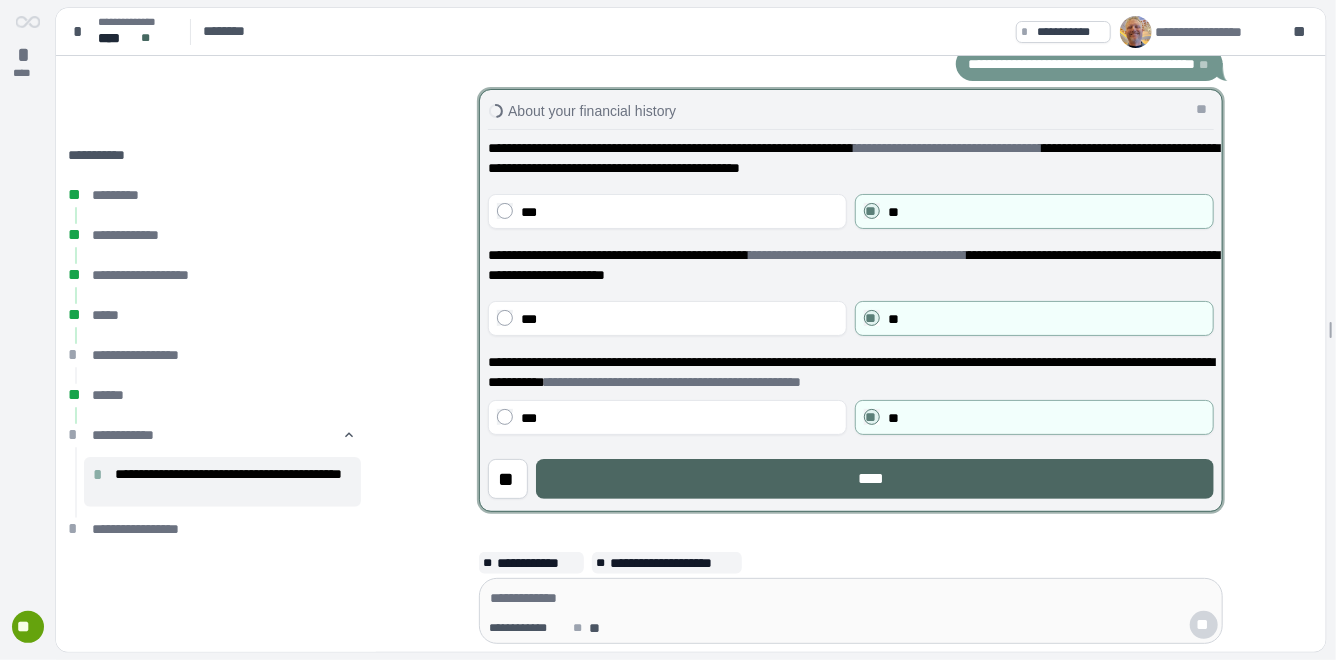 click on "****" at bounding box center (875, 479) 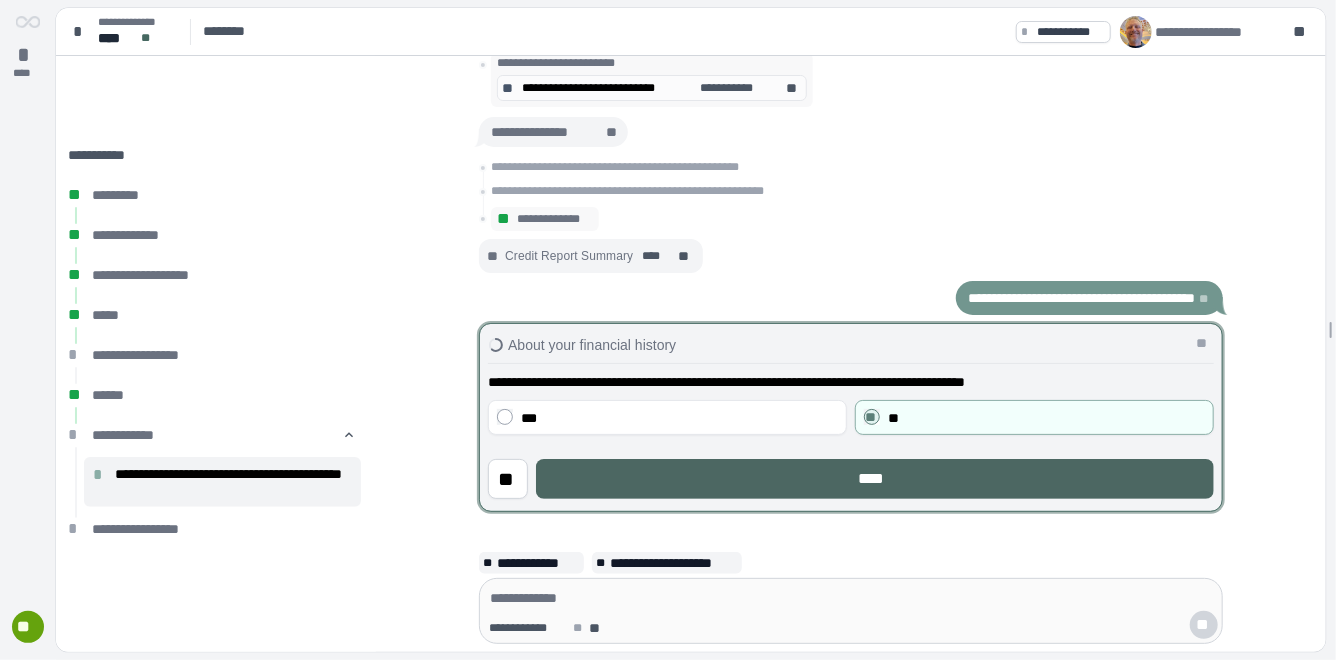 click on "****" at bounding box center [875, 479] 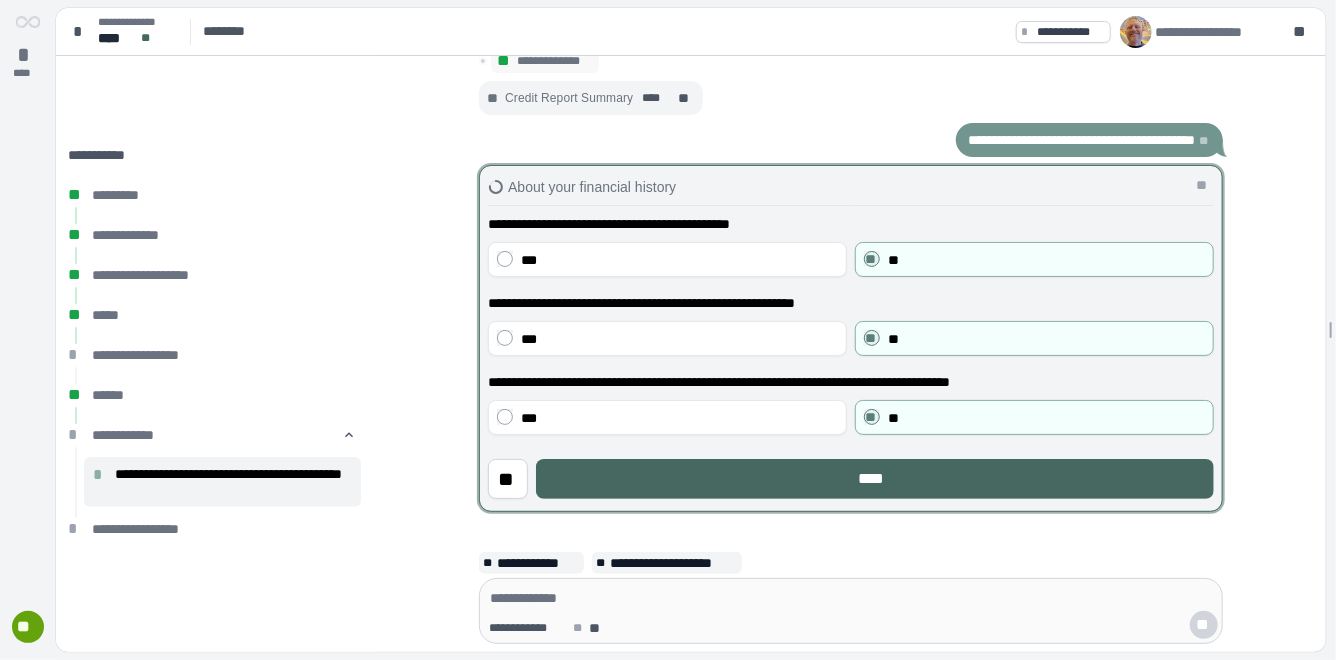 click on "****" at bounding box center [875, 479] 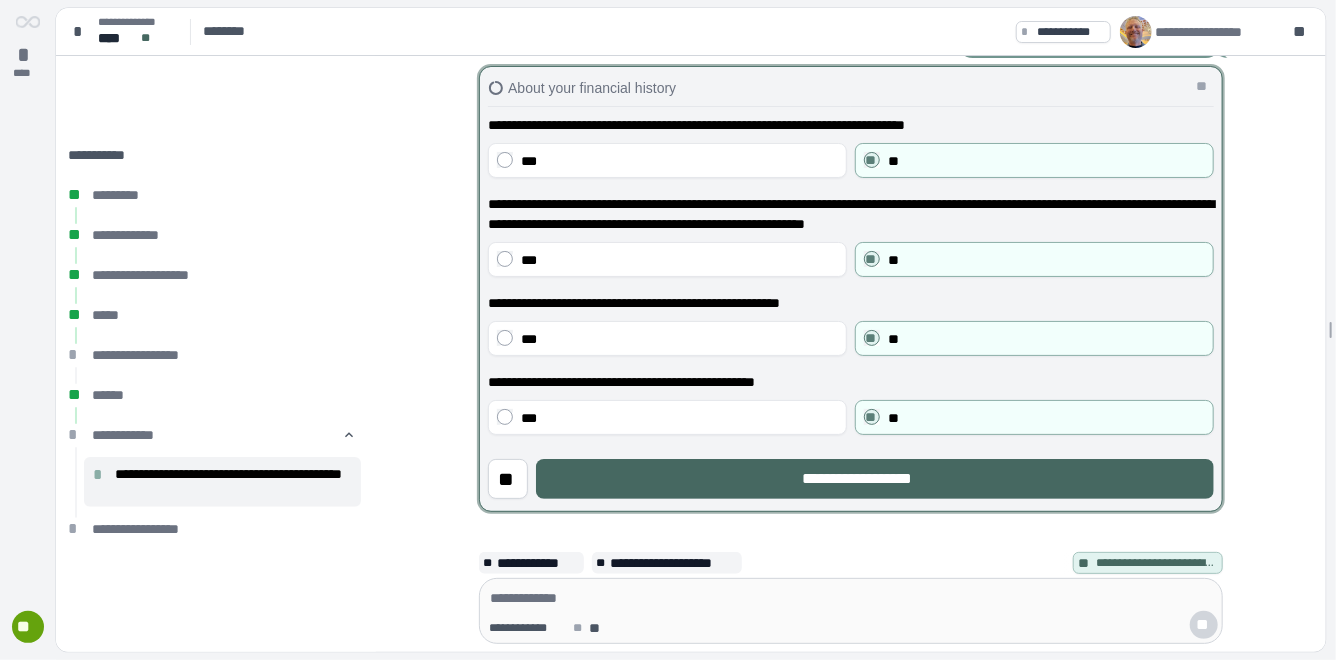 click on "**********" at bounding box center (875, 479) 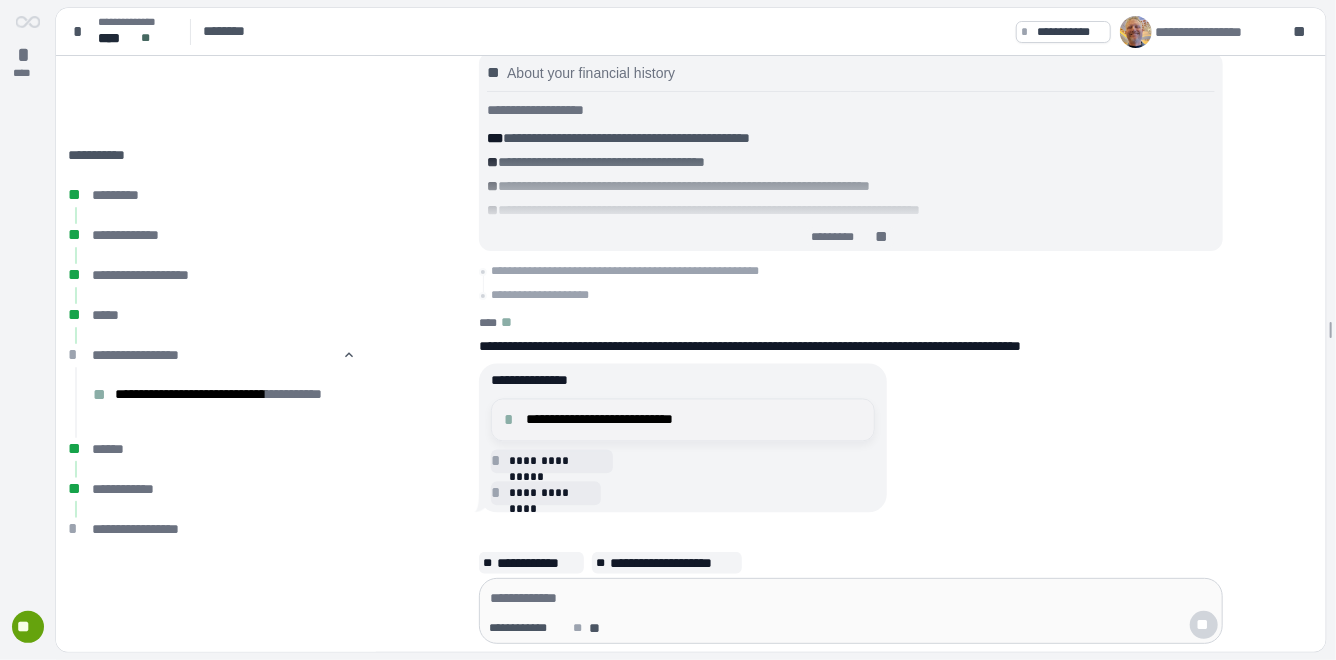 click on "**********" at bounding box center (694, 420) 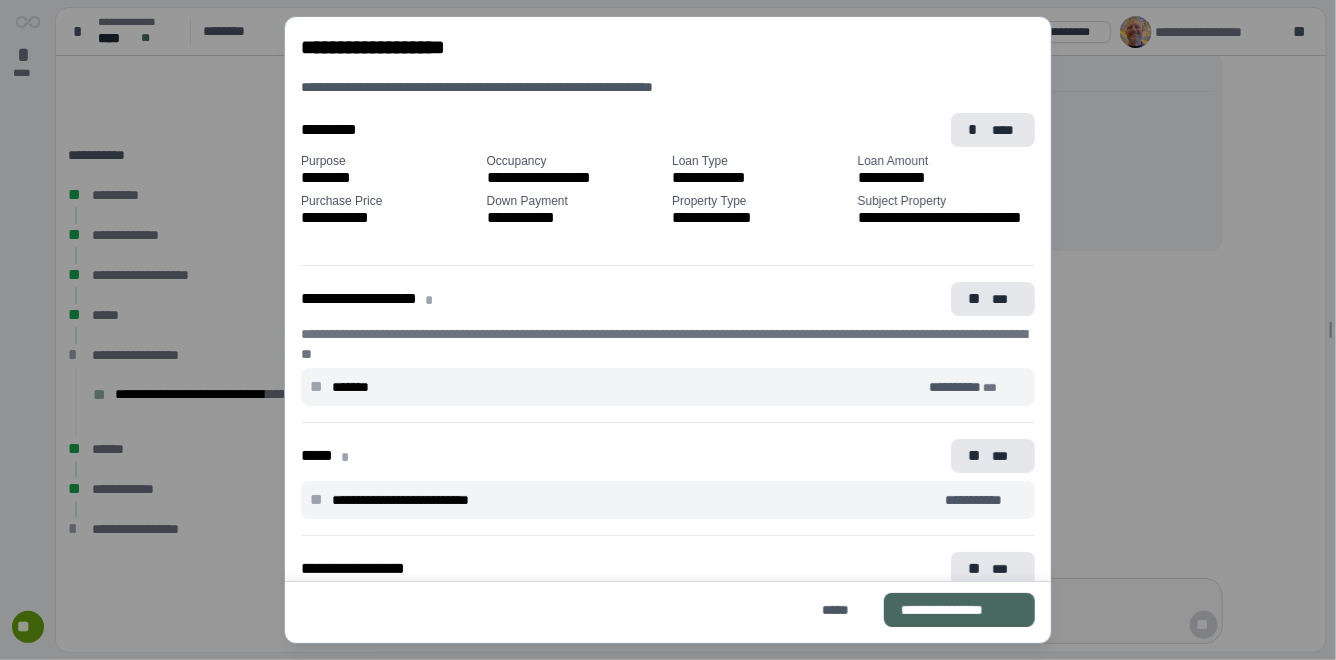 click on "**********" at bounding box center [959, 610] 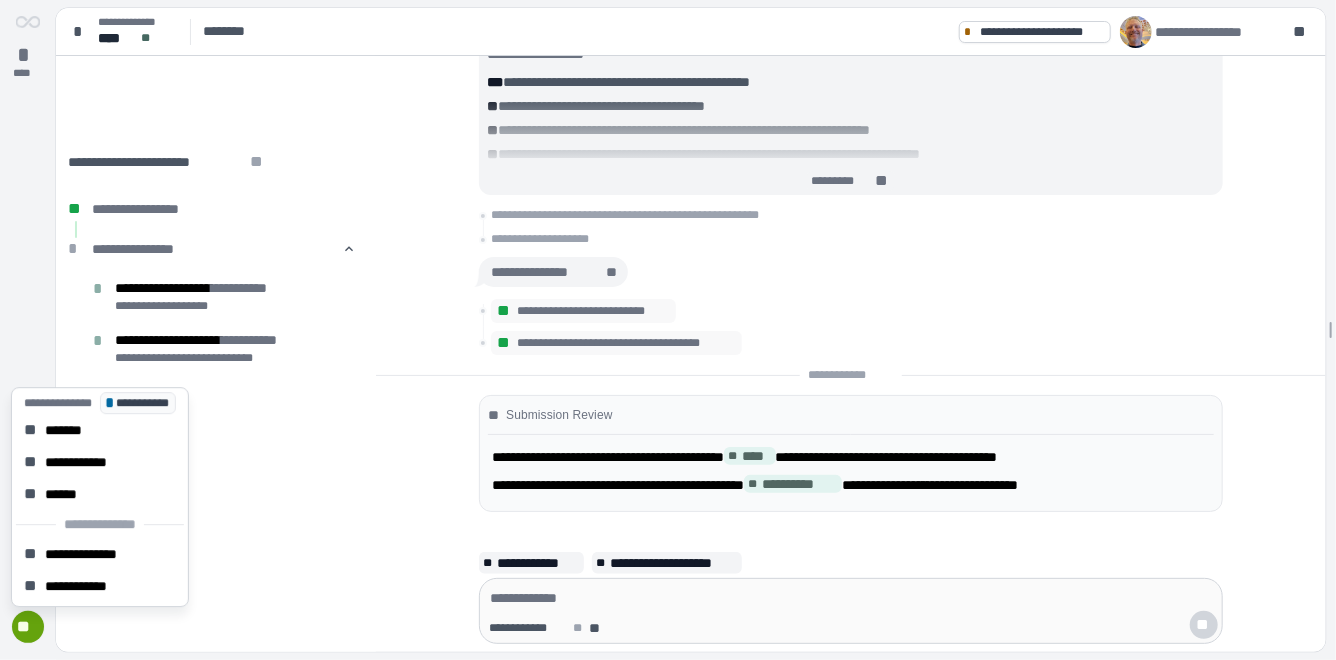 click on "**" at bounding box center [28, 627] 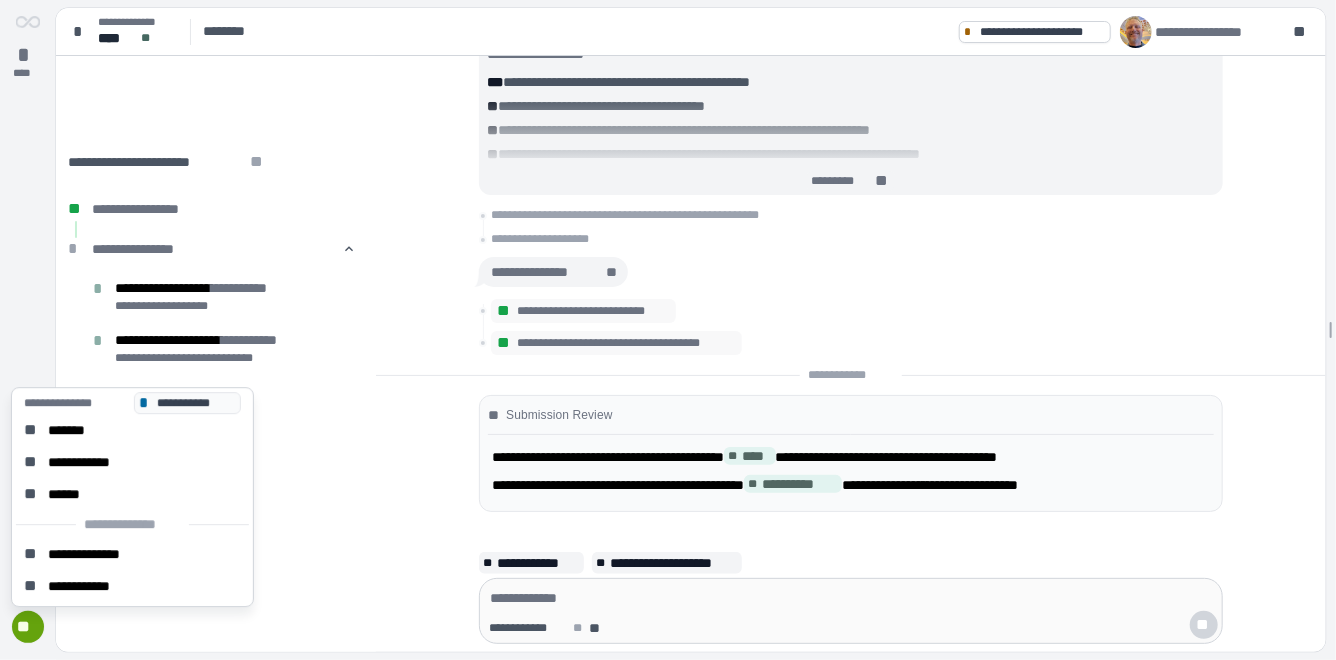 click on "**********" at bounding box center [851, 453] 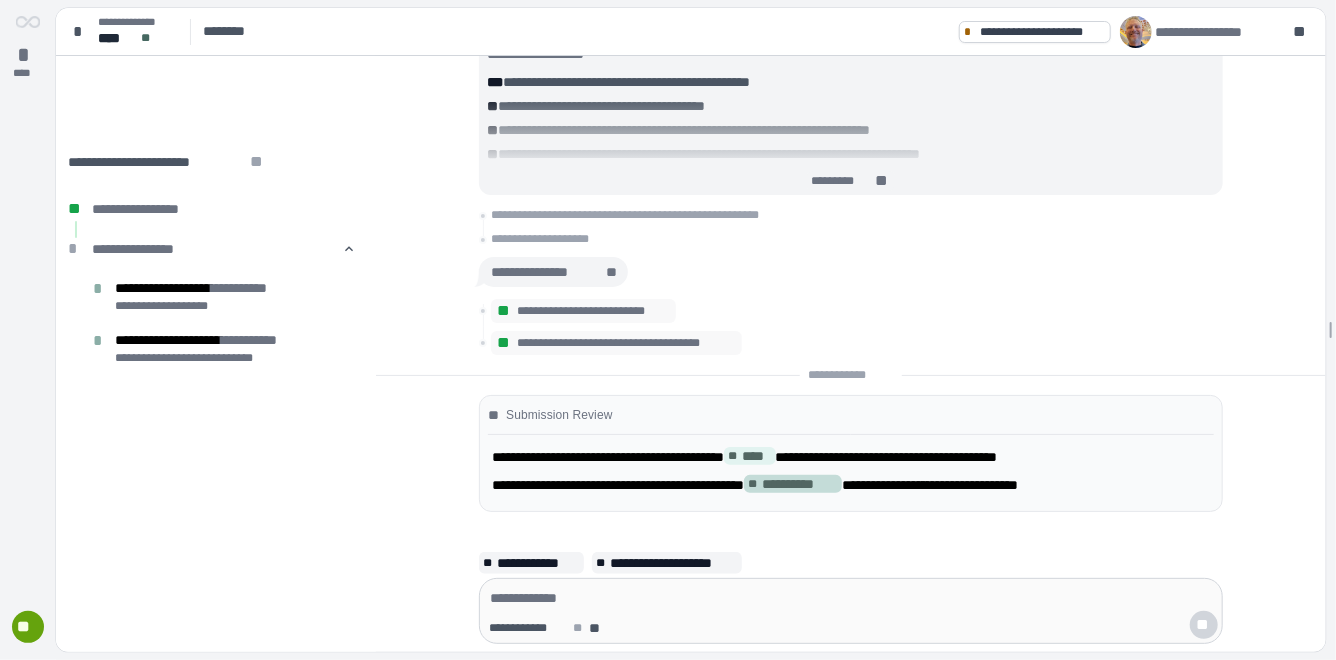 click on "**********" at bounding box center (800, 484) 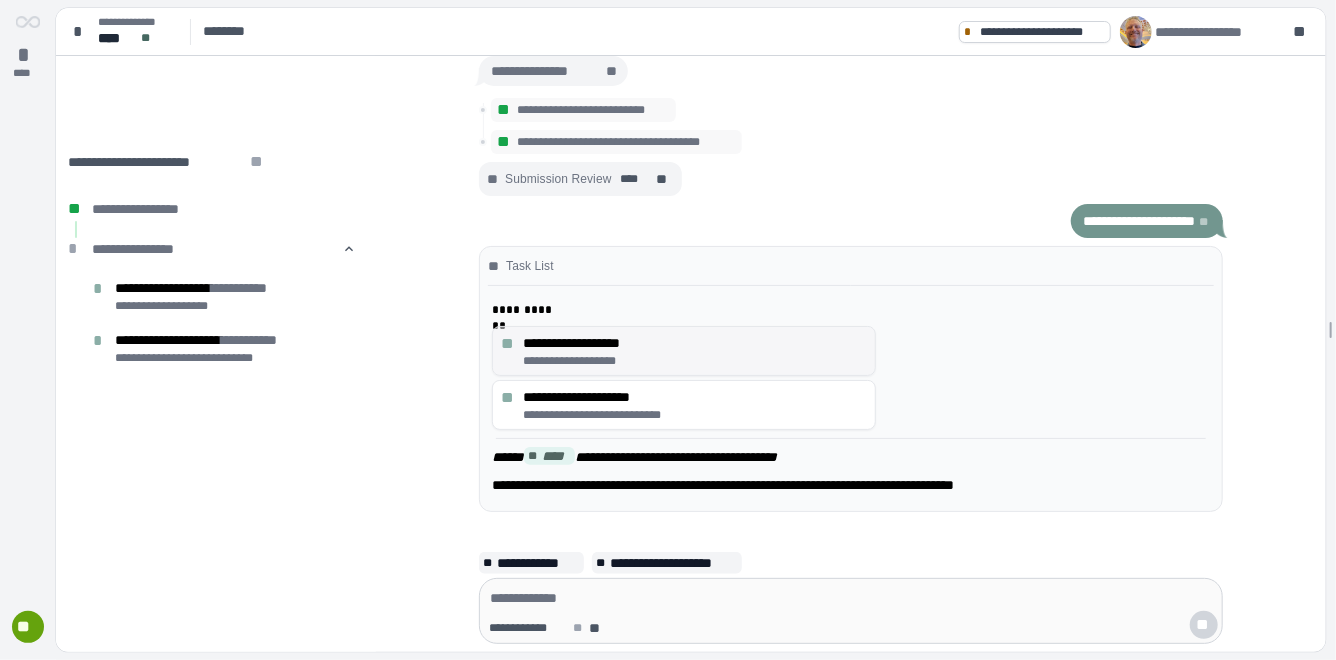 click on "**********" at bounding box center [695, 361] 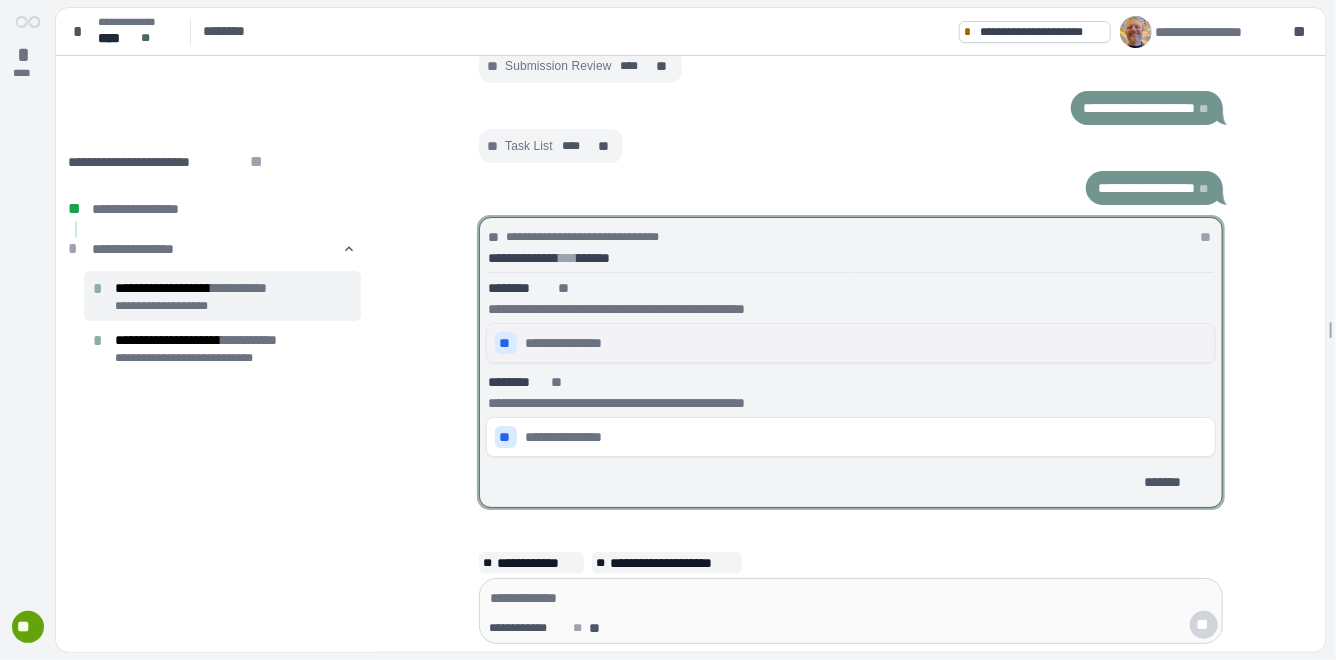 click on "**" at bounding box center (506, 343) 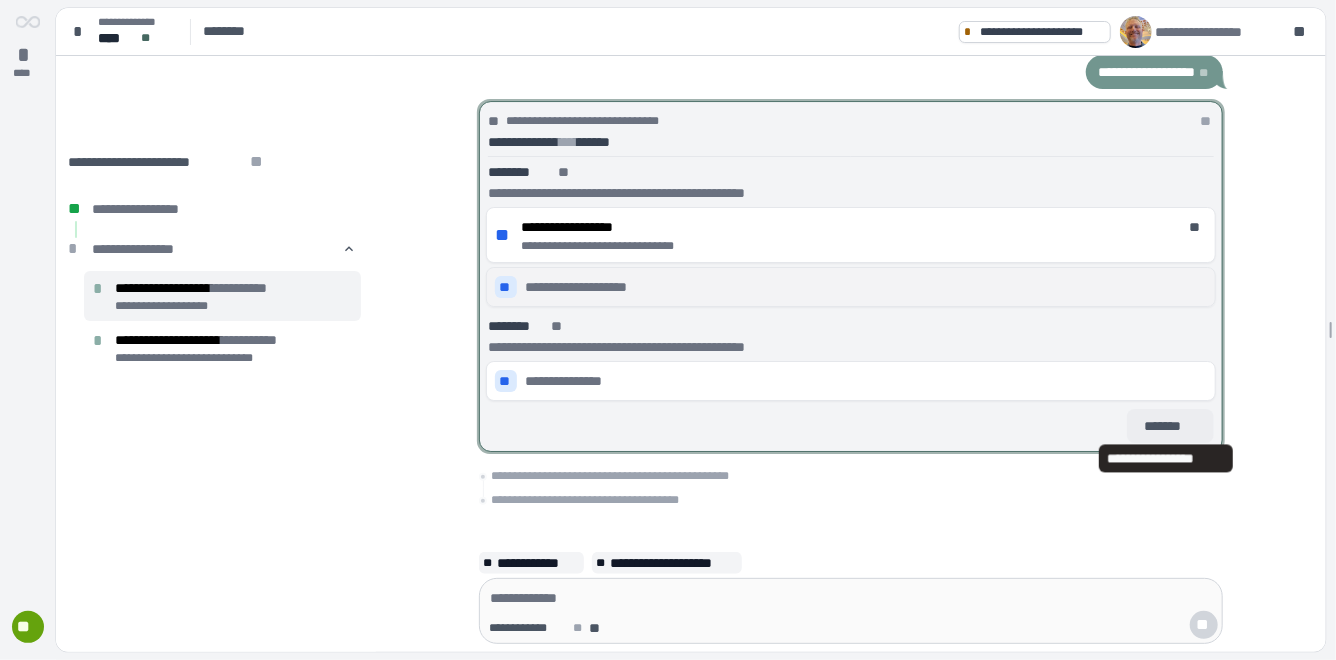 click on "*******" at bounding box center (1170, 426) 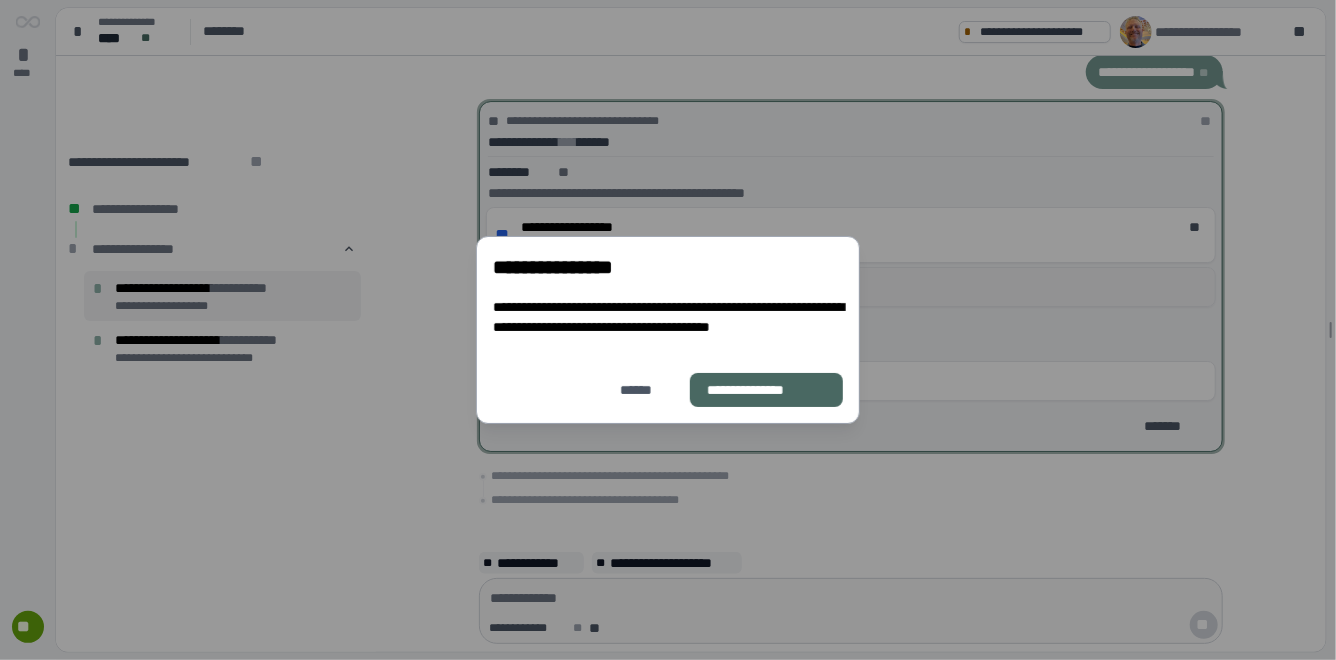 click on "**********" at bounding box center [766, 390] 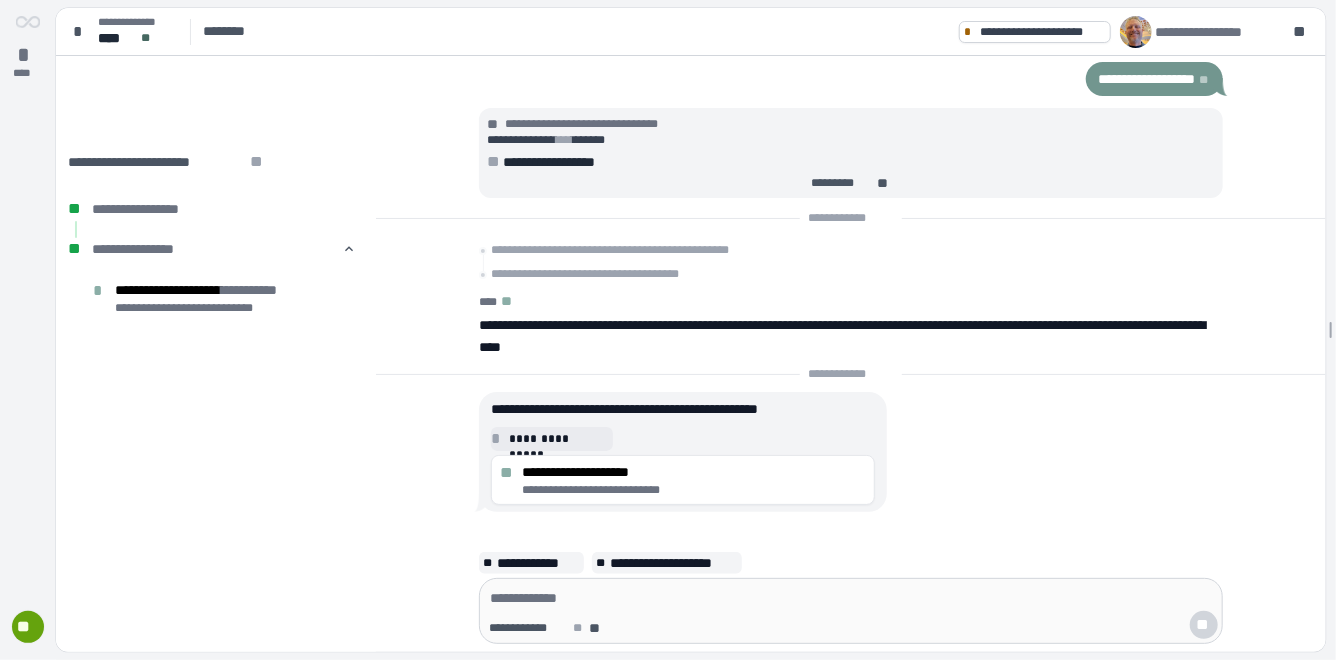 click on "**" at bounding box center (28, 627) 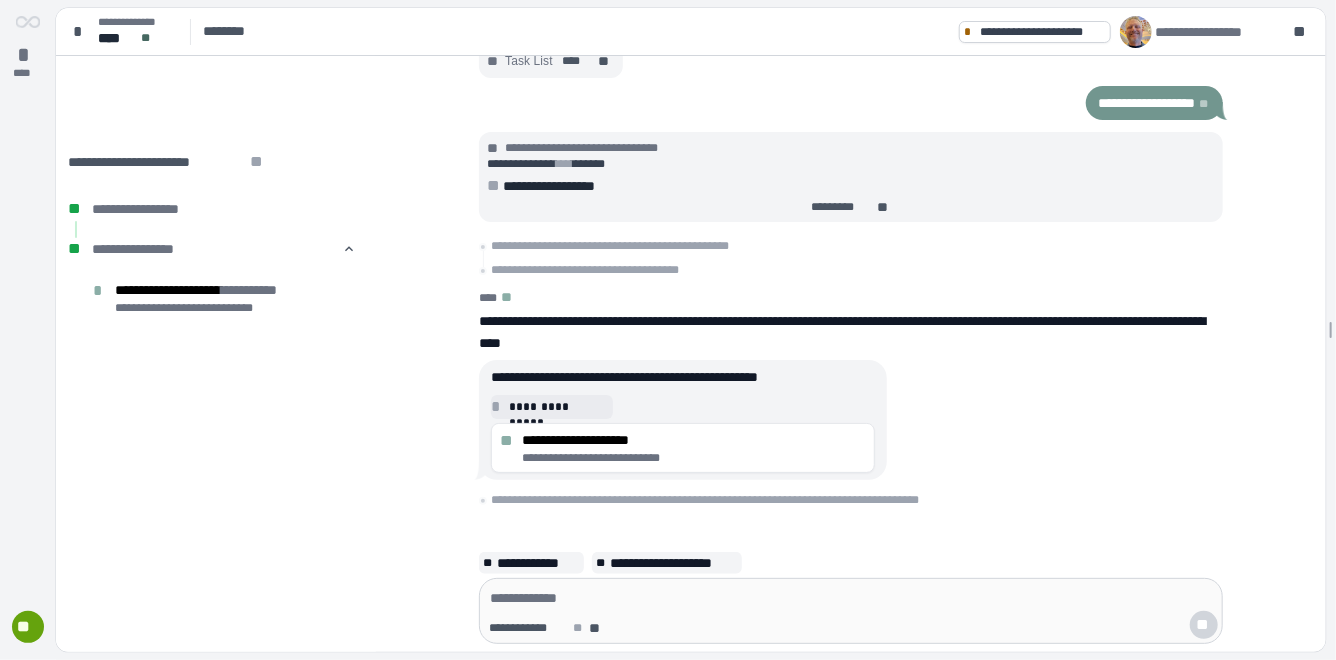 drag, startPoint x: 773, startPoint y: 505, endPoint x: 952, endPoint y: 499, distance: 179.10052 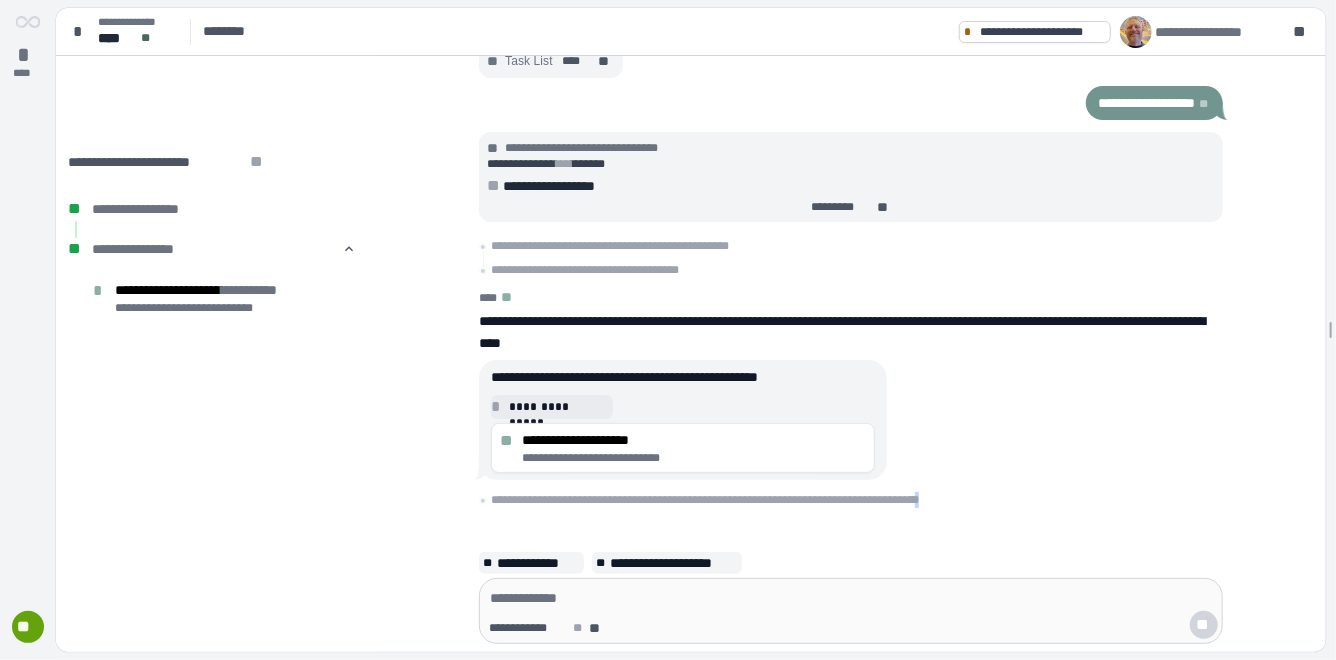 drag, startPoint x: 1006, startPoint y: 501, endPoint x: 797, endPoint y: 508, distance: 209.11719 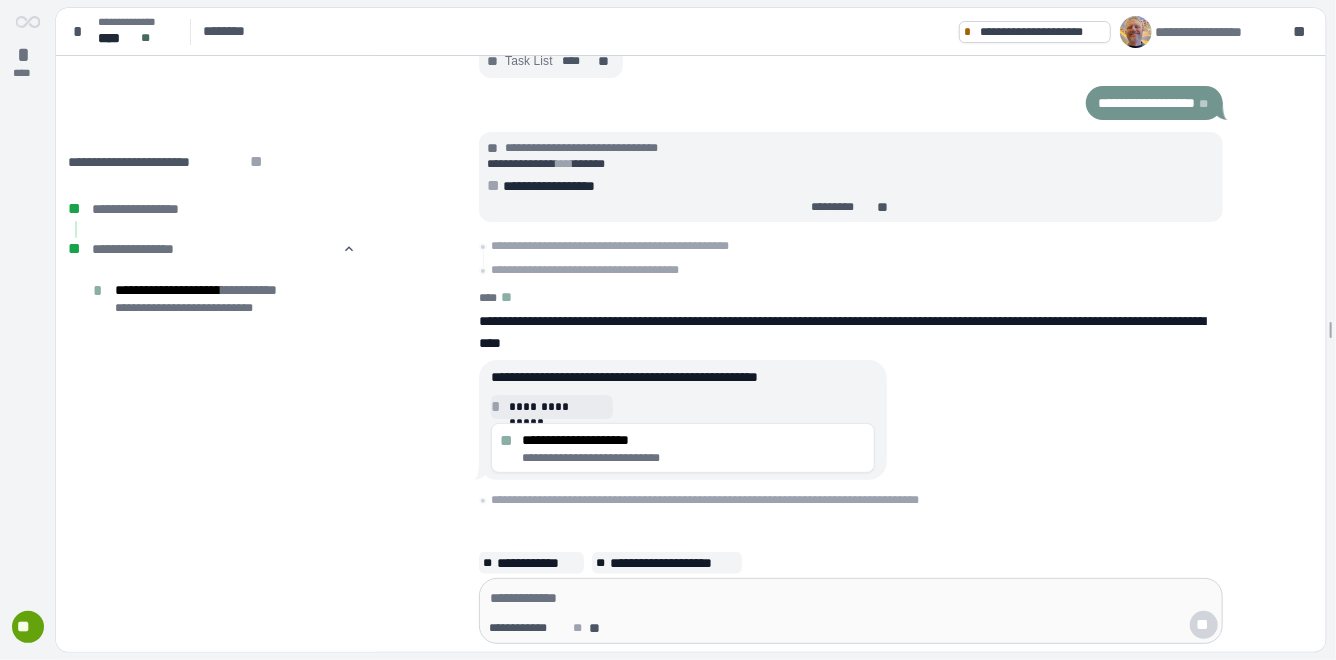 click on "**********" at bounding box center [705, 500] 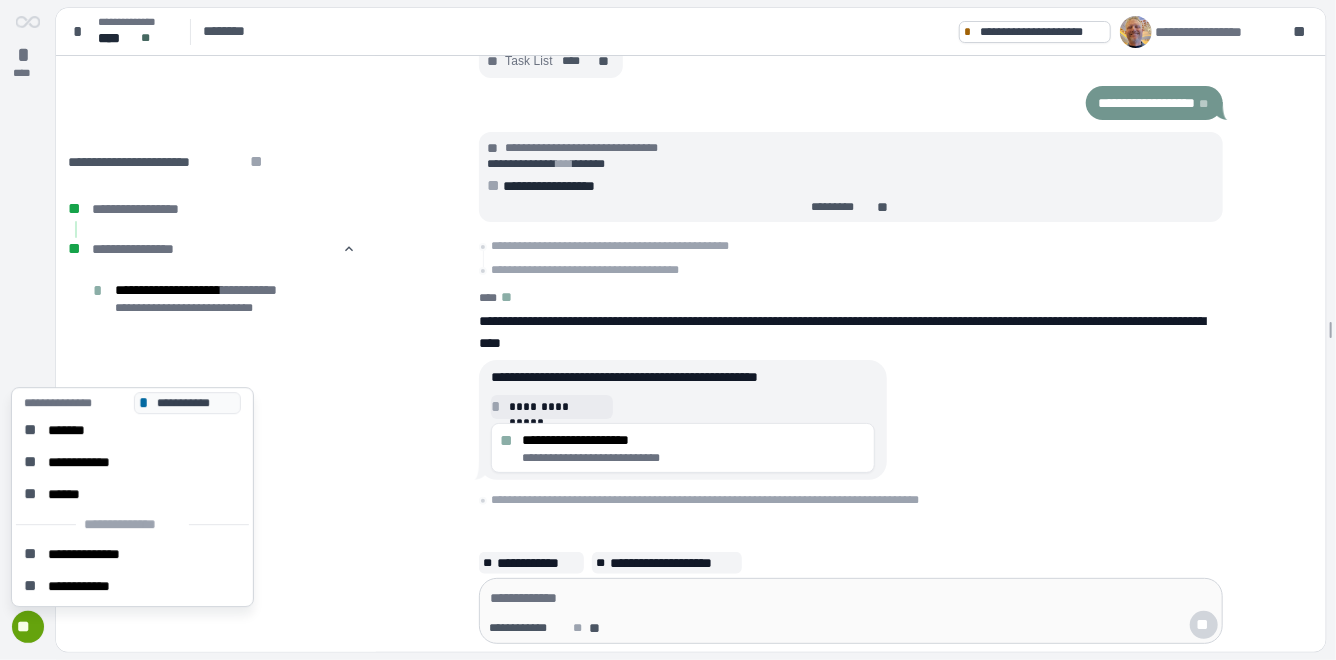 click on "**" at bounding box center (28, 627) 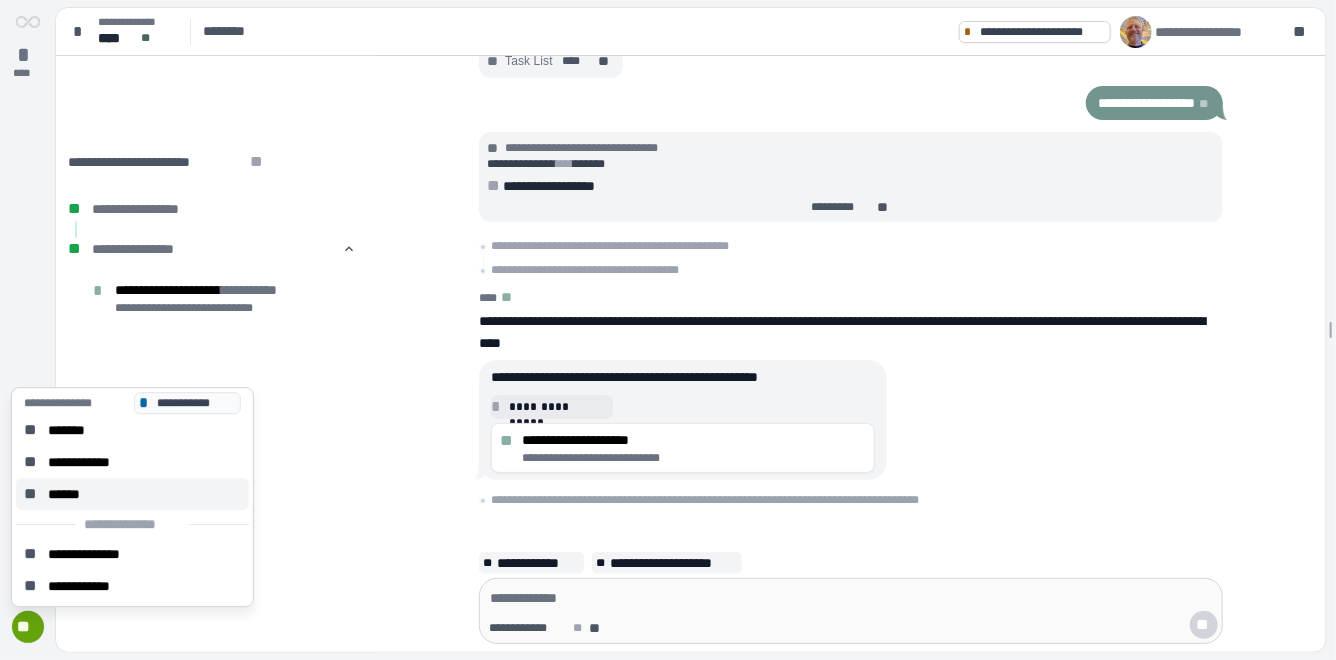 click on "******" at bounding box center (70, 494) 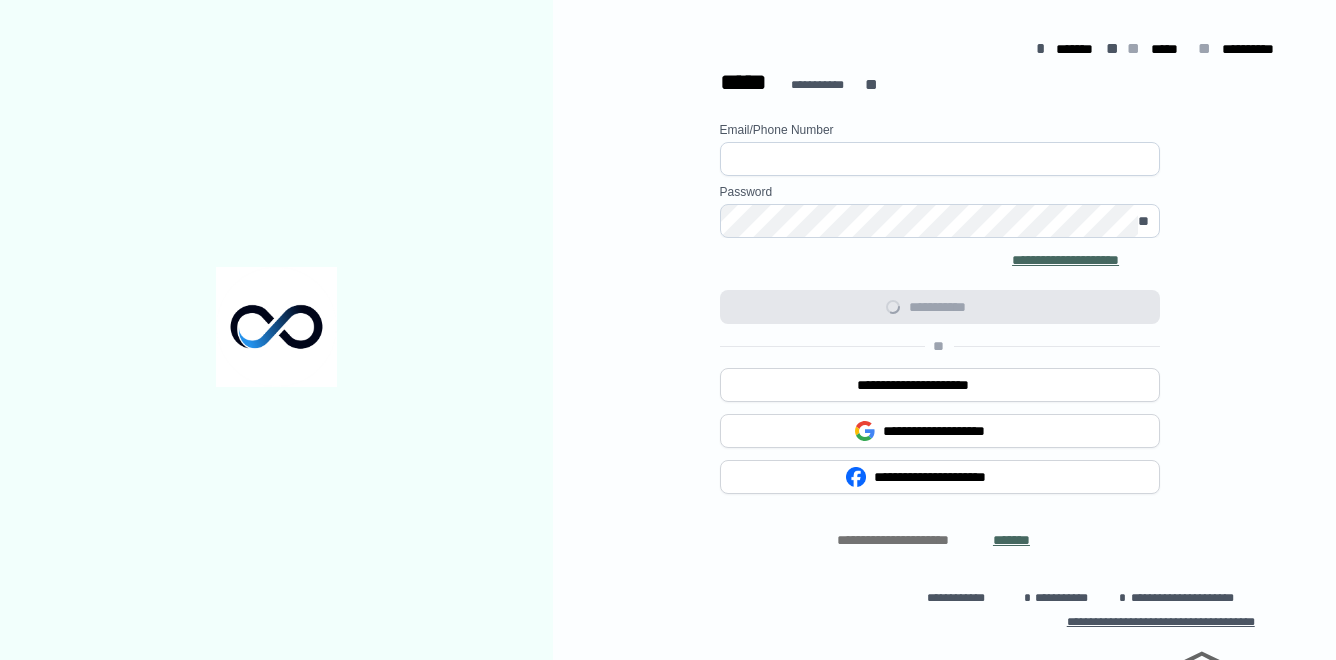 scroll, scrollTop: 0, scrollLeft: 0, axis: both 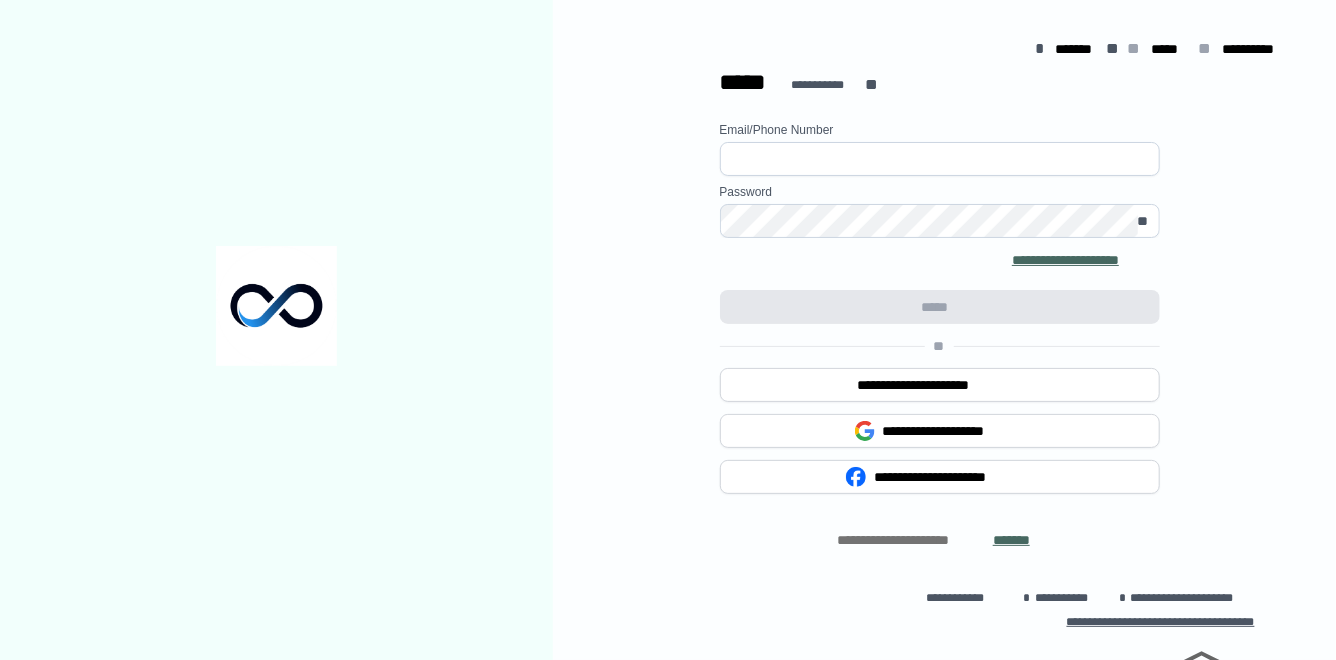 click at bounding box center [940, 159] 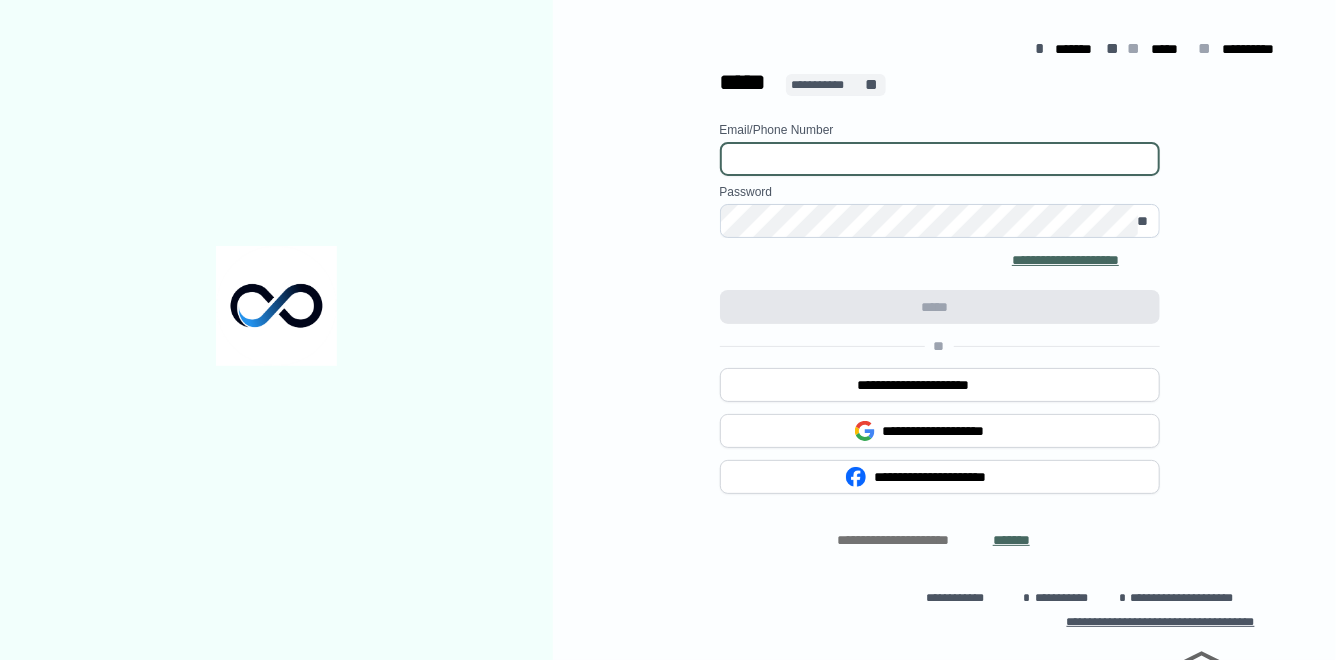 click on "**********" at bounding box center [827, 85] 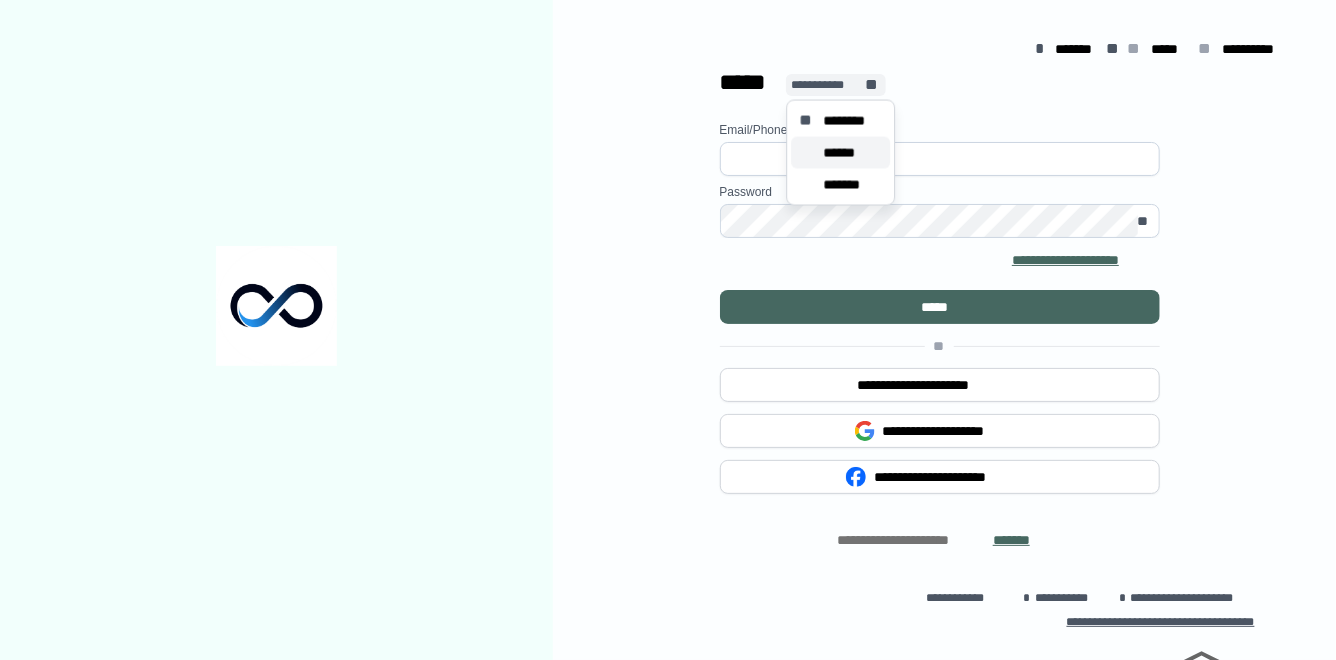 click on "******" at bounding box center [845, 153] 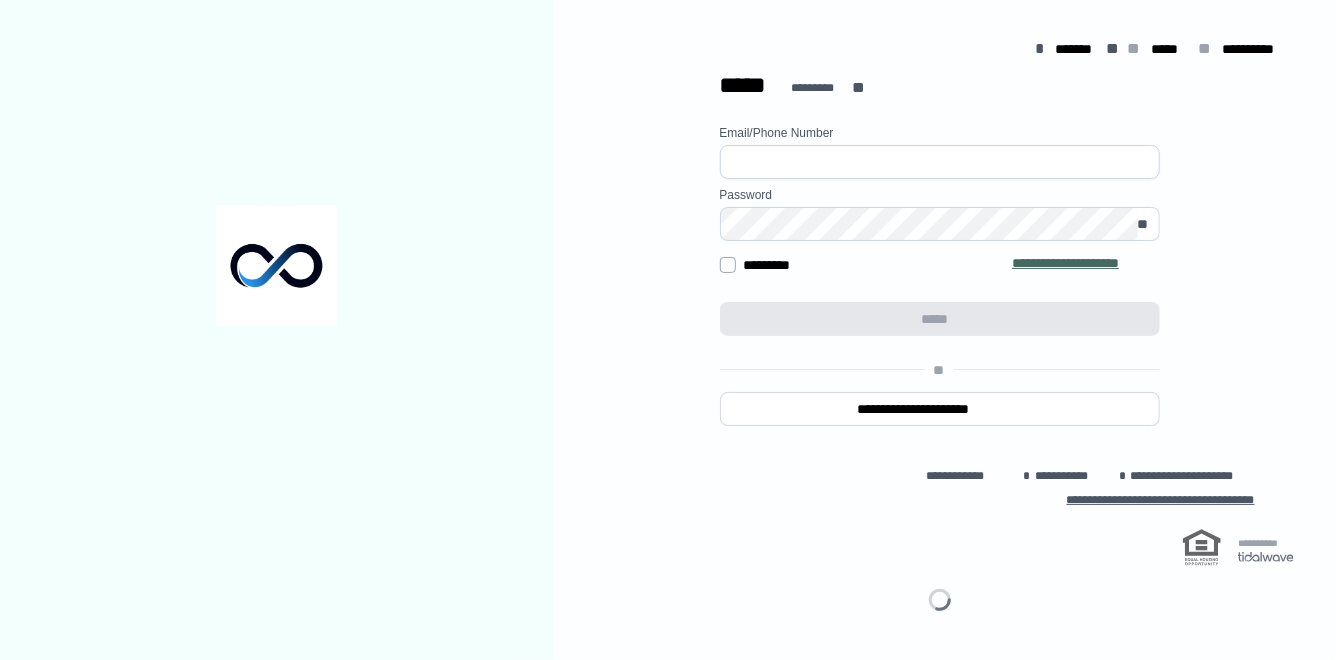 click at bounding box center (940, 162) 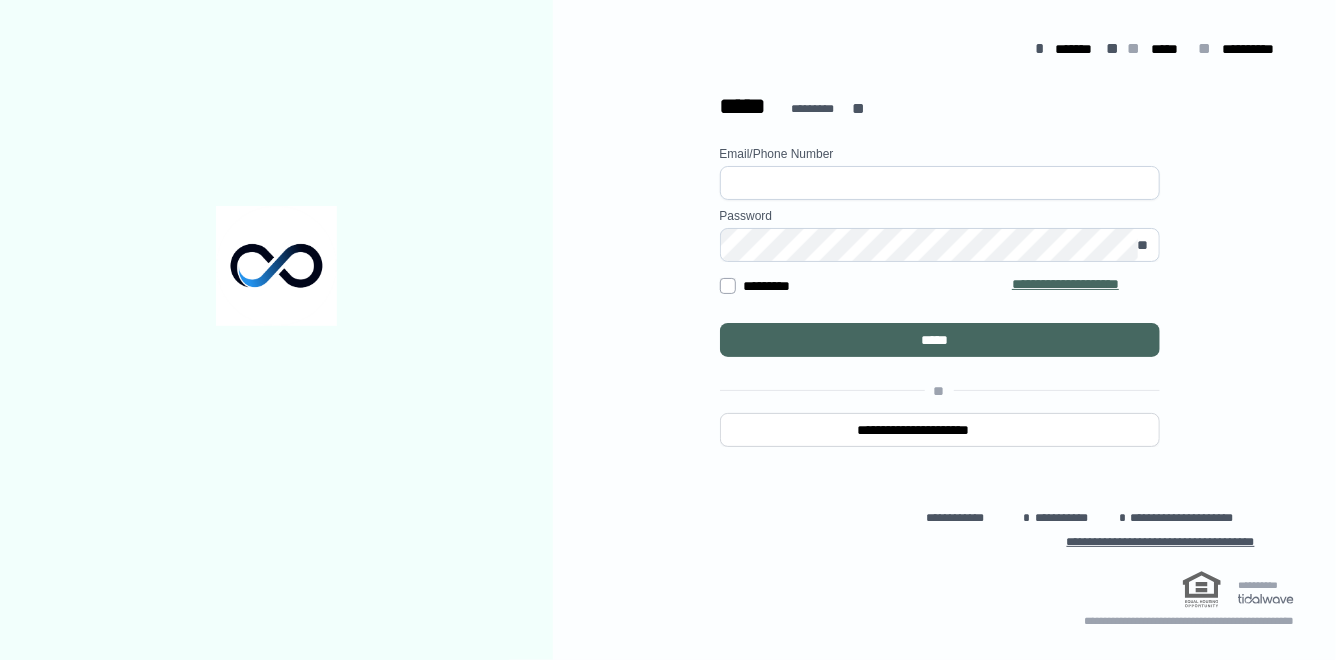 type on "**********" 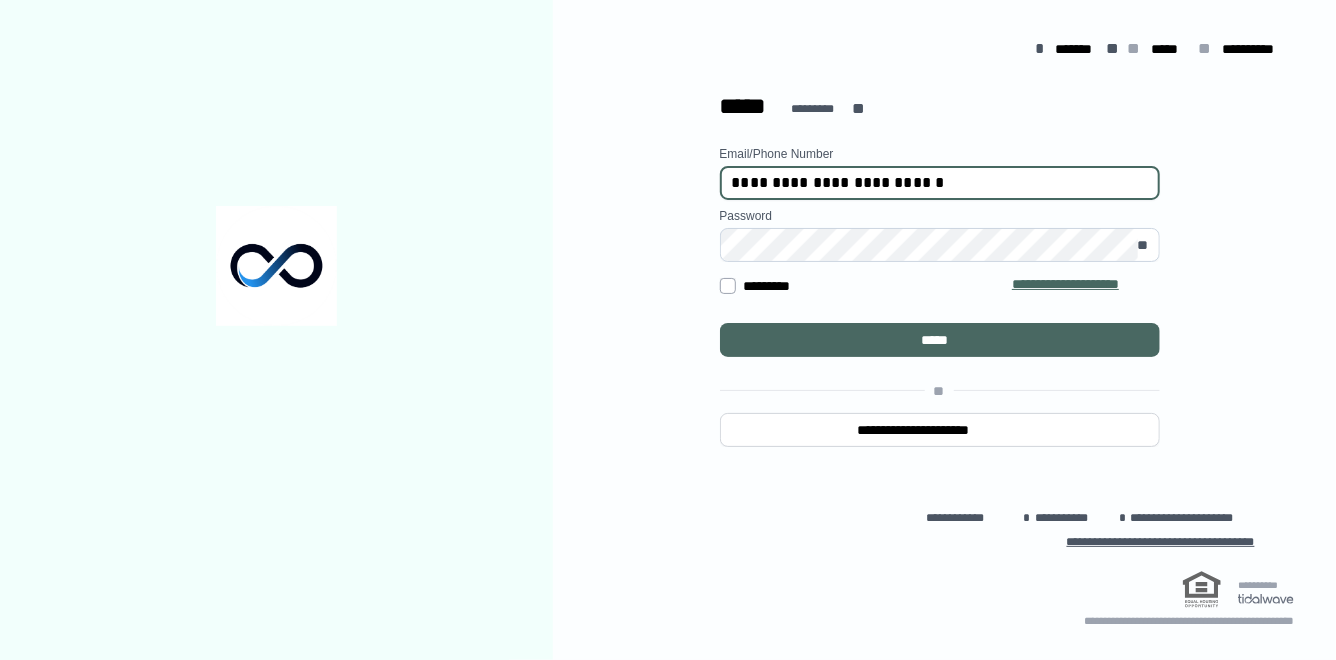 click on "*****" at bounding box center [940, 340] 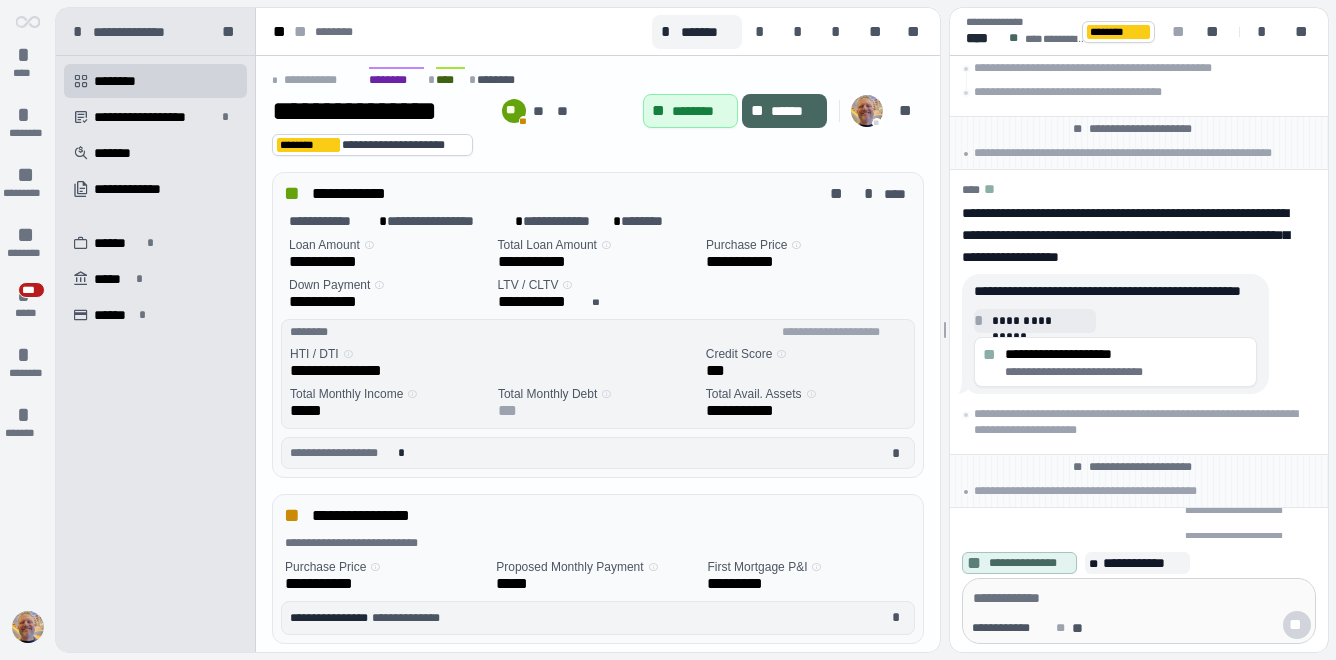 scroll, scrollTop: 0, scrollLeft: 0, axis: both 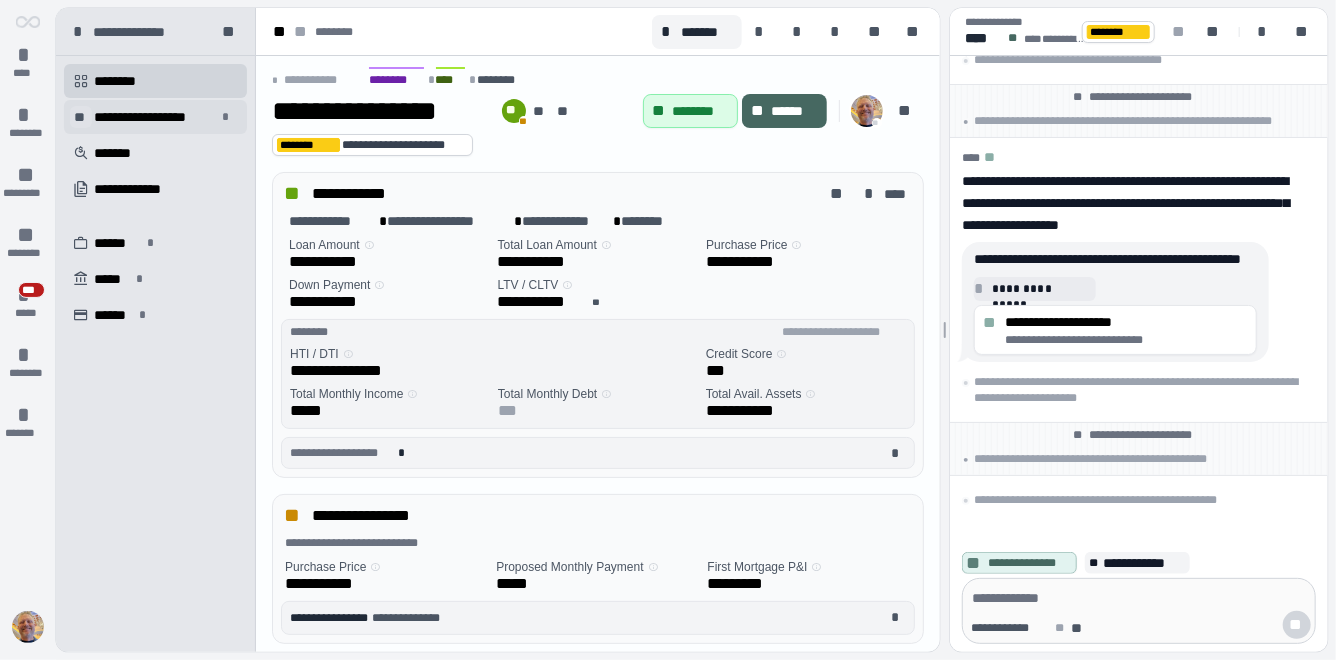 click on "**" at bounding box center (81, 117) 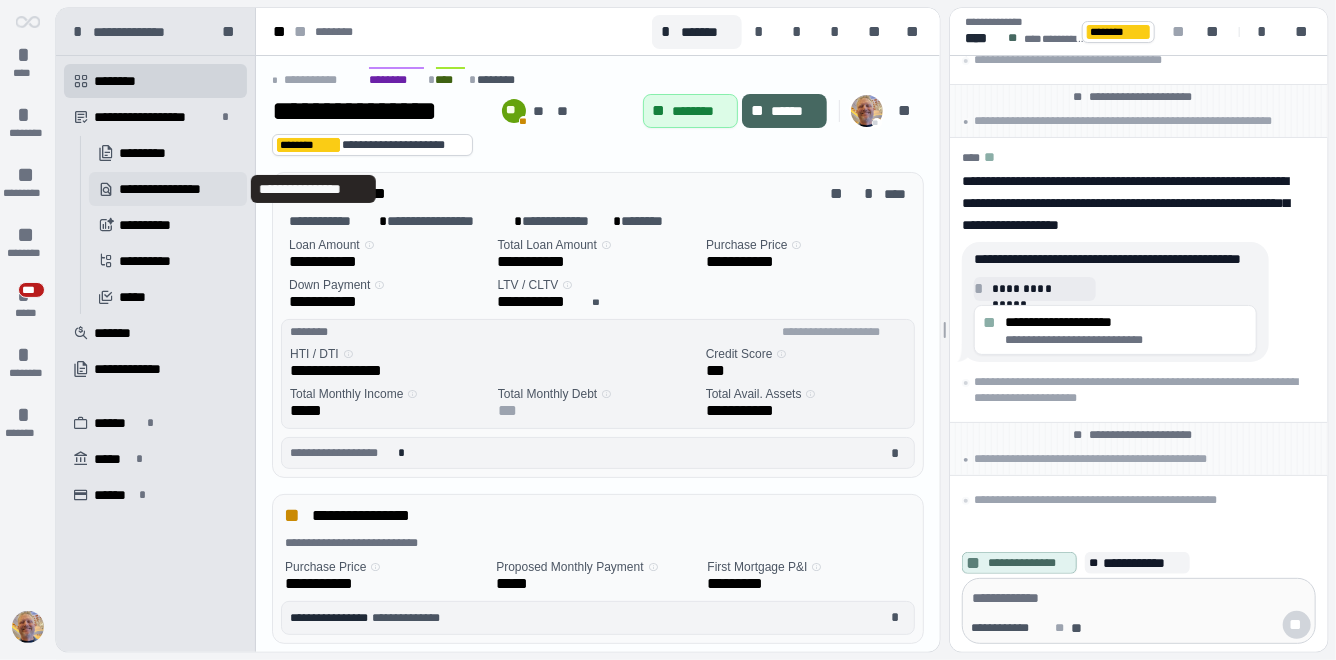 click on "**********" at bounding box center [173, 189] 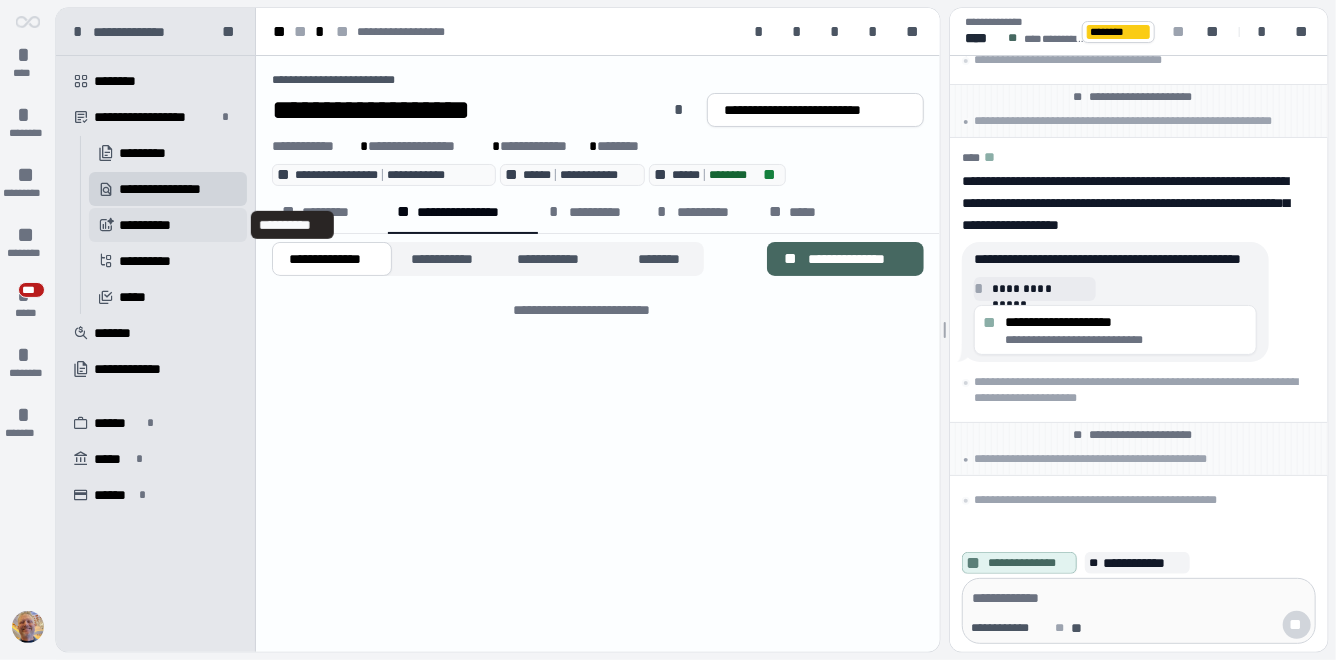 click on "**********" at bounding box center (152, 225) 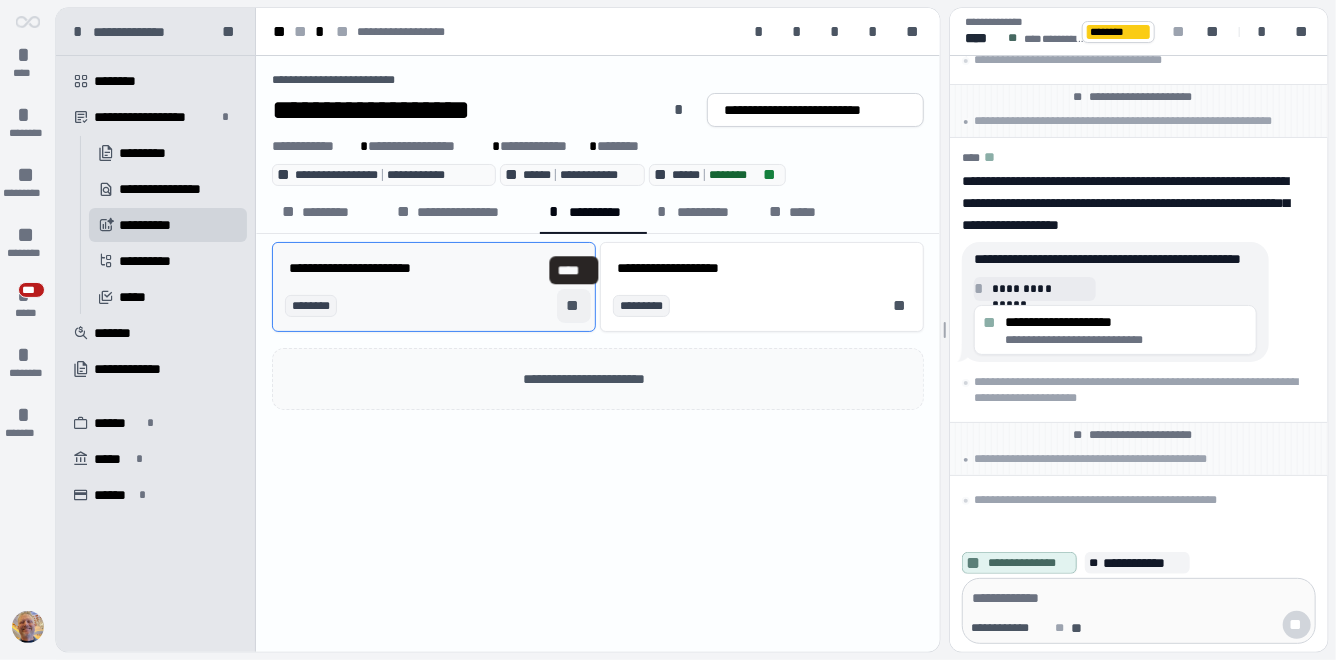 click on "**" at bounding box center (574, 306) 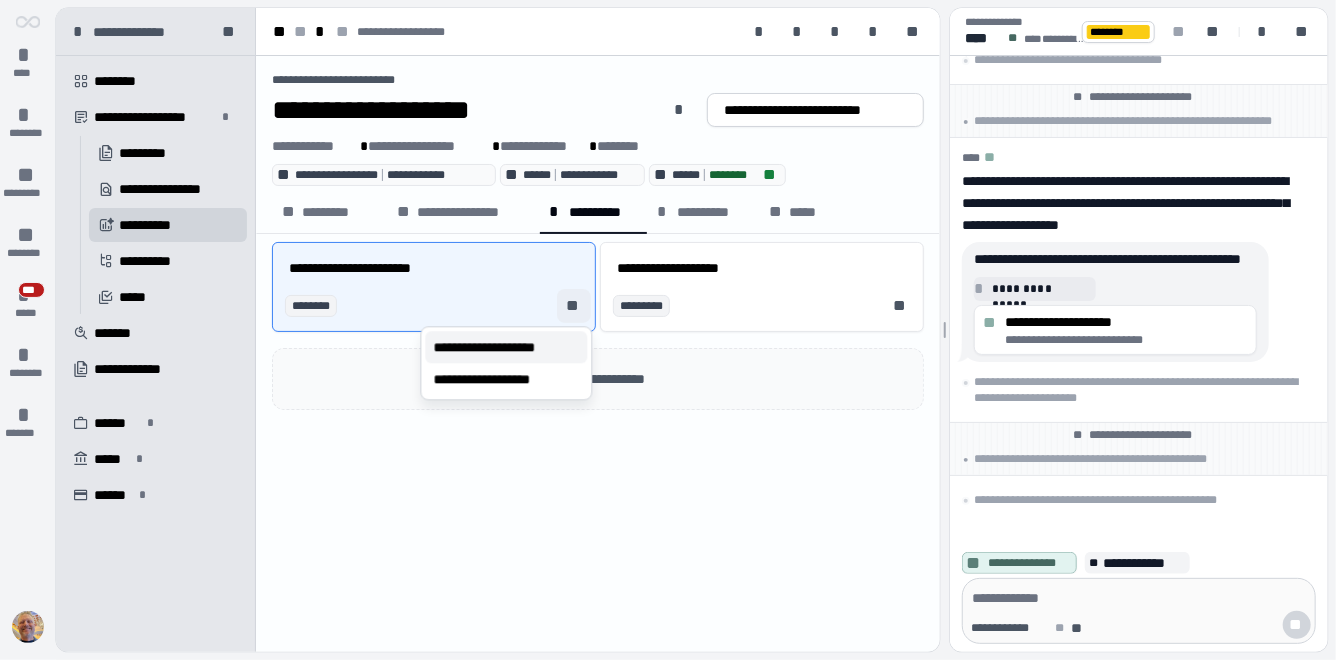 click on "**********" at bounding box center [504, 347] 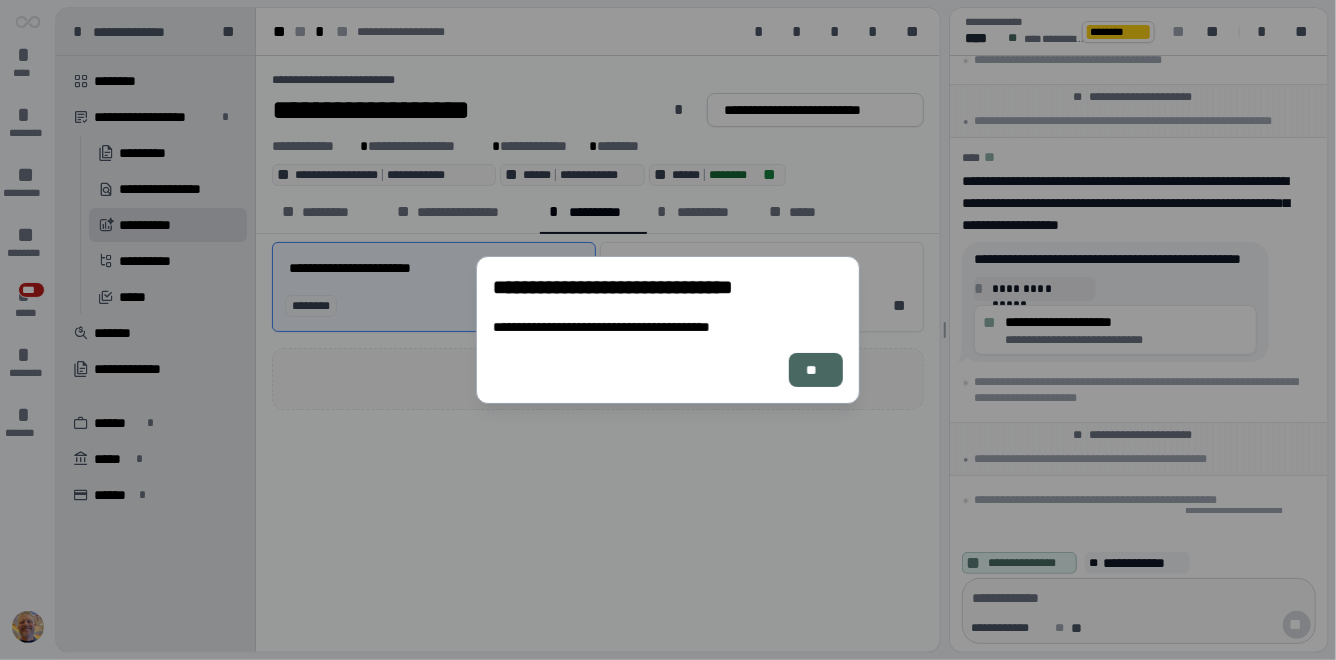 click on "**" at bounding box center [816, 370] 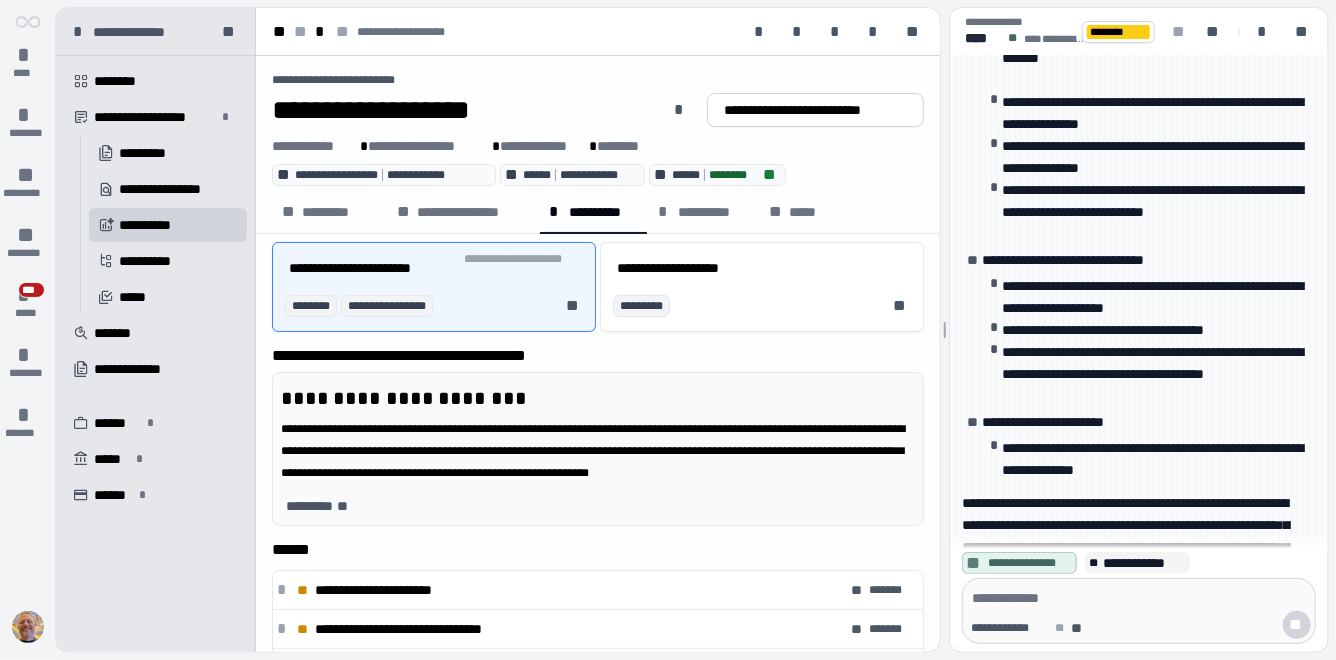 scroll, scrollTop: 76, scrollLeft: 0, axis: vertical 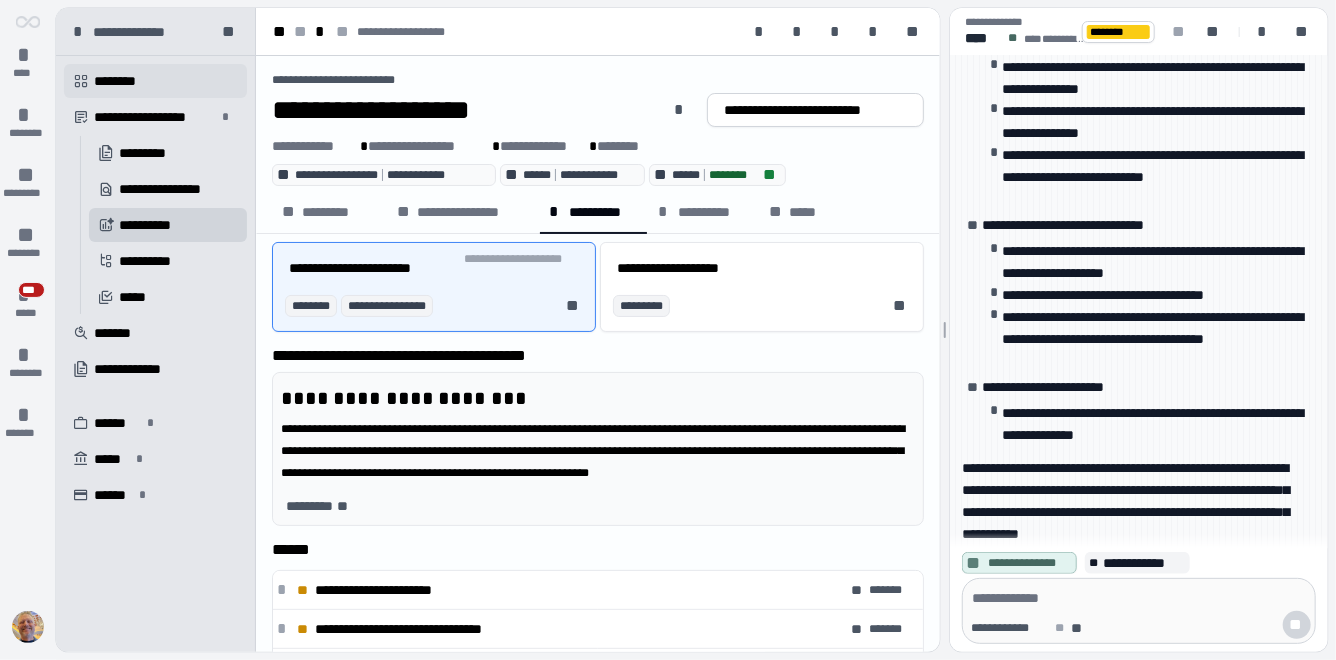 click on "********" at bounding box center (124, 81) 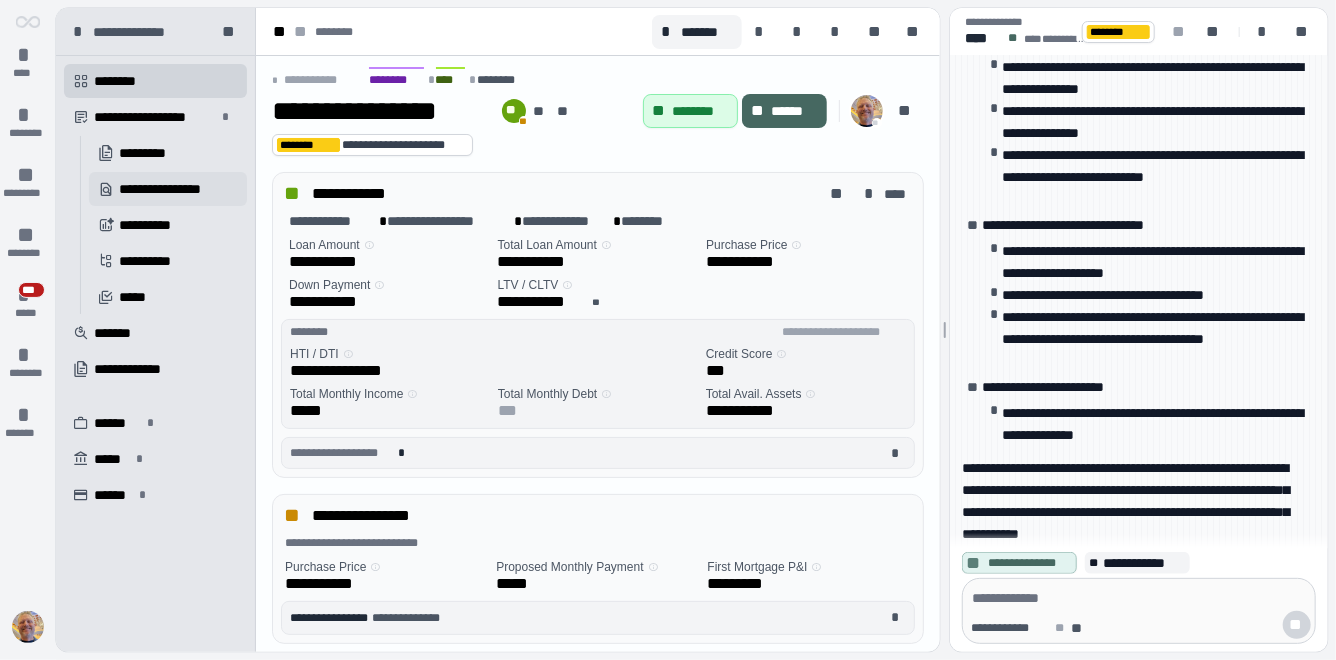 click on "**********" at bounding box center (173, 189) 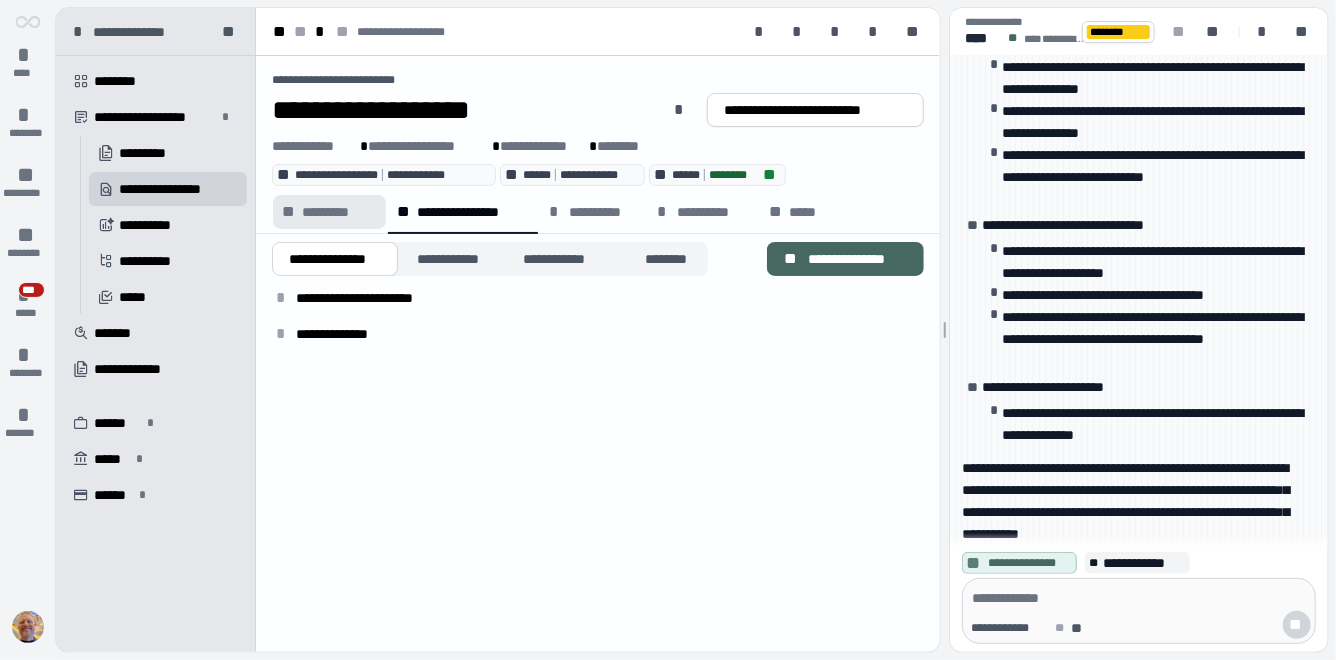 click on "*********" at bounding box center [339, 212] 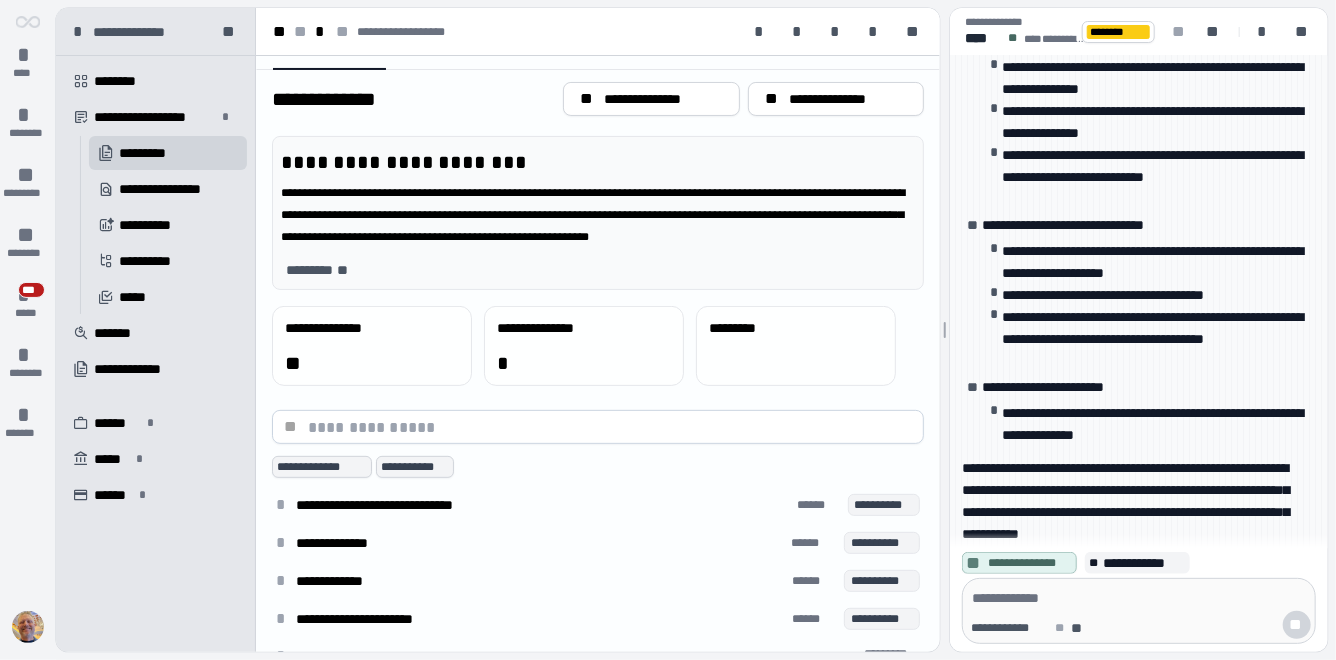 scroll, scrollTop: 196, scrollLeft: 0, axis: vertical 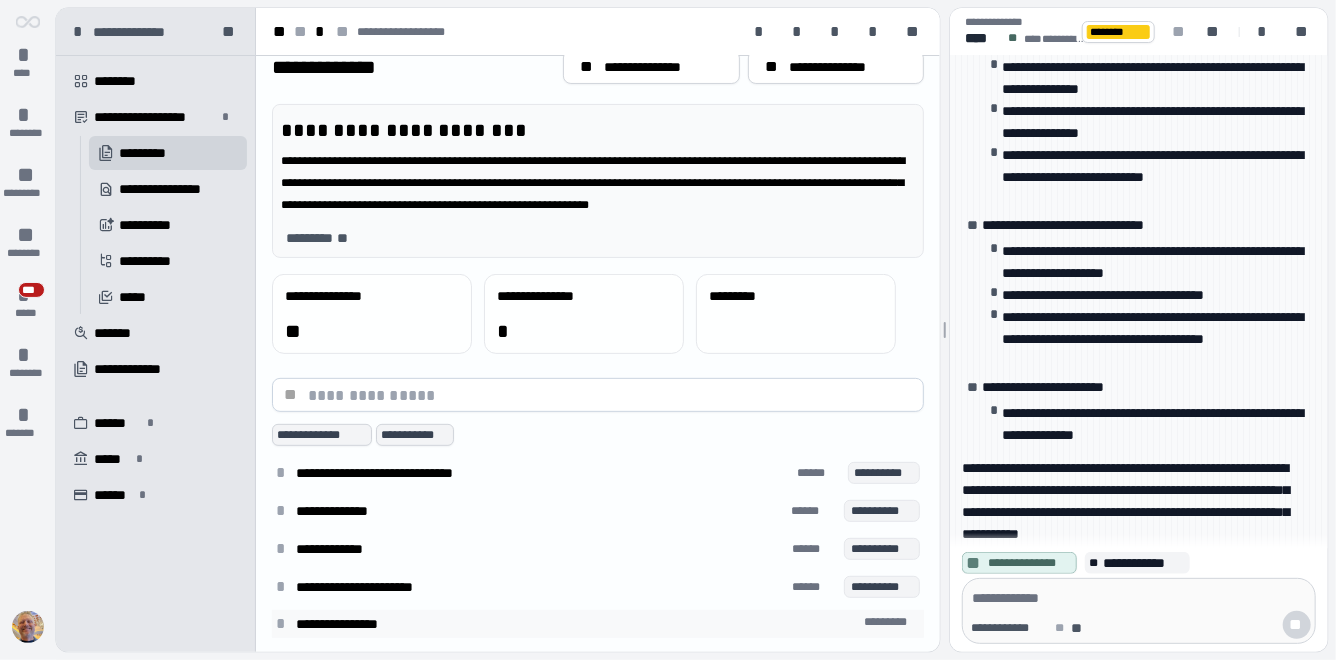 click on "*" at bounding box center (284, 624) 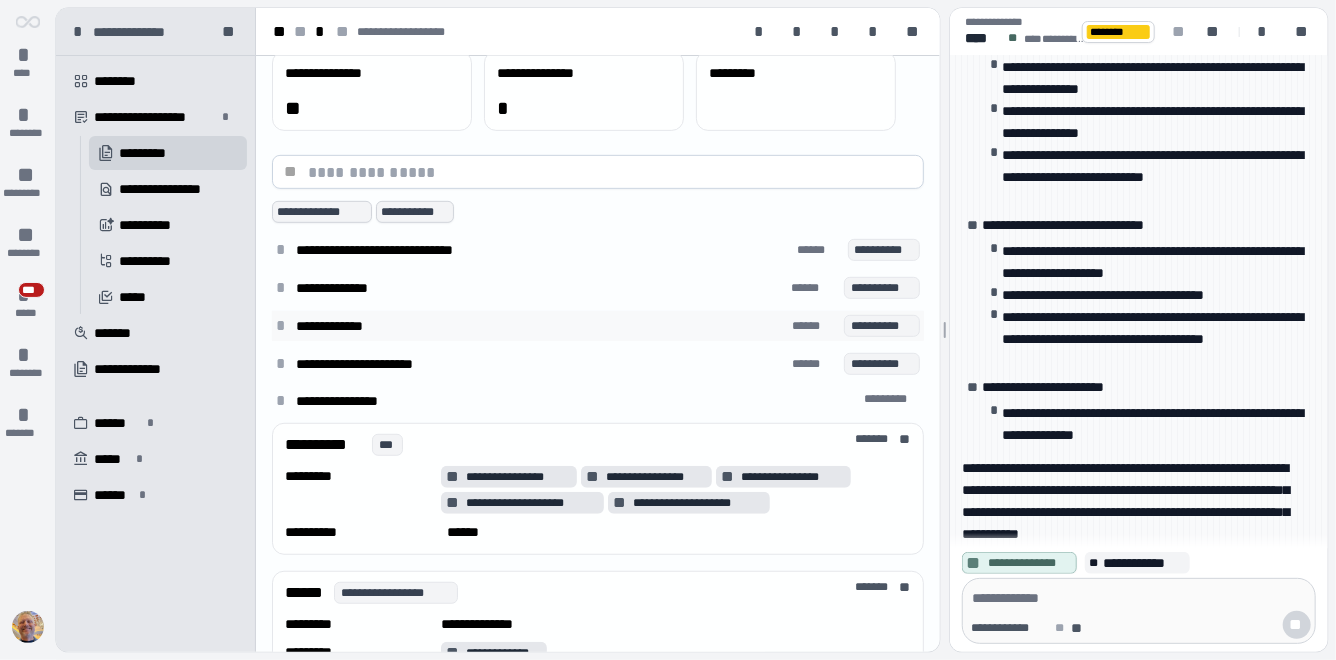 scroll, scrollTop: 493, scrollLeft: 0, axis: vertical 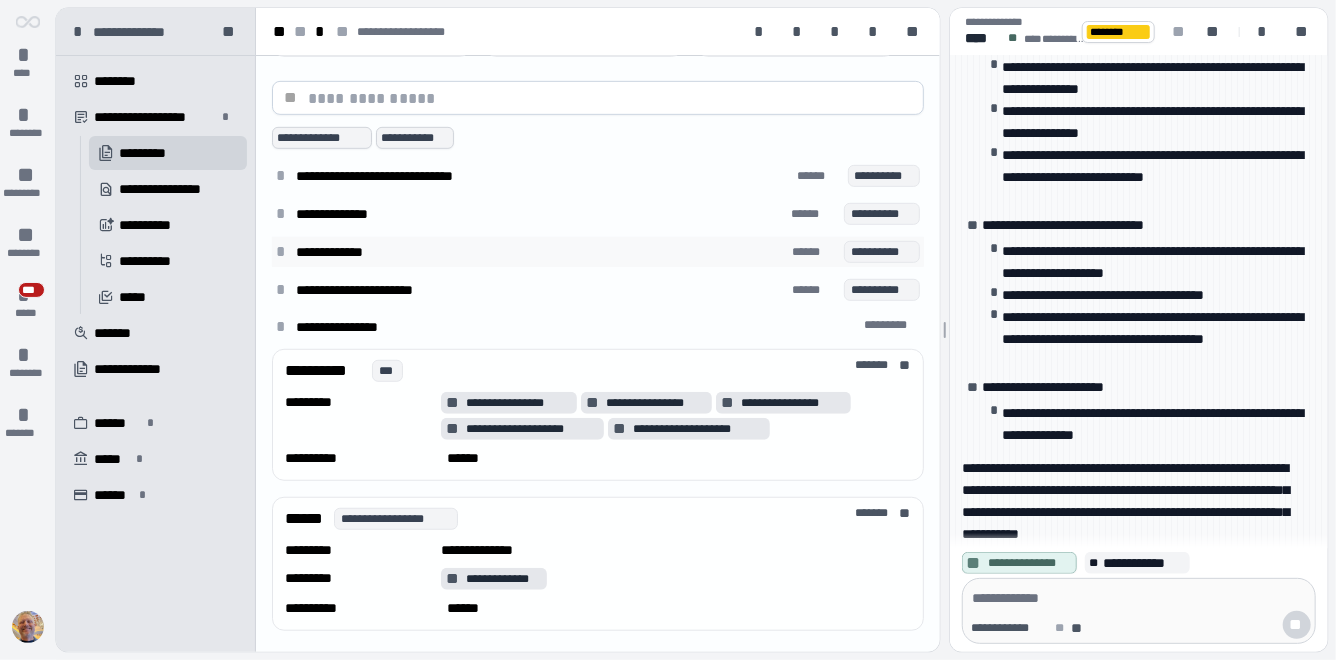 click on "*" at bounding box center [284, 252] 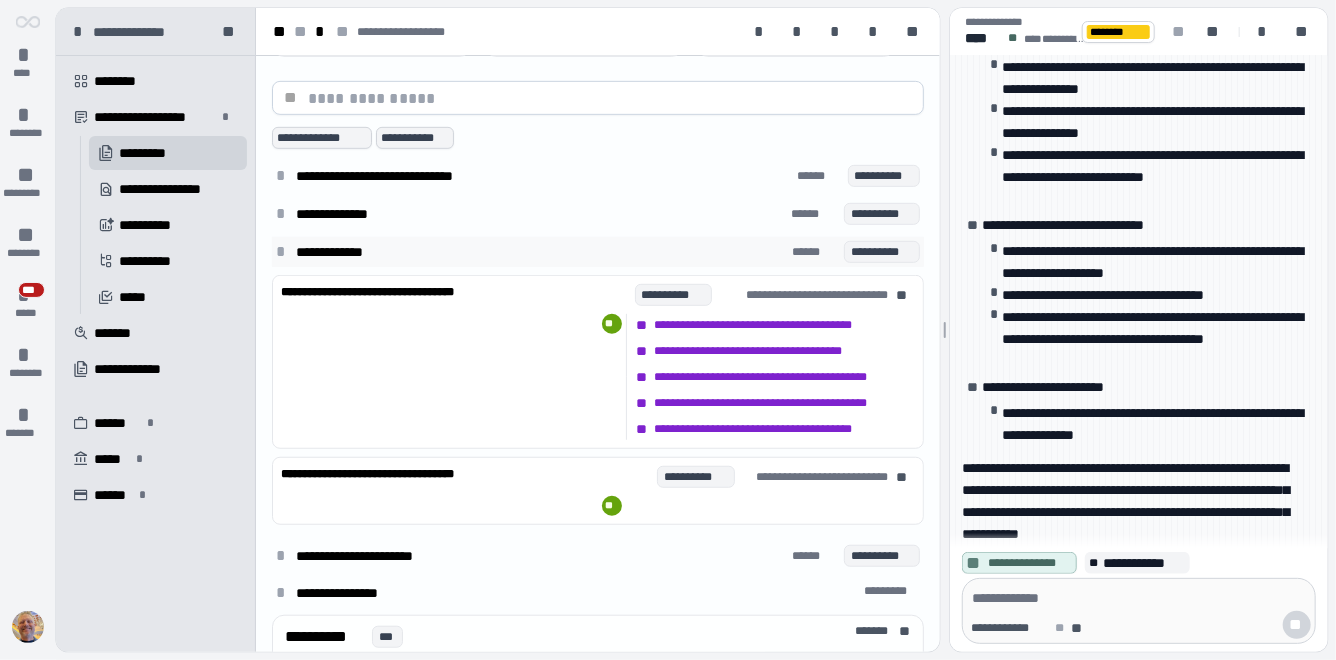 click on "*" at bounding box center (284, 252) 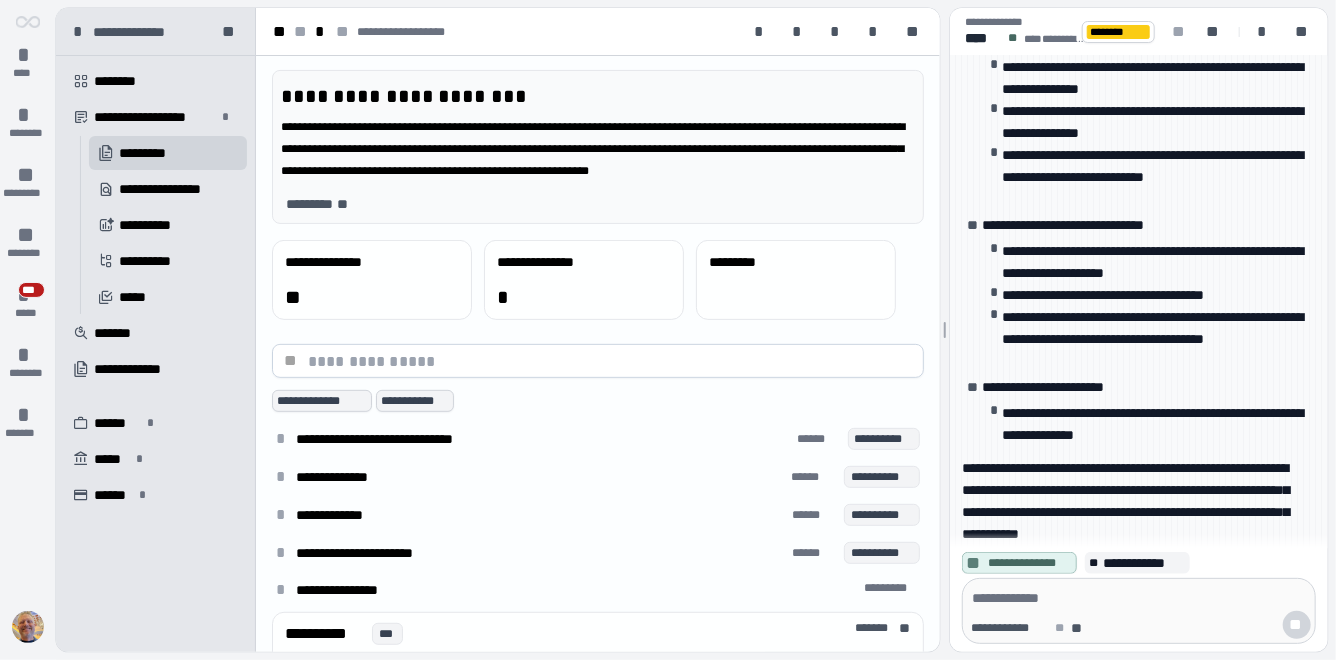 scroll, scrollTop: 229, scrollLeft: 0, axis: vertical 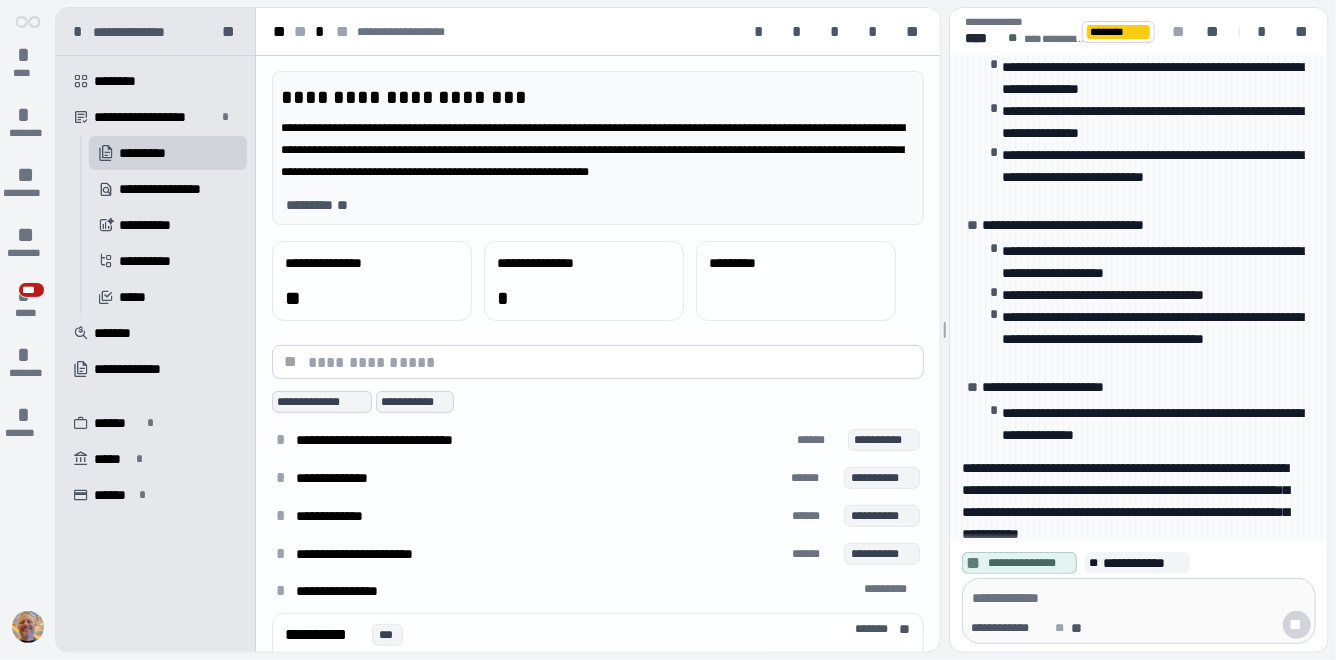 click on "**********" at bounding box center (376, 263) 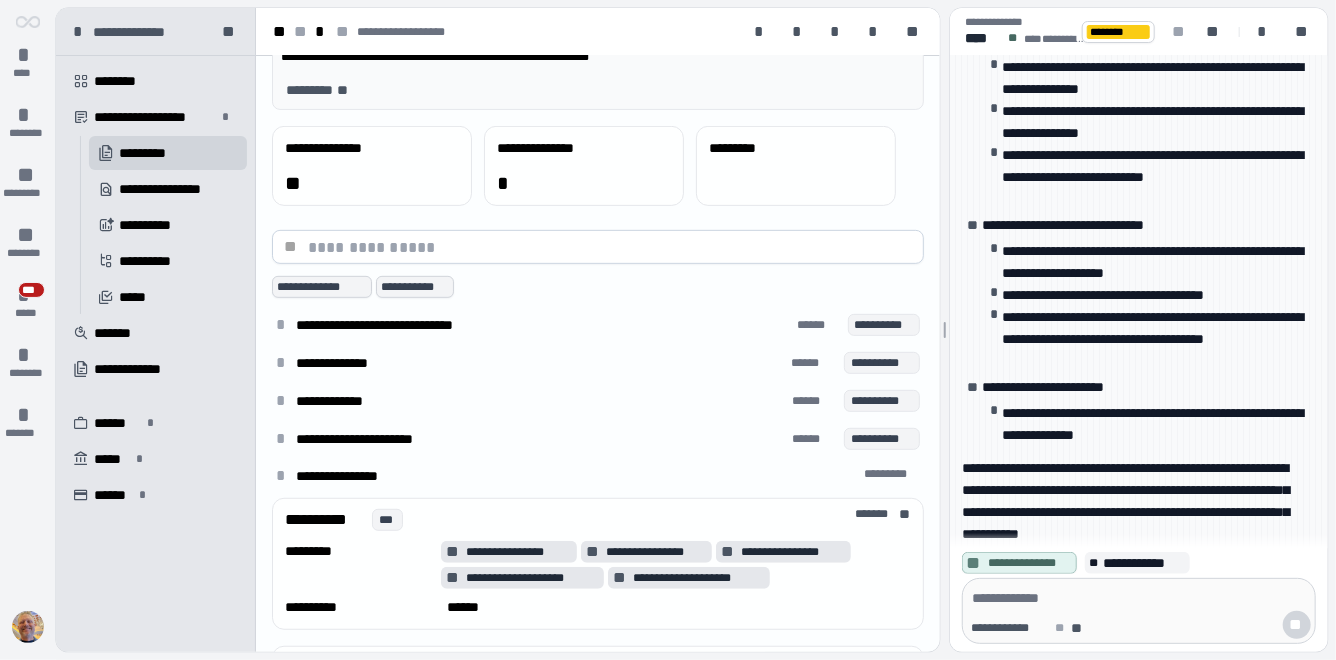 scroll, scrollTop: 493, scrollLeft: 0, axis: vertical 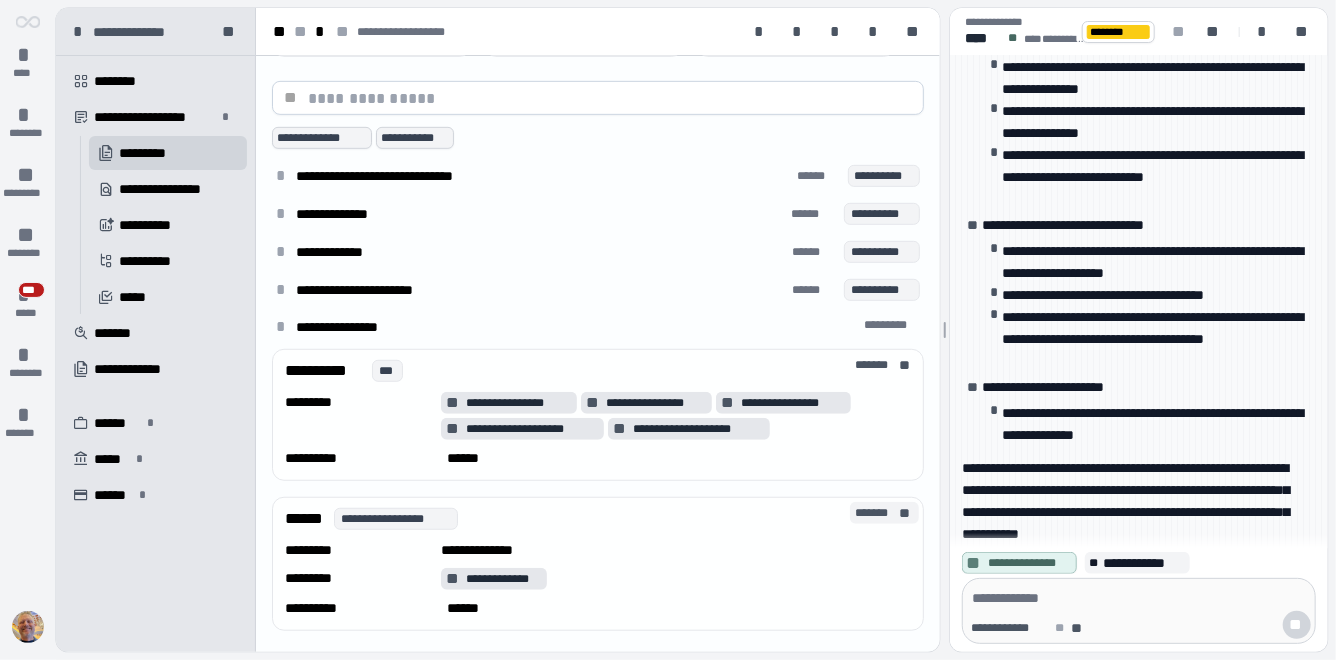 click on "*******" at bounding box center (875, 513) 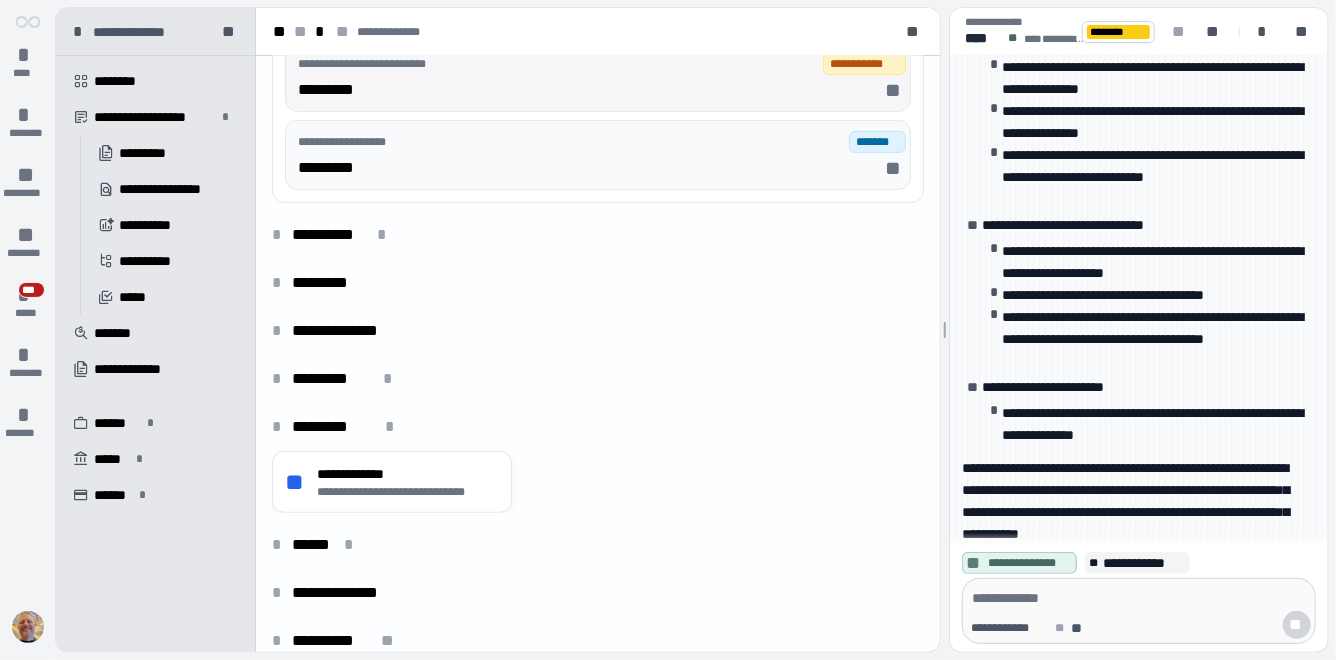 scroll, scrollTop: 365, scrollLeft: 0, axis: vertical 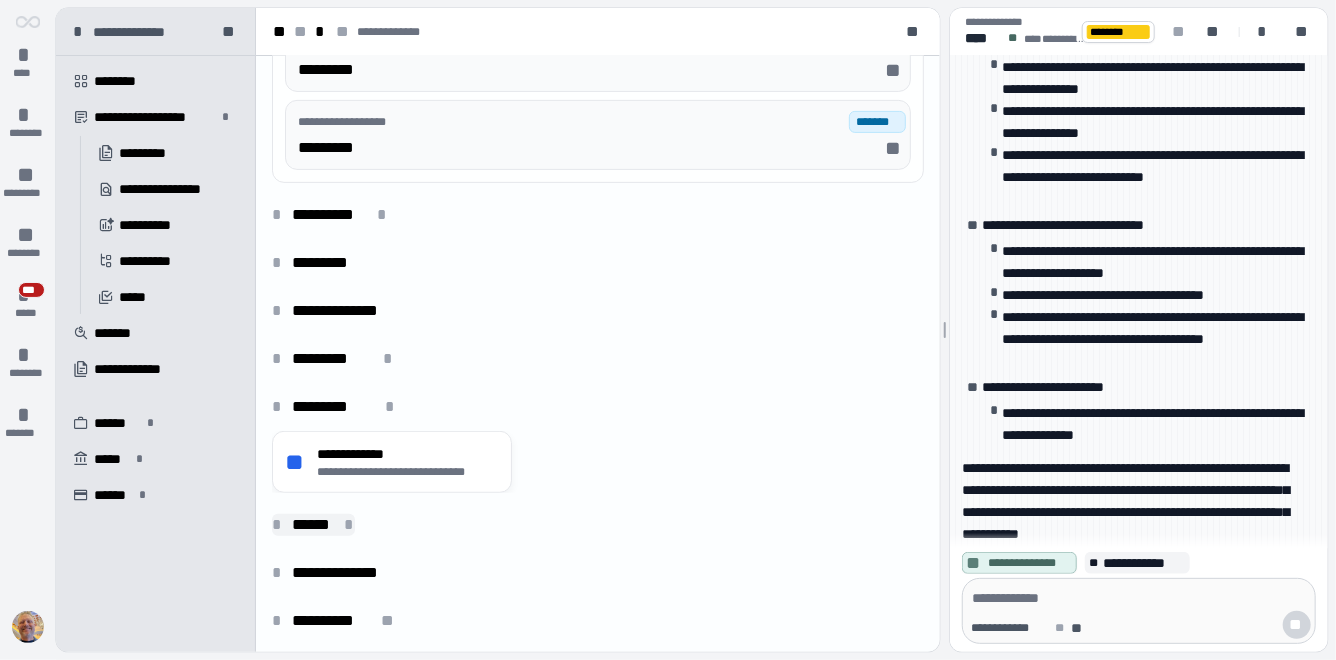 click on "*" at bounding box center [280, 525] 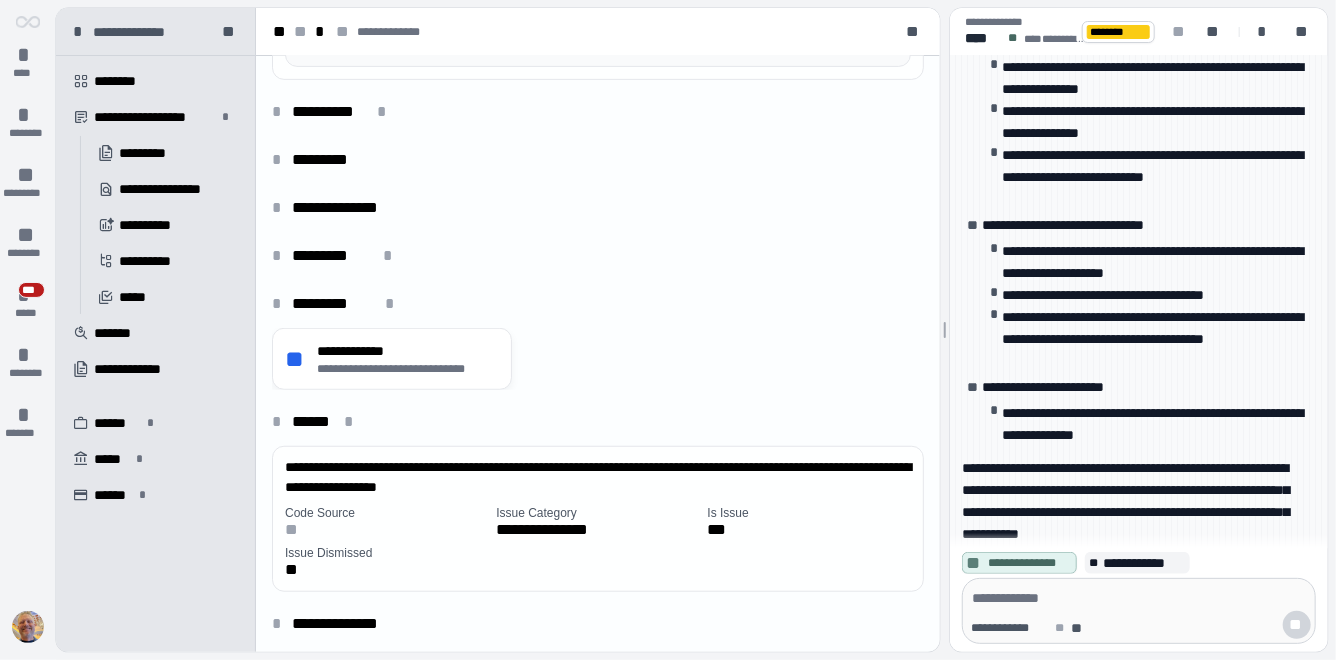 scroll, scrollTop: 519, scrollLeft: 0, axis: vertical 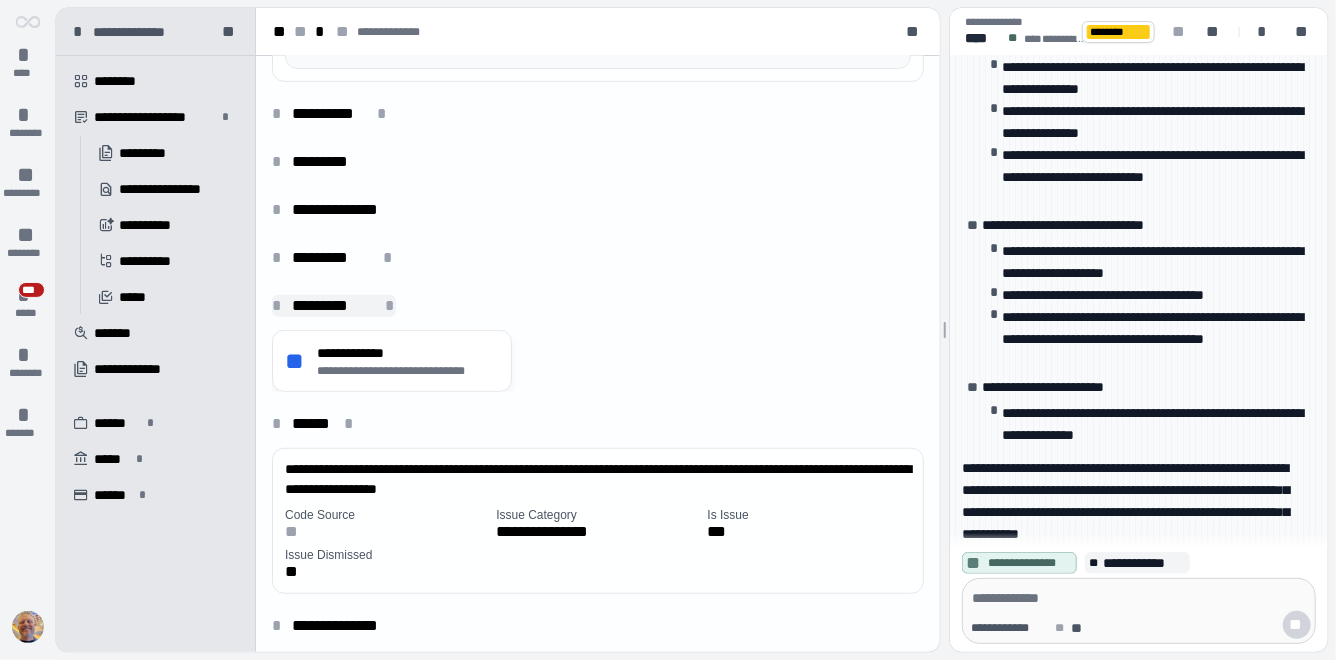 click on "*" at bounding box center (280, 306) 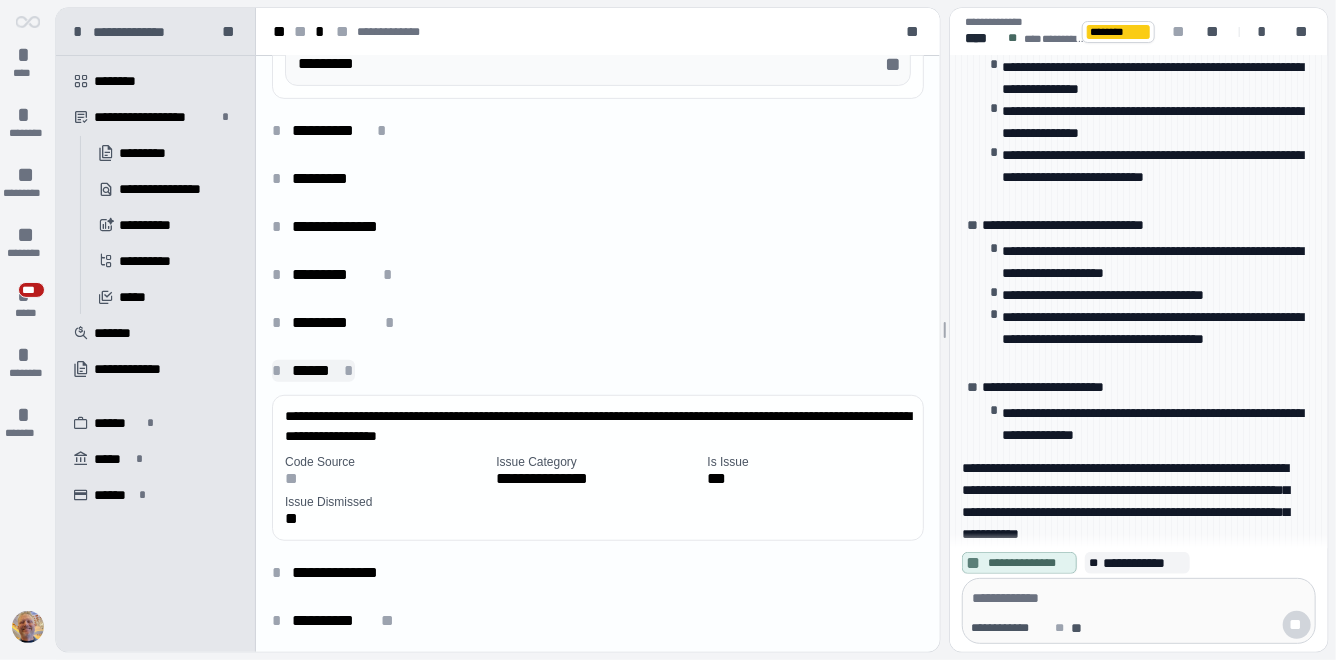 click on "*" at bounding box center [280, 371] 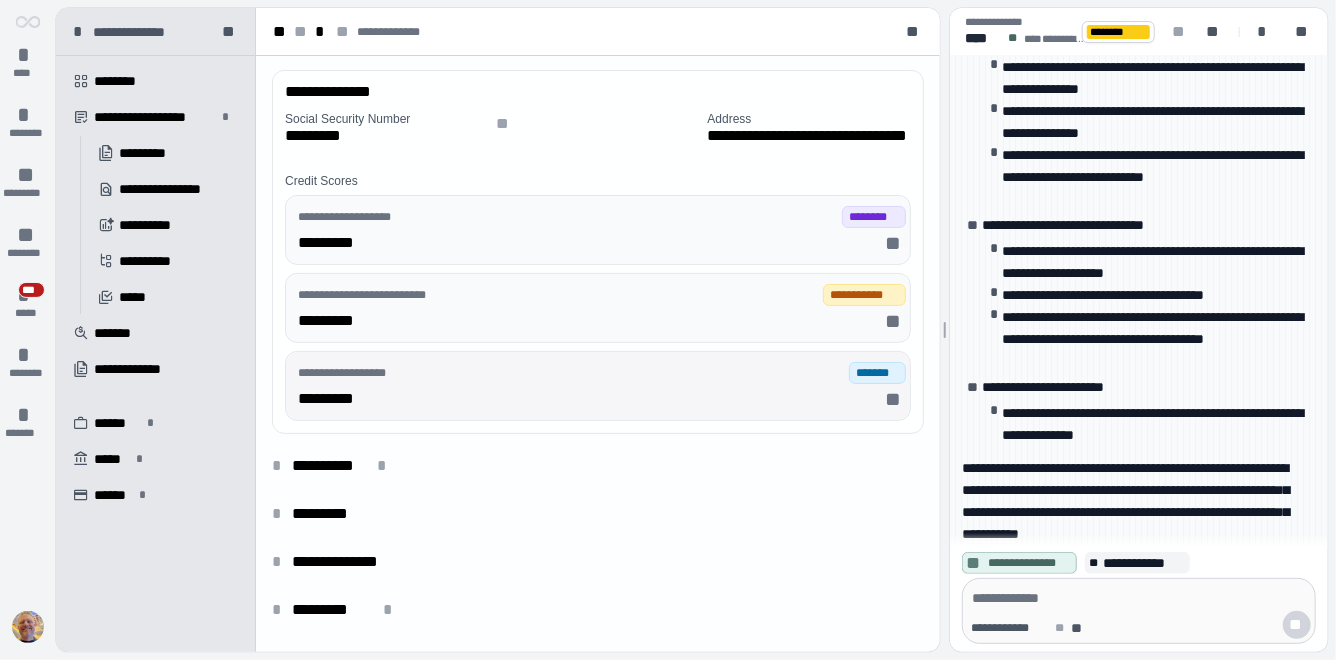 scroll, scrollTop: 0, scrollLeft: 0, axis: both 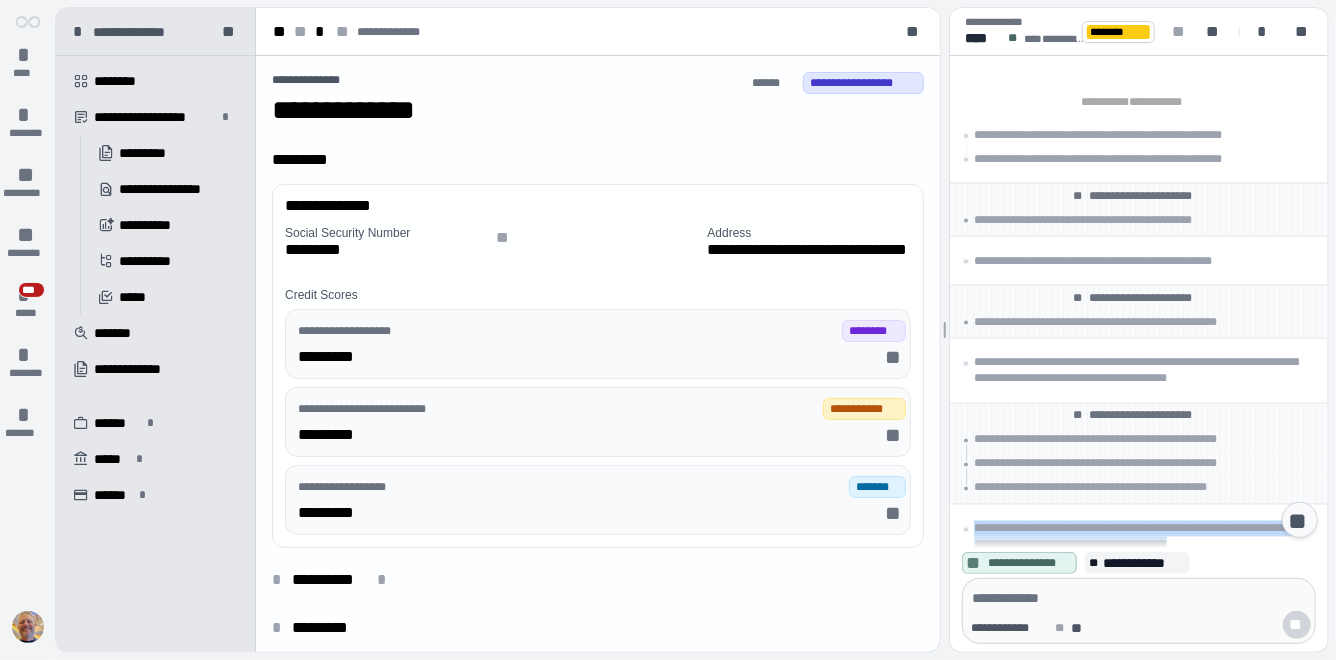 drag, startPoint x: 1266, startPoint y: 290, endPoint x: 967, endPoint y: 276, distance: 299.32758 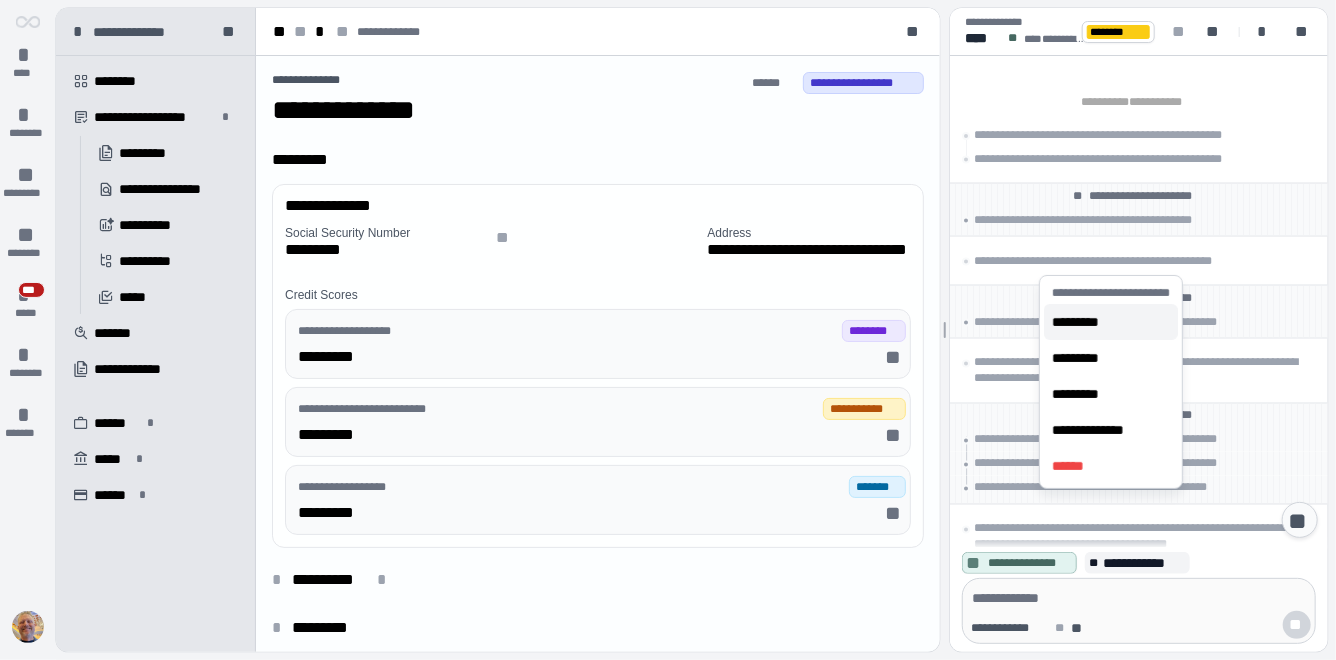click on "*********" at bounding box center [1084, 322] 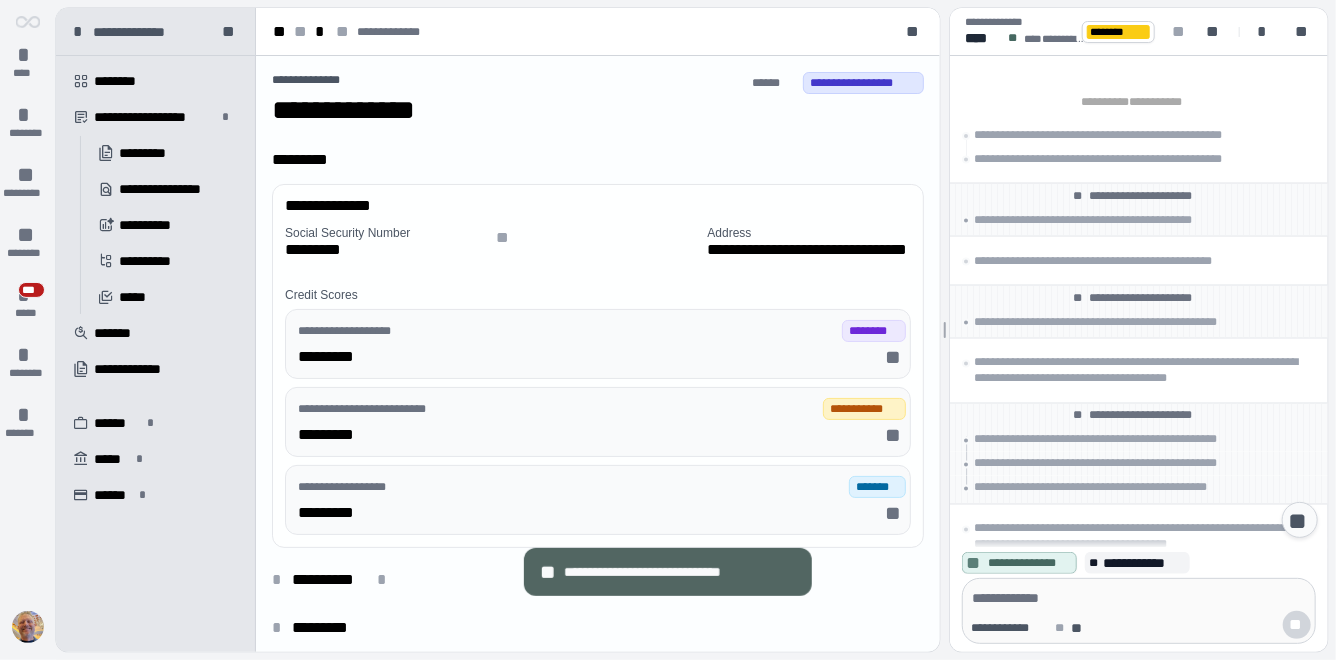 click on "**********" at bounding box center (1136, 537) 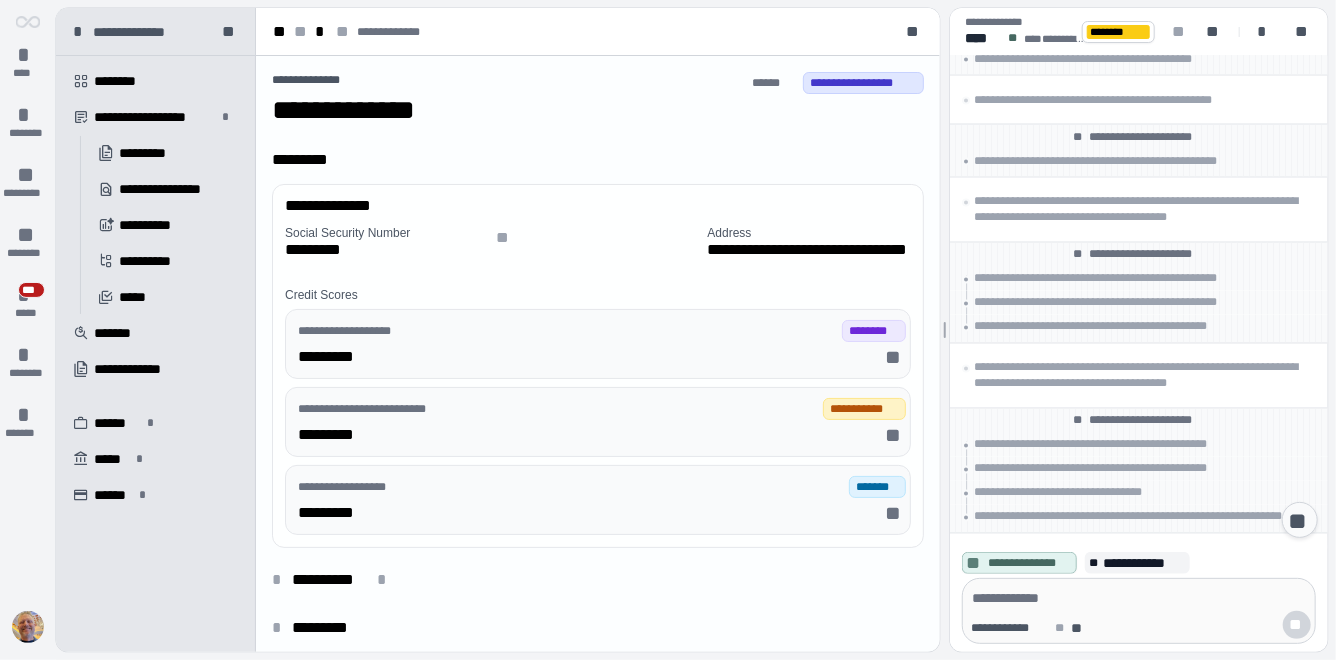 scroll, scrollTop: 1511, scrollLeft: 0, axis: vertical 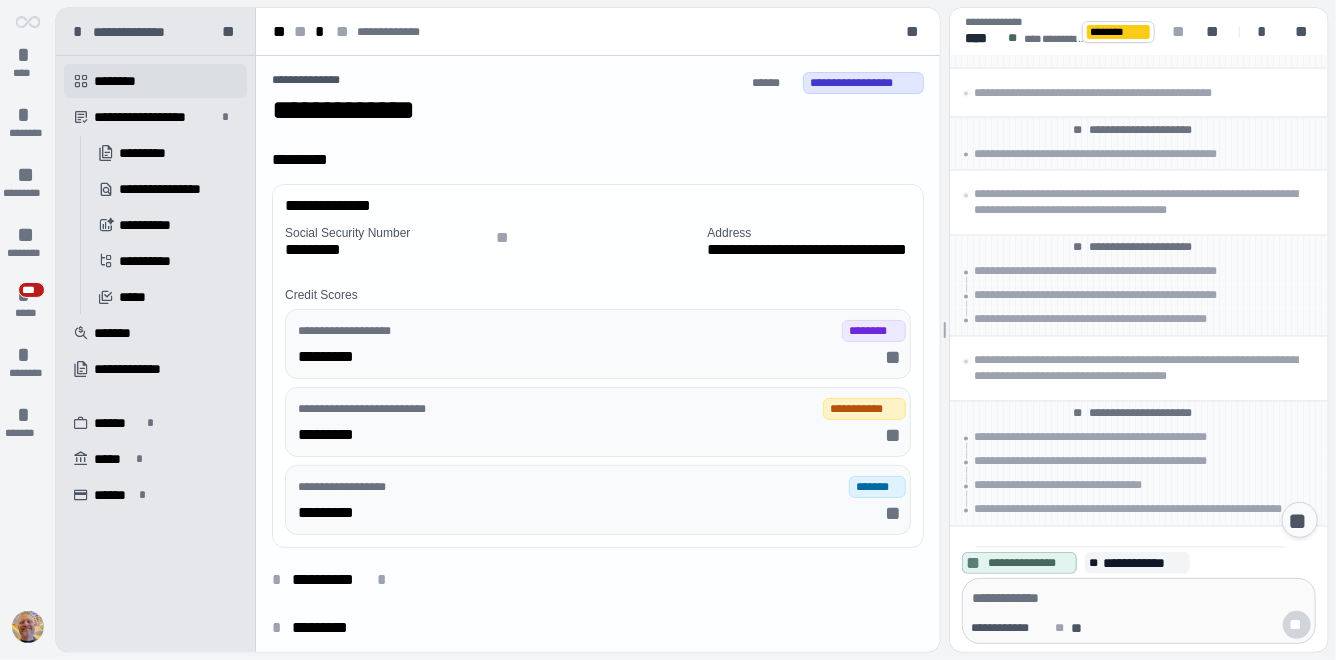 click on "********" at bounding box center (124, 81) 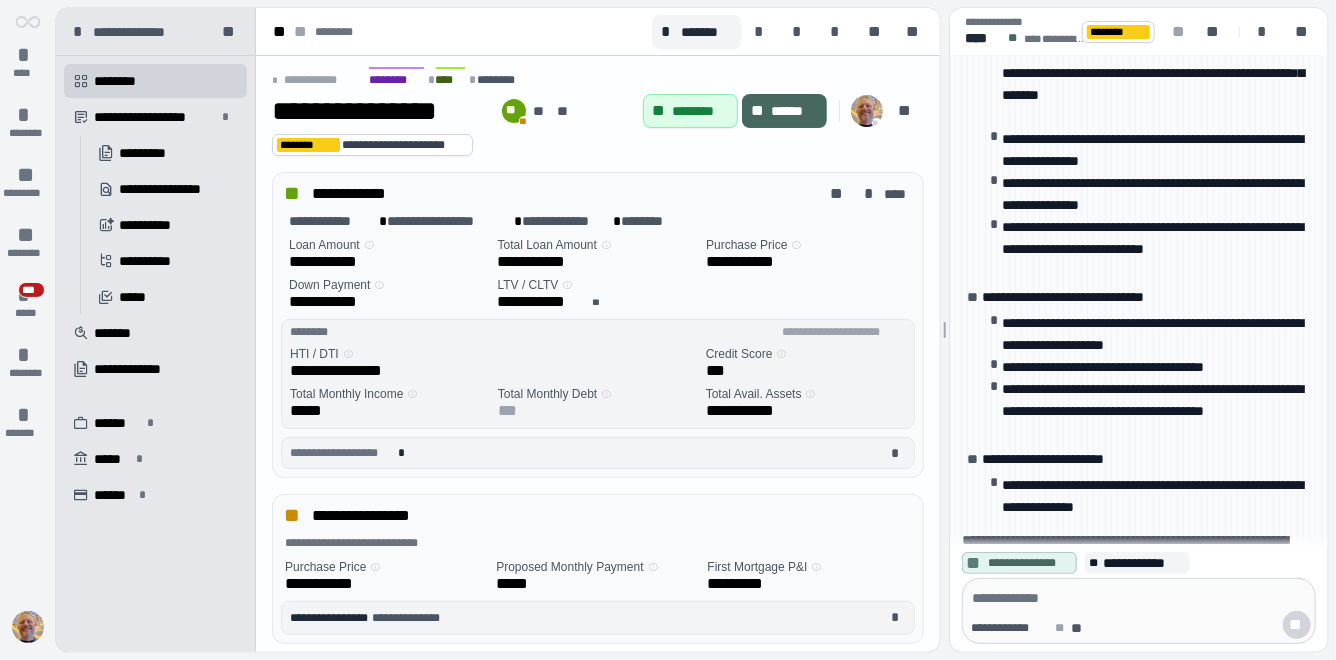 scroll, scrollTop: 0, scrollLeft: 0, axis: both 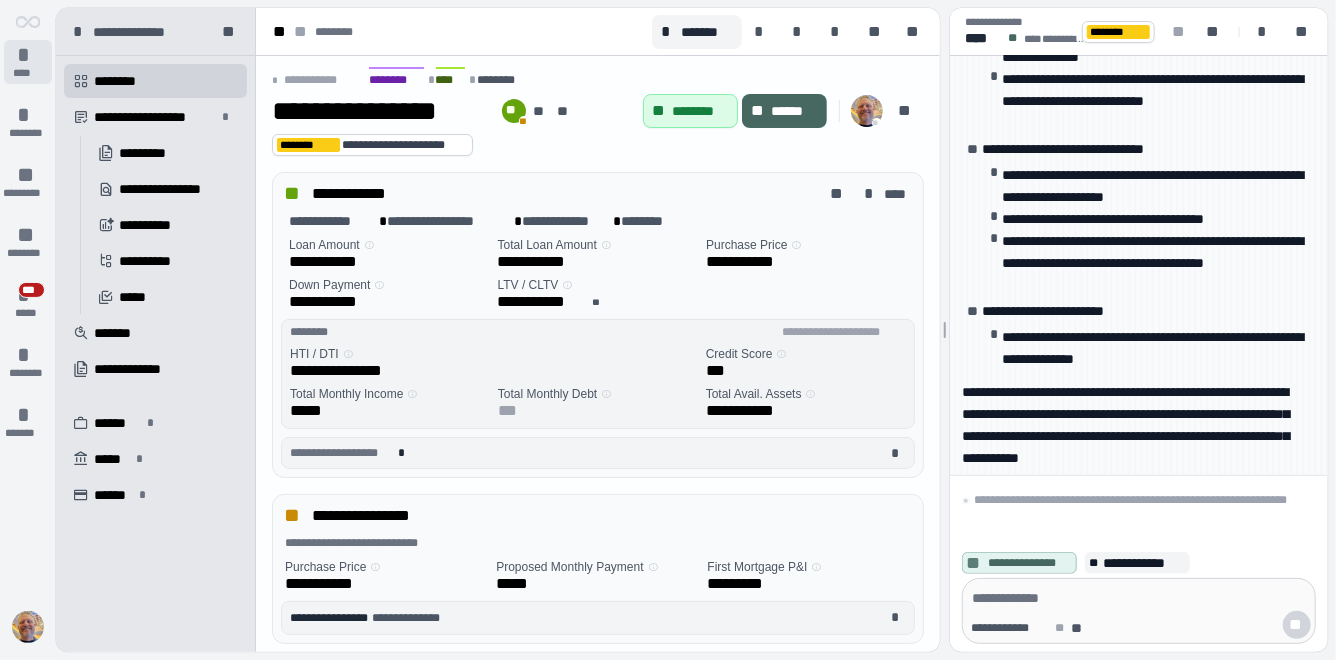 click on "*" at bounding box center (28, 55) 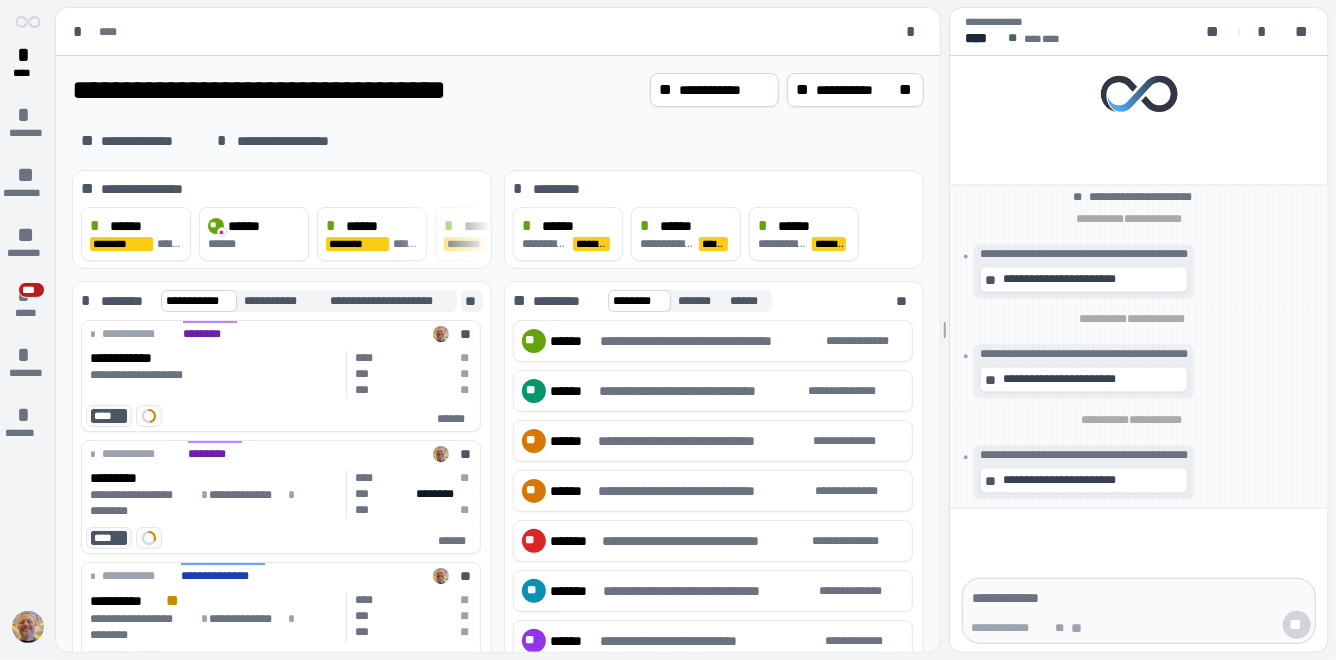click on "**" at bounding box center (472, 301) 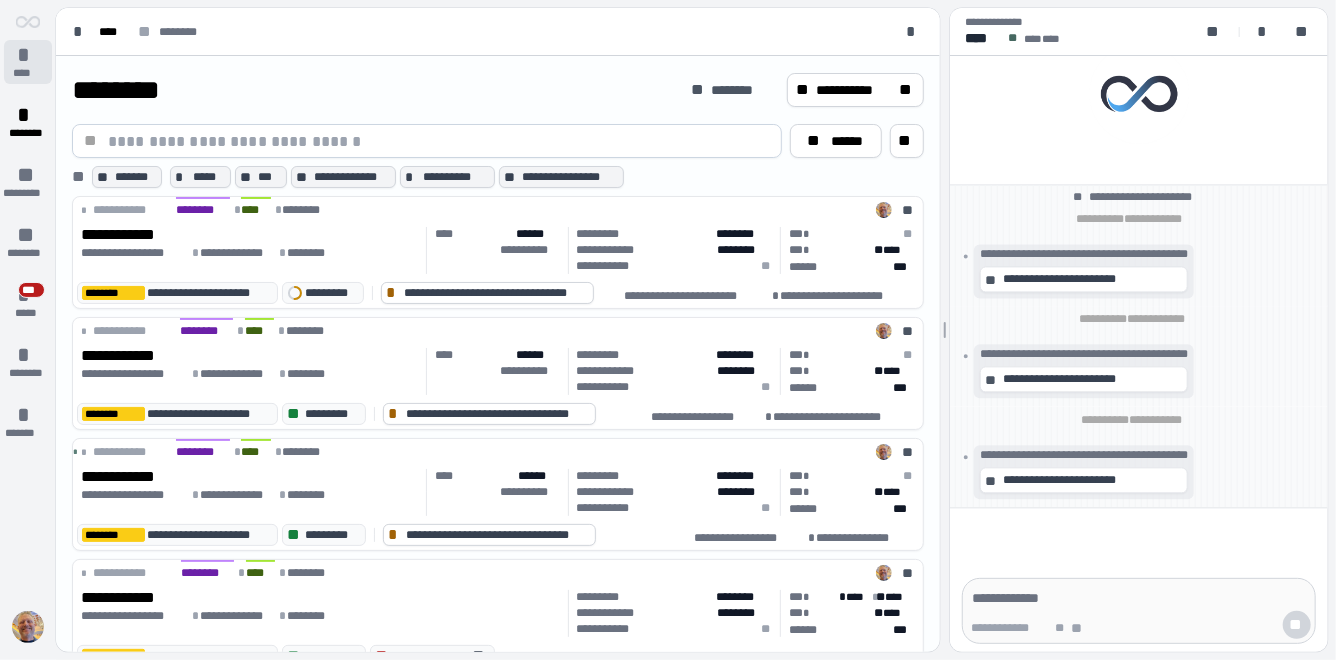 click on "*" at bounding box center (28, 55) 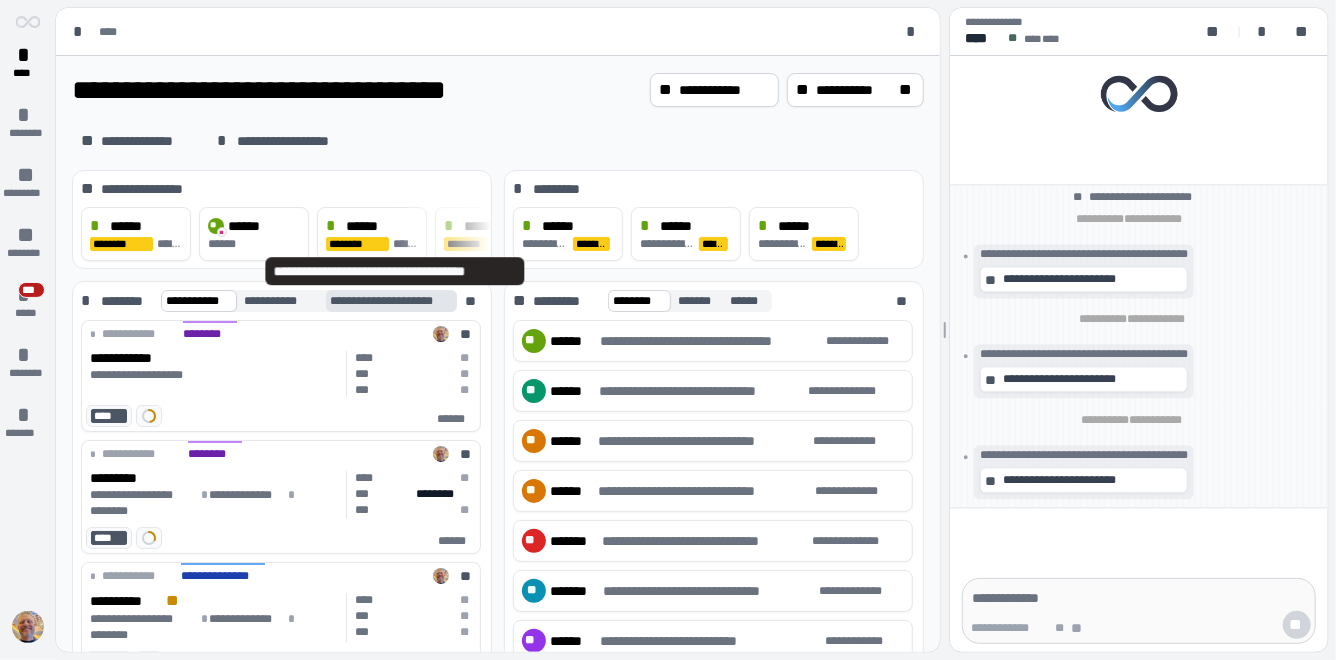 click on "**********" at bounding box center (396, 301) 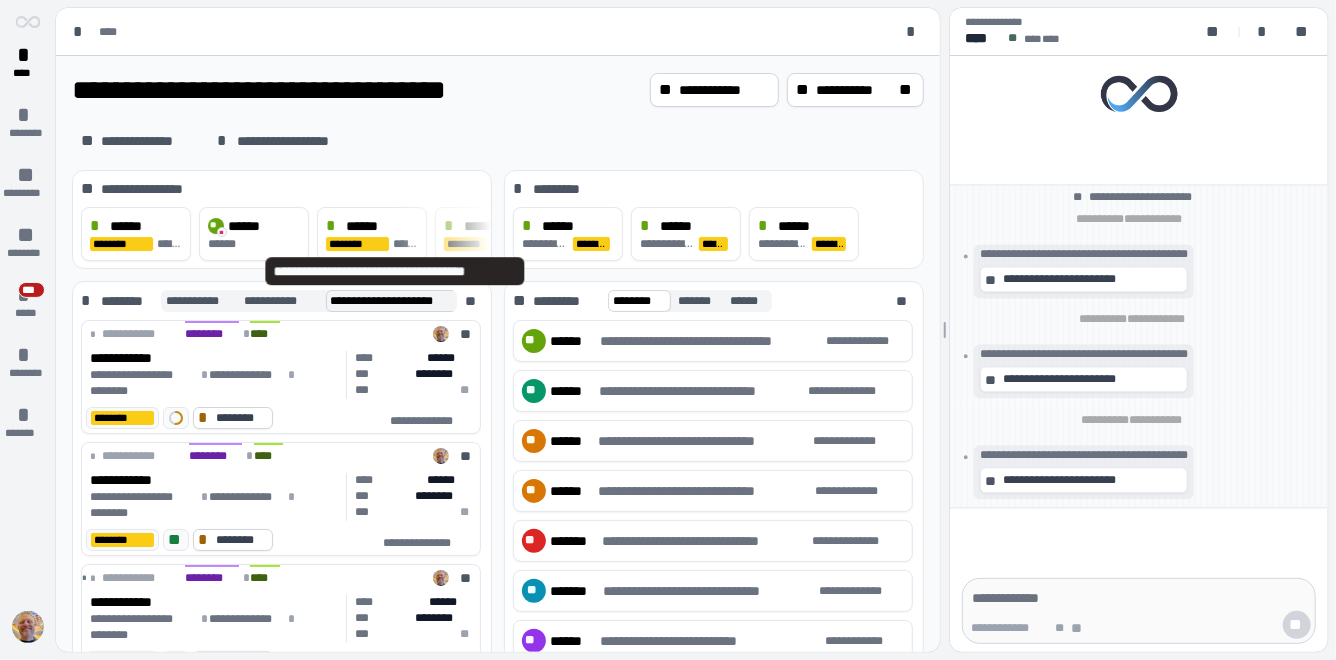scroll, scrollTop: 0, scrollLeft: 7, axis: horizontal 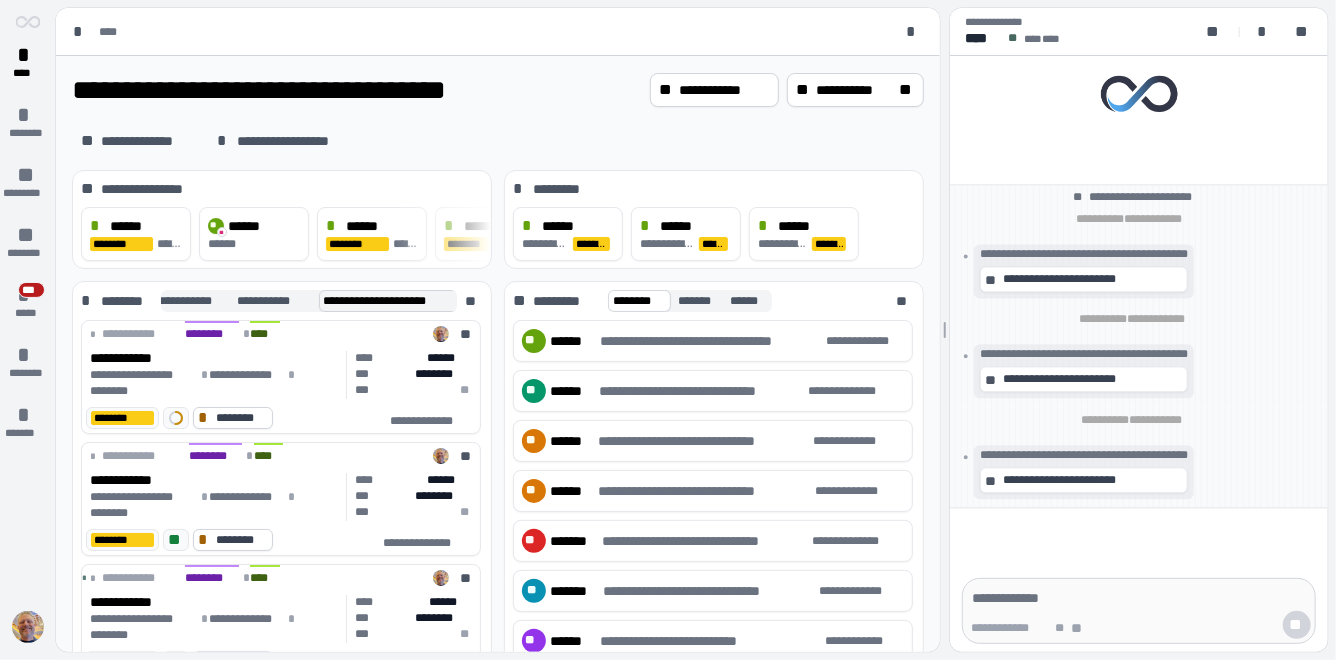 click on "**********" at bounding box center (389, 301) 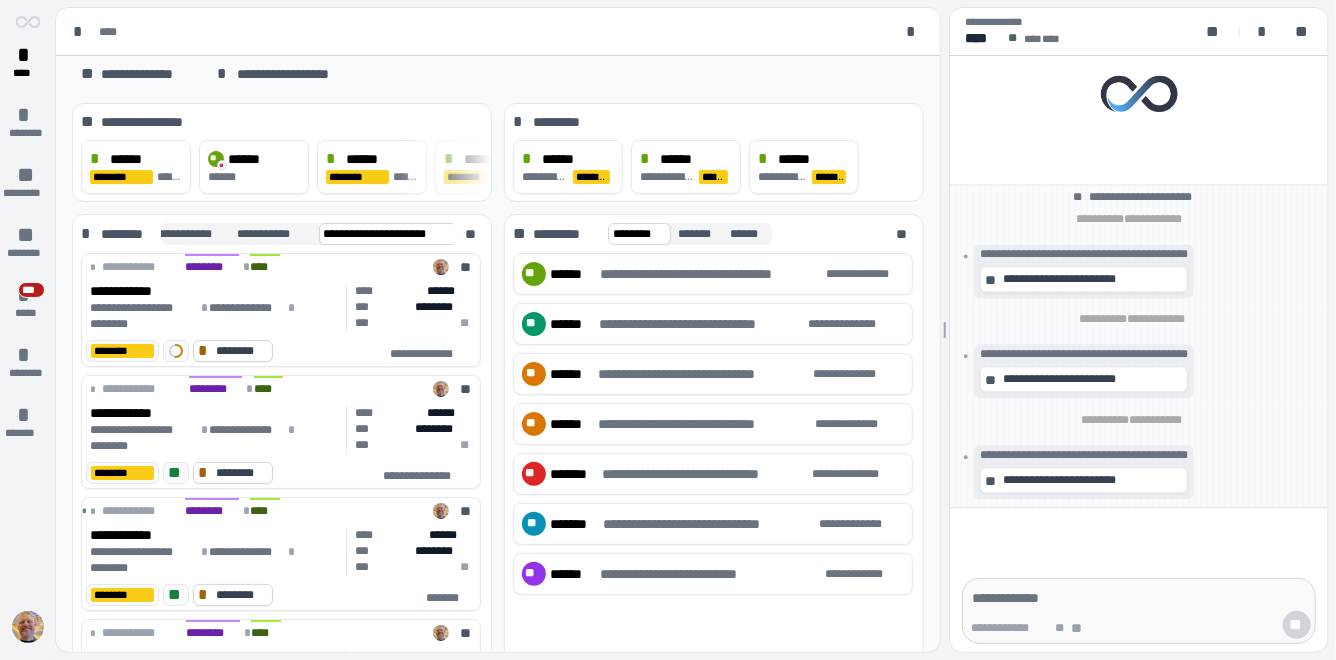 scroll, scrollTop: 76, scrollLeft: 0, axis: vertical 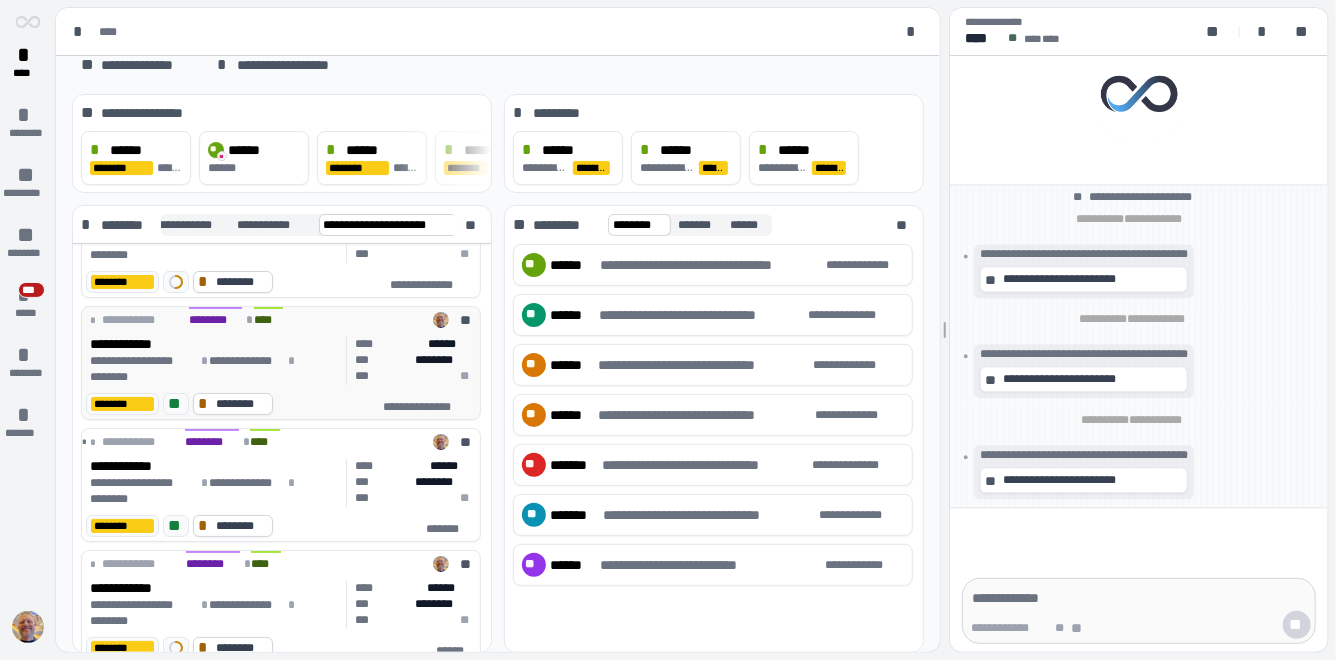 click on "**********" at bounding box center [214, 369] 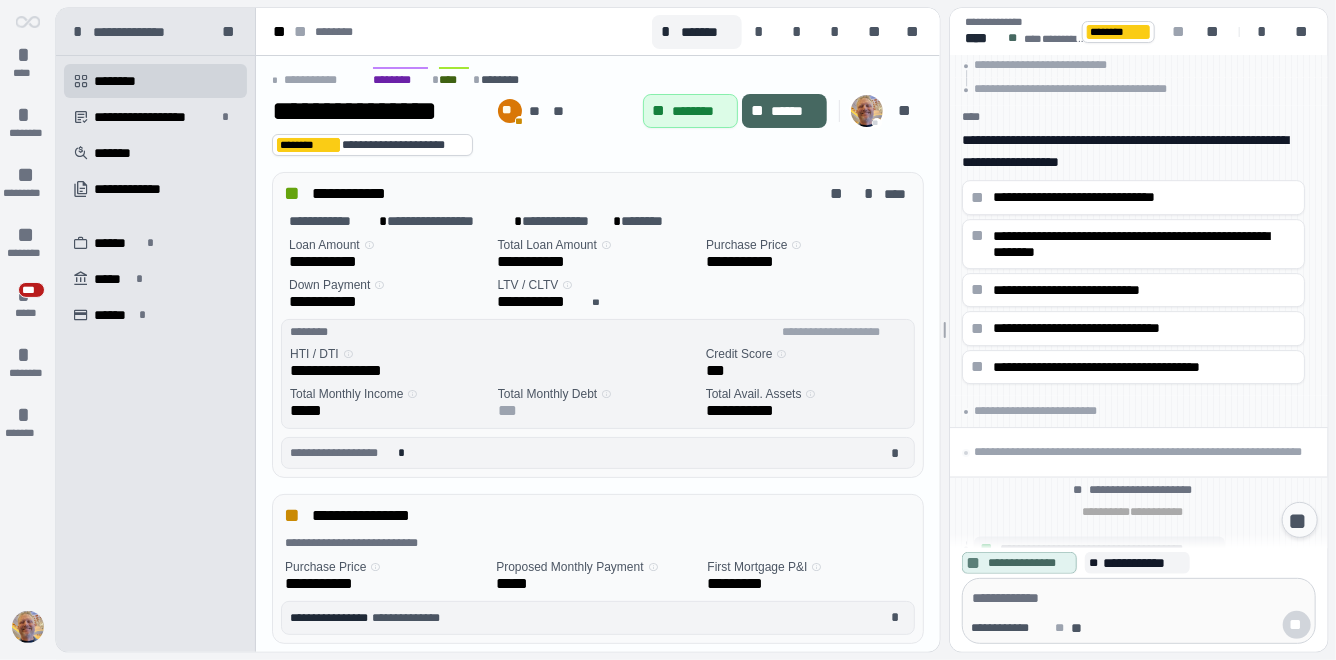 scroll, scrollTop: 254, scrollLeft: 0, axis: vertical 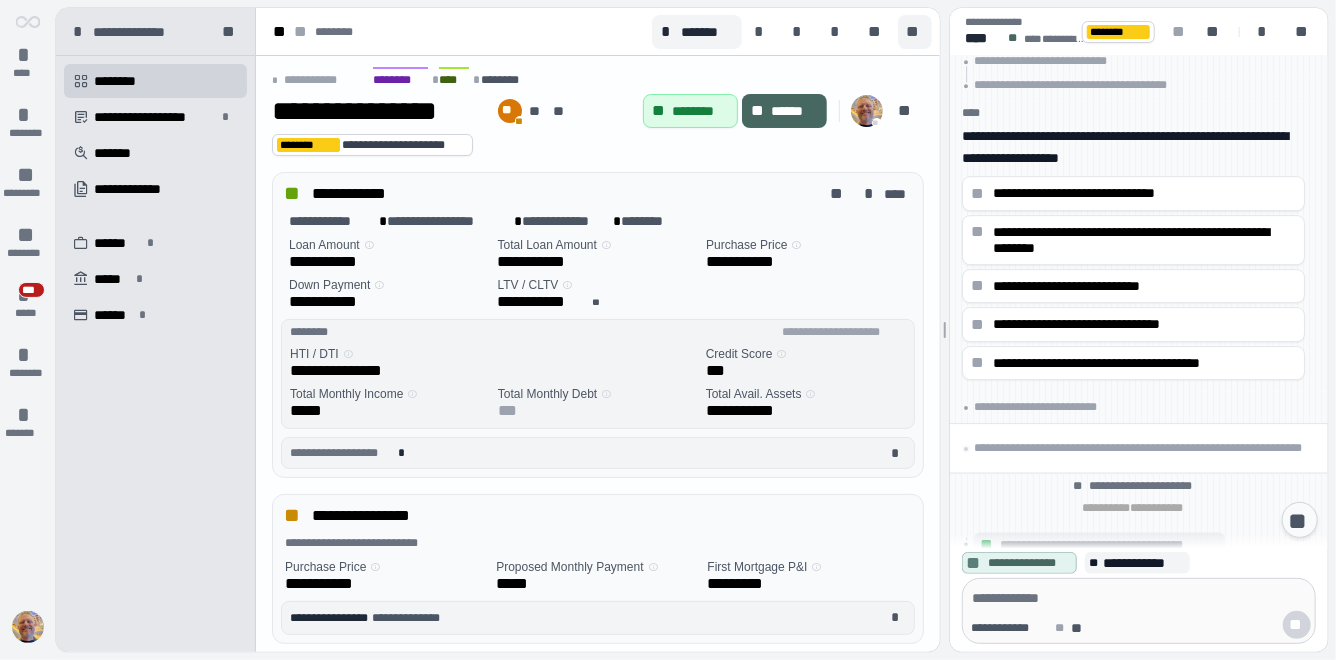 click on "**" at bounding box center [915, 32] 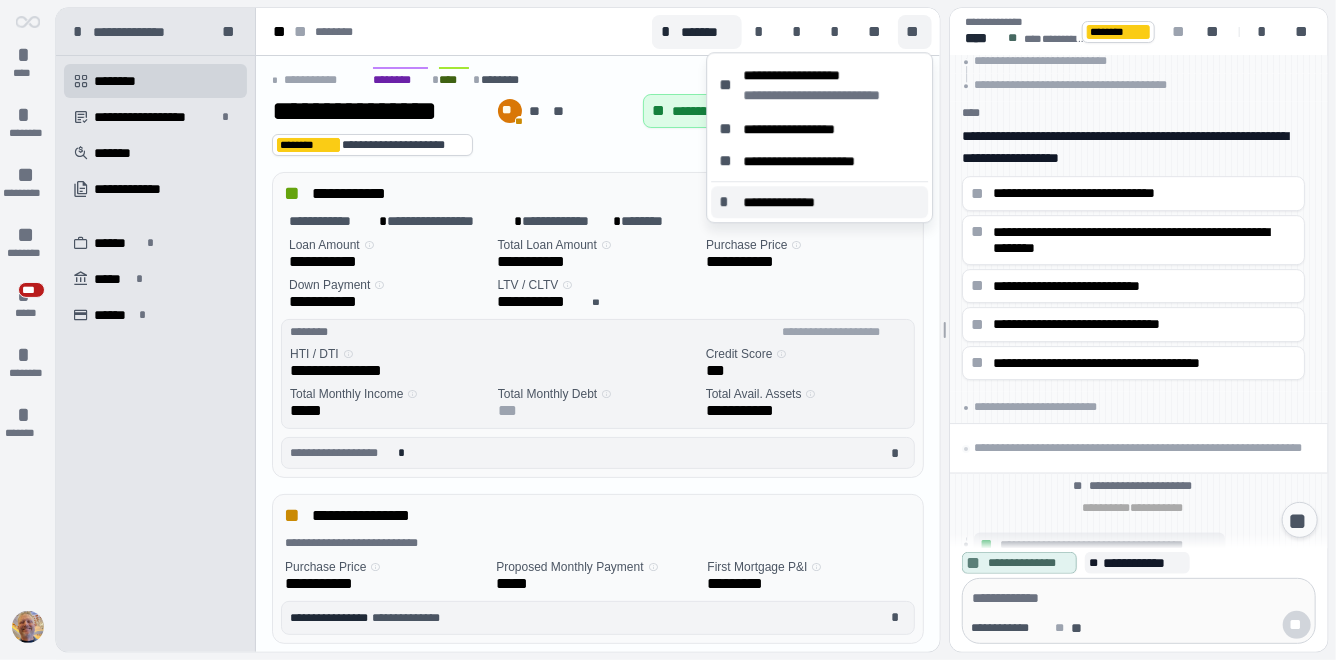 click on "**********" at bounding box center (791, 202) 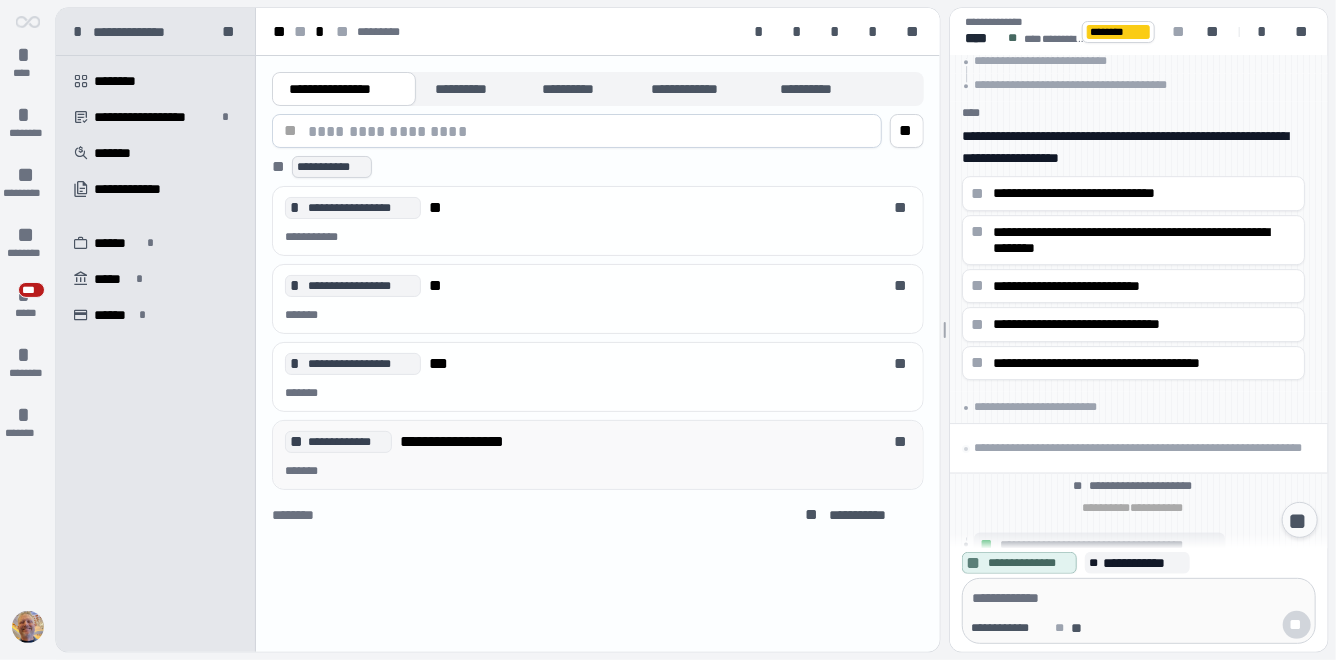click on "**********" at bounding box center [469, 442] 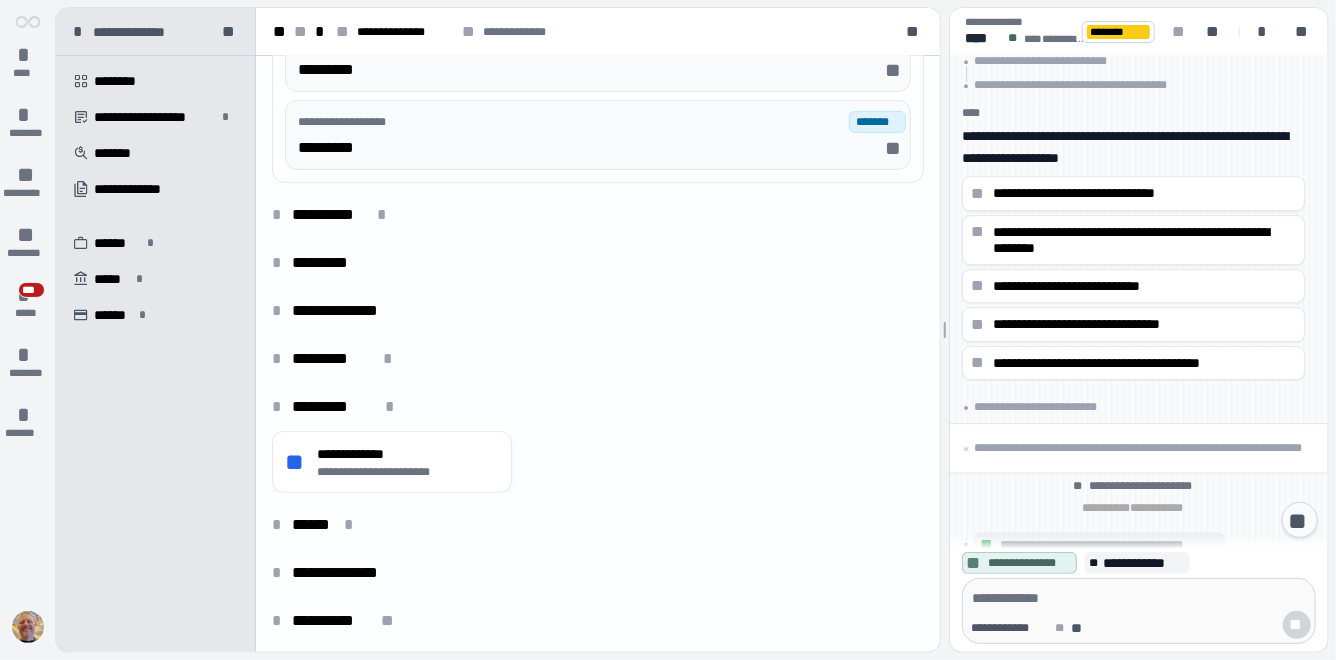 scroll, scrollTop: 0, scrollLeft: 0, axis: both 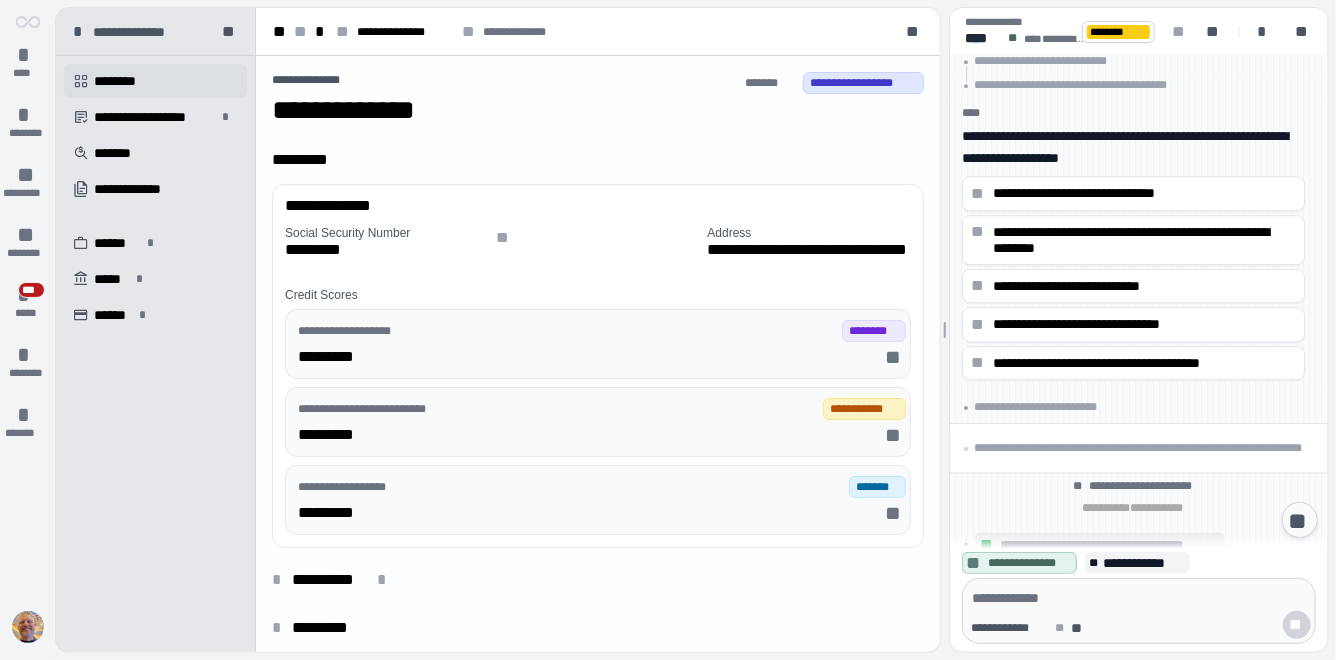click on "********" at bounding box center [124, 81] 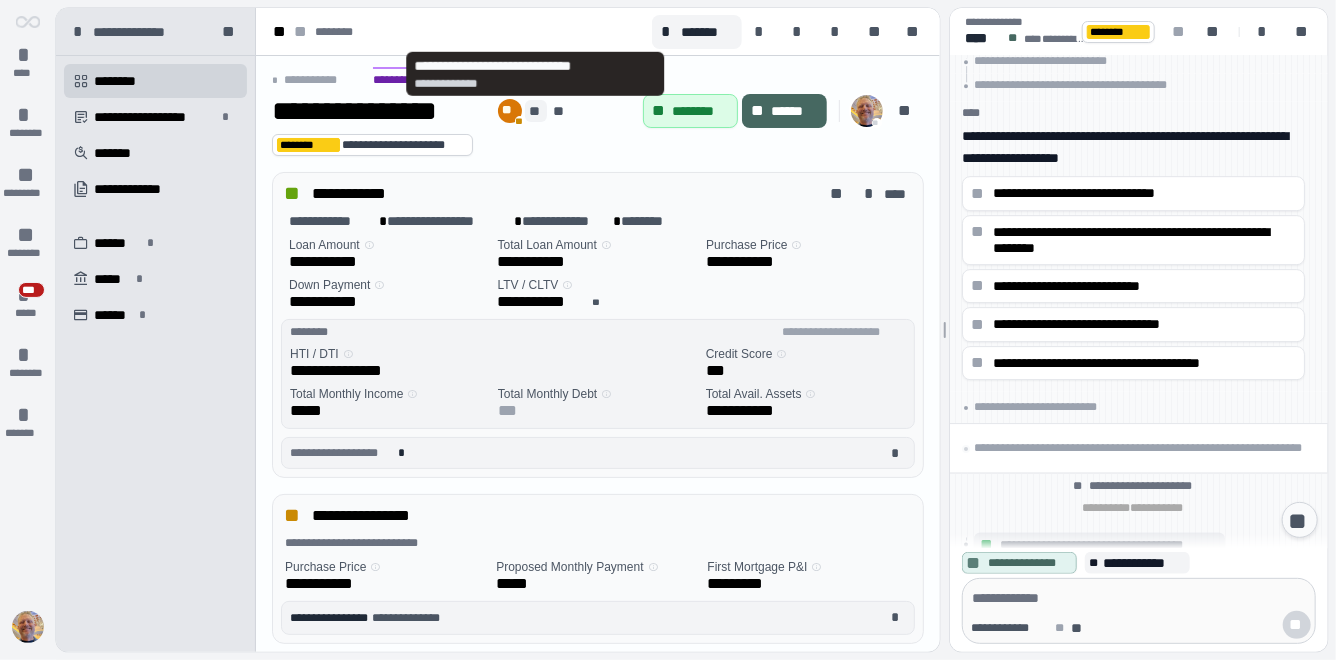 click on "**" at bounding box center [536, 111] 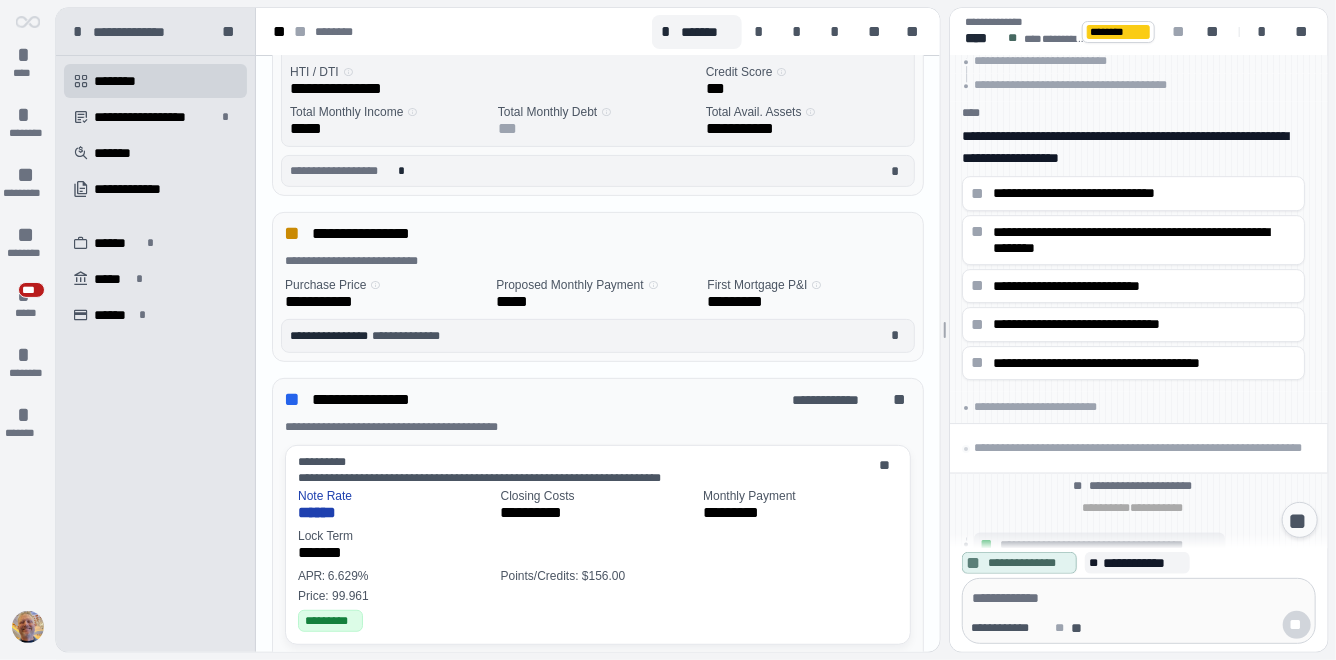 scroll, scrollTop: 198, scrollLeft: 0, axis: vertical 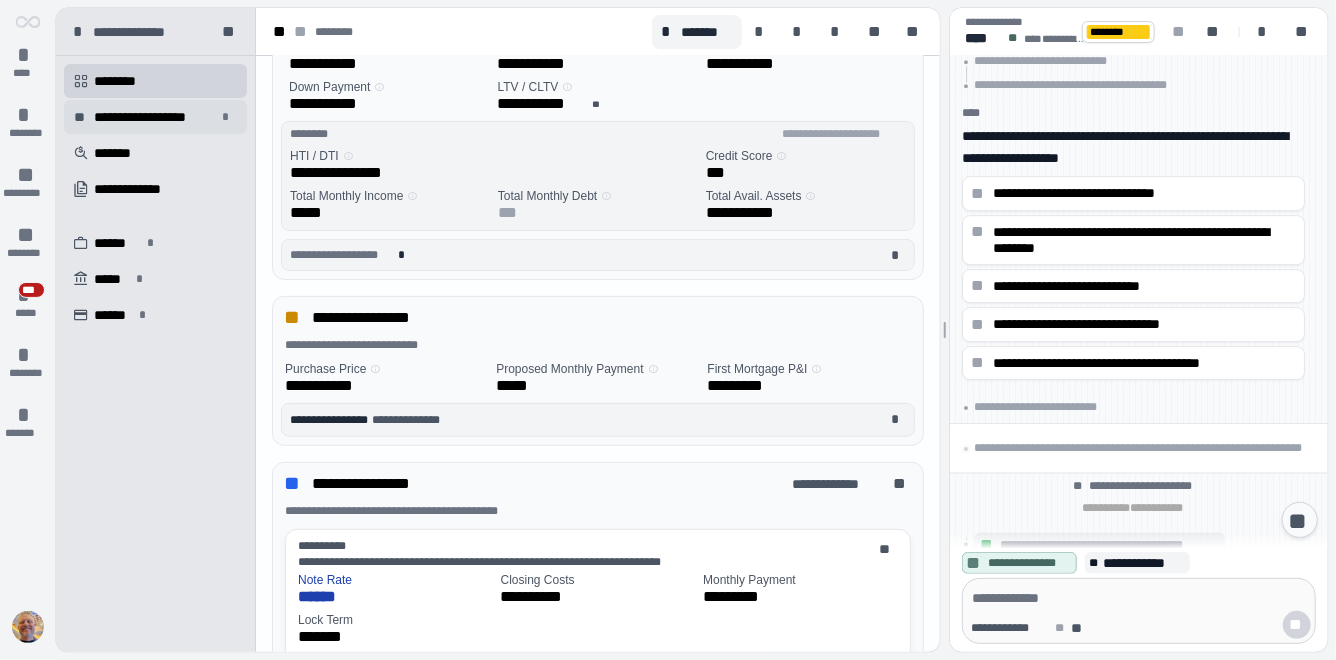 click on "**********" at bounding box center [155, 117] 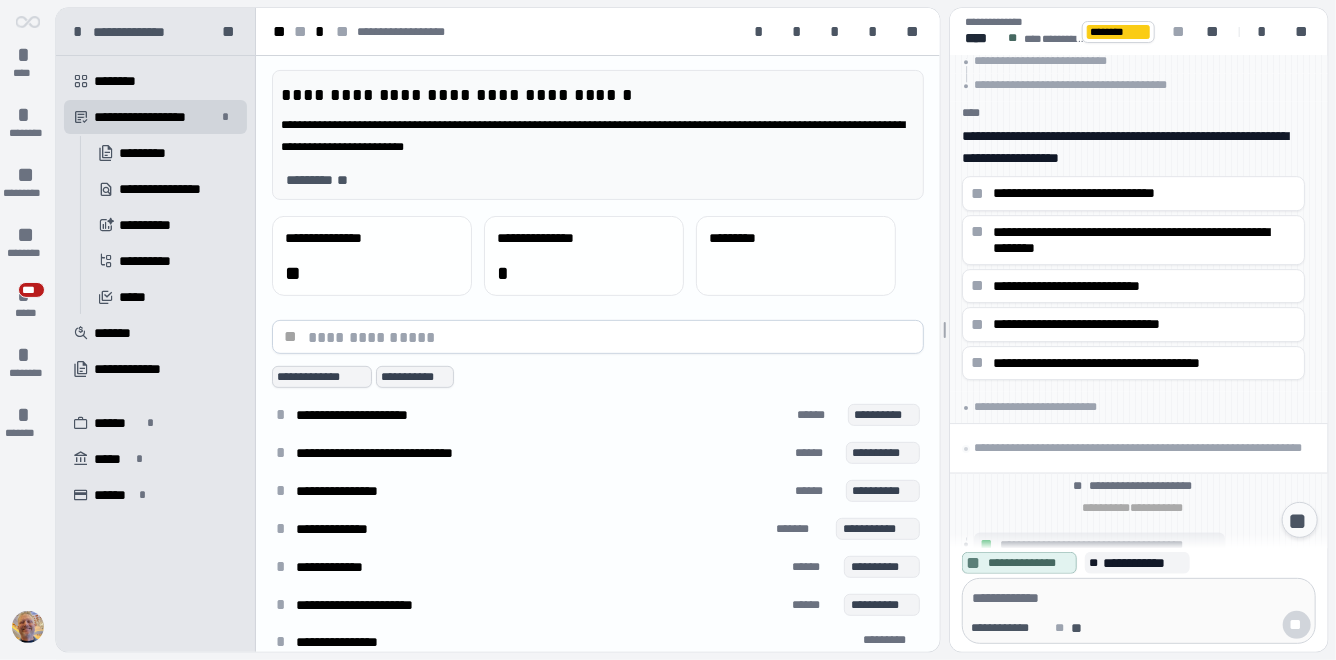 scroll, scrollTop: 248, scrollLeft: 0, axis: vertical 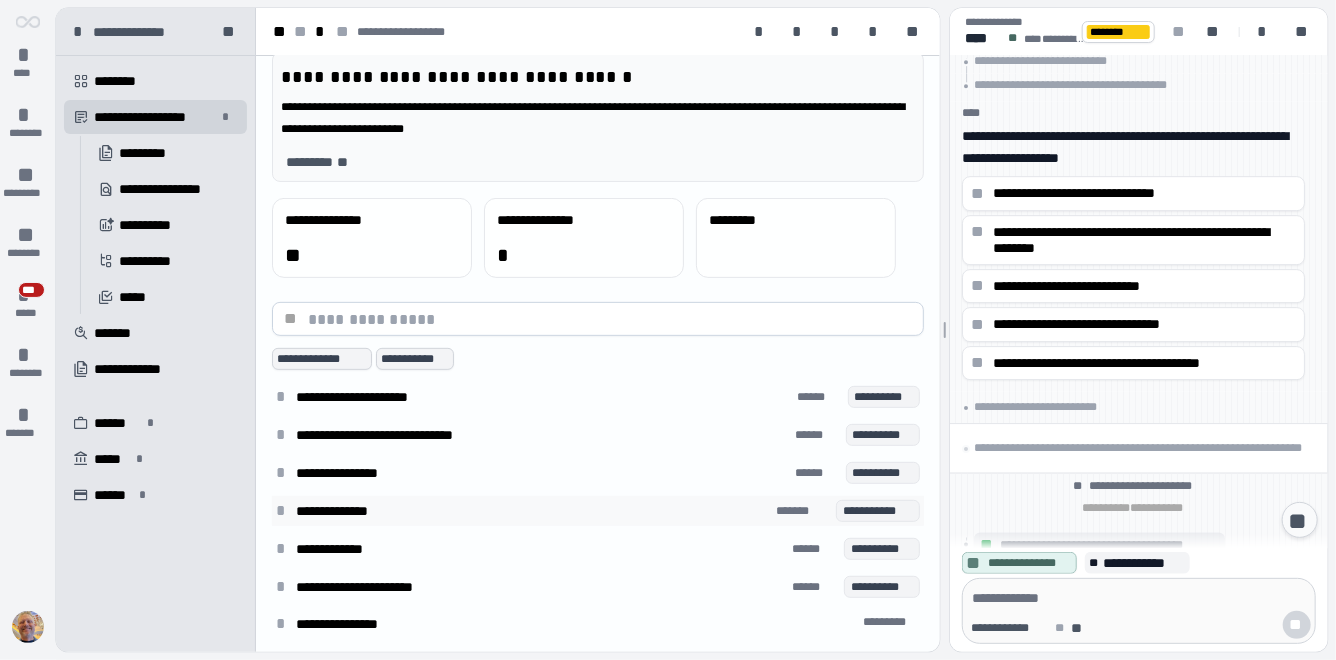 click on "*" at bounding box center [284, 511] 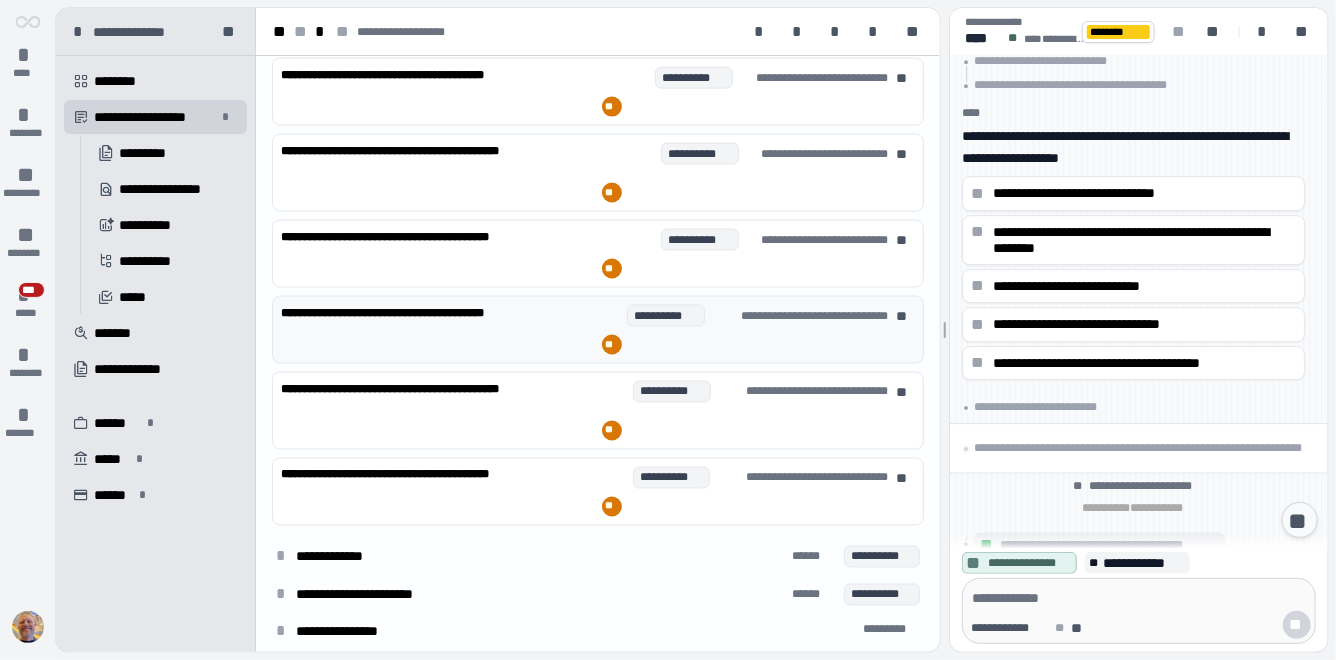 scroll, scrollTop: 1504, scrollLeft: 0, axis: vertical 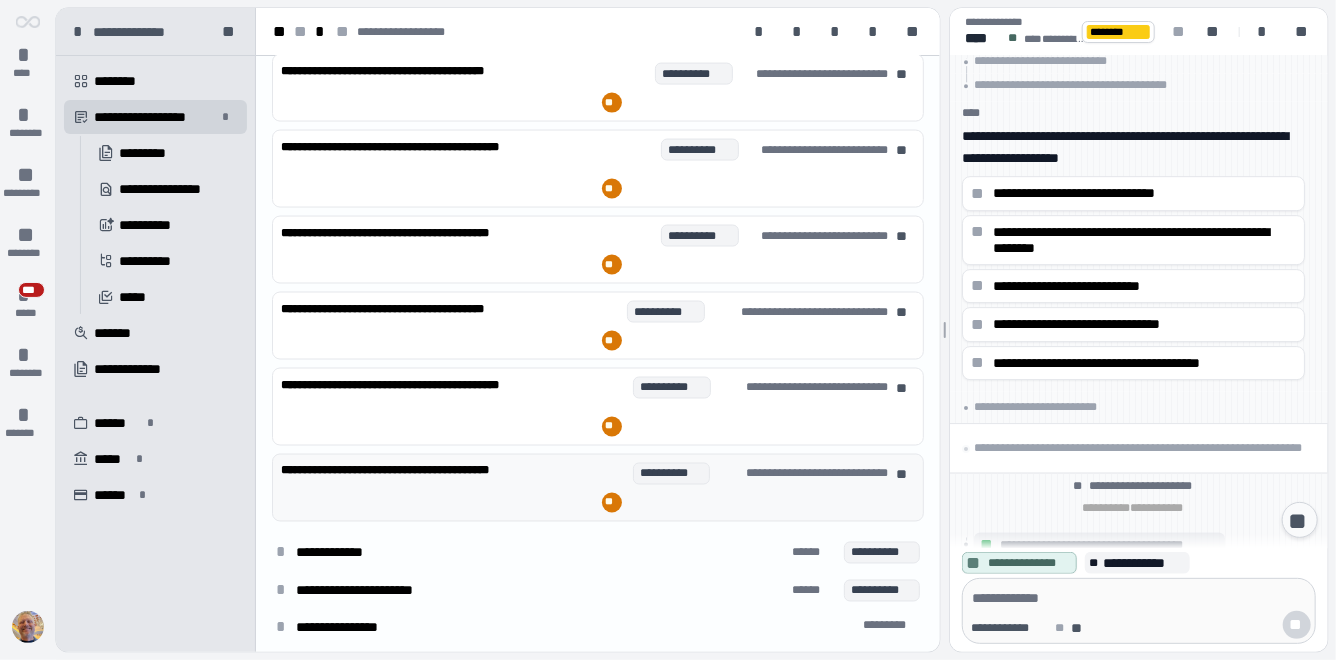 click on "**********" at bounding box center [437, 471] 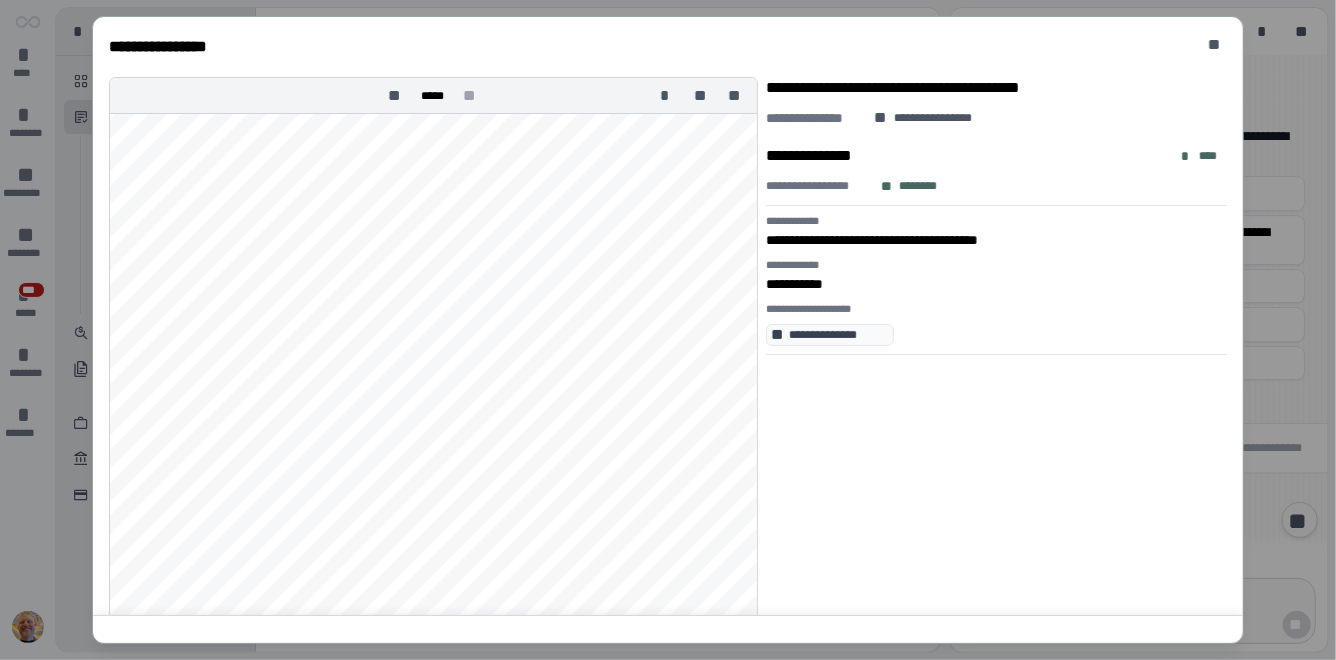 scroll, scrollTop: 1165, scrollLeft: 0, axis: vertical 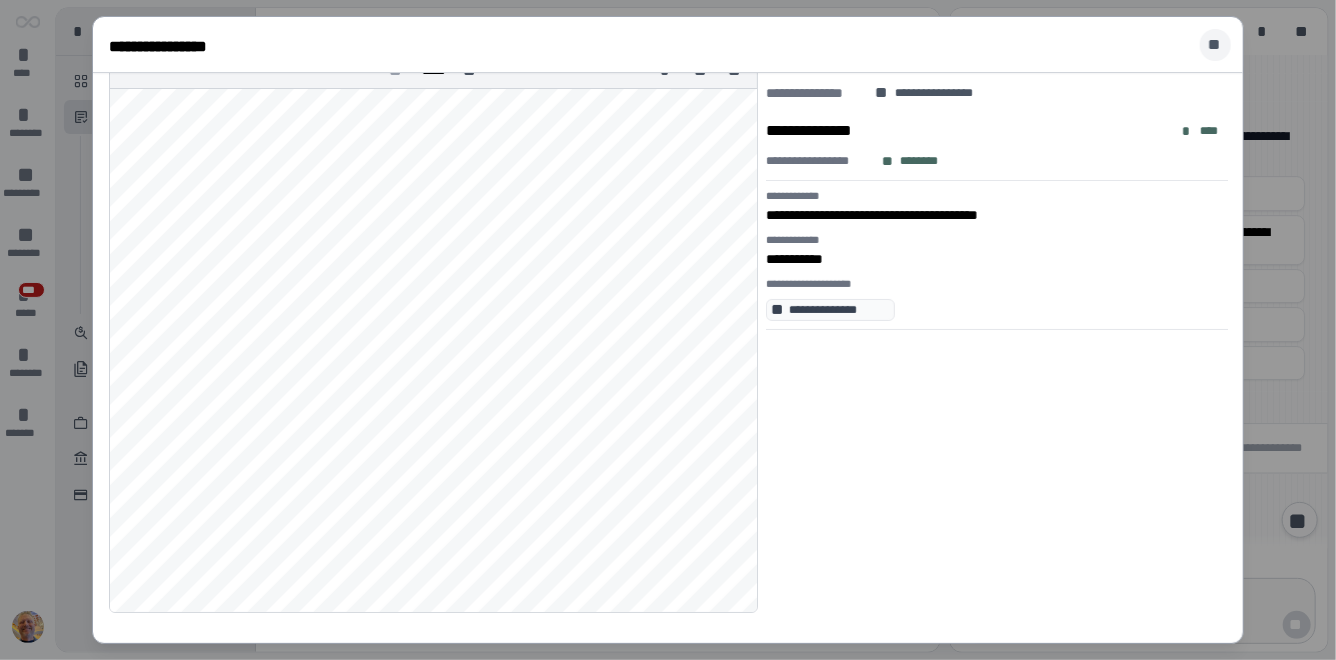 click on "**" at bounding box center [1216, 45] 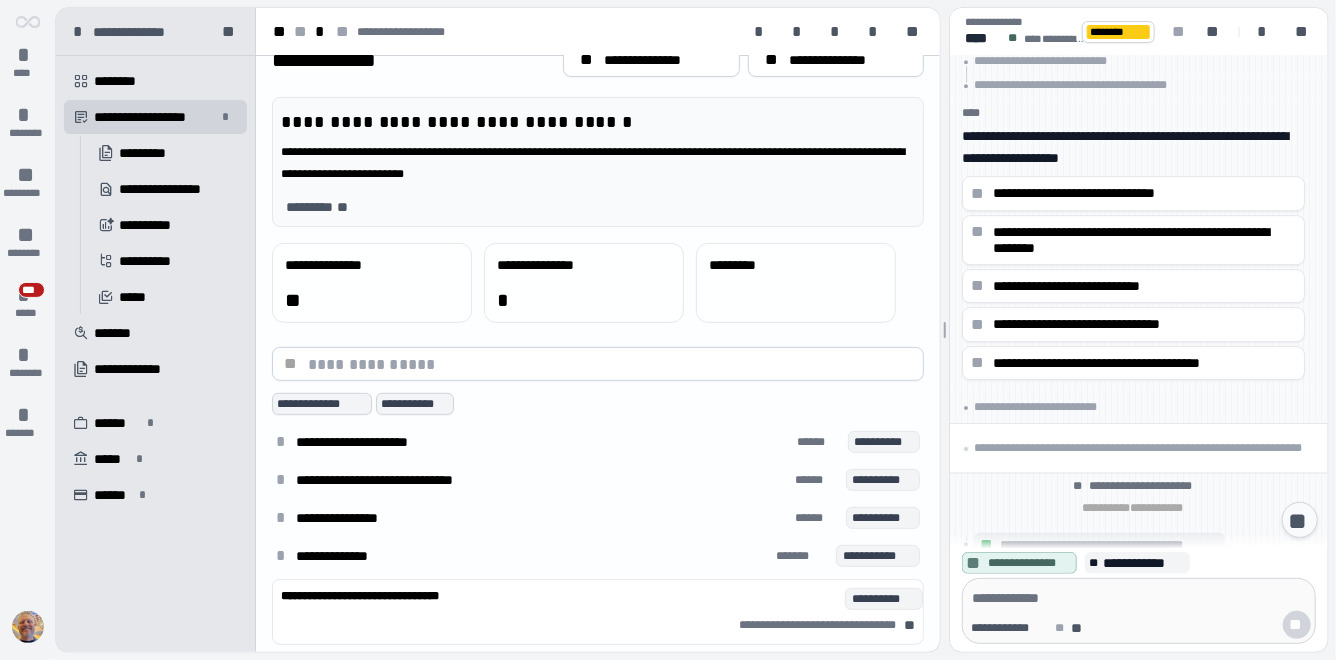 scroll, scrollTop: 0, scrollLeft: 0, axis: both 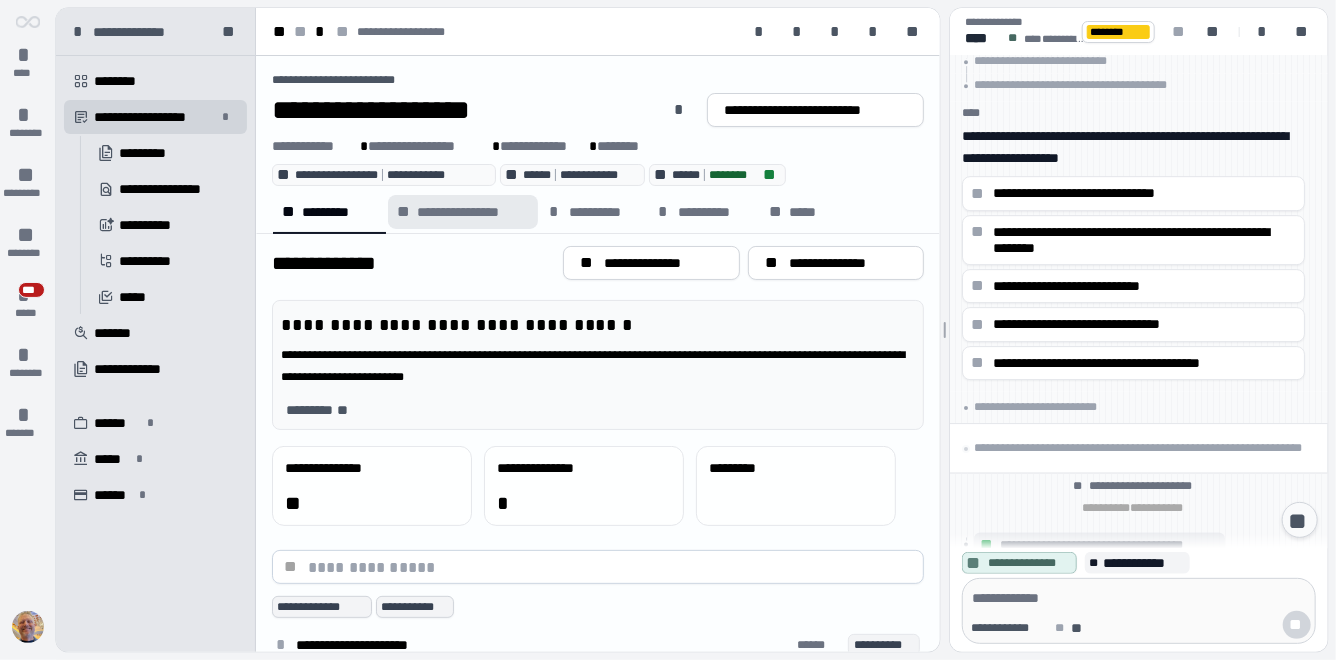 click on "**********" at bounding box center (472, 212) 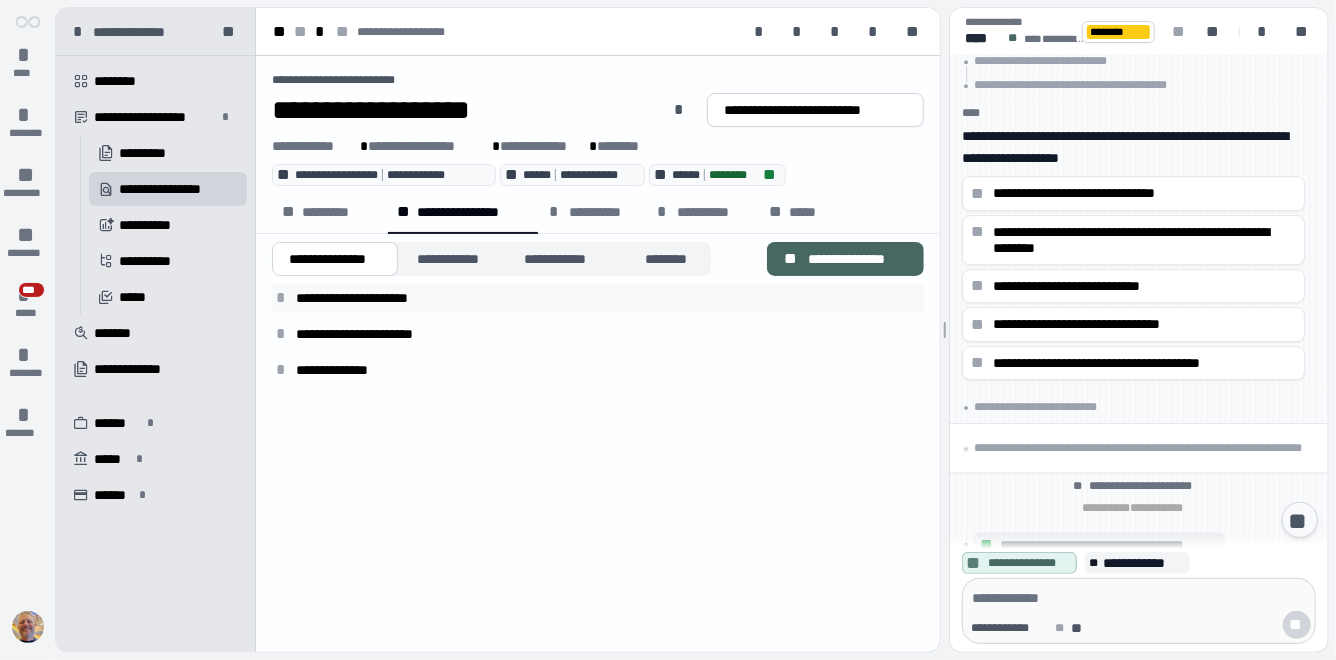 click on "*" at bounding box center (284, 298) 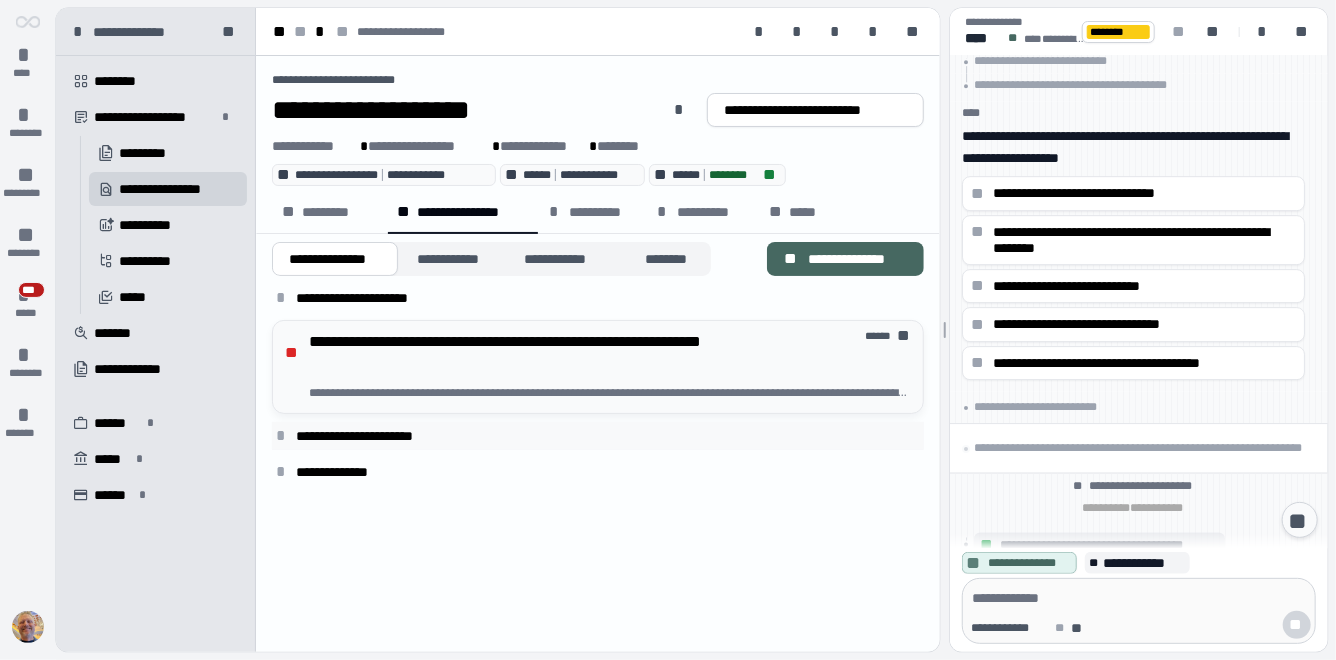 click on "*" at bounding box center [284, 436] 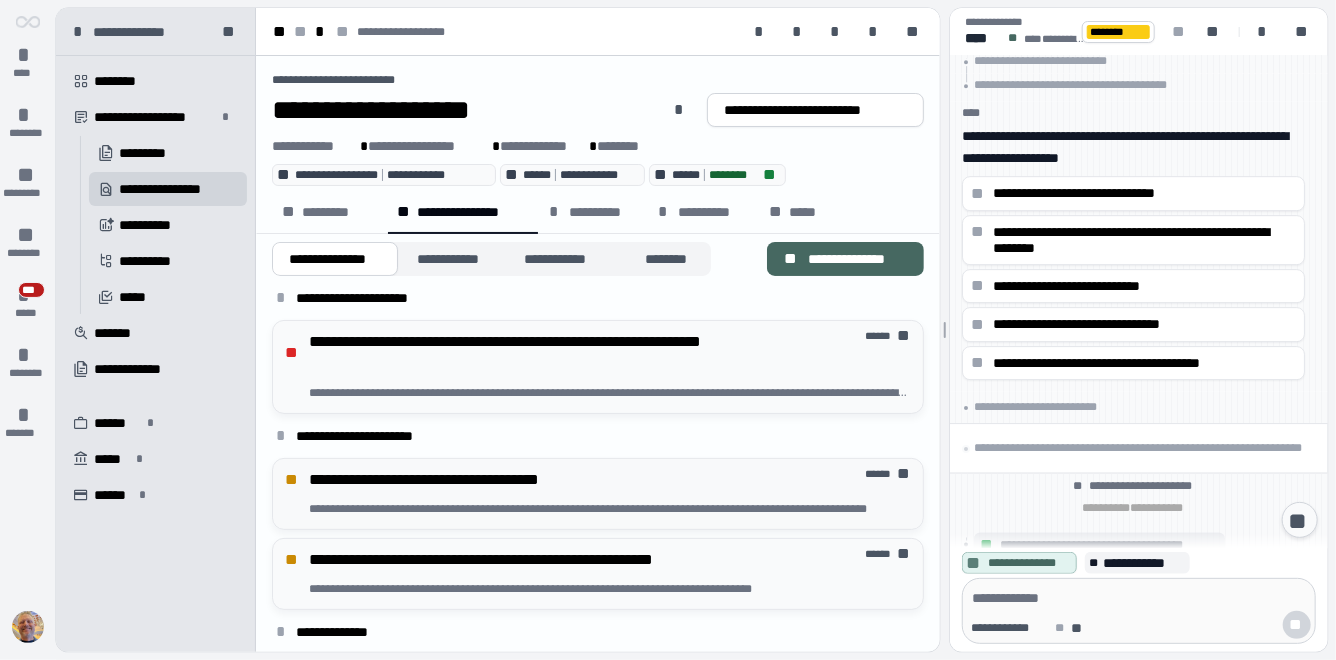 scroll, scrollTop: 8, scrollLeft: 0, axis: vertical 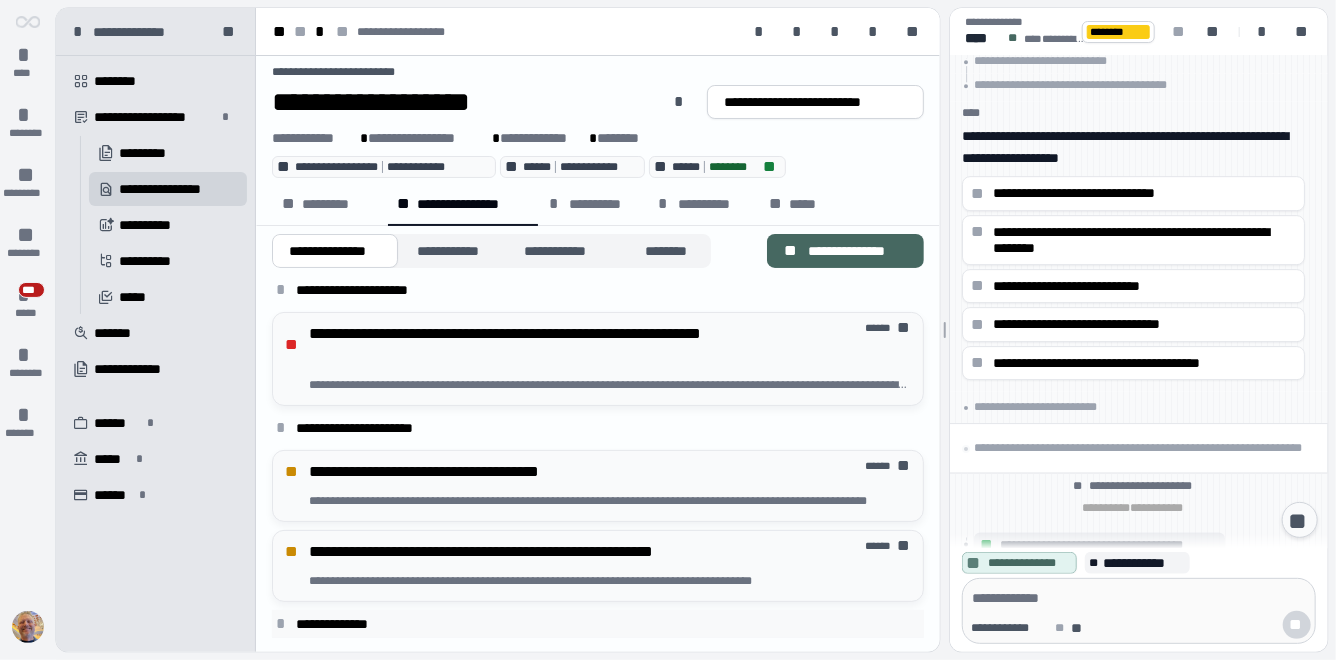 click on "*" at bounding box center (284, 624) 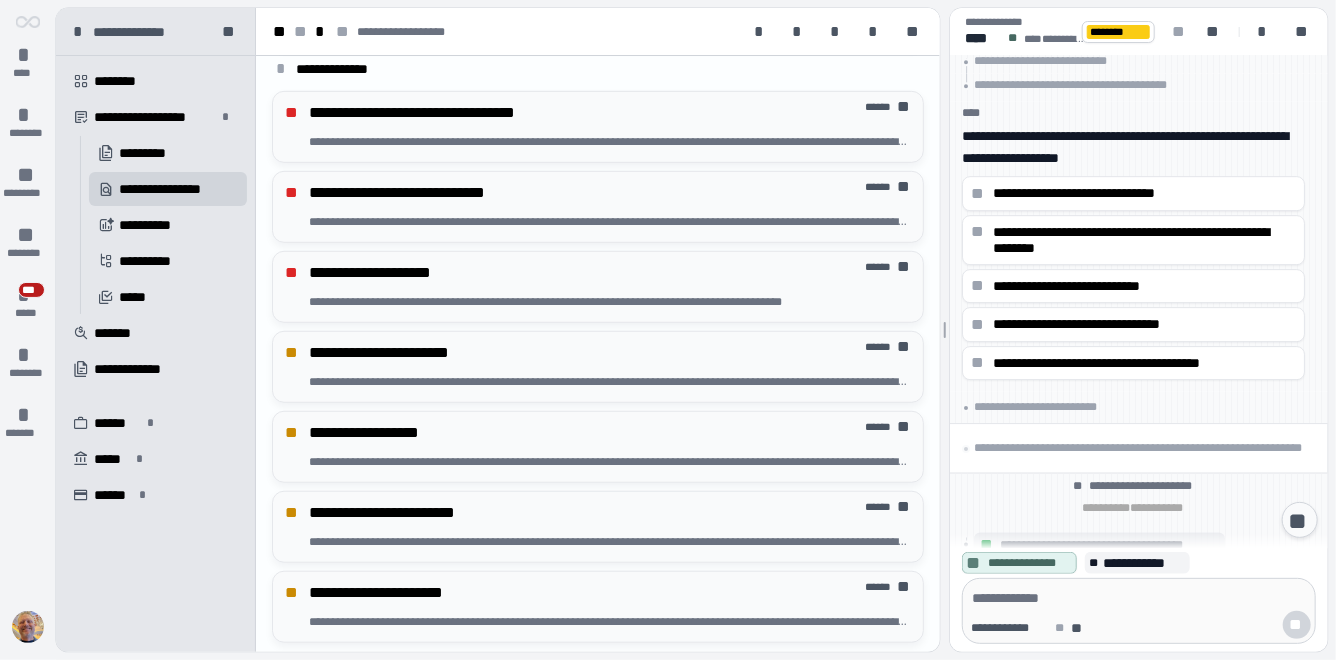 scroll, scrollTop: 567, scrollLeft: 0, axis: vertical 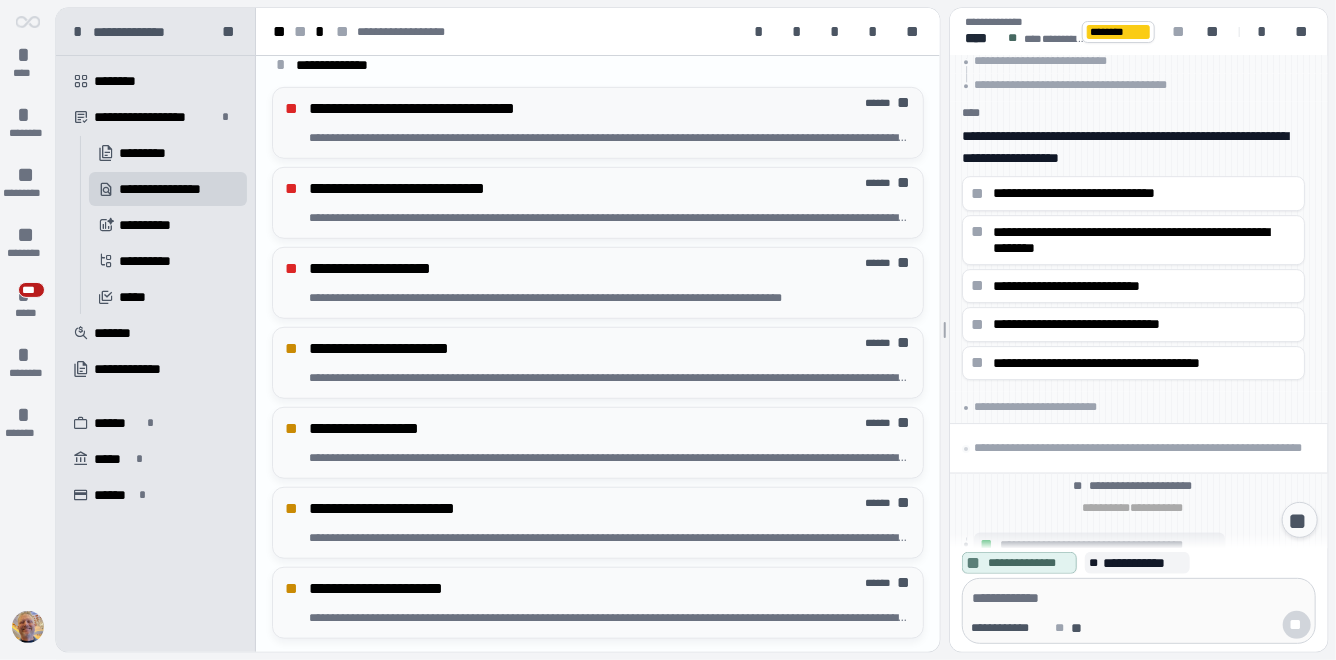 click on "**********" at bounding box center [602, 109] 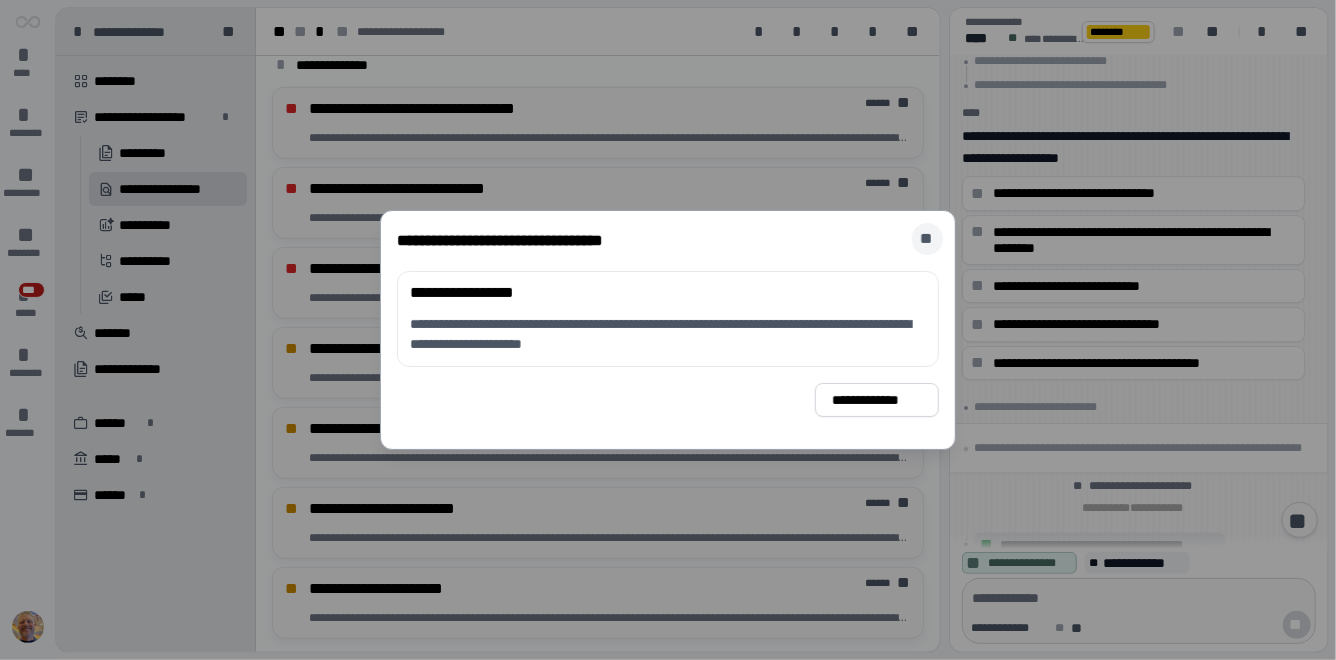click on "**" at bounding box center (928, 239) 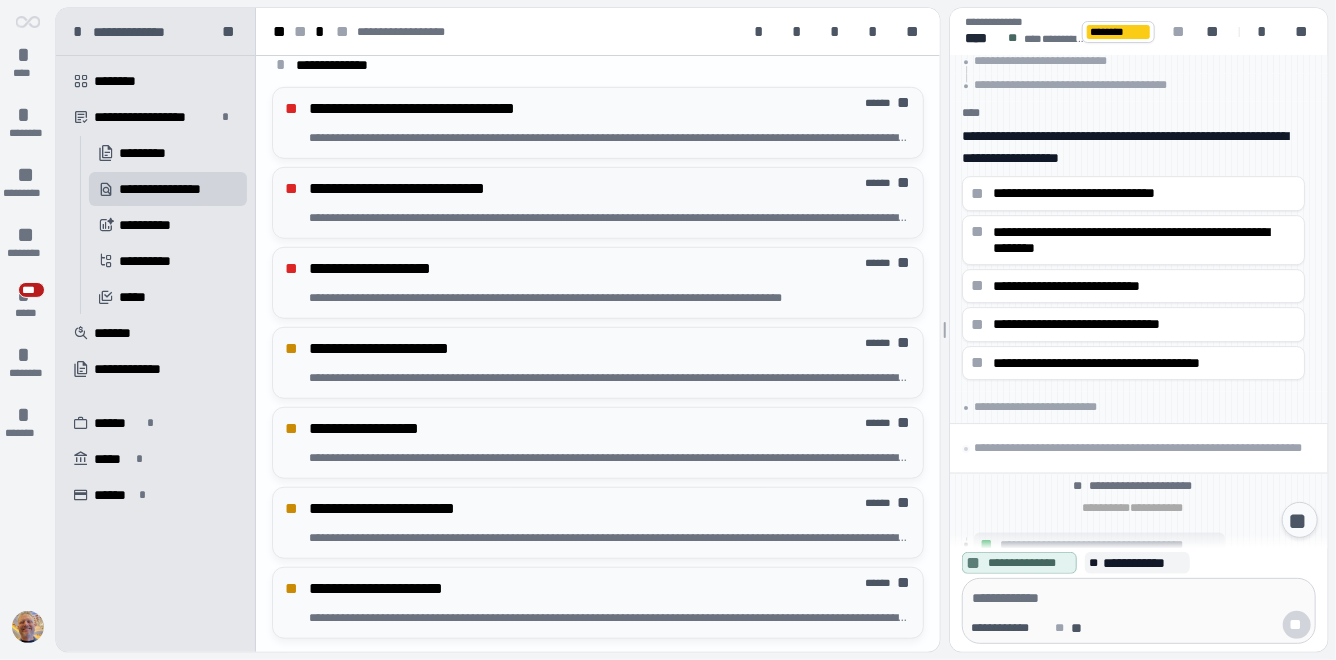 click on "**********" at bounding box center [570, 189] 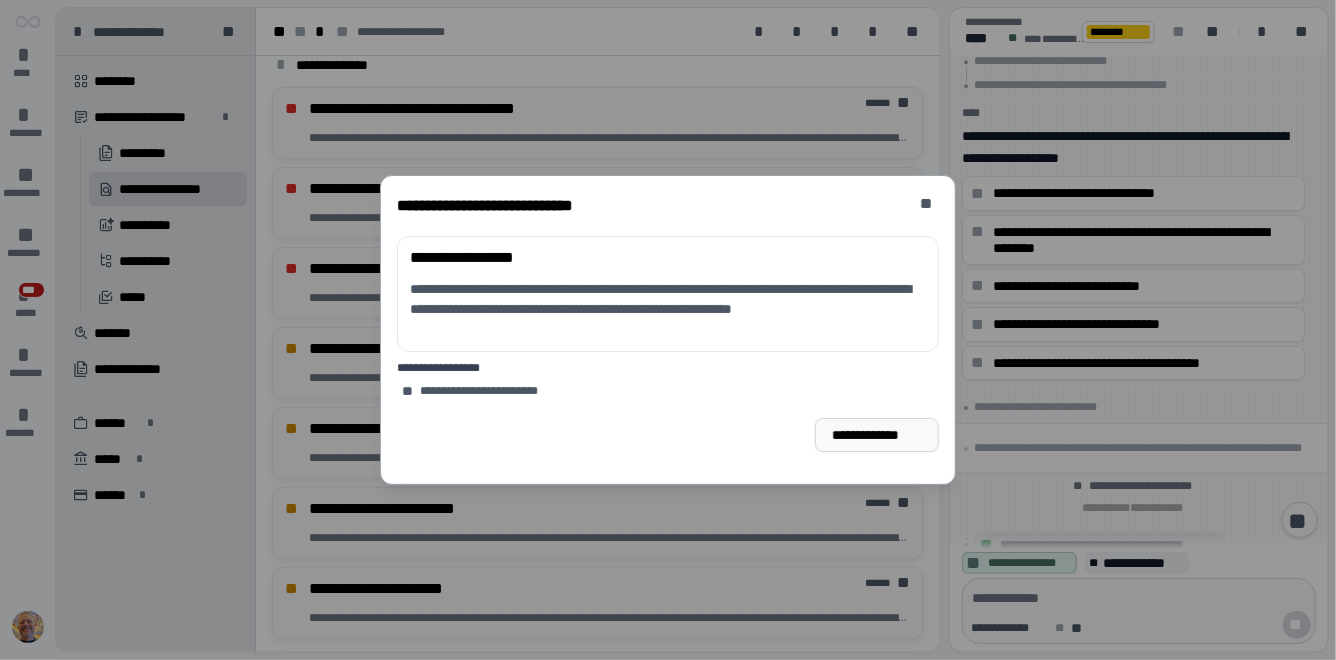 click on "**********" at bounding box center (877, 435) 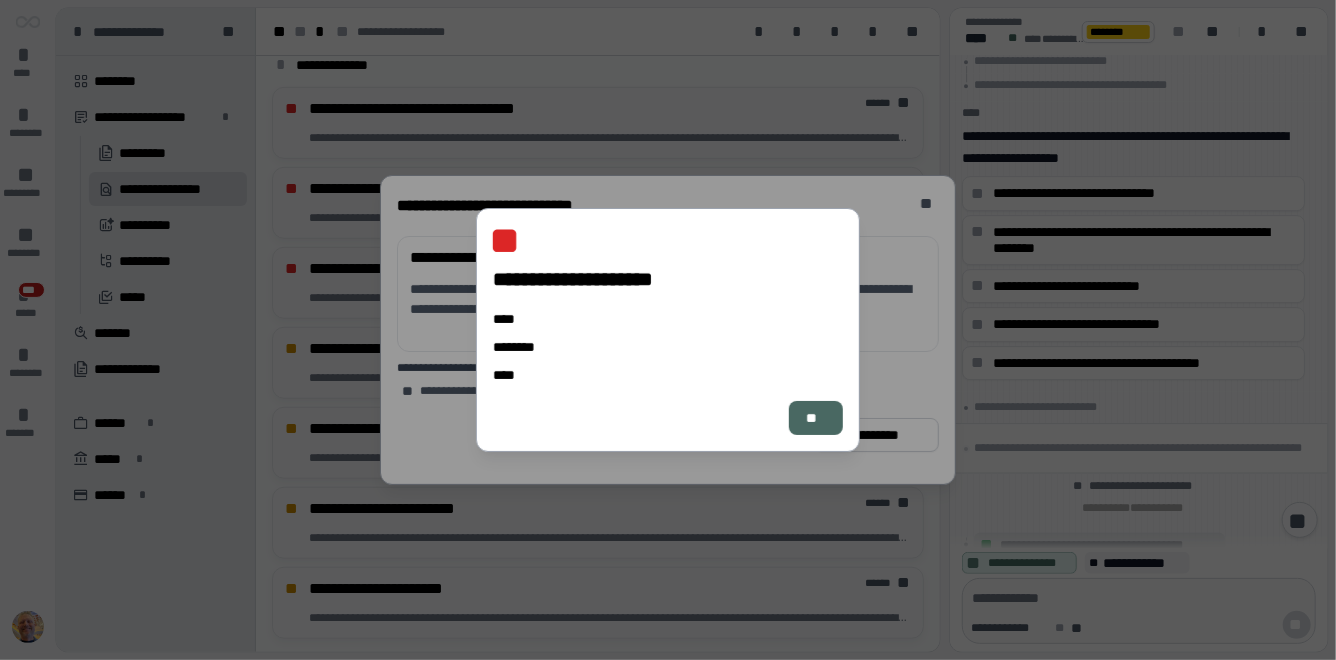 click on "**" at bounding box center [816, 418] 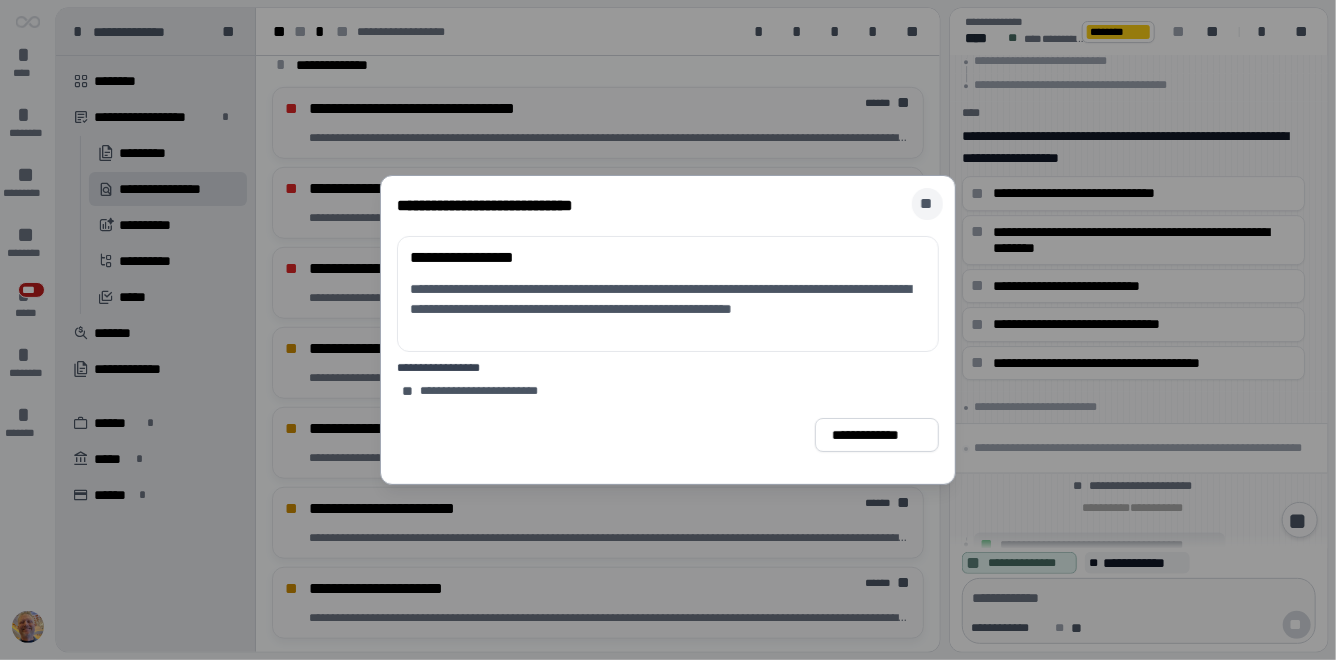 click on "**" at bounding box center (928, 204) 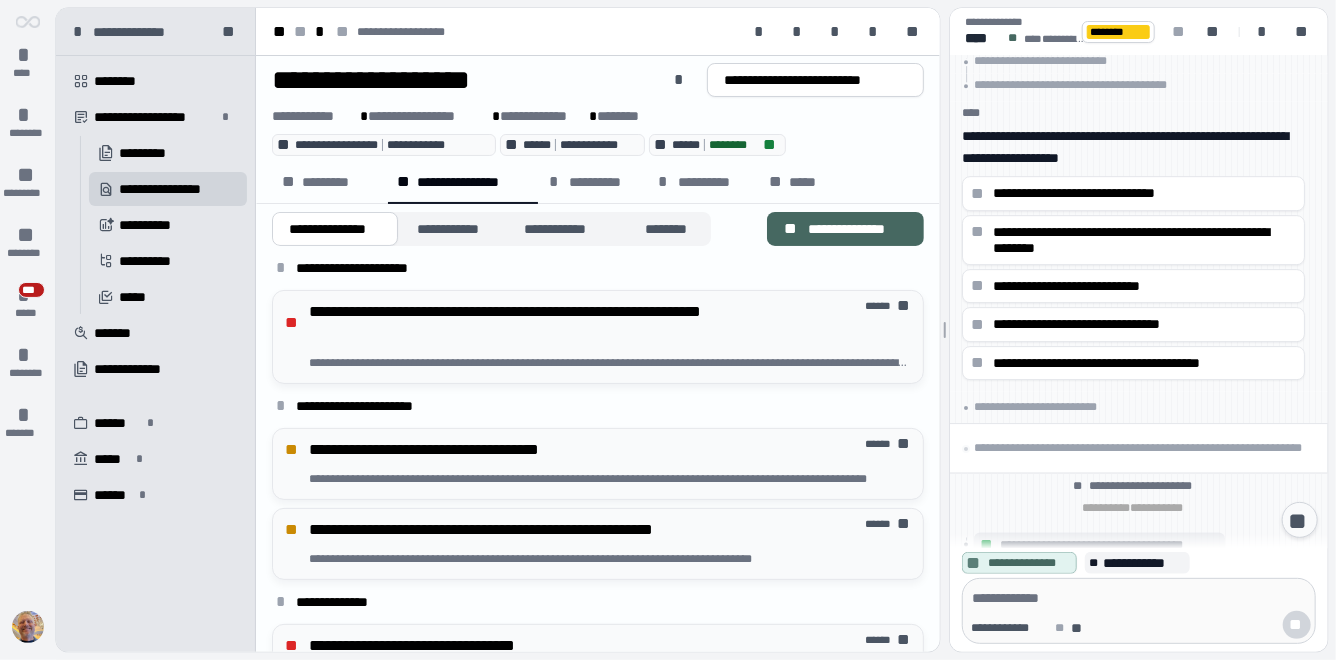 scroll, scrollTop: 0, scrollLeft: 0, axis: both 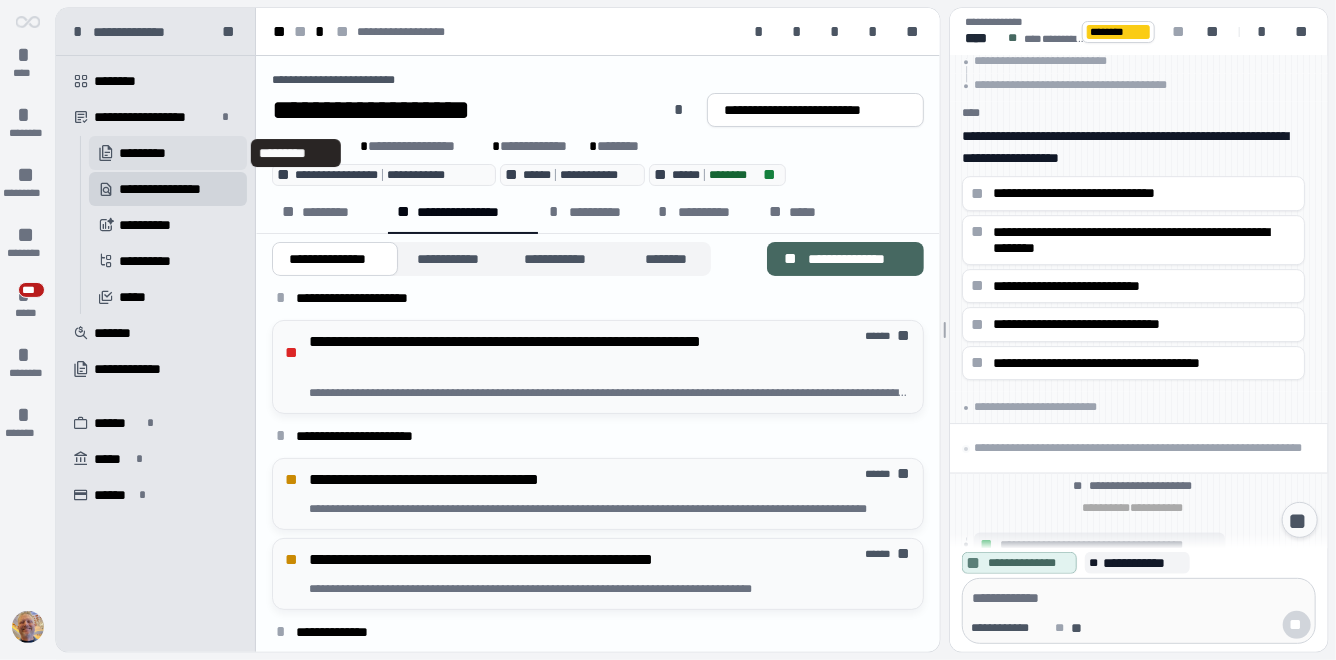click on "*********" at bounding box center [156, 153] 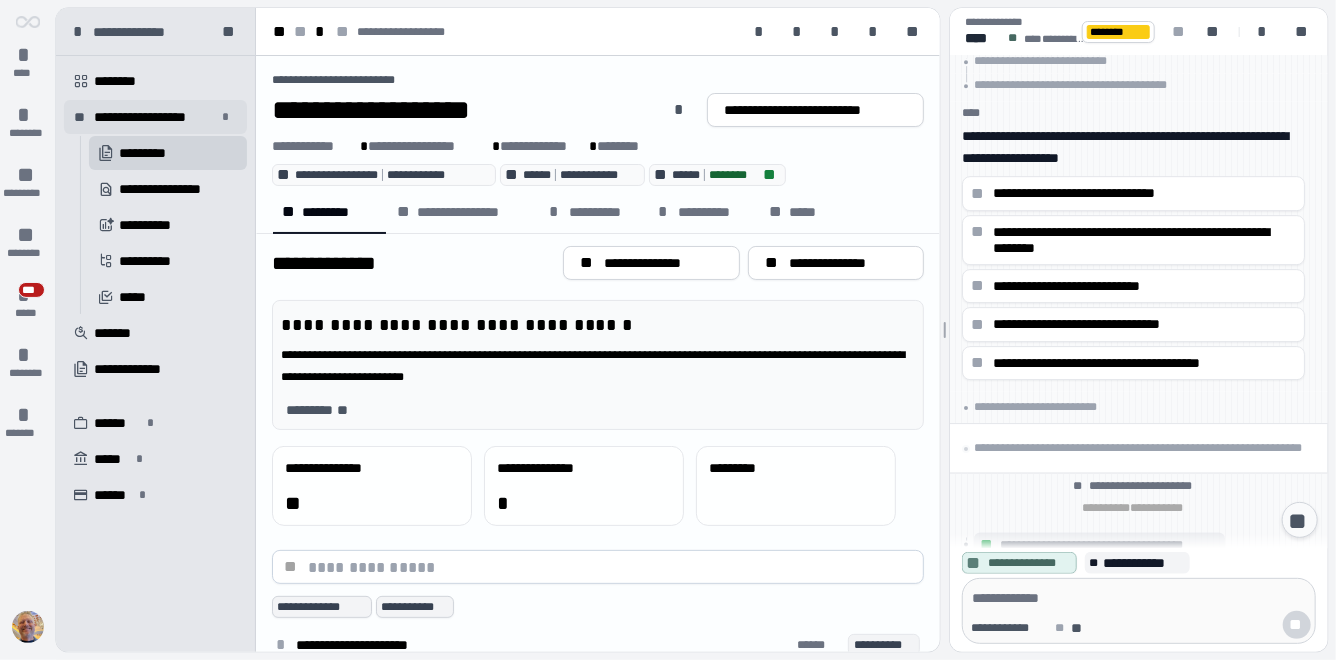 click on "**********" at bounding box center [155, 117] 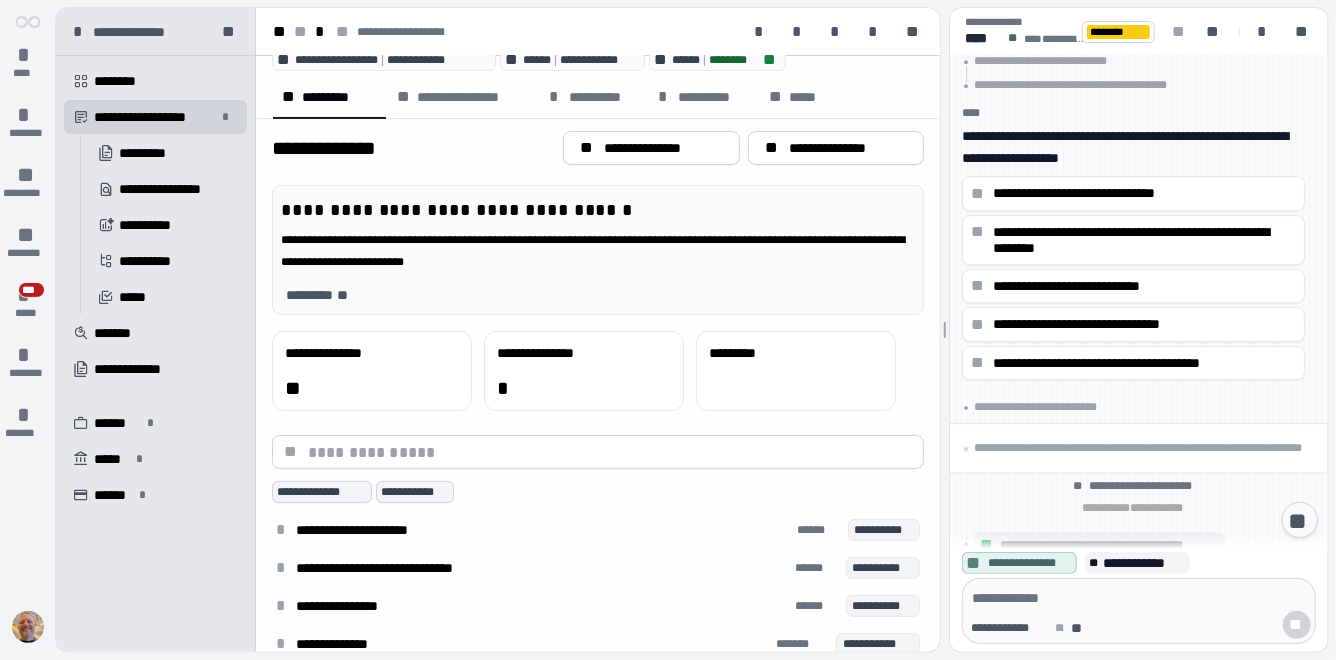 scroll, scrollTop: 0, scrollLeft: 0, axis: both 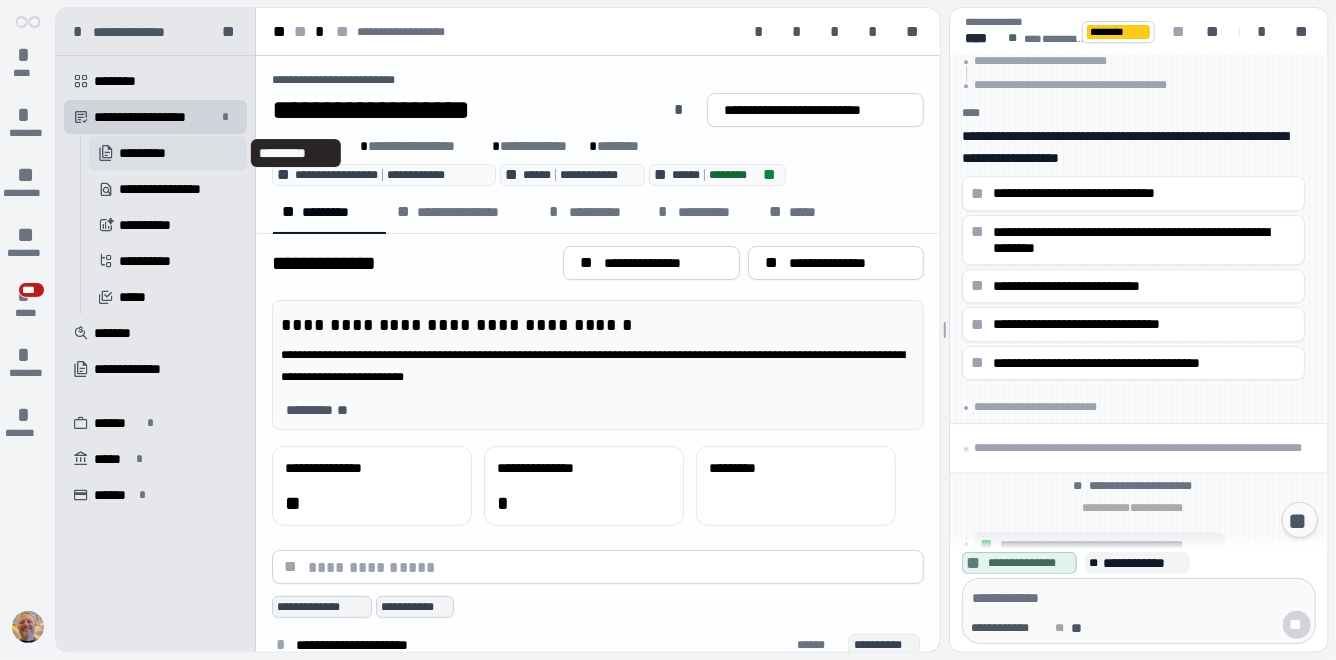 click on "*********" at bounding box center [156, 153] 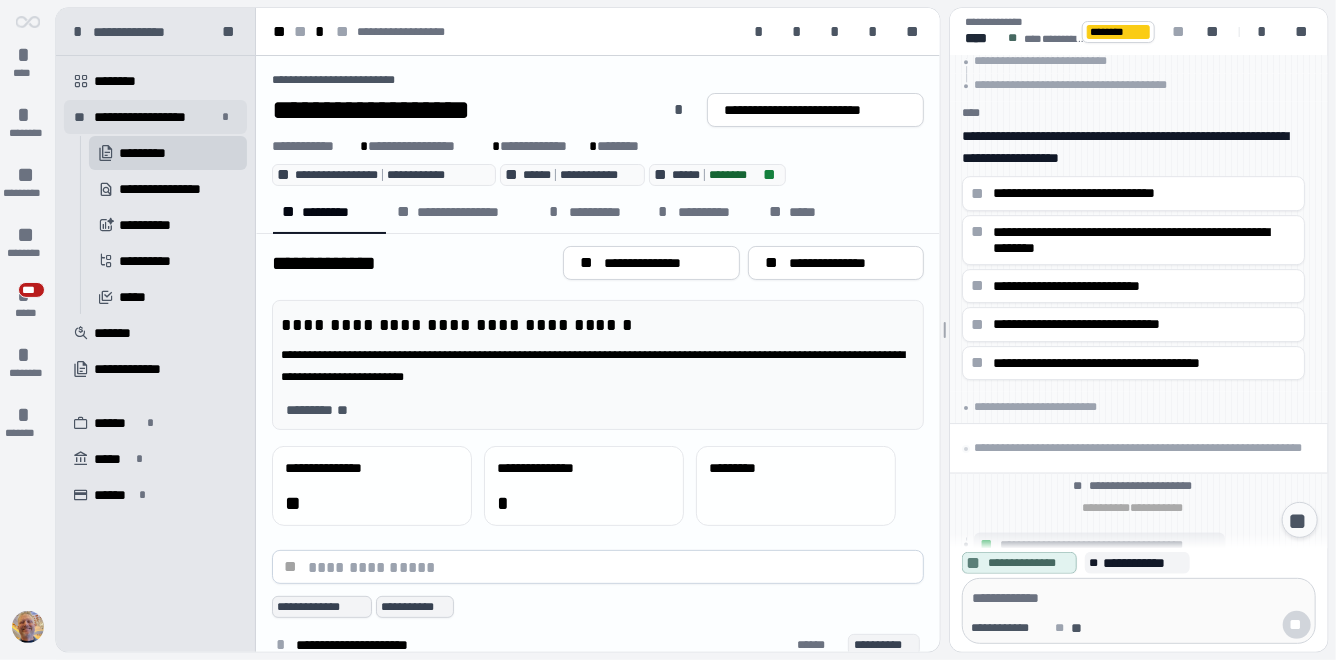 click on "**********" at bounding box center (155, 117) 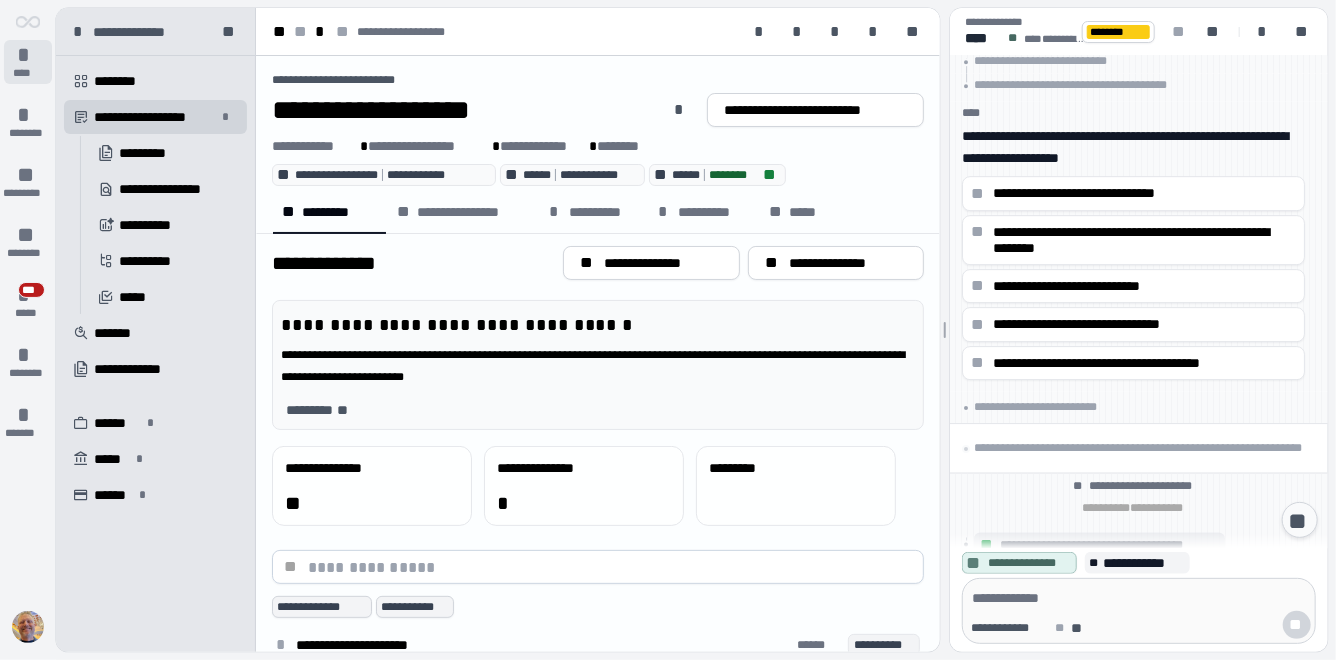 click on "*" at bounding box center [28, 55] 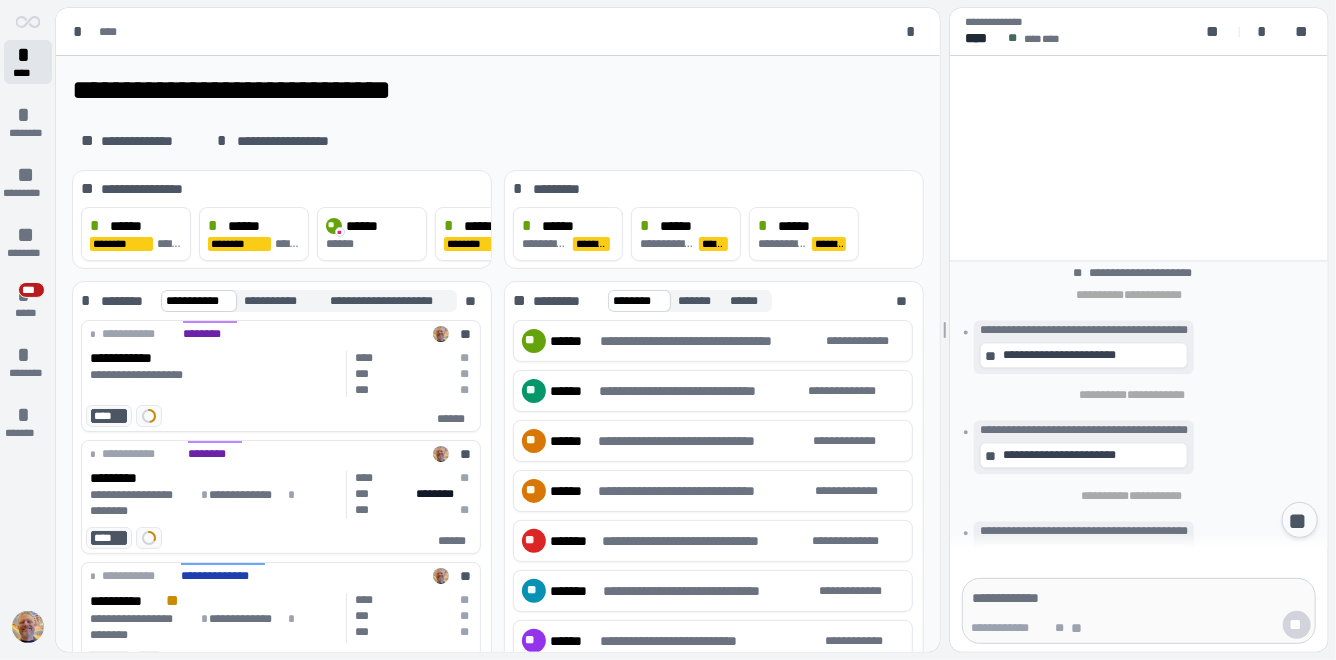 scroll, scrollTop: 79, scrollLeft: 0, axis: vertical 